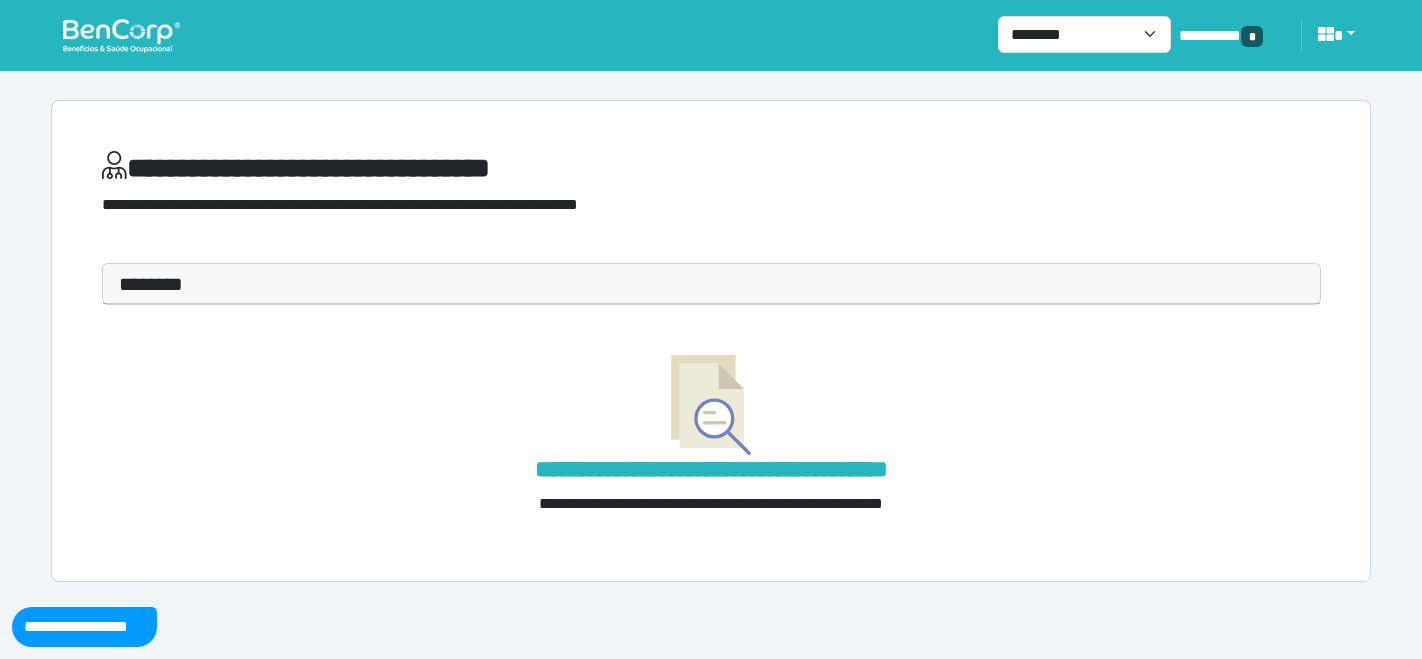 scroll, scrollTop: 0, scrollLeft: 0, axis: both 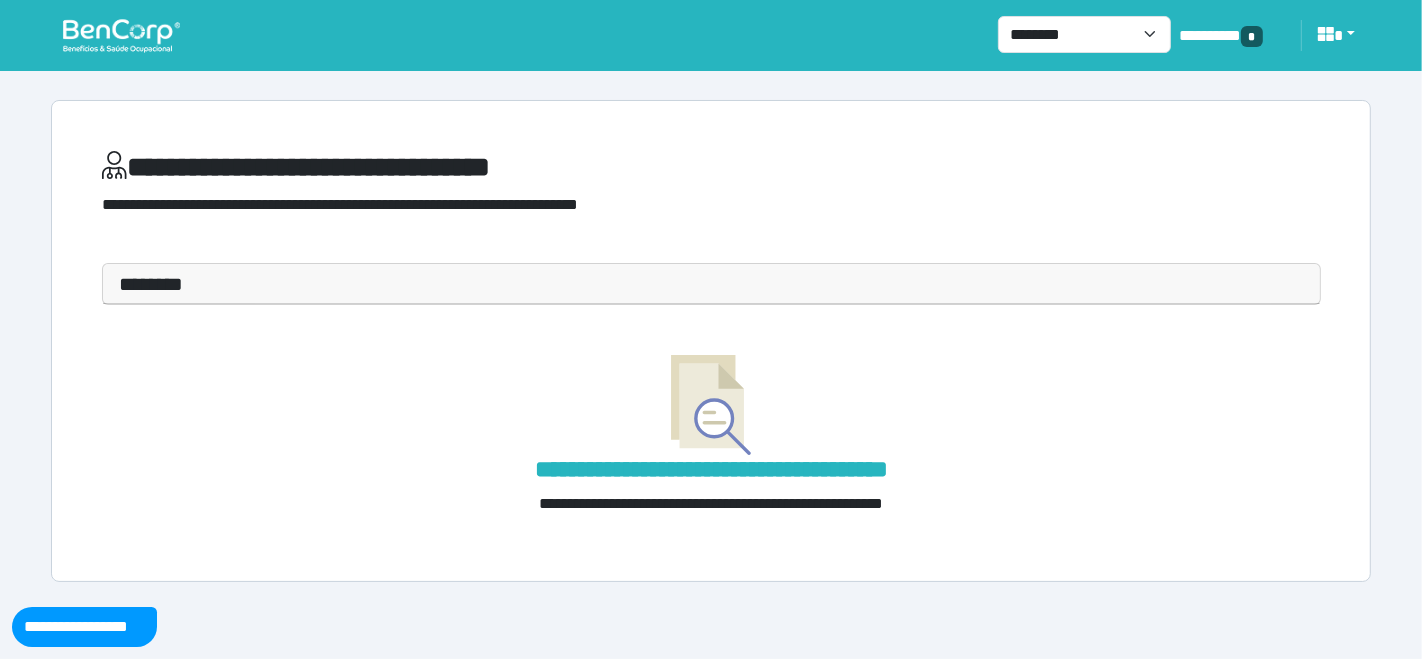 click at bounding box center (121, 35) 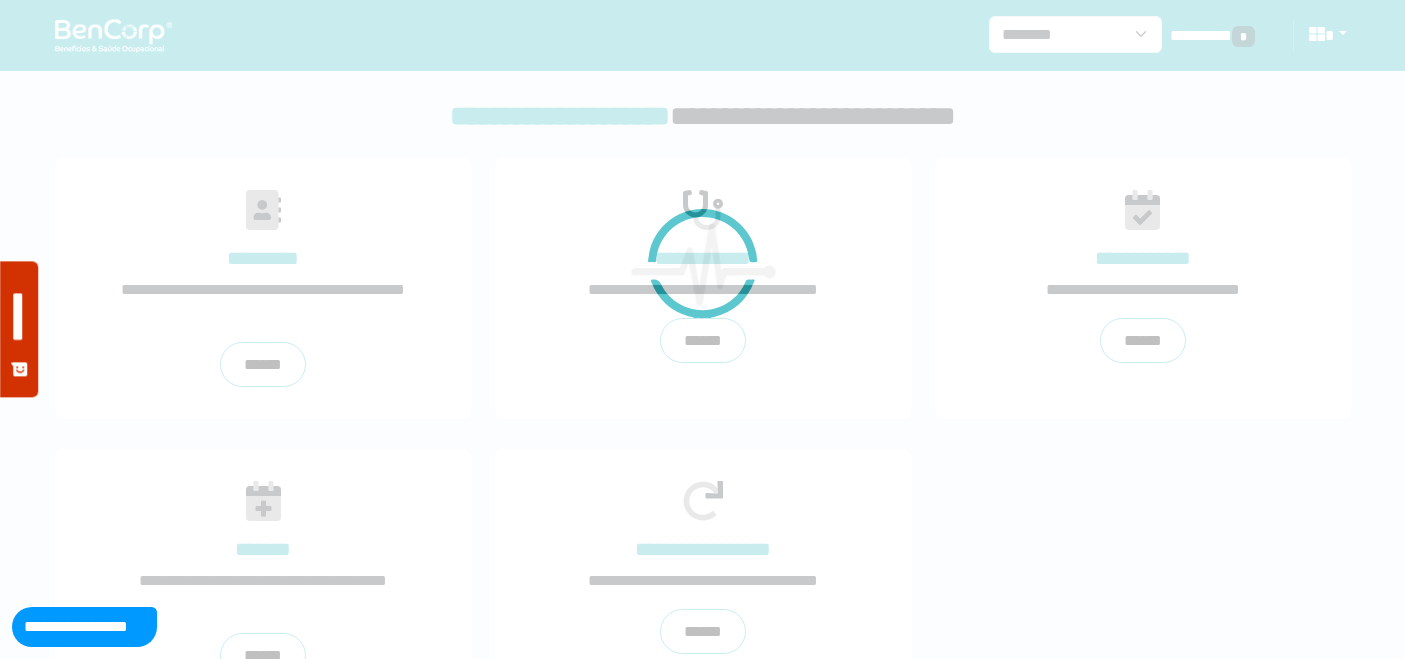 scroll, scrollTop: 0, scrollLeft: 0, axis: both 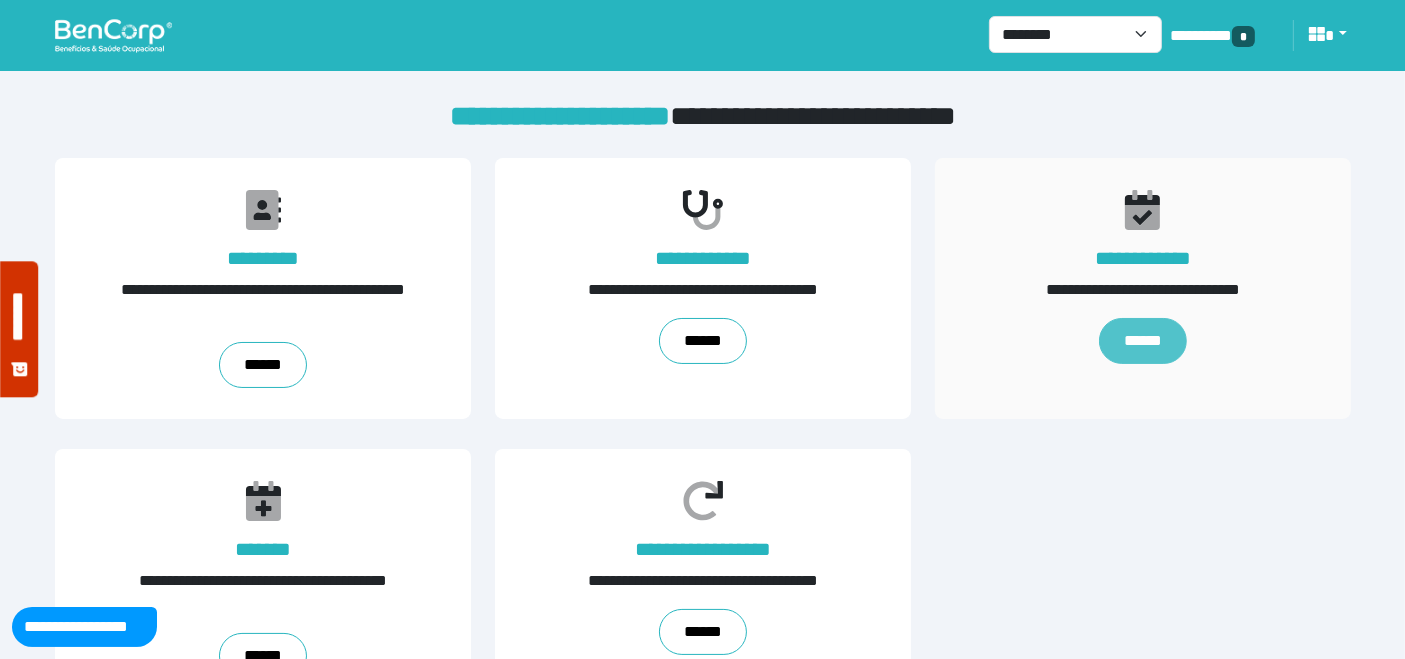 click on "******" at bounding box center (1142, 341) 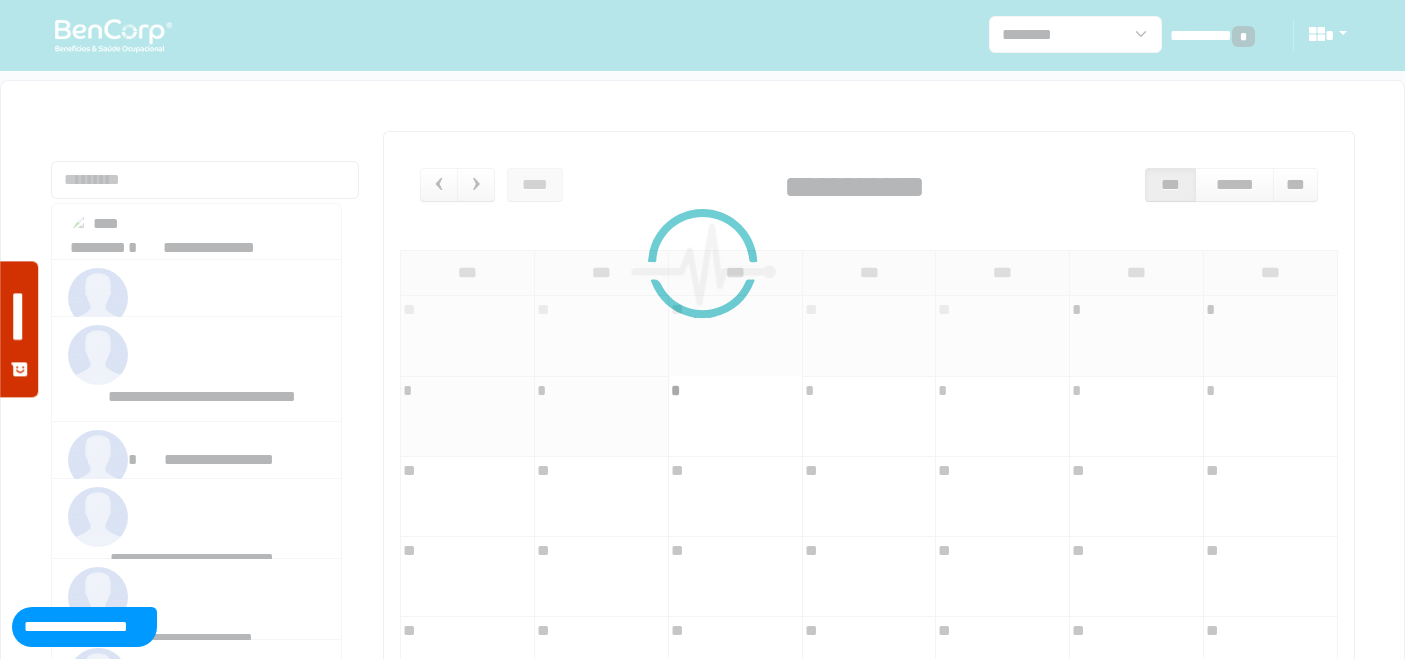 scroll, scrollTop: 0, scrollLeft: 0, axis: both 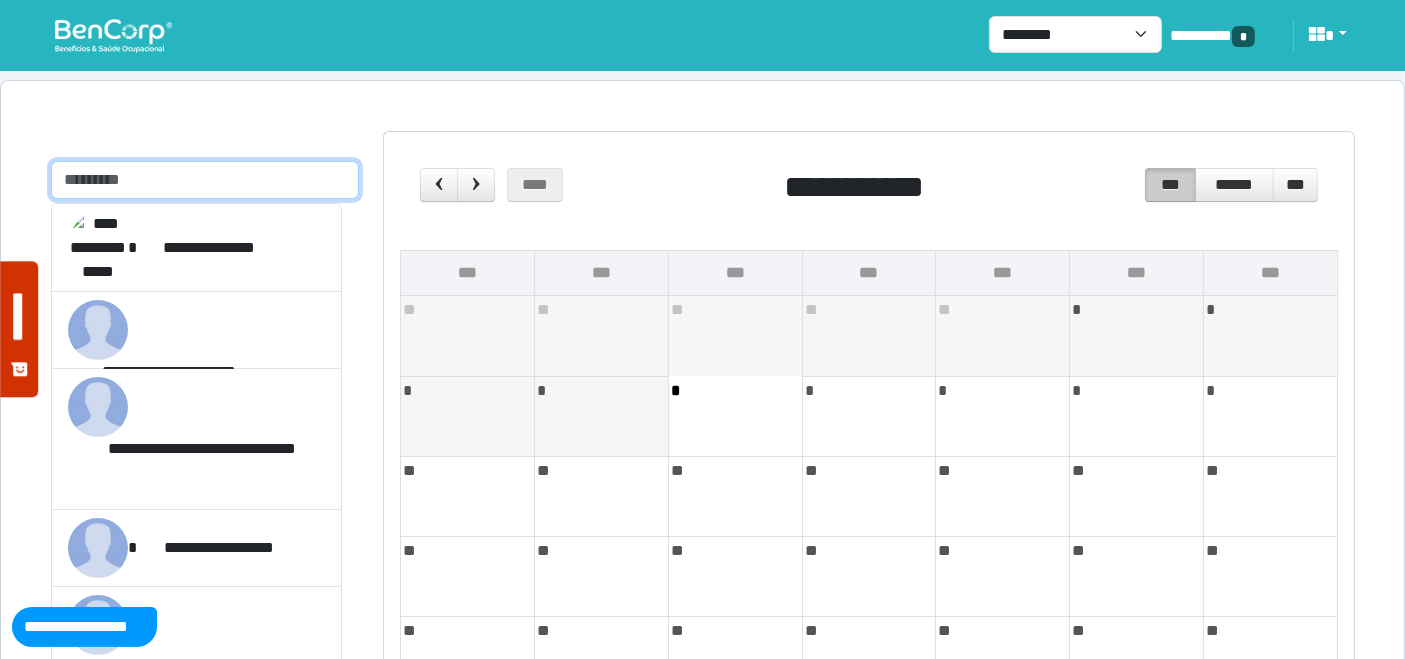 click at bounding box center (205, 180) 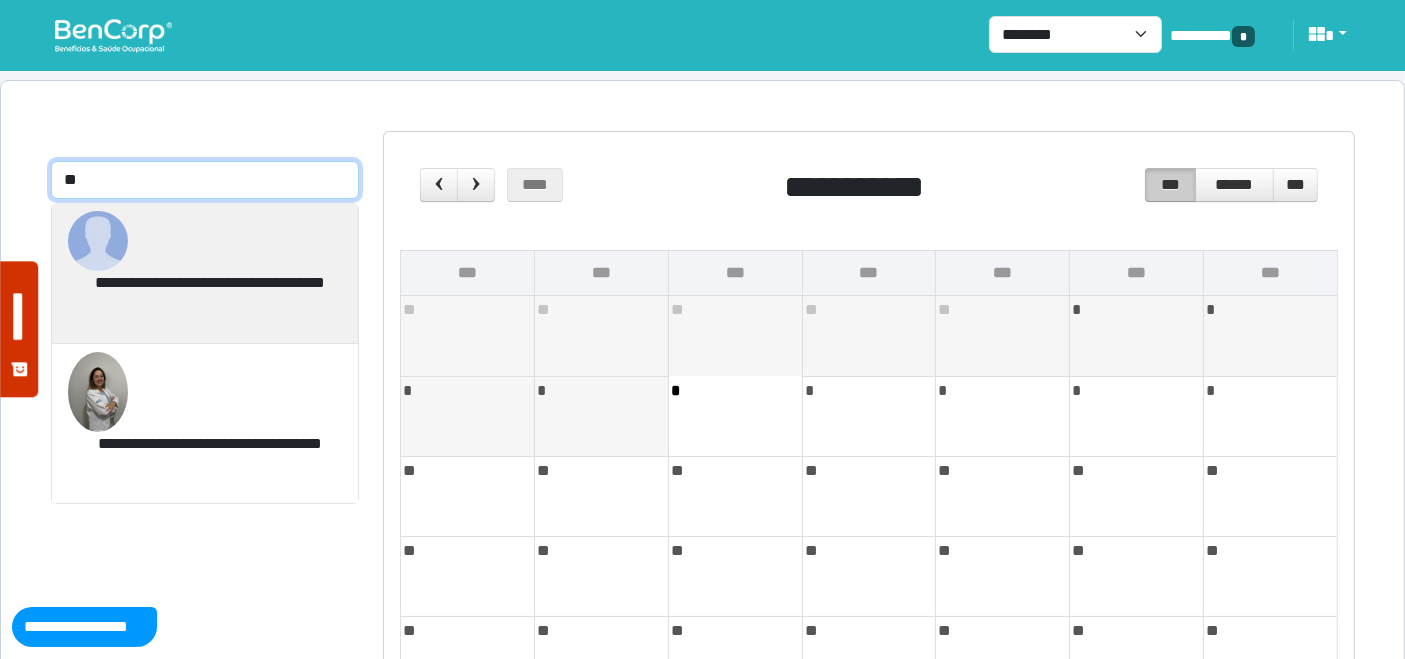 type on "**" 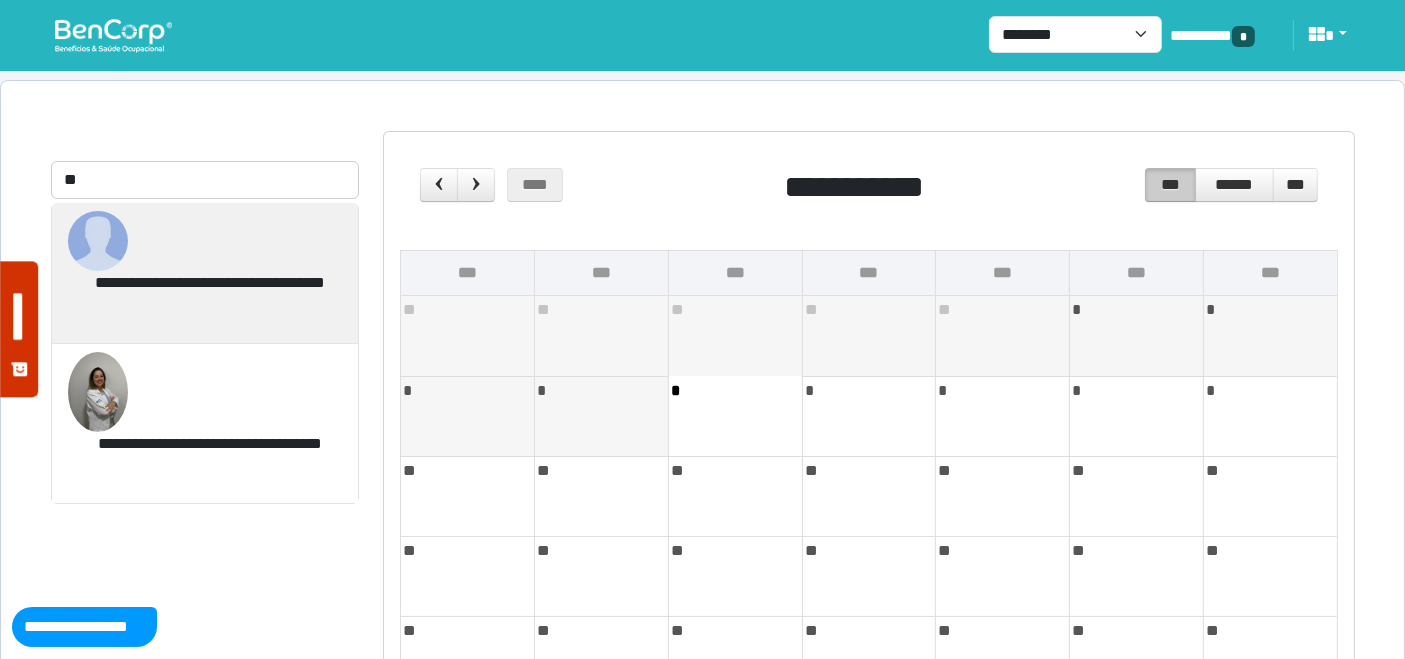 click on "**********" at bounding box center (210, 295) 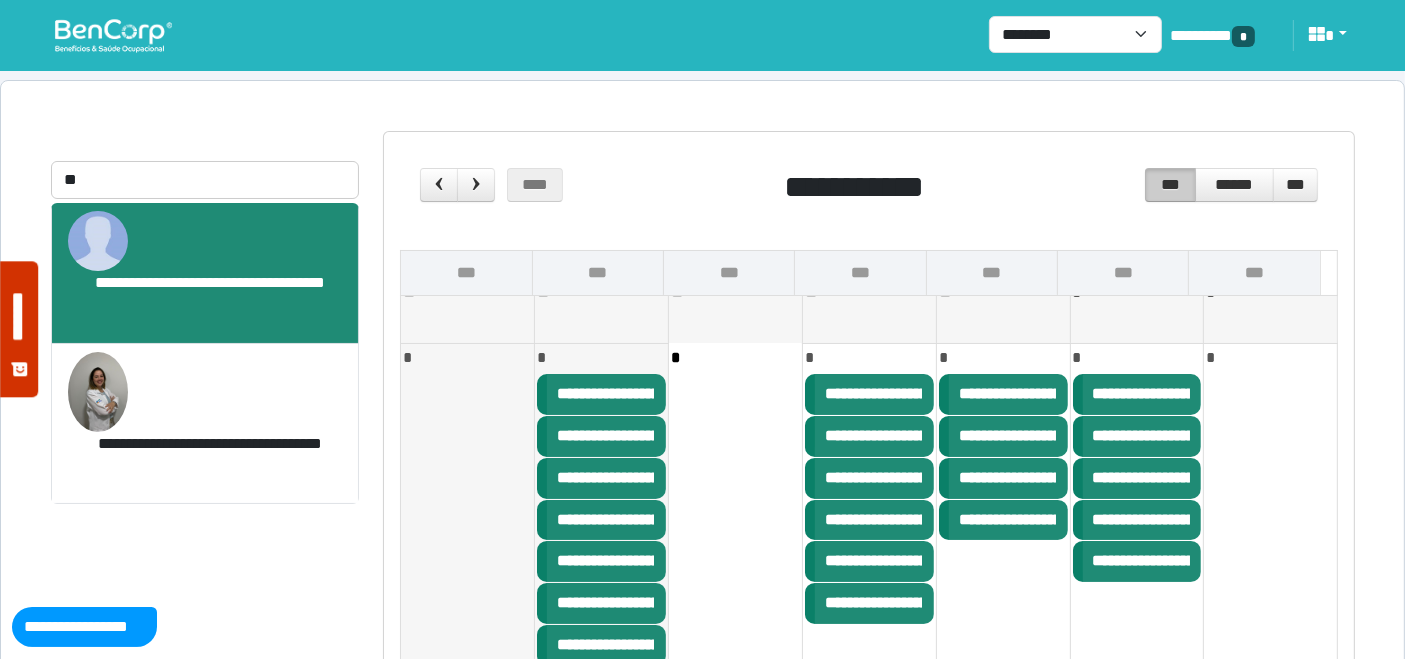scroll, scrollTop: 0, scrollLeft: 0, axis: both 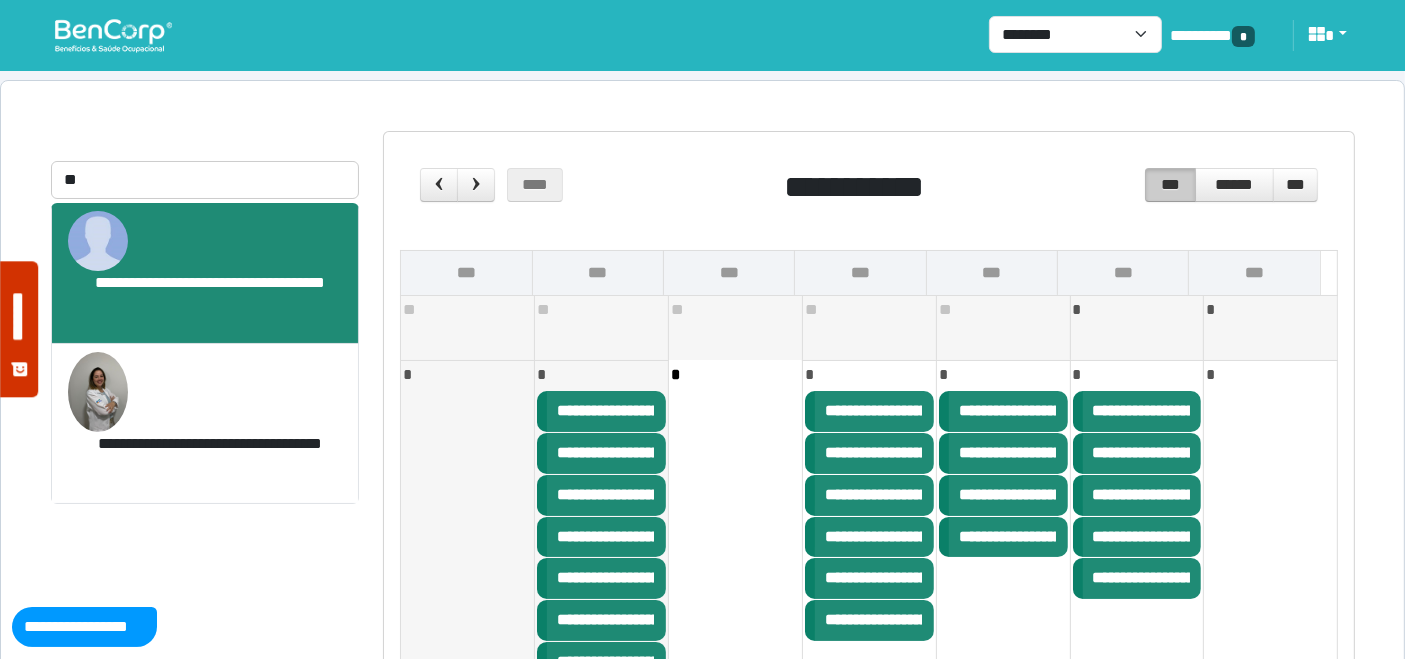 click on "*****" at bounding box center [840, 410] 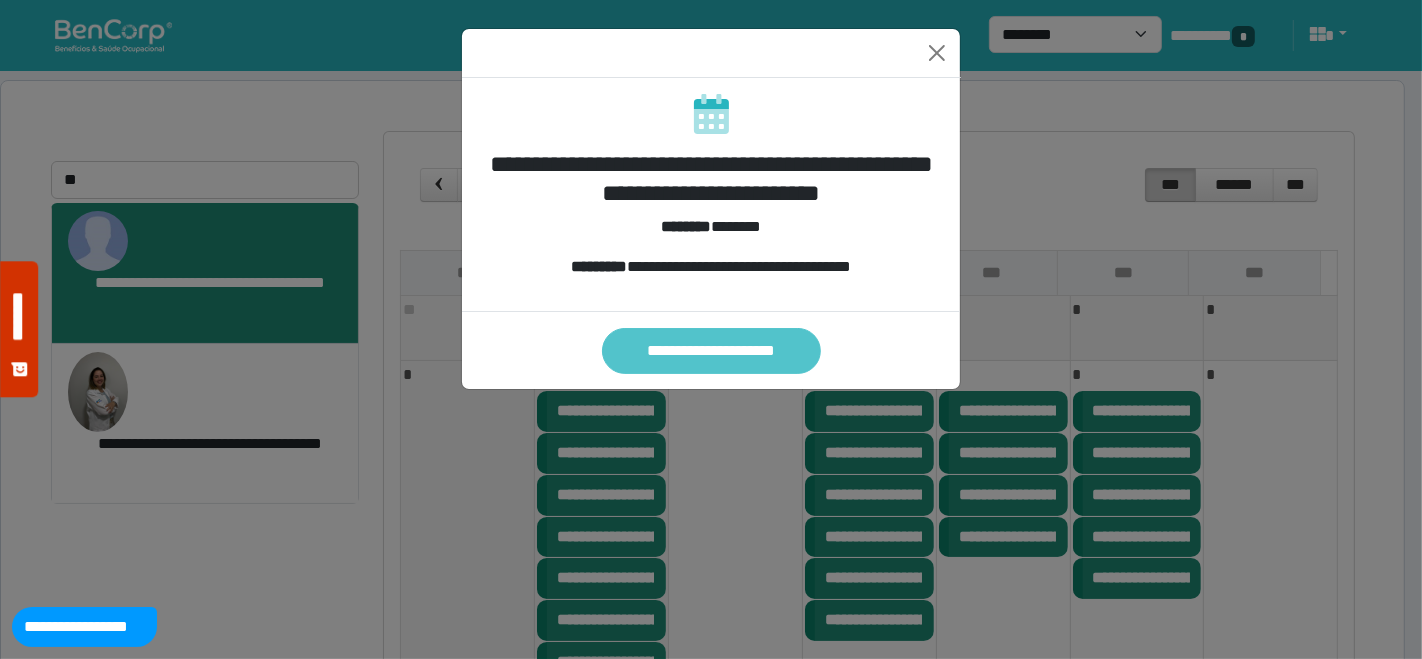 click on "**********" at bounding box center [711, 350] 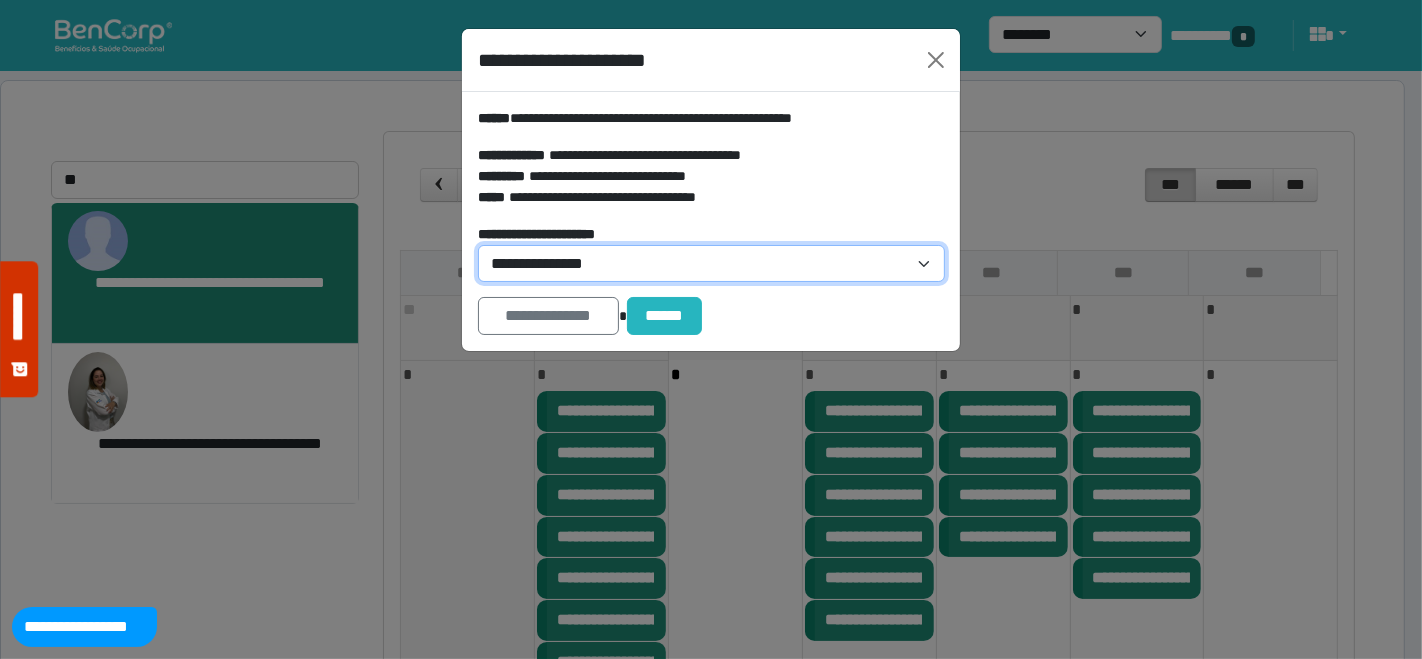 click on "**********" at bounding box center (711, 263) 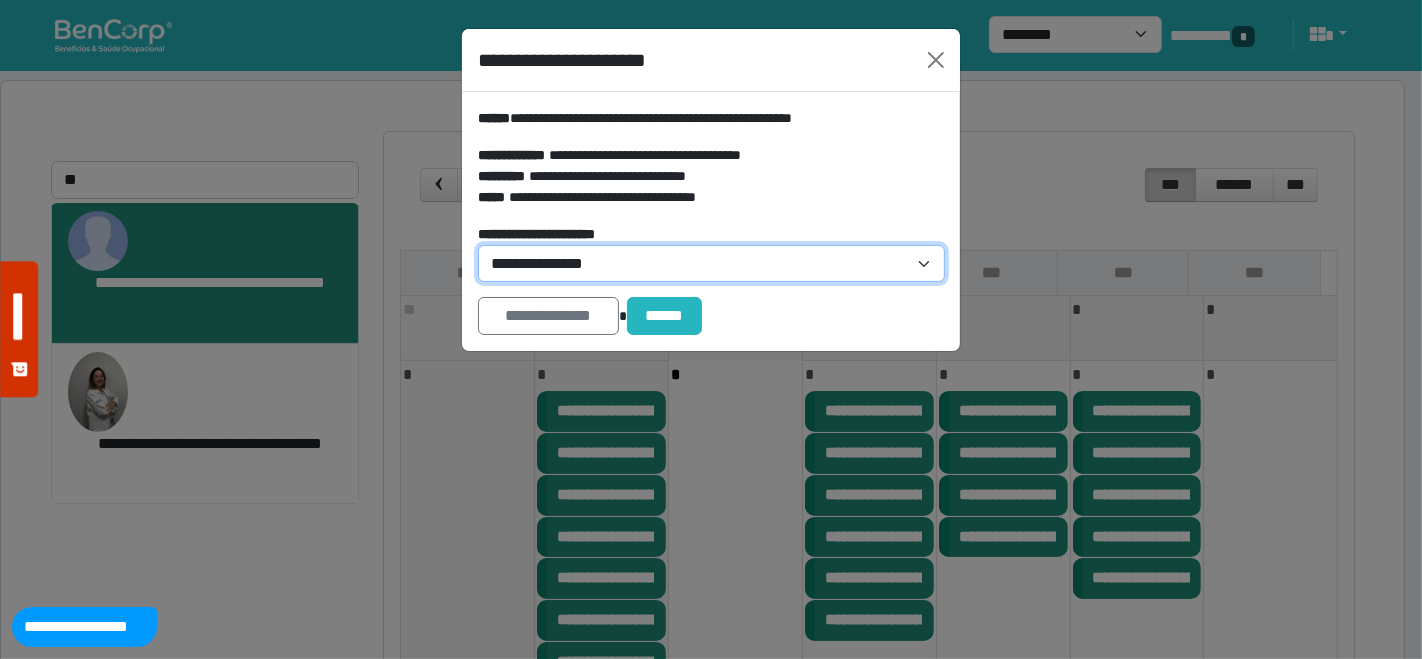 select on "*" 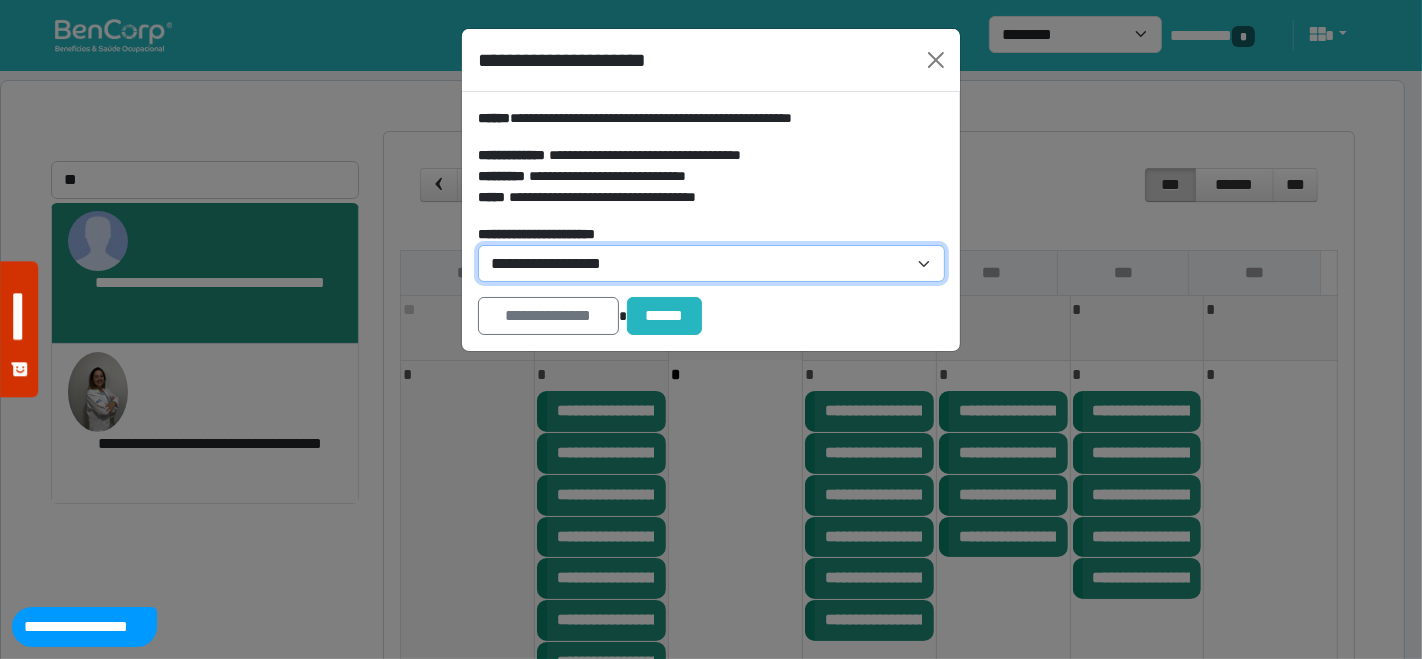 click on "**********" at bounding box center [711, 263] 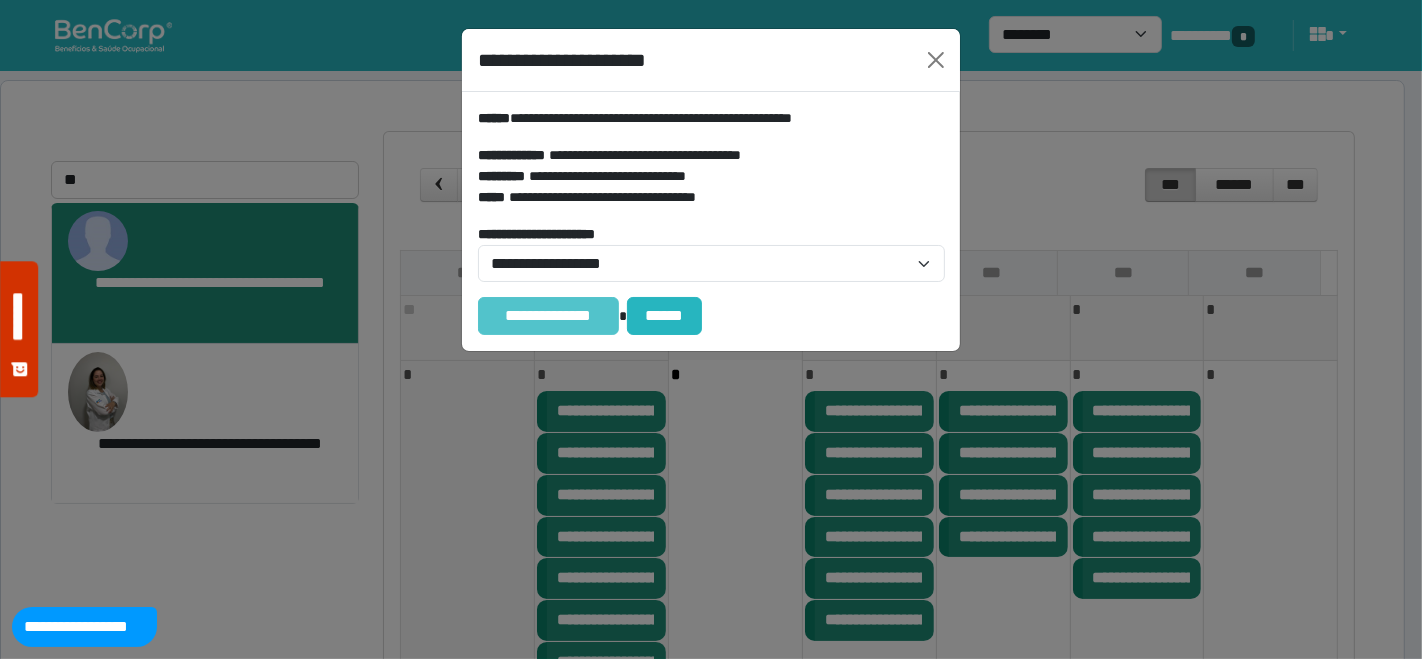 click on "**********" at bounding box center (548, 315) 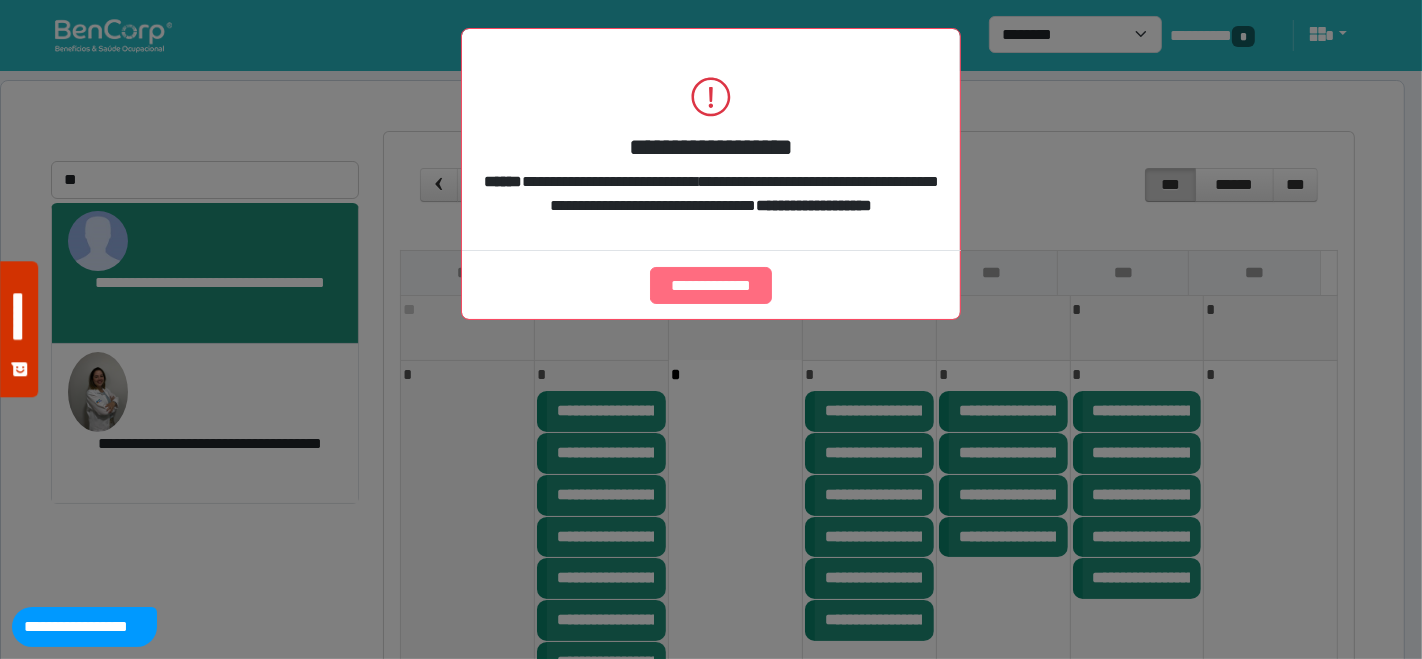 click on "**********" at bounding box center (711, 285) 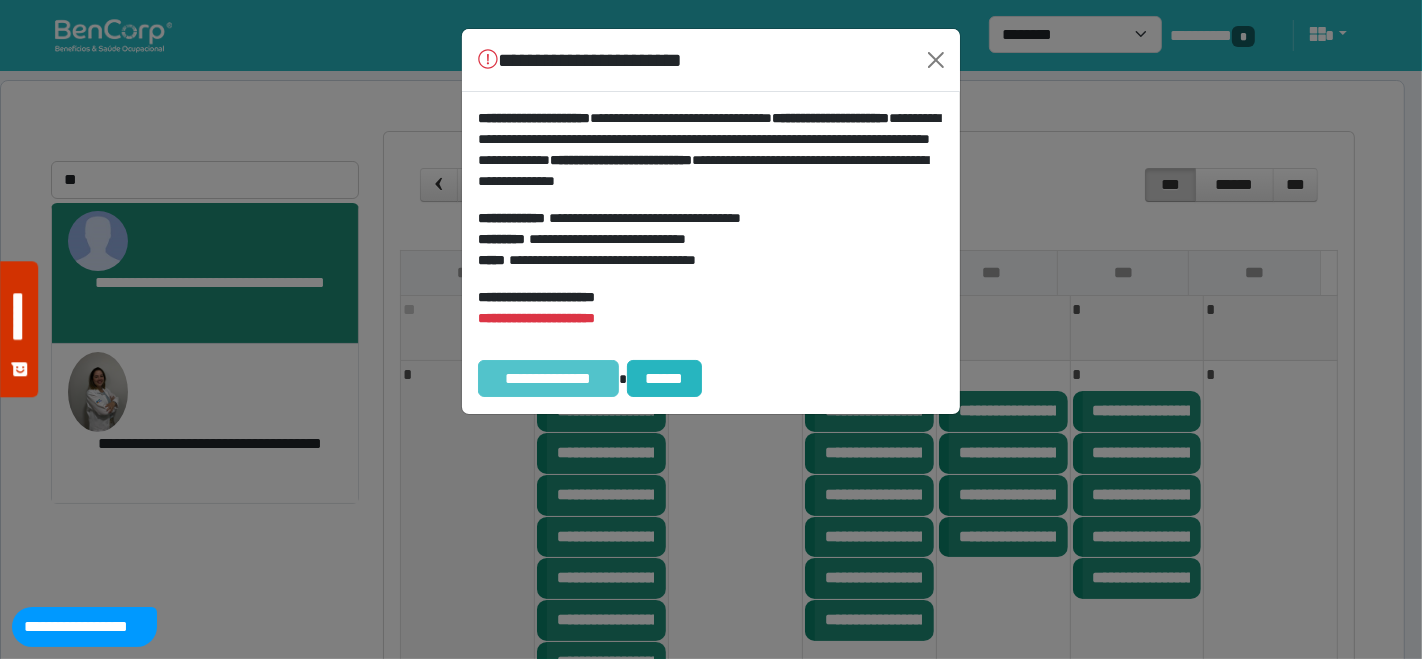 drag, startPoint x: 581, startPoint y: 369, endPoint x: 651, endPoint y: 353, distance: 71.80529 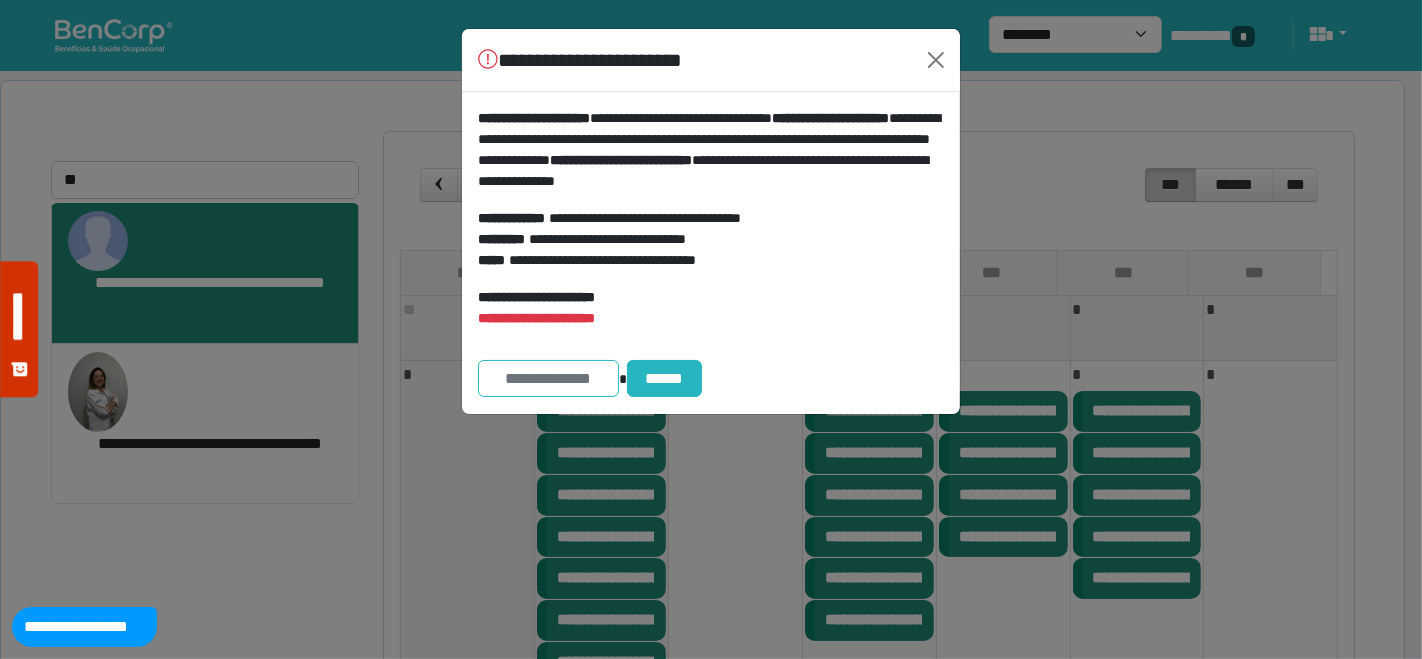 click on "**********" at bounding box center [548, 378] 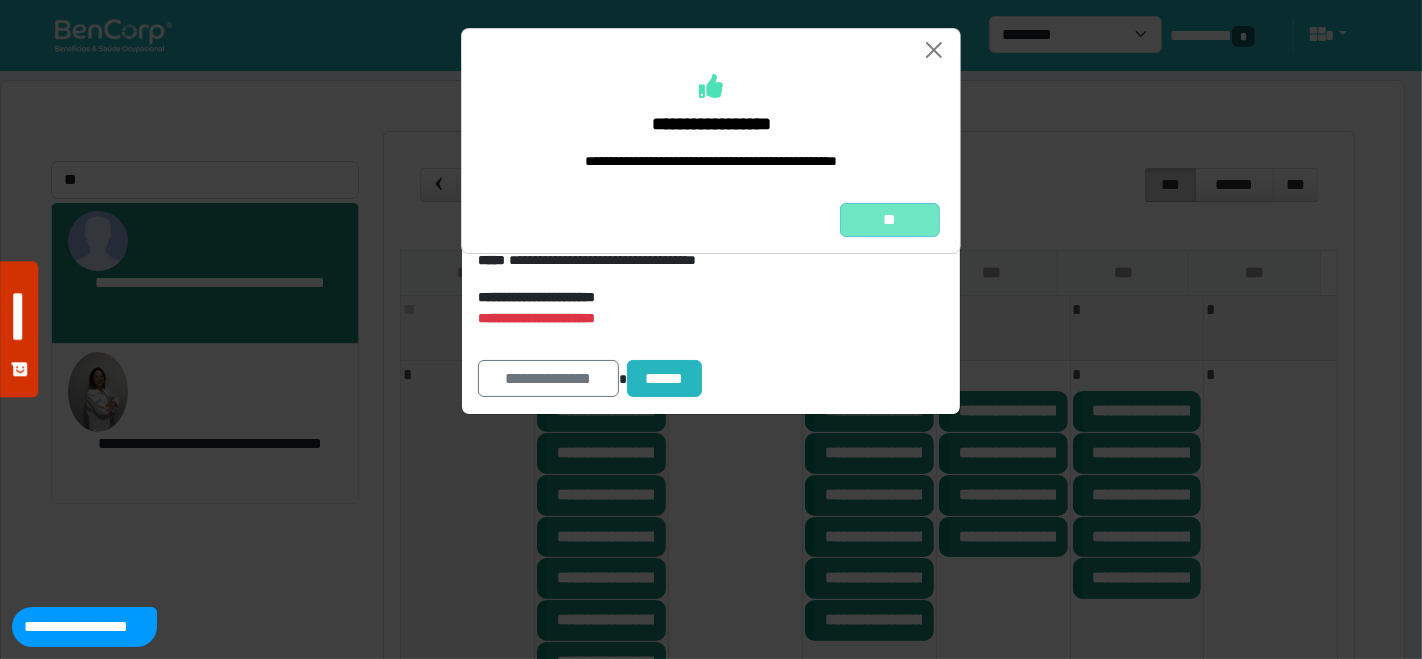 click on "**" at bounding box center [890, 219] 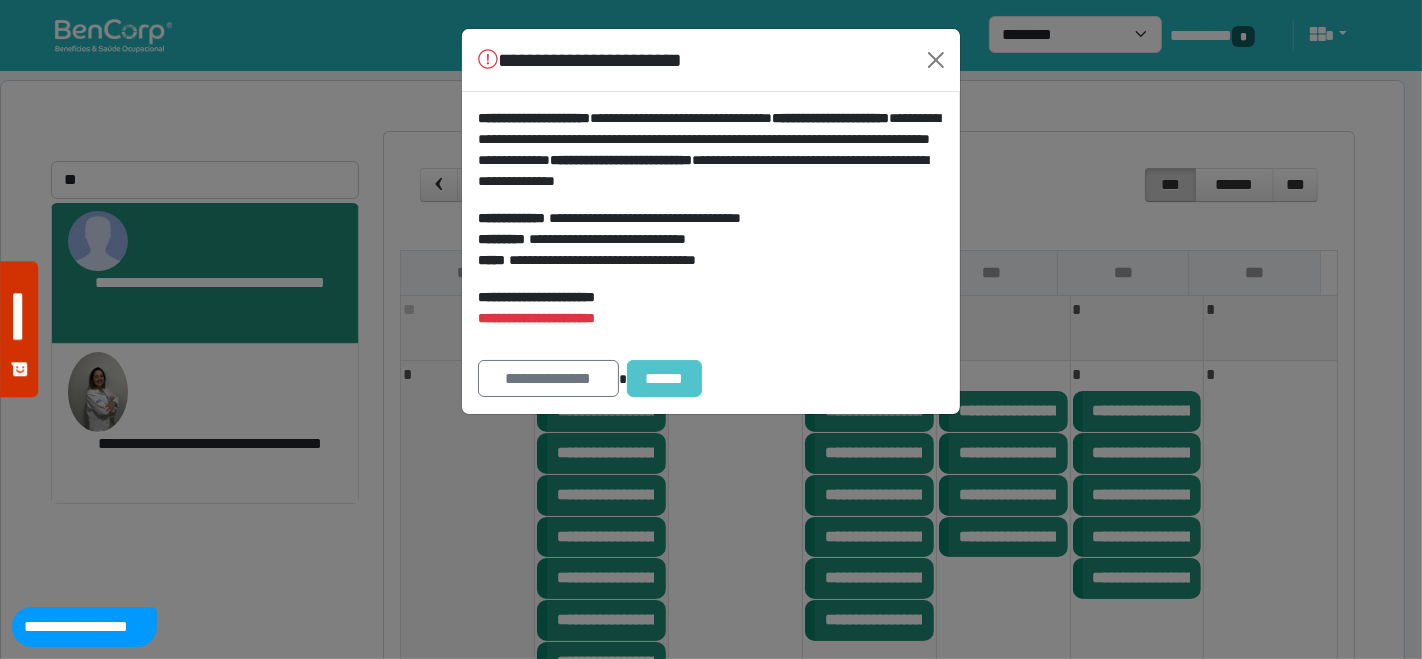 click on "******" at bounding box center [665, 378] 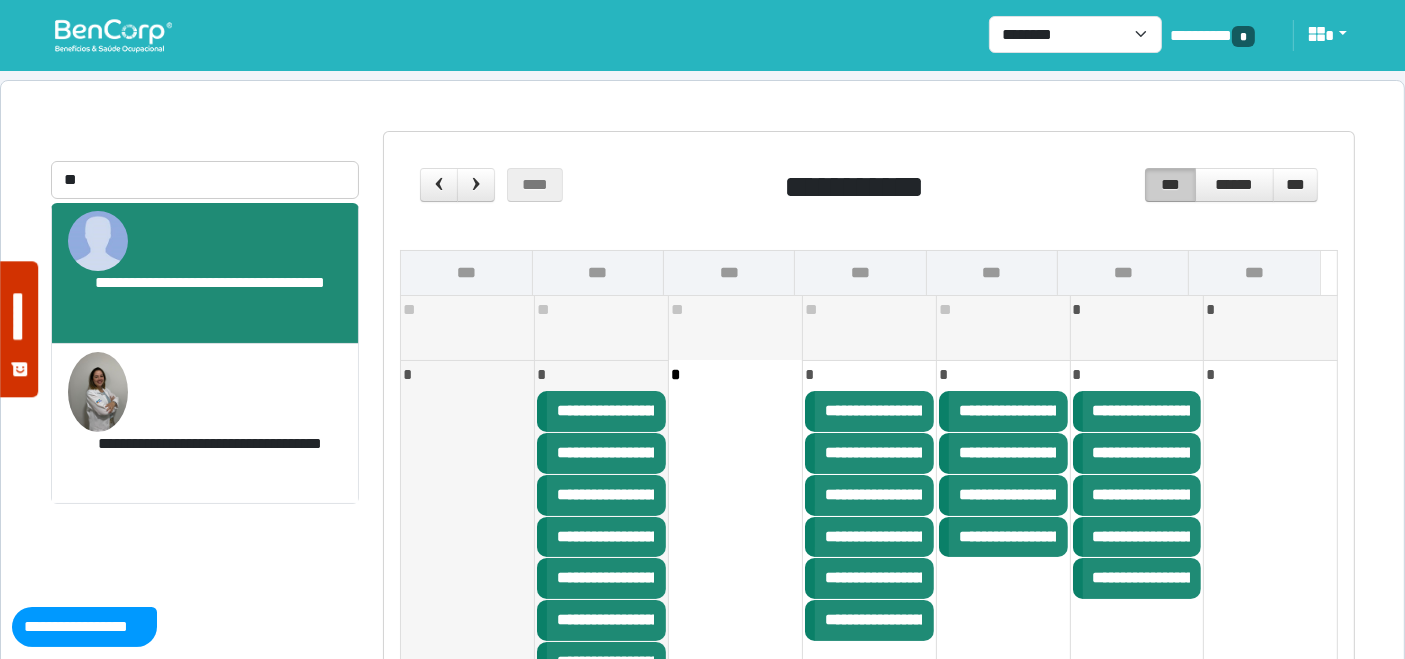 click at bounding box center (113, 35) 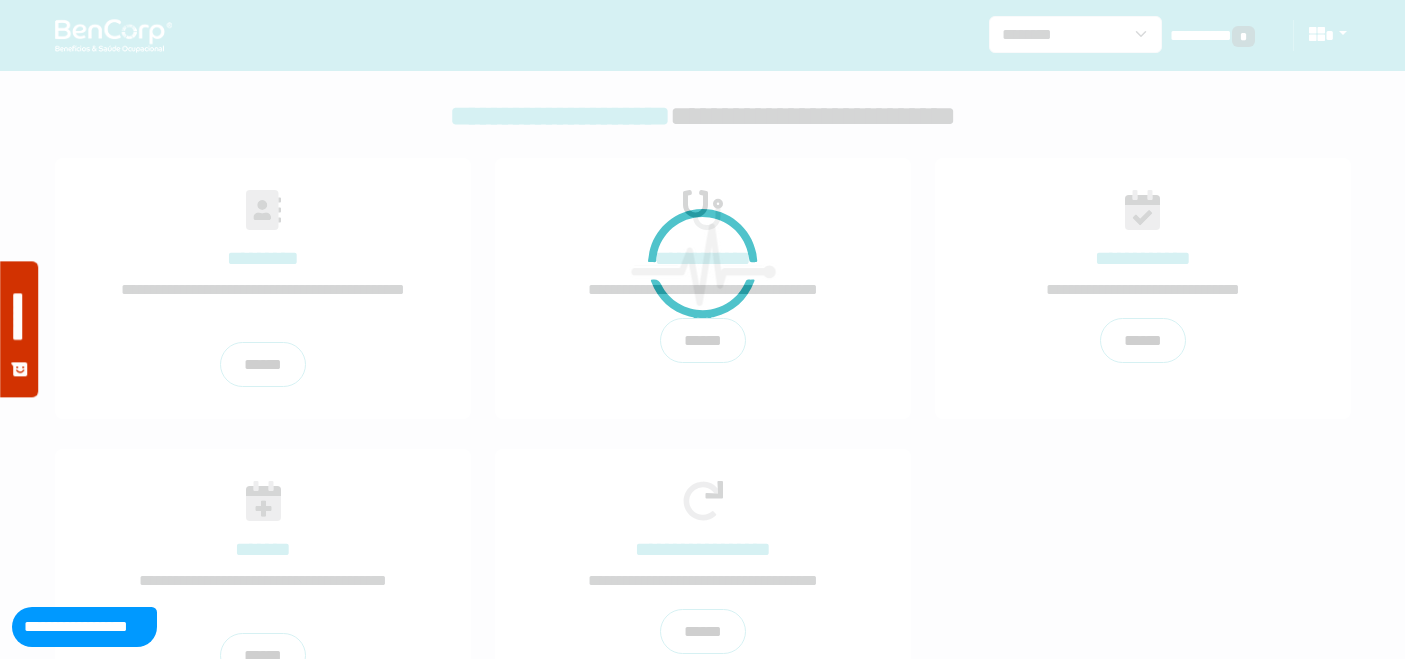scroll, scrollTop: 0, scrollLeft: 0, axis: both 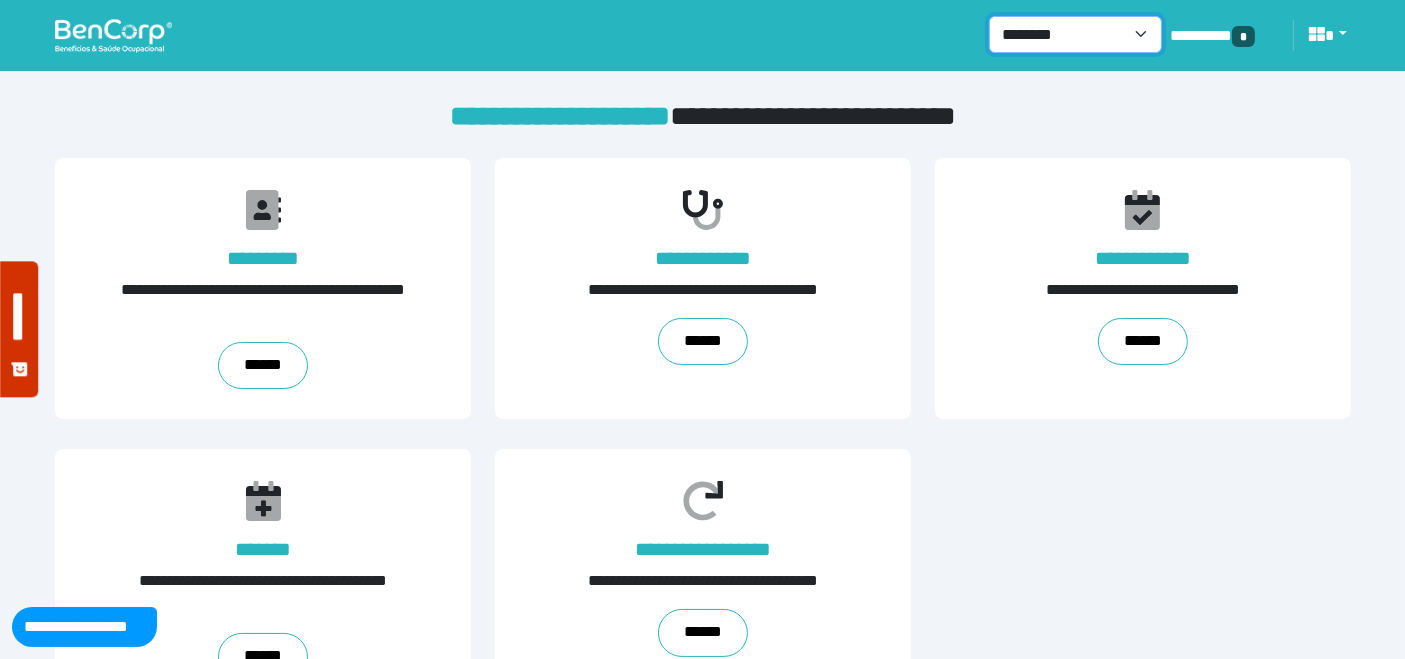 click on "**********" at bounding box center [1075, 34] 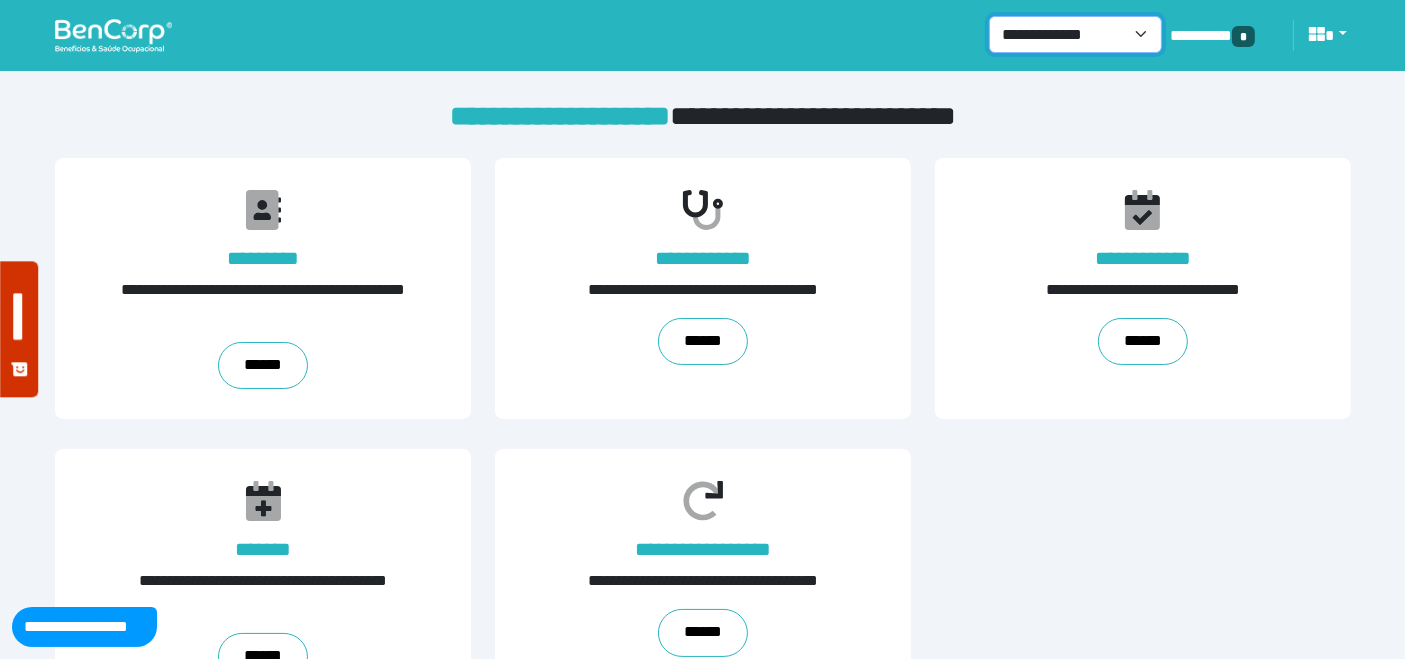 click on "**********" at bounding box center [1075, 34] 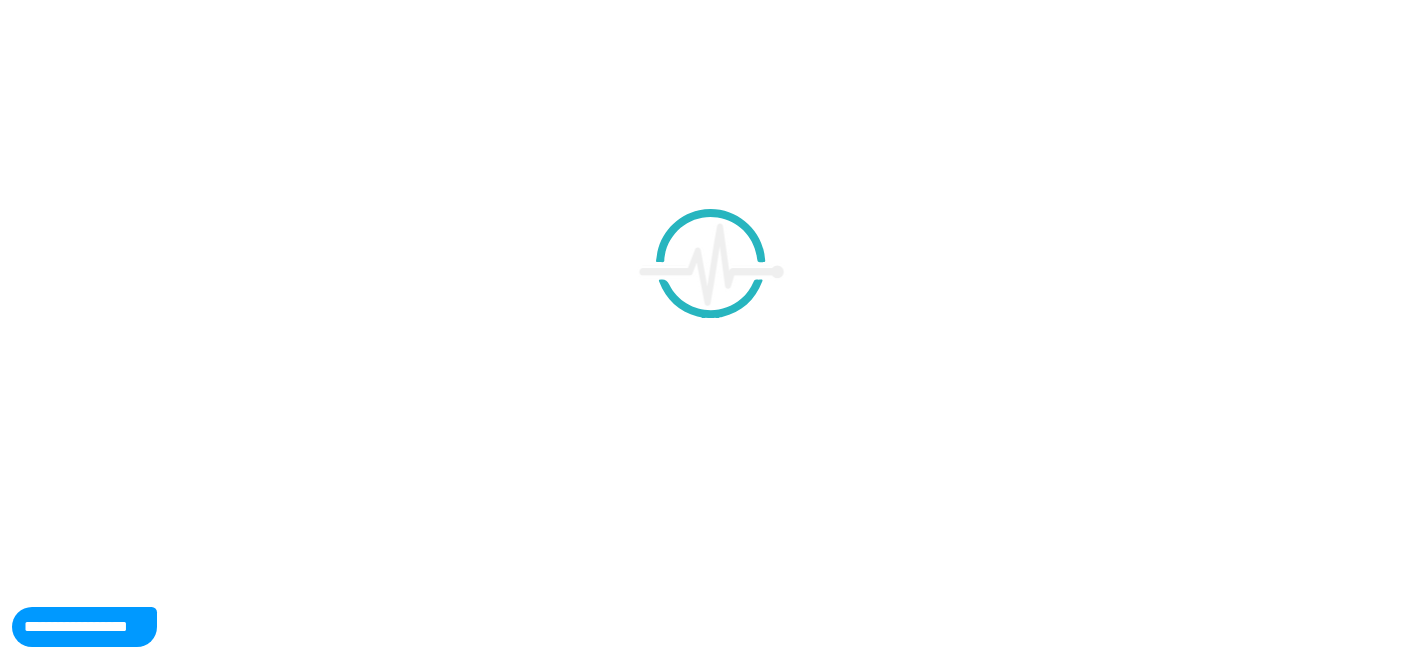 scroll, scrollTop: 0, scrollLeft: 0, axis: both 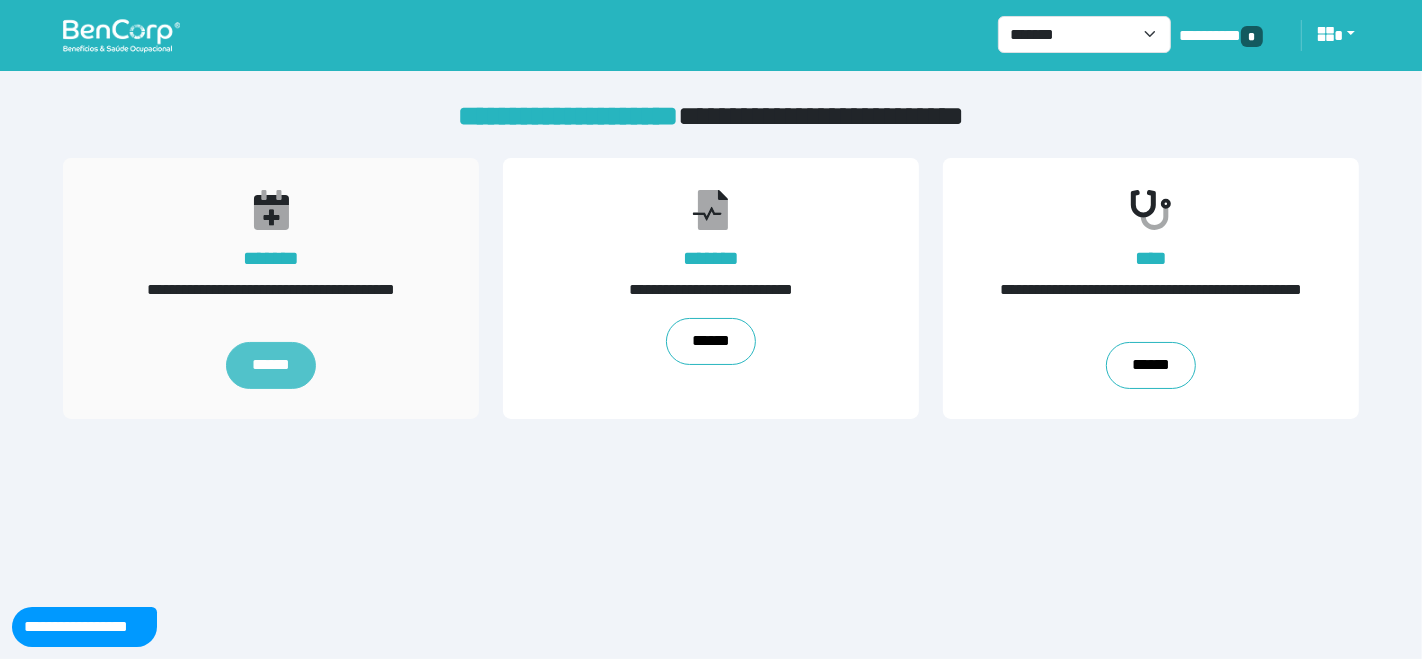 click on "******" at bounding box center [270, 365] 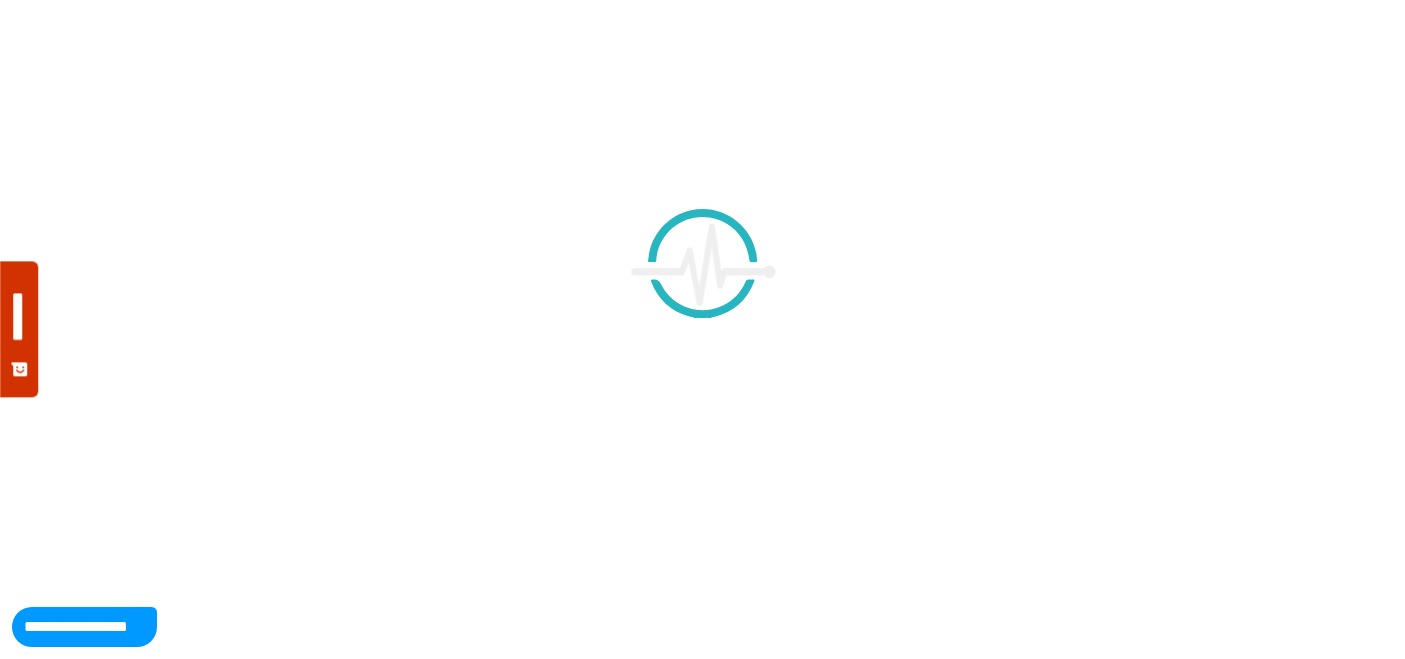 scroll, scrollTop: 0, scrollLeft: 0, axis: both 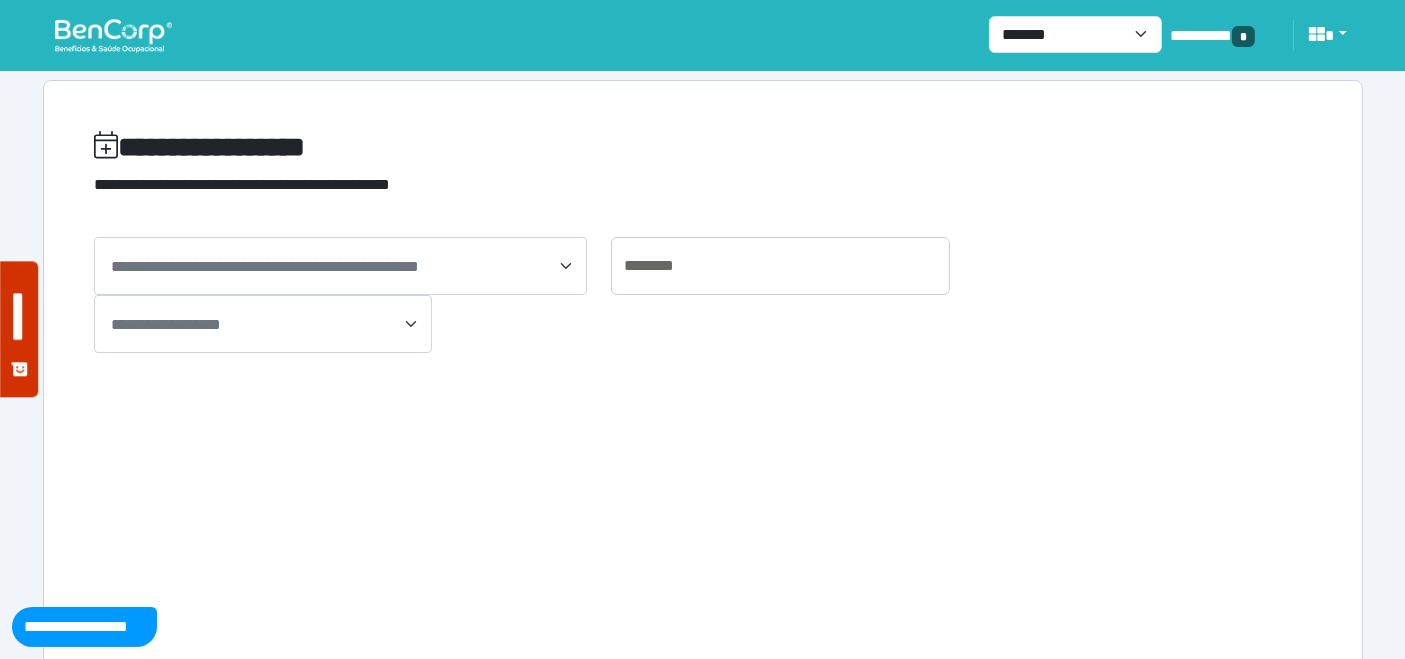 drag, startPoint x: 219, startPoint y: 275, endPoint x: 212, endPoint y: 287, distance: 13.892444 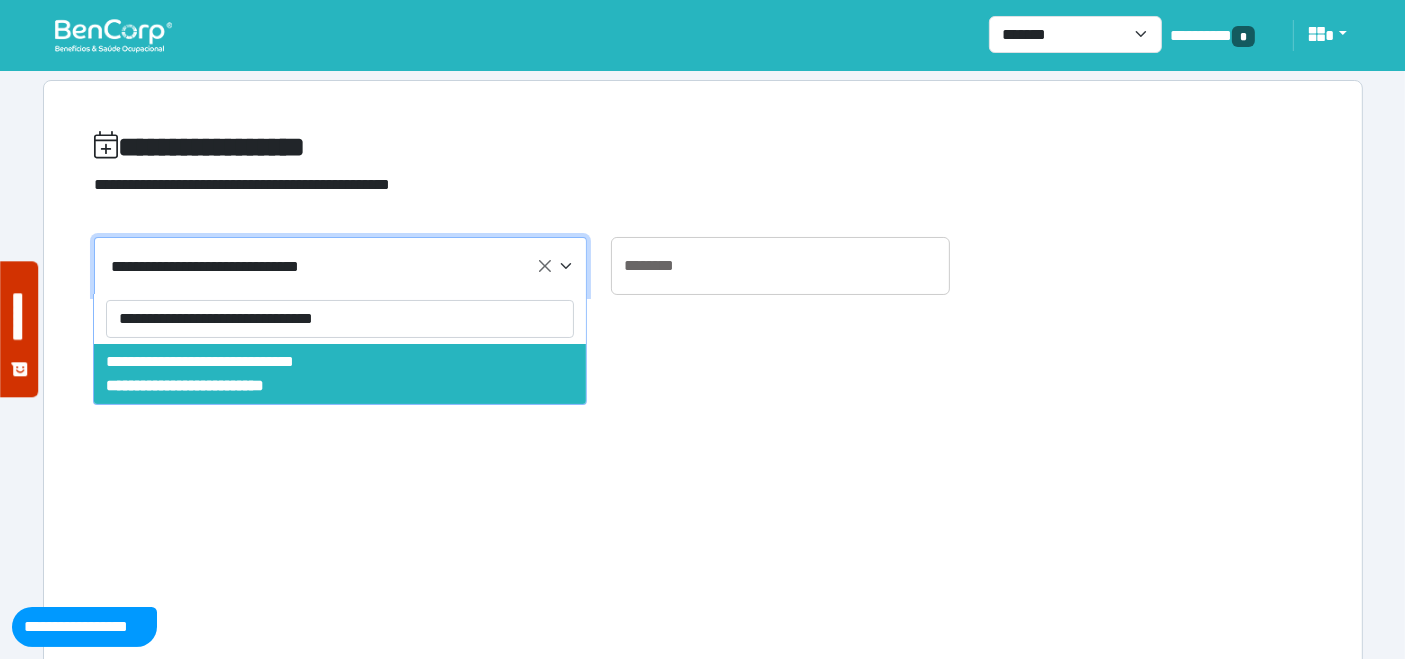 click on "**********" at bounding box center [340, 319] 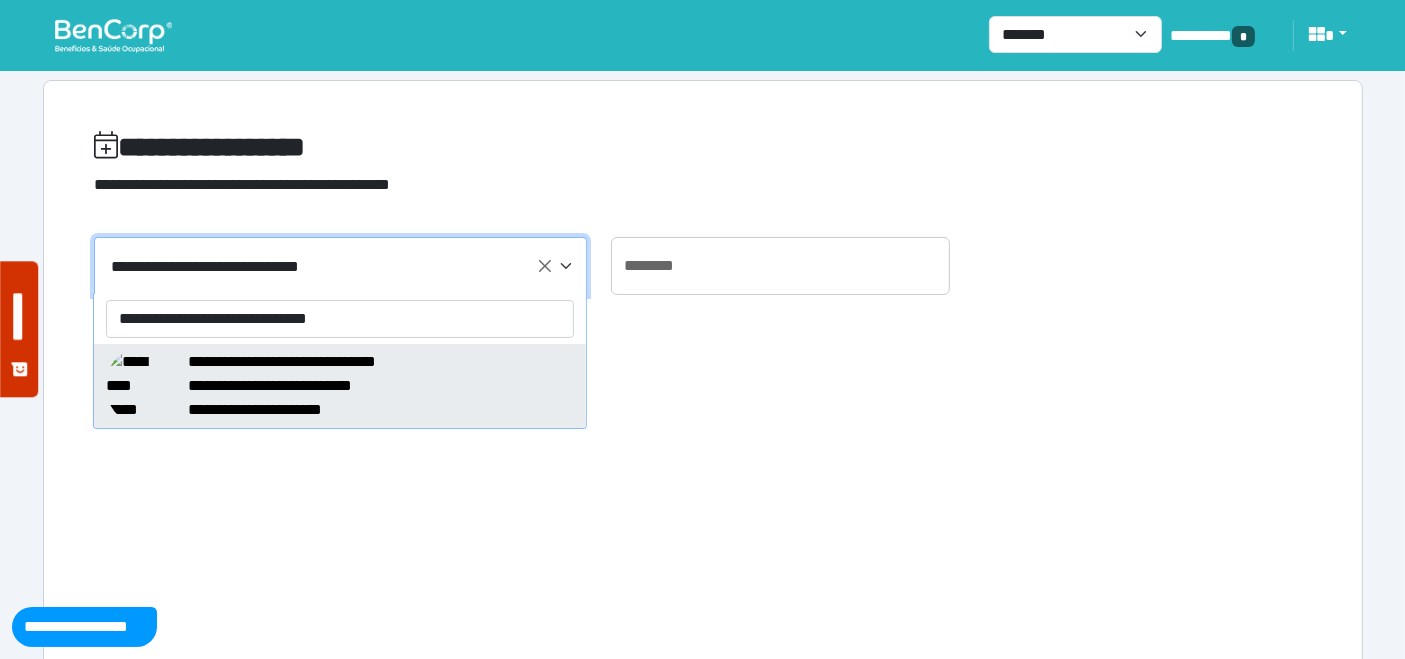 type on "**********" 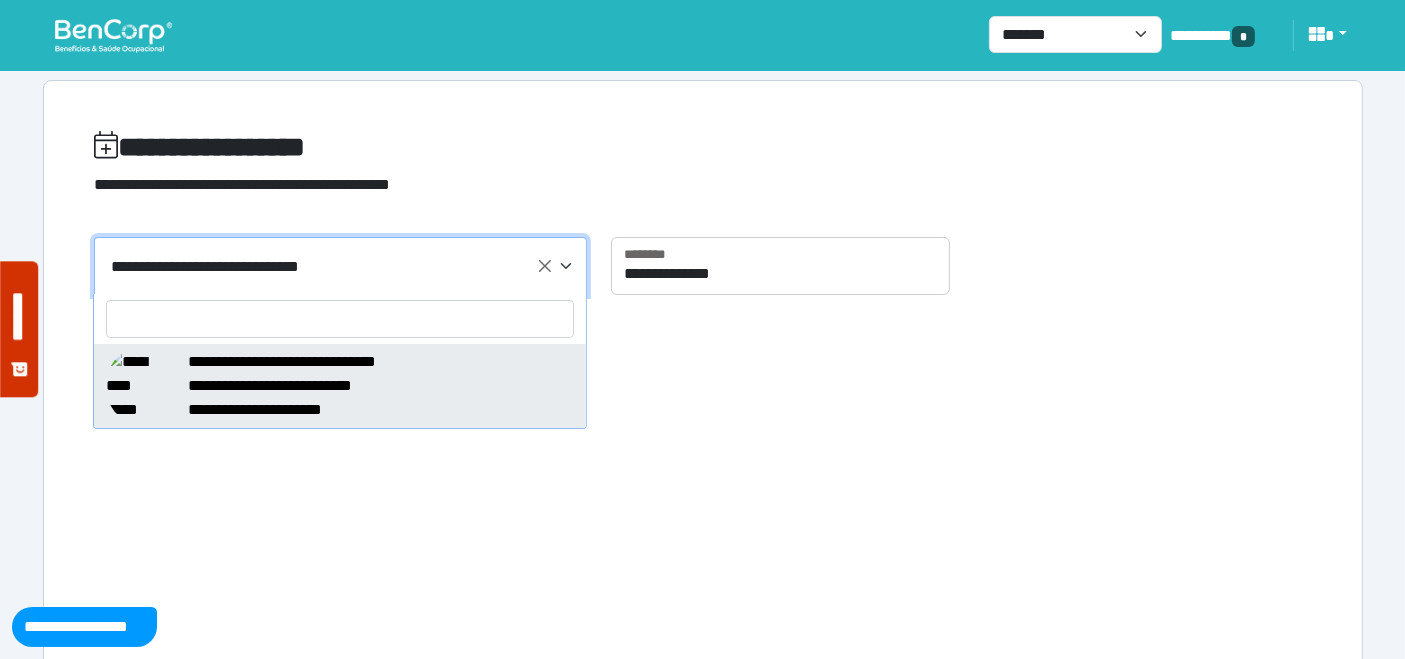 select on "*****" 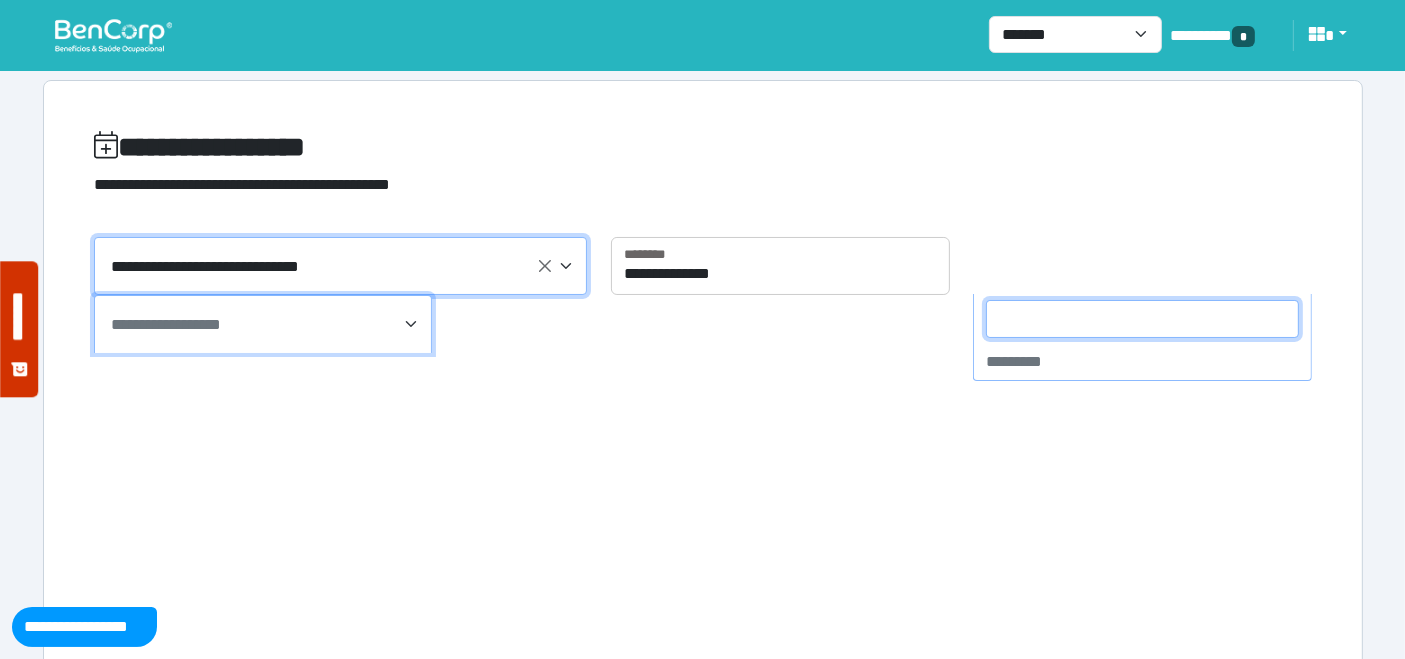 click on "**********" at bounding box center (265, 325) 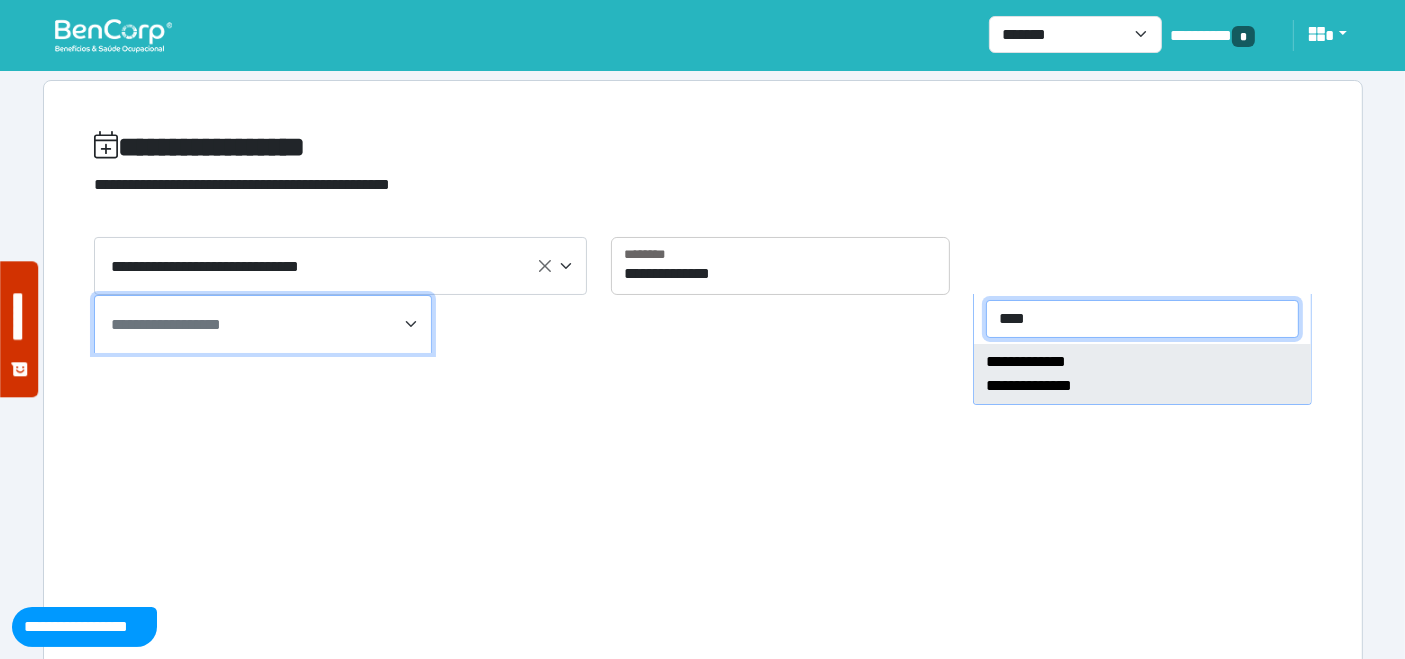type on "****" 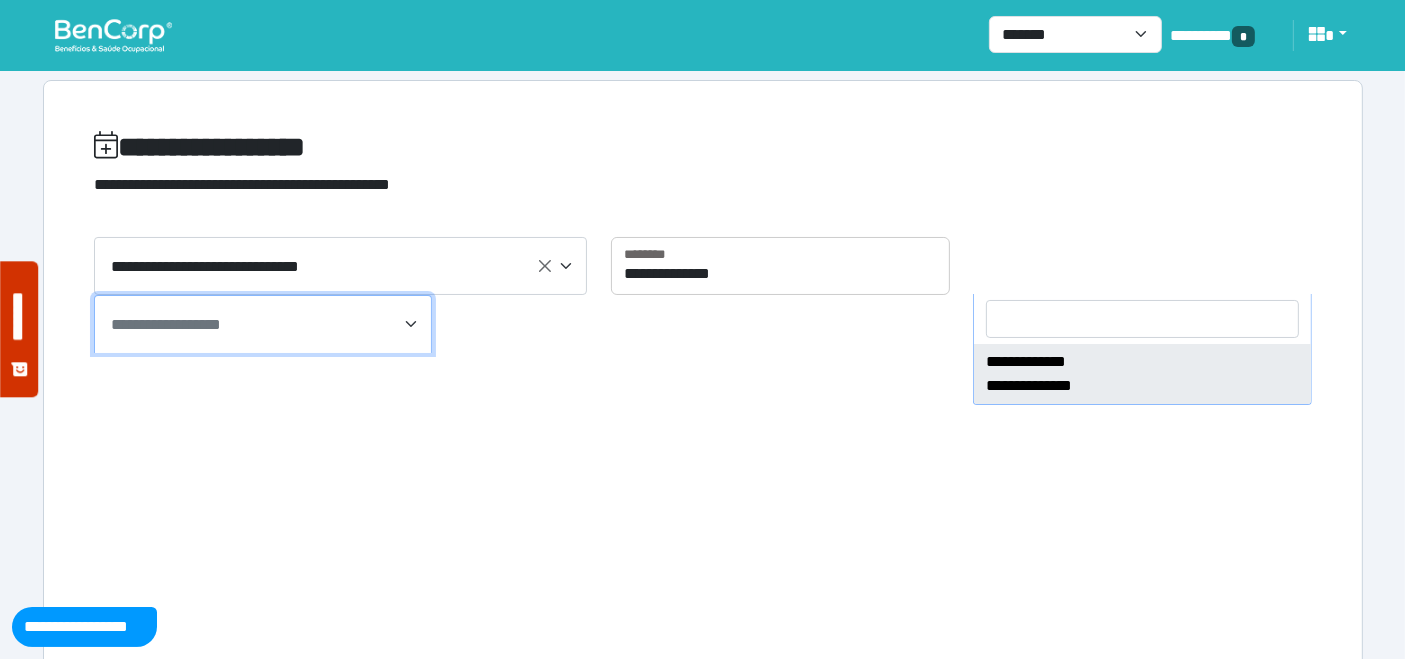 select on "****" 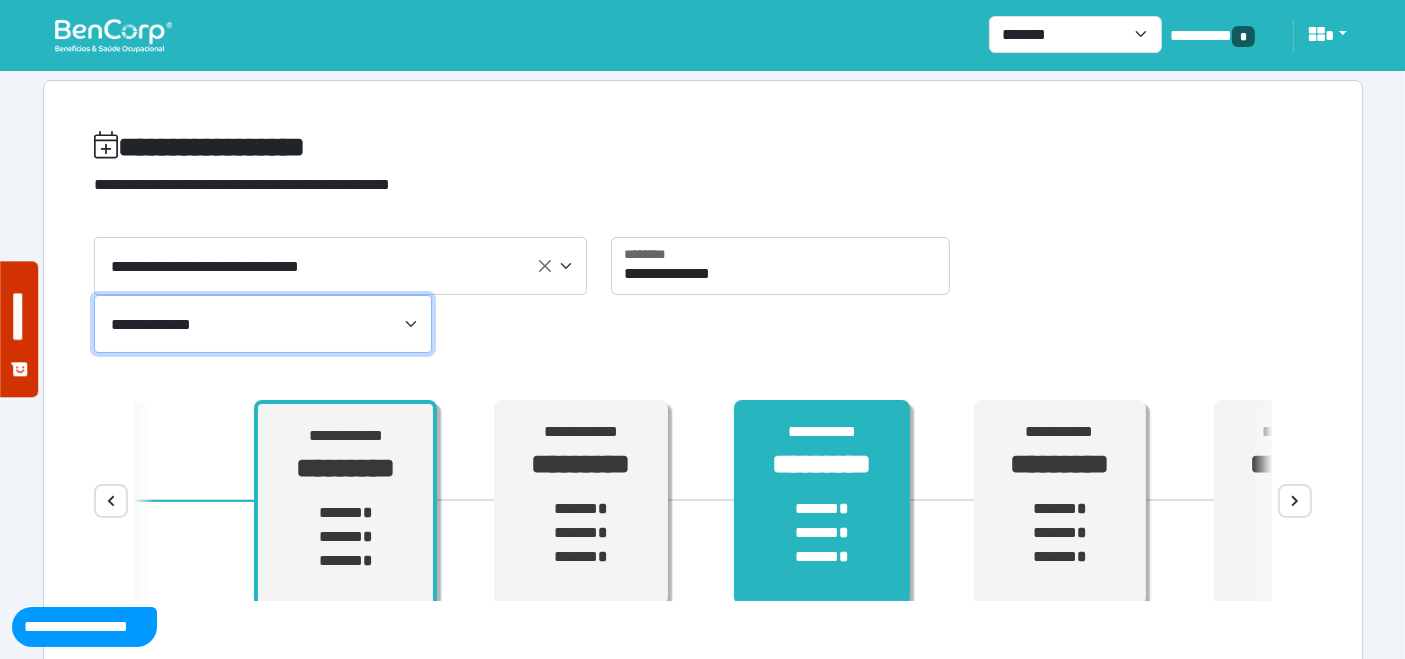 click on "****** * ****** * ****** *" at bounding box center (822, 533) 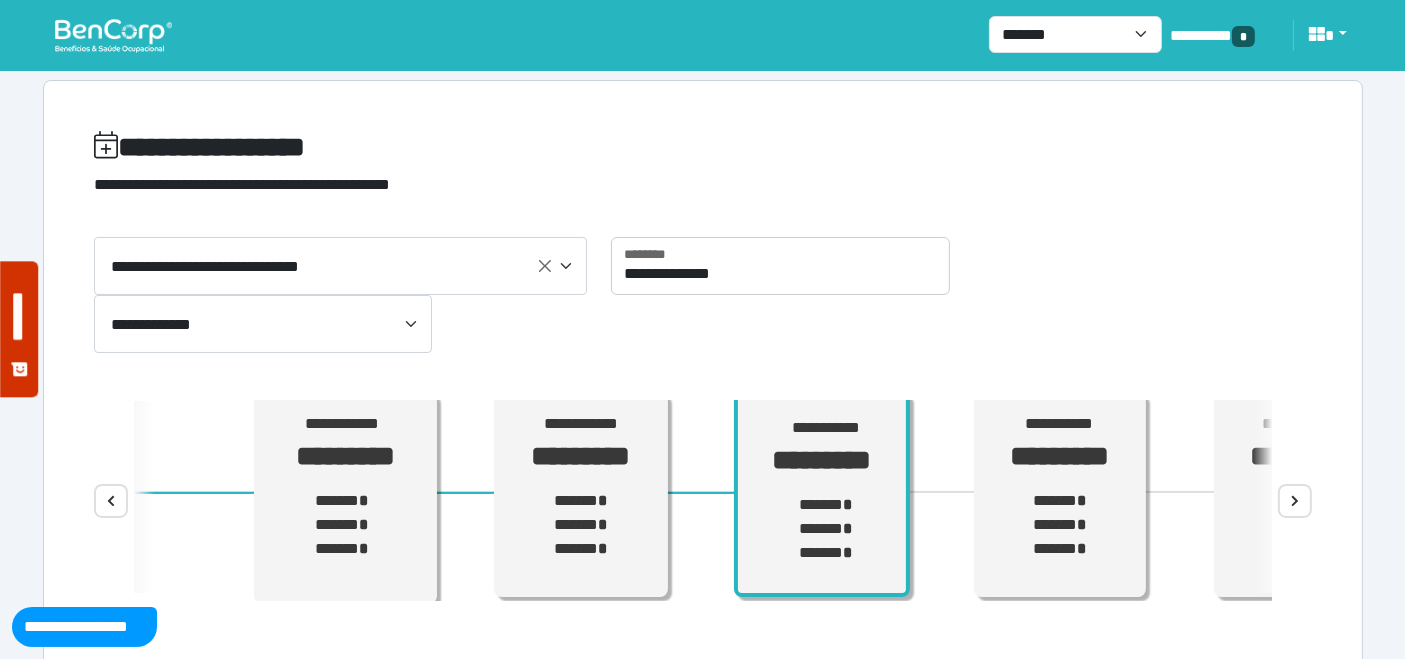 scroll, scrollTop: 11, scrollLeft: 0, axis: vertical 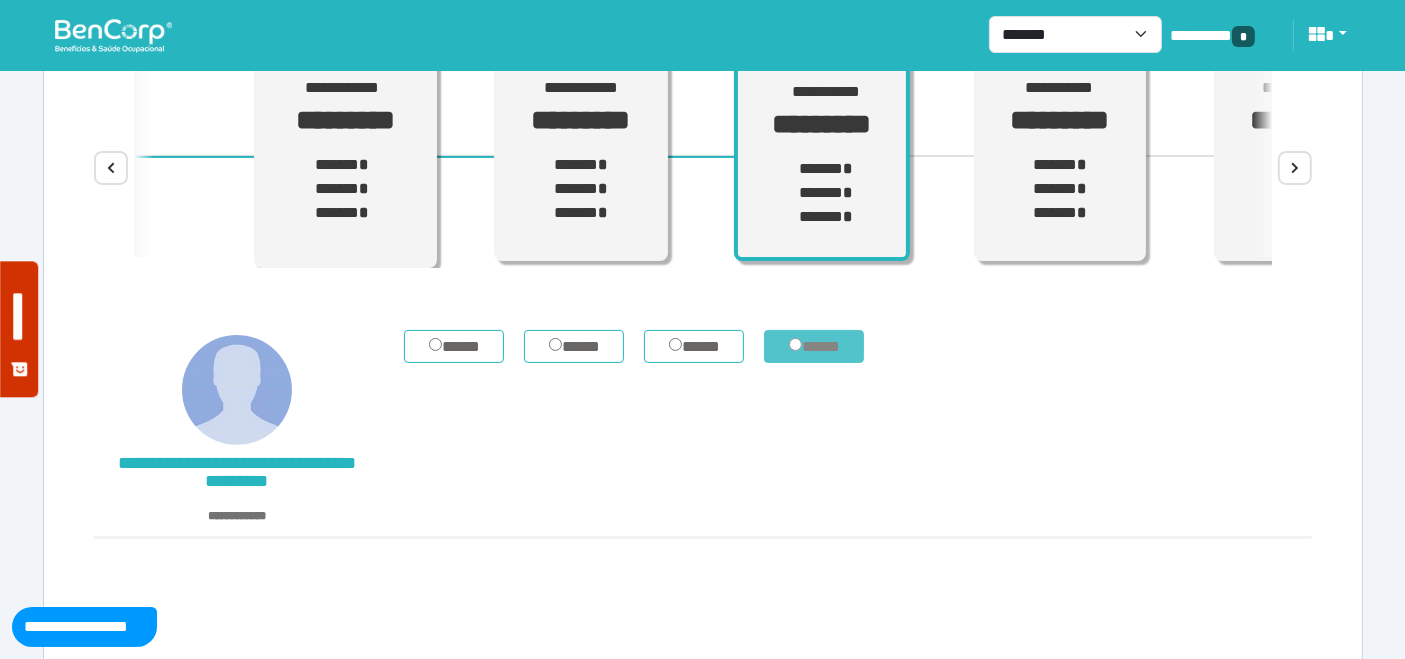 click on "*****" at bounding box center (814, 346) 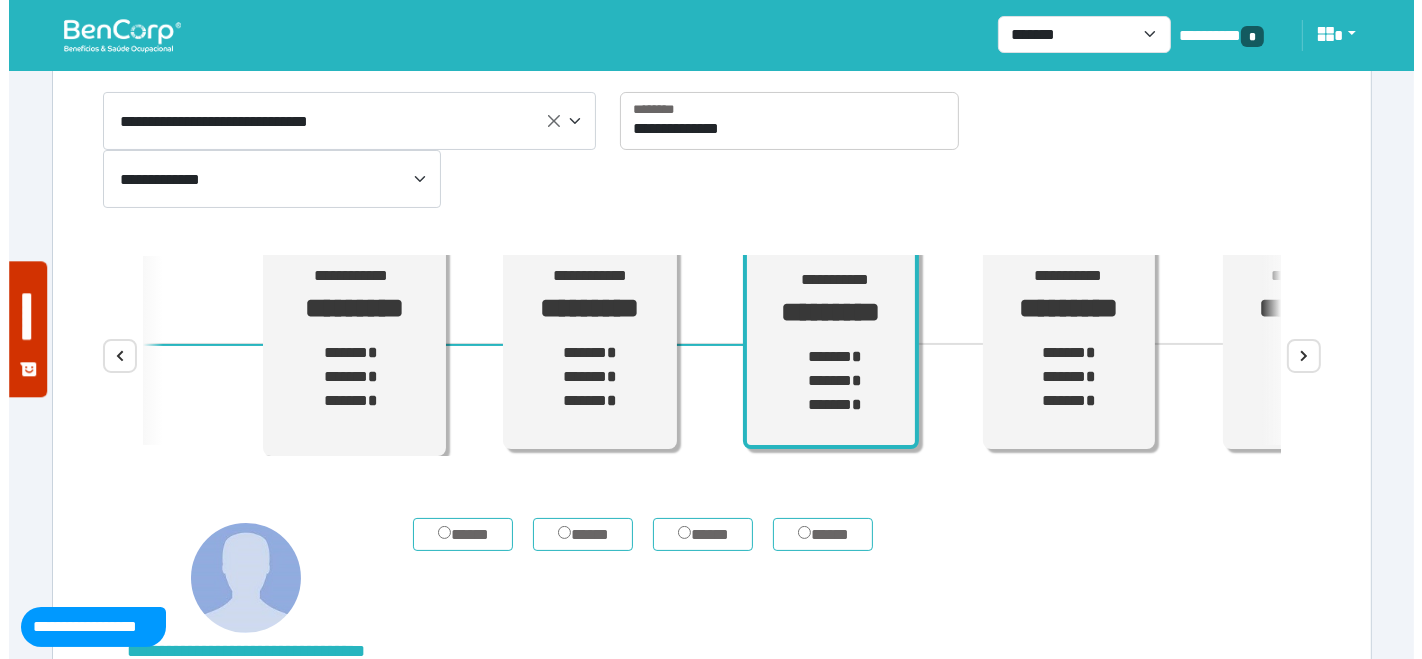 scroll, scrollTop: 463, scrollLeft: 0, axis: vertical 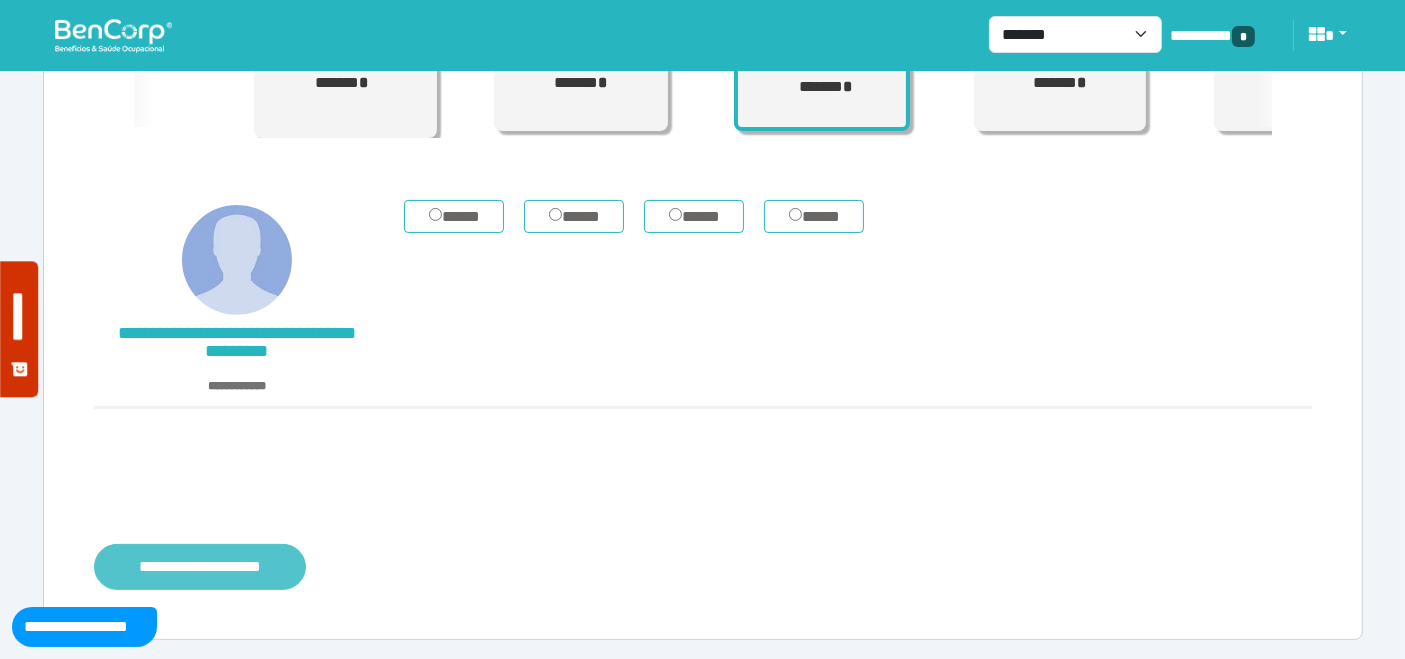 click on "**********" at bounding box center (200, 566) 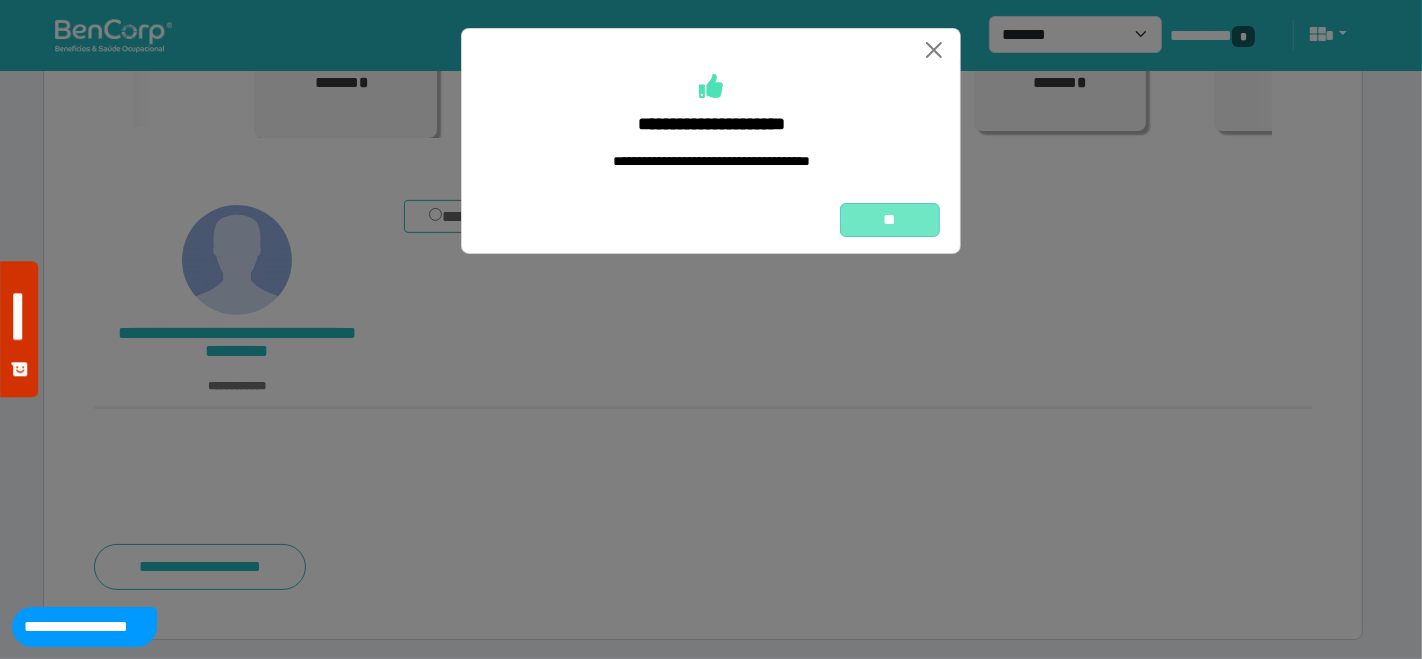 click on "**" at bounding box center (890, 219) 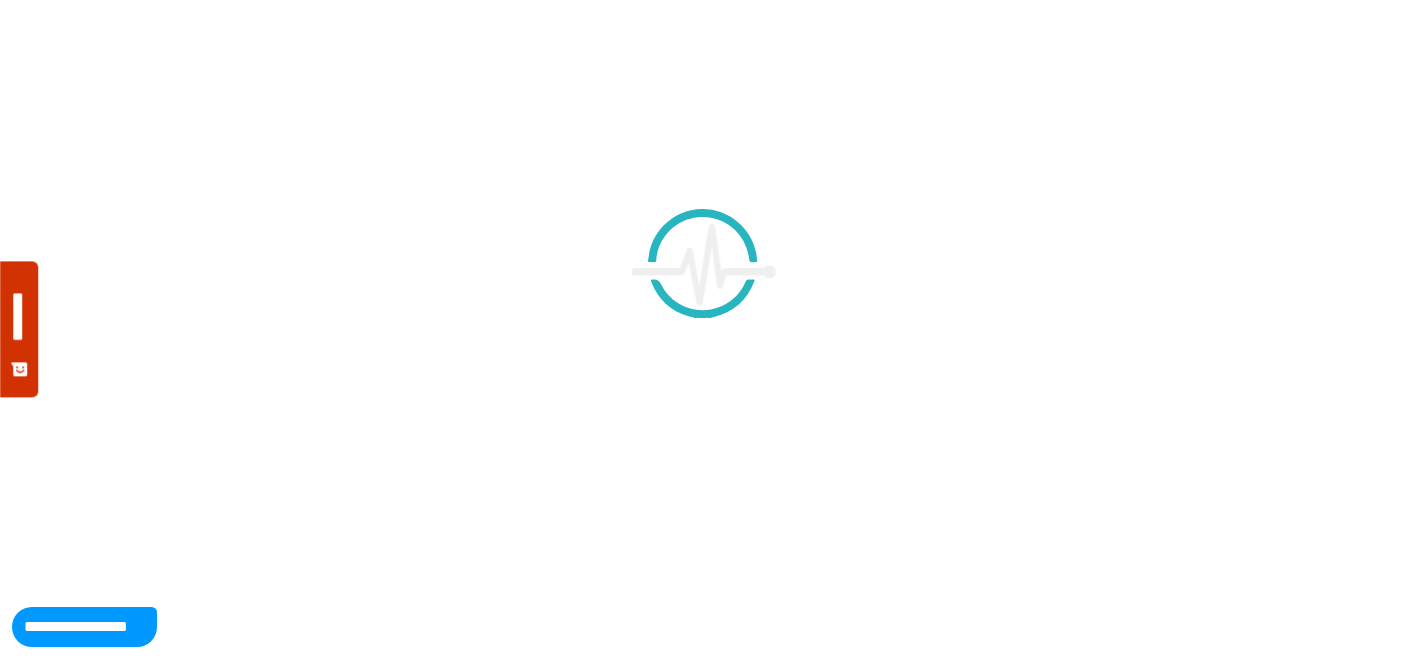 scroll, scrollTop: 0, scrollLeft: 0, axis: both 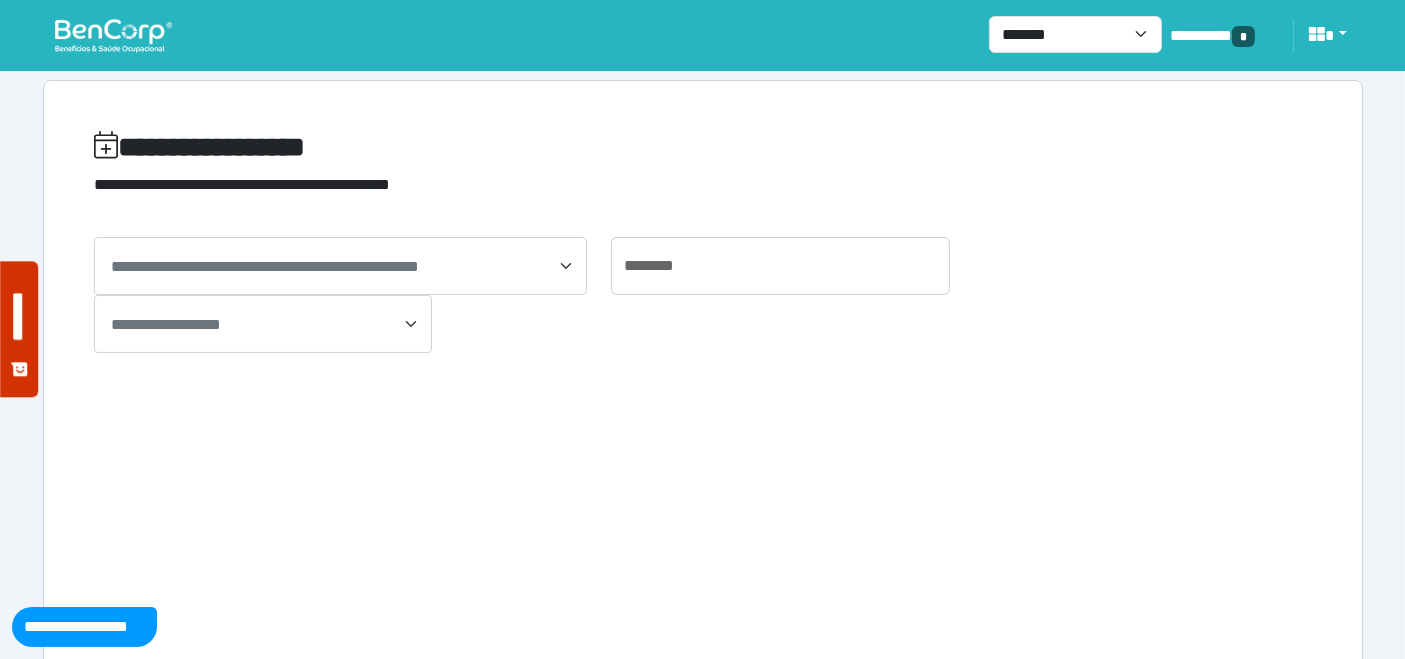 click at bounding box center (113, 35) 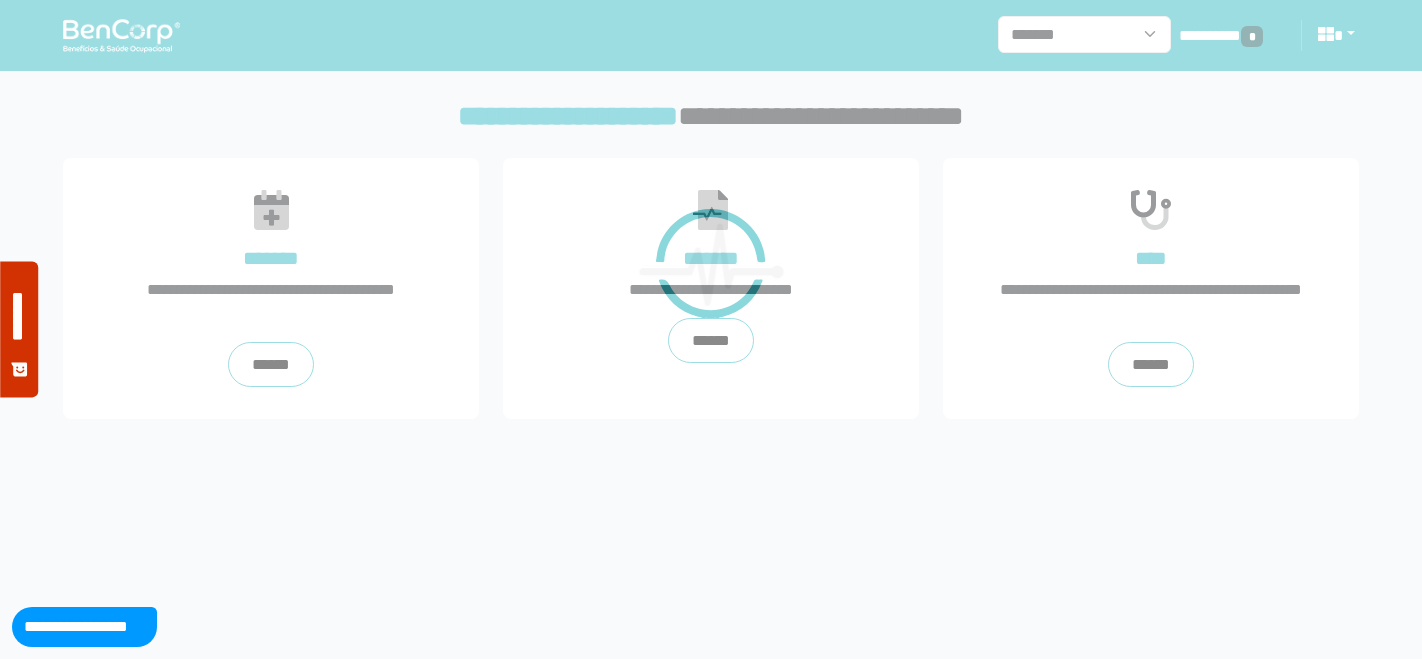 scroll, scrollTop: 0, scrollLeft: 0, axis: both 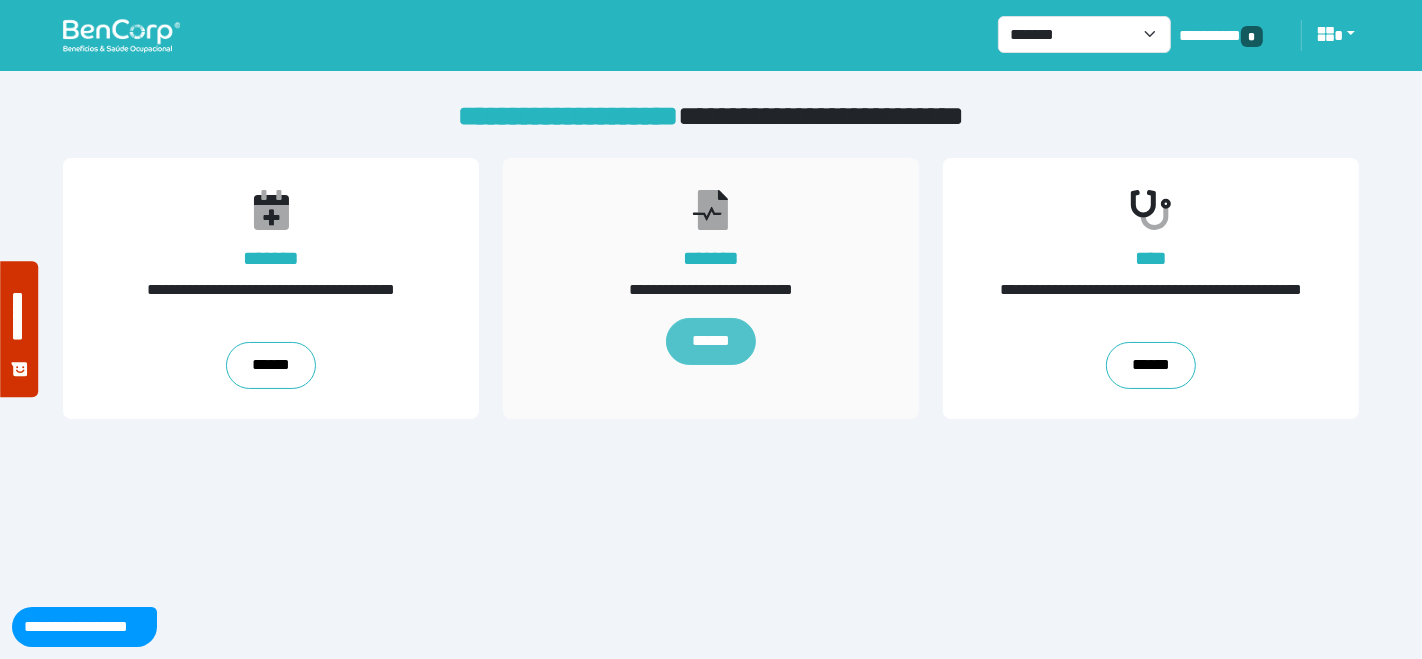 click on "******" at bounding box center [711, 342] 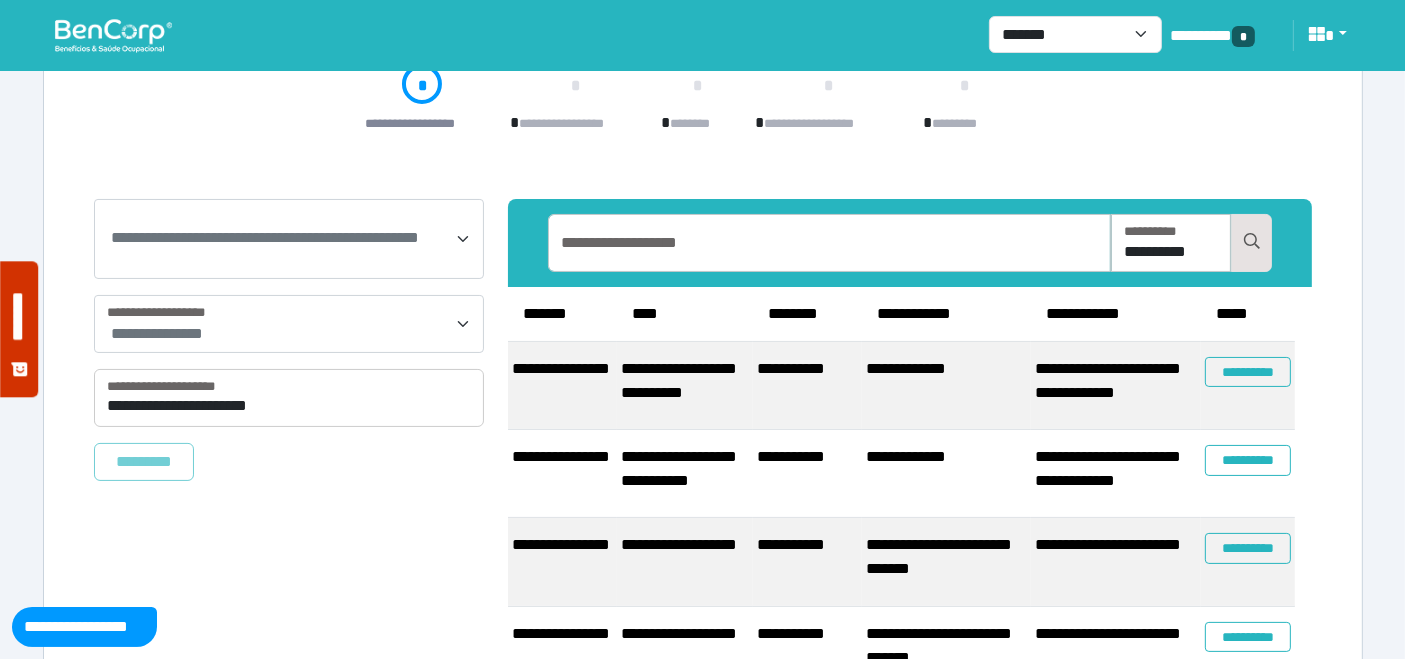 scroll, scrollTop: 211, scrollLeft: 0, axis: vertical 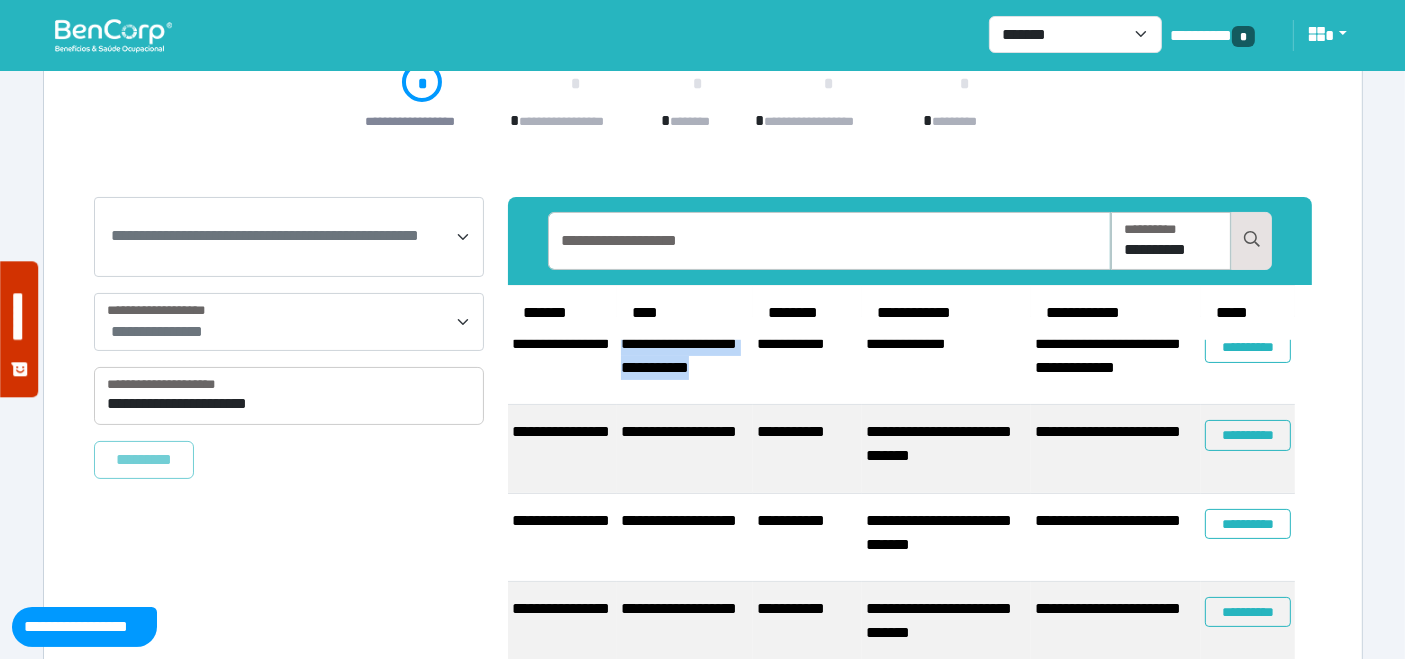drag, startPoint x: 703, startPoint y: 398, endPoint x: 620, endPoint y: 364, distance: 89.693924 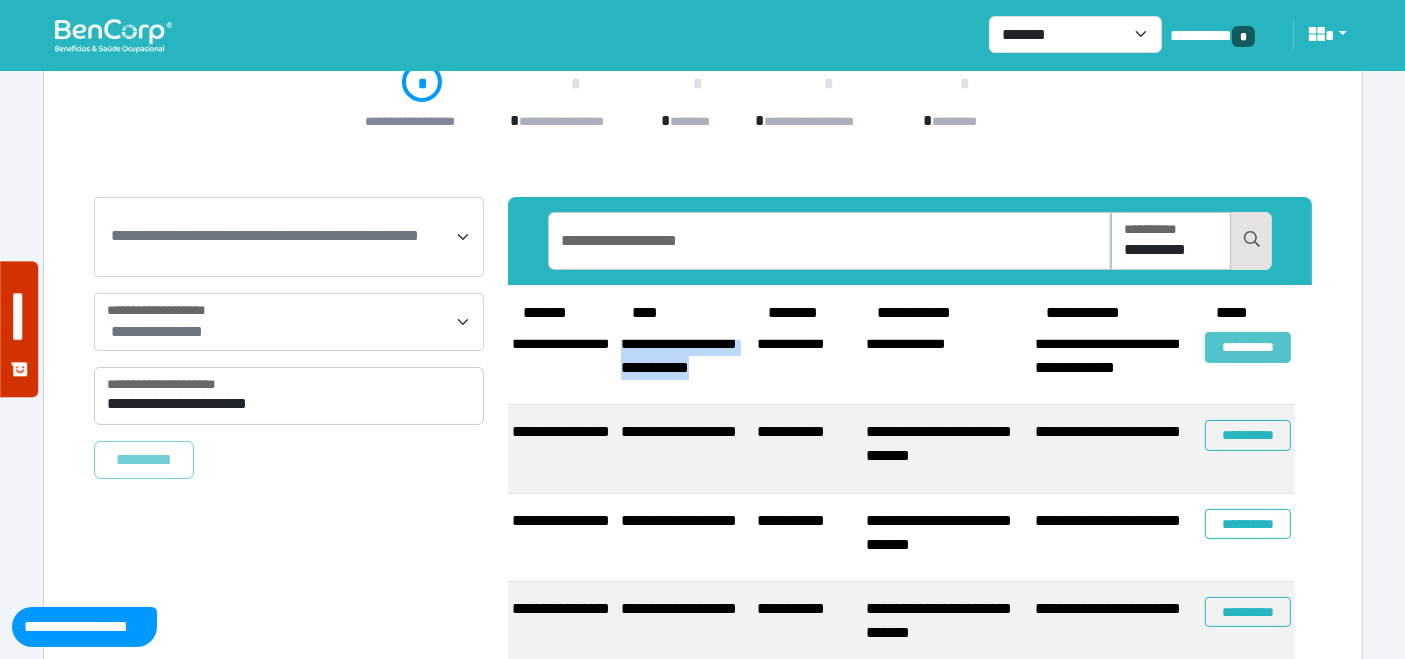 click on "**********" at bounding box center (1248, 347) 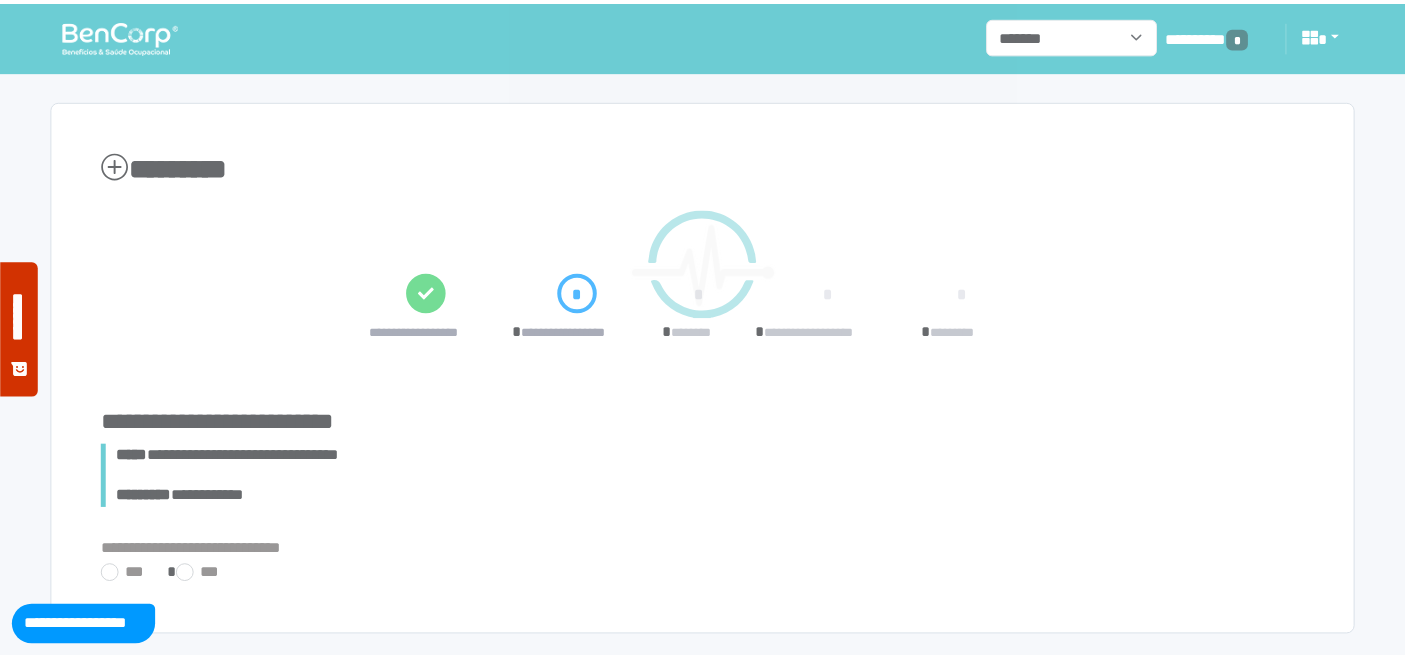 scroll, scrollTop: 0, scrollLeft: 0, axis: both 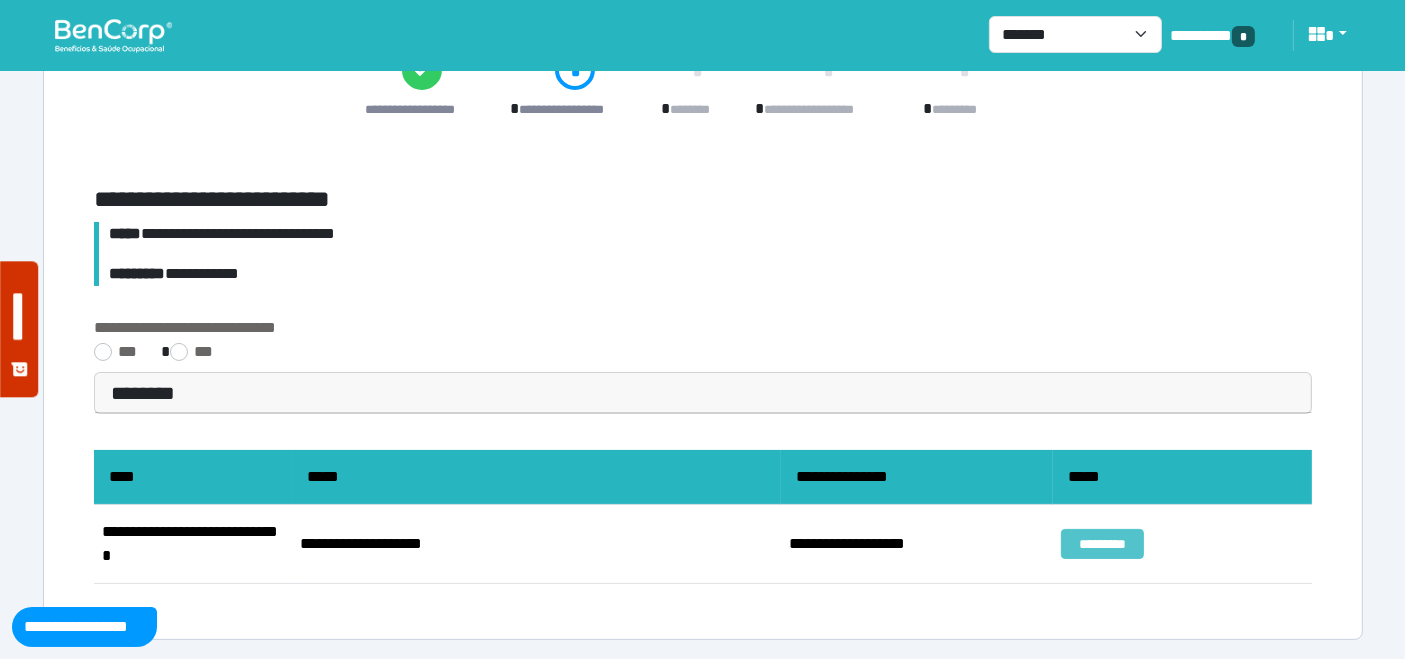 click on "*********" at bounding box center (1102, 544) 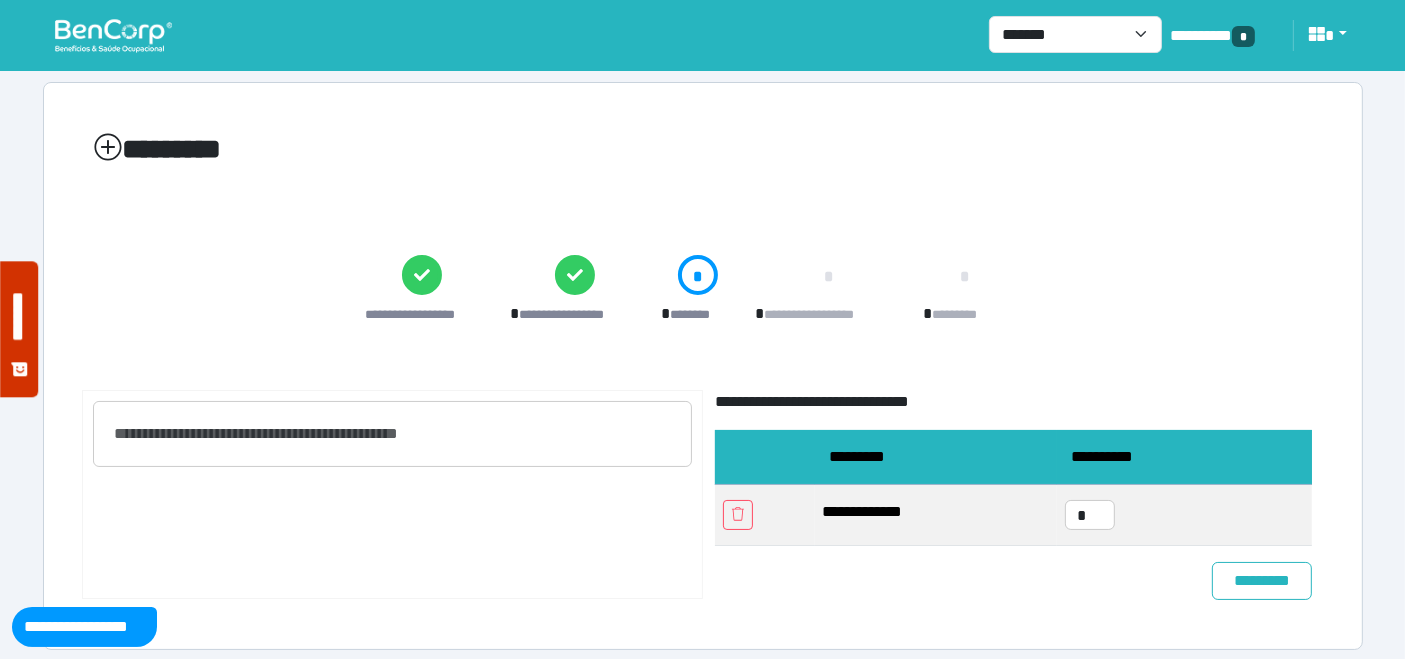 scroll, scrollTop: 28, scrollLeft: 0, axis: vertical 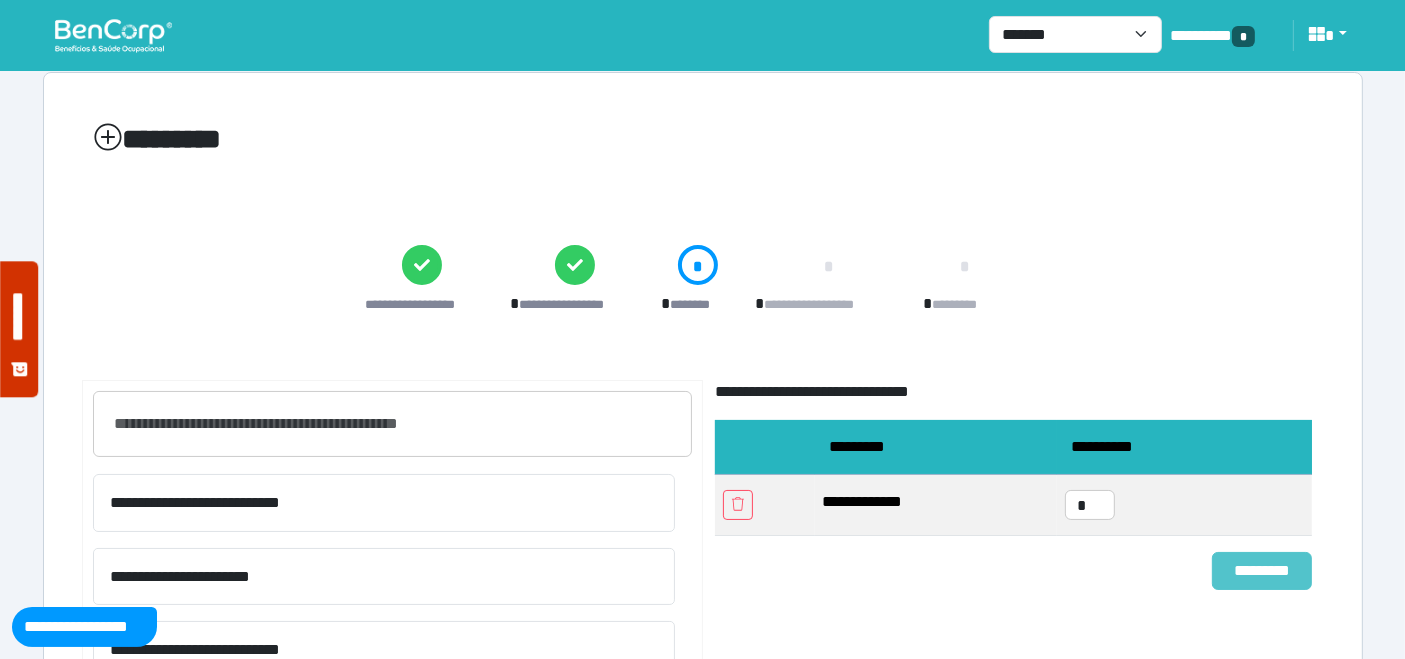 click on "*********" at bounding box center [1262, 570] 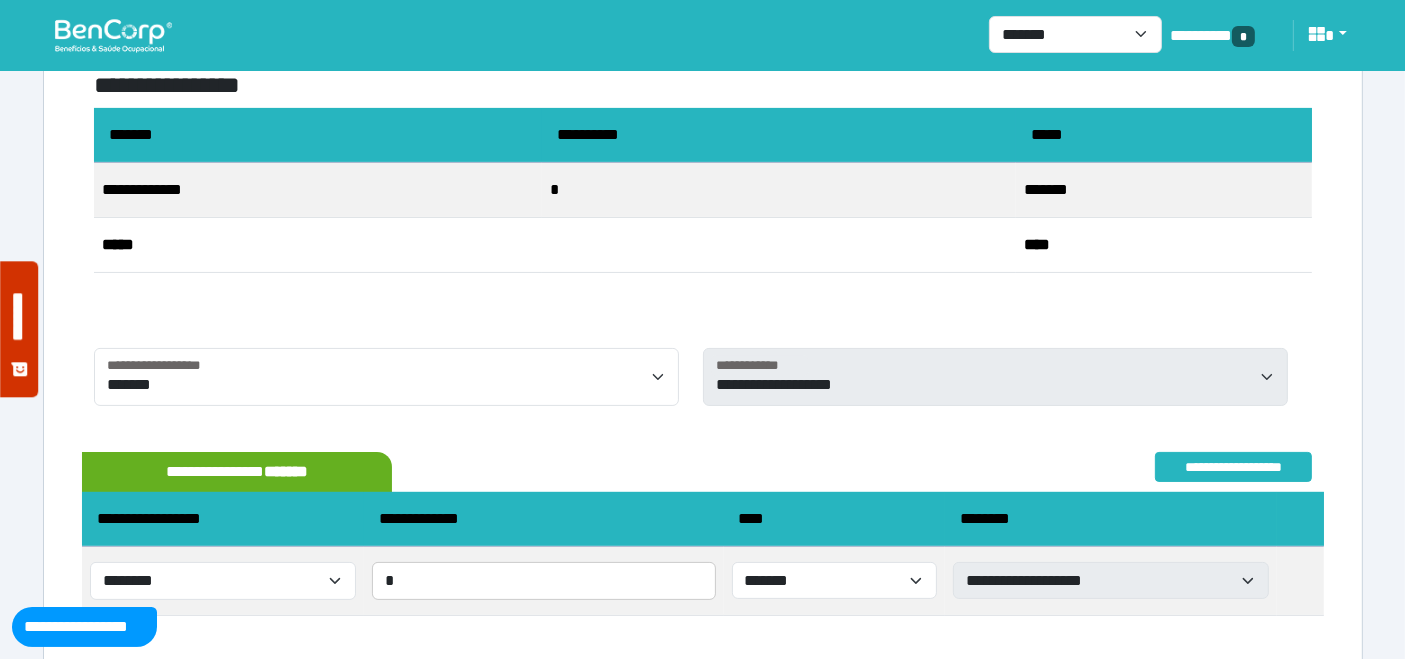 scroll, scrollTop: 454, scrollLeft: 0, axis: vertical 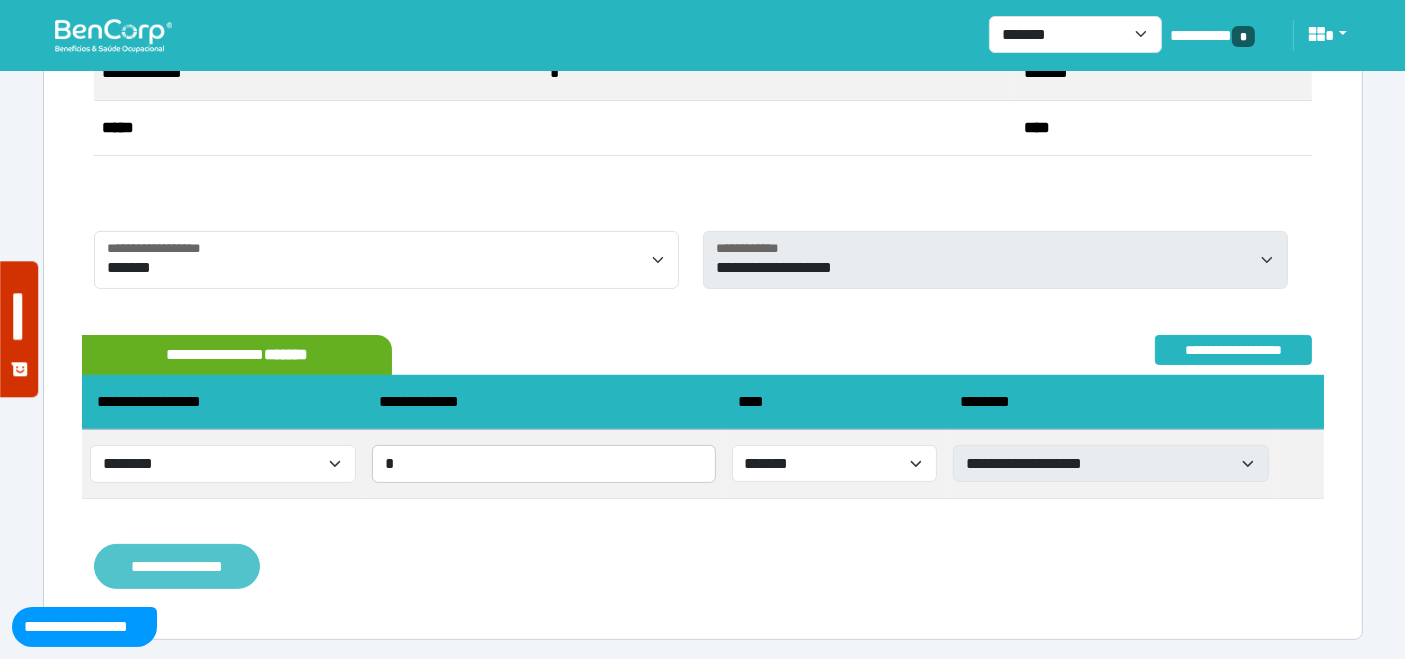 click on "**********" at bounding box center (177, 566) 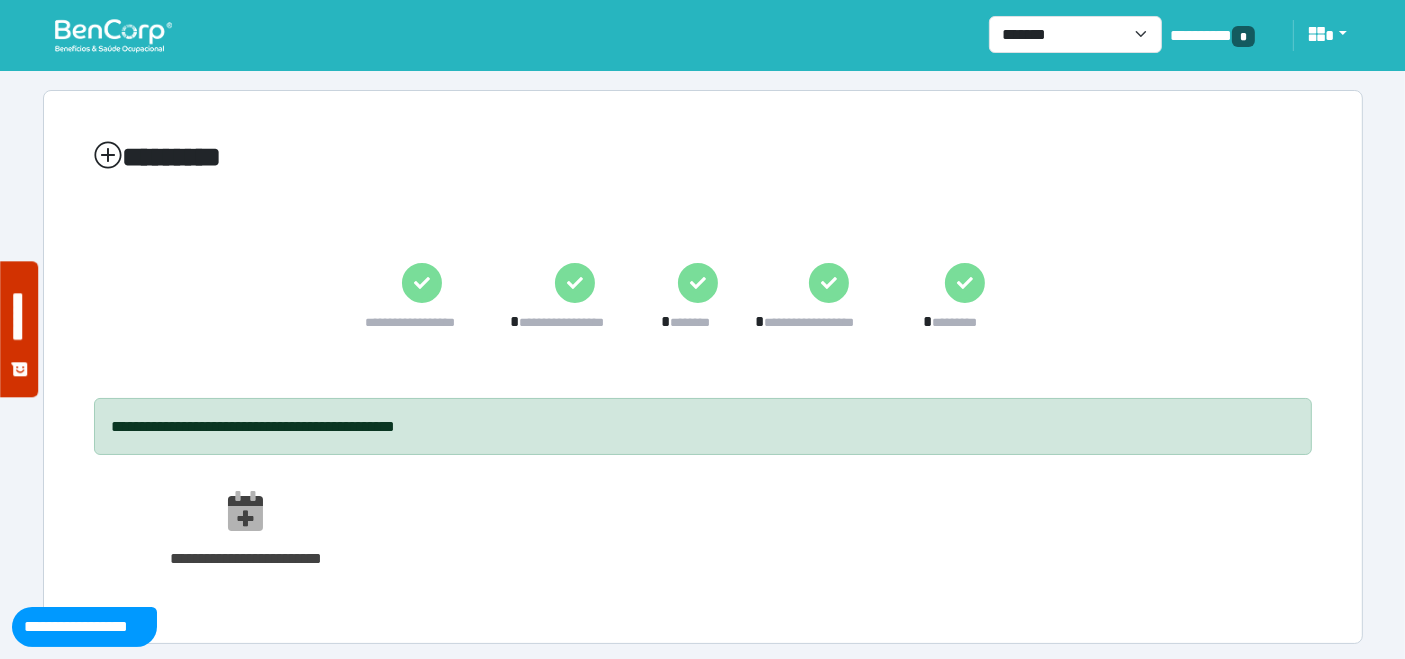 scroll, scrollTop: 14, scrollLeft: 0, axis: vertical 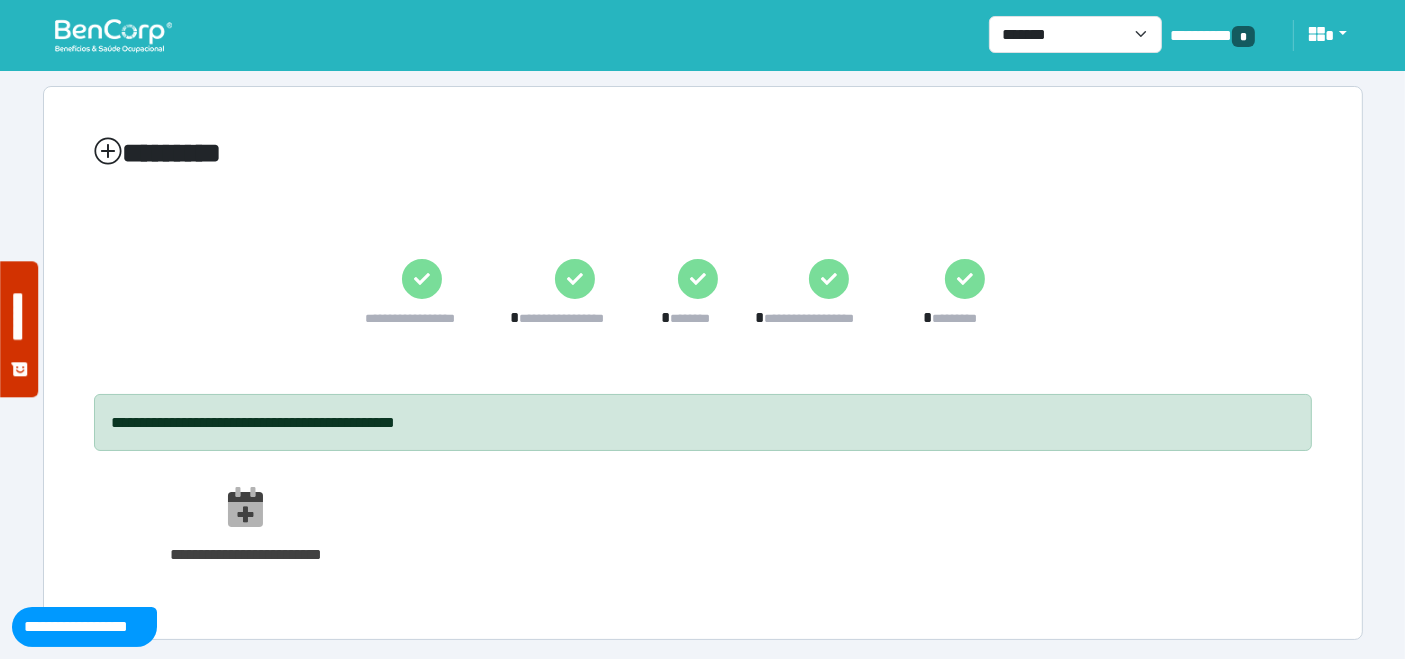 click at bounding box center (113, 35) 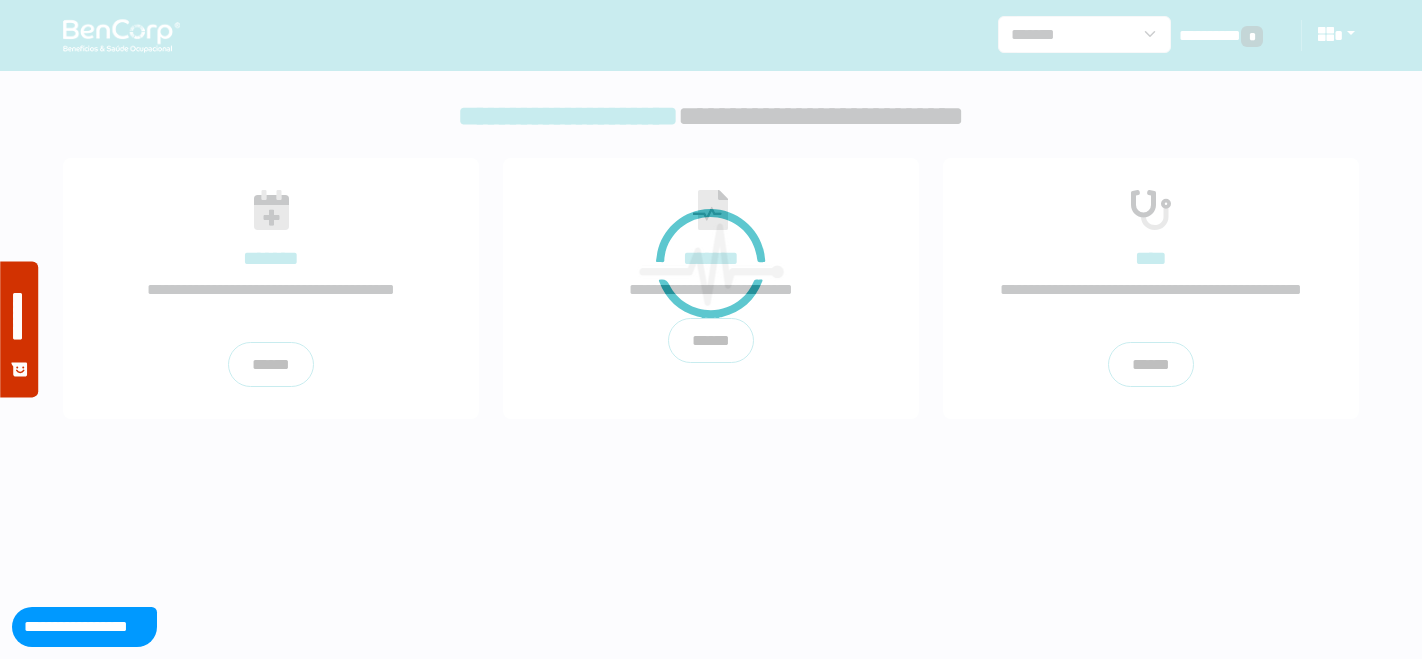 scroll, scrollTop: 0, scrollLeft: 0, axis: both 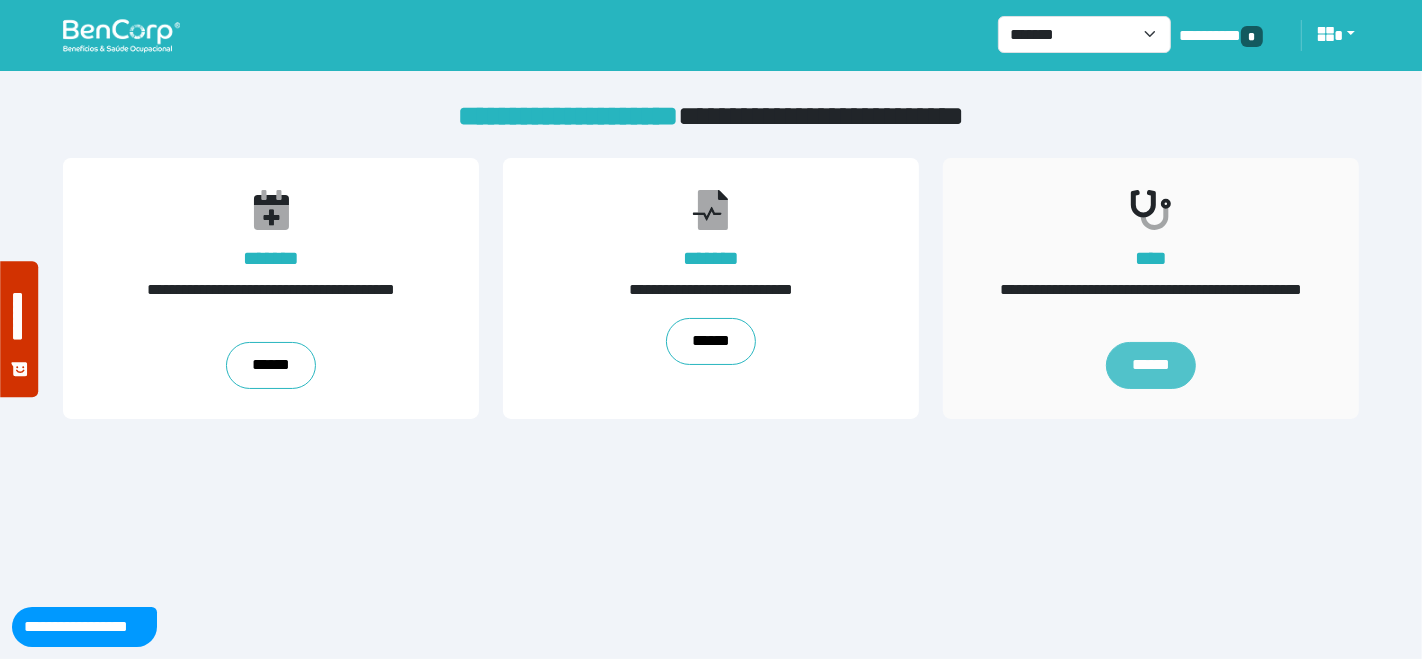 click on "******" at bounding box center [1151, 366] 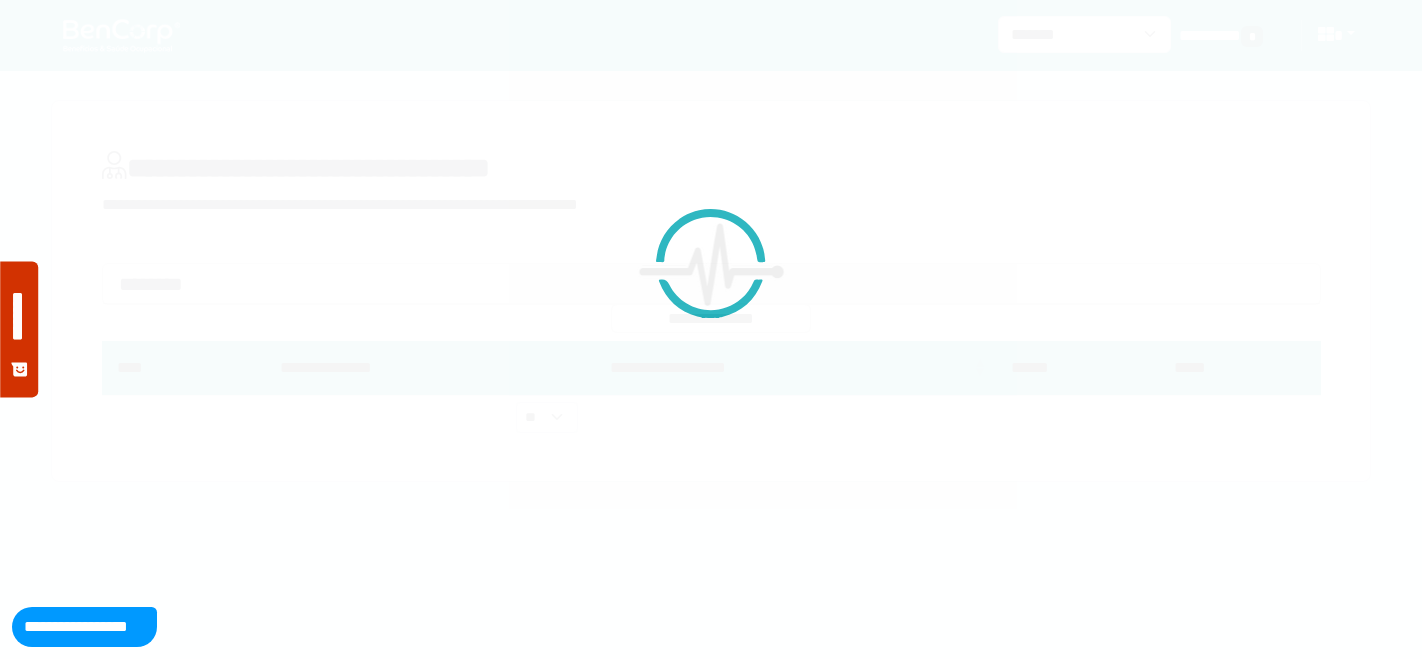 scroll, scrollTop: 0, scrollLeft: 0, axis: both 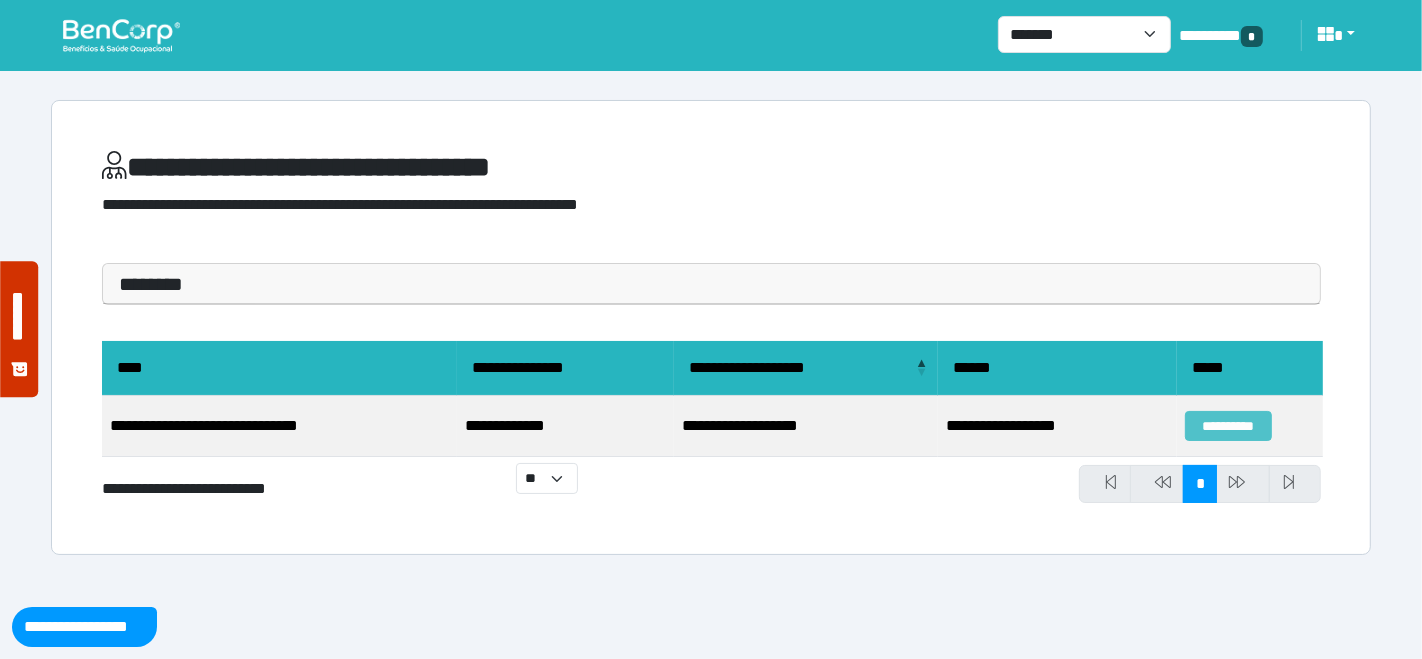 click on "**********" at bounding box center (1228, 426) 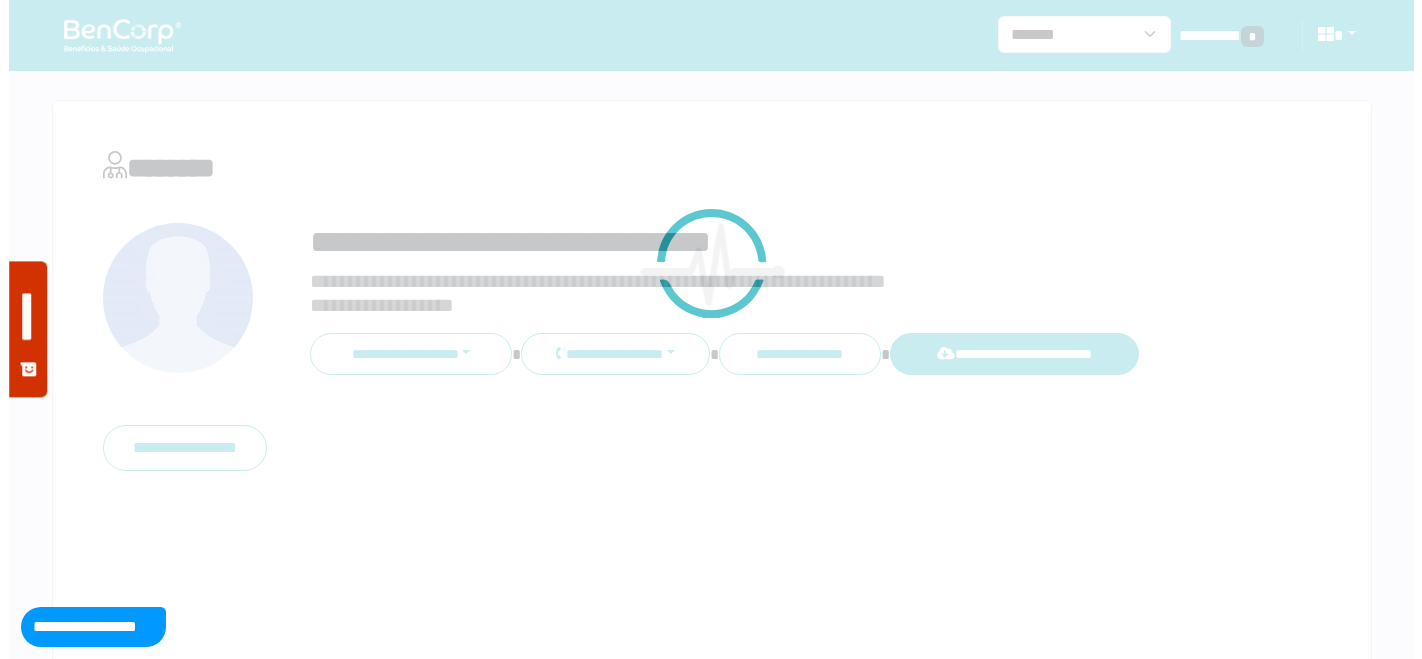 scroll, scrollTop: 0, scrollLeft: 0, axis: both 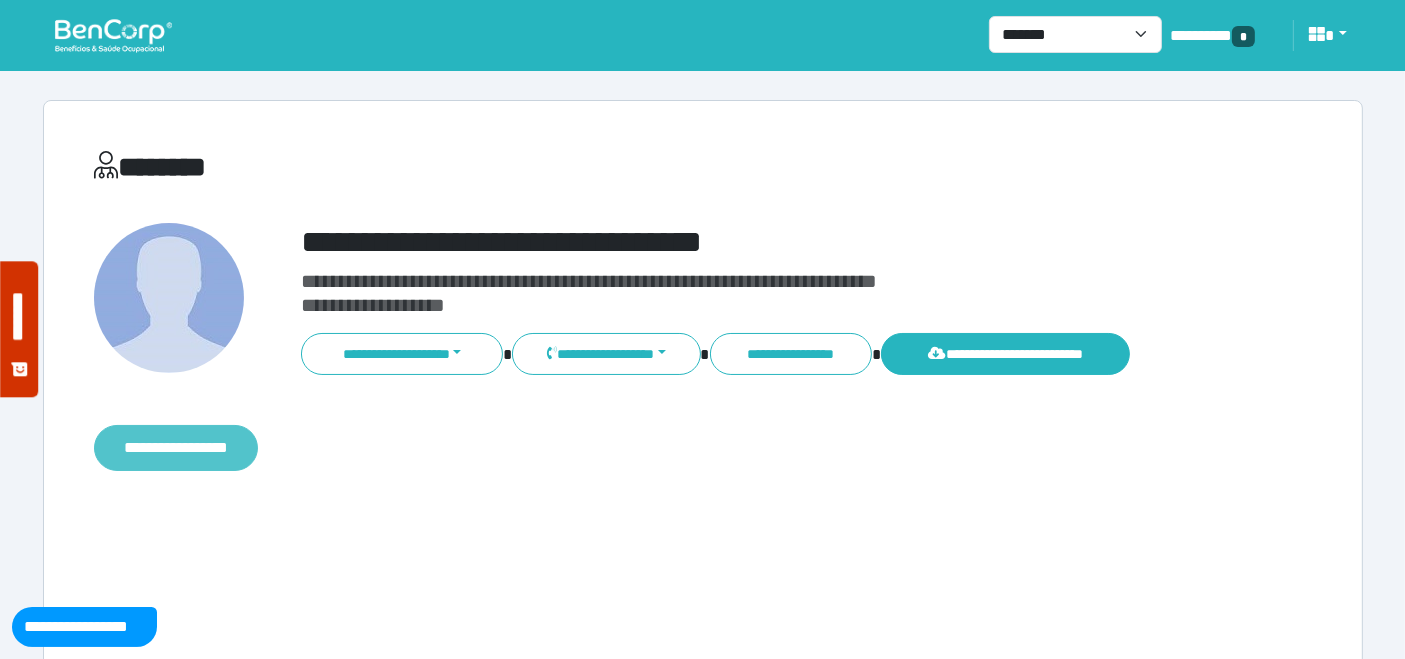 click on "**********" at bounding box center (176, 447) 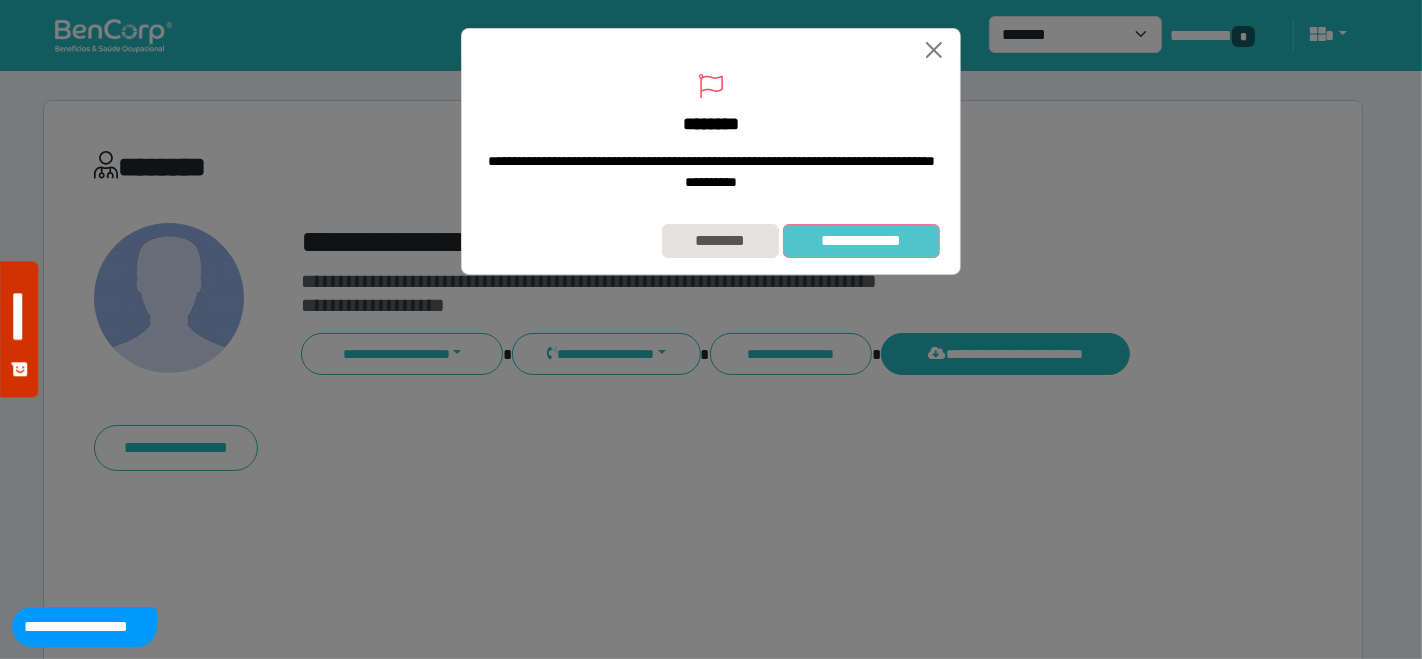 click on "**********" at bounding box center [861, 240] 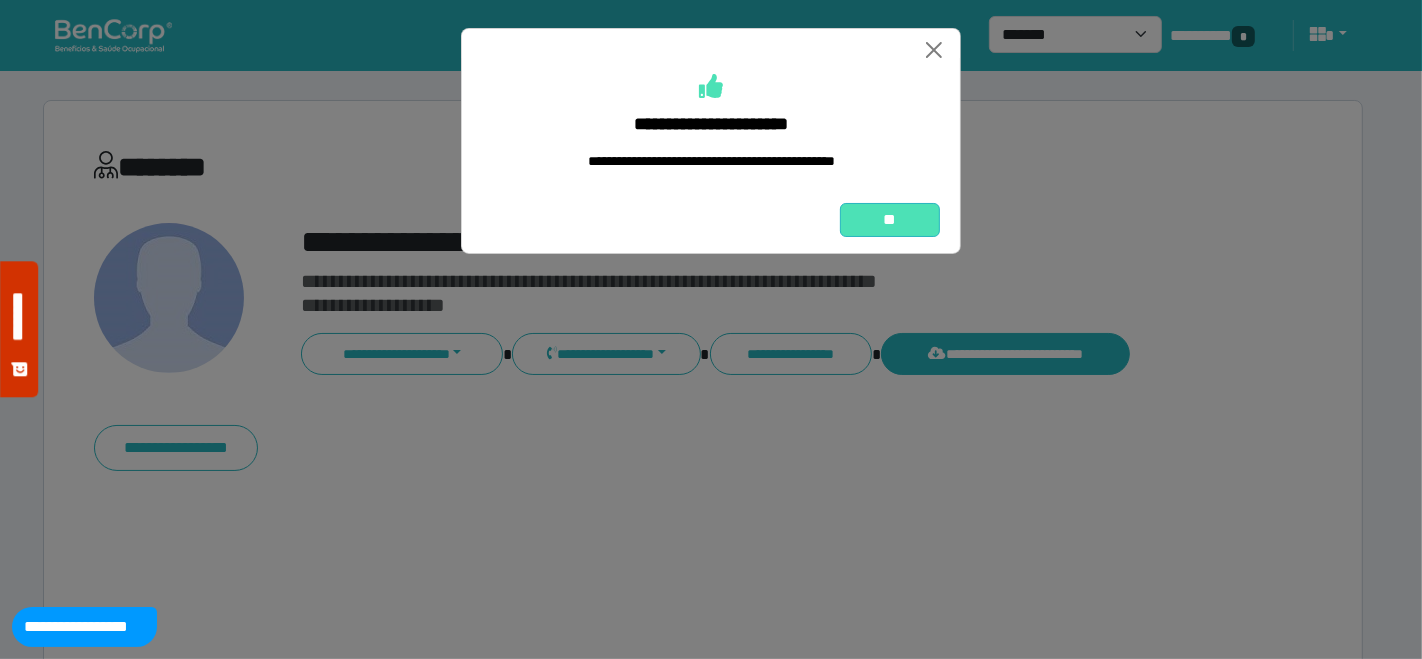 drag, startPoint x: 897, startPoint y: 238, endPoint x: 726, endPoint y: 71, distance: 239.01883 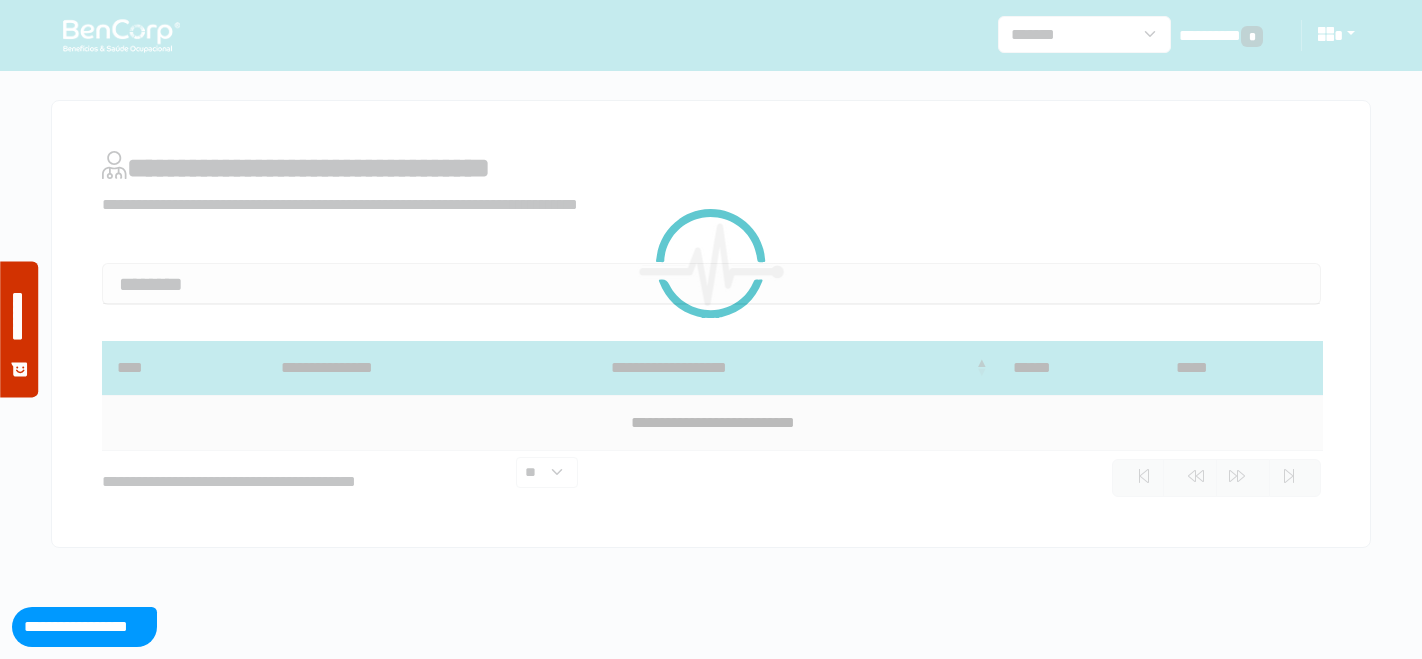 scroll, scrollTop: 0, scrollLeft: 0, axis: both 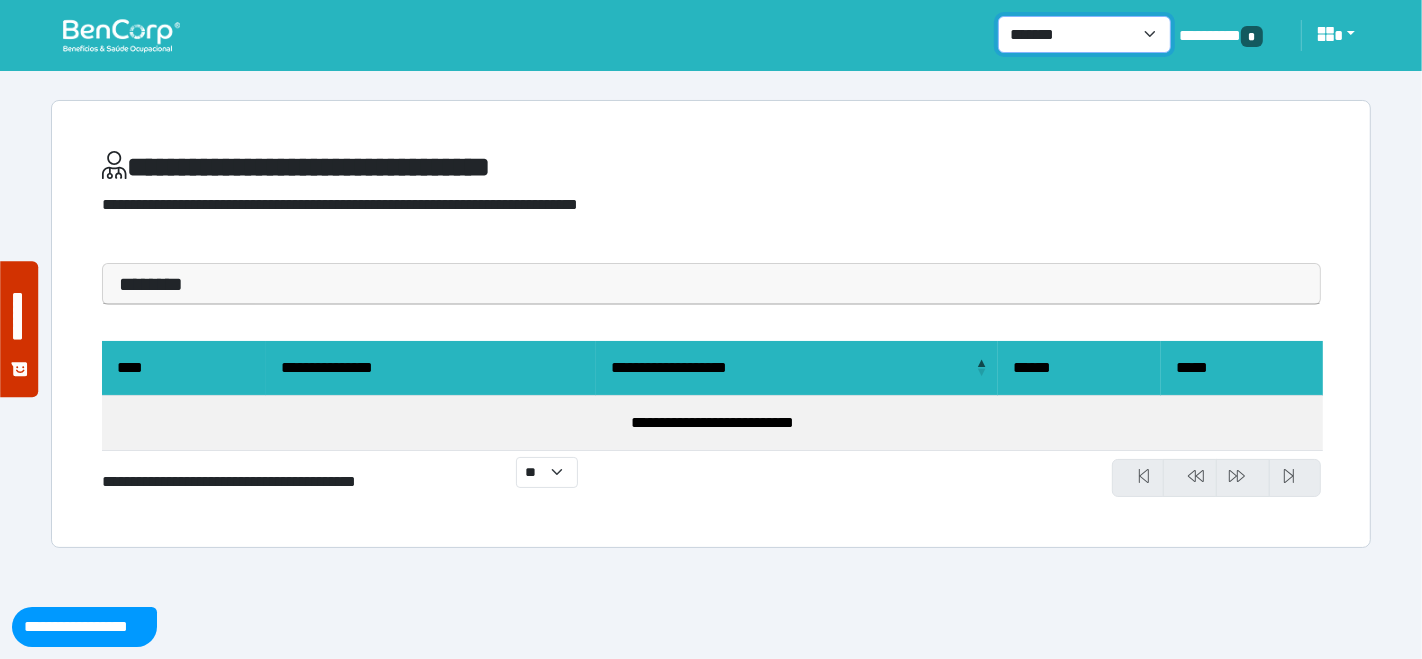 drag, startPoint x: 1144, startPoint y: 34, endPoint x: 1128, endPoint y: 49, distance: 21.931713 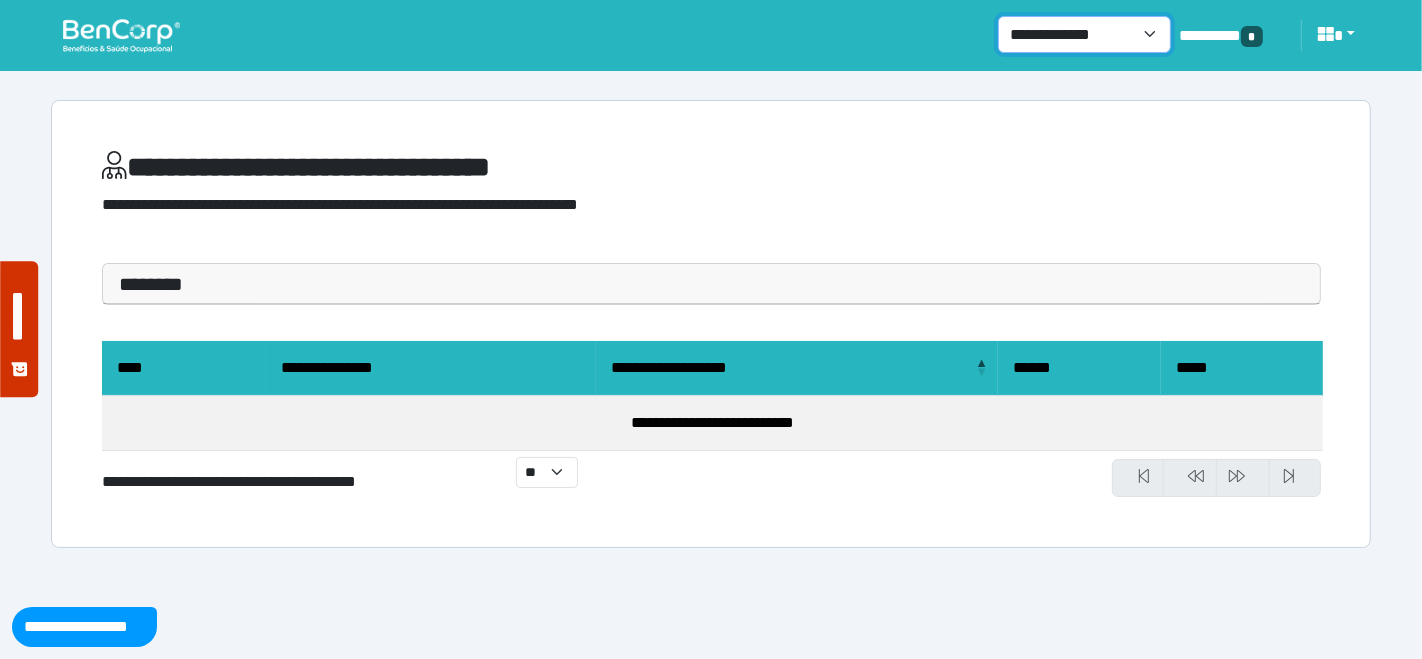 click on "**********" at bounding box center (1084, 34) 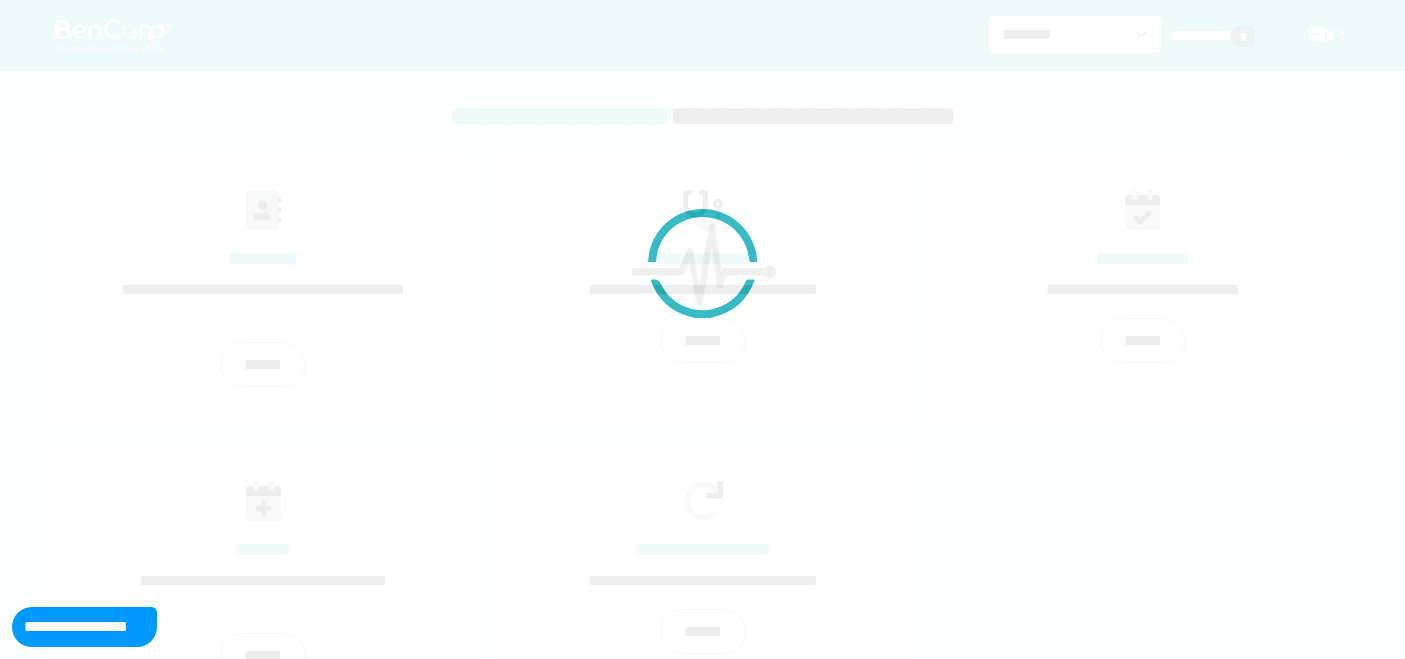 scroll, scrollTop: 0, scrollLeft: 0, axis: both 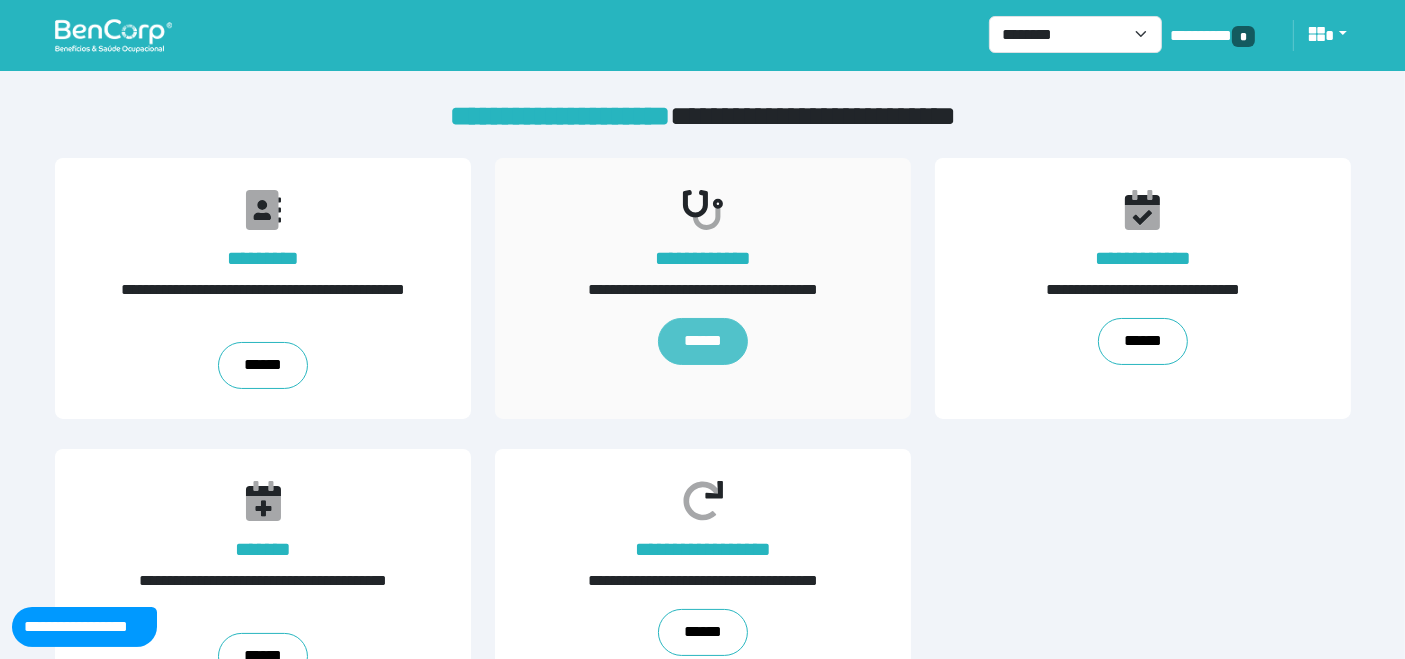 click on "******" at bounding box center (702, 342) 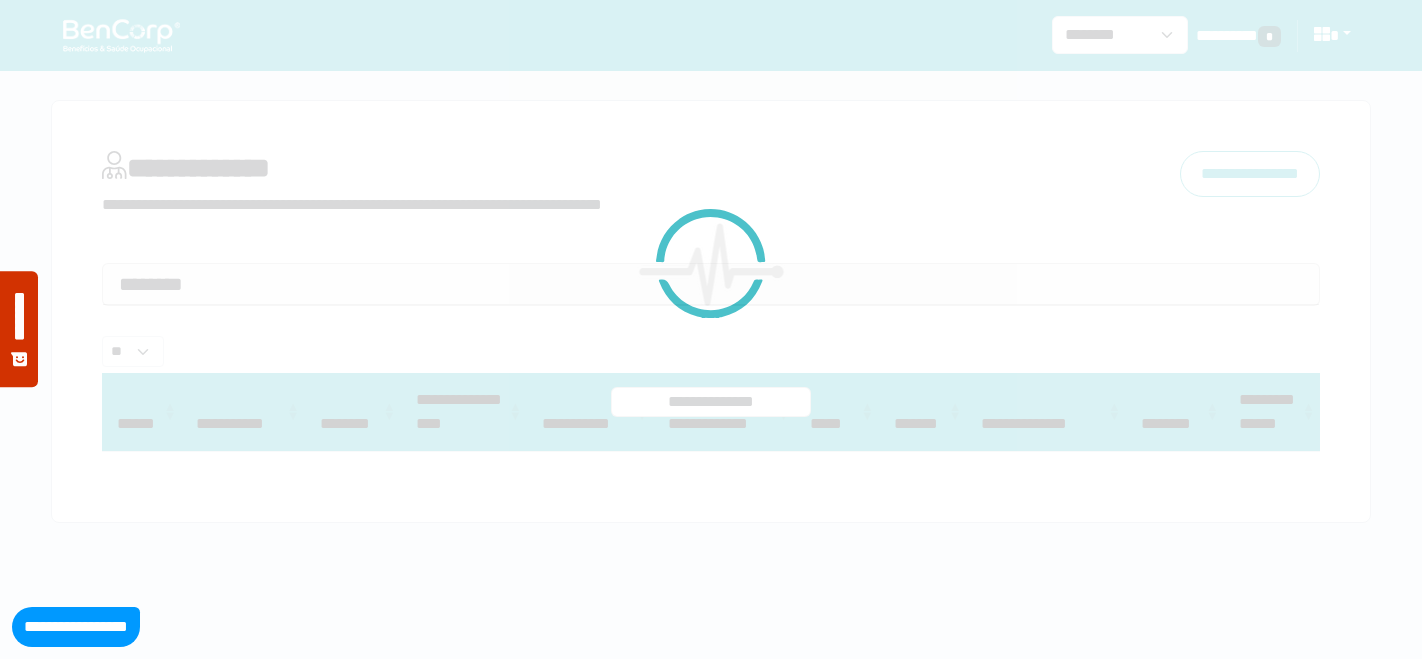 select 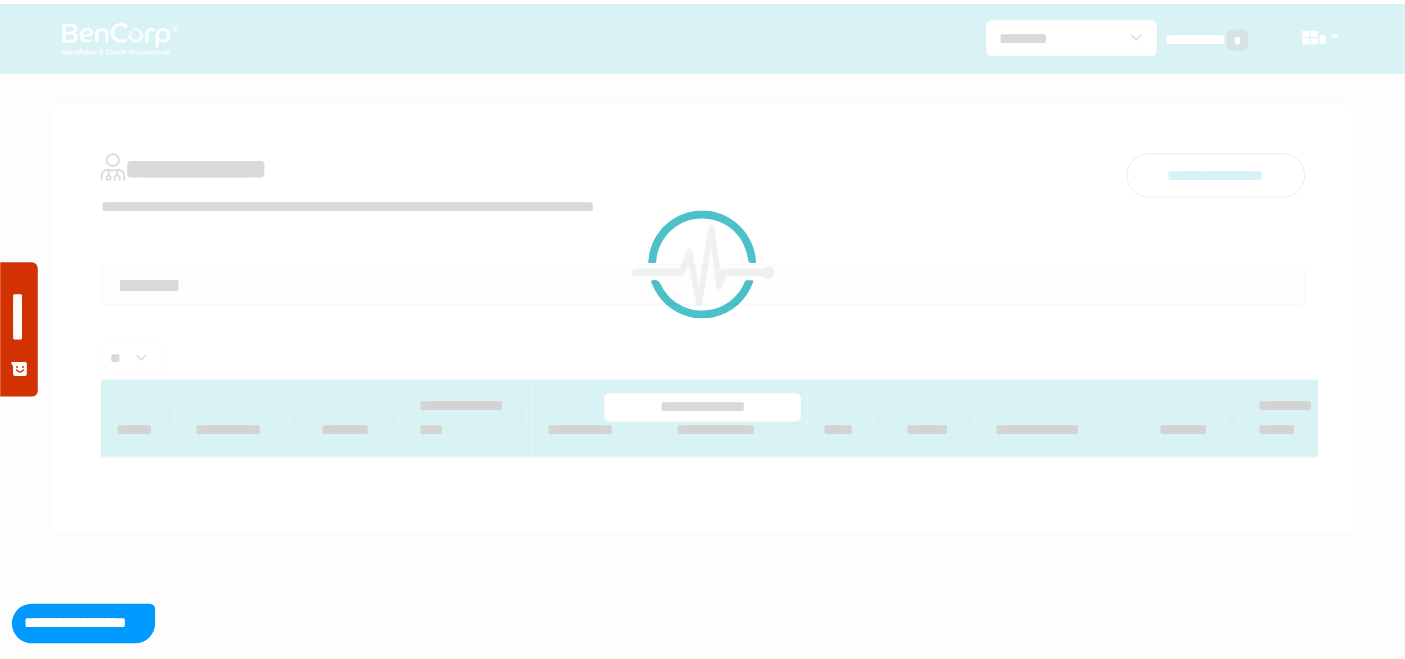 scroll, scrollTop: 0, scrollLeft: 0, axis: both 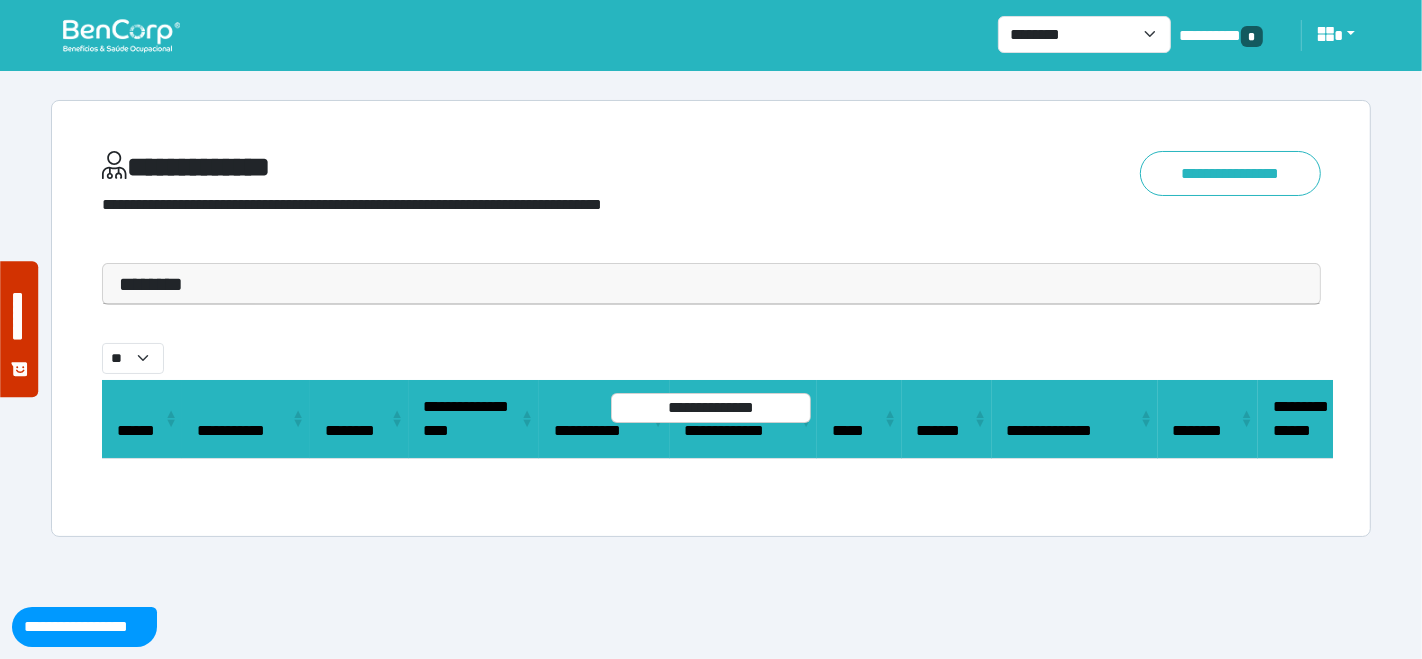 click on "********" at bounding box center (711, 284) 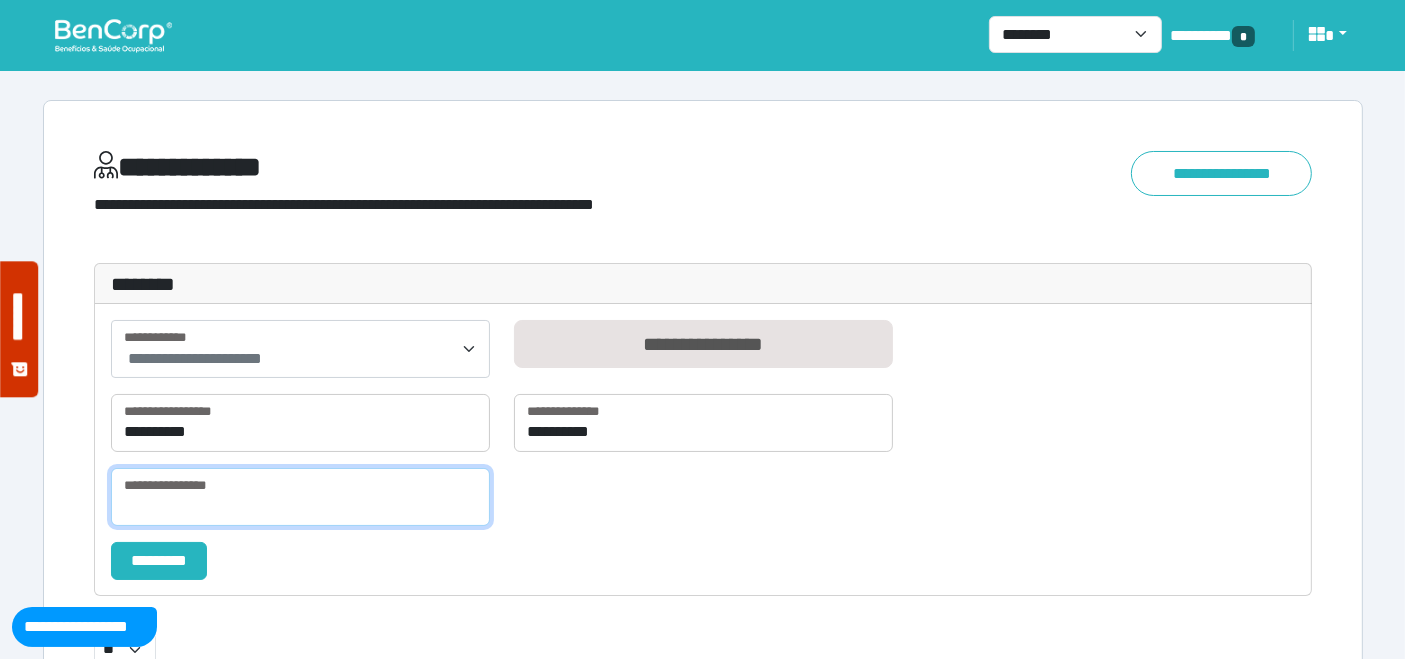 click at bounding box center [300, 497] 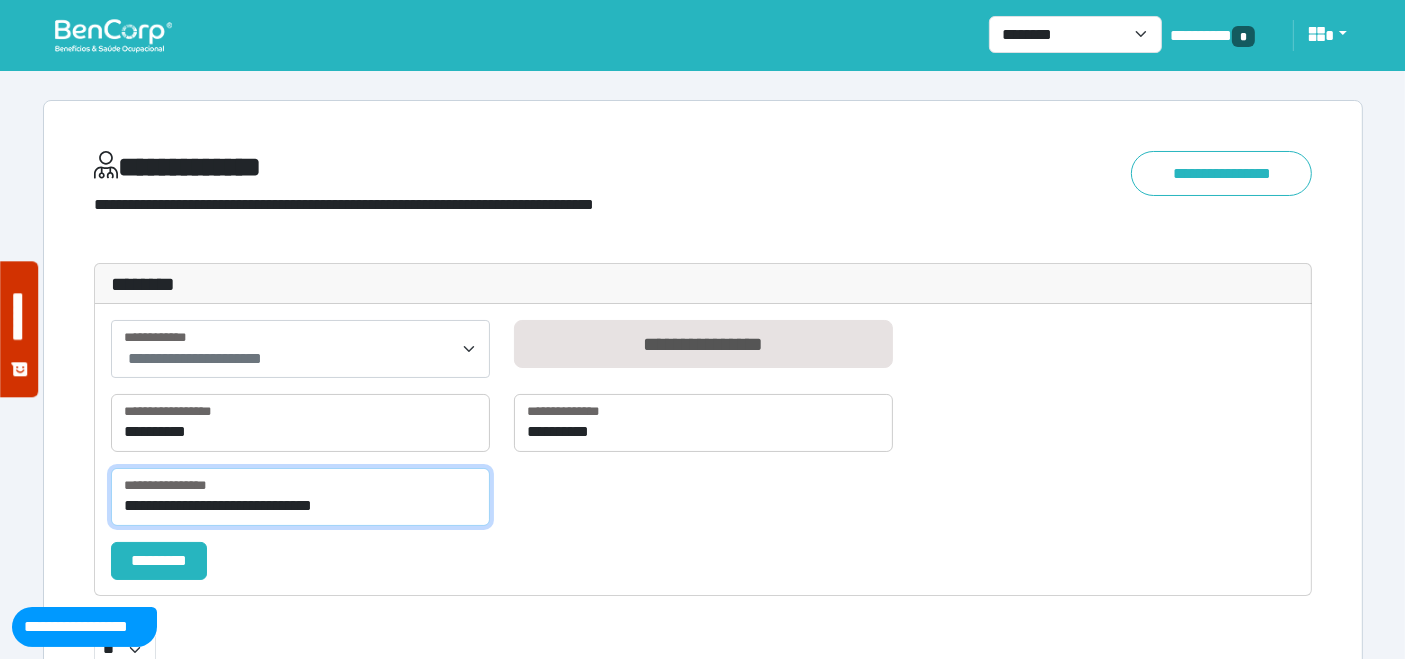 type on "**********" 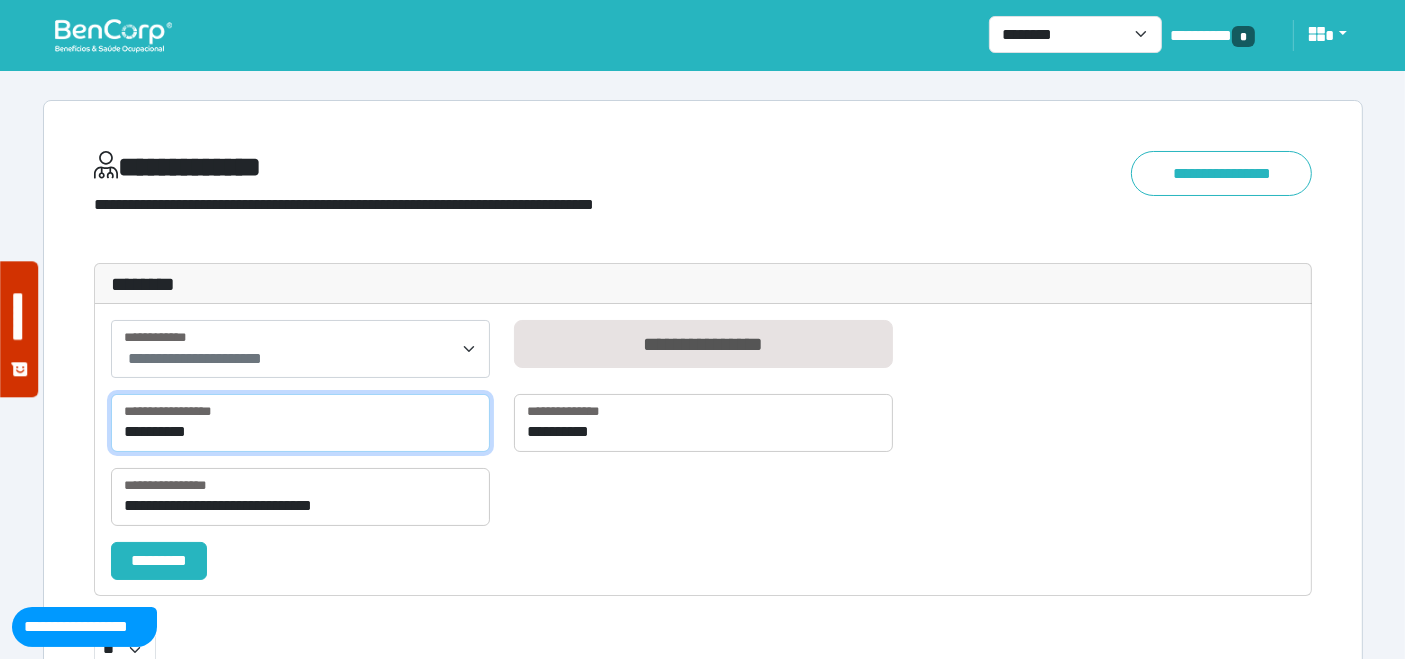 click on "**********" at bounding box center [300, 423] 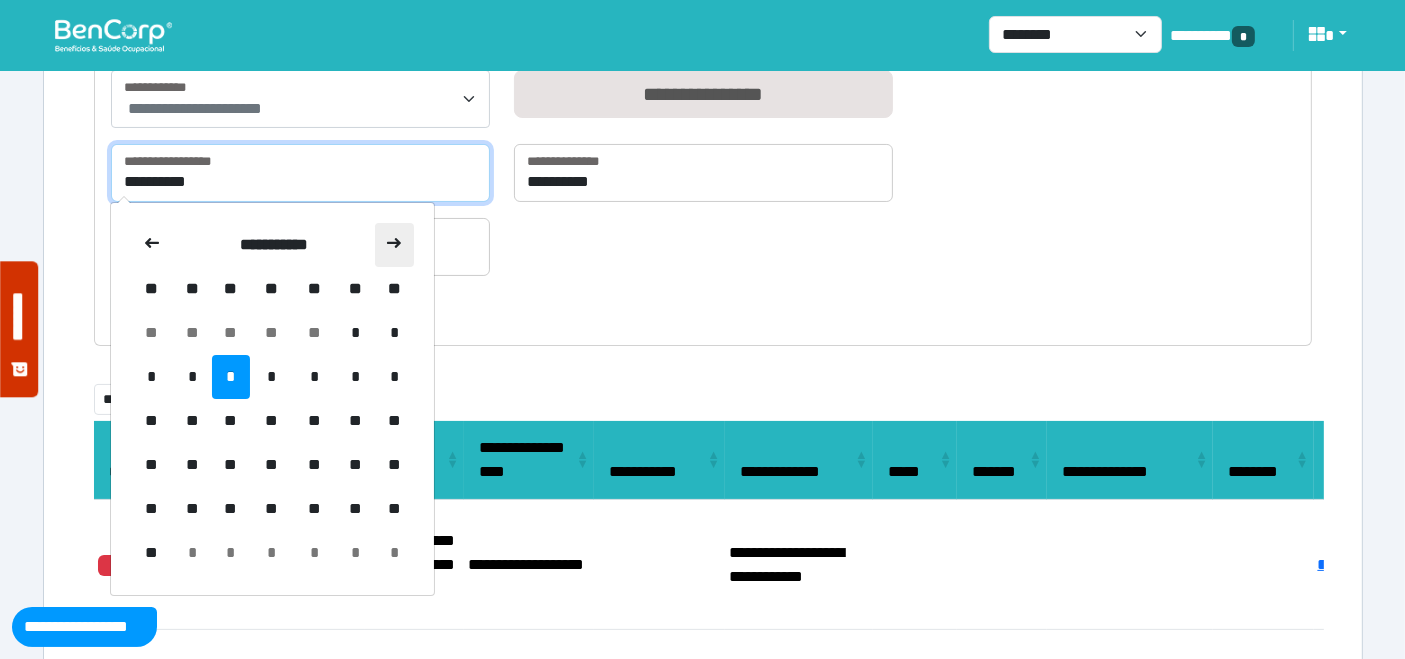 scroll, scrollTop: 333, scrollLeft: 0, axis: vertical 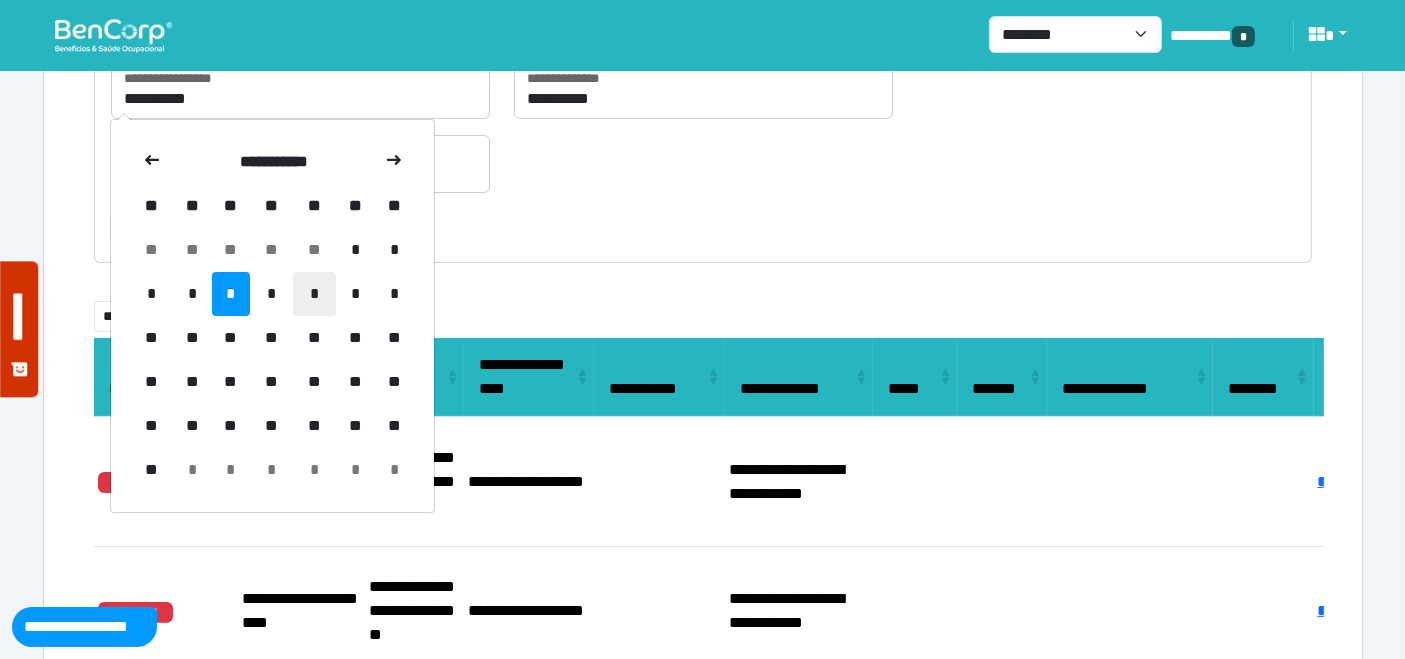 click on "*" at bounding box center [314, 294] 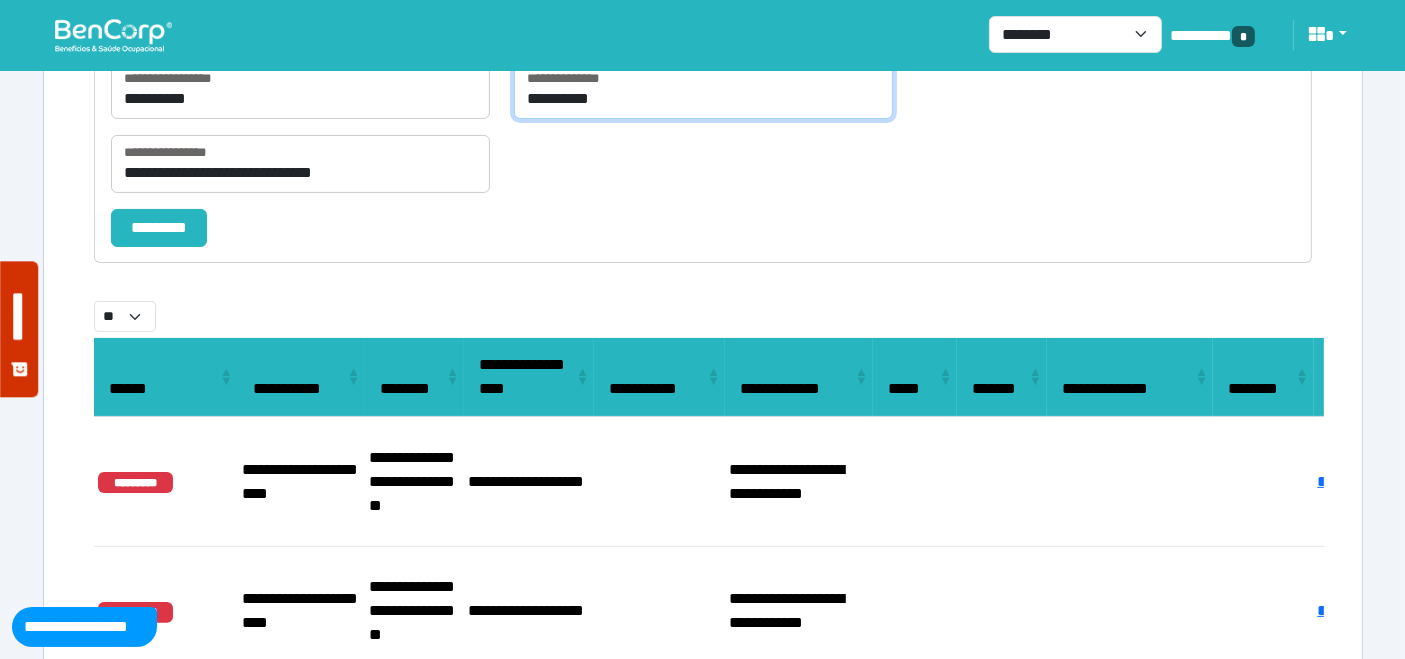 click on "**********" at bounding box center (703, 90) 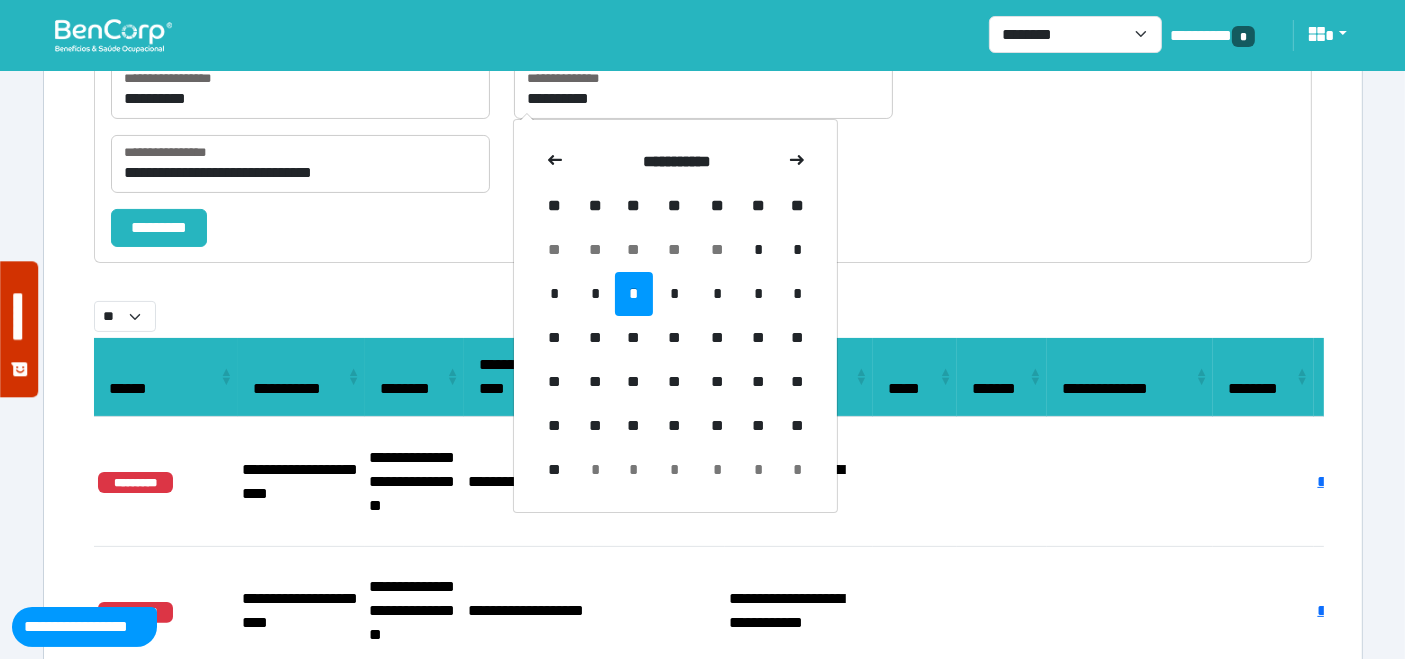 click on "*" at bounding box center (717, 294) 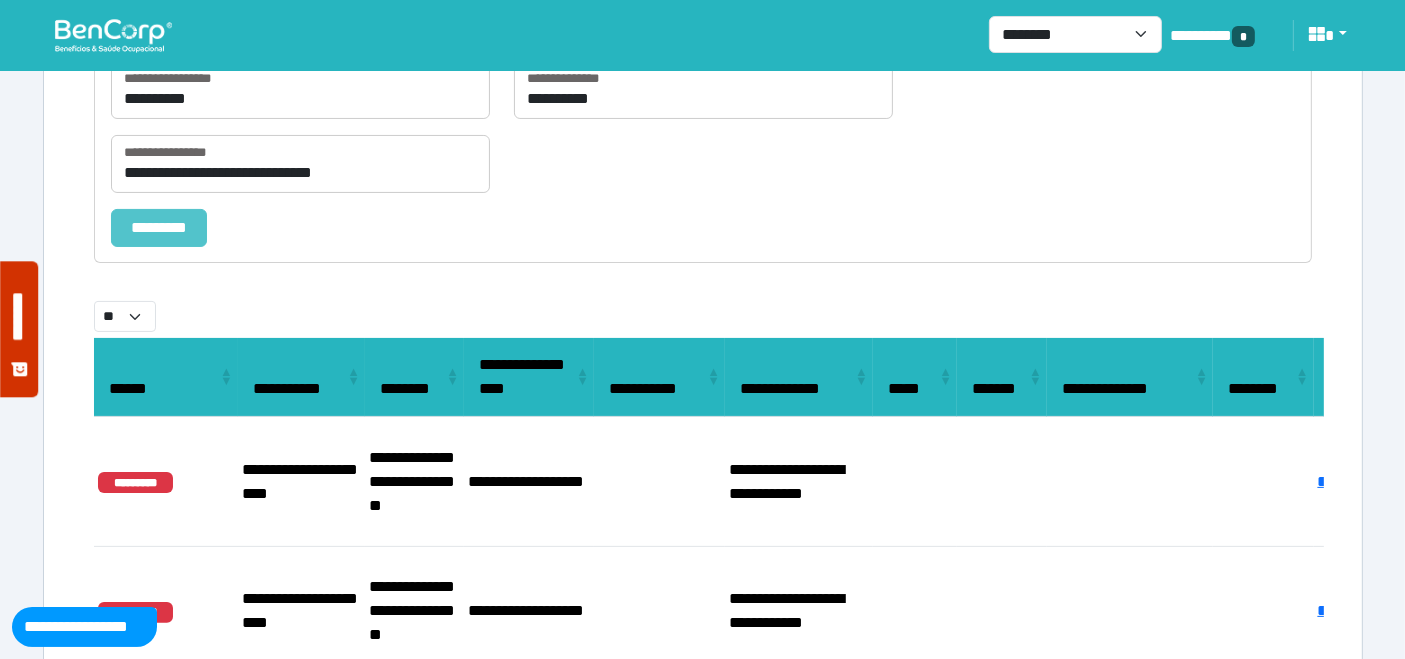 click on "*********" at bounding box center [159, 227] 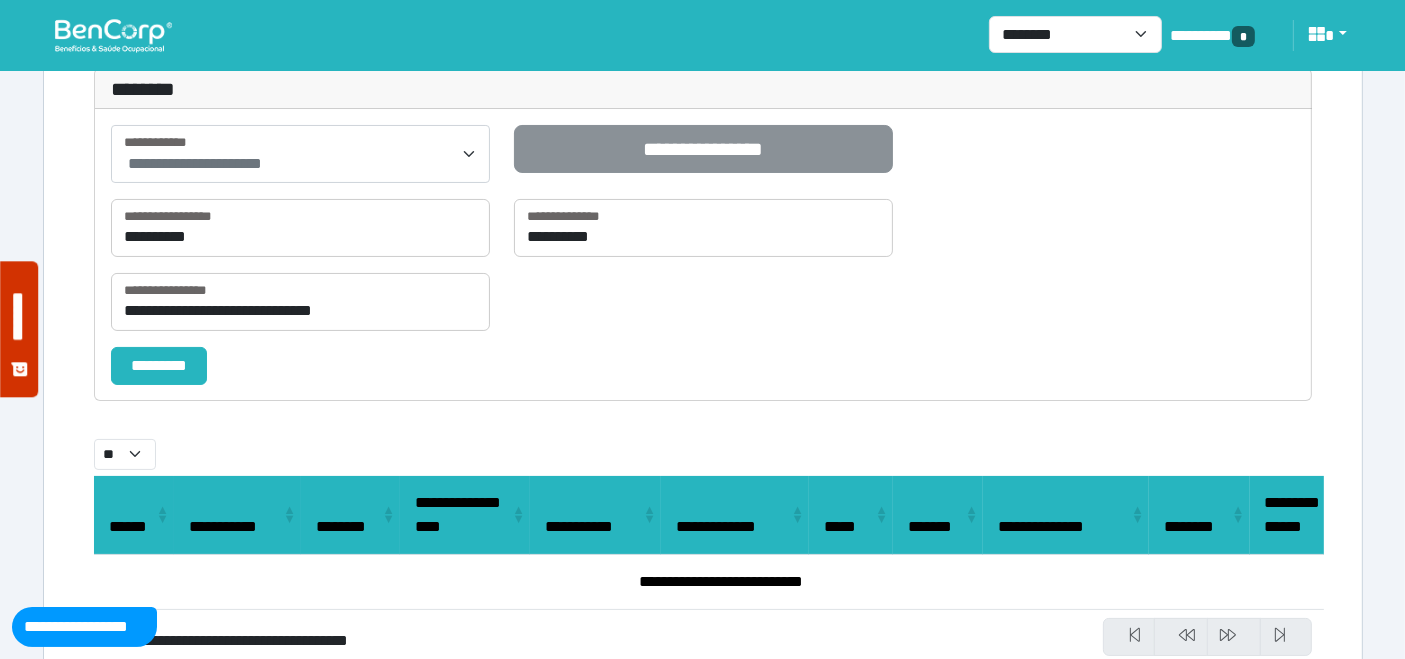 scroll, scrollTop: 160, scrollLeft: 0, axis: vertical 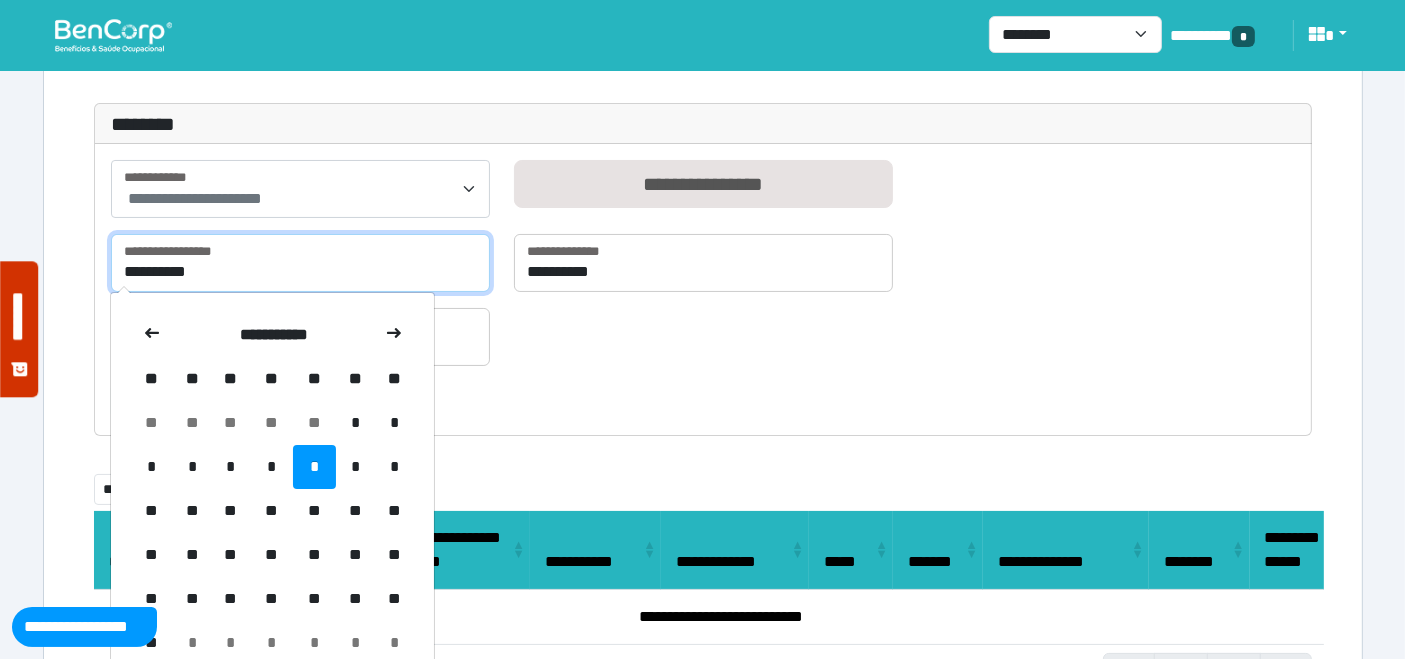 click on "**********" at bounding box center [300, 263] 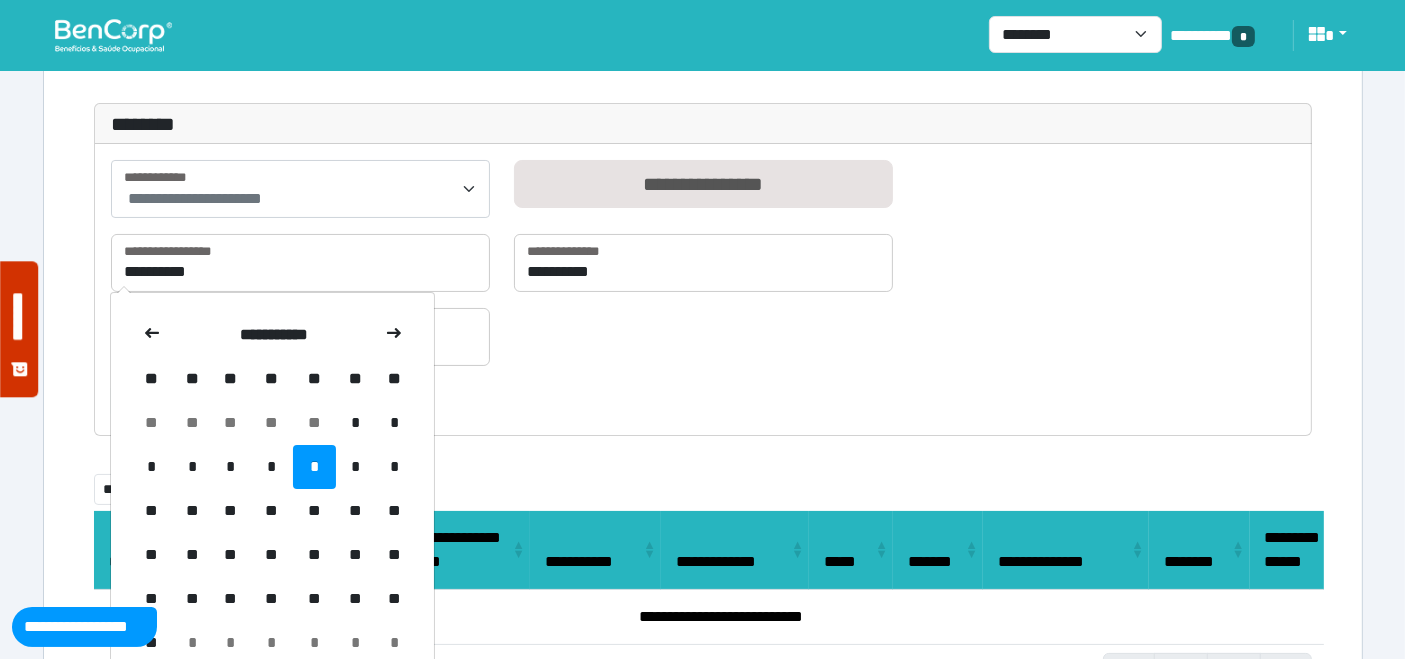 drag, startPoint x: 351, startPoint y: 470, endPoint x: 524, endPoint y: 390, distance: 190.60168 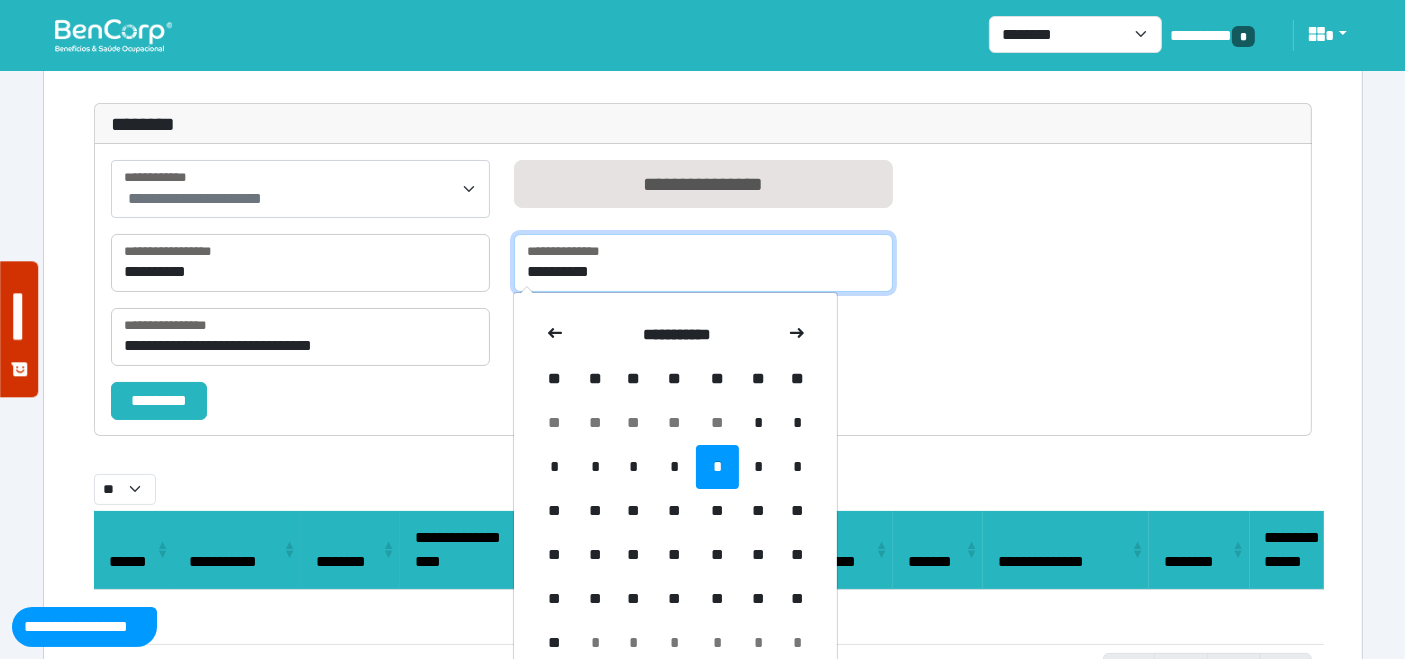 click on "**********" at bounding box center [703, 263] 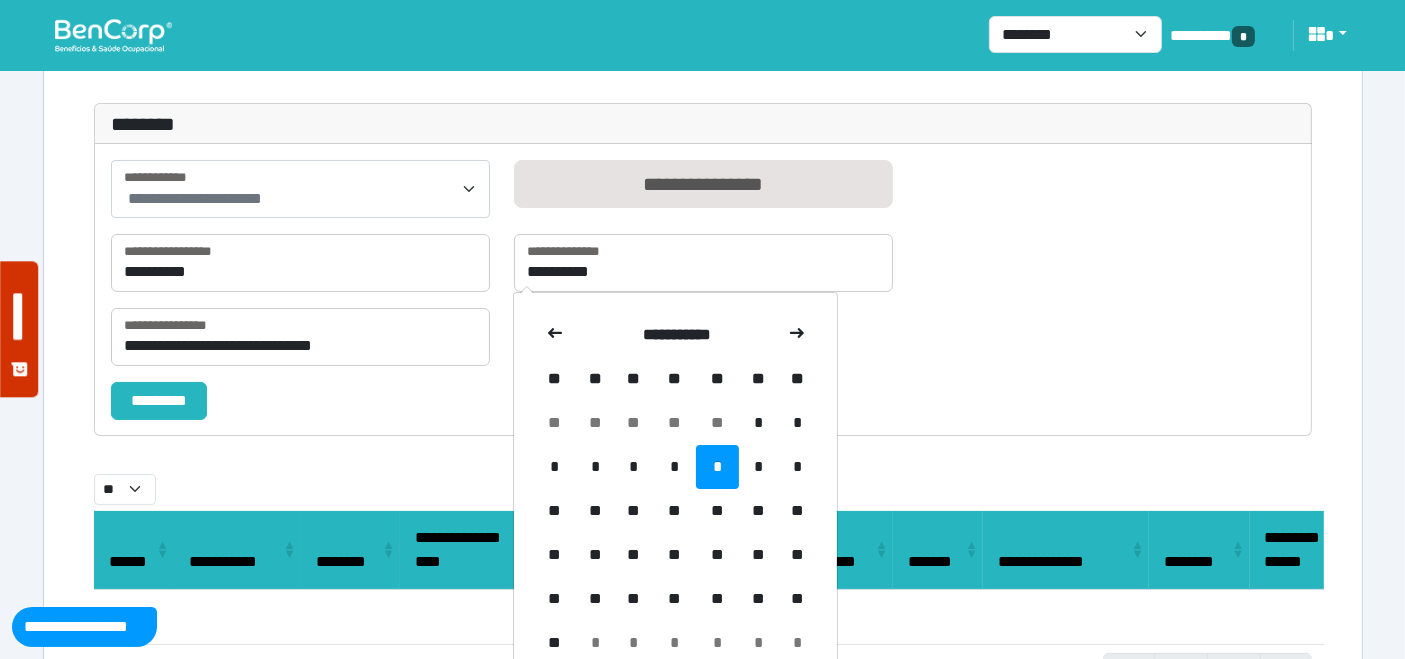 drag, startPoint x: 755, startPoint y: 467, endPoint x: 746, endPoint y: 460, distance: 11.401754 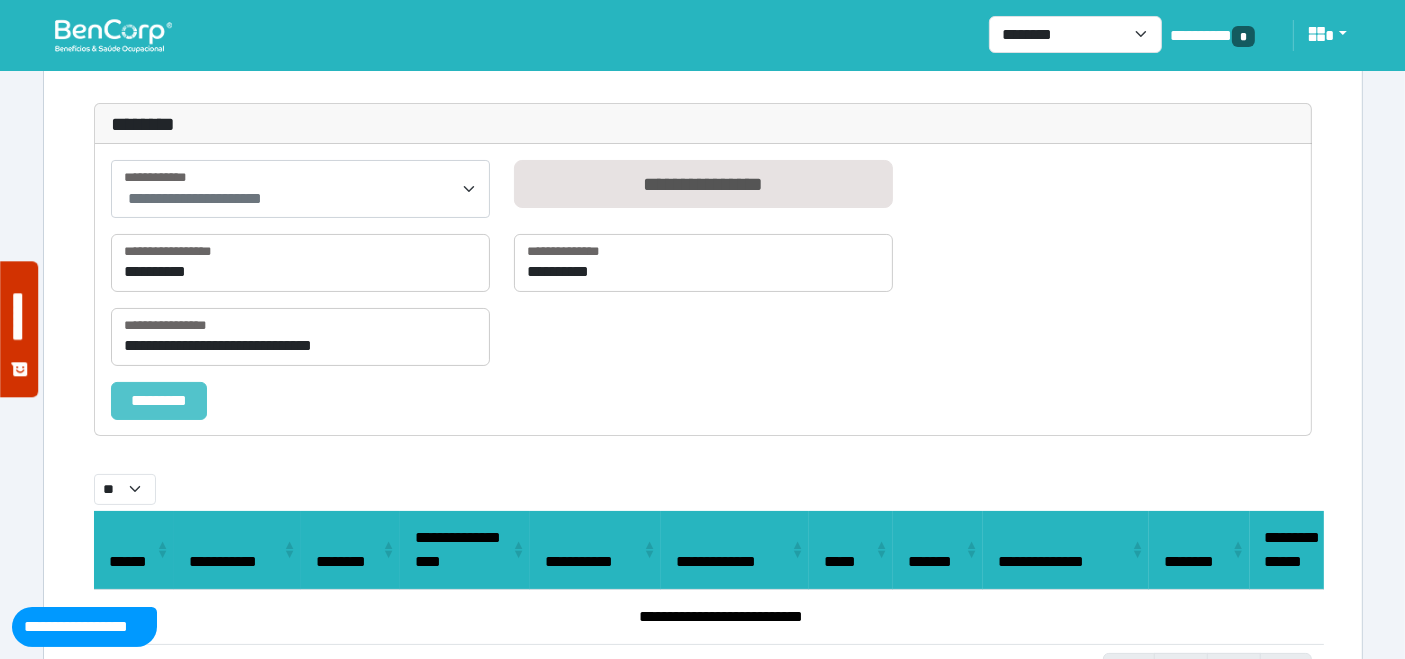click on "*********" at bounding box center [159, 400] 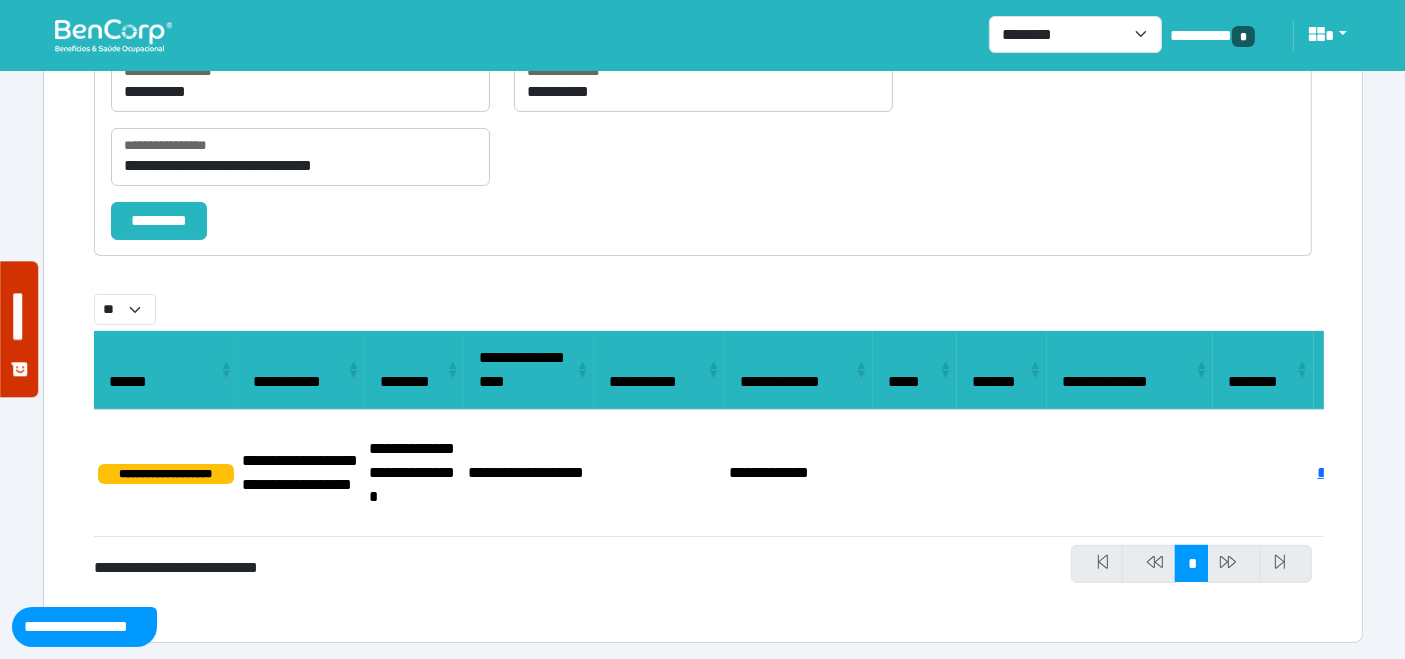 scroll, scrollTop: 343, scrollLeft: 0, axis: vertical 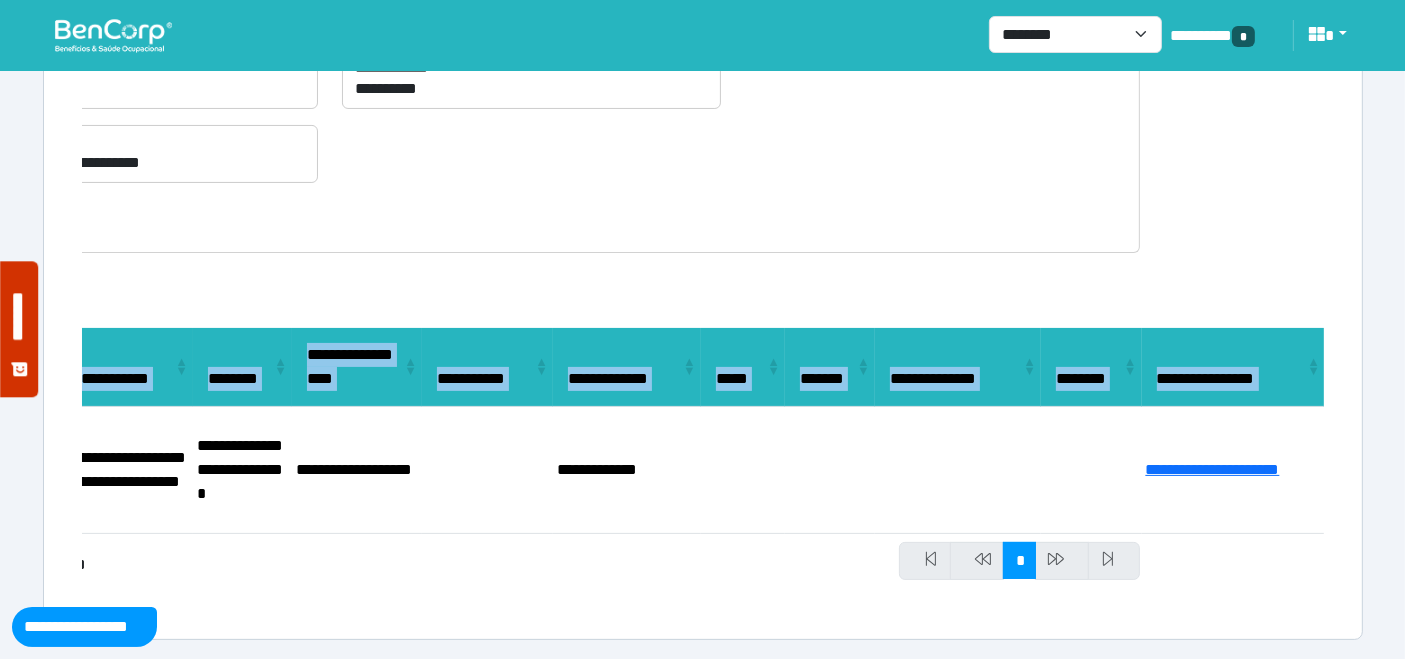 drag, startPoint x: 245, startPoint y: 429, endPoint x: 1421, endPoint y: 455, distance: 1176.2874 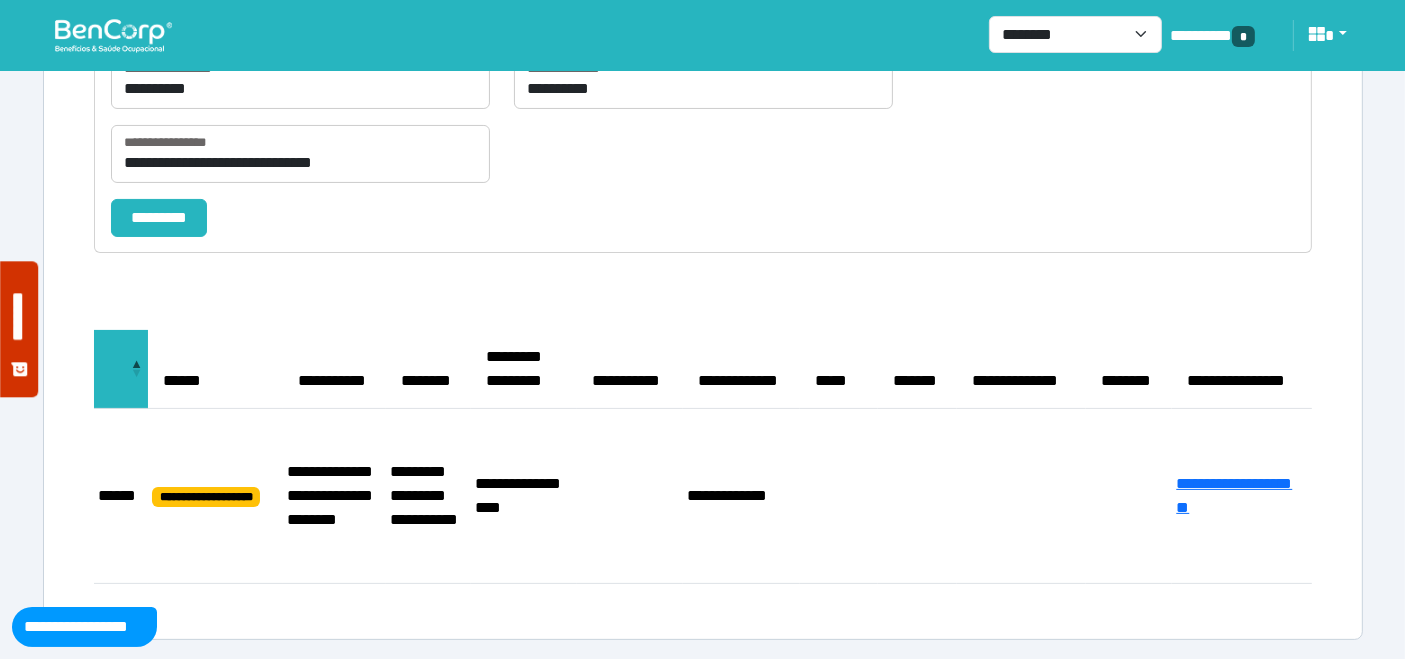 select on "**" 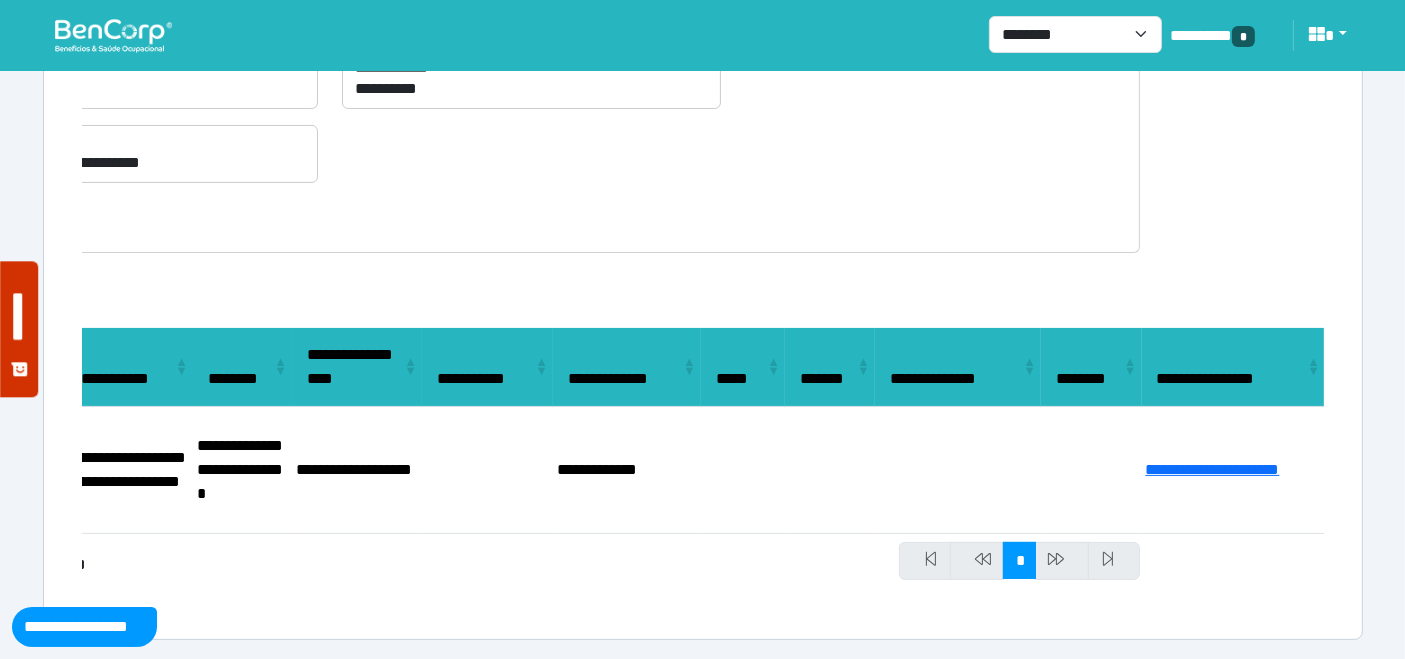 click at bounding box center [113, 35] 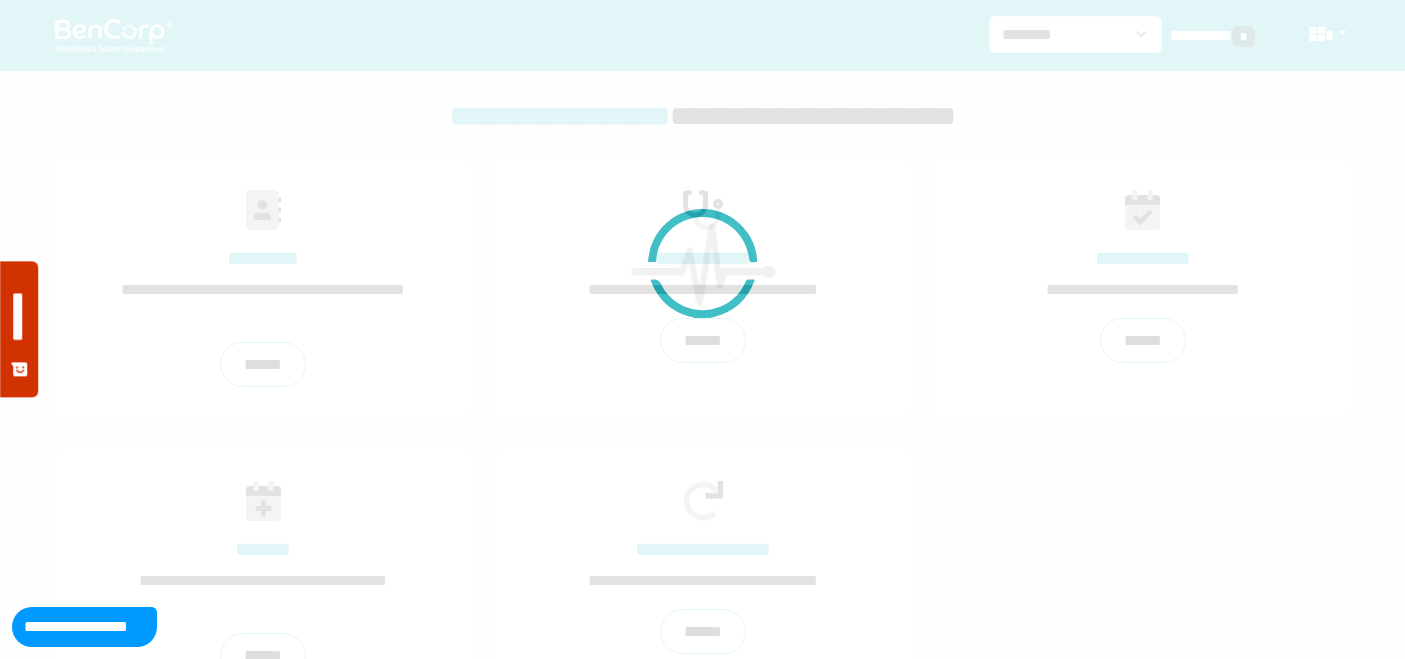 scroll, scrollTop: 0, scrollLeft: 0, axis: both 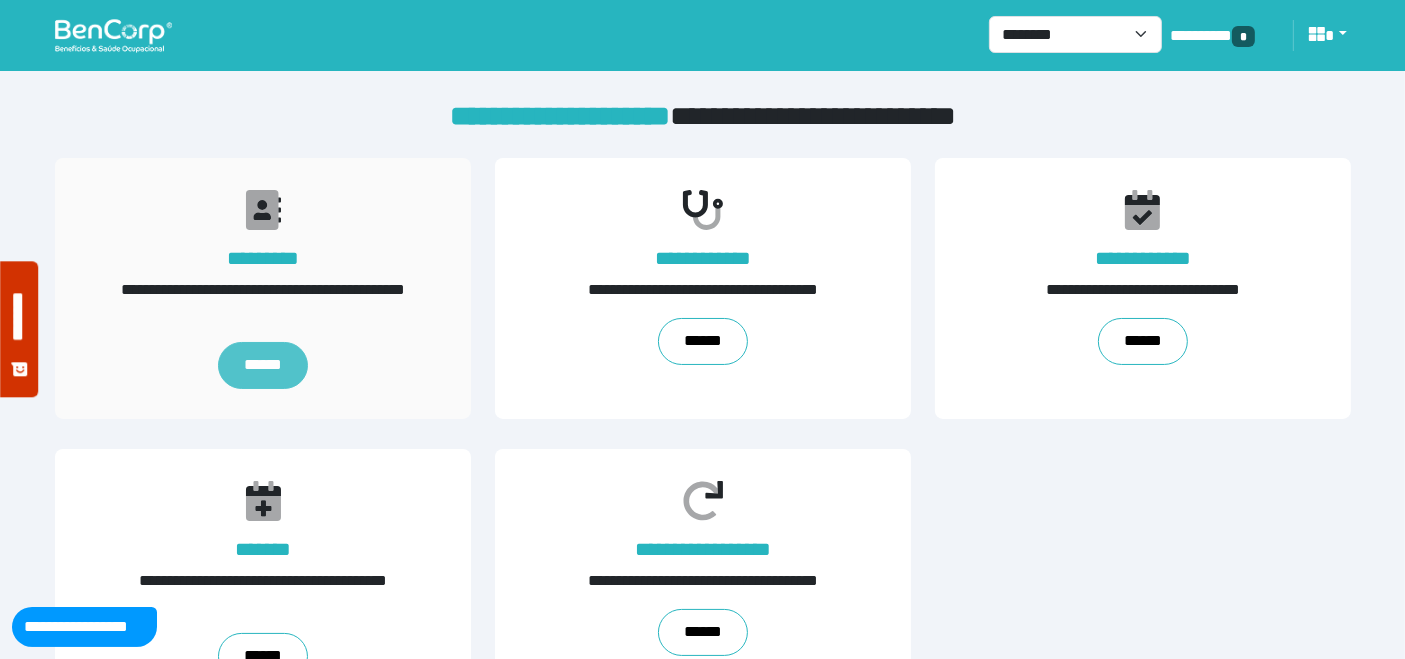 click on "******" at bounding box center [262, 366] 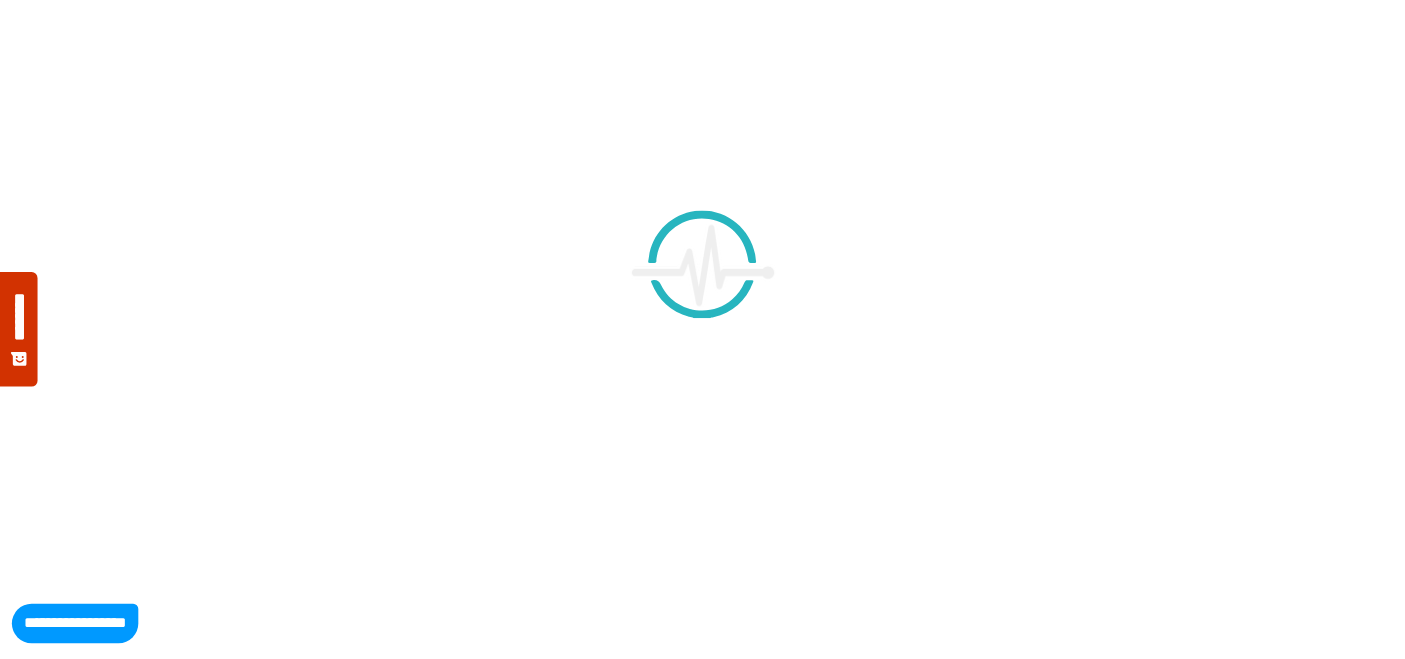 scroll, scrollTop: 0, scrollLeft: 0, axis: both 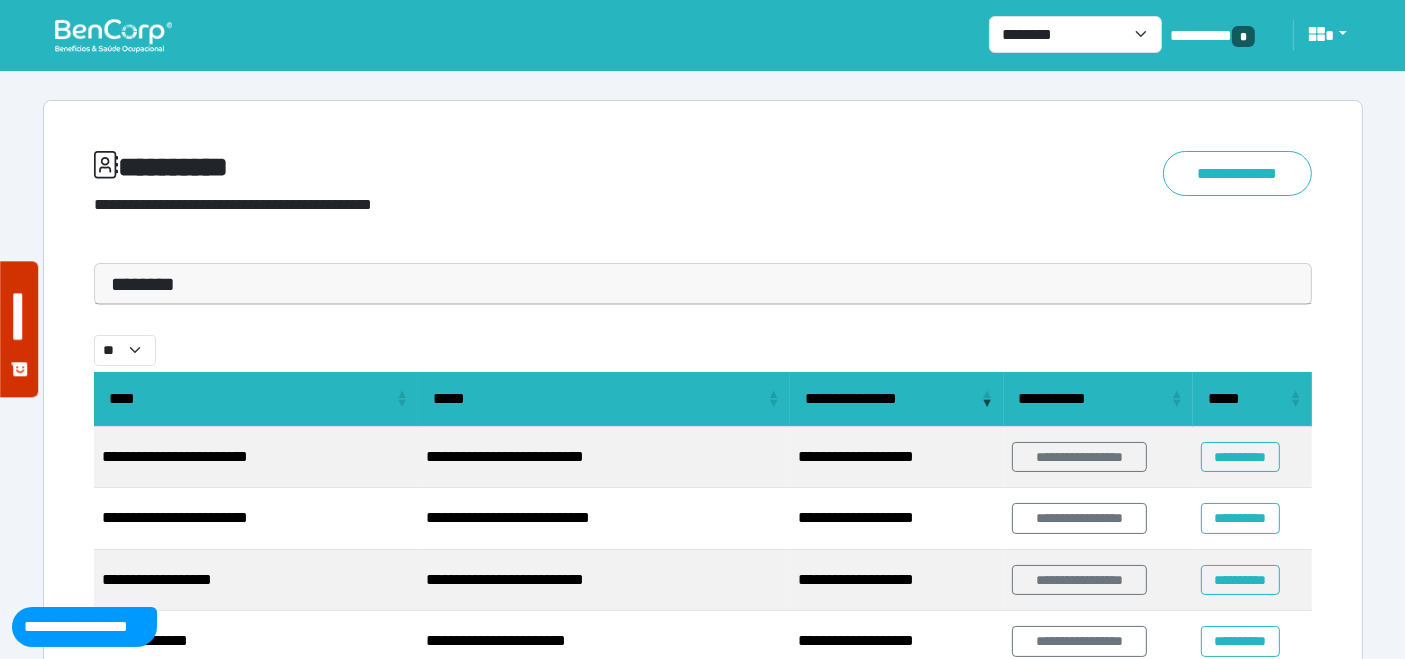 drag, startPoint x: 205, startPoint y: 281, endPoint x: 200, endPoint y: 310, distance: 29.427877 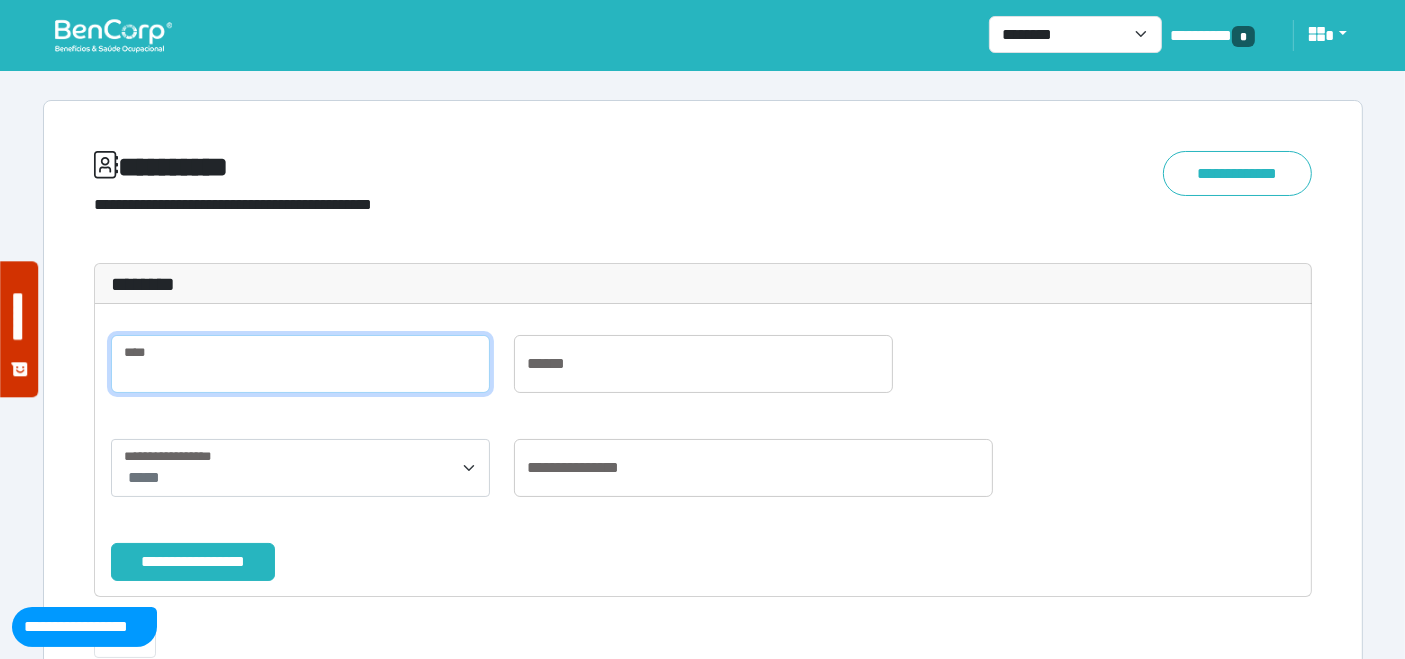 click at bounding box center (300, 364) 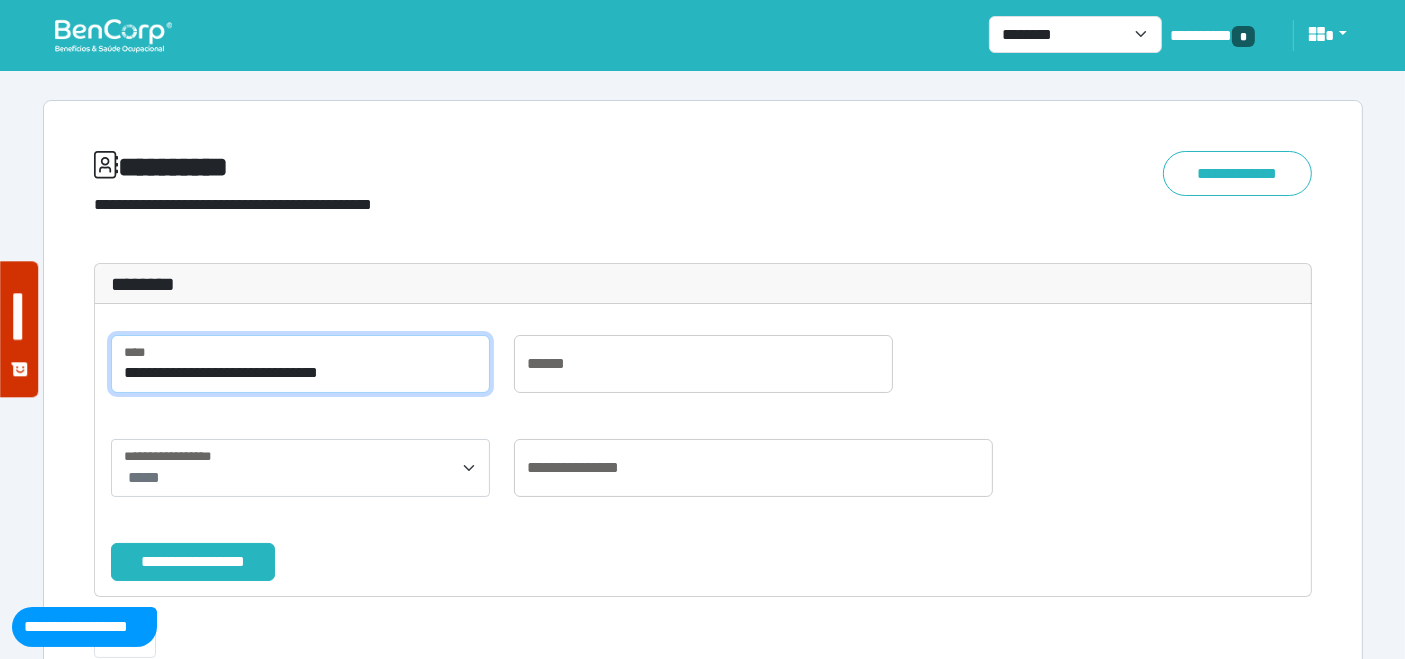 click on "**********" at bounding box center [193, 561] 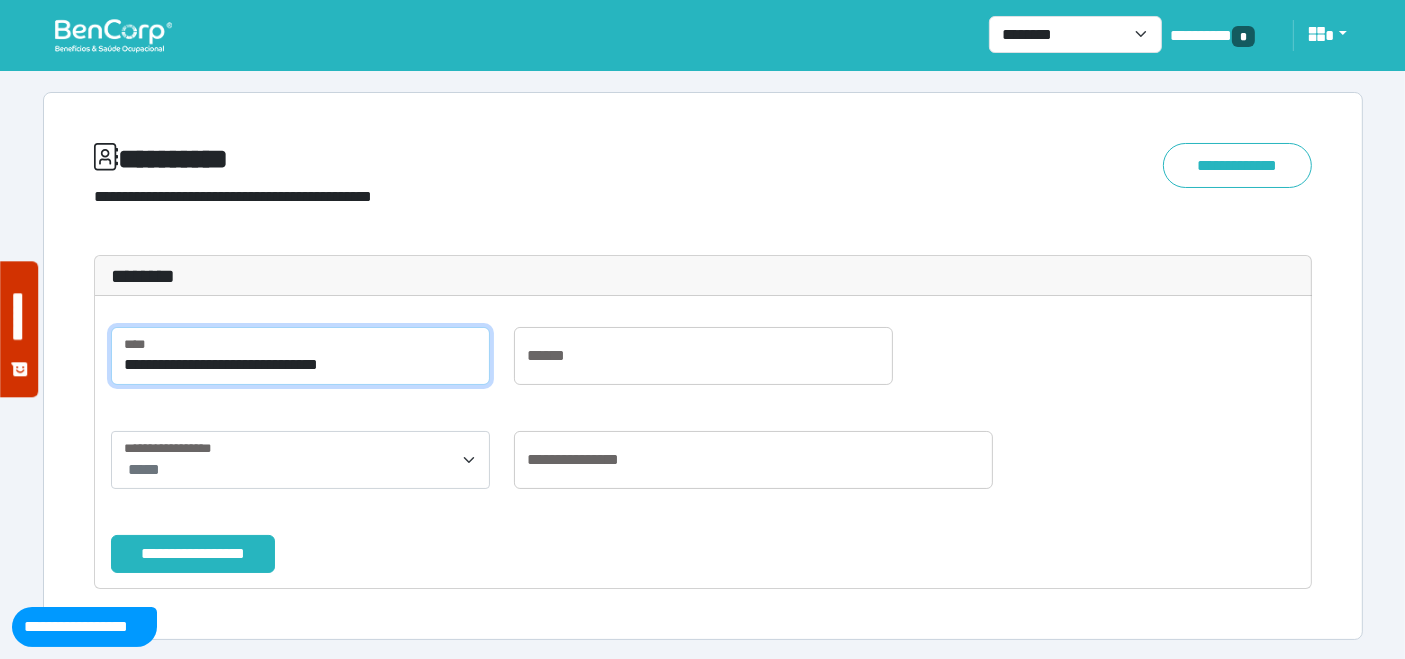 click on "**********" at bounding box center [300, 356] 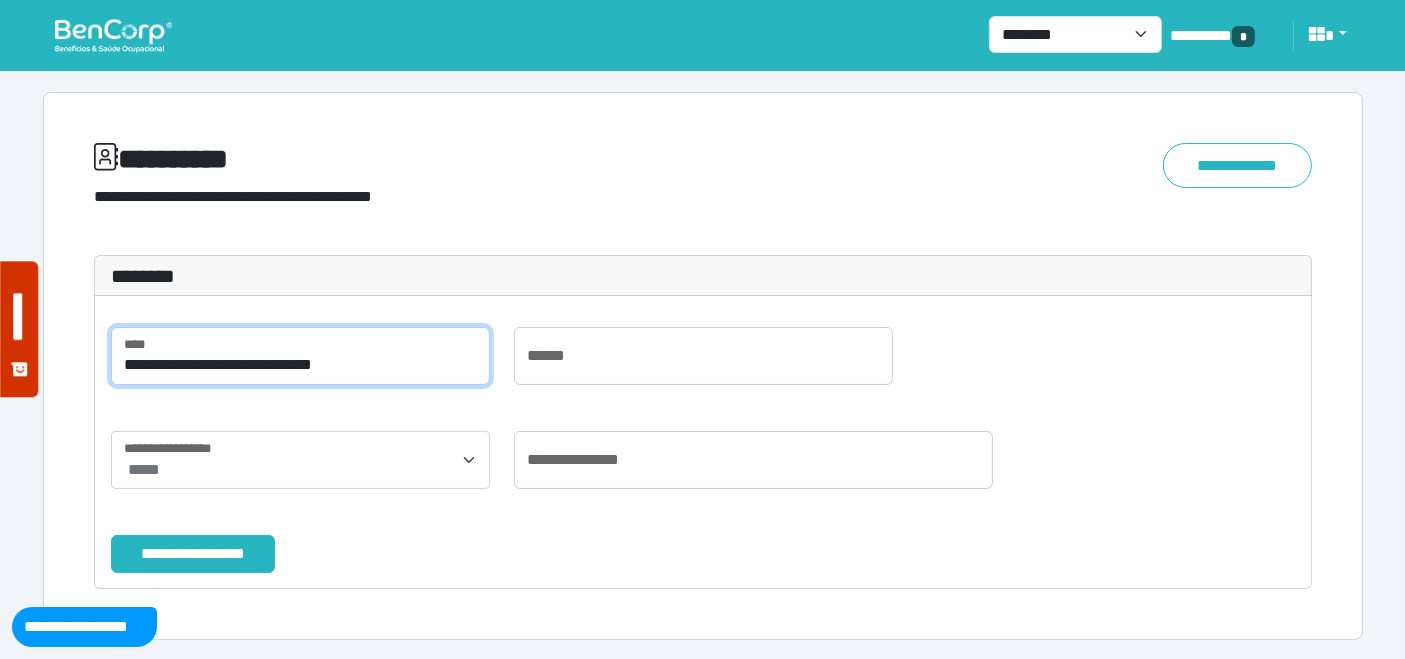 click on "**********" at bounding box center [300, 356] 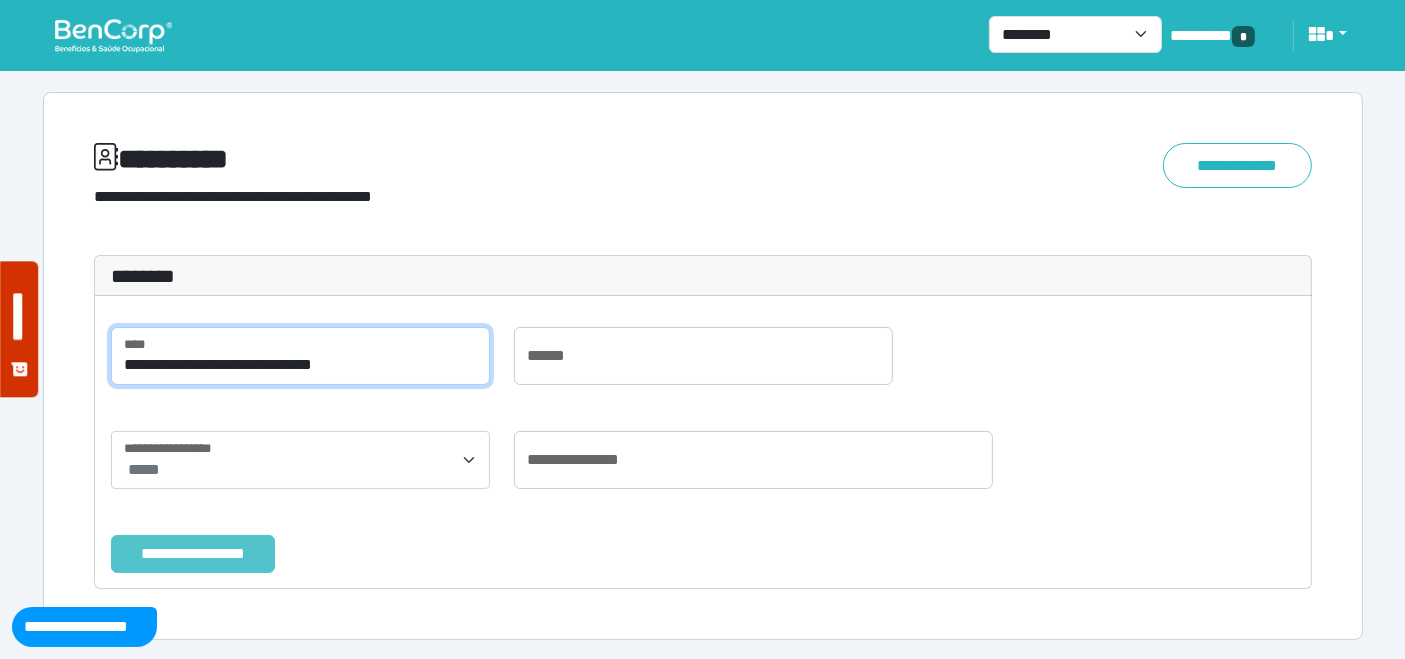 type on "**********" 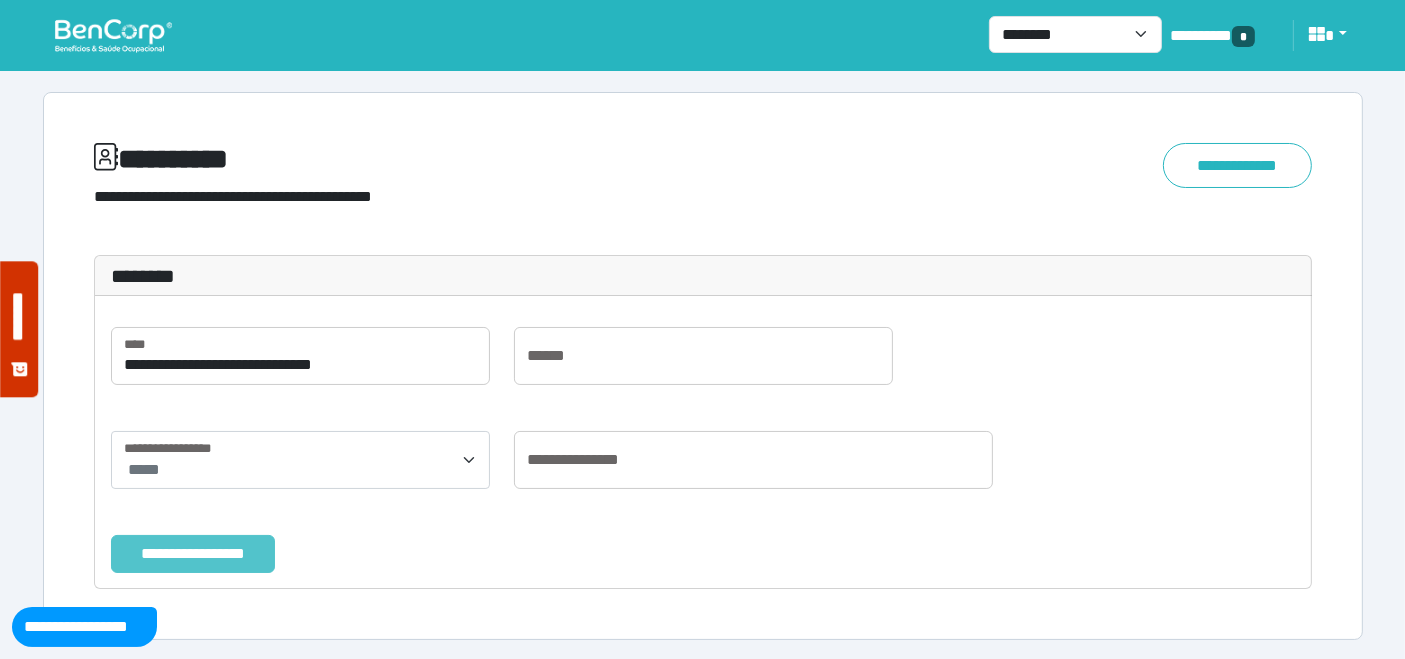 drag, startPoint x: 177, startPoint y: 547, endPoint x: 335, endPoint y: 468, distance: 176.64937 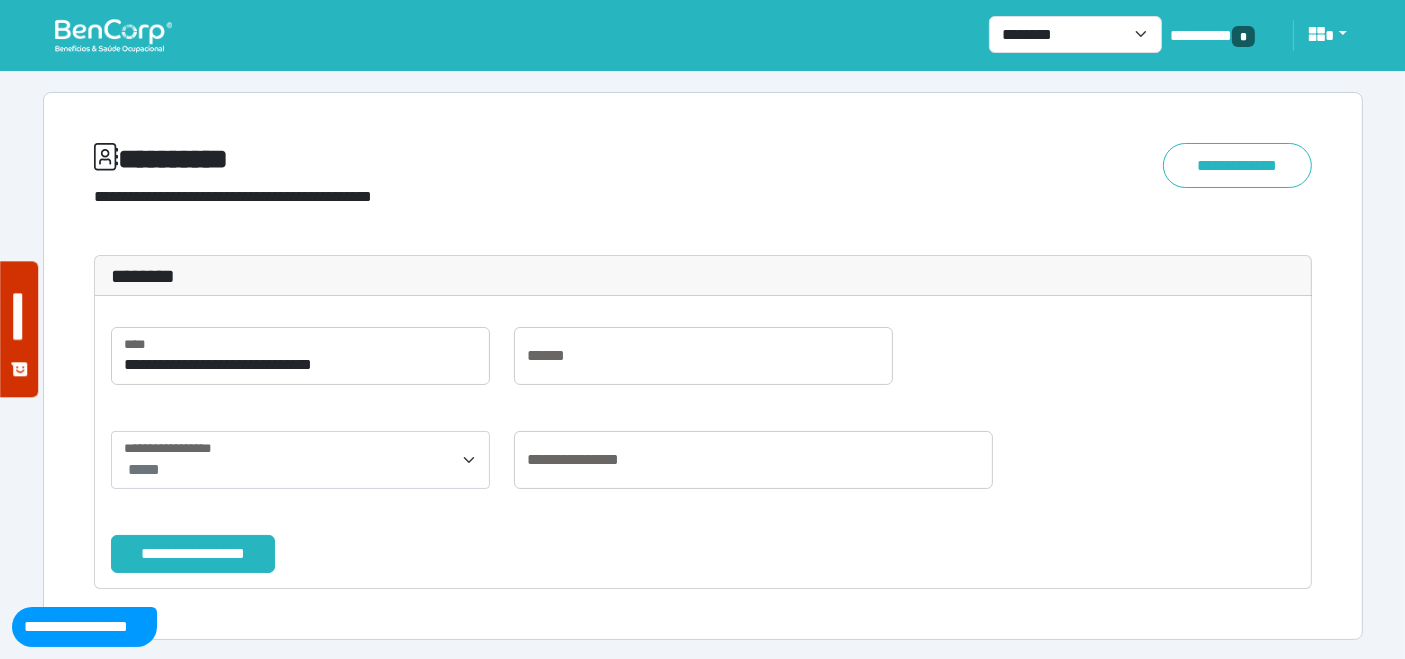 click on "**********" at bounding box center [193, 553] 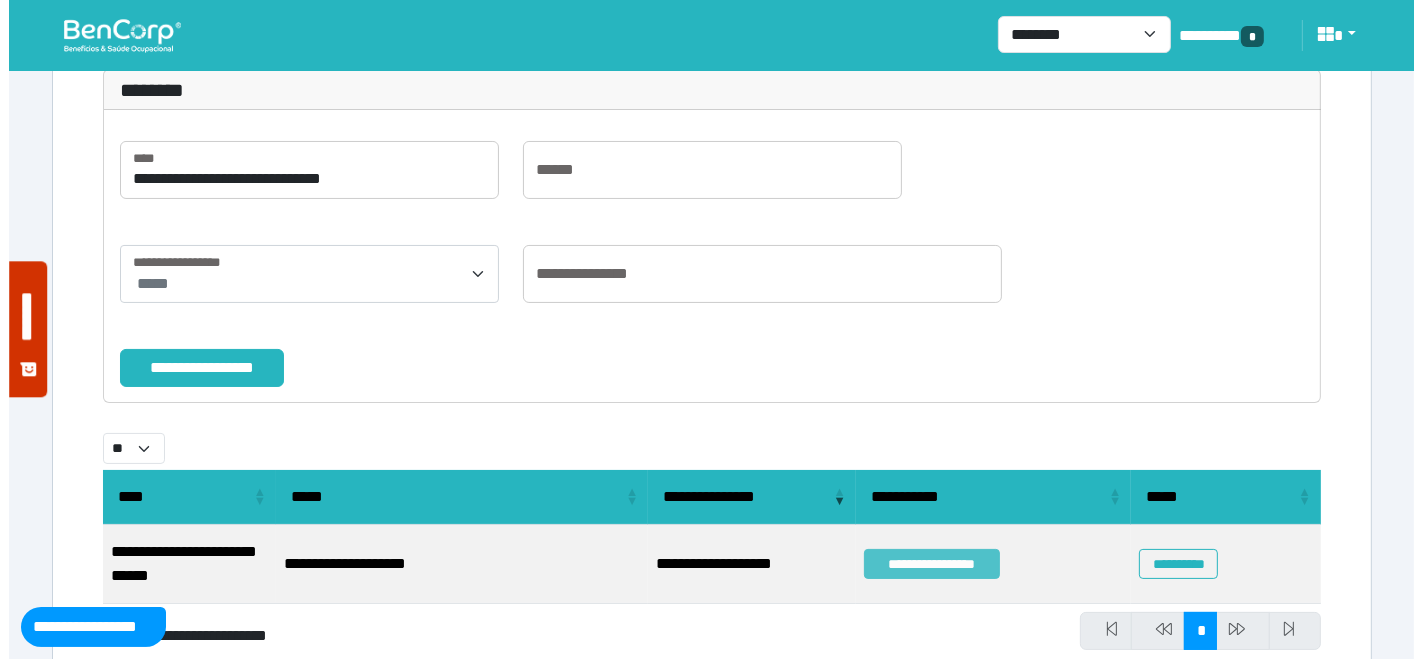 scroll, scrollTop: 255, scrollLeft: 0, axis: vertical 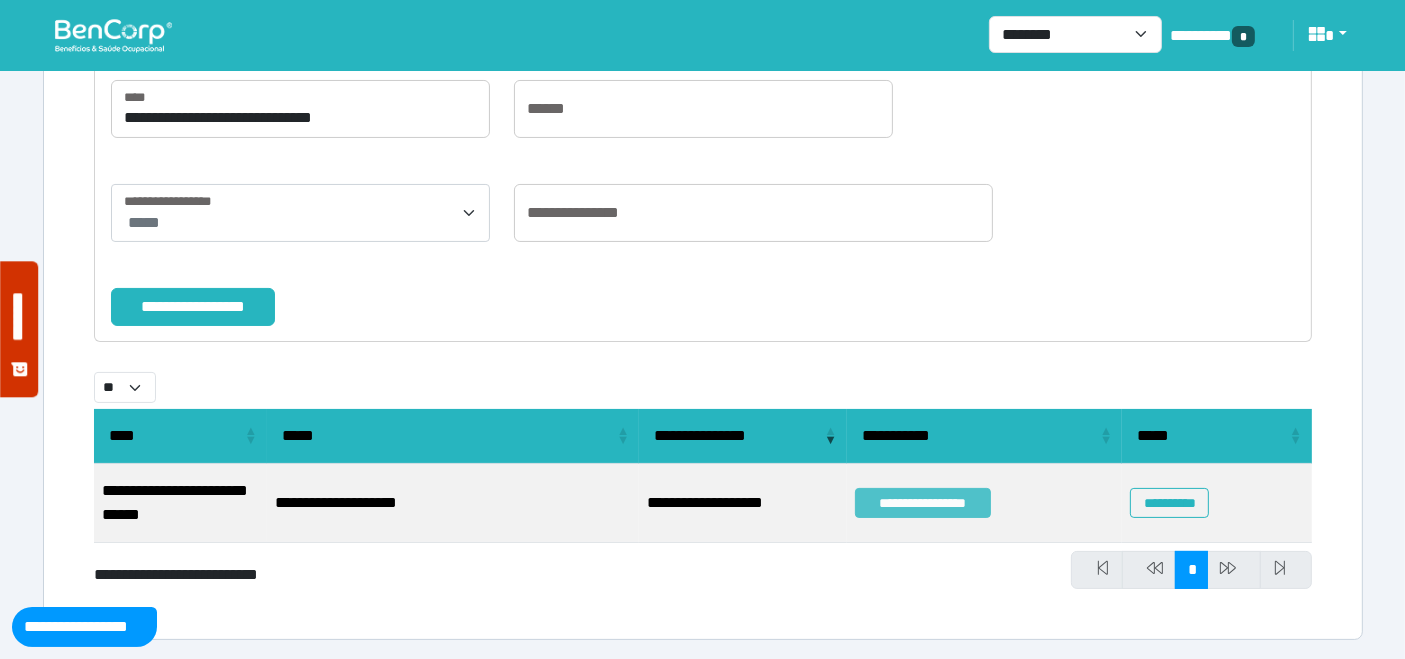 click on "**********" at bounding box center [923, 503] 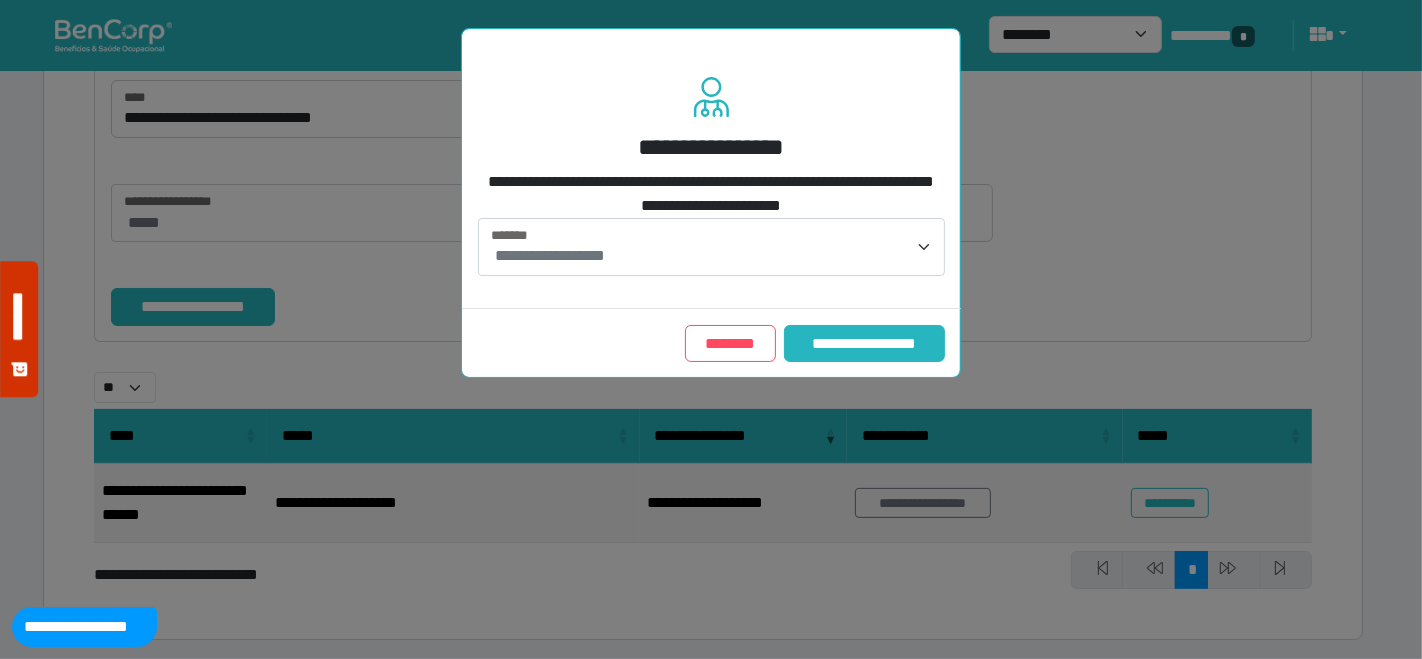 click on "**********" at bounding box center [550, 255] 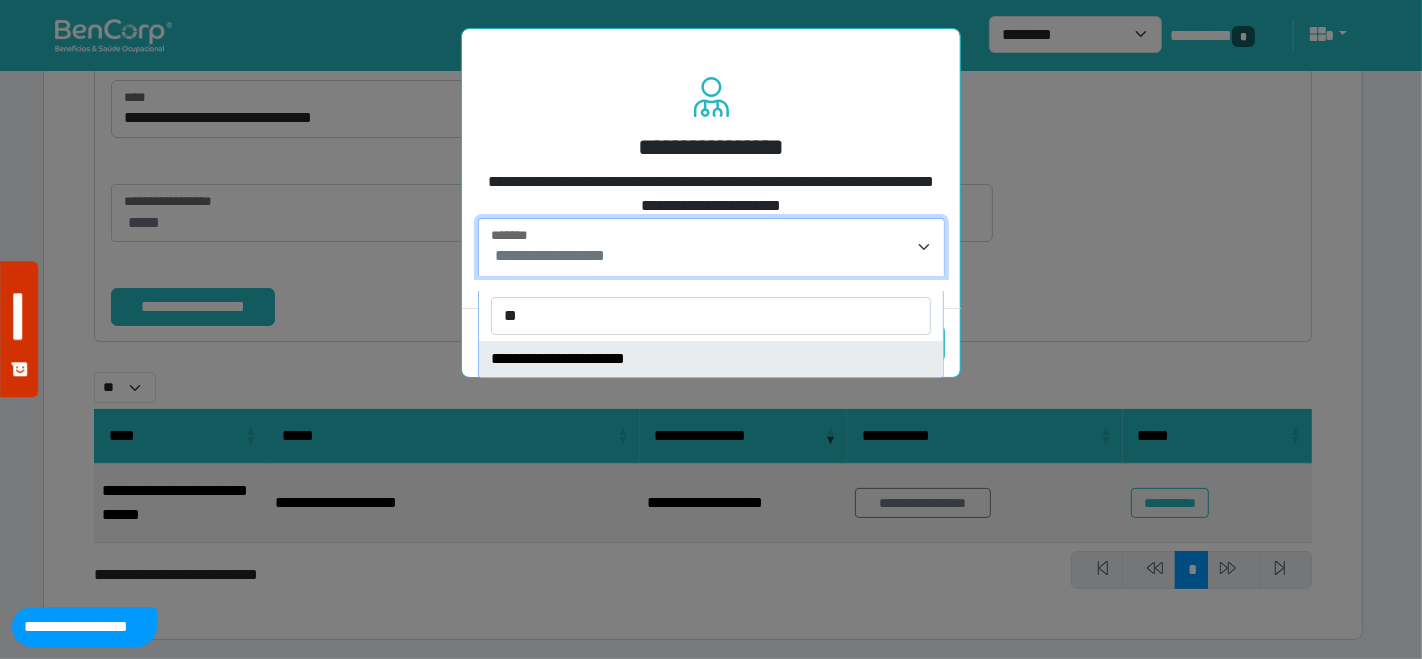 type on "**" 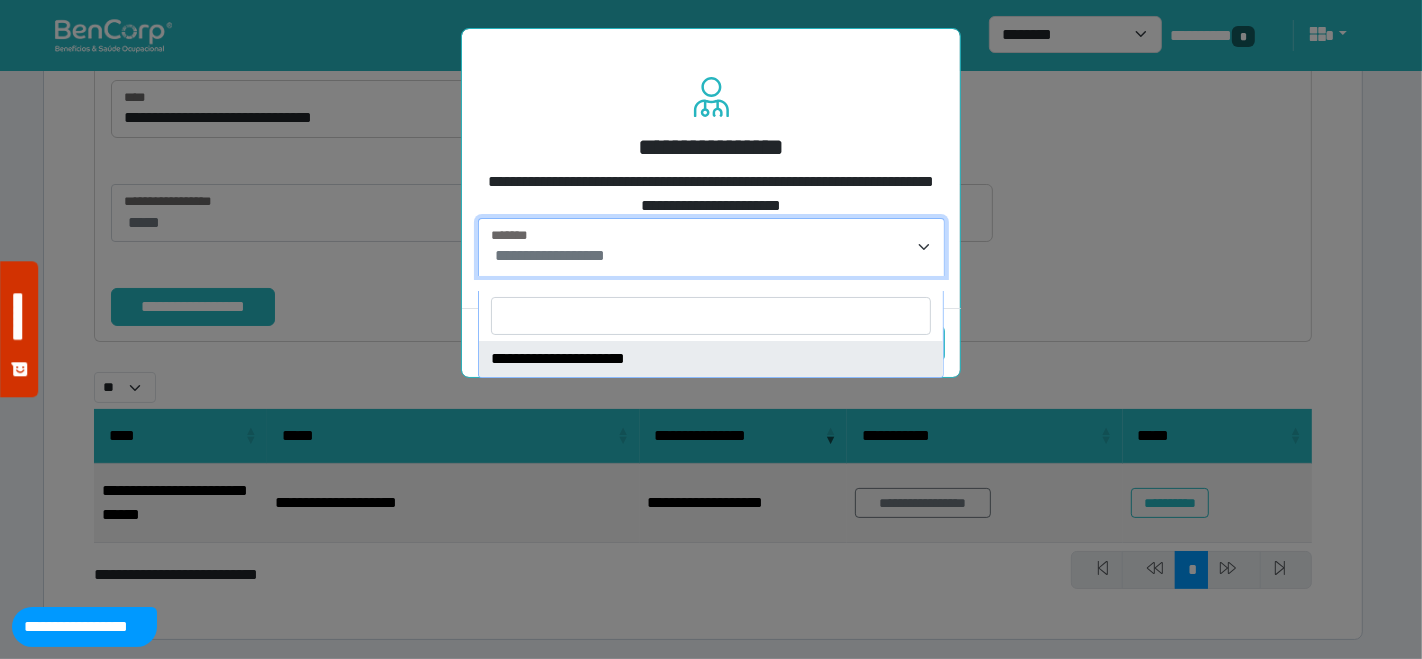 select on "****" 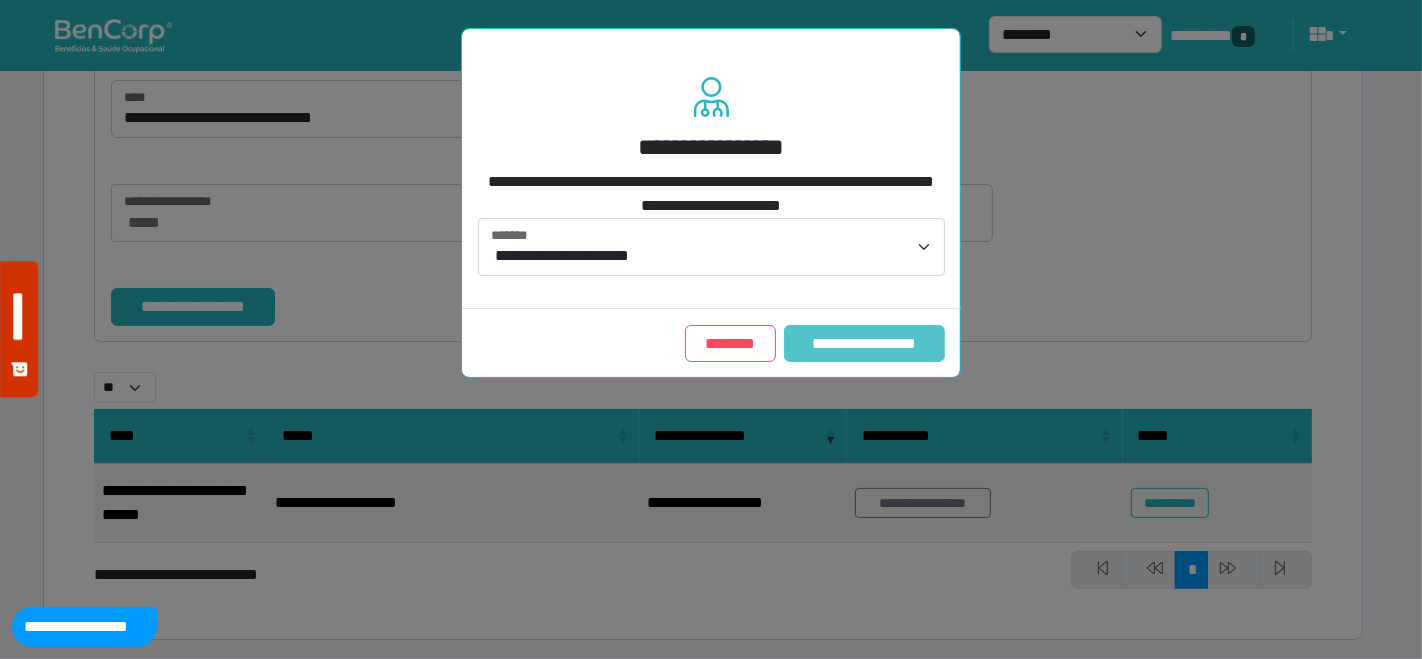 click on "**********" at bounding box center (864, 343) 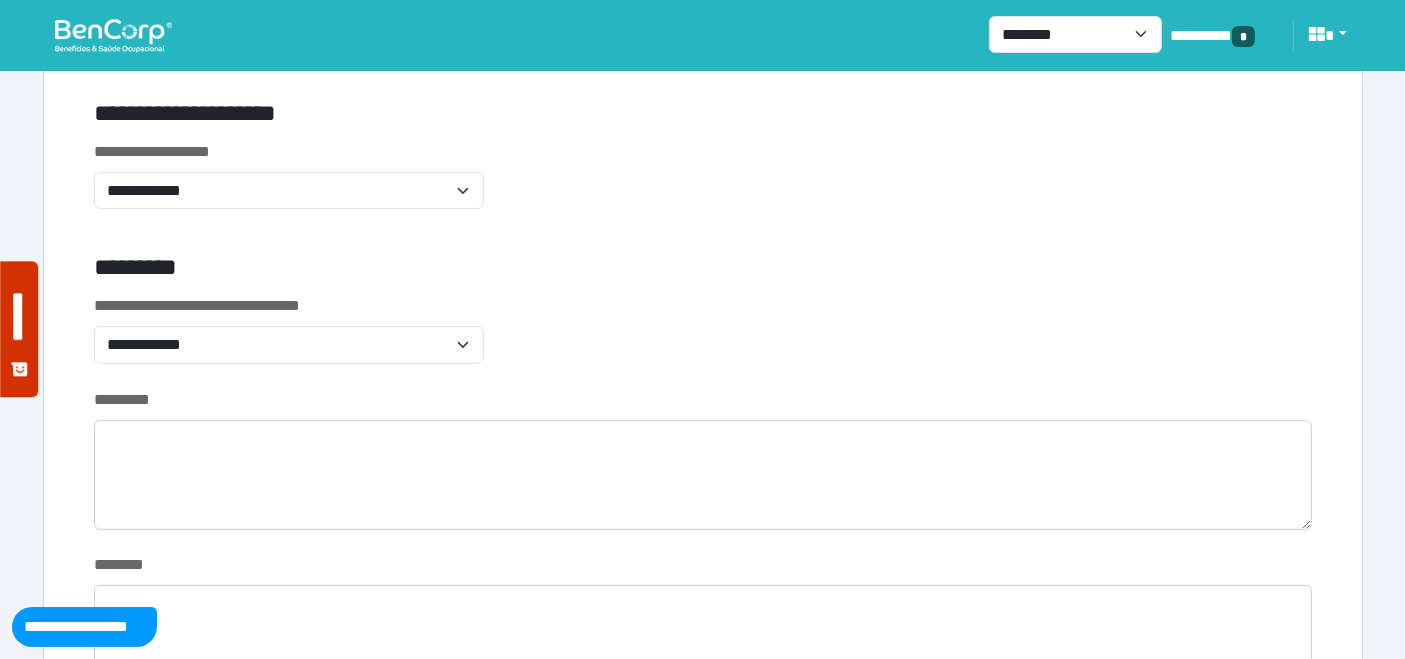 scroll, scrollTop: 555, scrollLeft: 0, axis: vertical 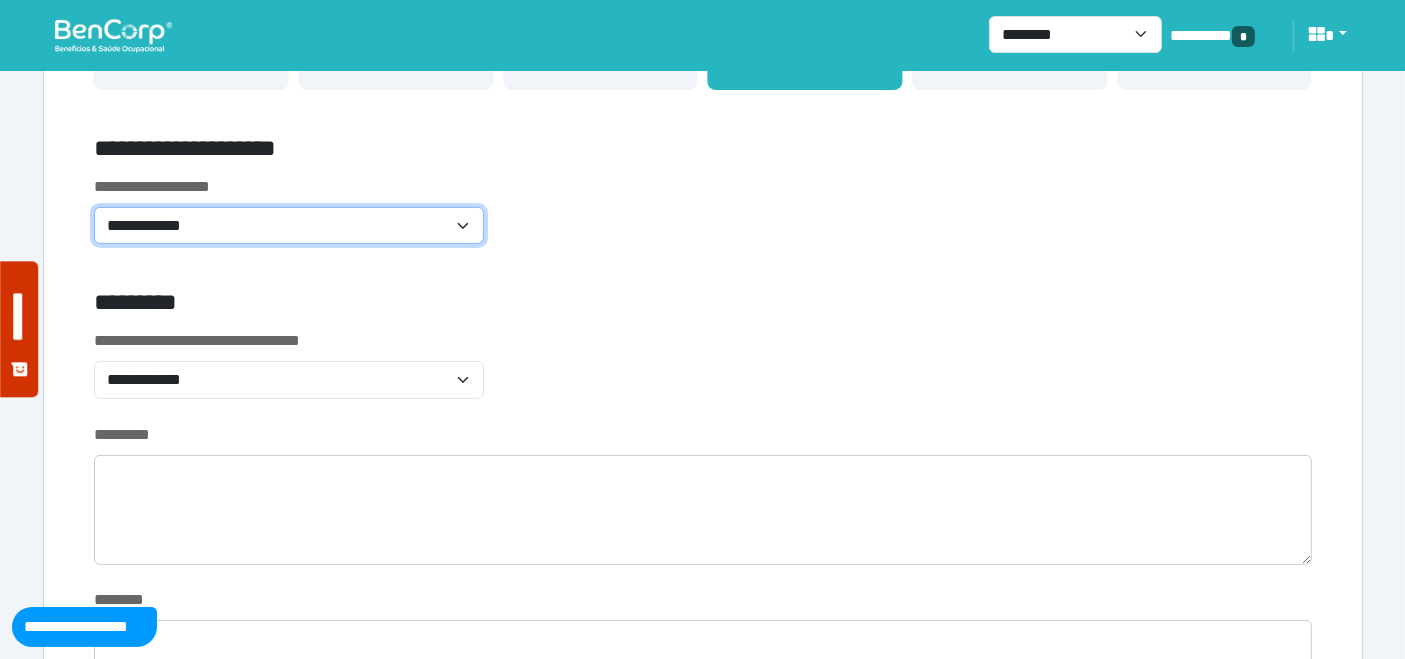 click on "**********" at bounding box center [289, 225] 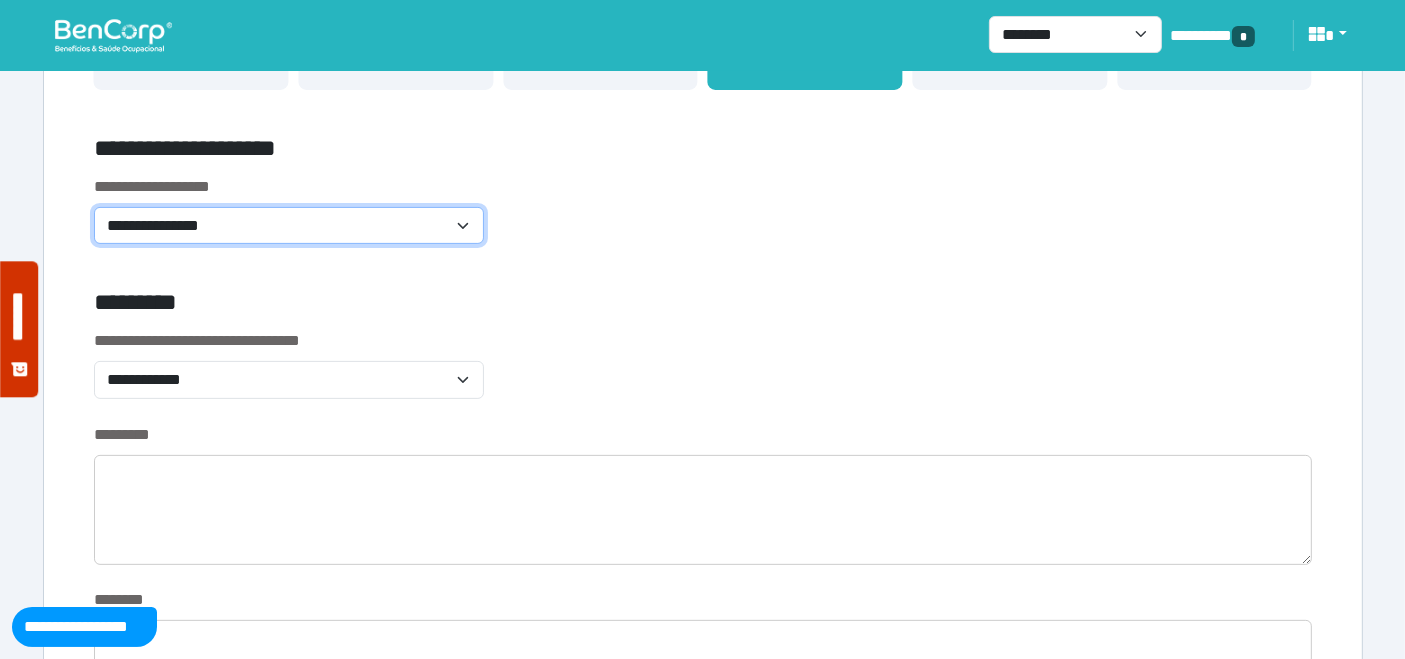 click on "**********" at bounding box center (289, 225) 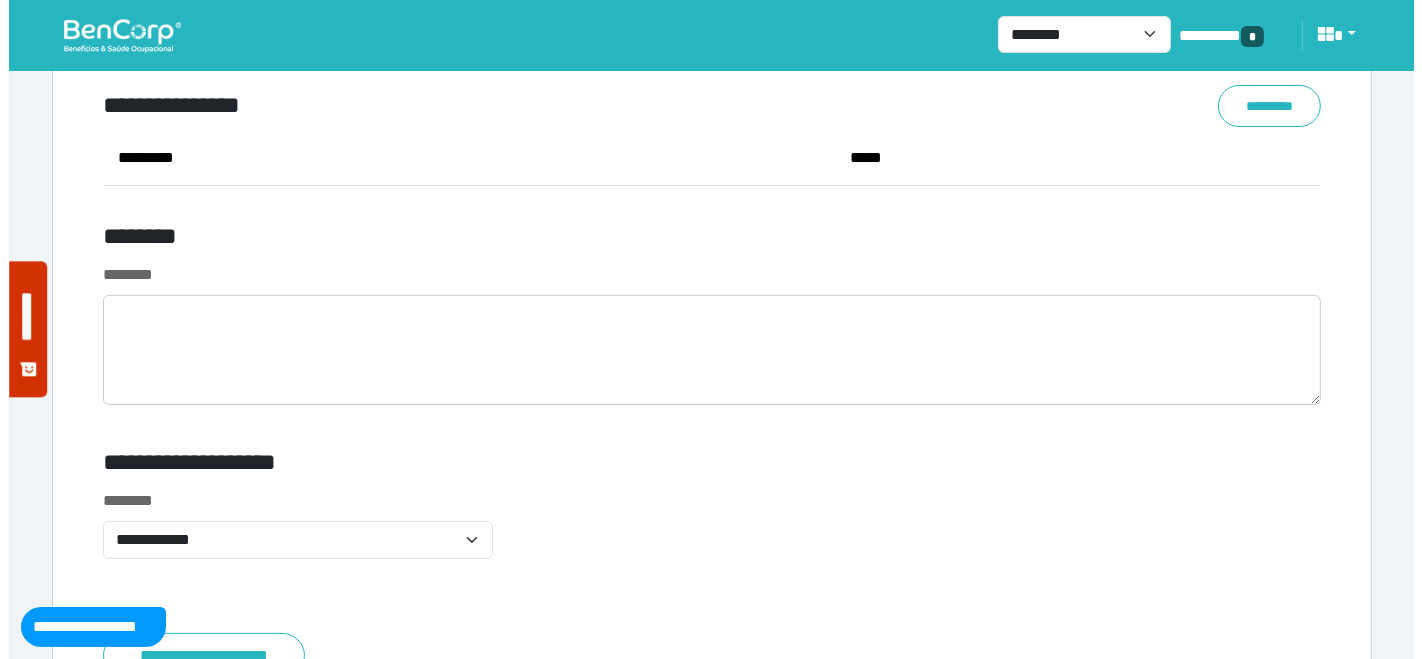 scroll, scrollTop: 7888, scrollLeft: 0, axis: vertical 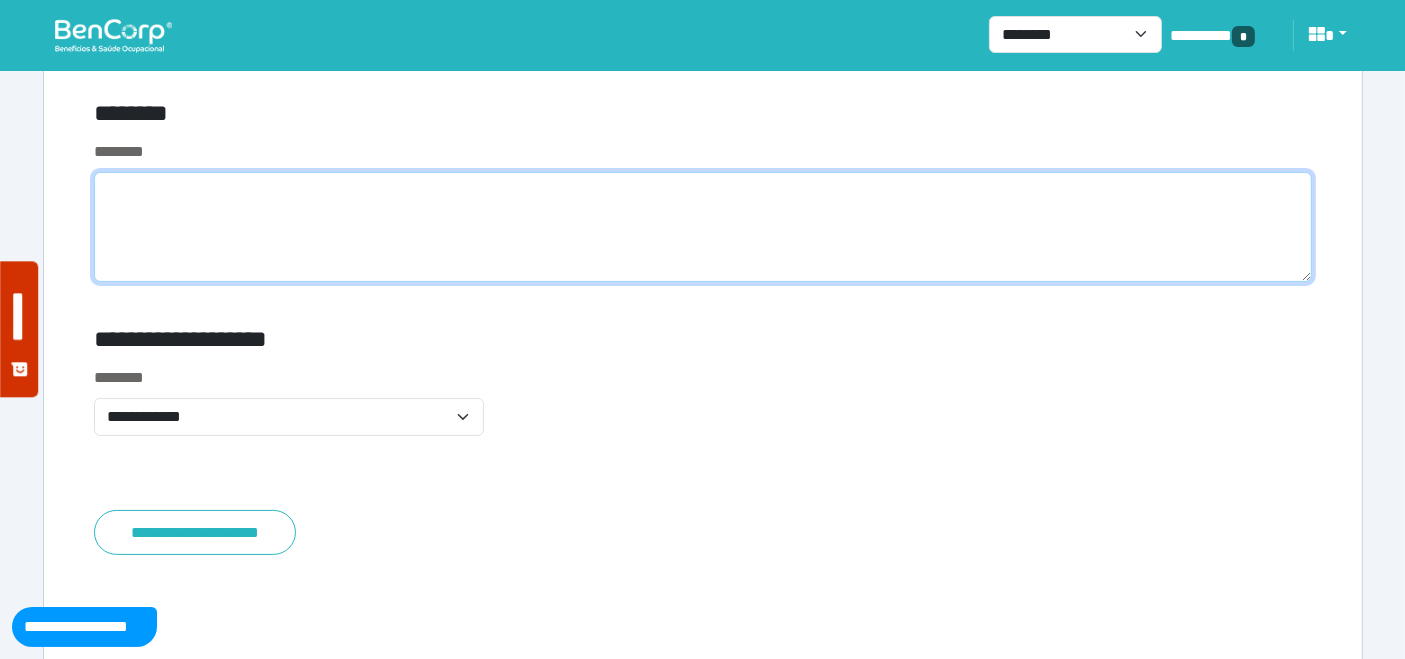 click at bounding box center (703, 227) 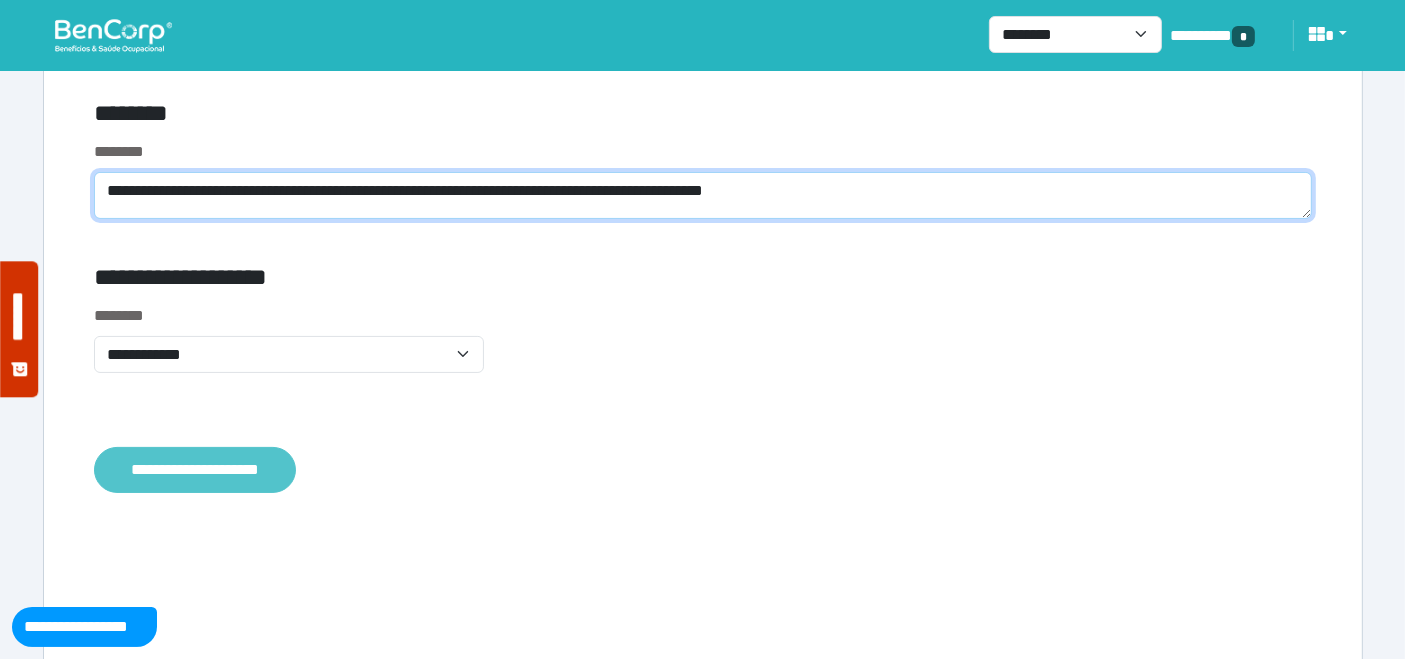 type on "**********" 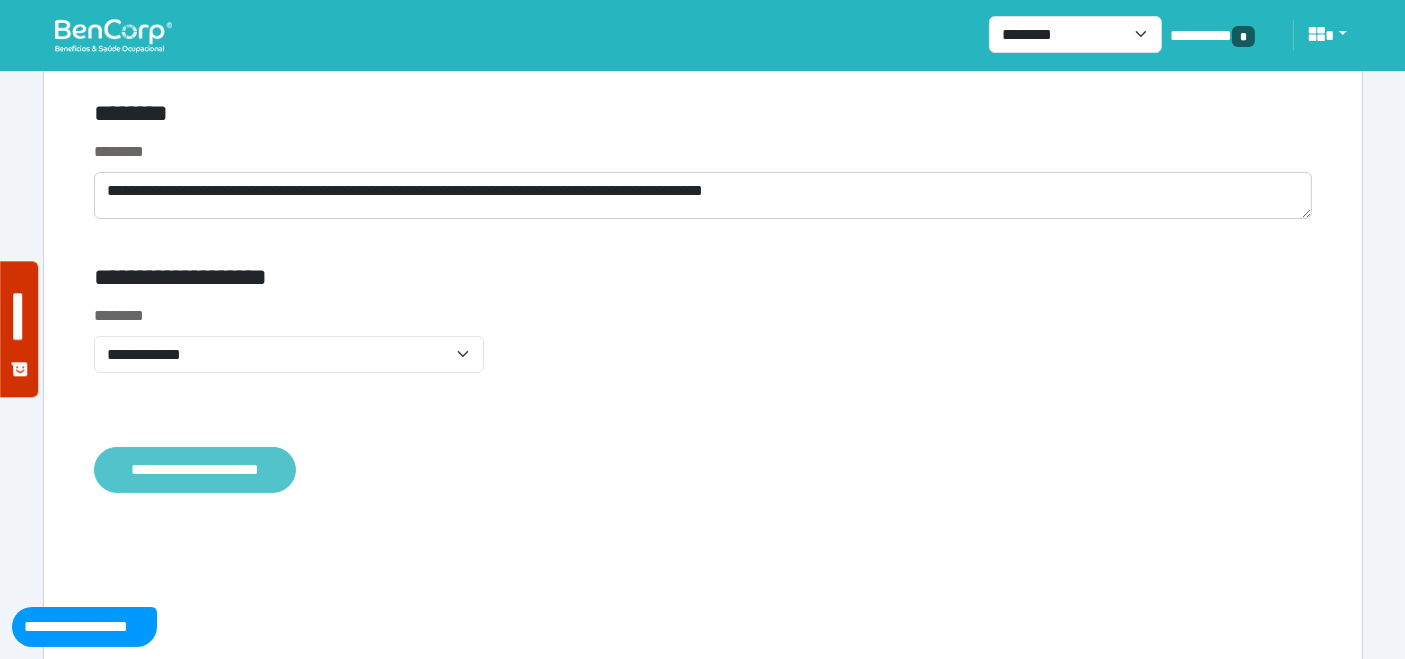 click on "**********" at bounding box center (195, 469) 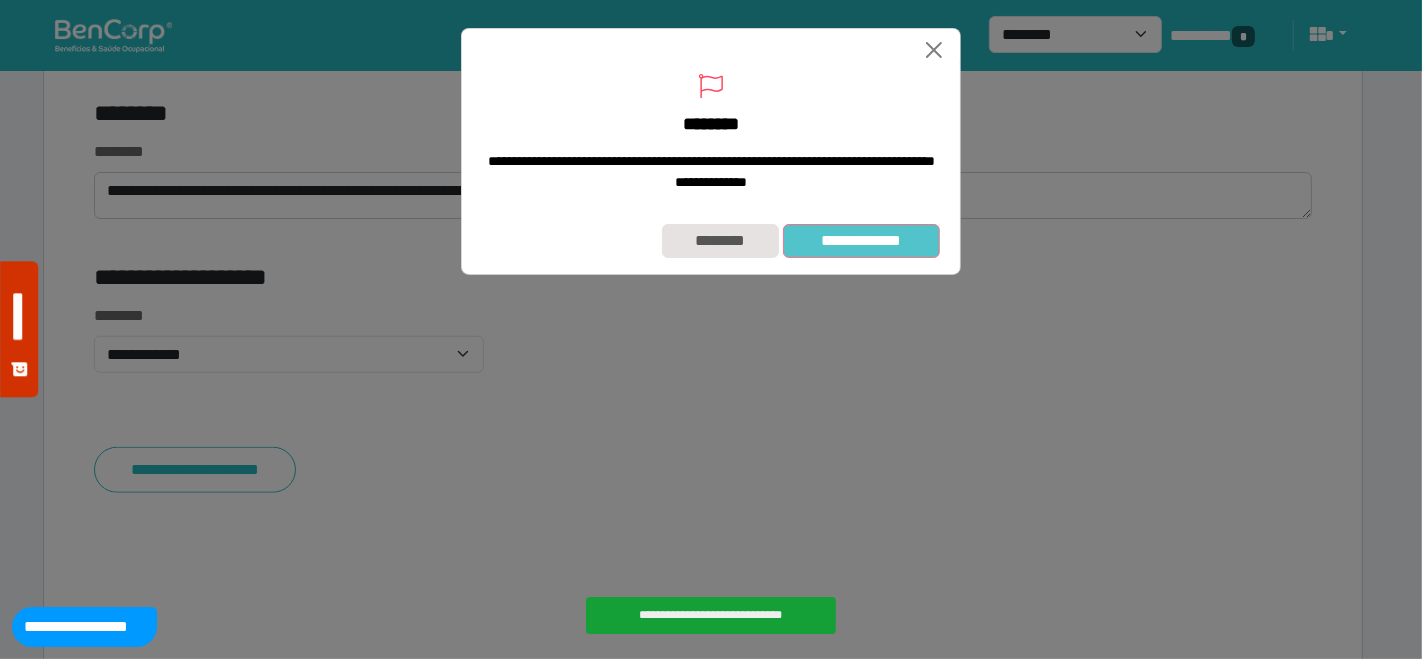 click on "**********" at bounding box center (861, 240) 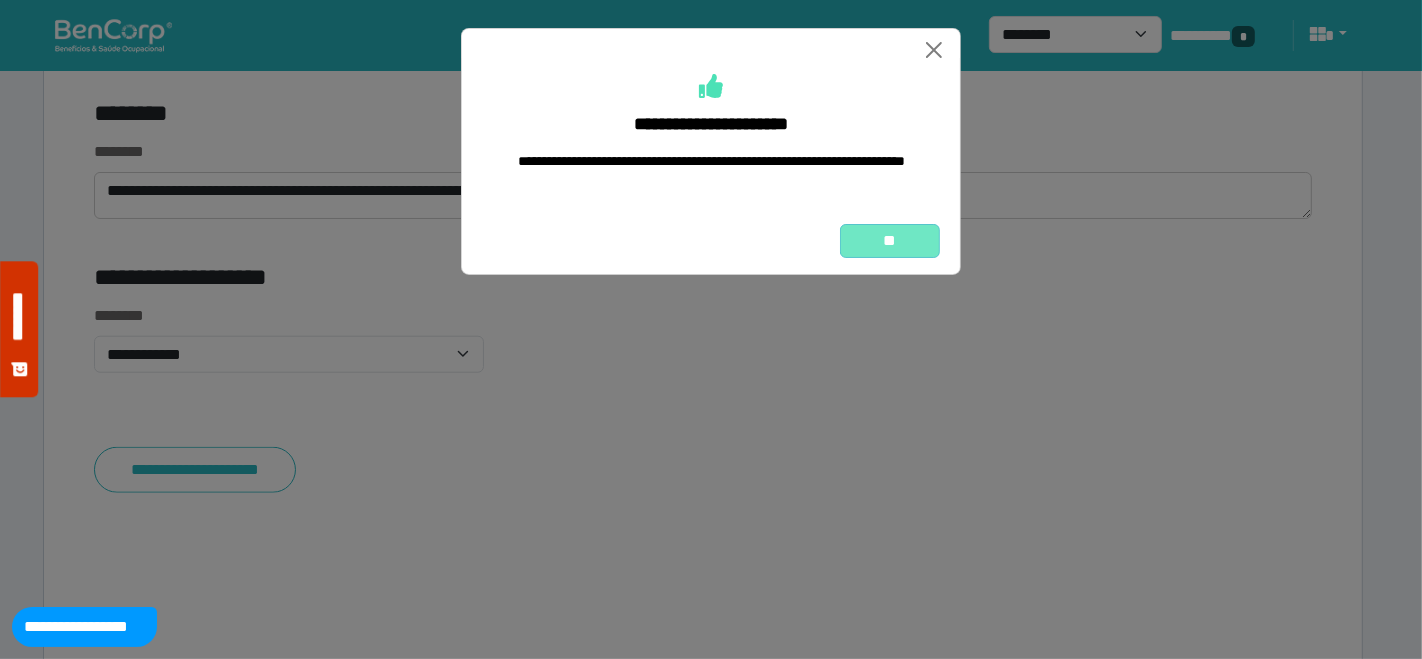 click on "**" at bounding box center (890, 240) 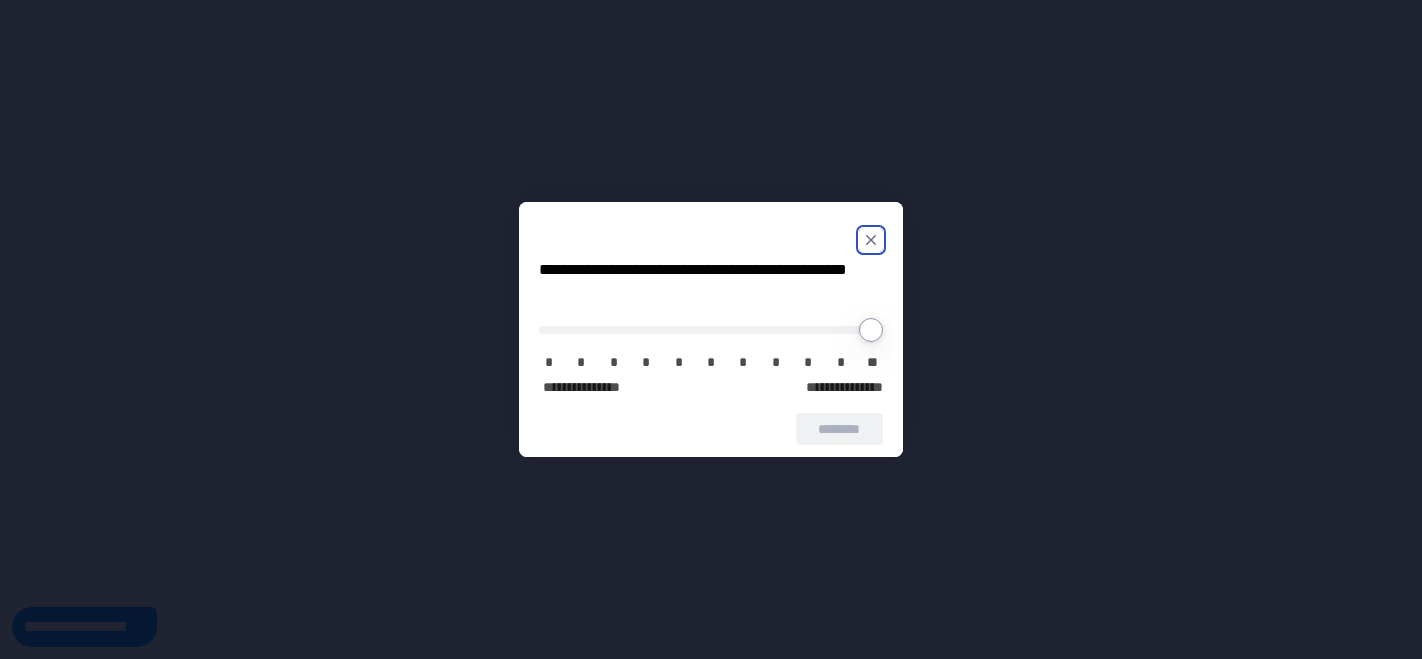 scroll, scrollTop: 0, scrollLeft: 0, axis: both 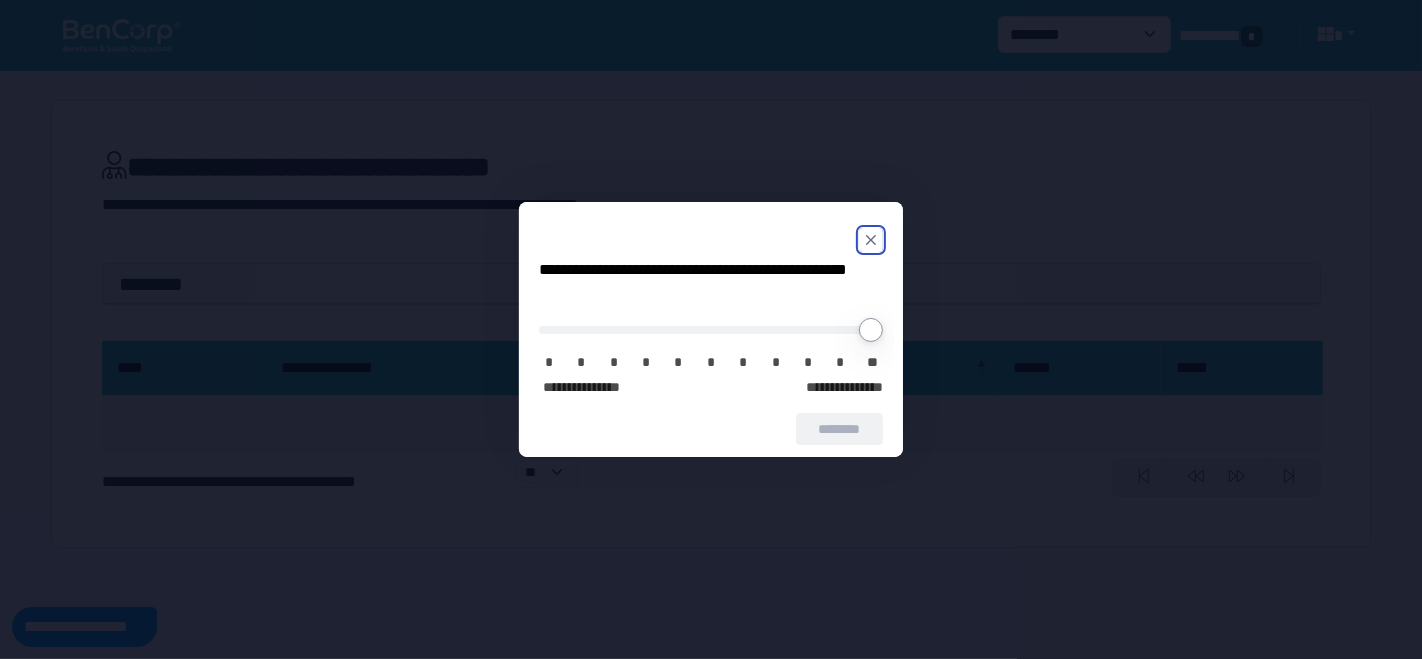 click 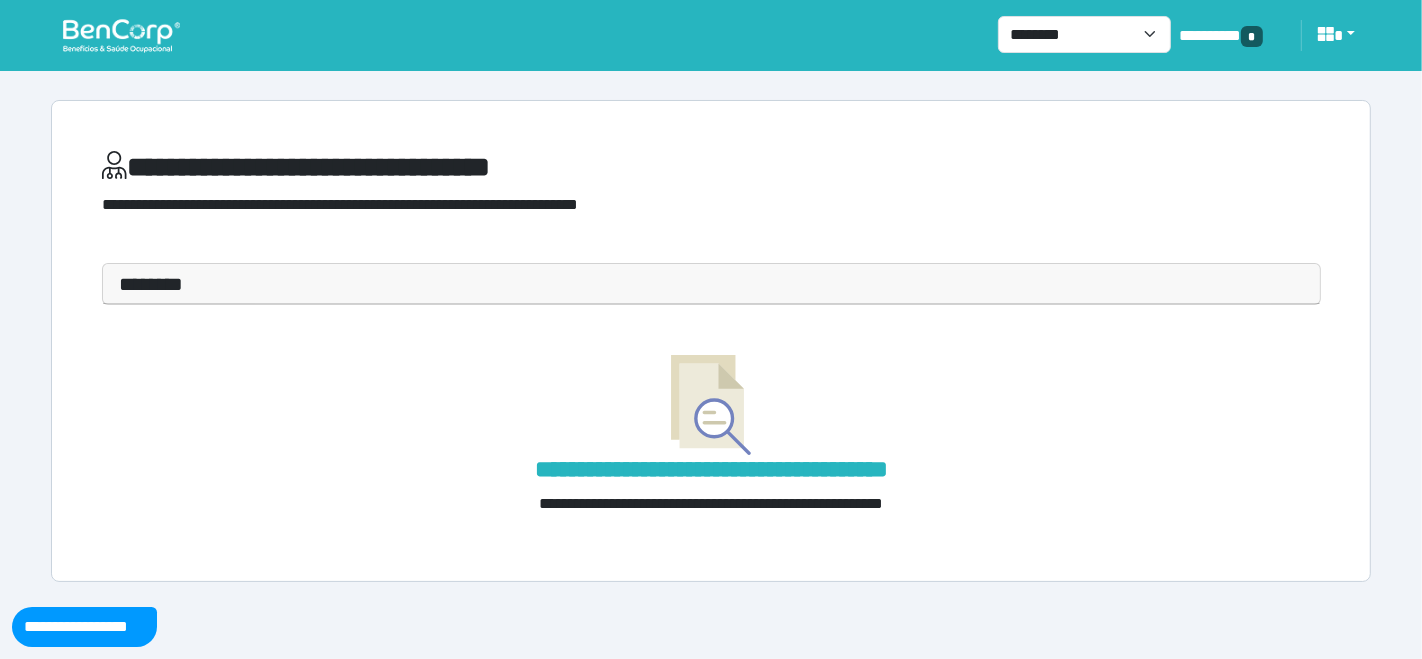 click at bounding box center (121, 35) 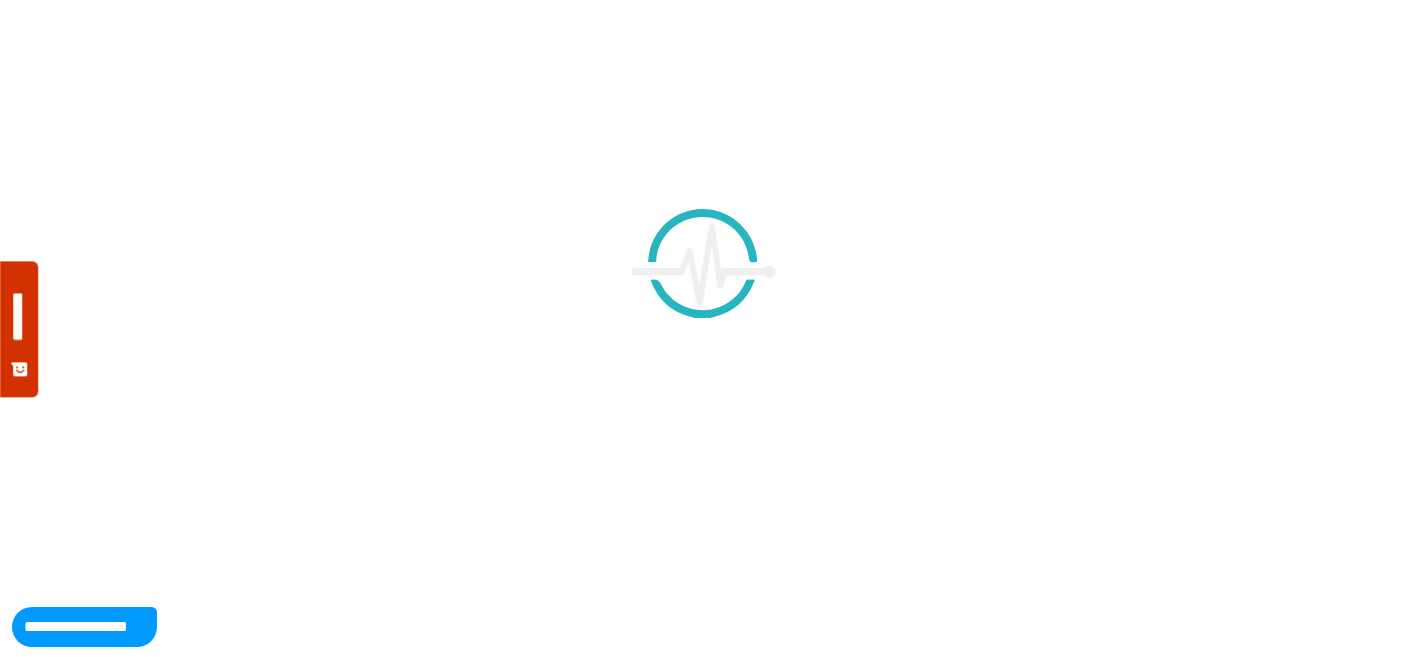 scroll, scrollTop: 0, scrollLeft: 0, axis: both 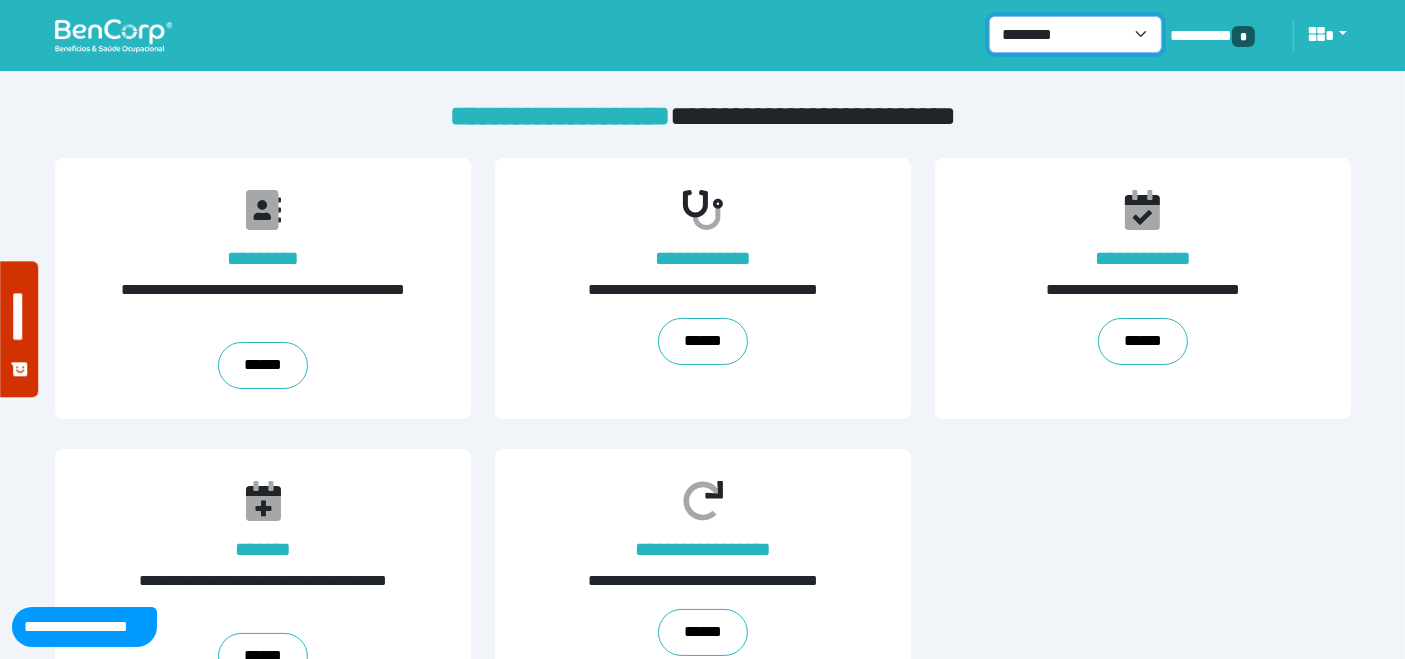drag, startPoint x: 1137, startPoint y: 30, endPoint x: 1122, endPoint y: 50, distance: 25 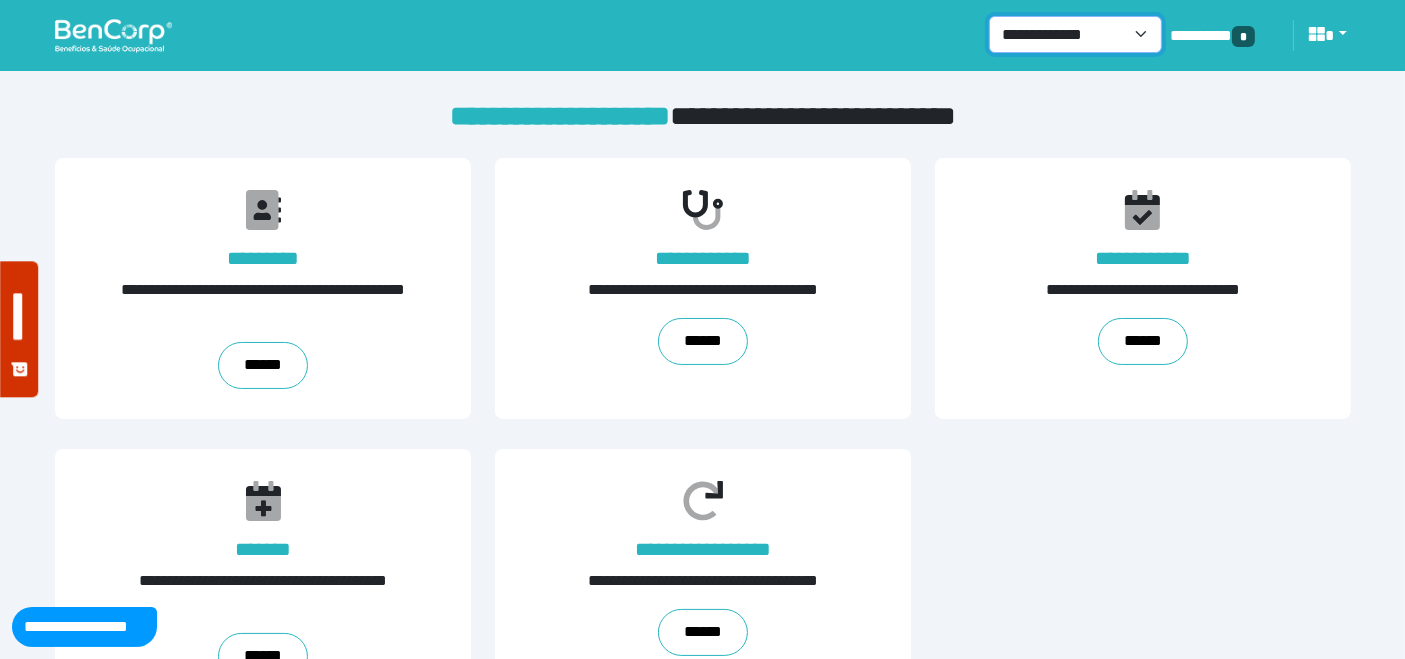 click on "**********" at bounding box center (1075, 34) 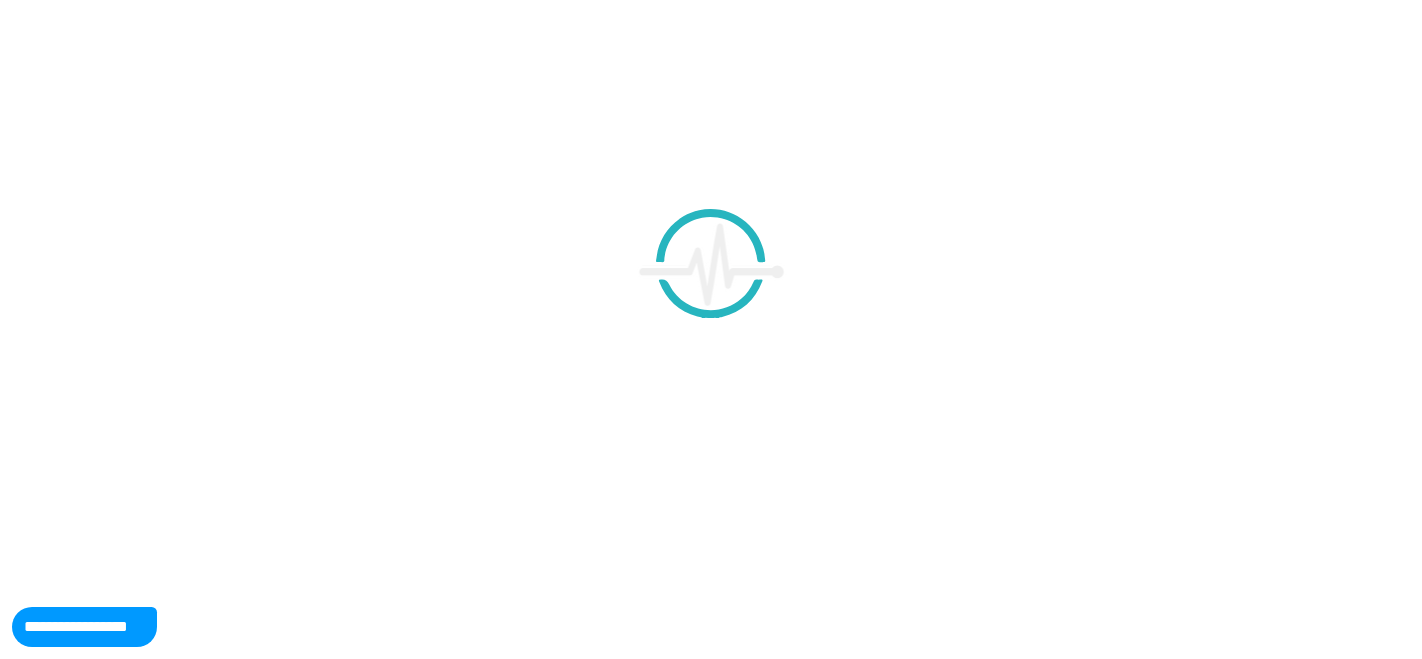 scroll, scrollTop: 0, scrollLeft: 0, axis: both 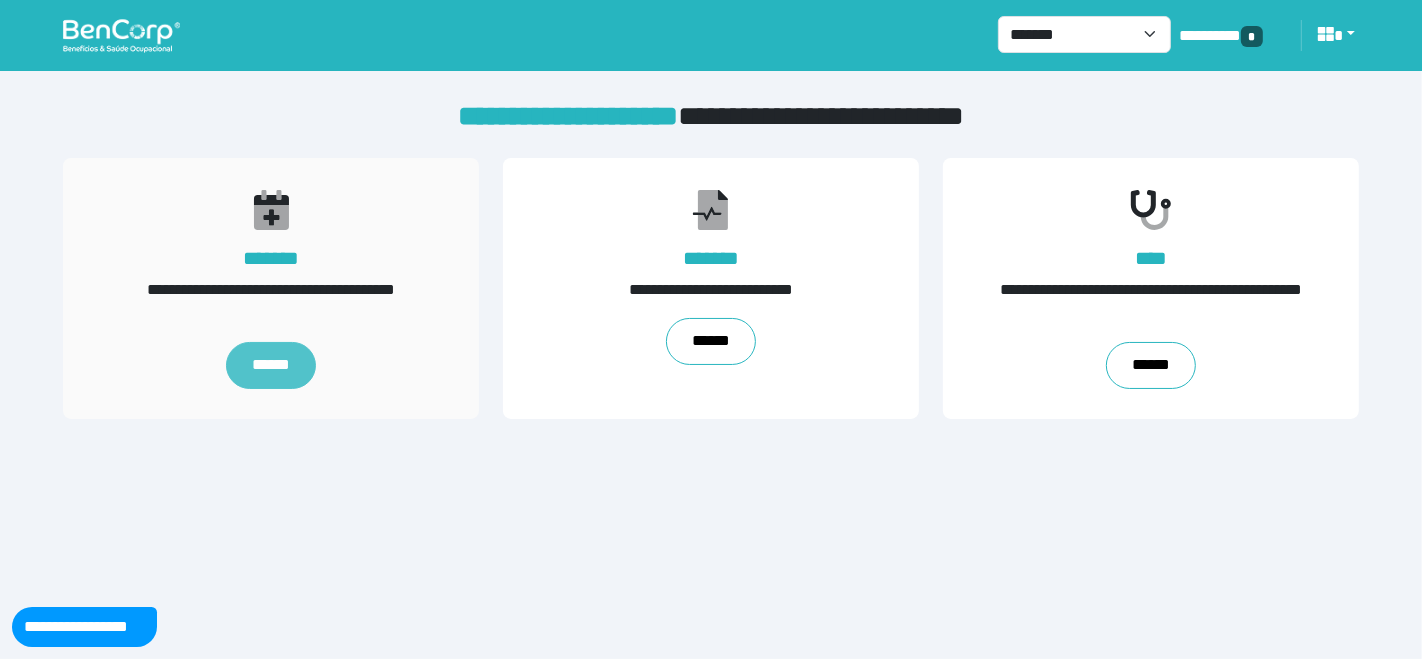 click on "******" at bounding box center [271, 366] 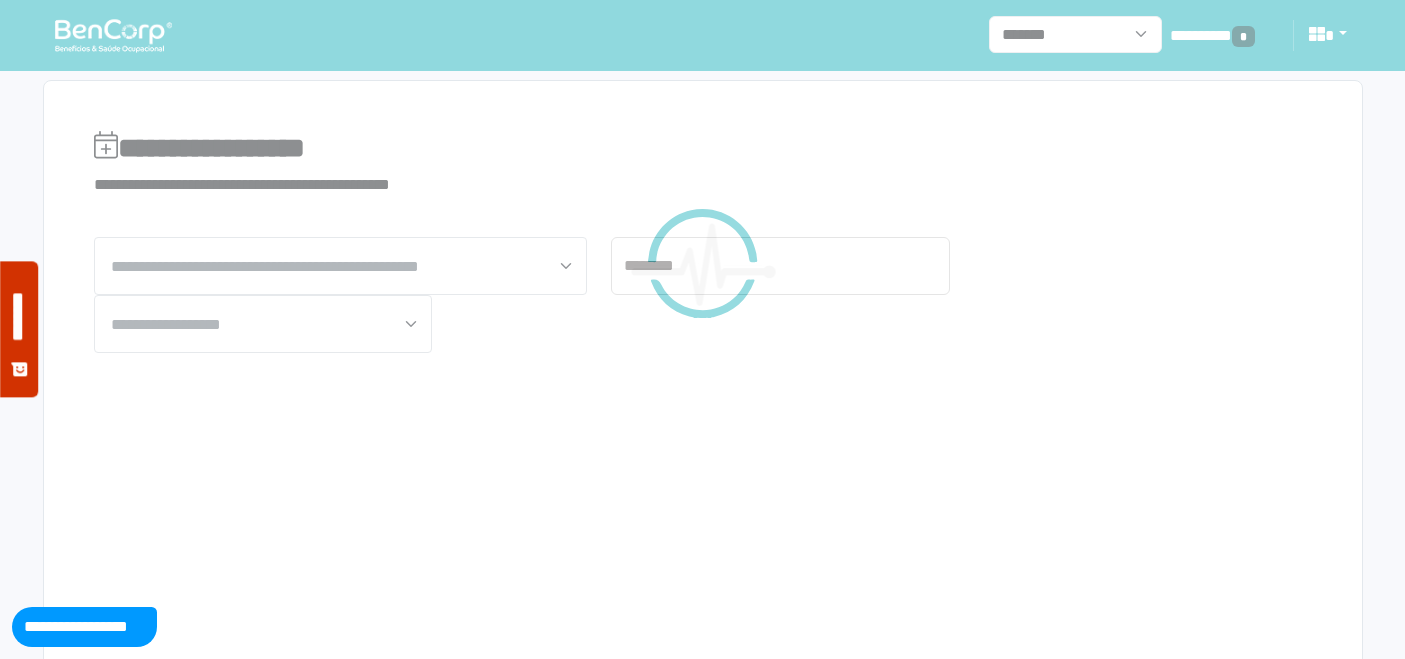 scroll, scrollTop: 0, scrollLeft: 0, axis: both 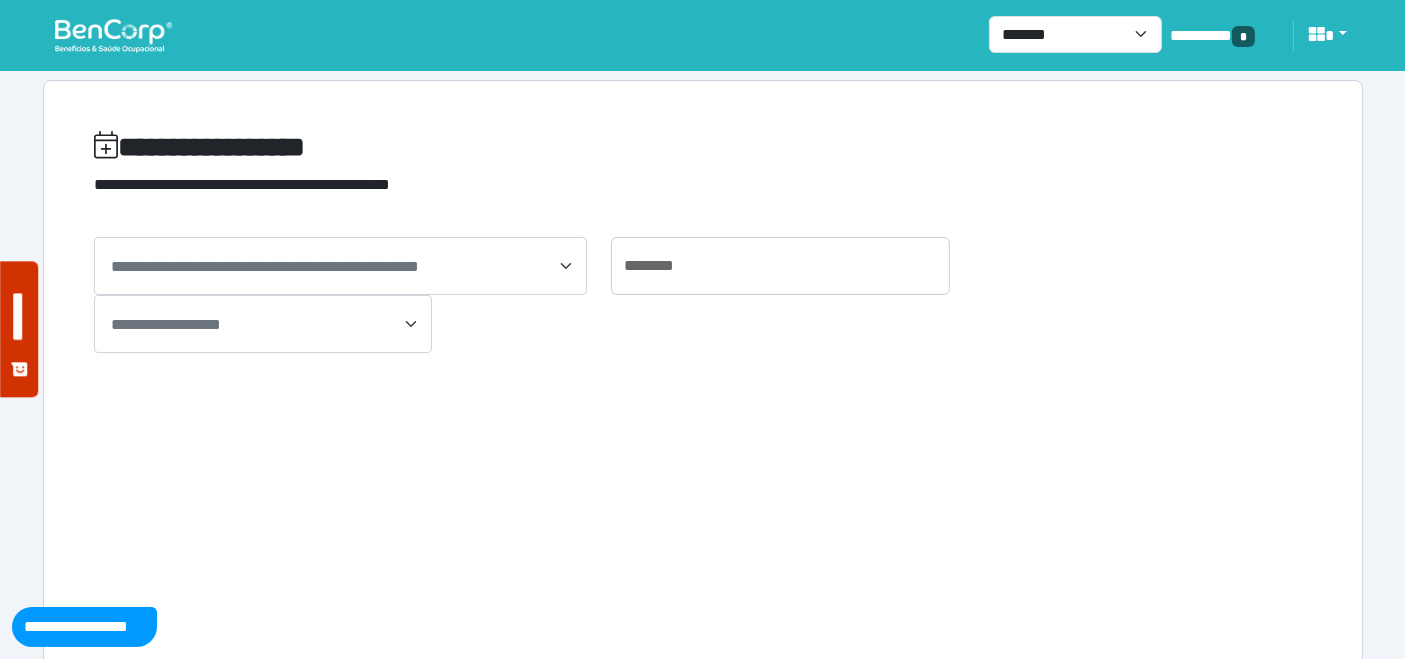 click on "**********" at bounding box center [265, 266] 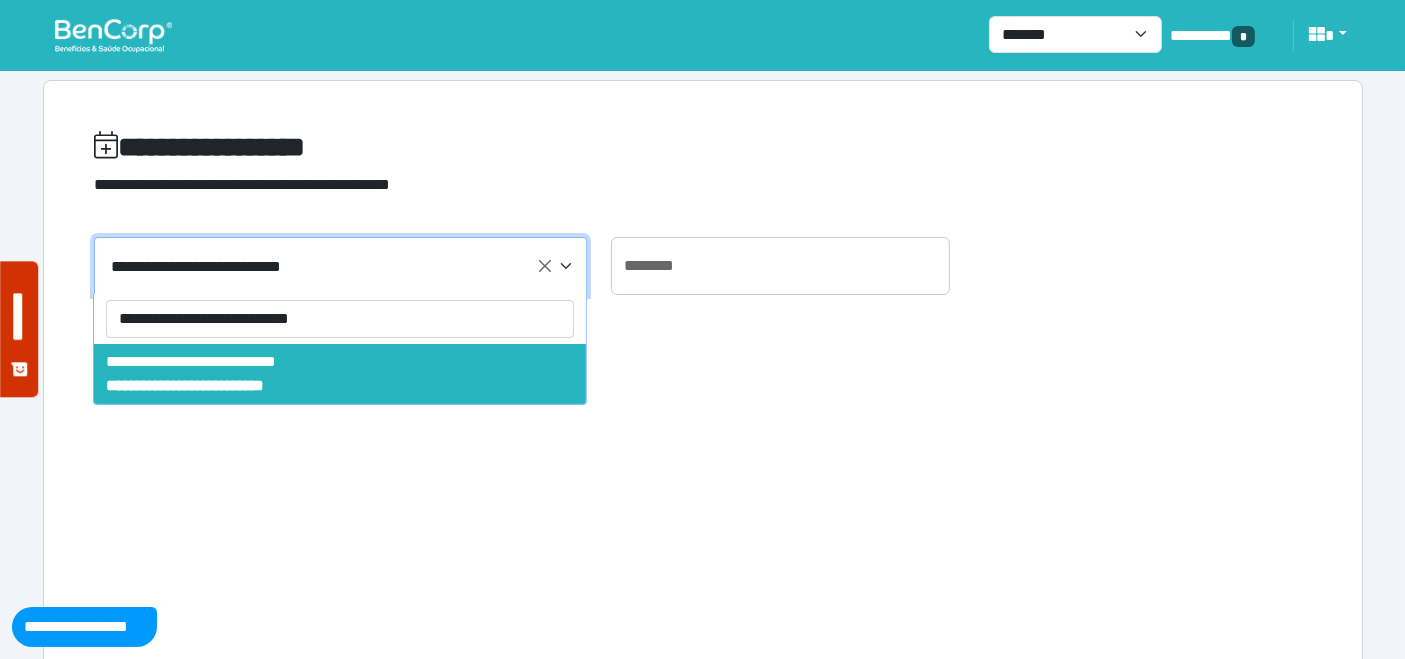 click on "**********" at bounding box center (340, 319) 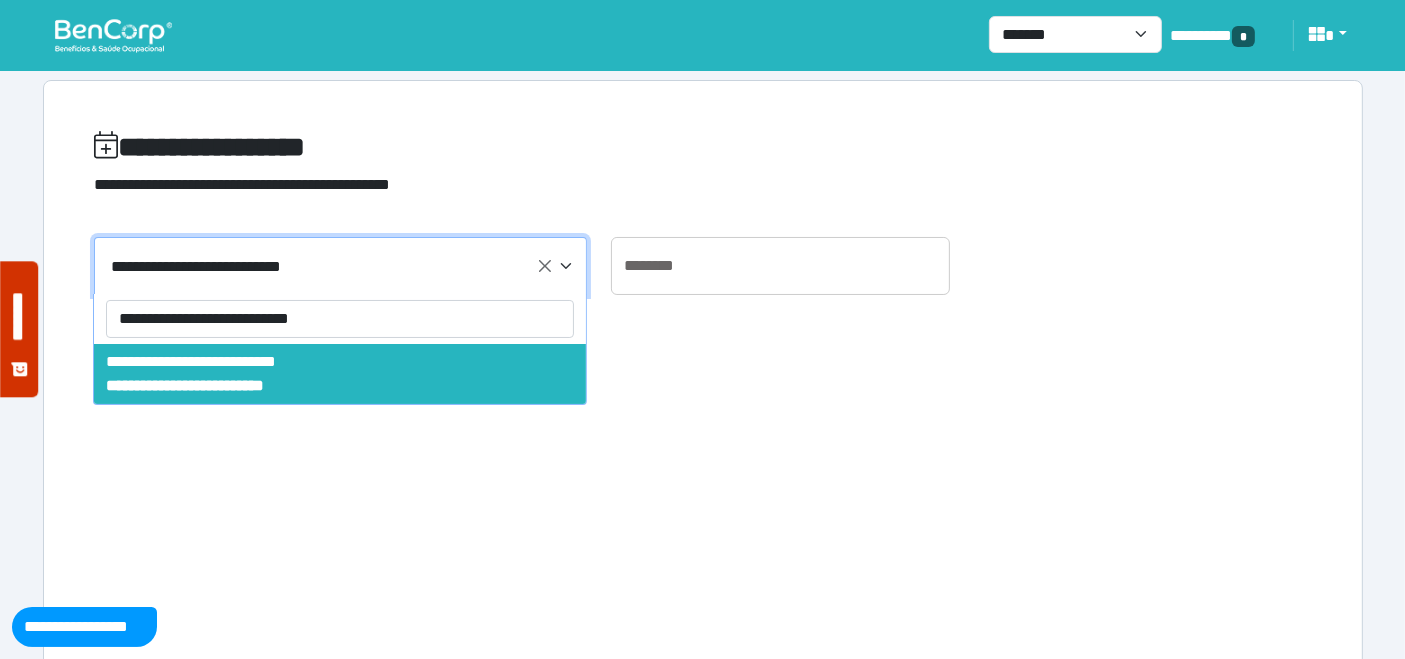 click on "**********" at bounding box center (340, 319) 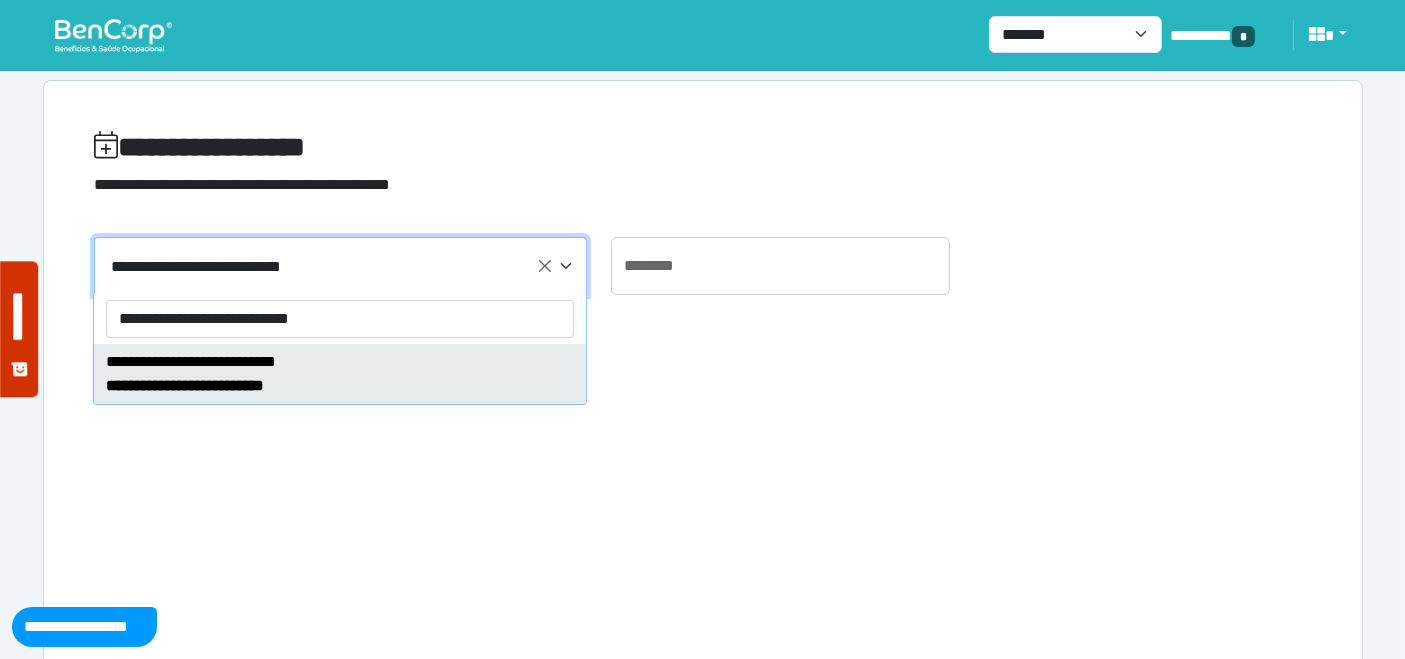 click on "**********" at bounding box center (340, 319) 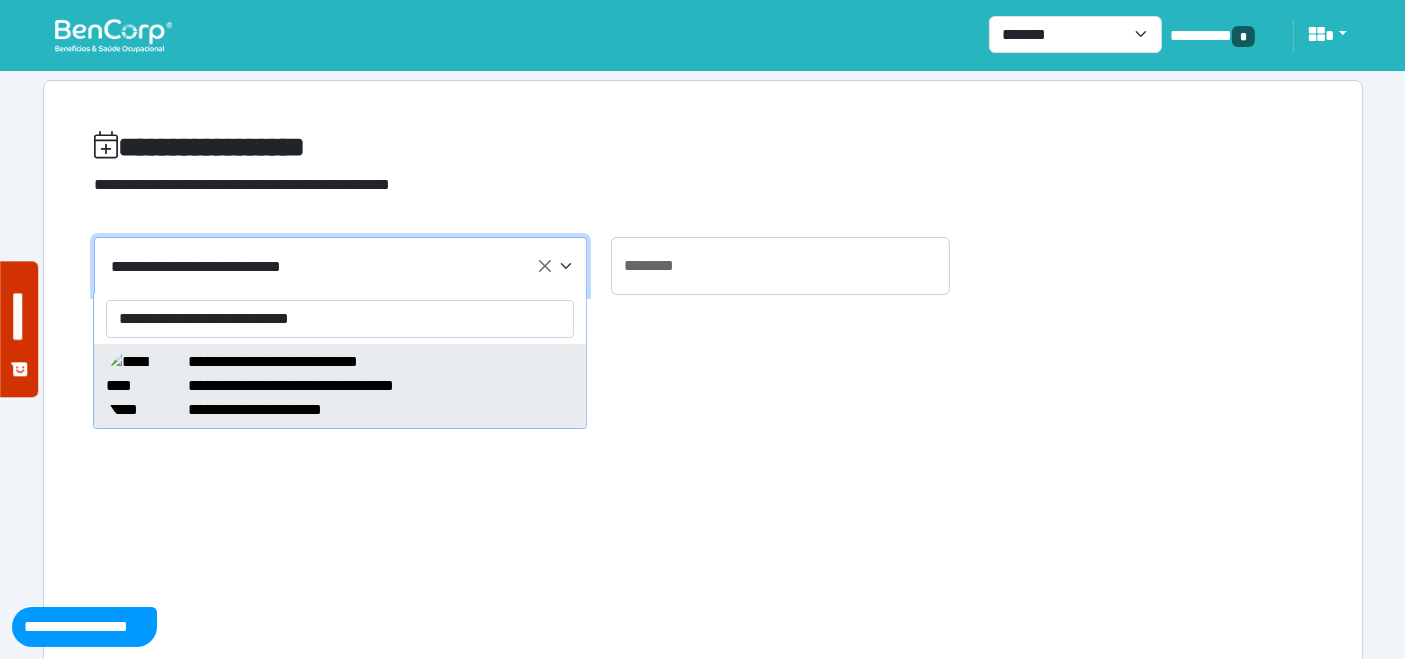type on "**********" 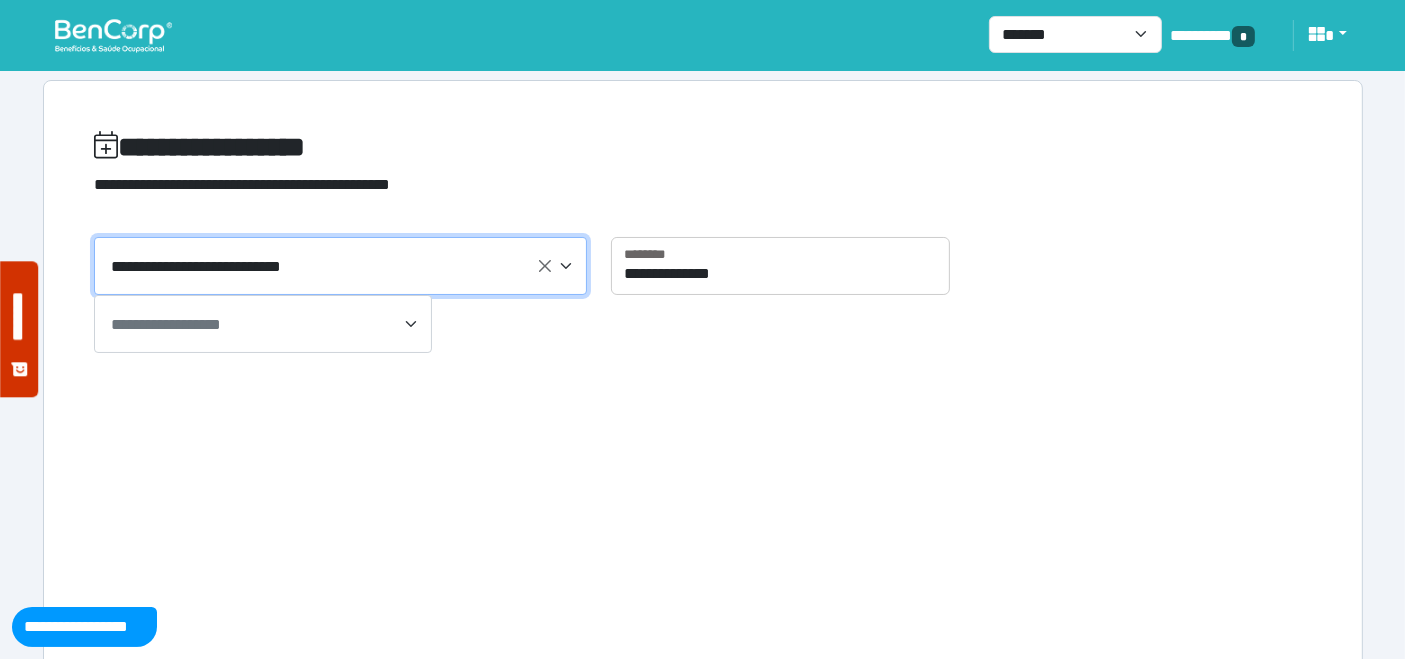 click on "**********" at bounding box center (166, 324) 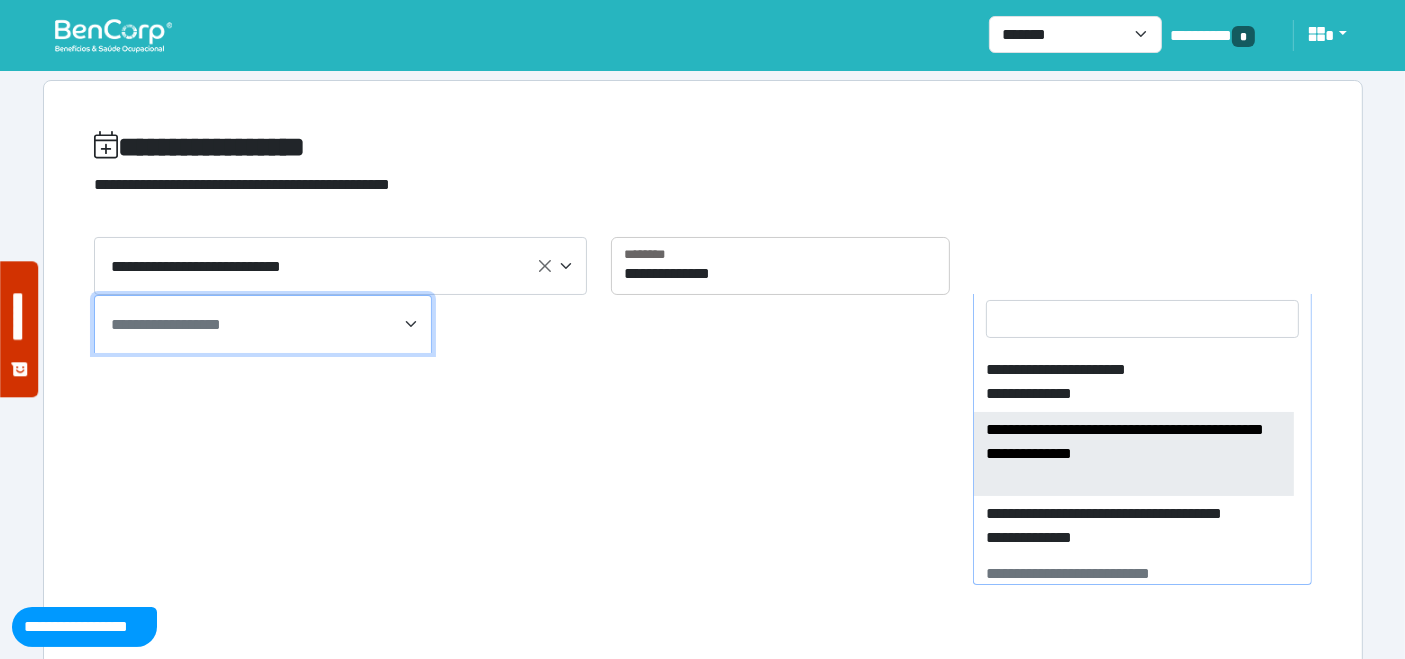 scroll, scrollTop: 420, scrollLeft: 0, axis: vertical 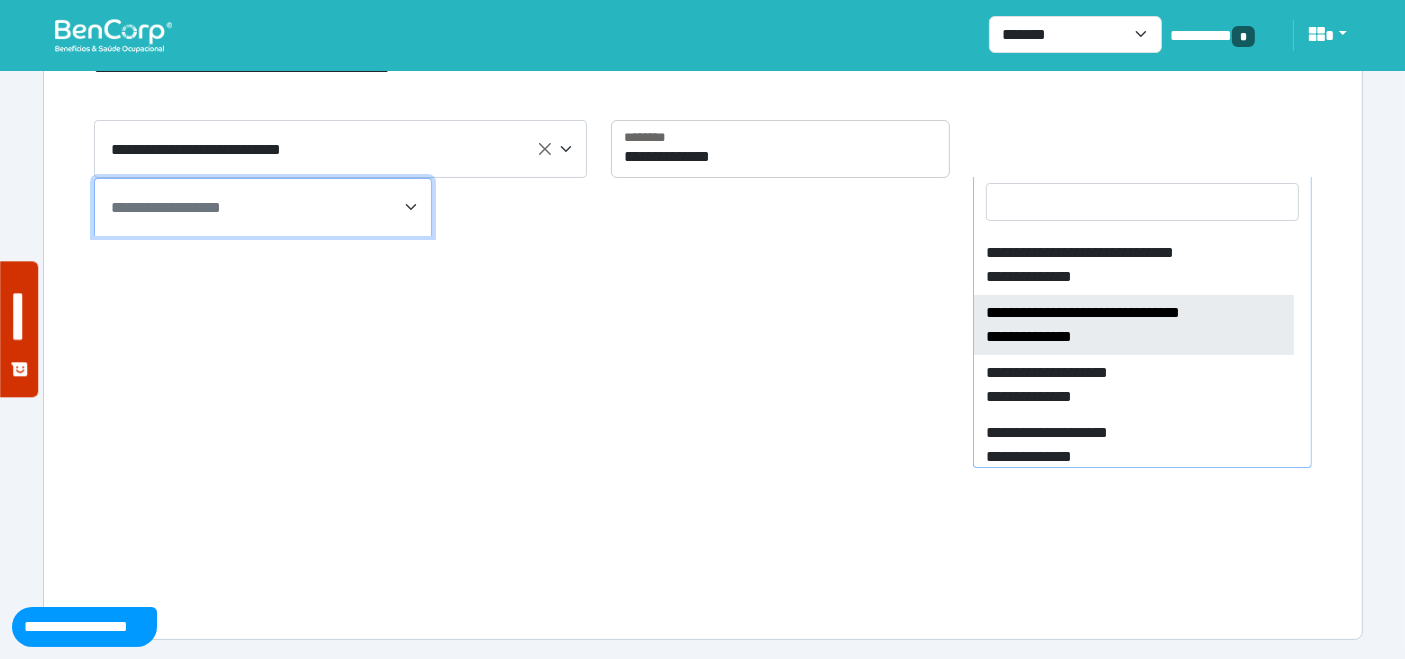 select on "****" 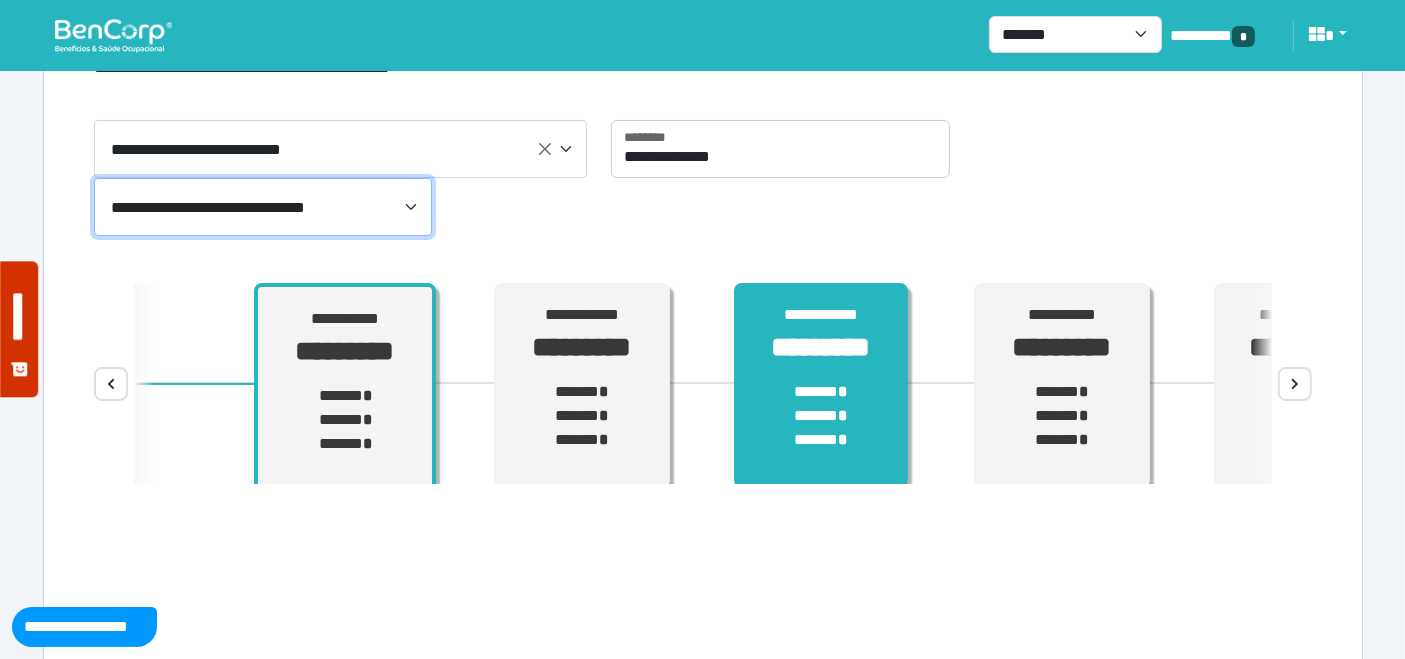click on "****** * ****** * ****** *" at bounding box center [821, 416] 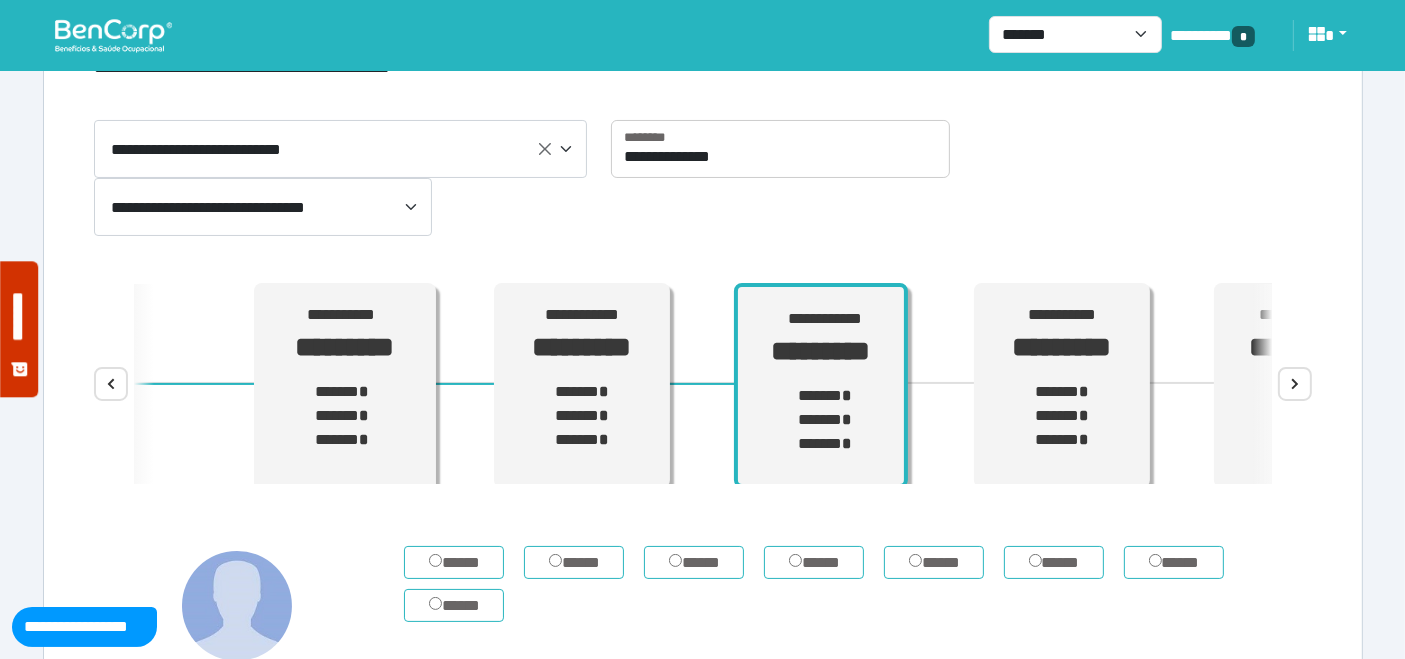 click on "**********" at bounding box center (703, 384) 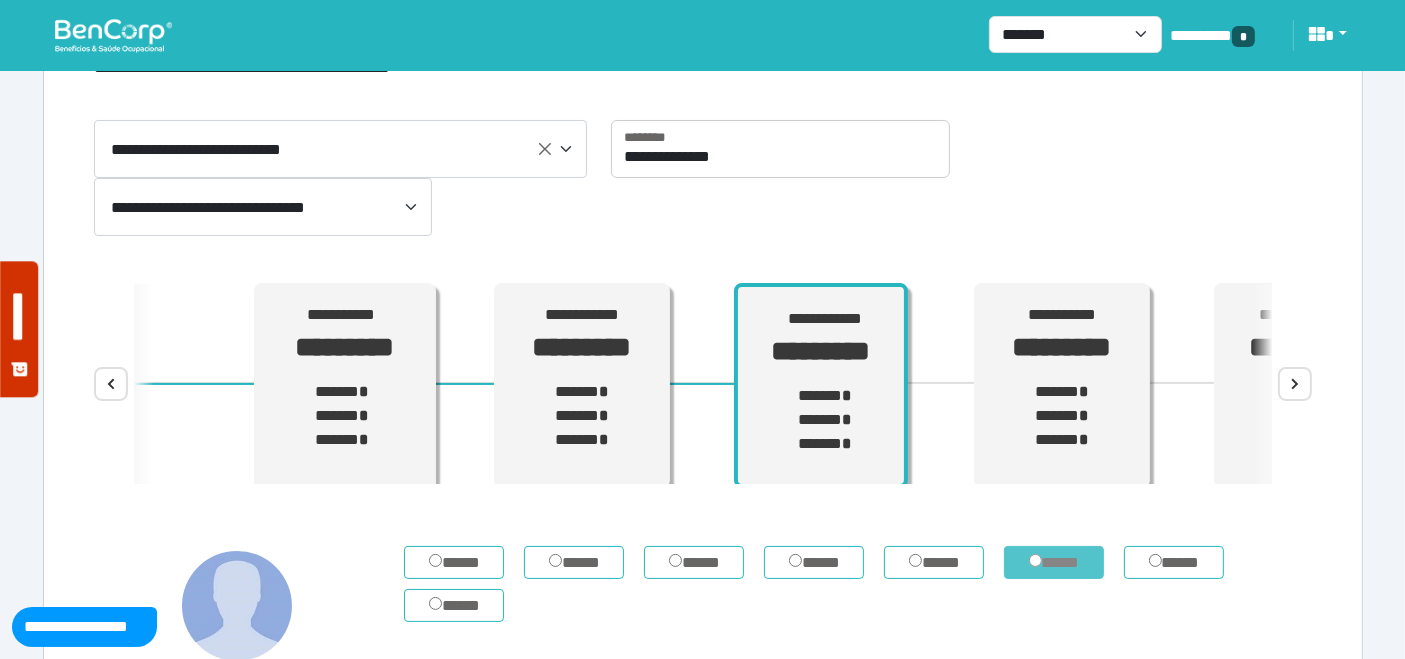 click on "*****" at bounding box center [1054, 562] 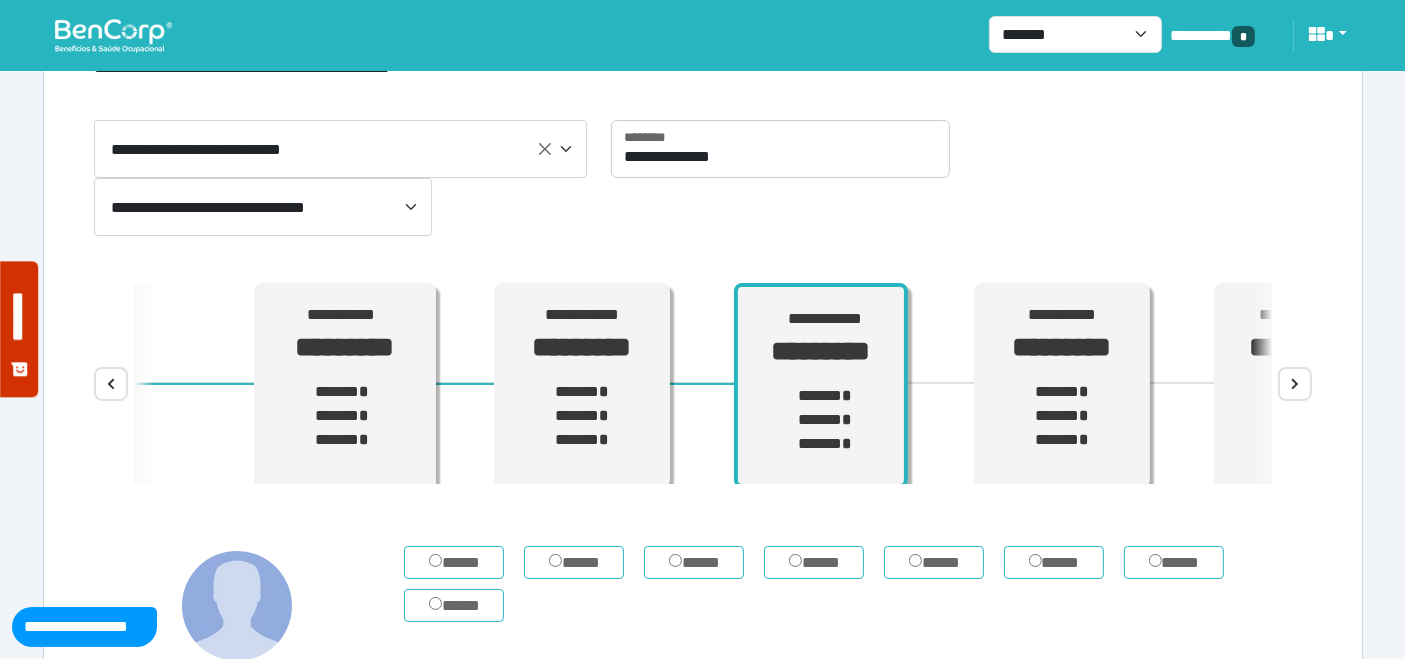 click at bounding box center [113, 35] 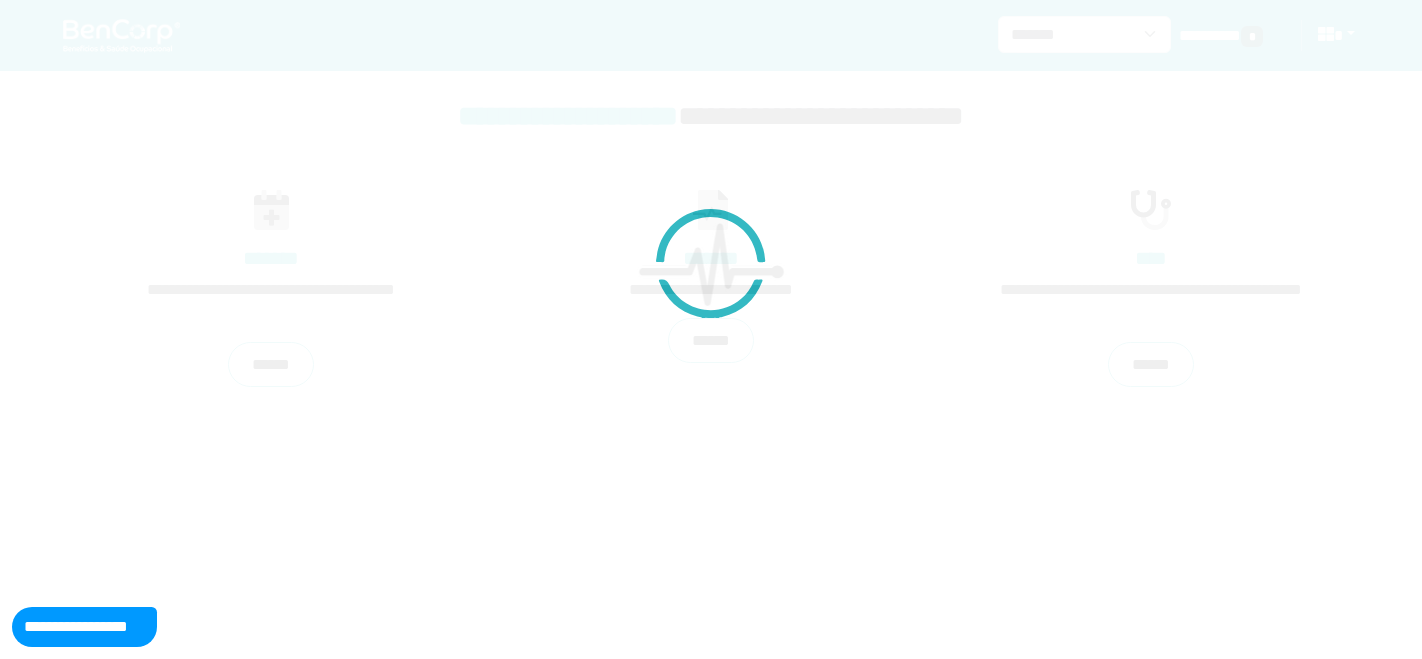scroll, scrollTop: 0, scrollLeft: 0, axis: both 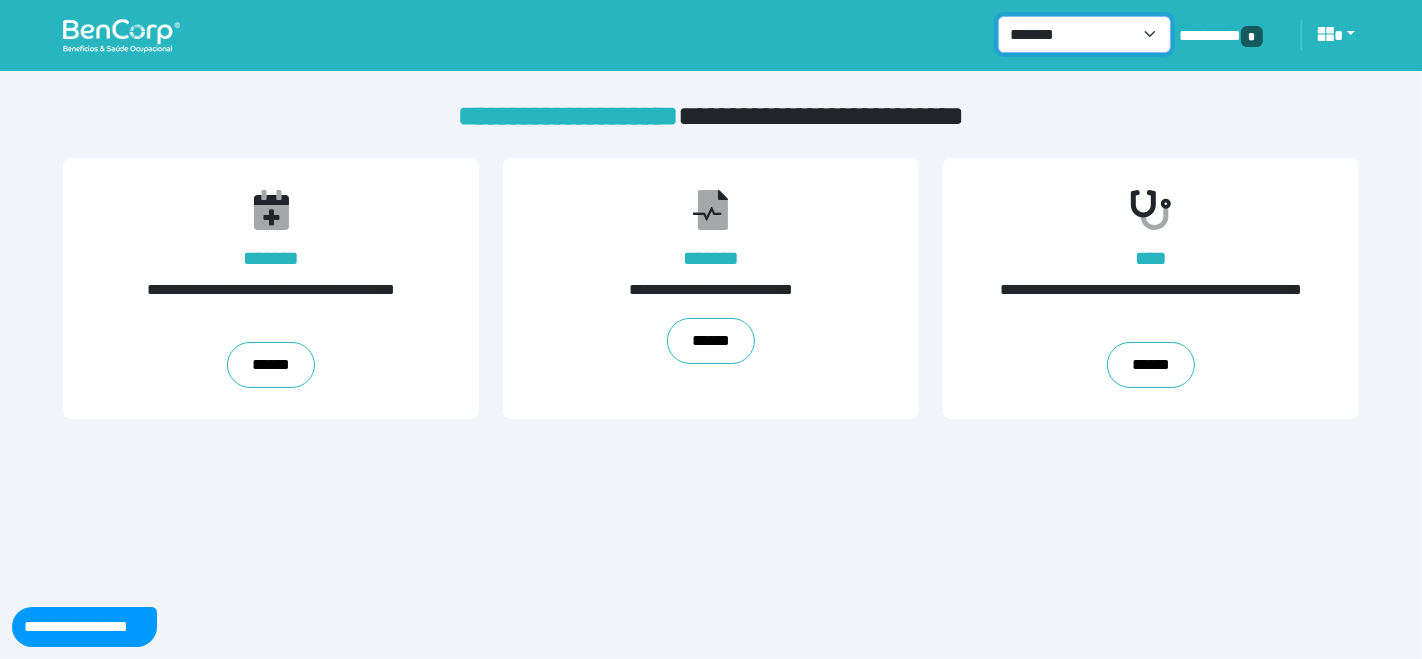 drag, startPoint x: 1148, startPoint y: 29, endPoint x: 1117, endPoint y: 49, distance: 36.891735 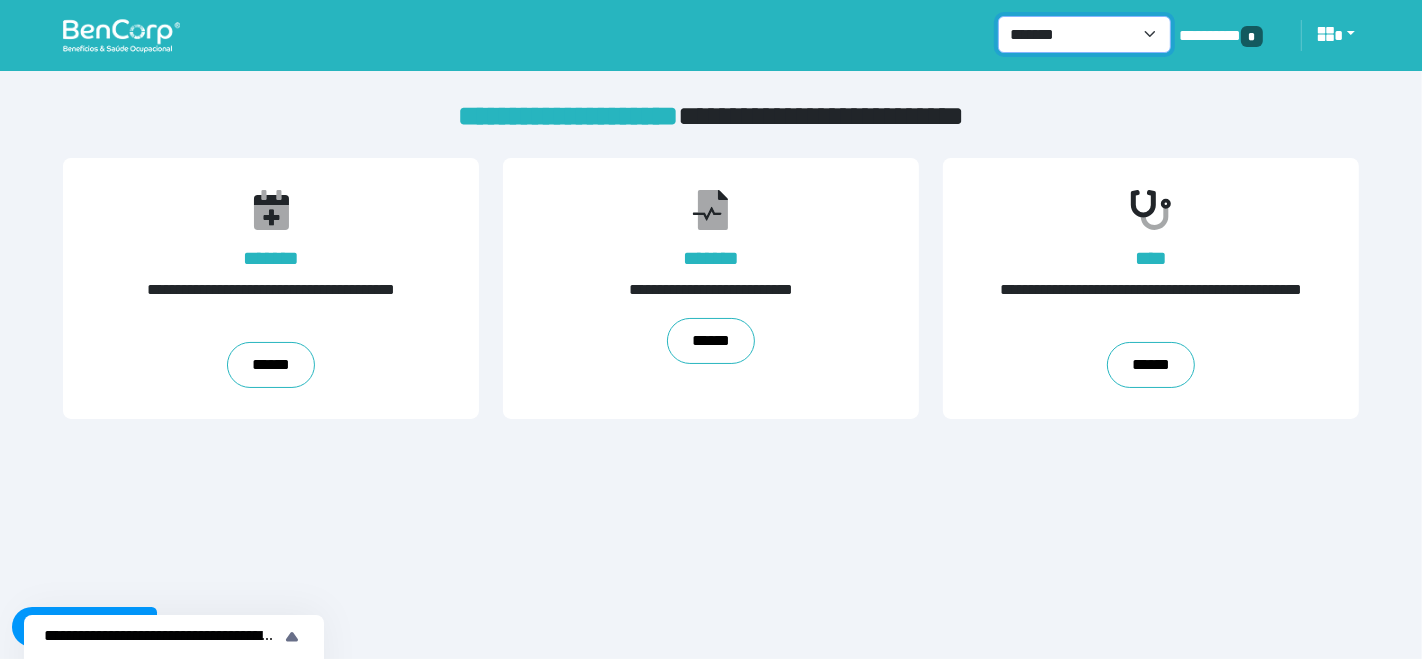 select on "*" 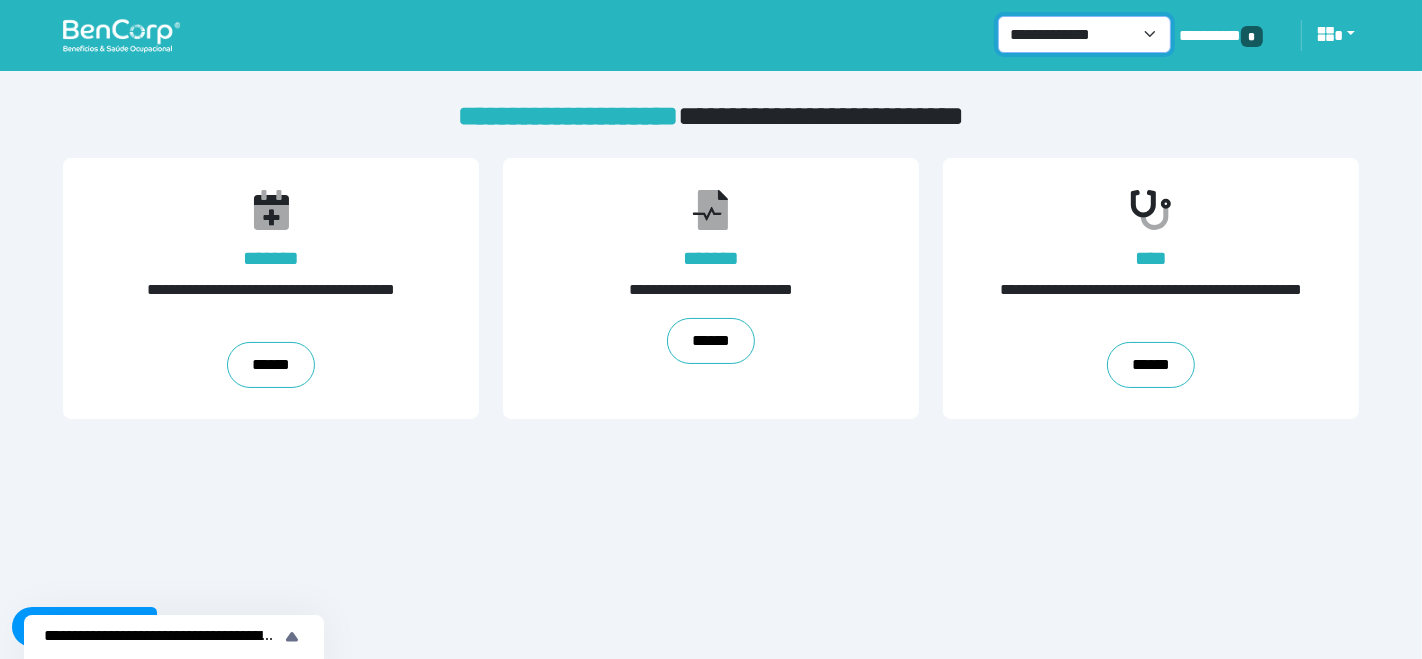 click on "**********" at bounding box center [1084, 34] 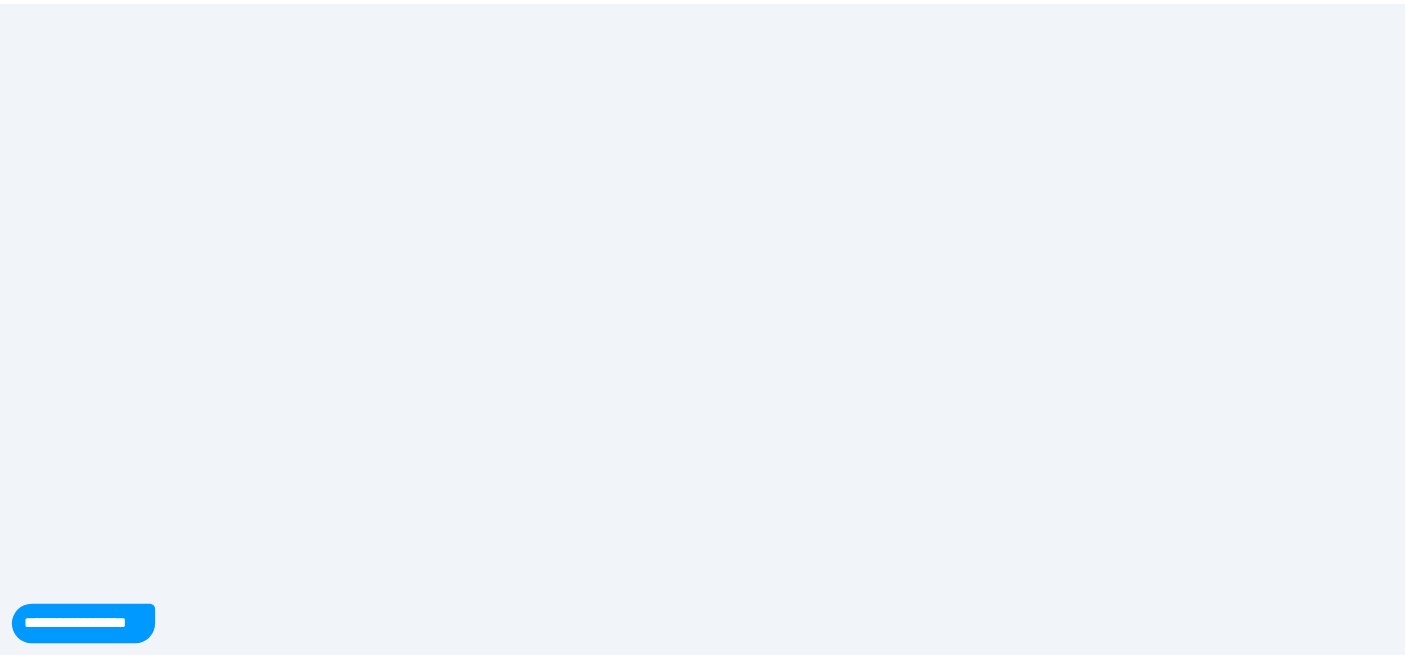 scroll, scrollTop: 0, scrollLeft: 0, axis: both 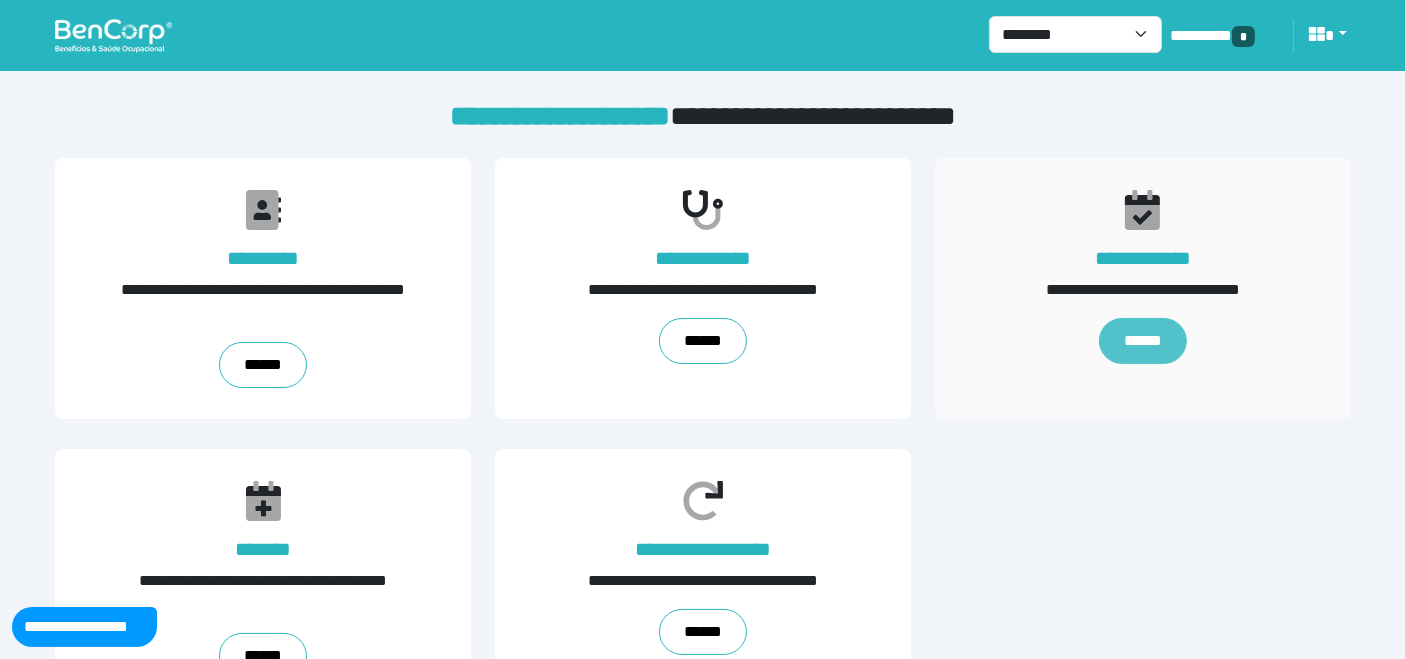 click on "******" at bounding box center (1142, 341) 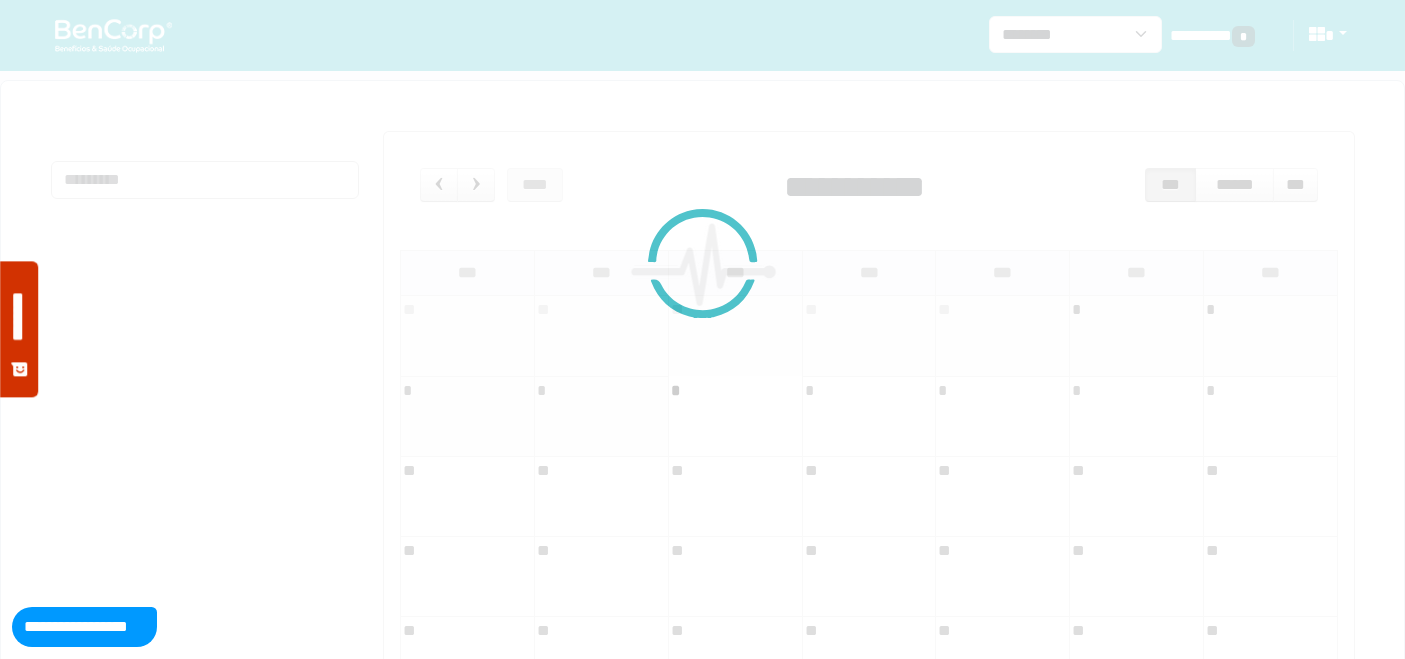 scroll, scrollTop: 0, scrollLeft: 0, axis: both 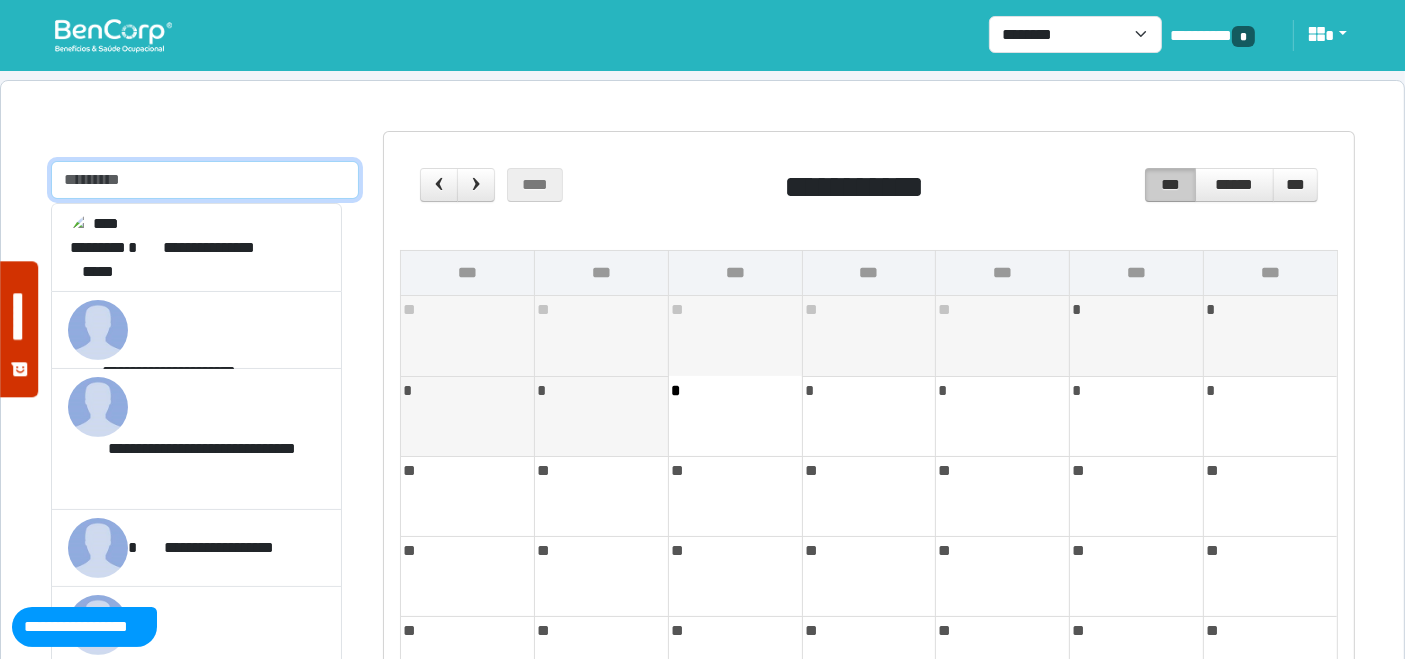 click at bounding box center [205, 180] 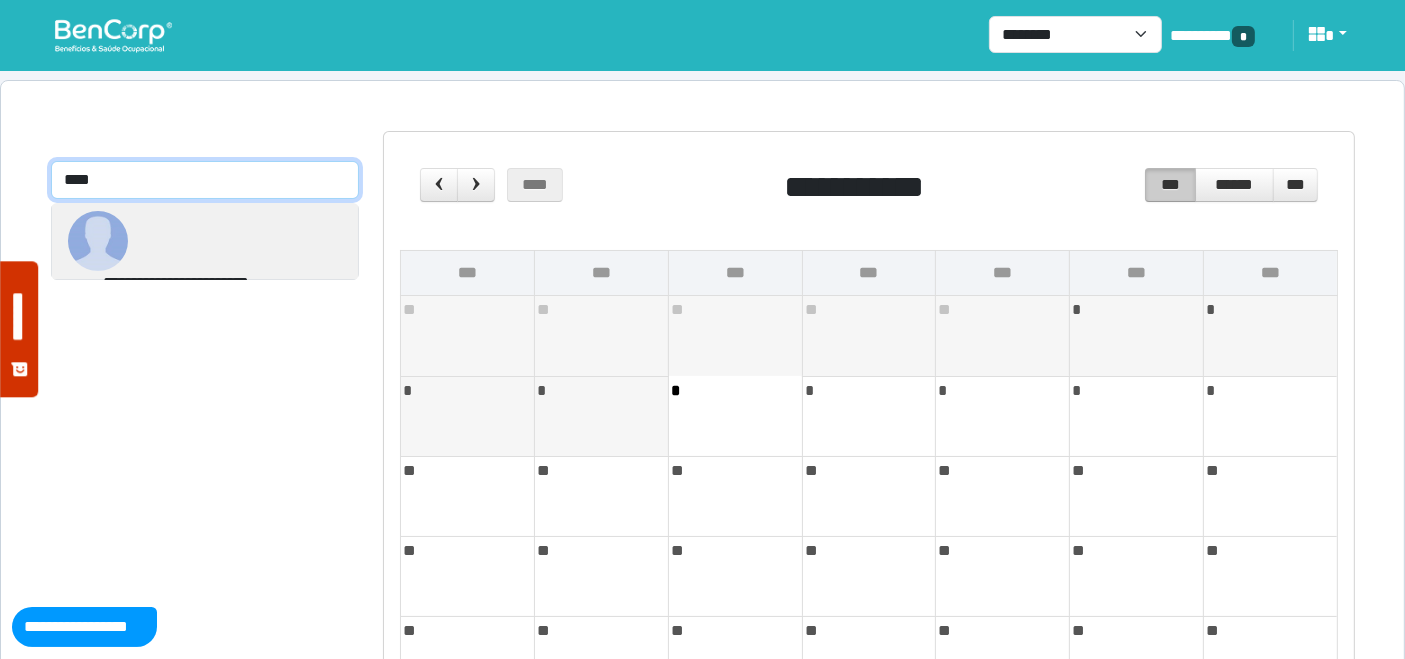 type on "****" 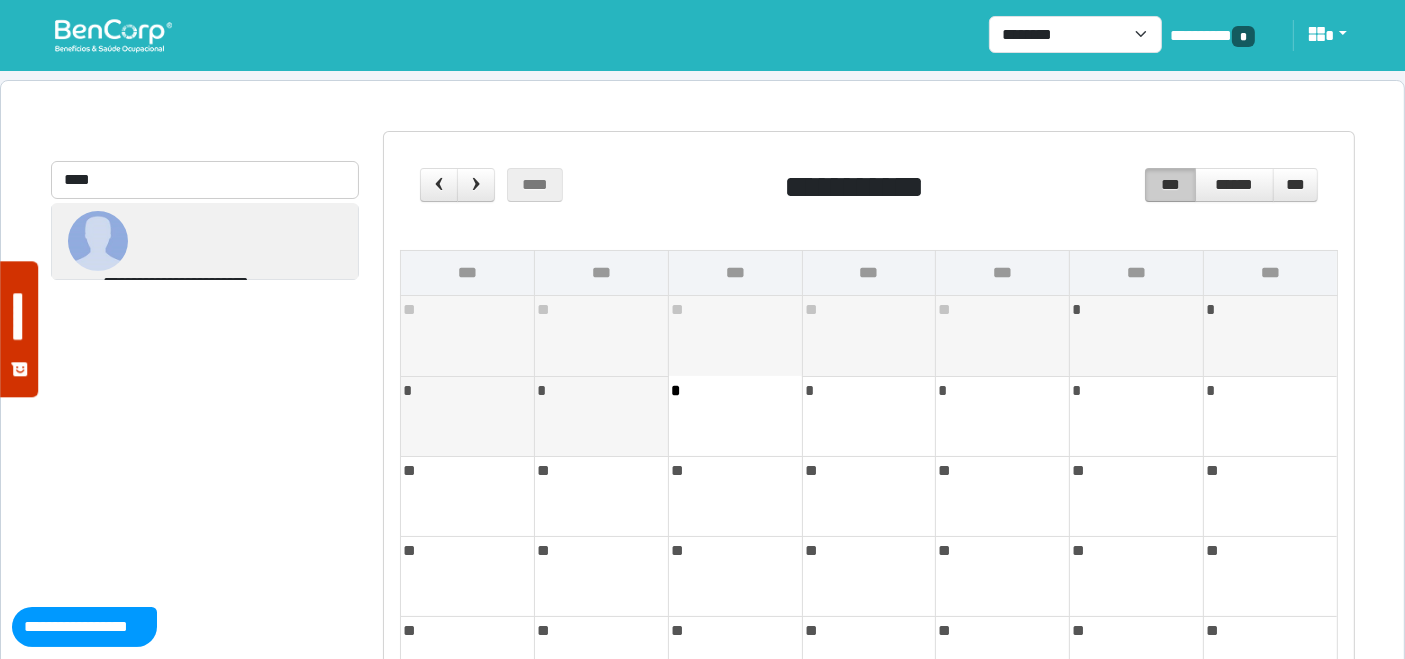 click on "**********" at bounding box center (175, 283) 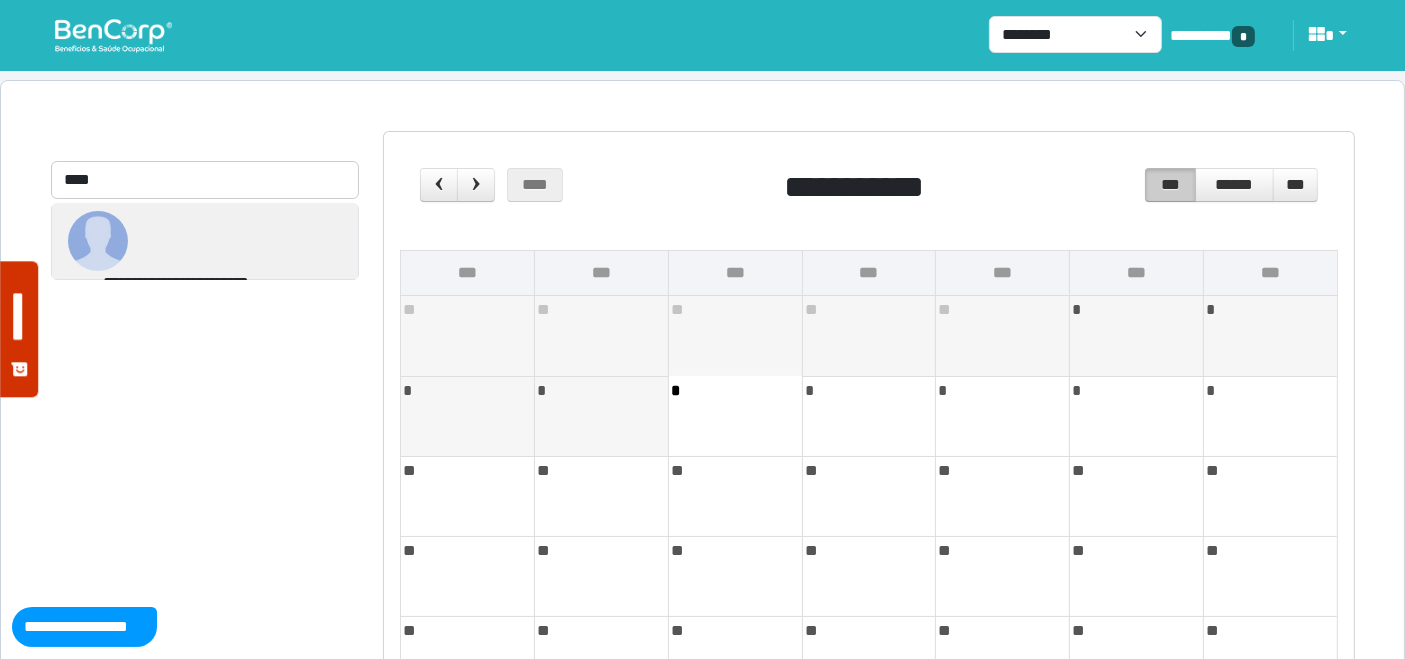 click on "**********" at bounding box center (175, 283) 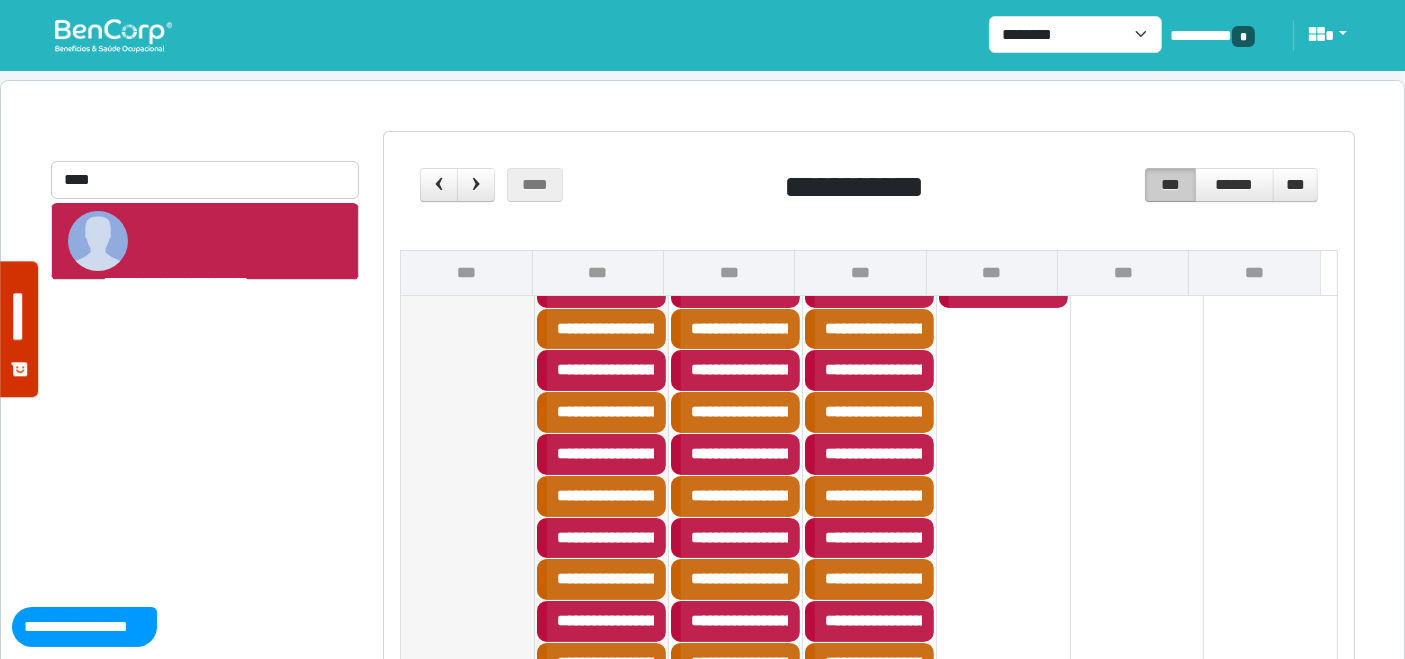 scroll, scrollTop: 2000, scrollLeft: 0, axis: vertical 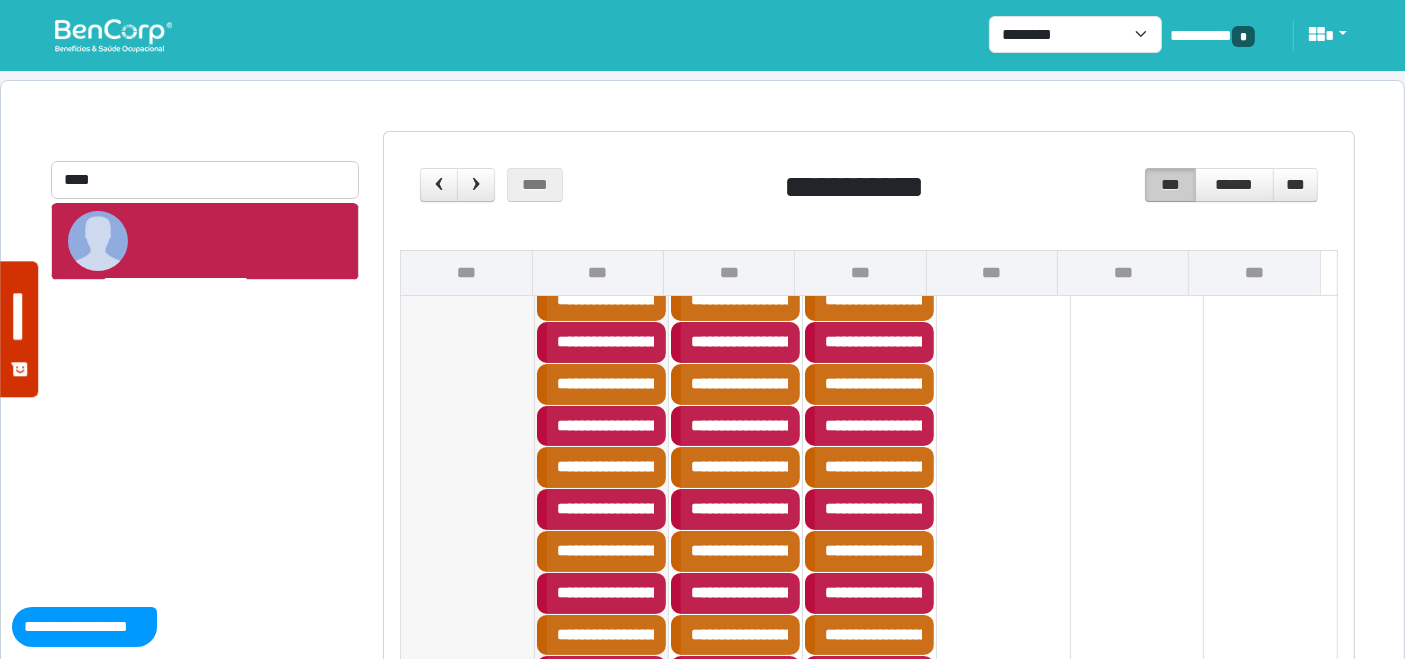 click on "**********" at bounding box center [890, 550] 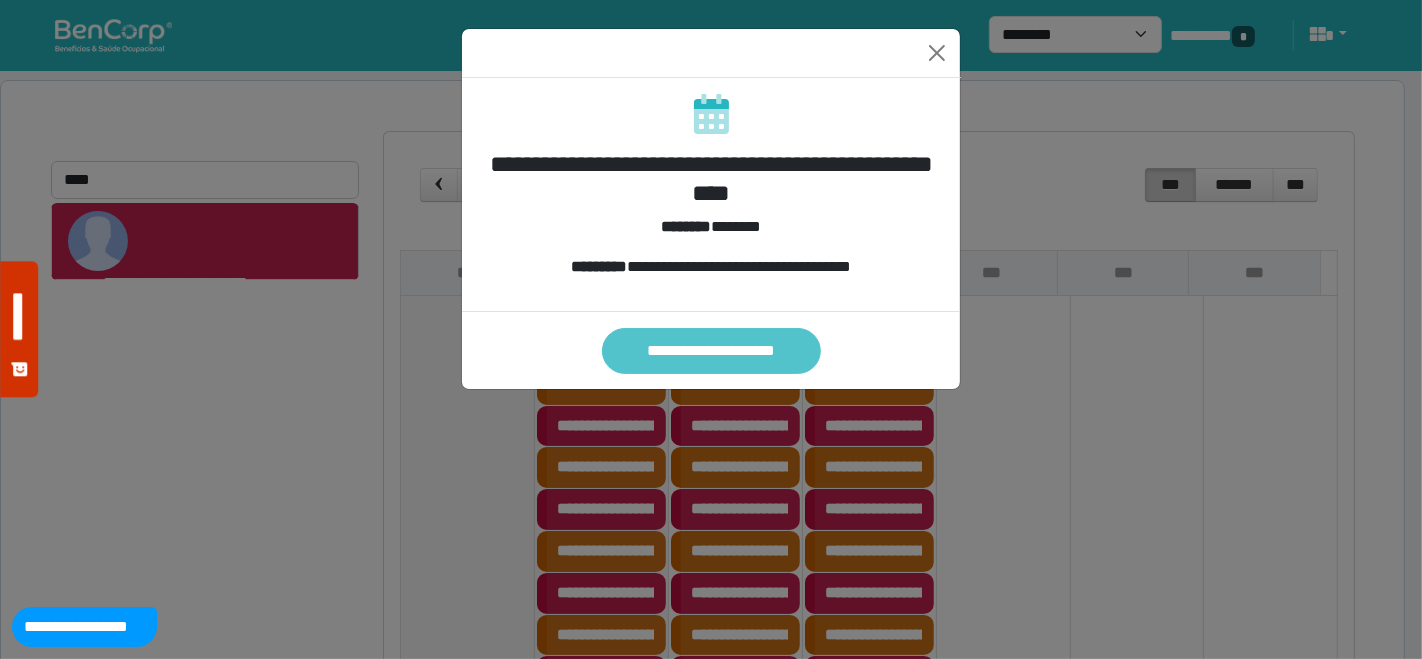 click on "**********" at bounding box center (711, 350) 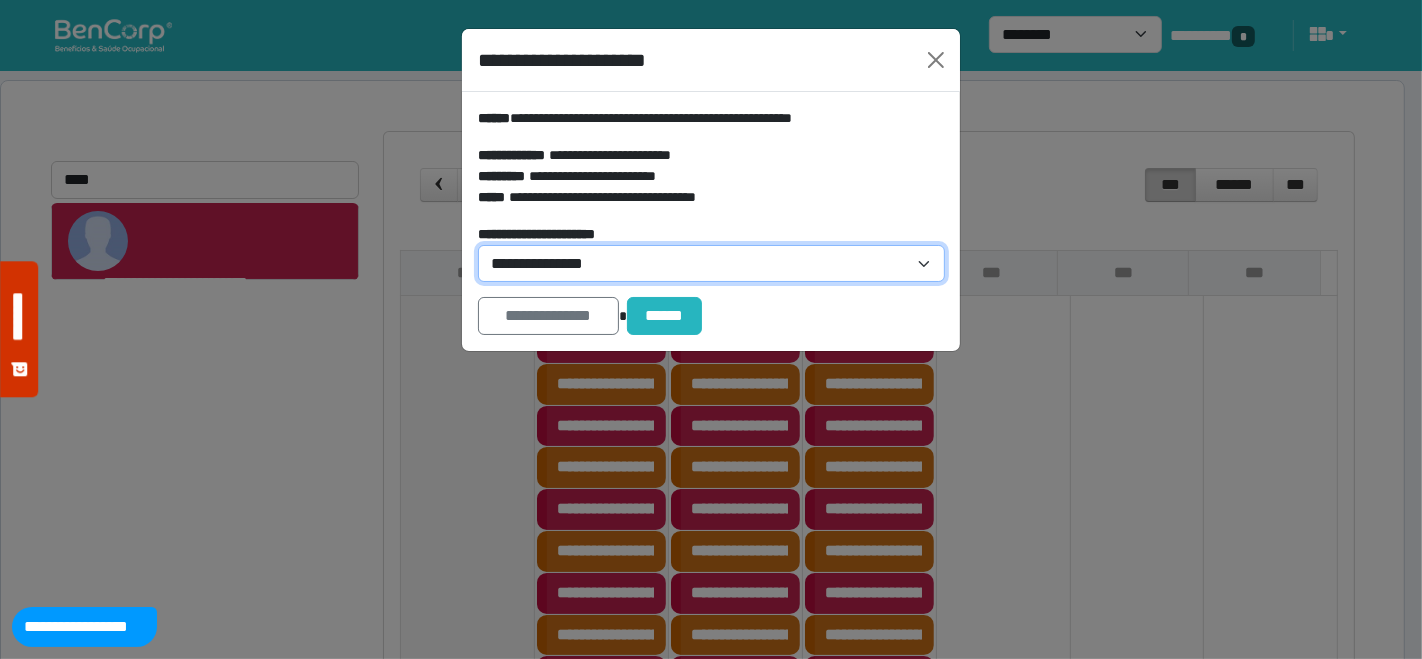 click on "**********" at bounding box center (711, 263) 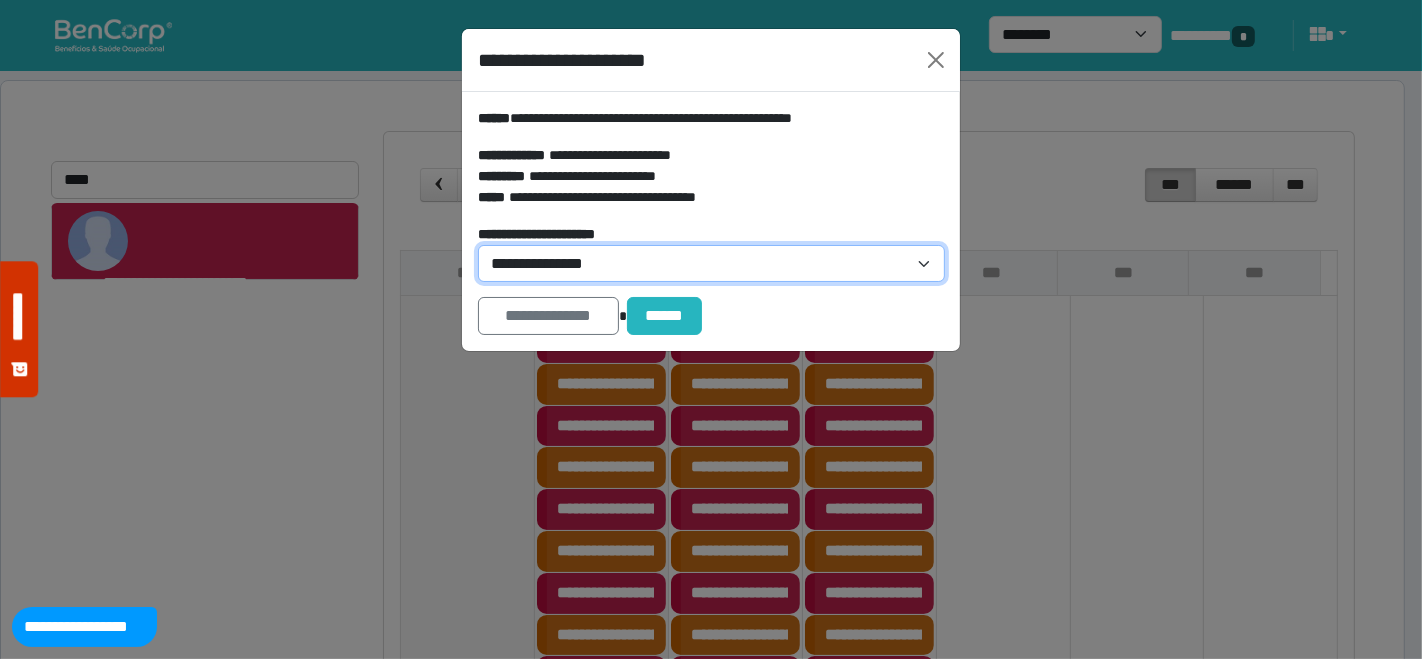 select on "*" 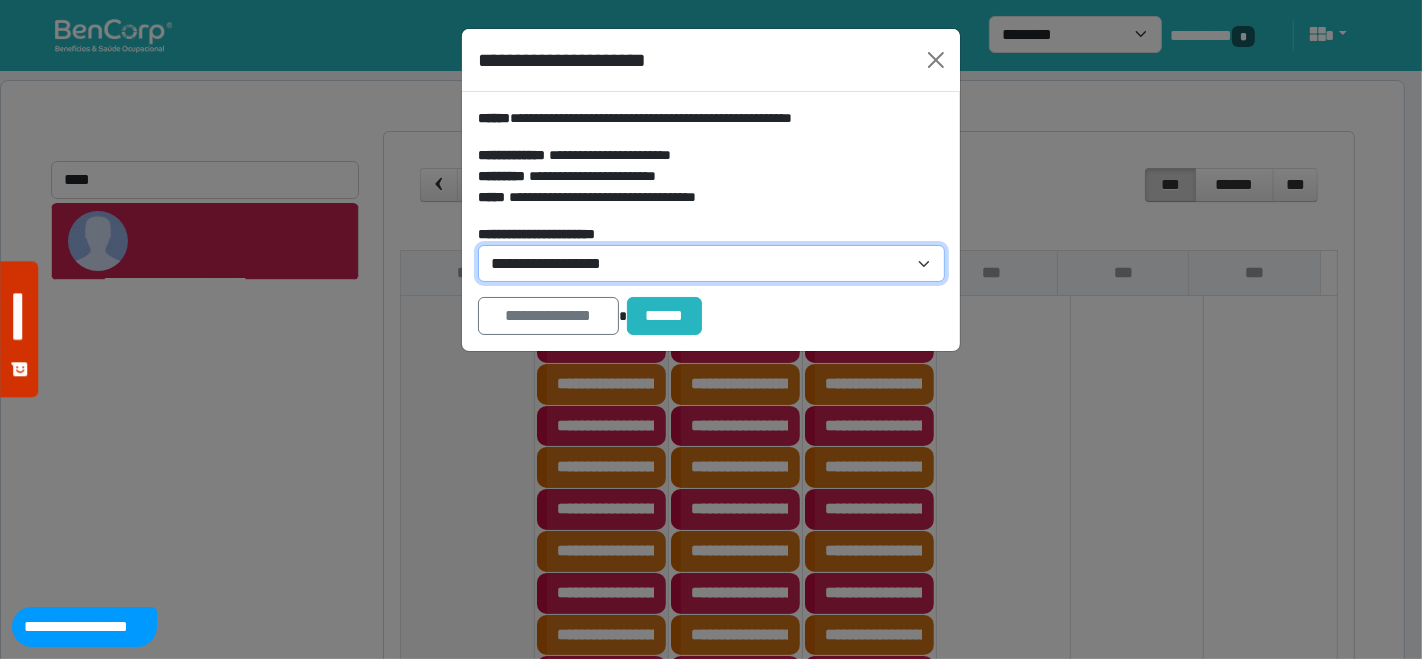 click on "**********" at bounding box center [711, 263] 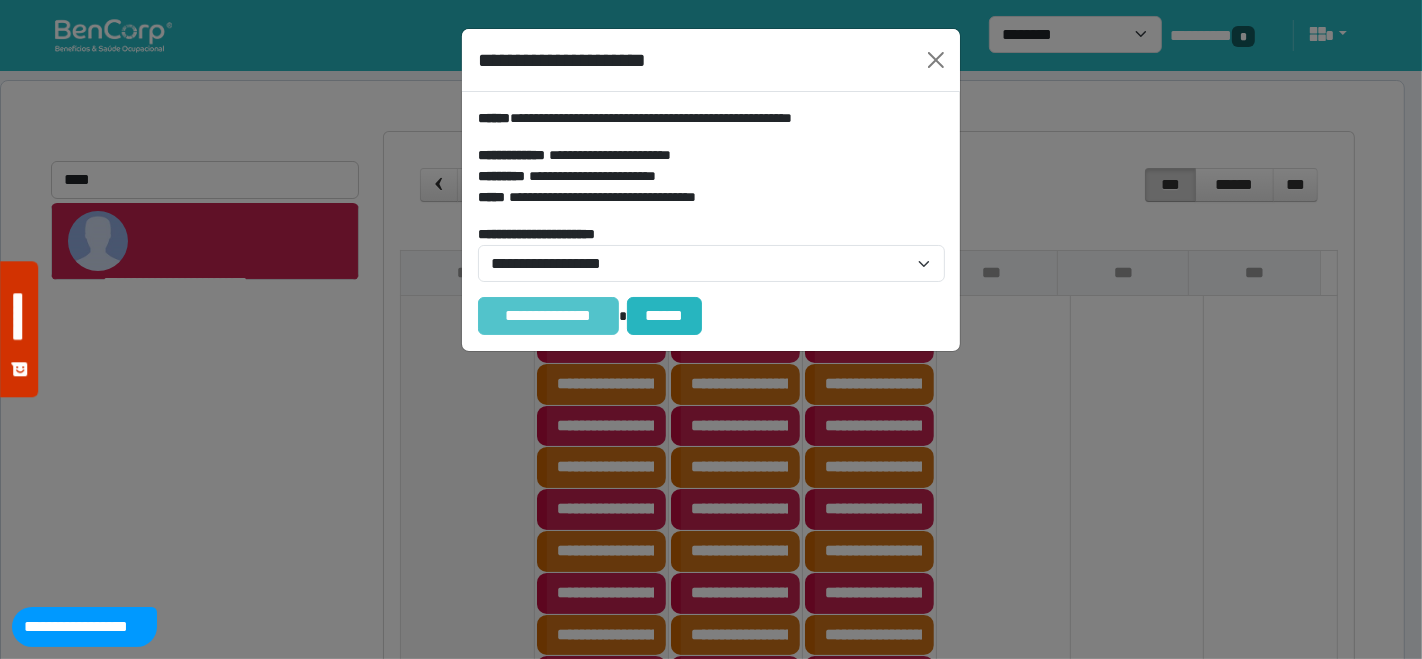 click on "**********" at bounding box center (548, 315) 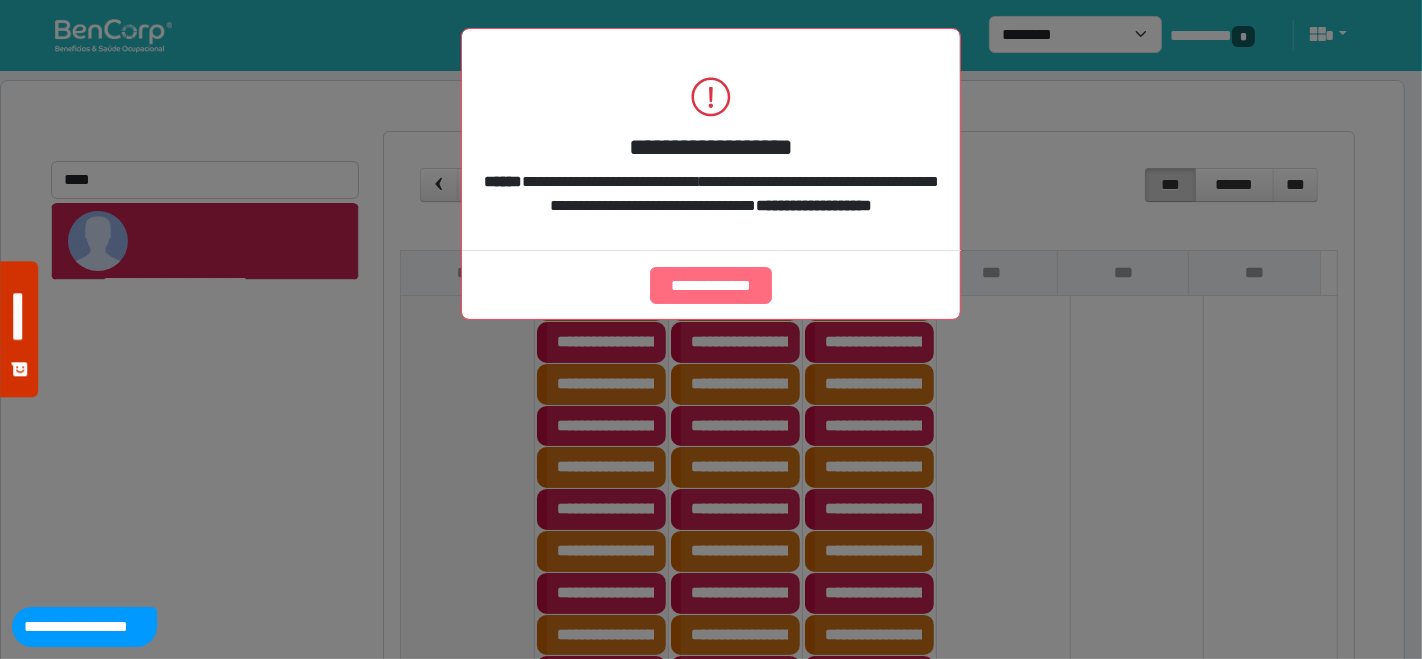 click on "**********" at bounding box center (711, 285) 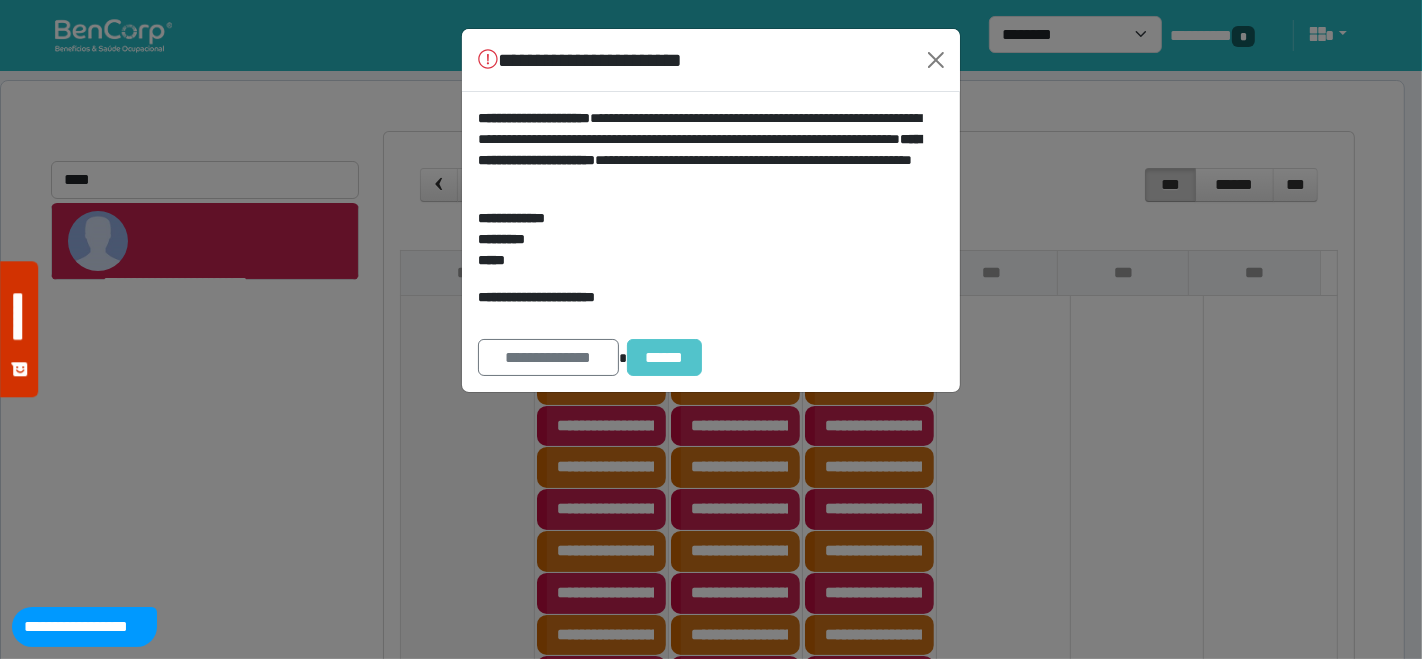 click on "******" at bounding box center [665, 357] 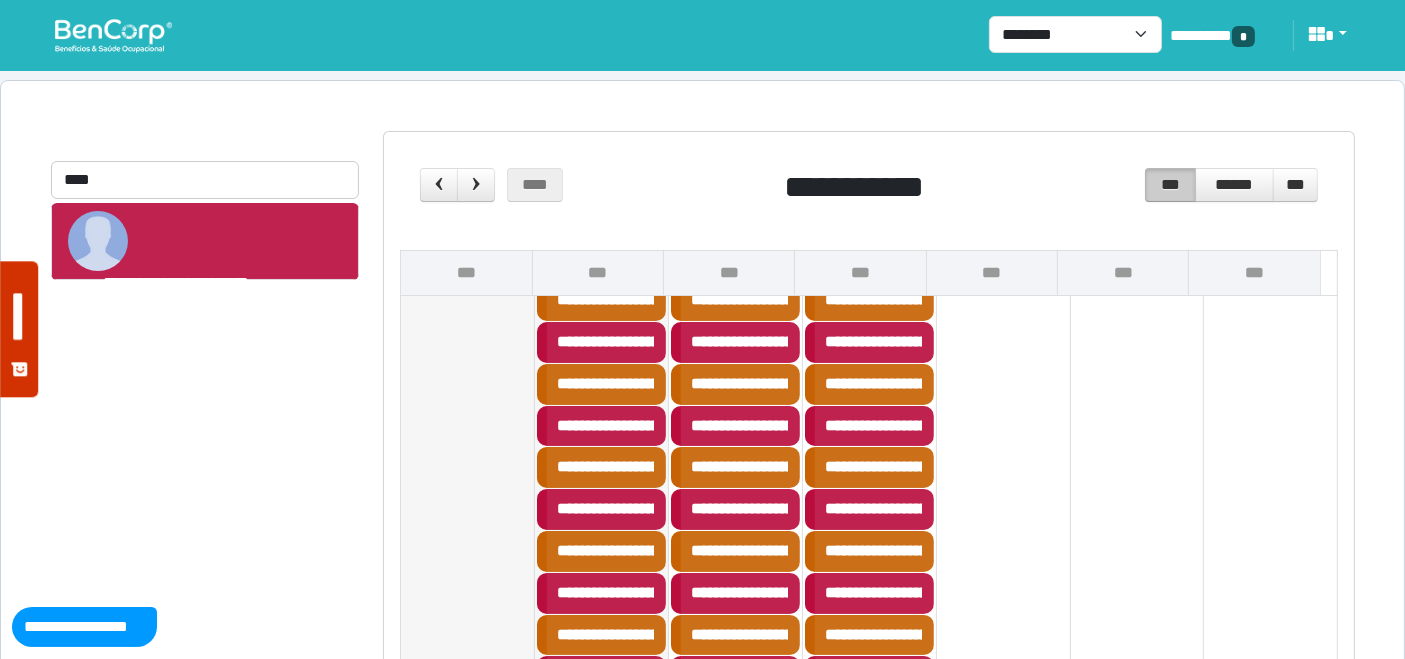 click at bounding box center (113, 35) 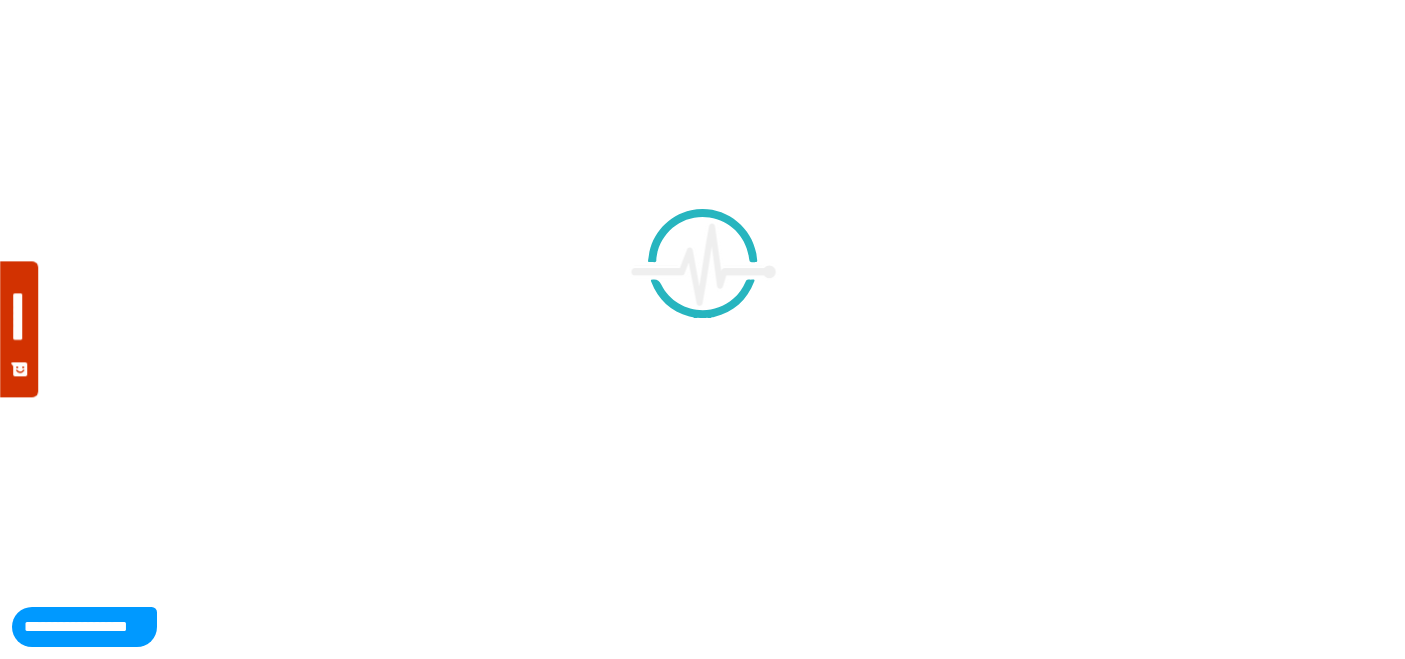 scroll, scrollTop: 0, scrollLeft: 0, axis: both 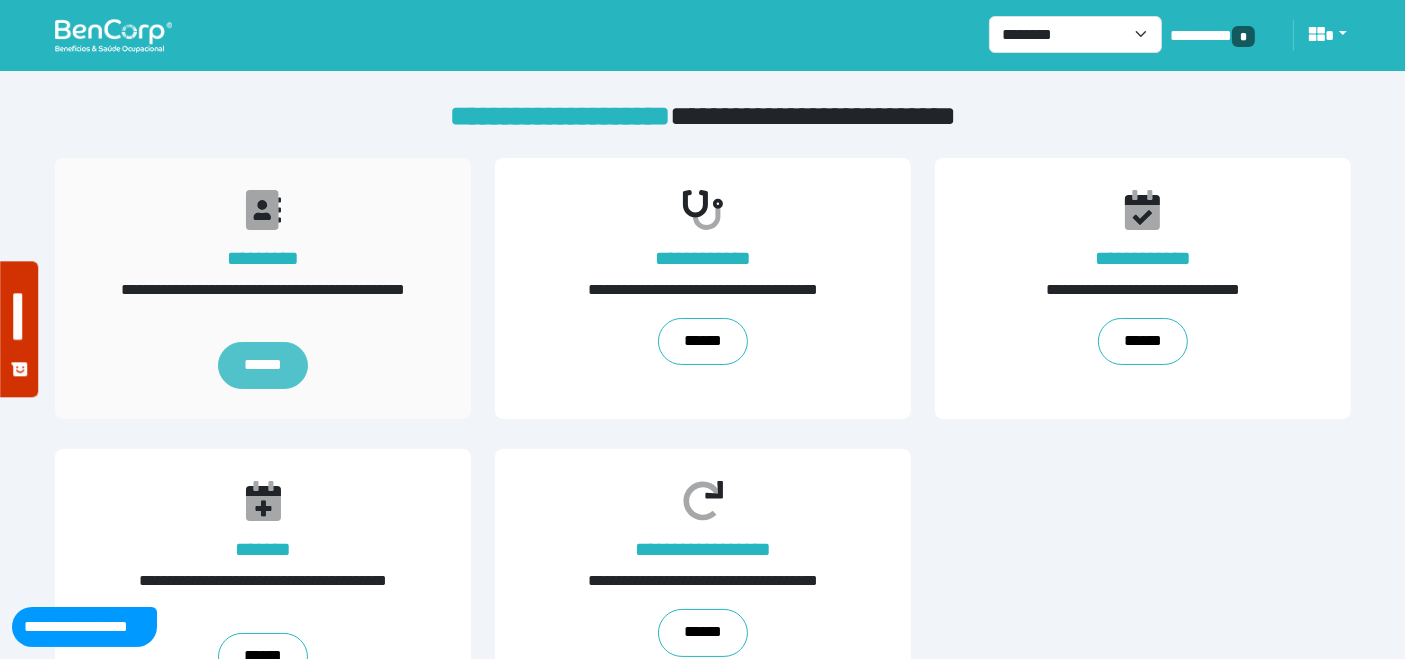 click on "******" at bounding box center (262, 366) 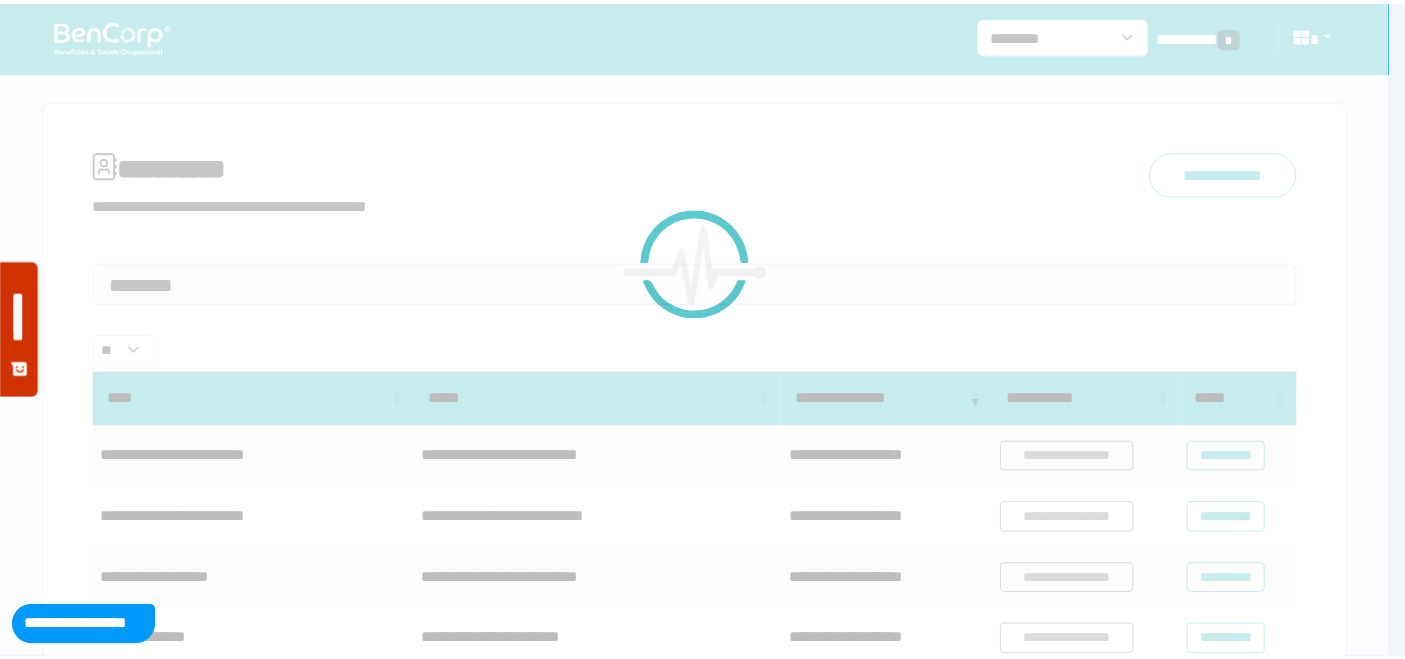 scroll, scrollTop: 0, scrollLeft: 0, axis: both 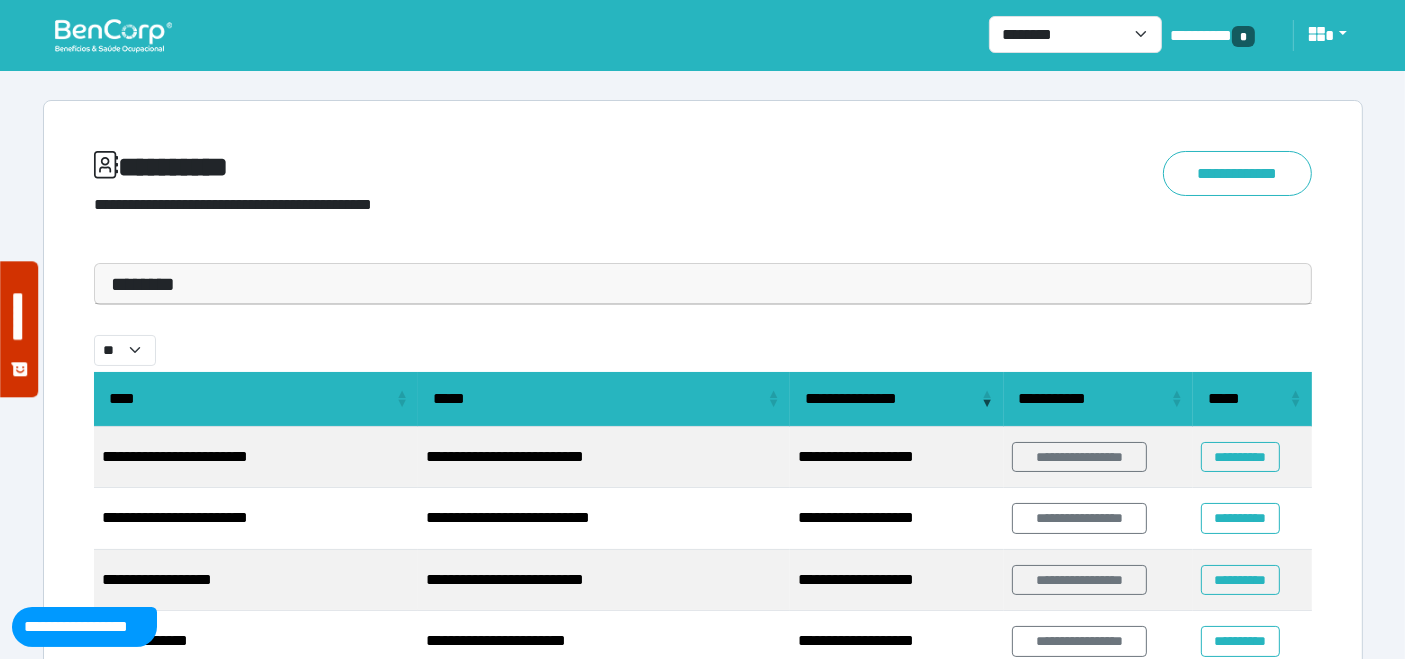 click on "********" at bounding box center [703, 284] 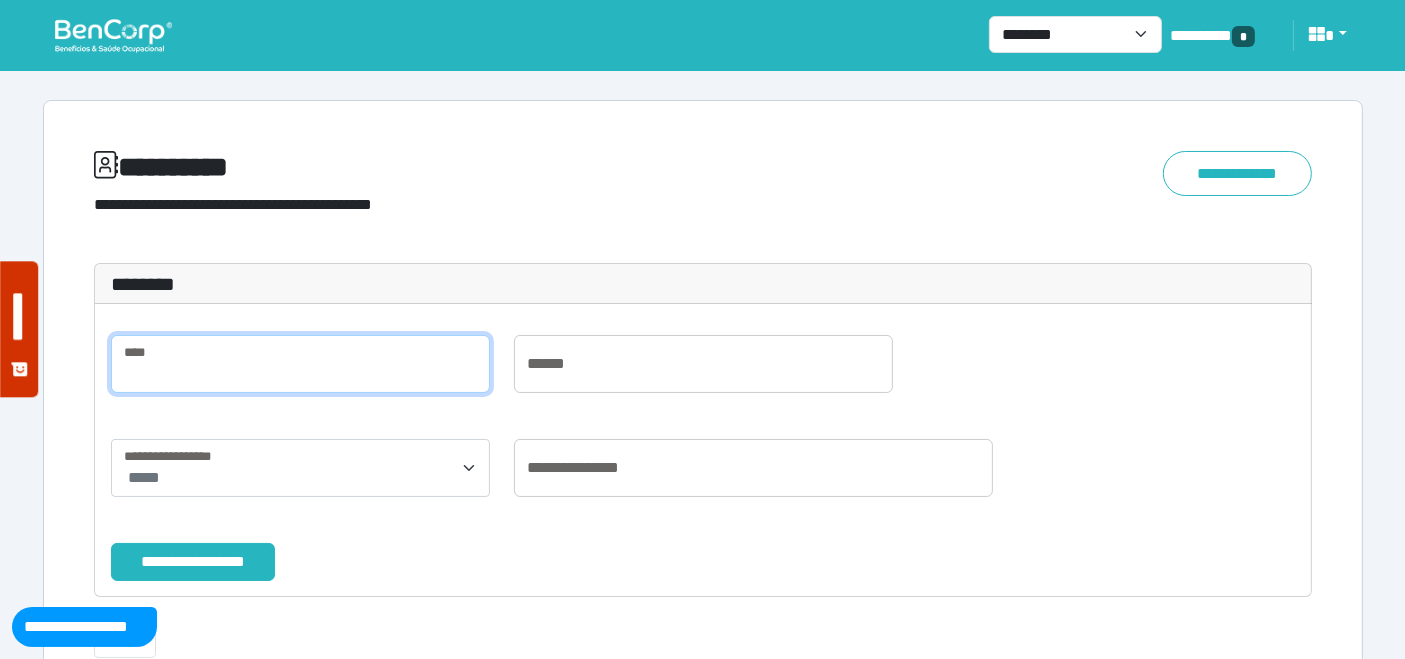 click at bounding box center (300, 364) 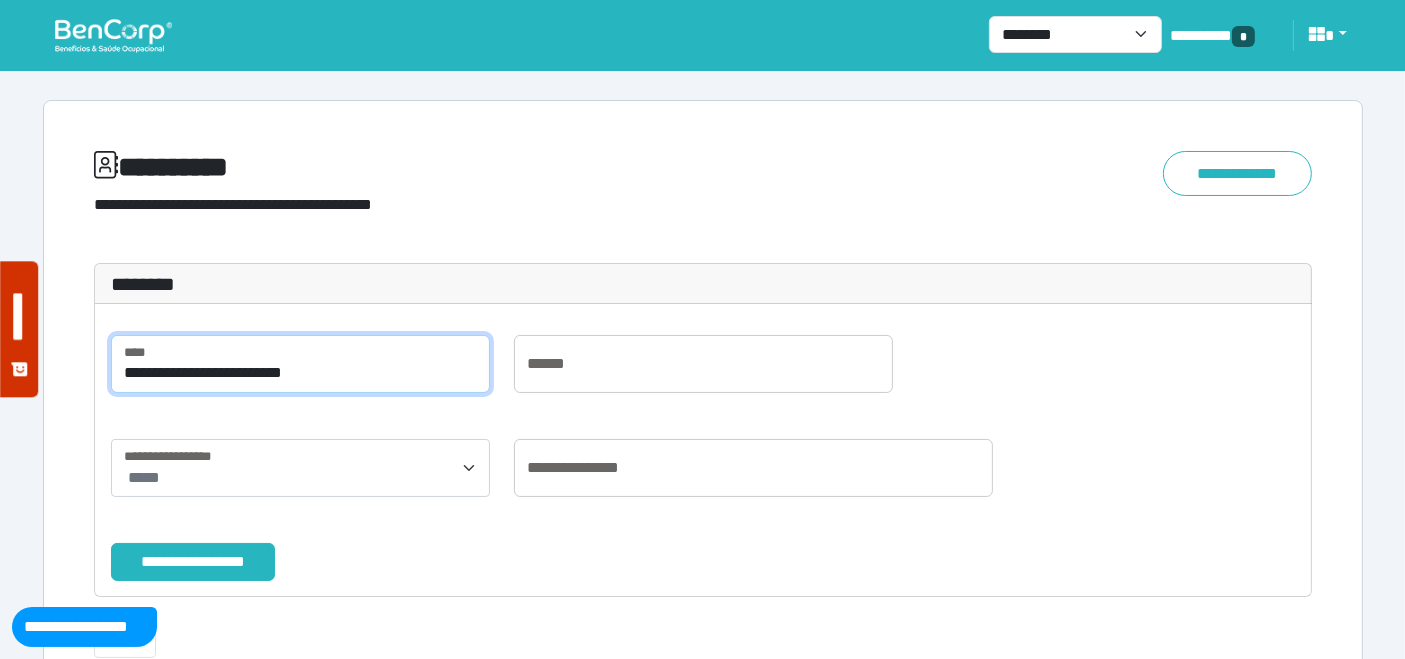 click on "**********" at bounding box center (300, 364) 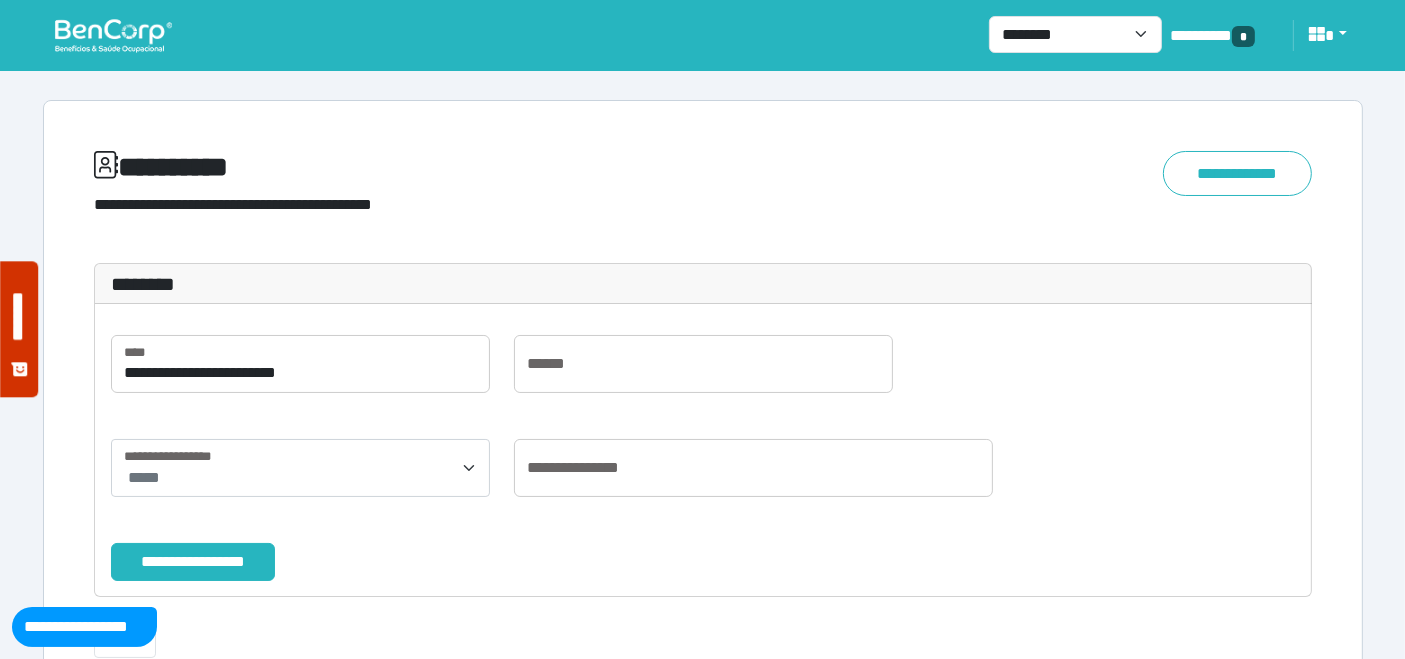 drag, startPoint x: 205, startPoint y: 567, endPoint x: 337, endPoint y: 510, distance: 143.78108 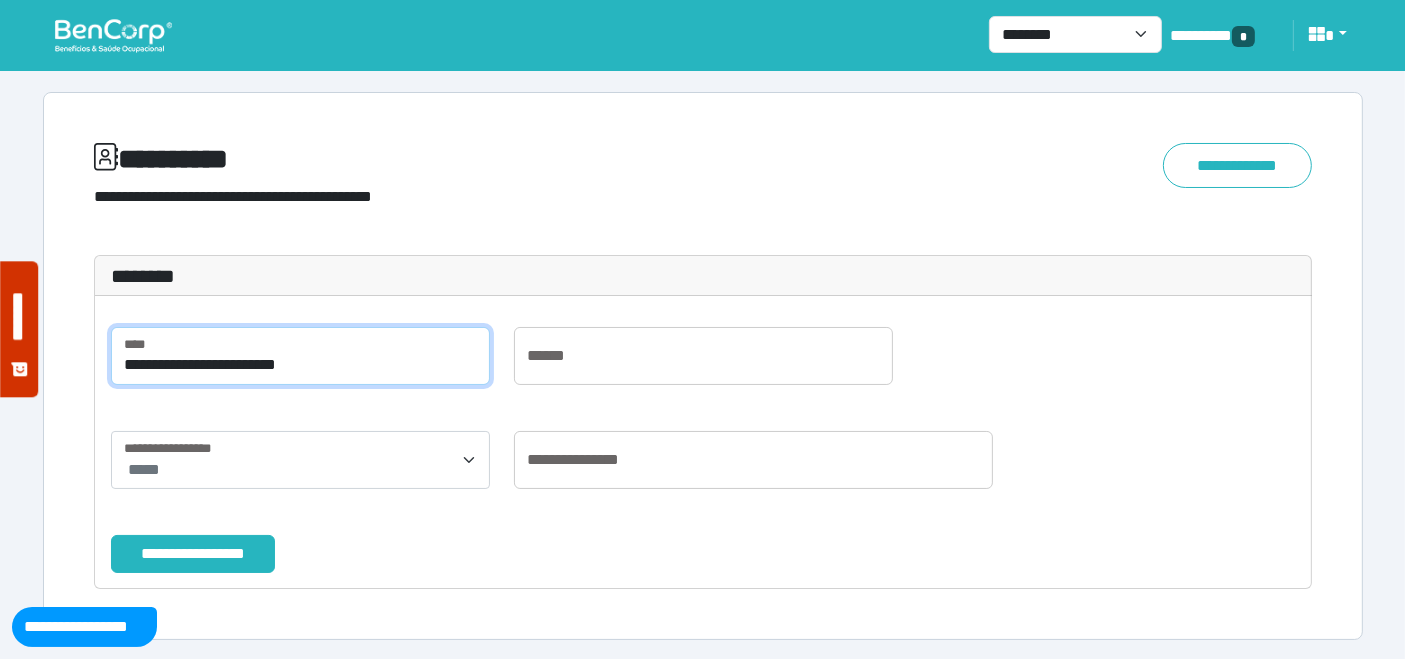 click on "**********" at bounding box center (300, 356) 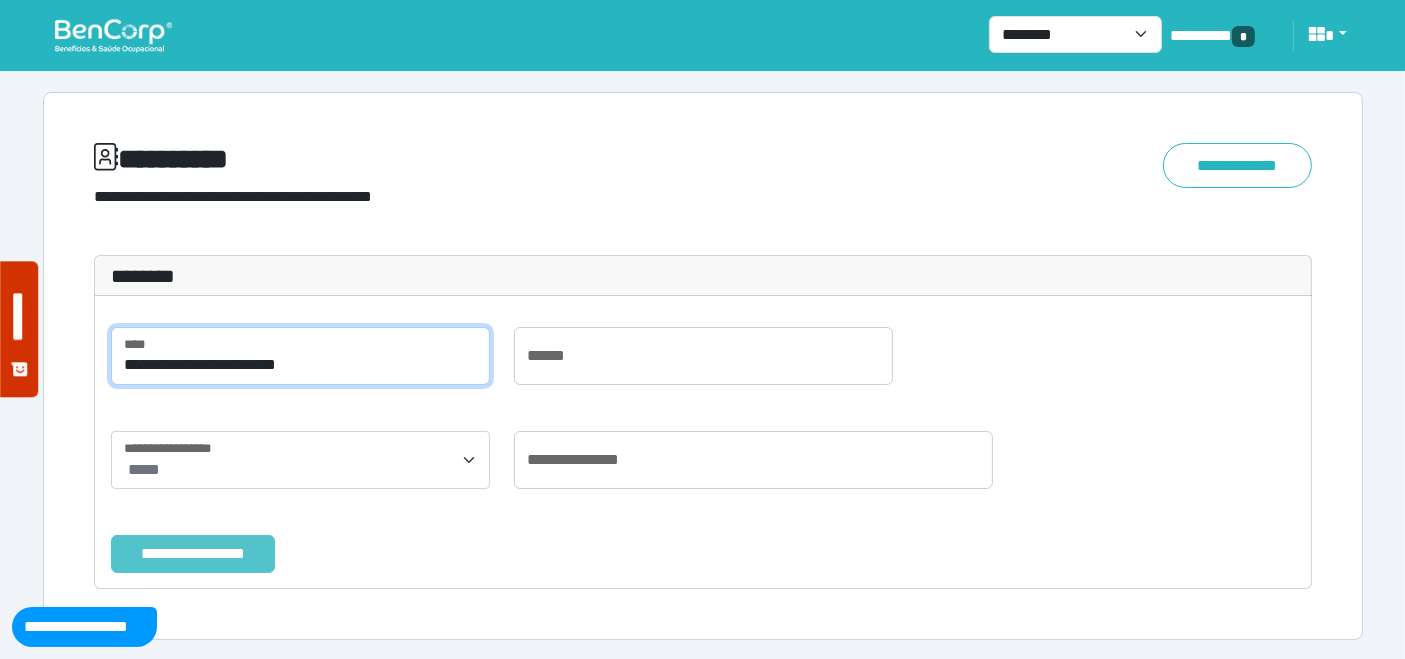 type on "**********" 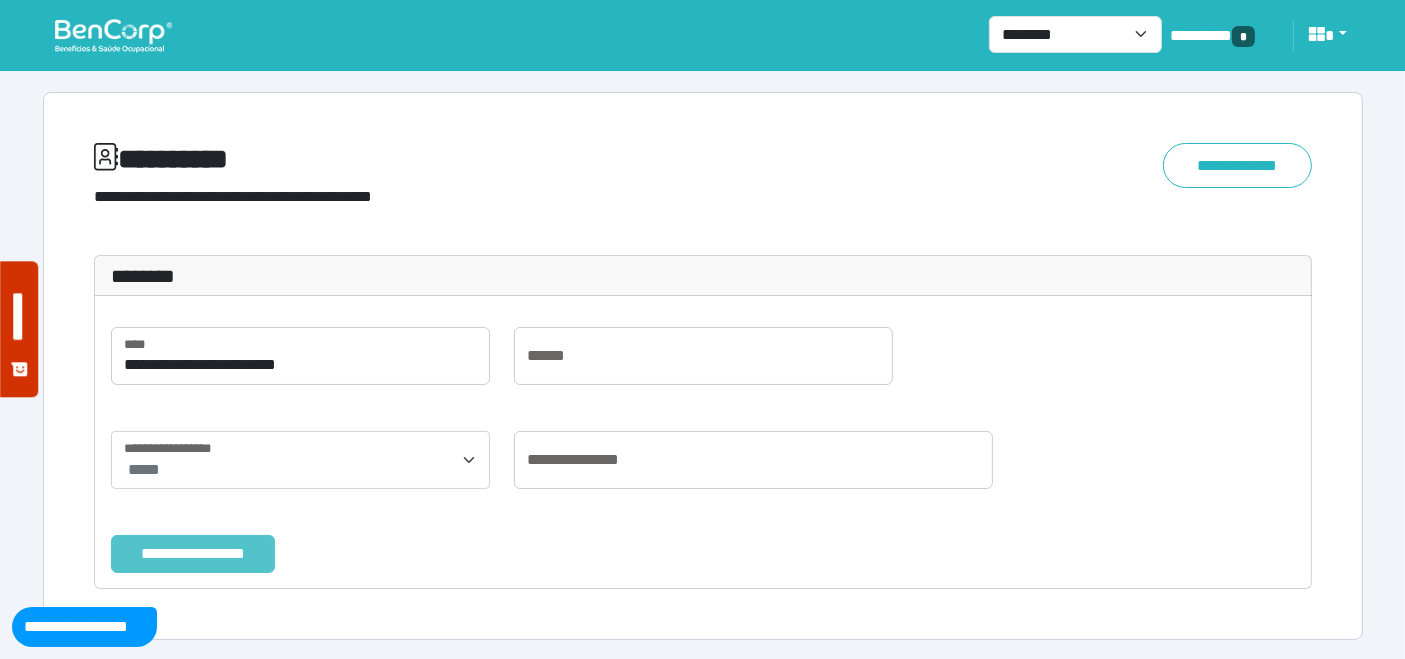 click on "**********" at bounding box center (193, 553) 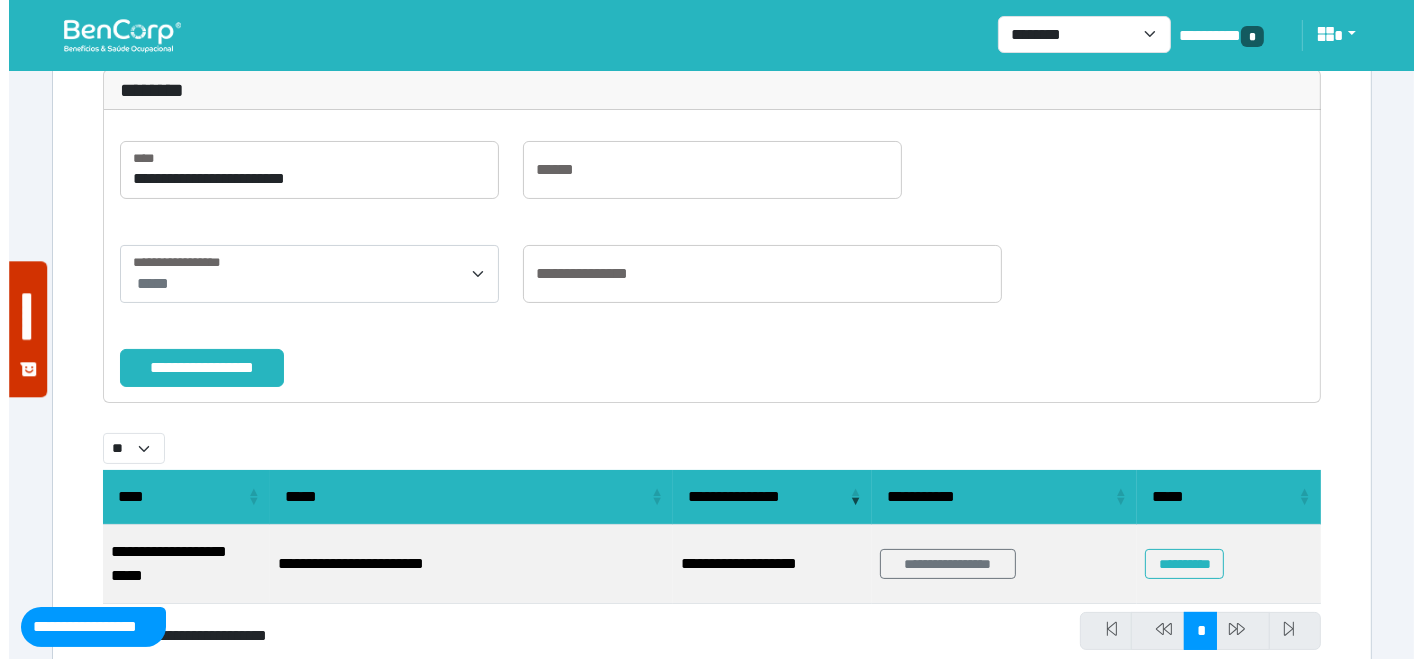 scroll, scrollTop: 255, scrollLeft: 0, axis: vertical 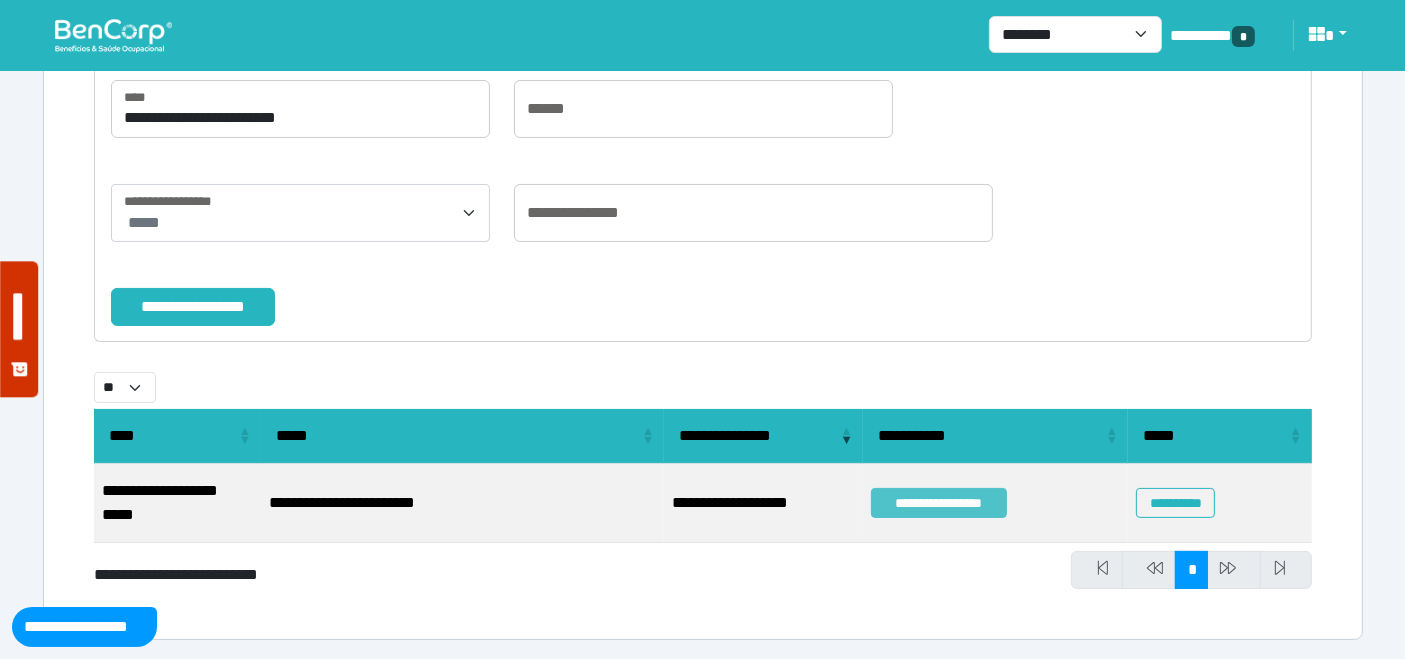 click on "**********" at bounding box center (939, 503) 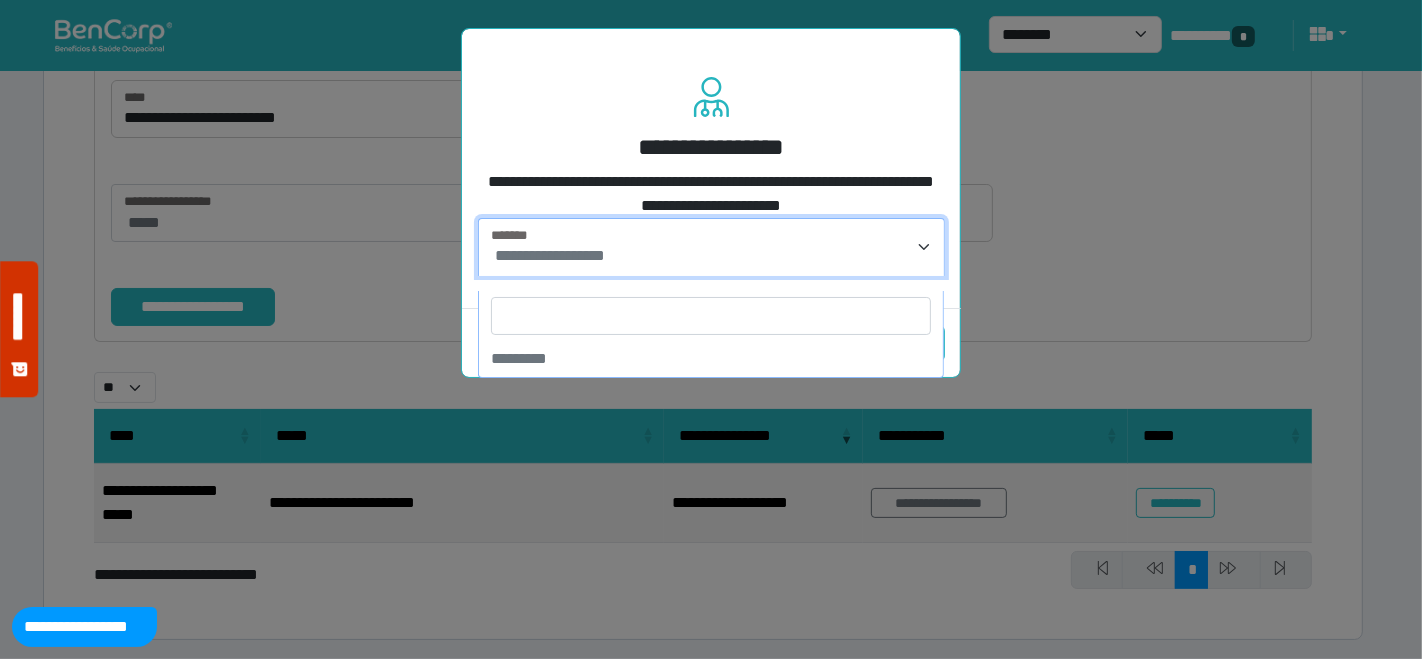 click on "**********" at bounding box center (550, 255) 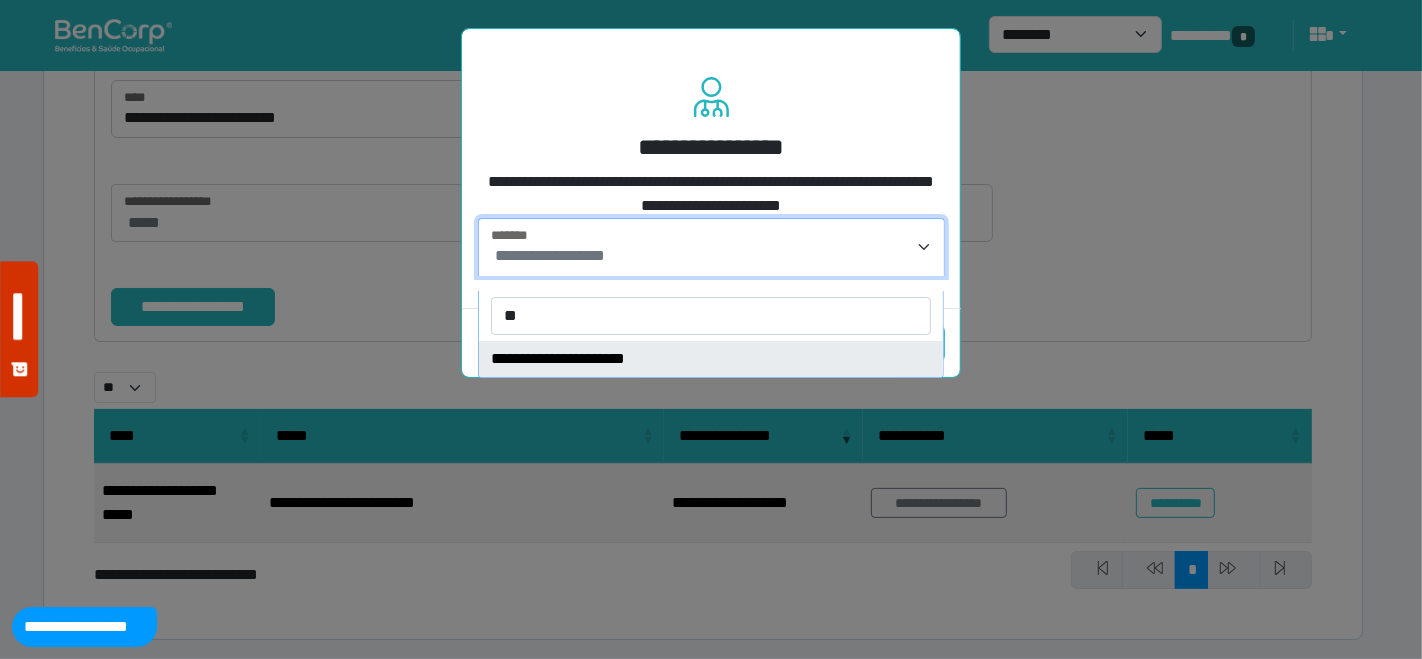 type on "**" 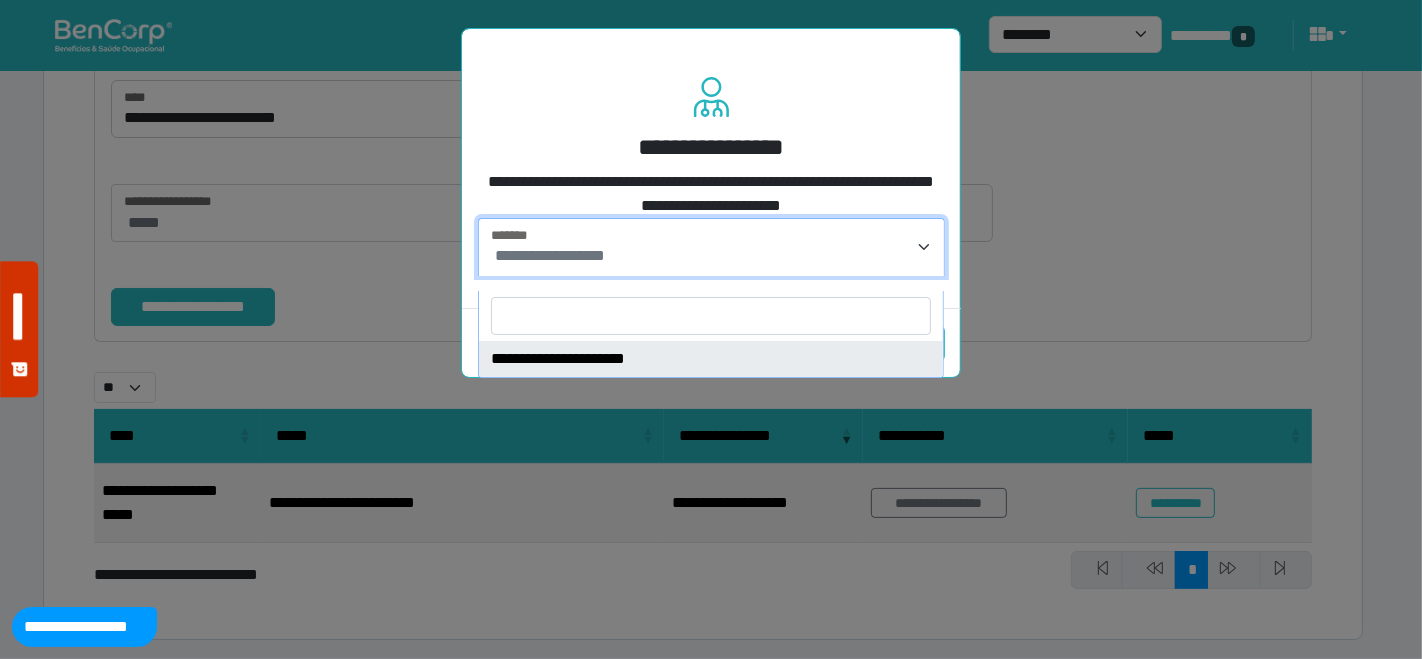 select on "****" 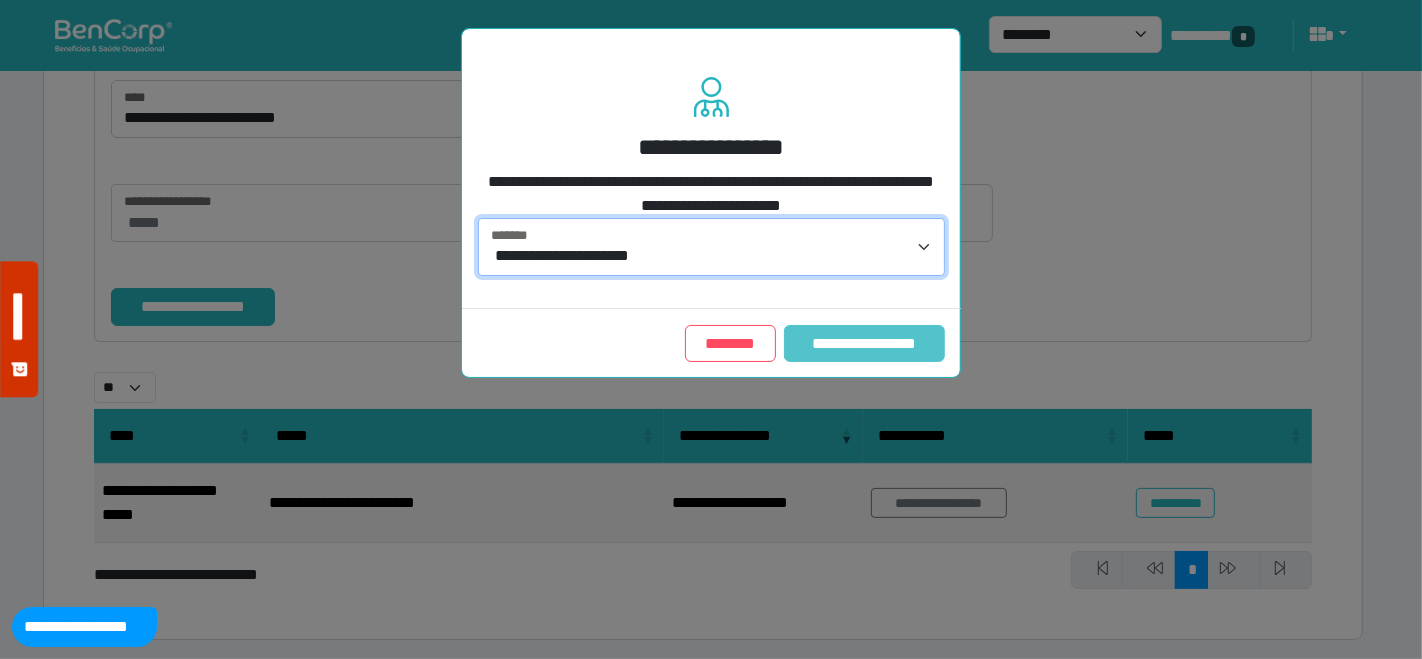 click on "**********" at bounding box center (864, 343) 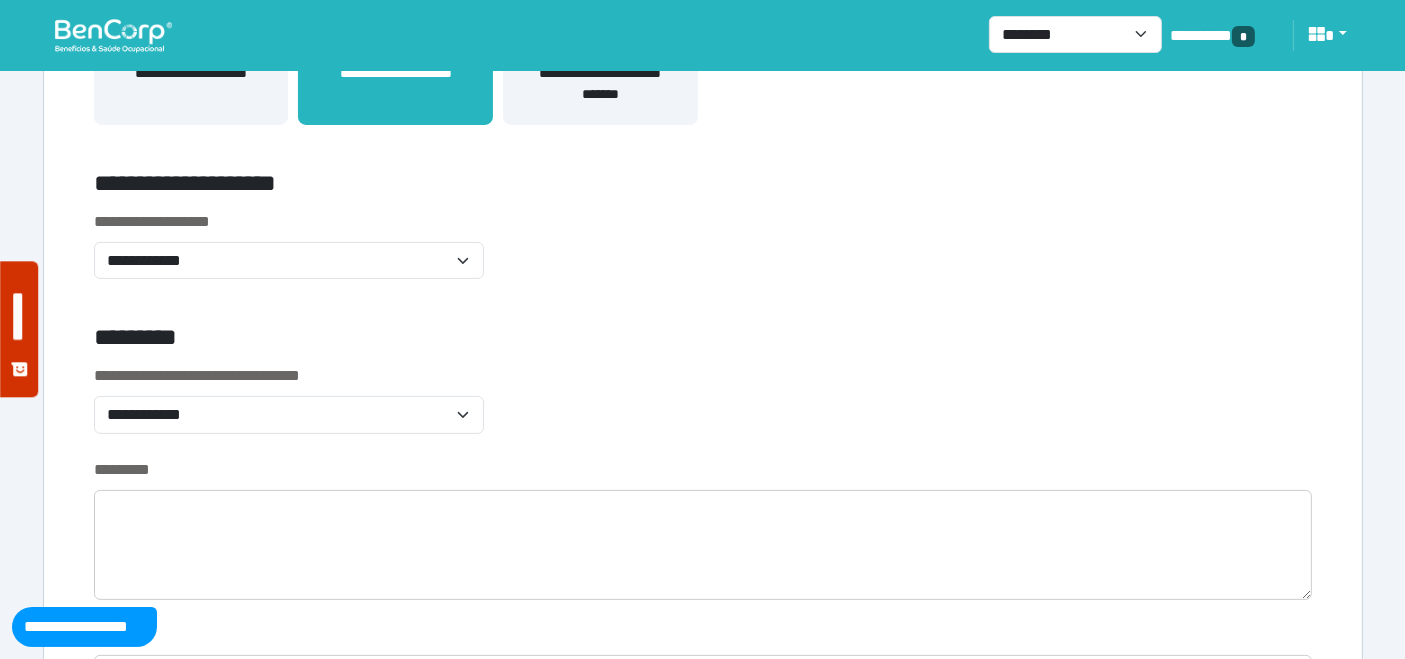 scroll, scrollTop: 555, scrollLeft: 0, axis: vertical 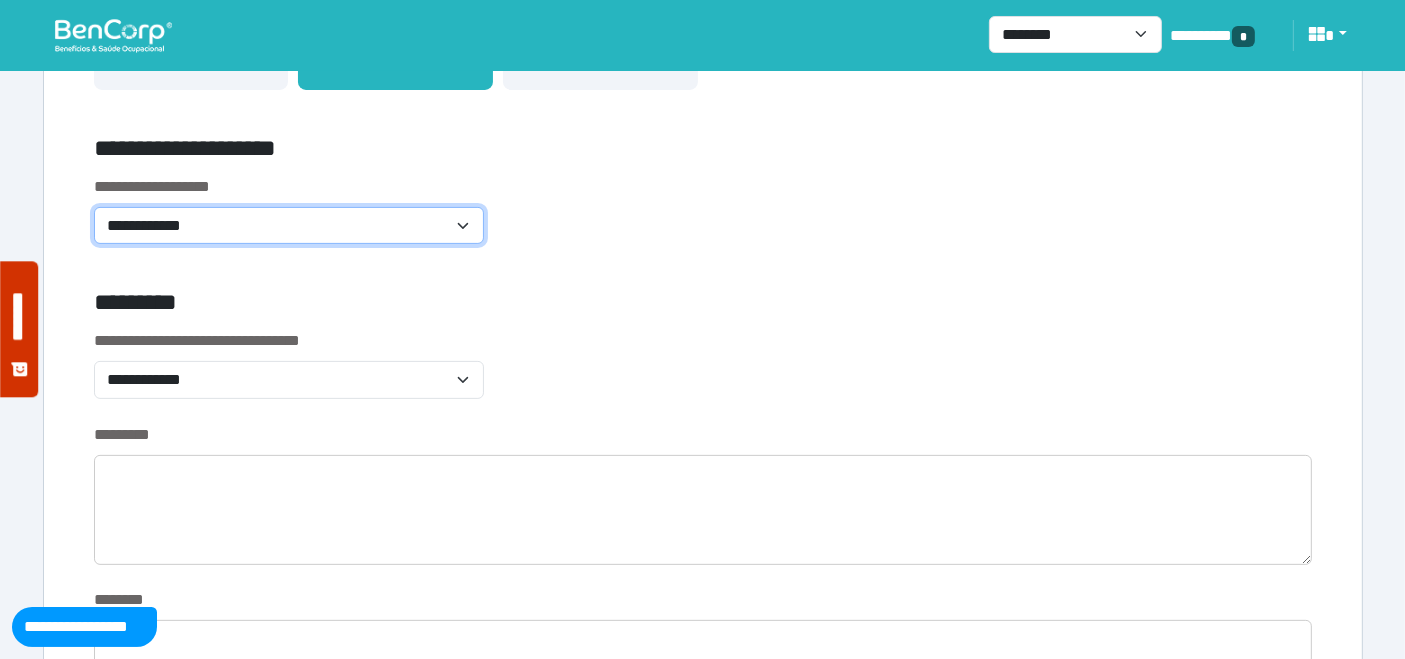 click on "**********" at bounding box center (289, 225) 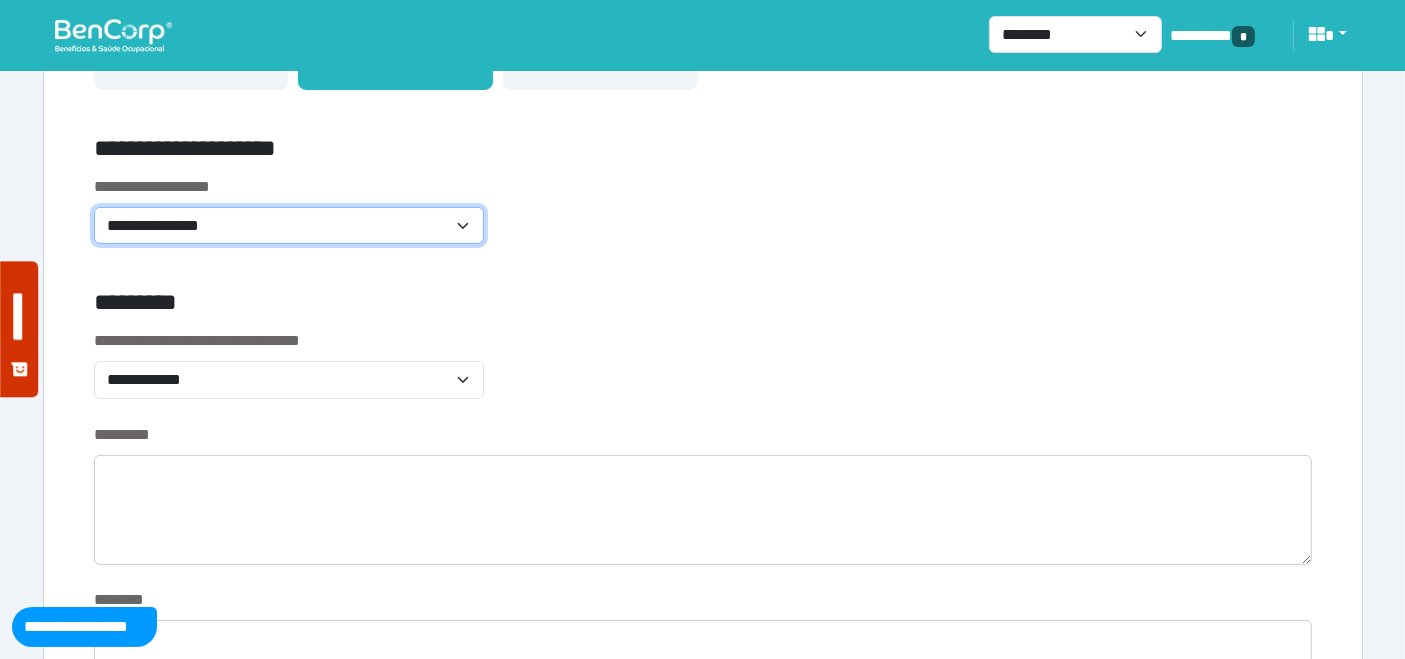 click on "**********" at bounding box center [289, 225] 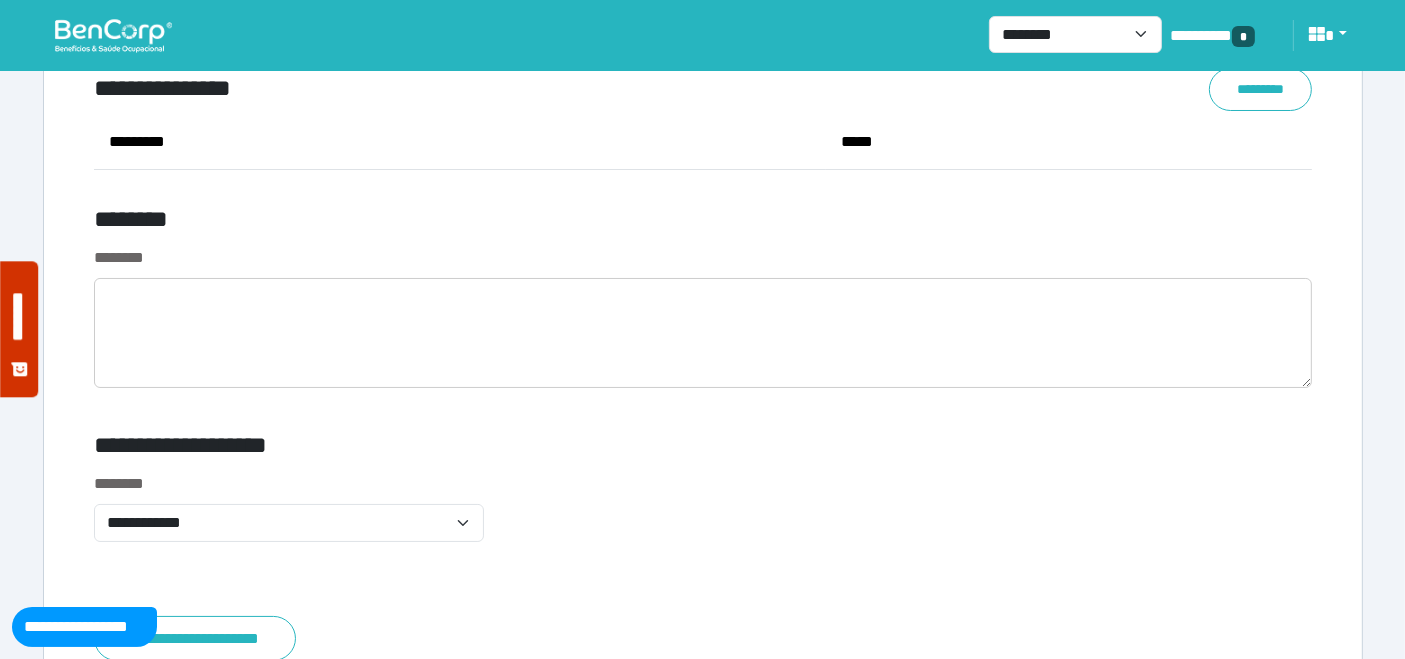 scroll, scrollTop: 7555, scrollLeft: 0, axis: vertical 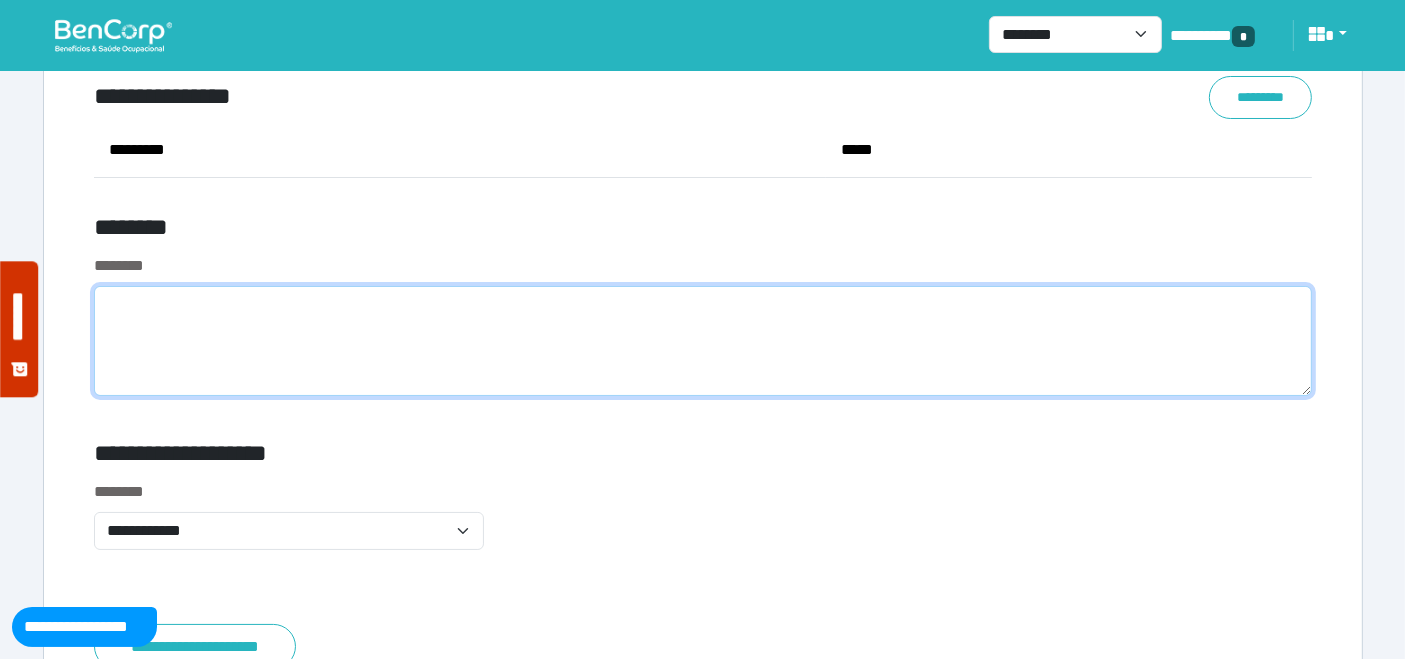 click at bounding box center (703, 341) 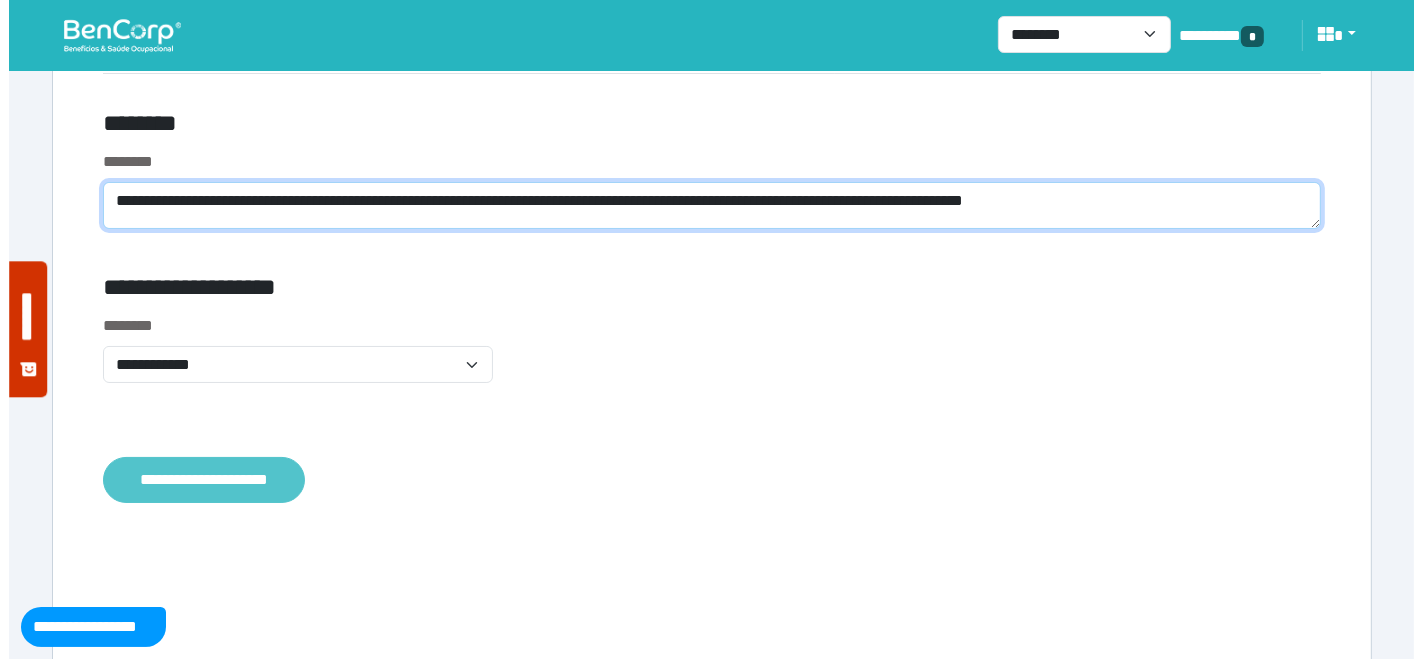 scroll, scrollTop: 7722, scrollLeft: 0, axis: vertical 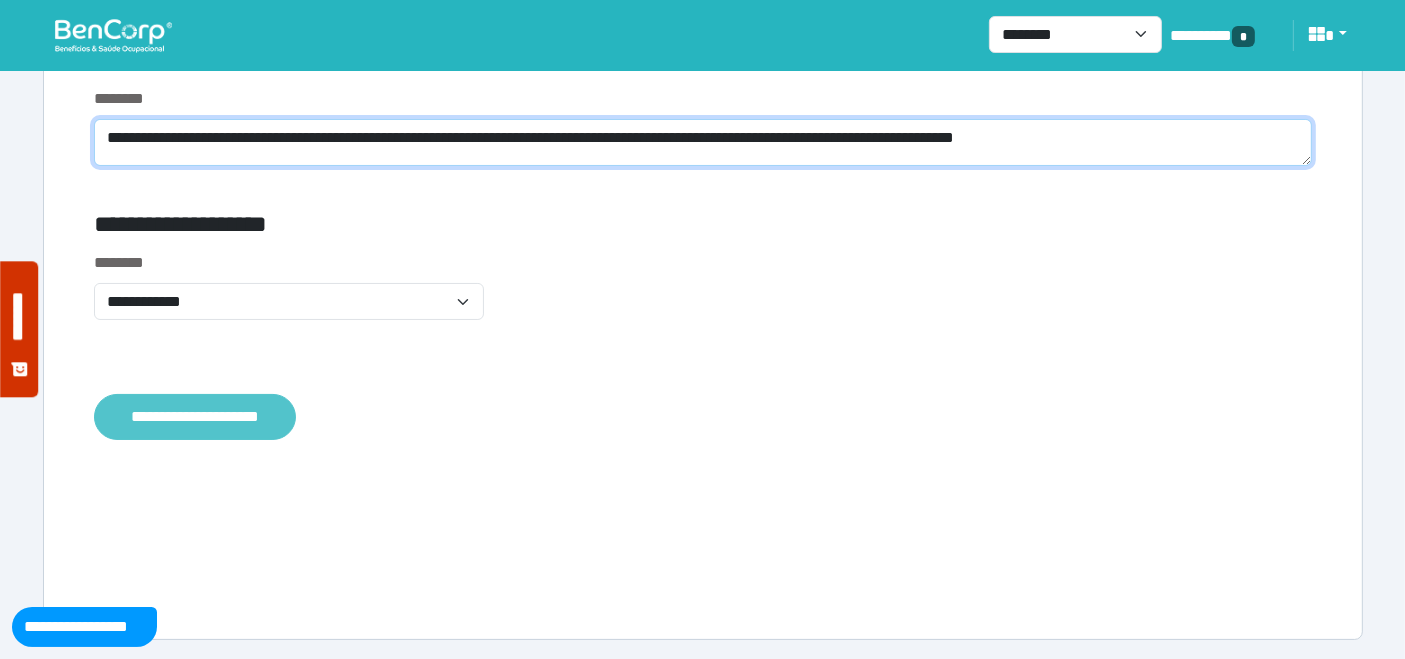 type on "**********" 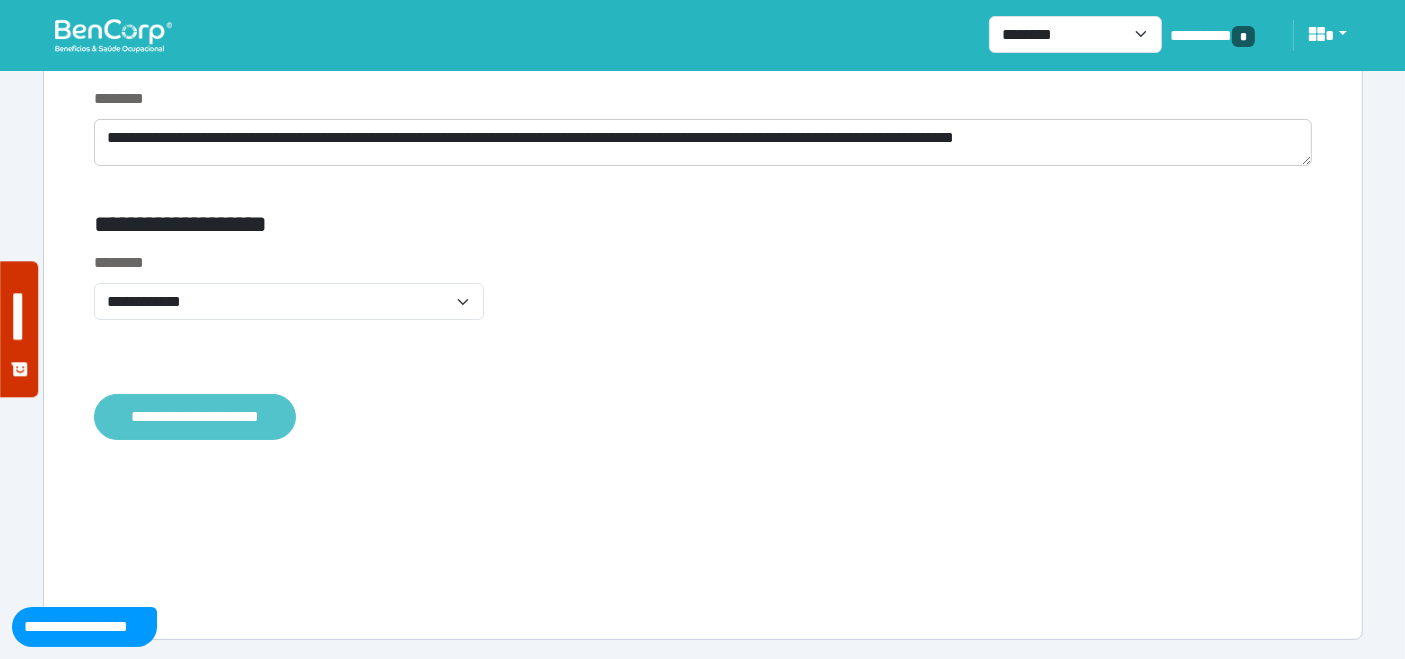 click on "**********" at bounding box center [195, 416] 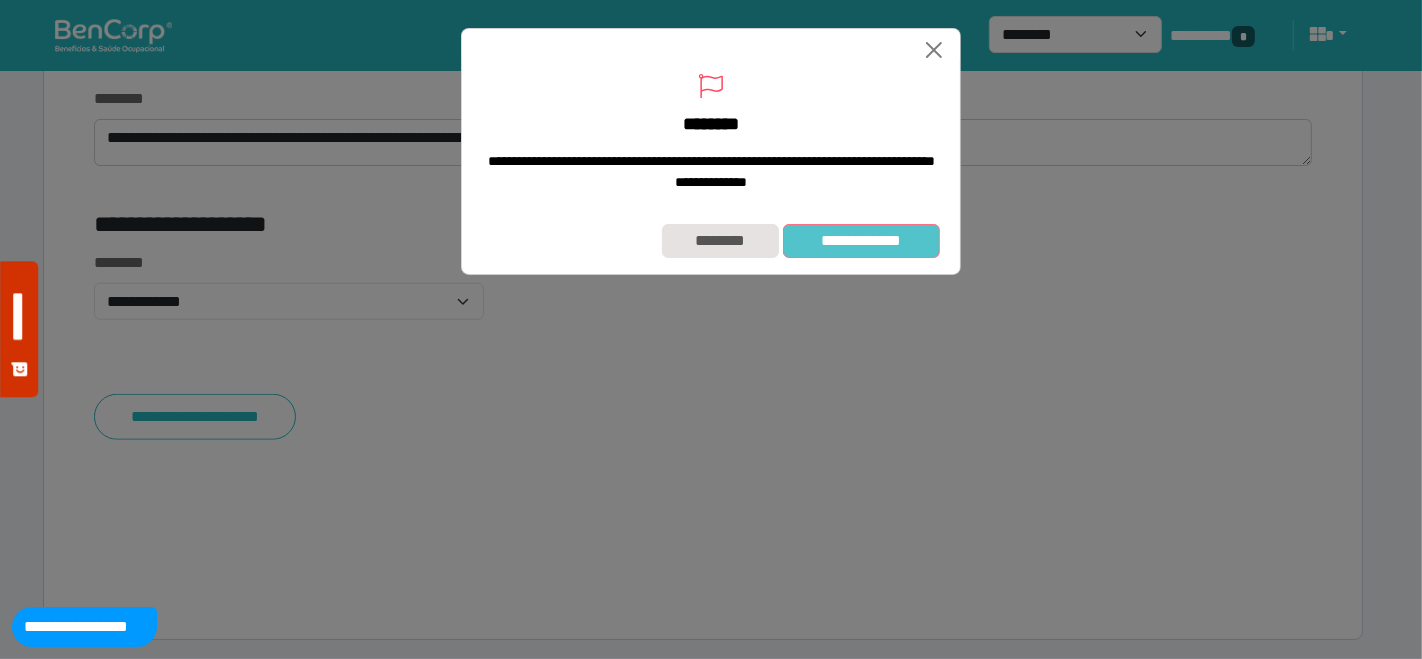 click on "**********" at bounding box center [861, 240] 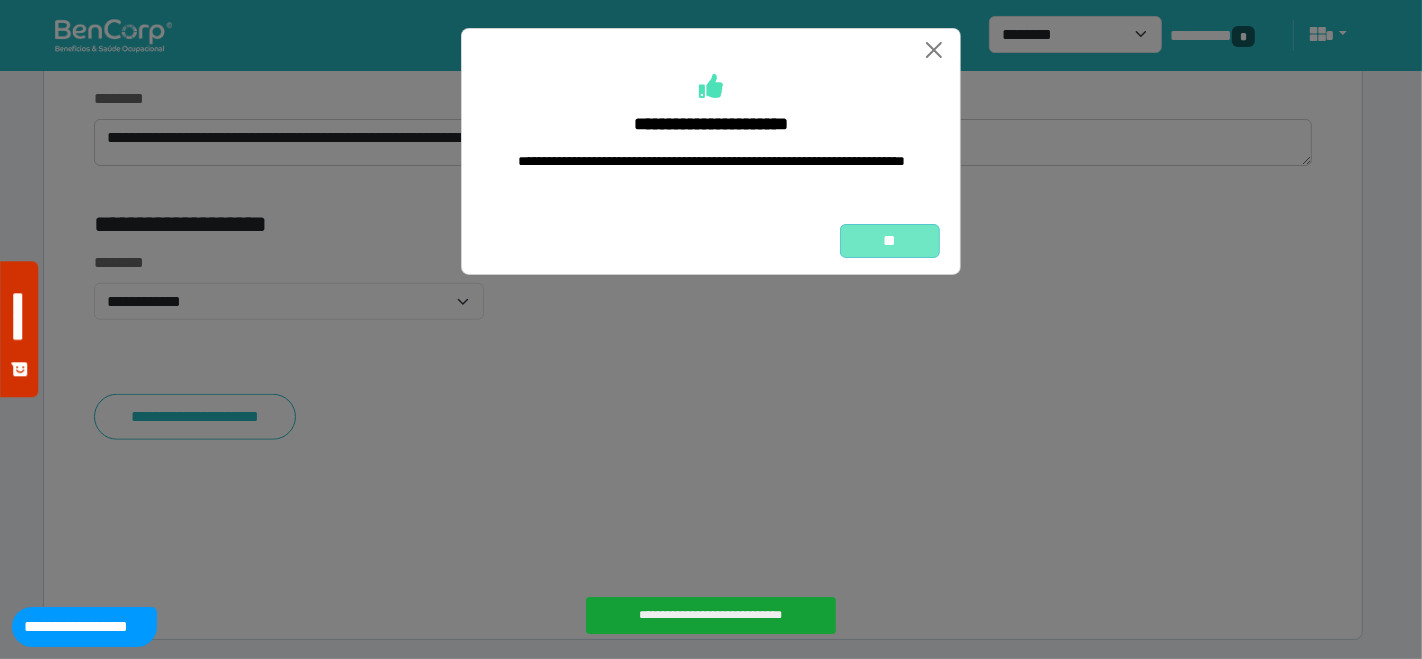 click on "**" at bounding box center [890, 240] 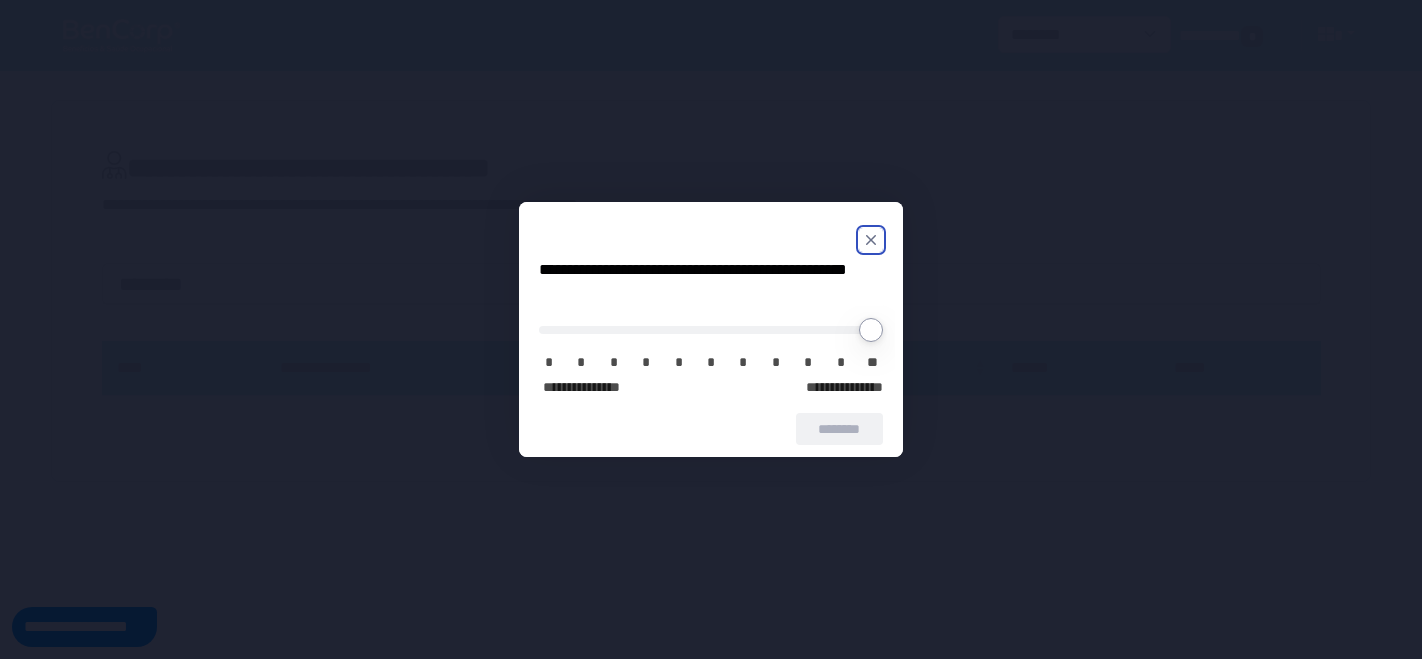 scroll, scrollTop: 0, scrollLeft: 0, axis: both 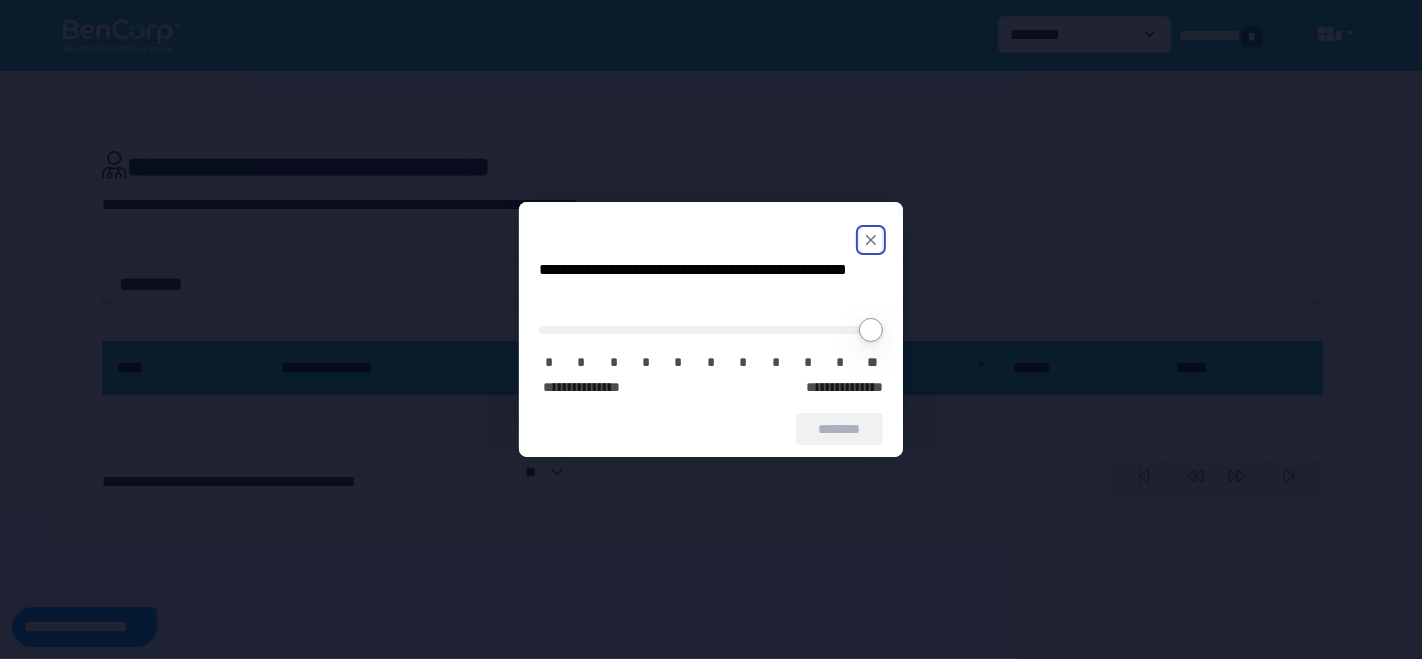 click 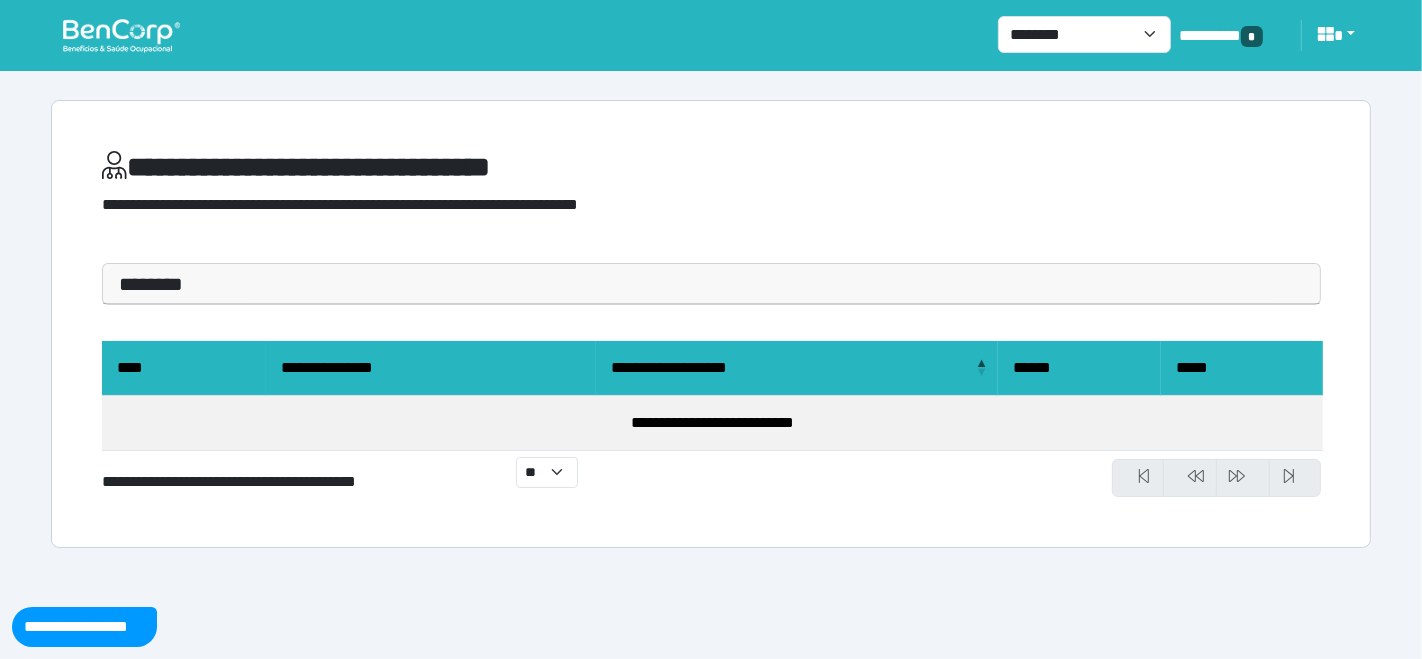 click at bounding box center (121, 35) 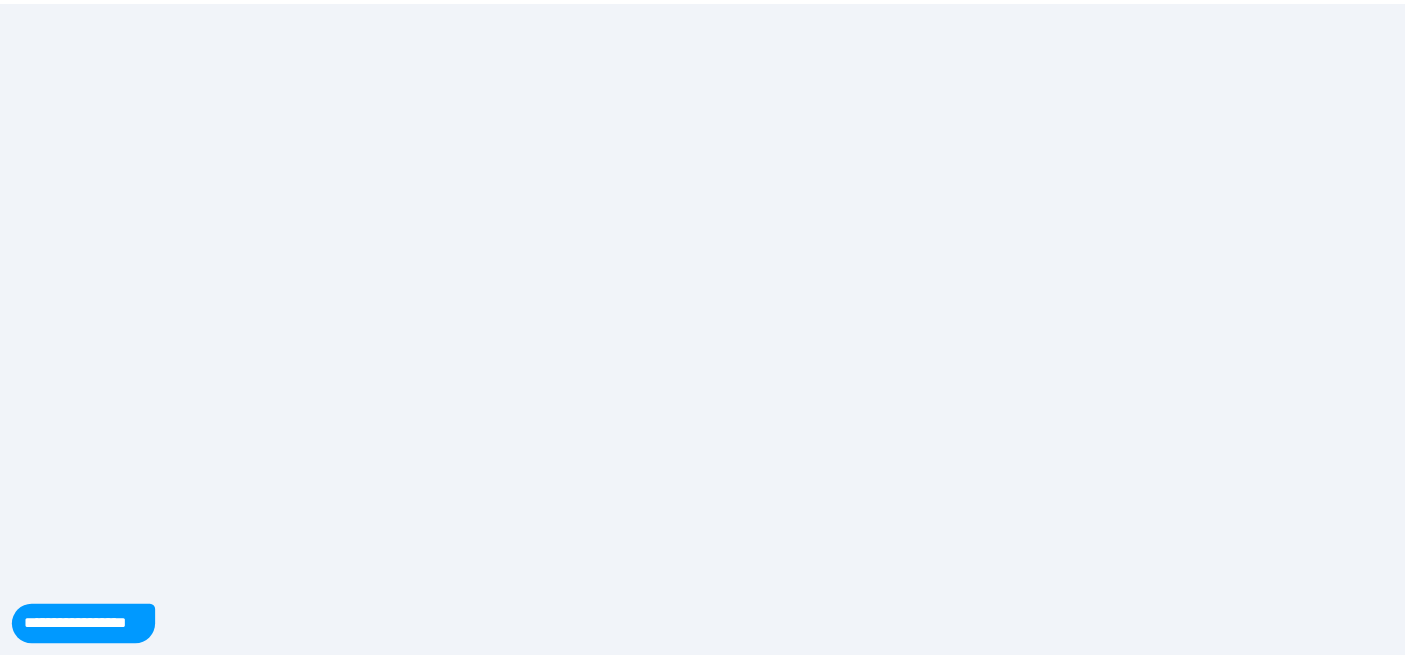scroll, scrollTop: 0, scrollLeft: 0, axis: both 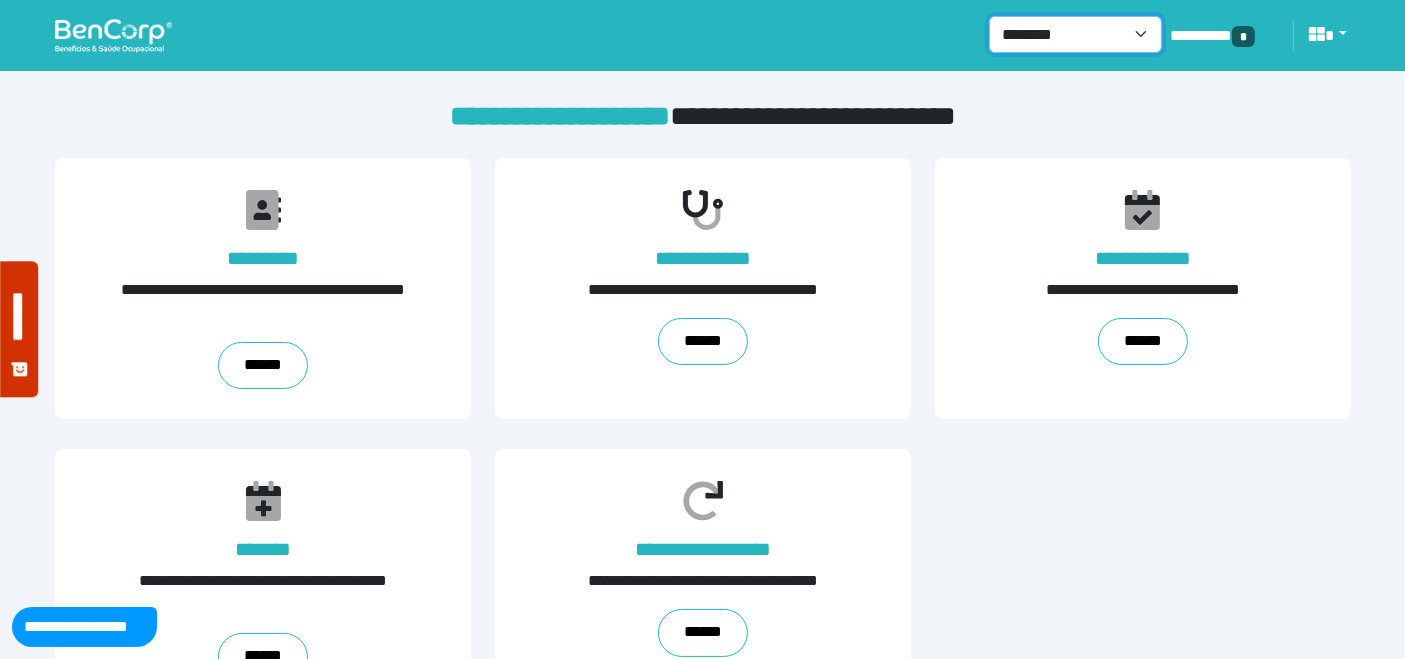 click on "**********" at bounding box center [1075, 34] 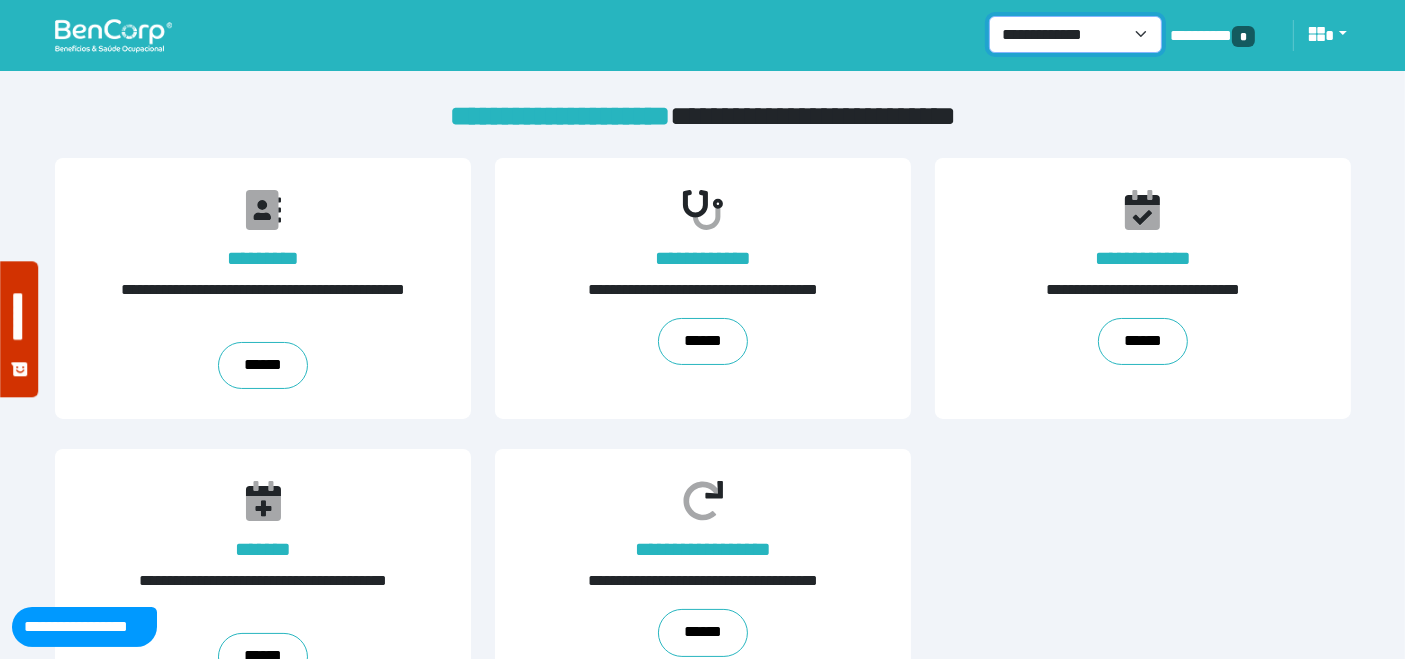 click on "**********" at bounding box center (1075, 34) 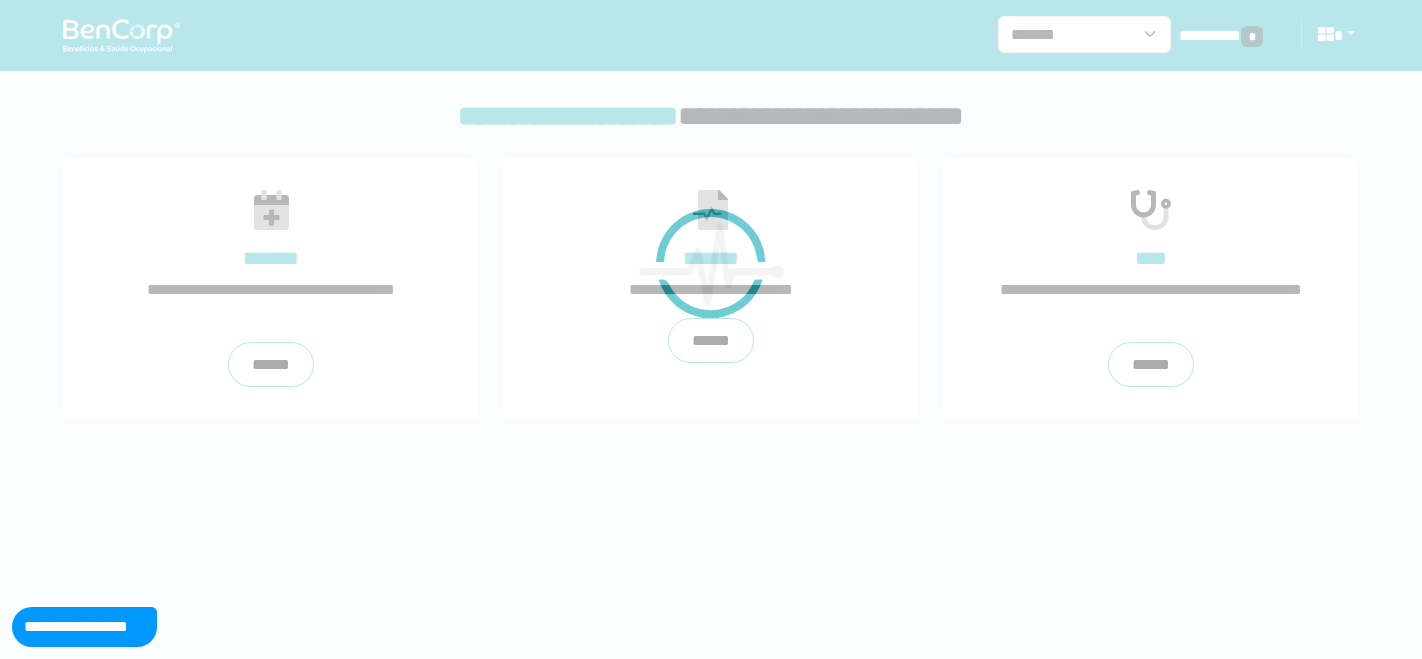 scroll, scrollTop: 0, scrollLeft: 0, axis: both 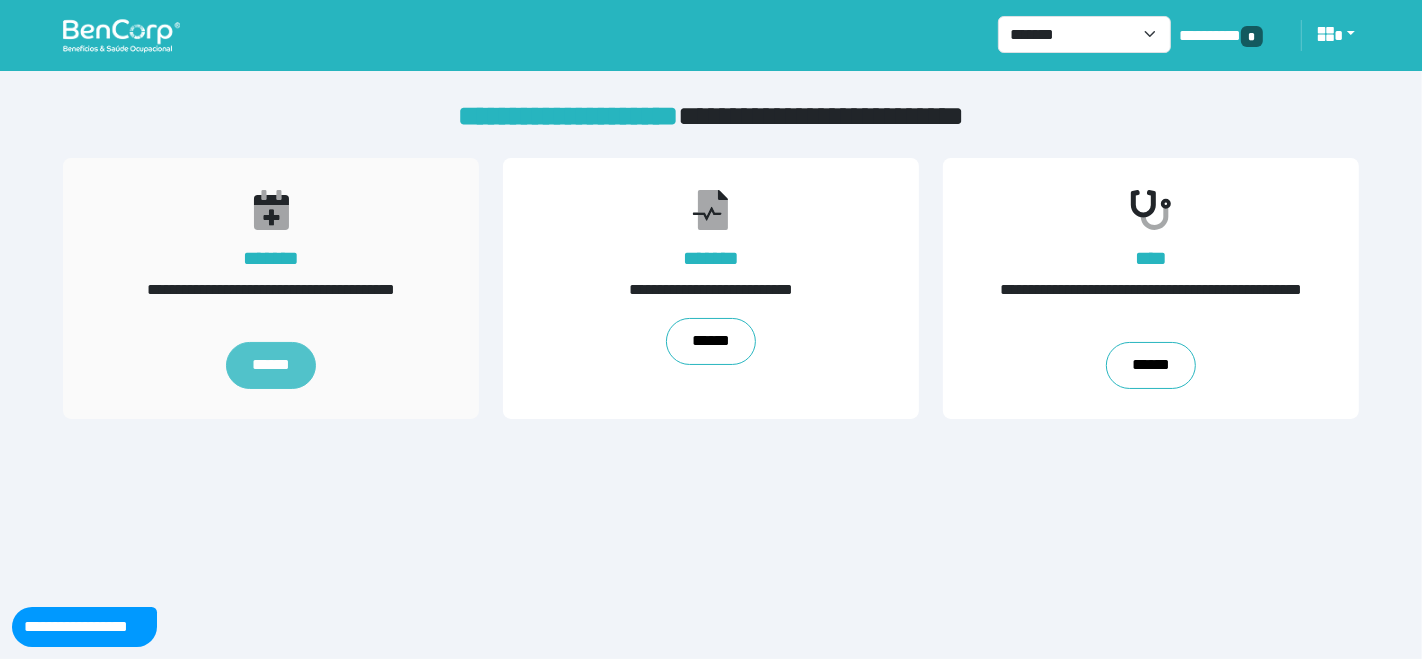 click on "******" at bounding box center (271, 366) 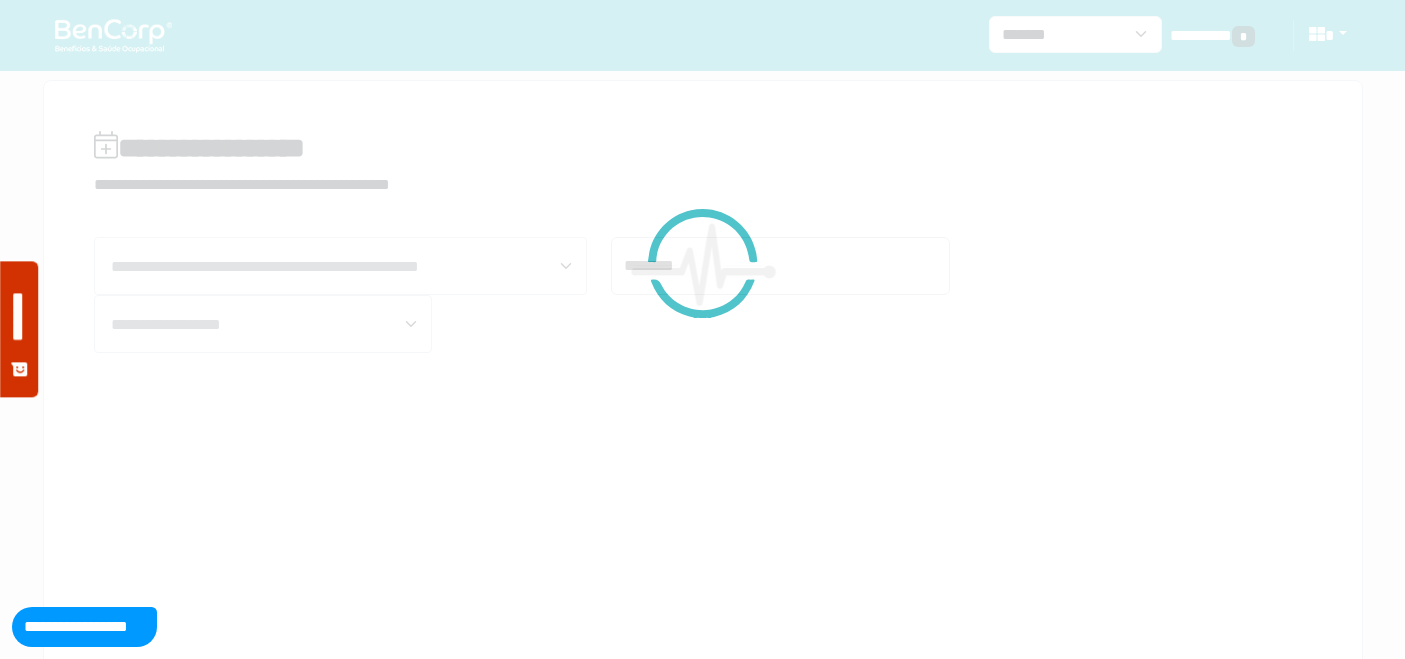 scroll, scrollTop: 0, scrollLeft: 0, axis: both 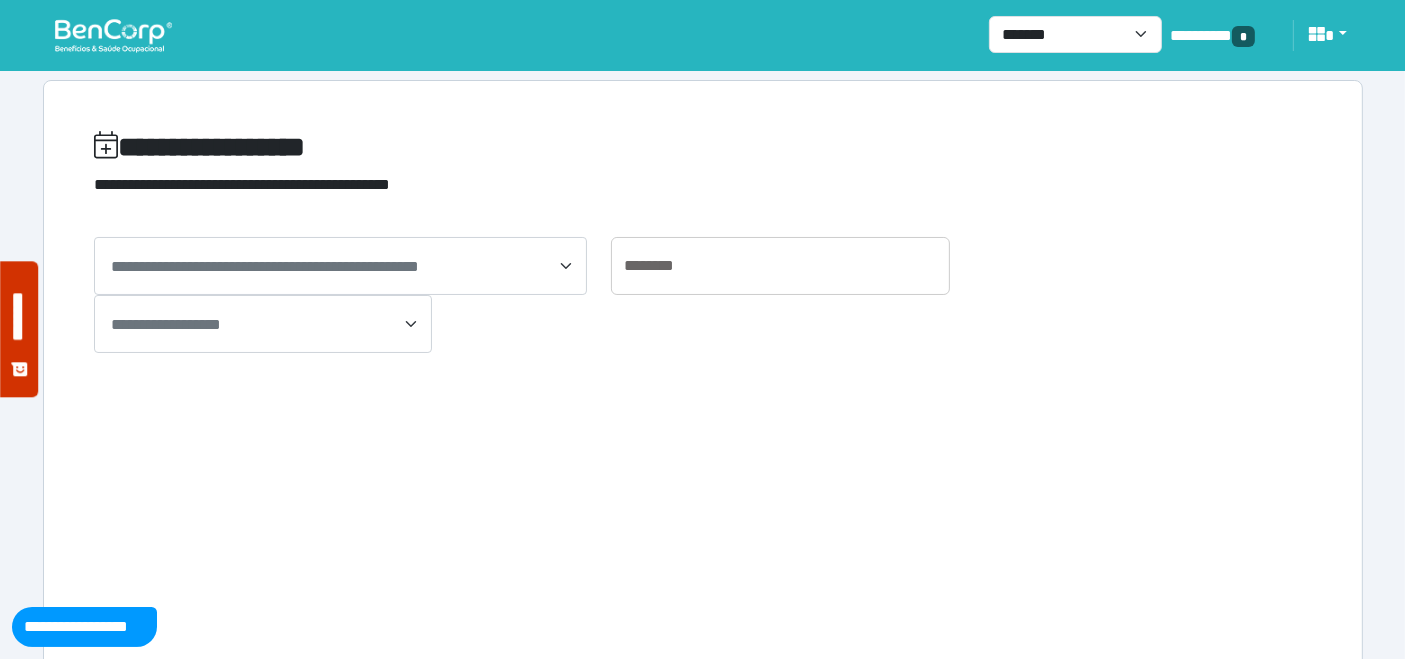 click on "**********" at bounding box center (265, 266) 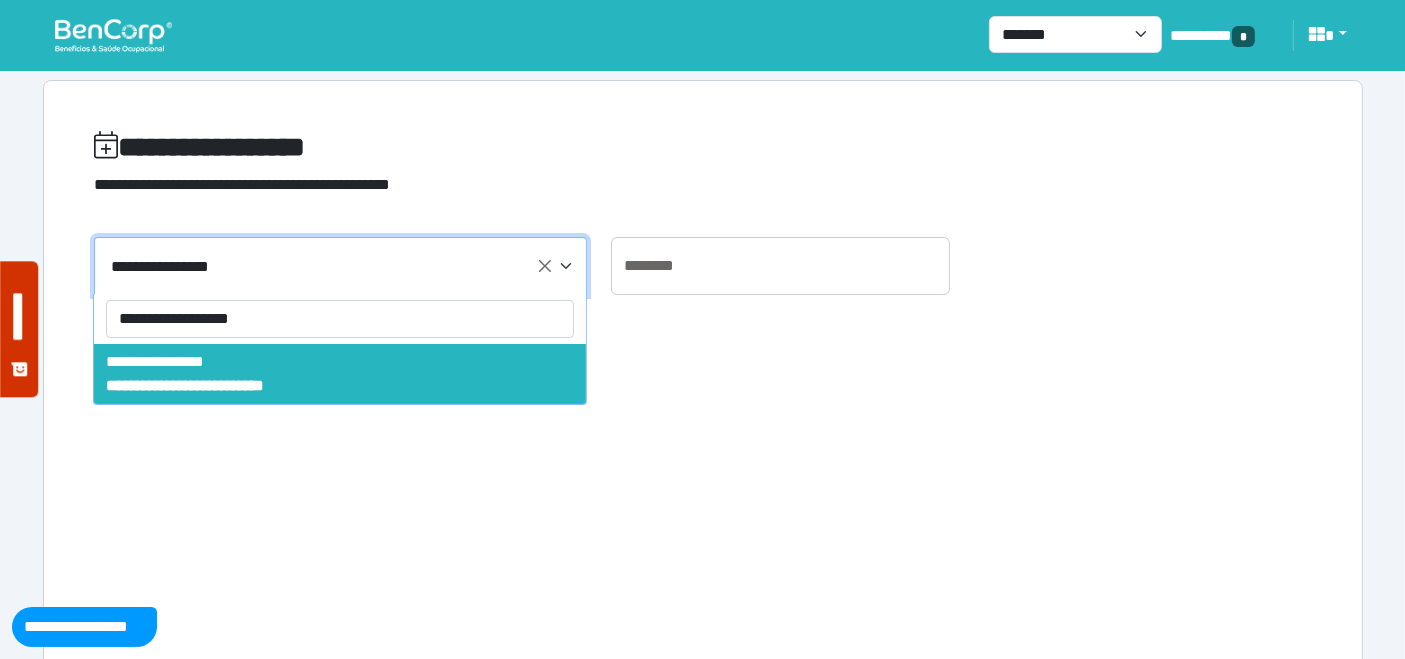 click on "**********" at bounding box center (340, 319) 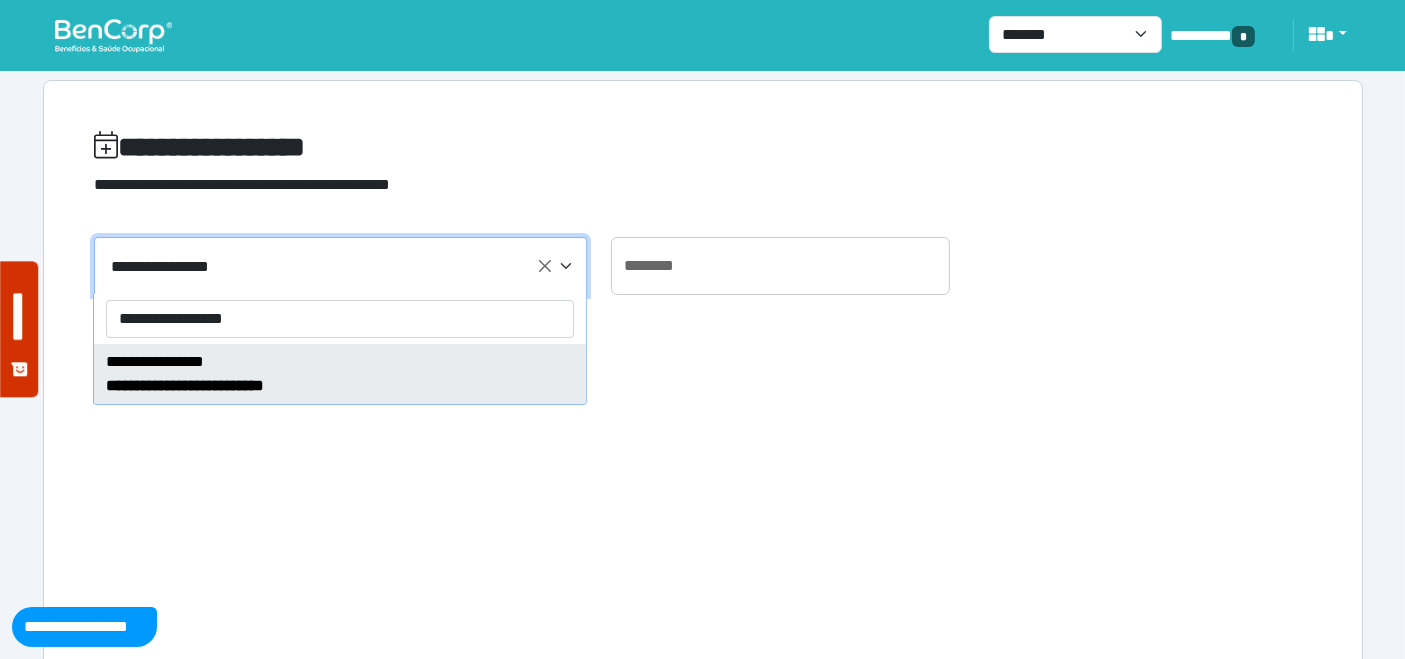 click on "**********" at bounding box center [340, 319] 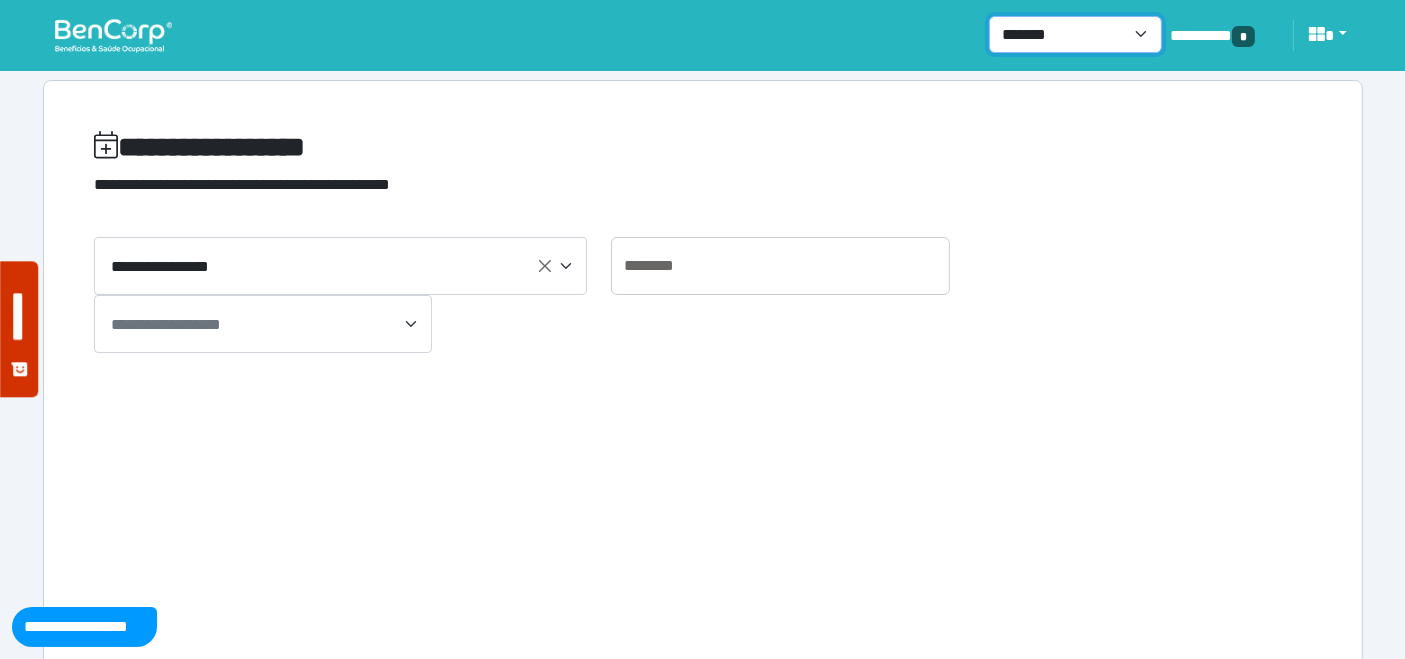 click on "**********" at bounding box center (1075, 34) 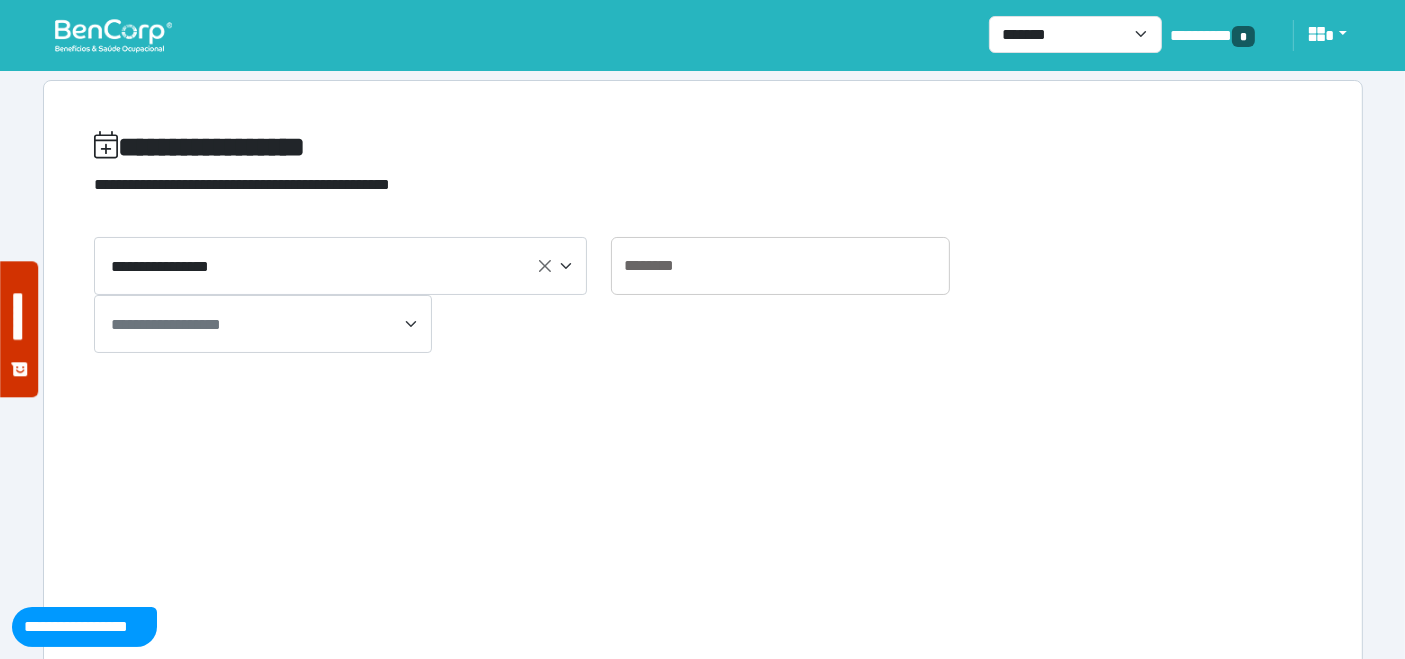 click at bounding box center [113, 35] 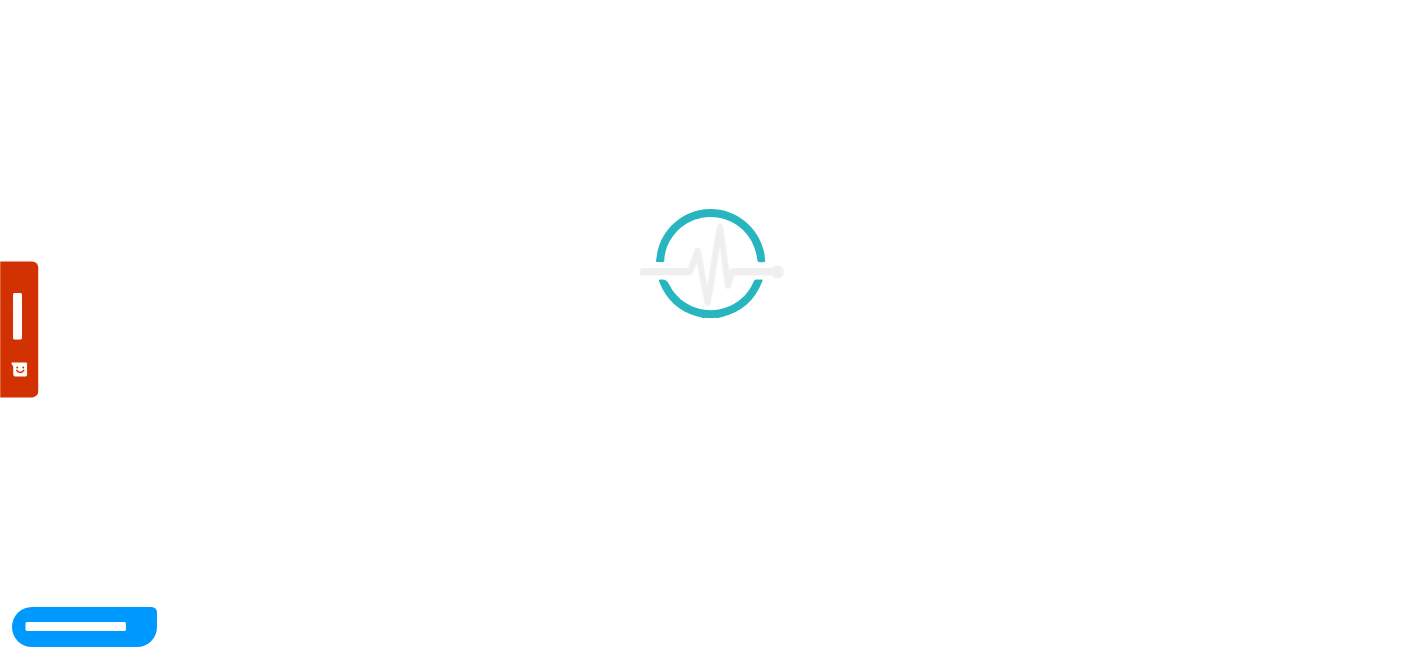 scroll, scrollTop: 0, scrollLeft: 0, axis: both 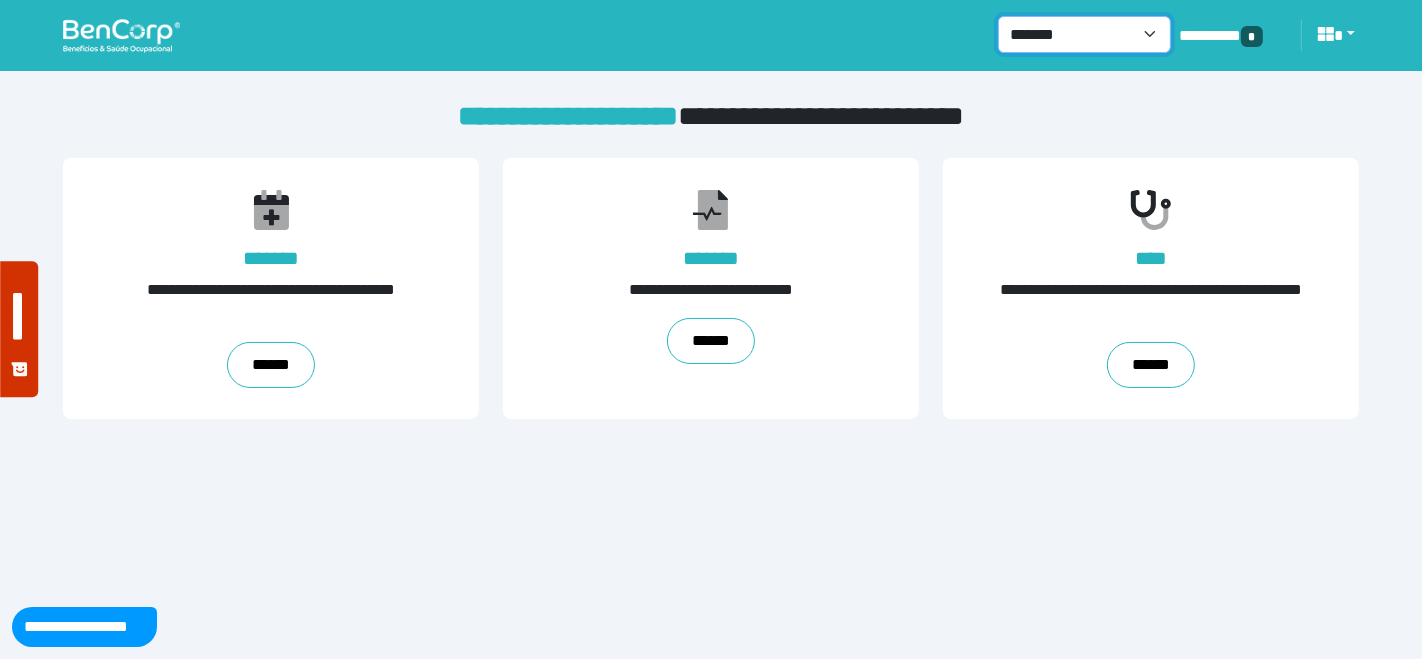 click on "**********" at bounding box center (1084, 34) 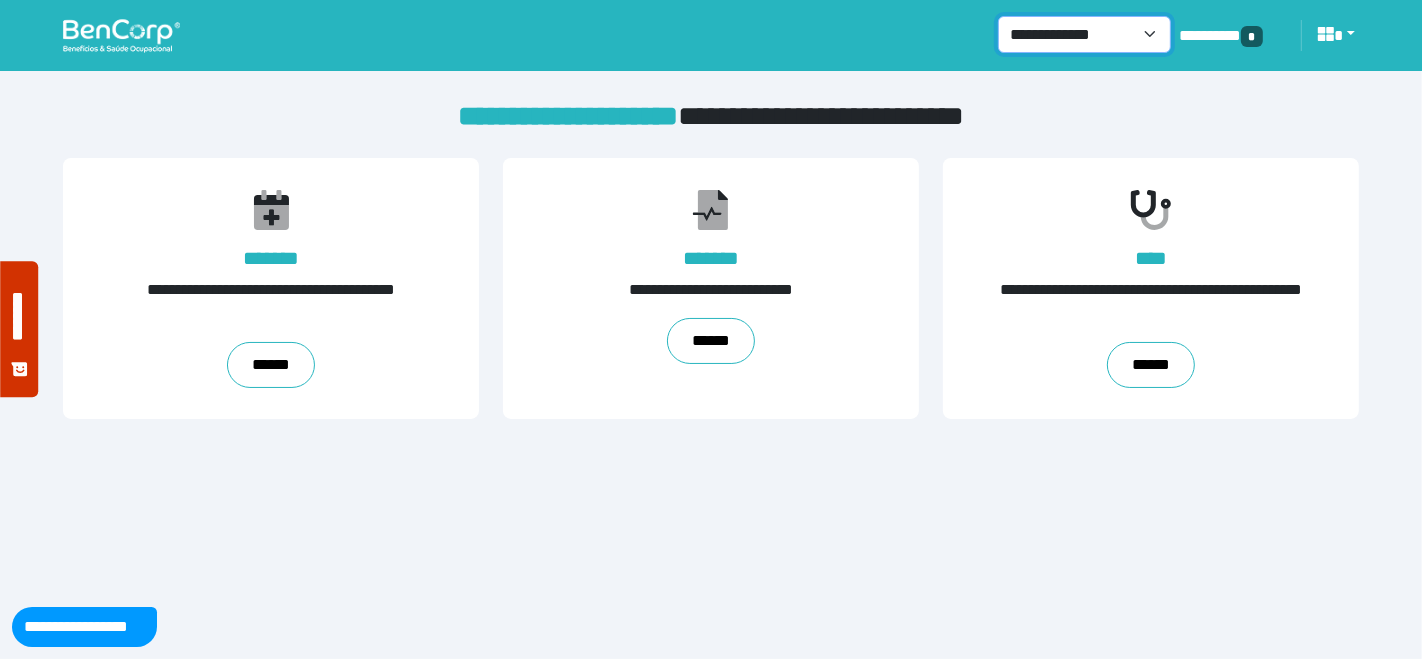 click on "**********" at bounding box center [1084, 34] 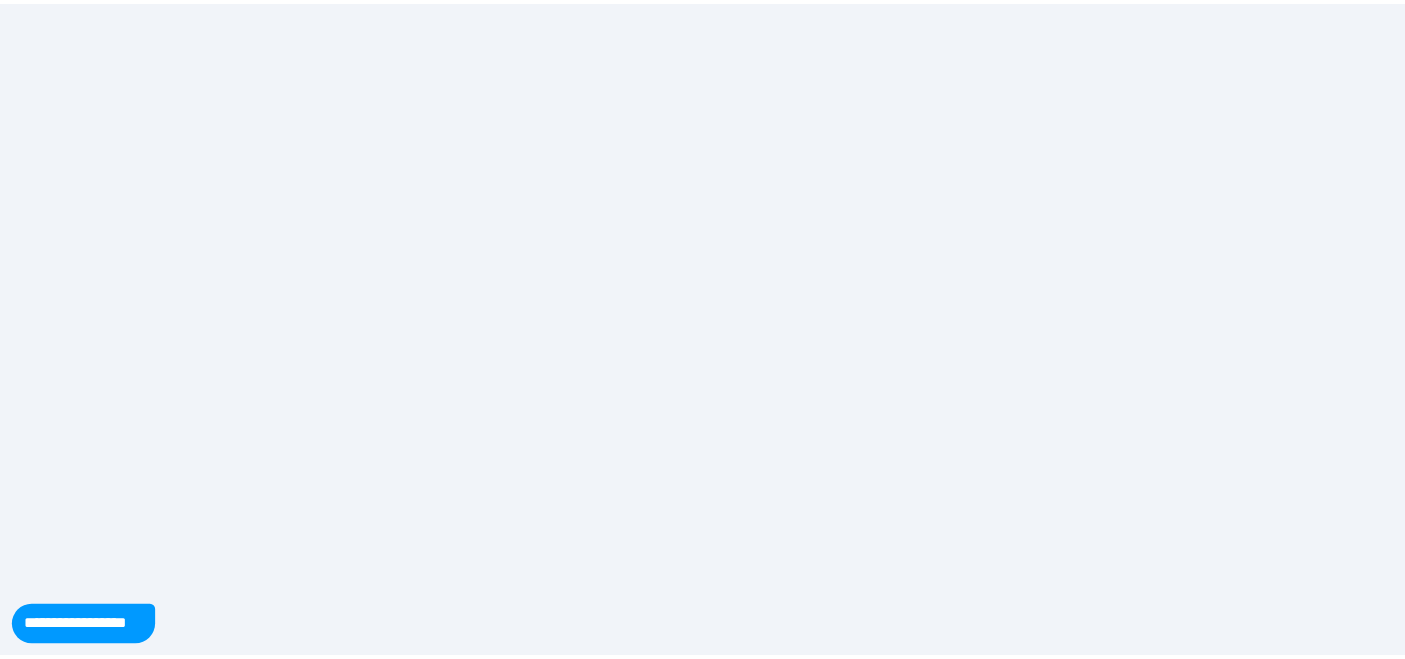 scroll, scrollTop: 0, scrollLeft: 0, axis: both 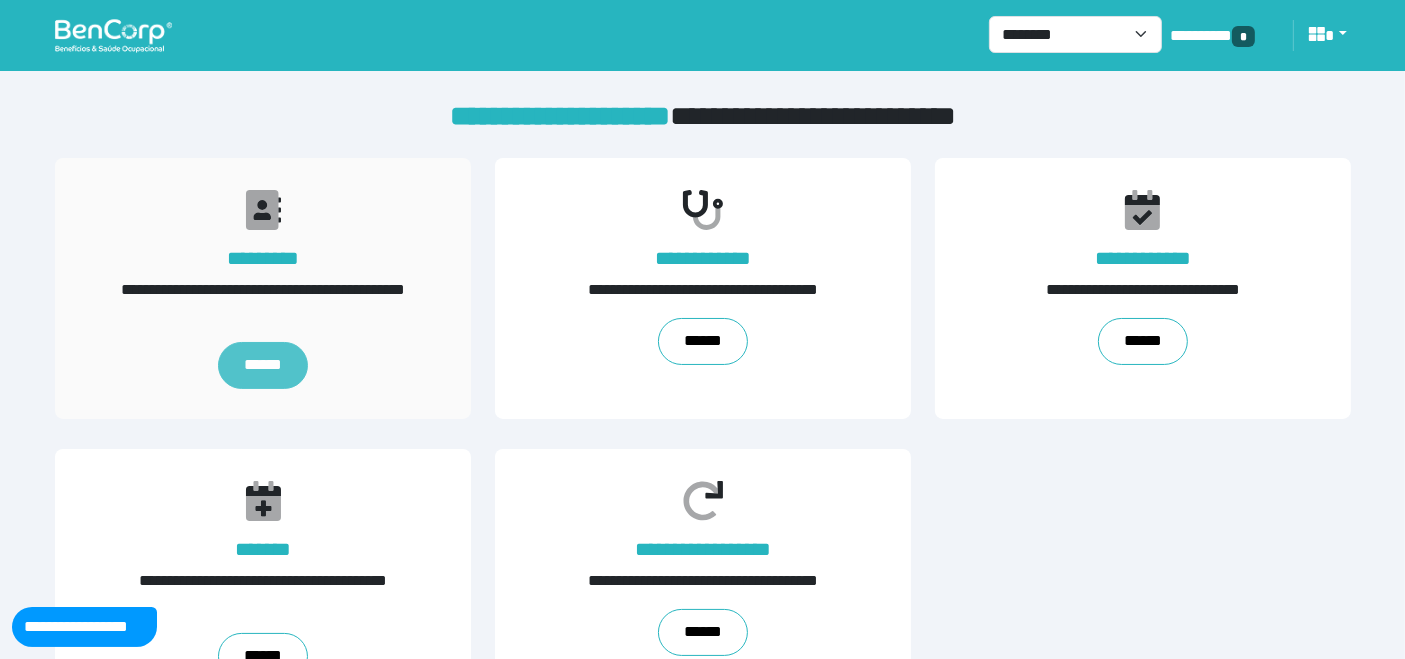 click on "******" at bounding box center [263, 365] 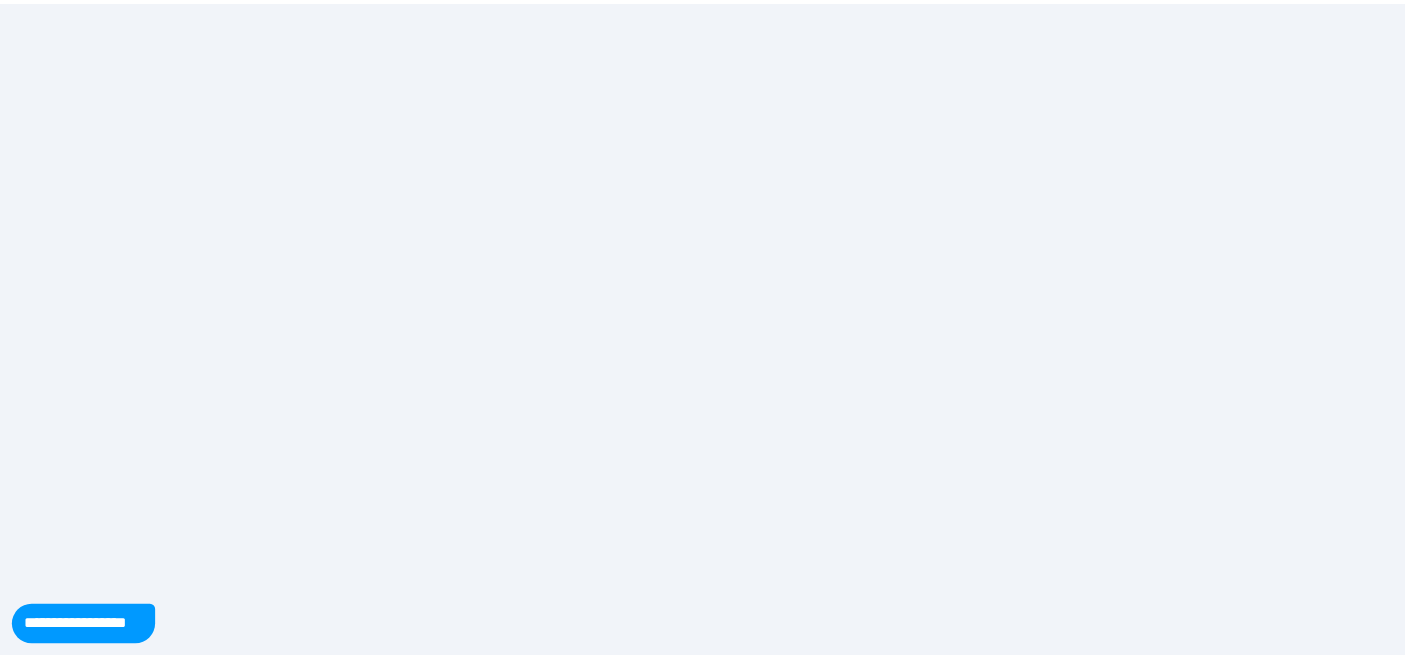 scroll, scrollTop: 0, scrollLeft: 0, axis: both 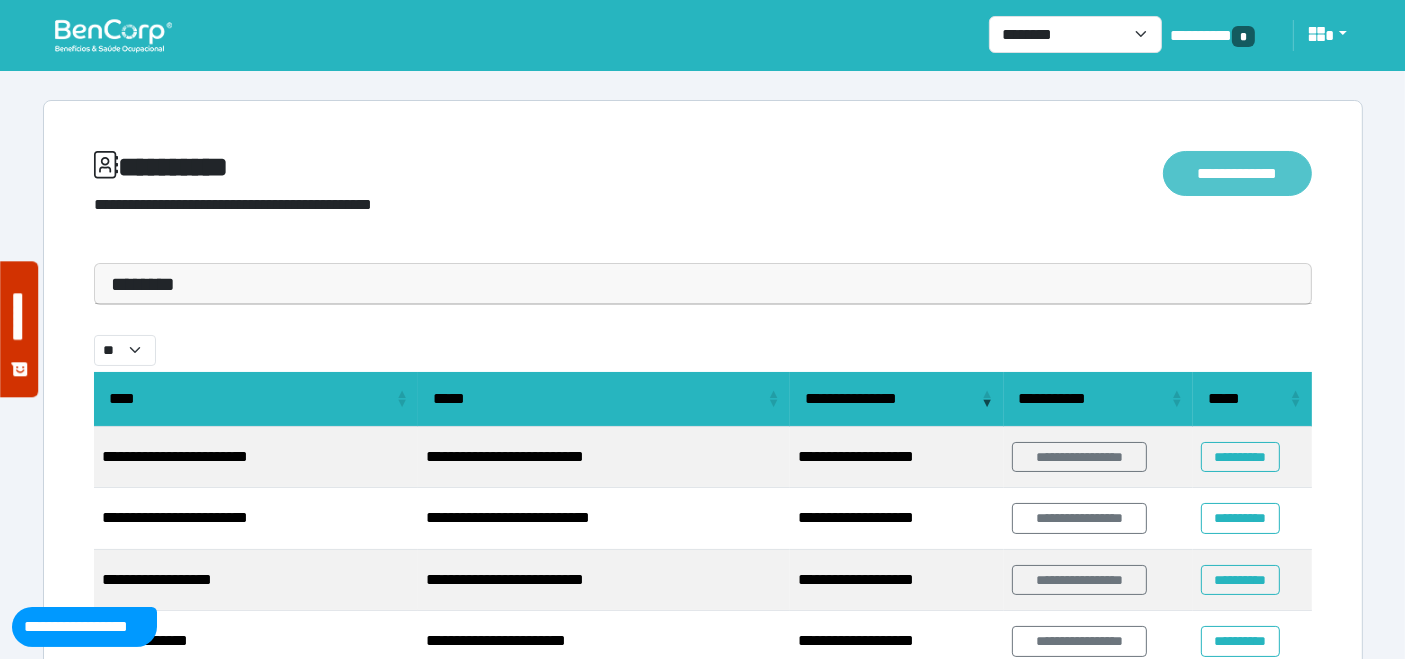 click on "**********" at bounding box center [1238, 173] 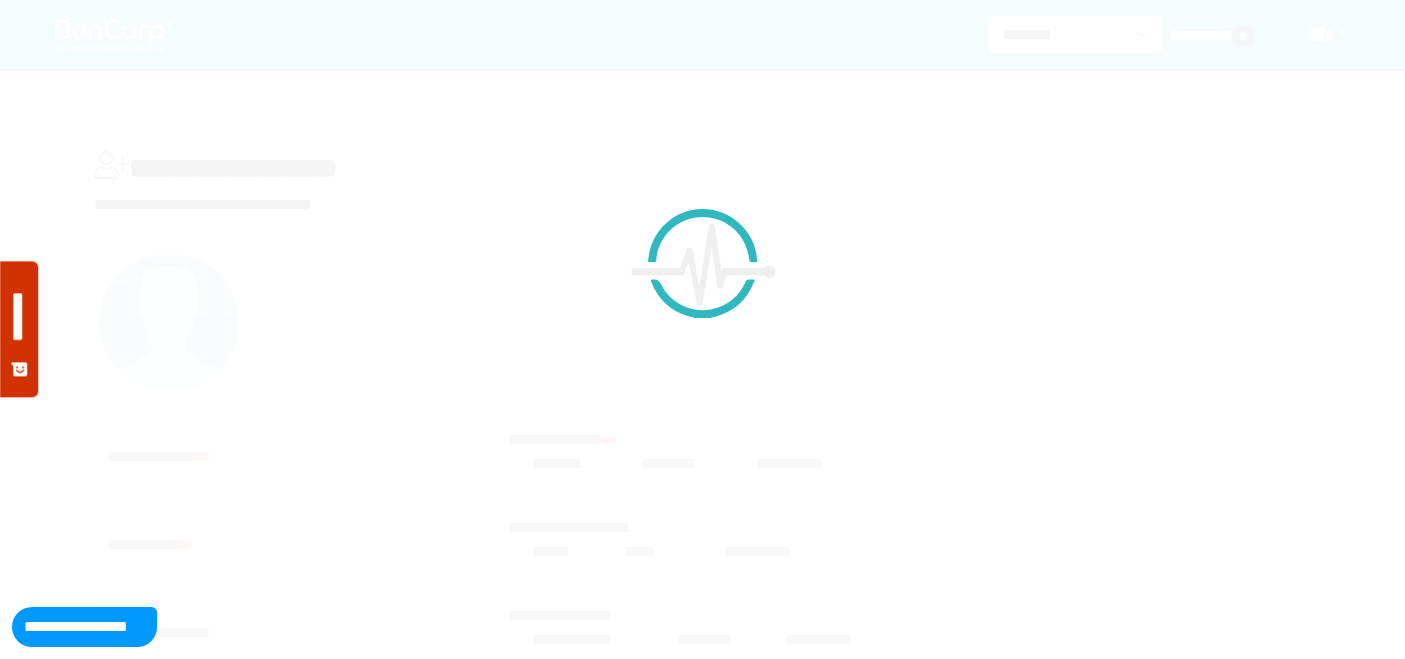 scroll, scrollTop: 0, scrollLeft: 0, axis: both 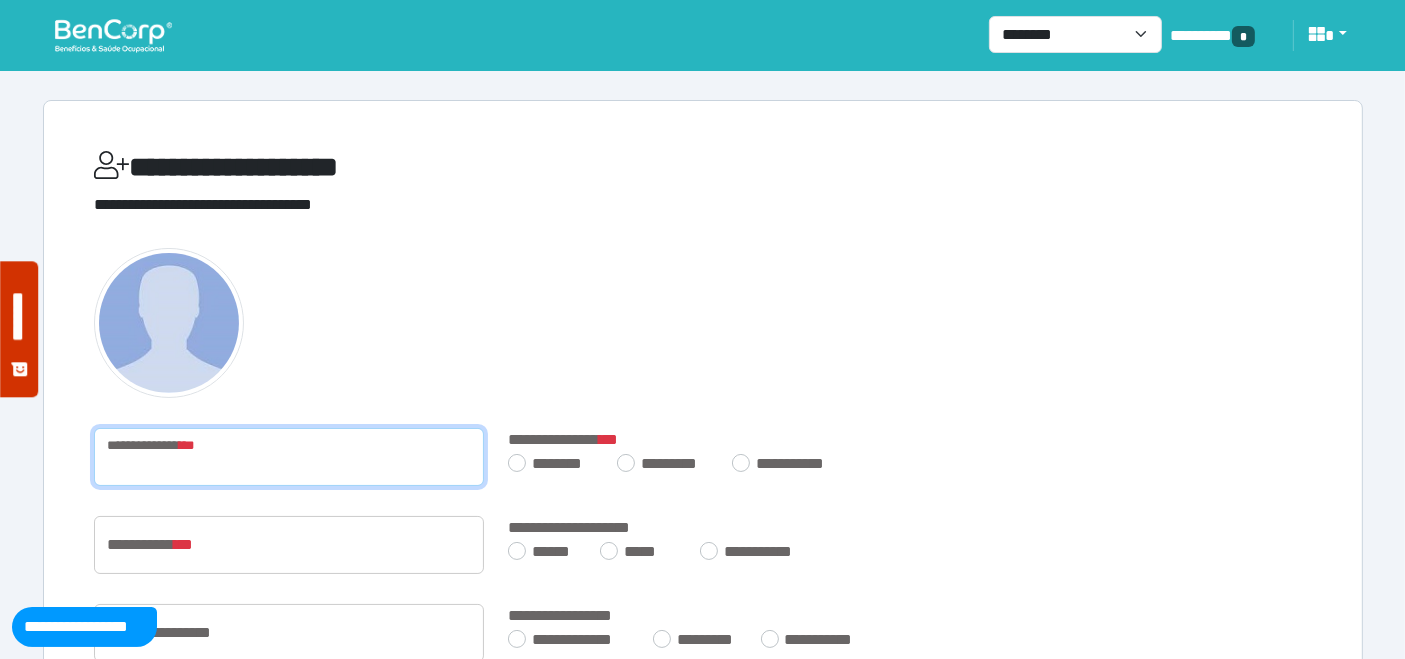 click at bounding box center (289, 457) 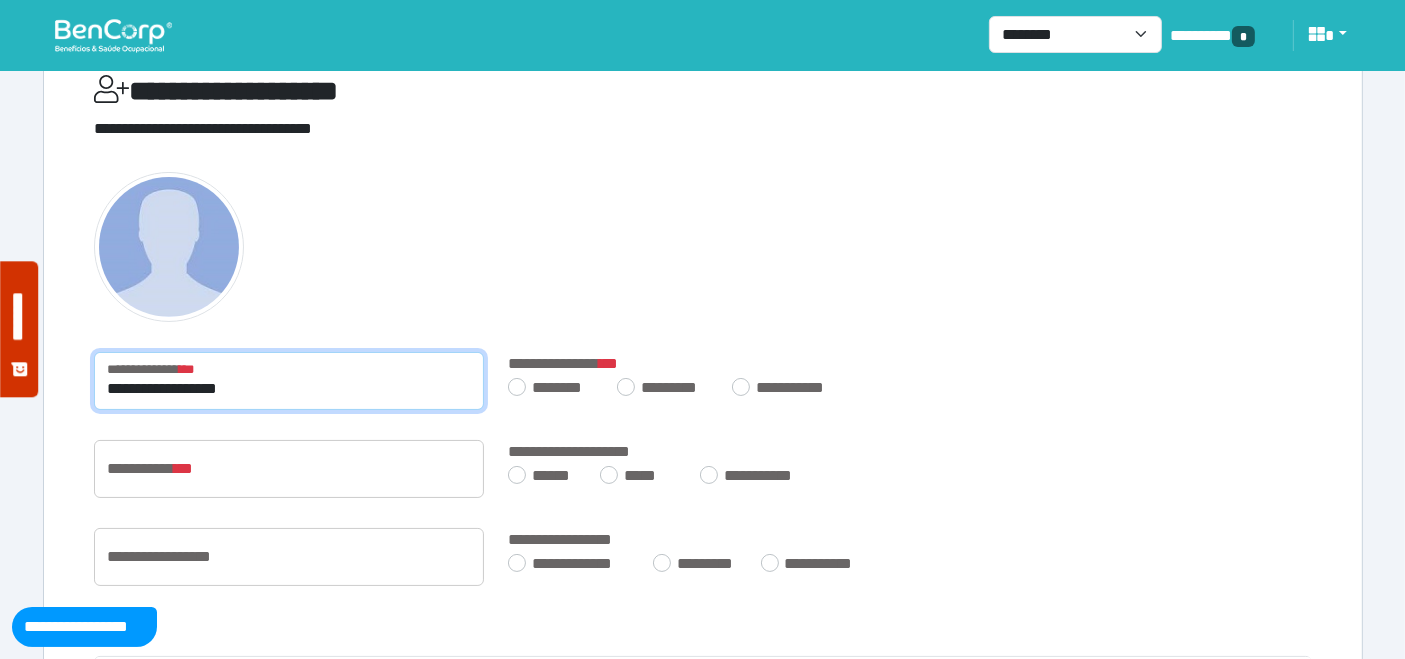 scroll, scrollTop: 111, scrollLeft: 0, axis: vertical 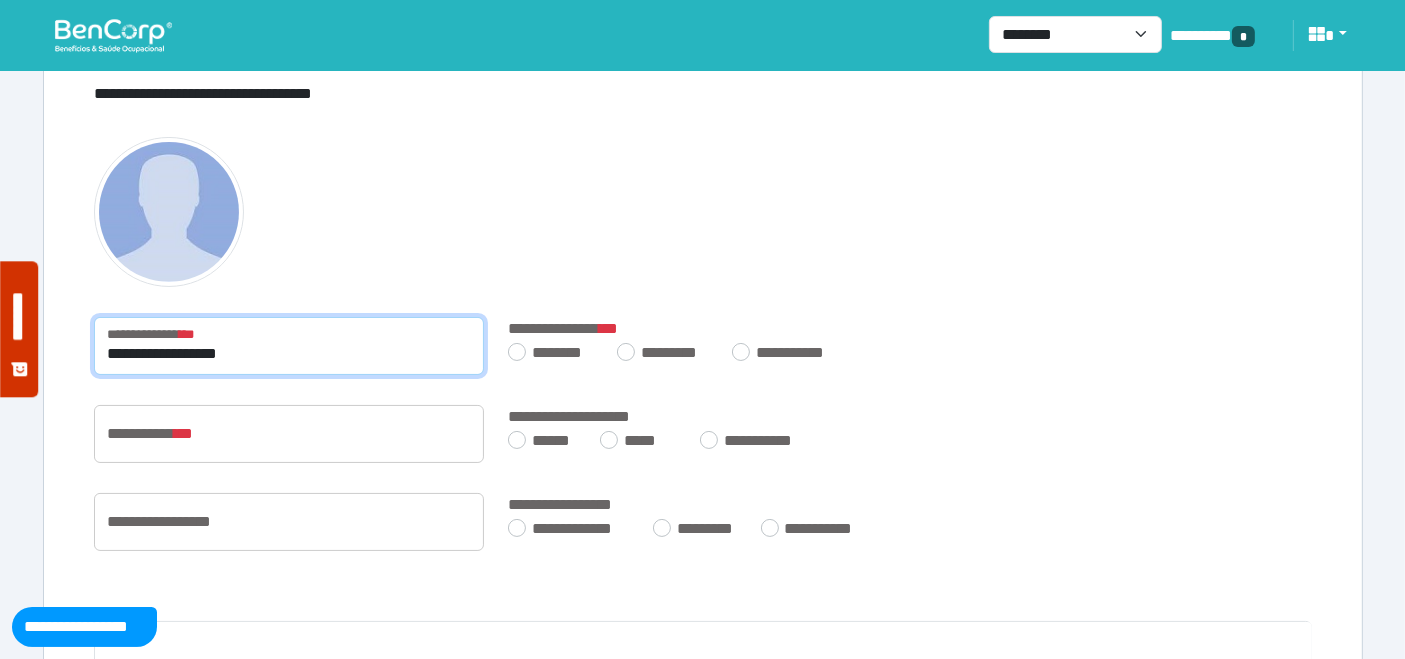 type on "**********" 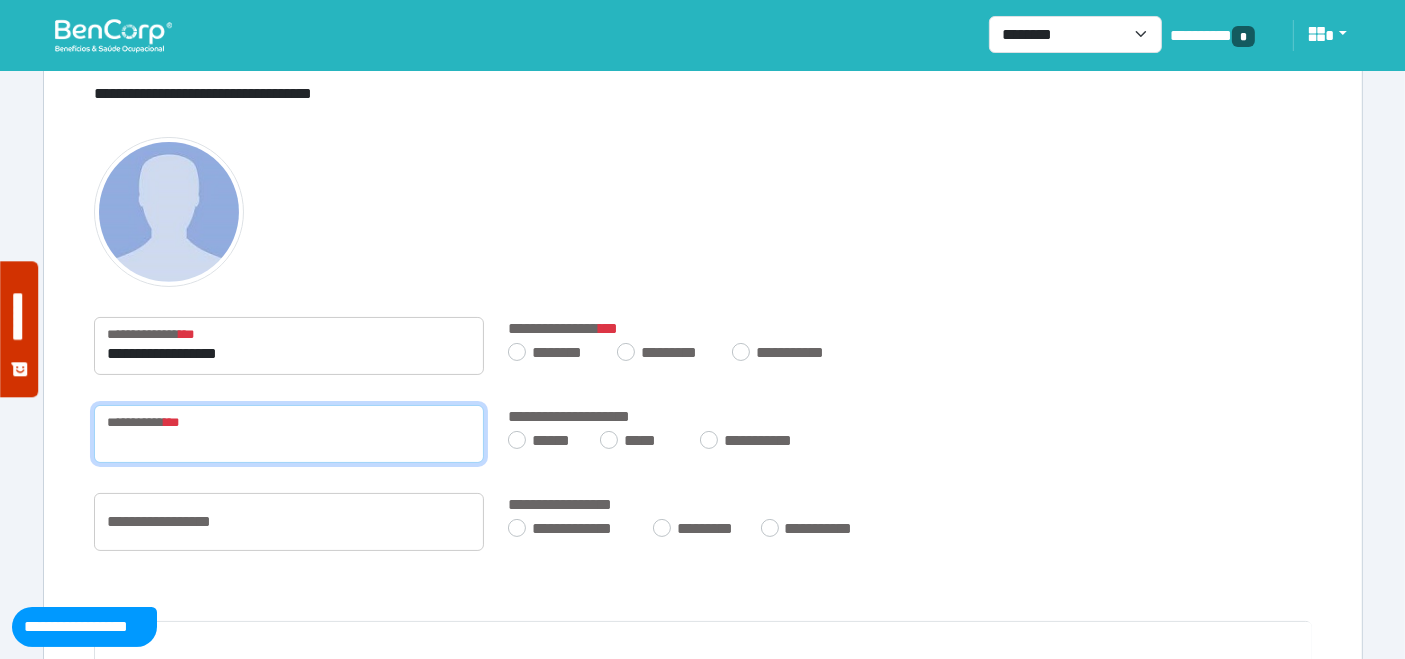 click at bounding box center [289, 434] 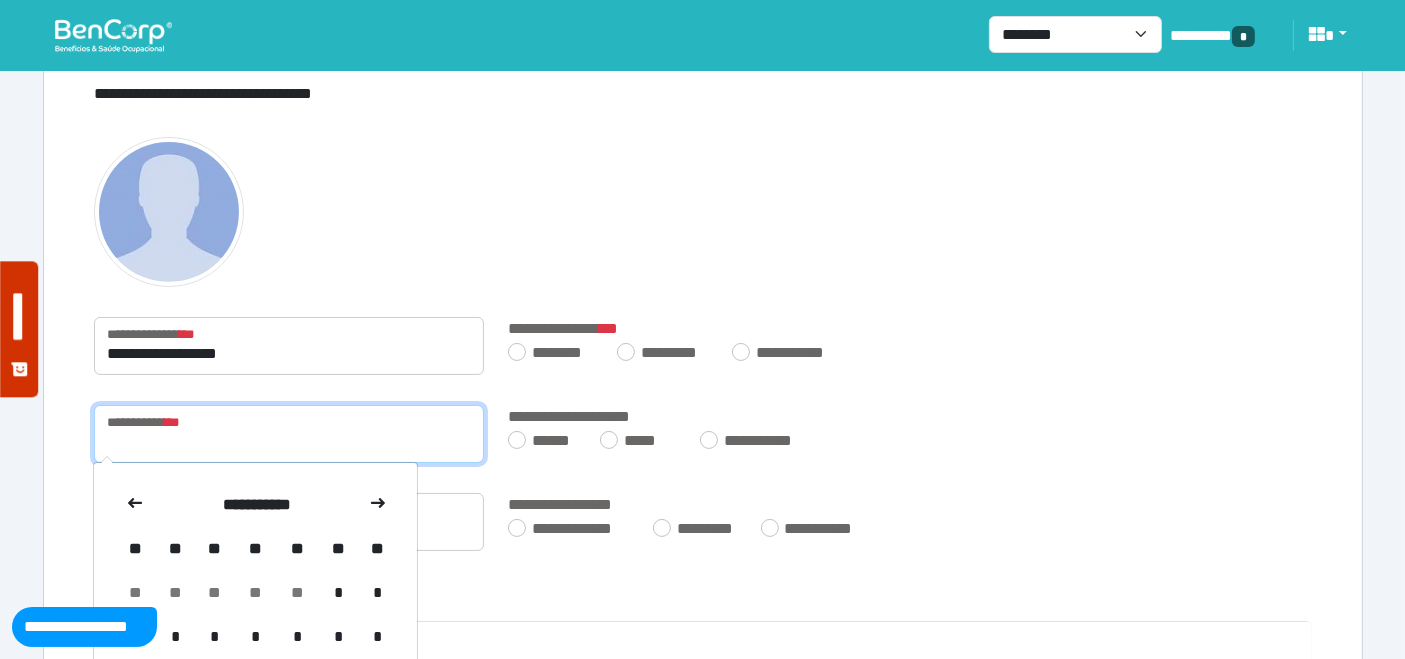 paste on "**********" 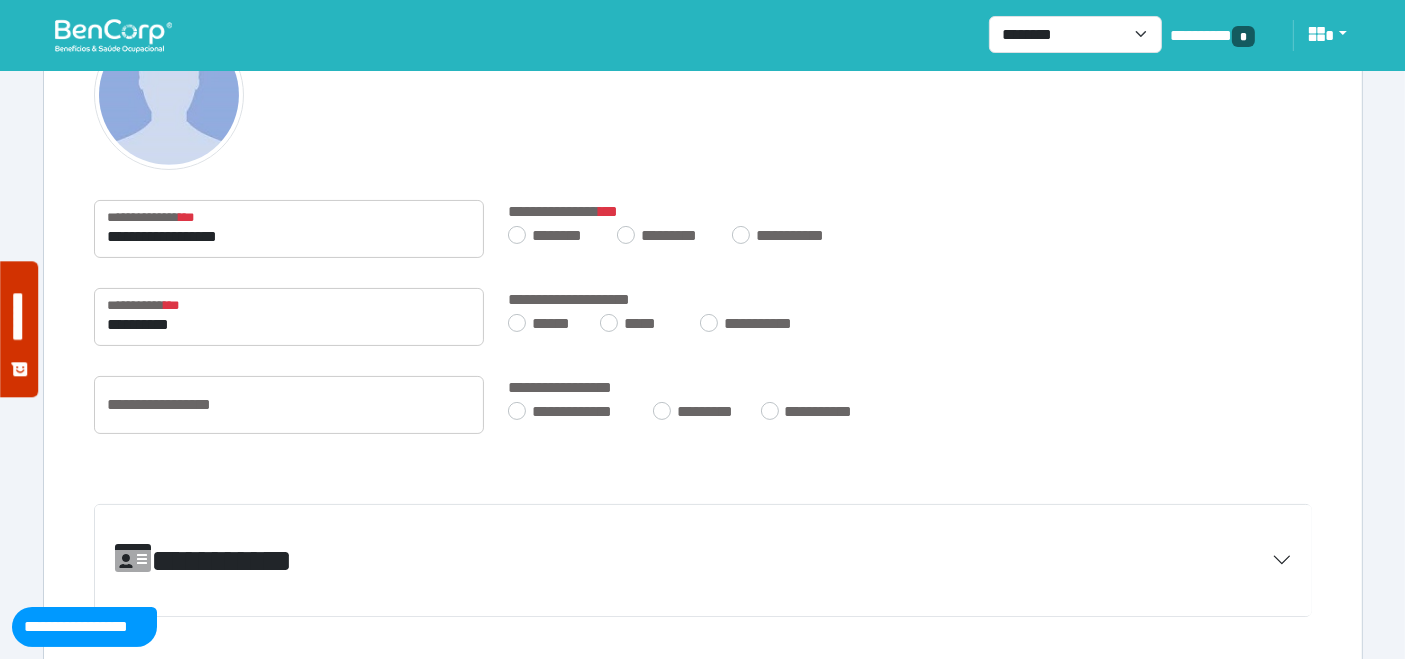 scroll, scrollTop: 333, scrollLeft: 0, axis: vertical 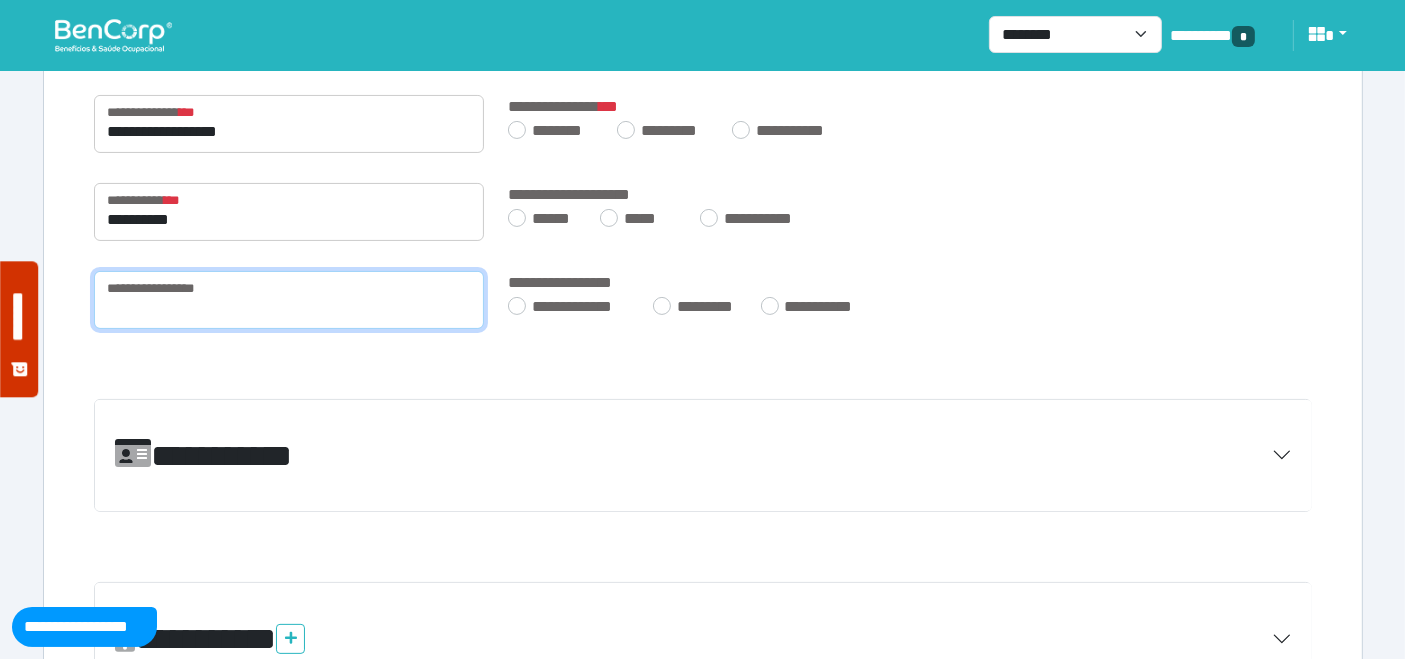 click at bounding box center [289, 300] 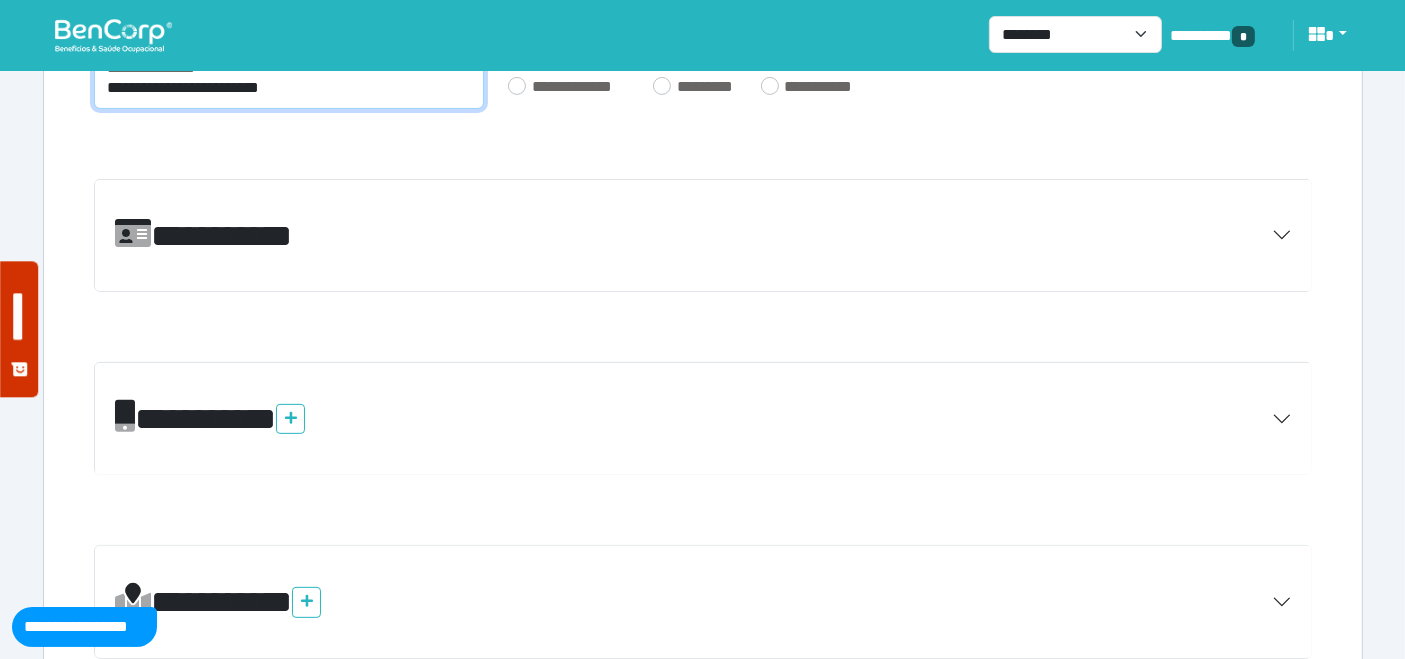 scroll, scrollTop: 555, scrollLeft: 0, axis: vertical 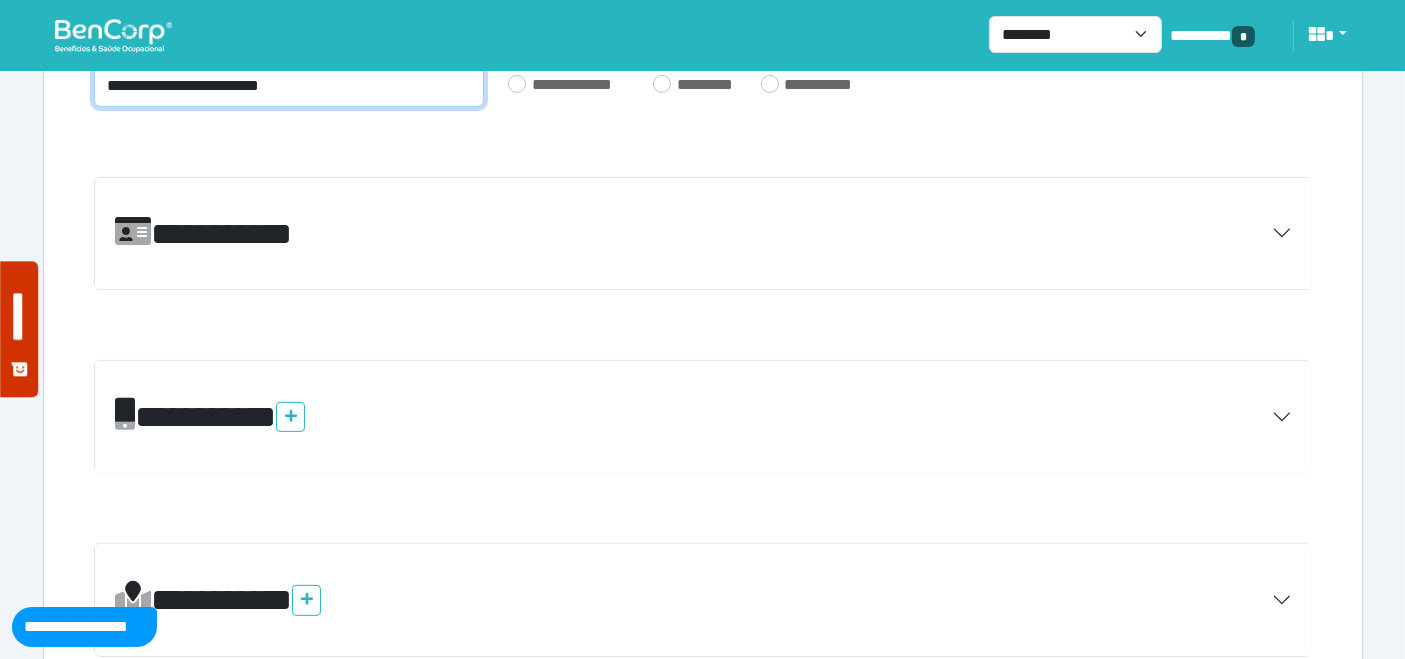 type on "**********" 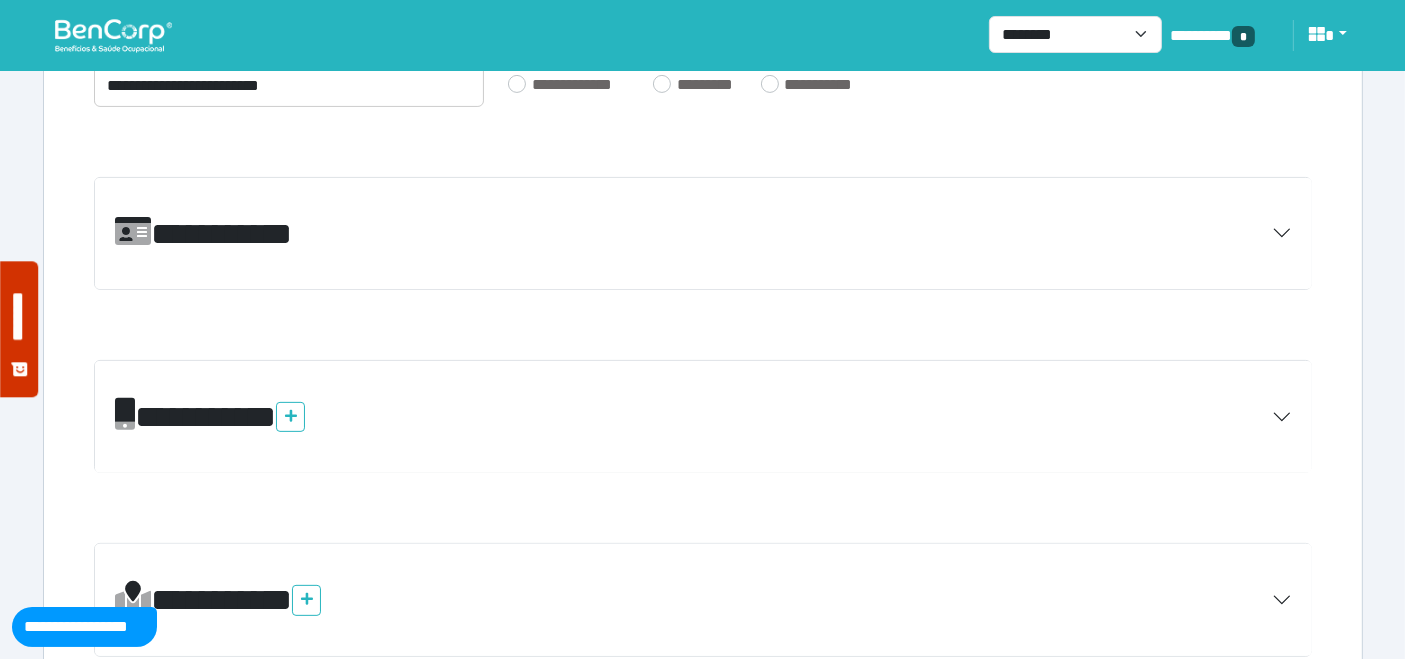 drag, startPoint x: 1288, startPoint y: 231, endPoint x: 1168, endPoint y: 250, distance: 121.49486 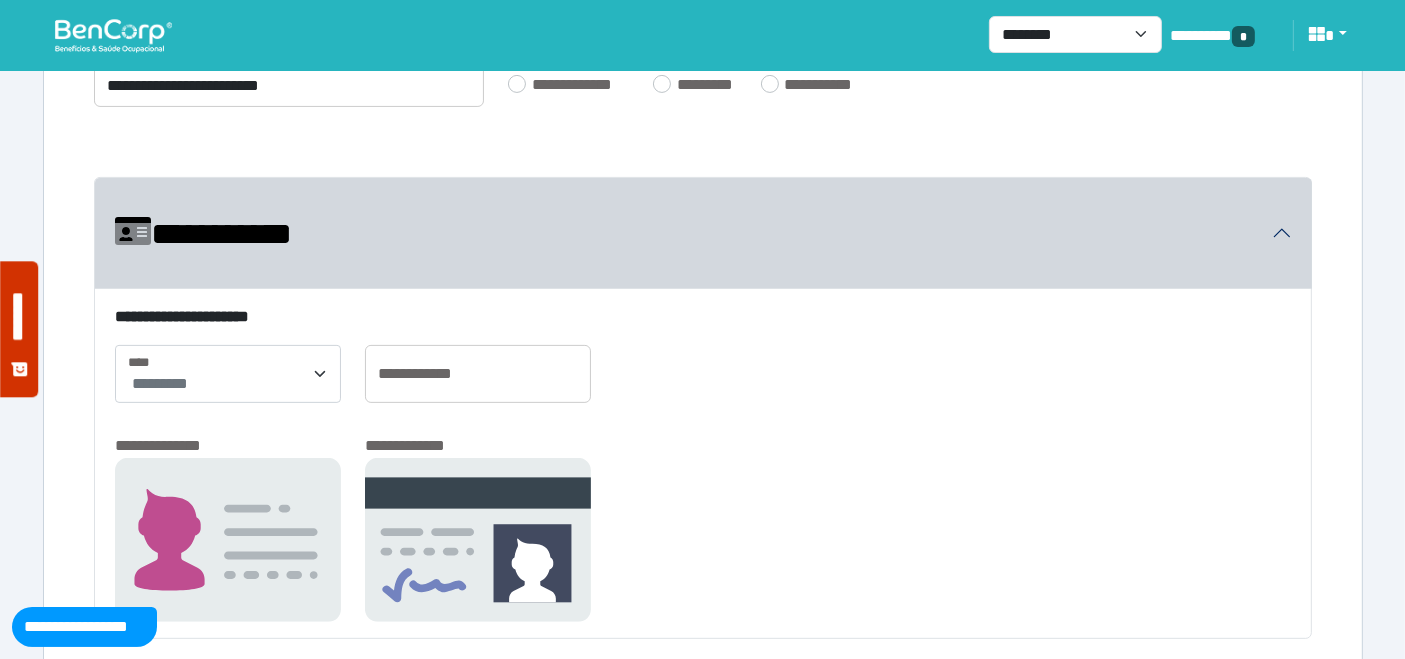 click on "*********" at bounding box center [228, 374] 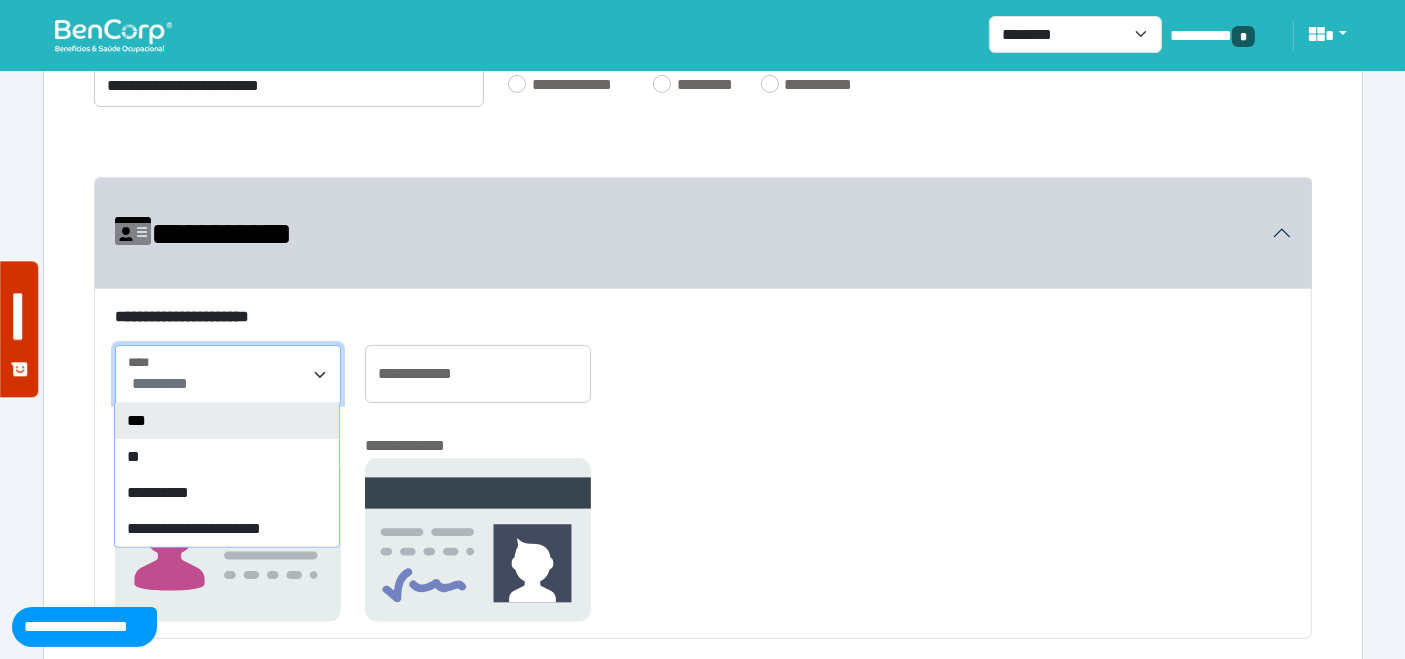 drag, startPoint x: 149, startPoint y: 414, endPoint x: 280, endPoint y: 453, distance: 136.68211 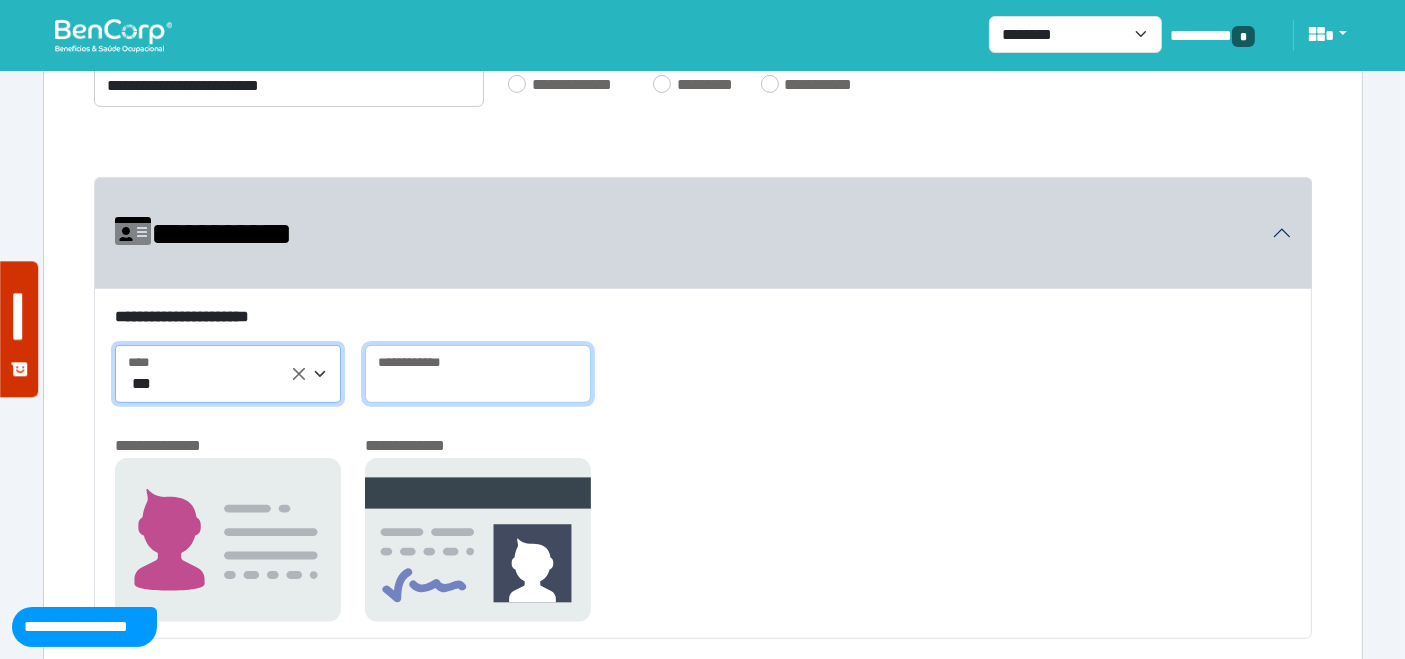 click at bounding box center [478, 374] 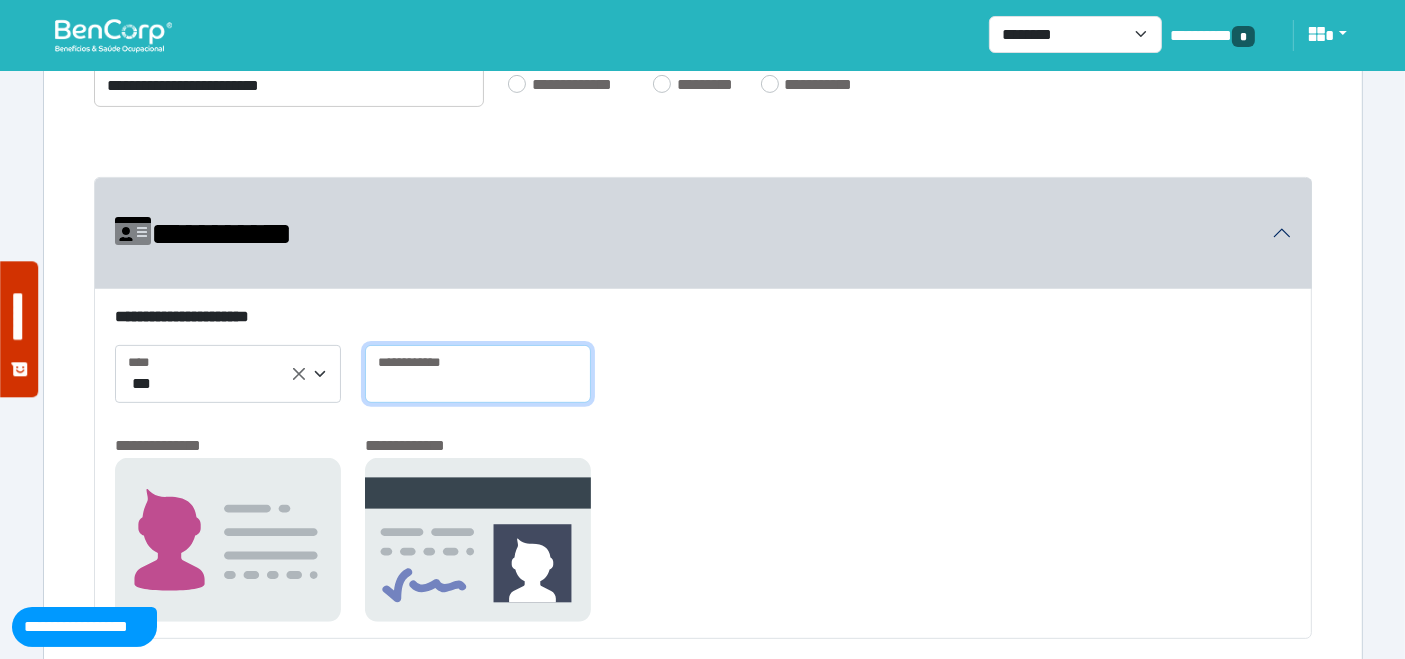 paste on "**********" 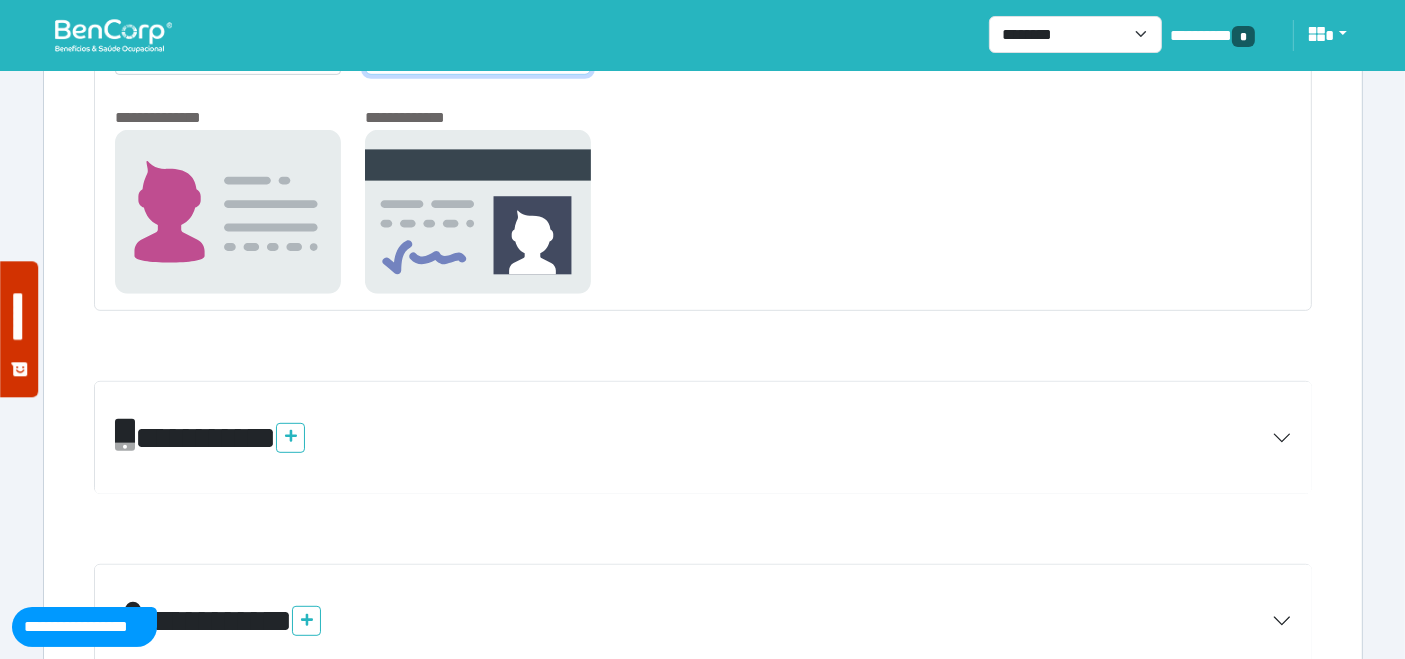 scroll, scrollTop: 888, scrollLeft: 0, axis: vertical 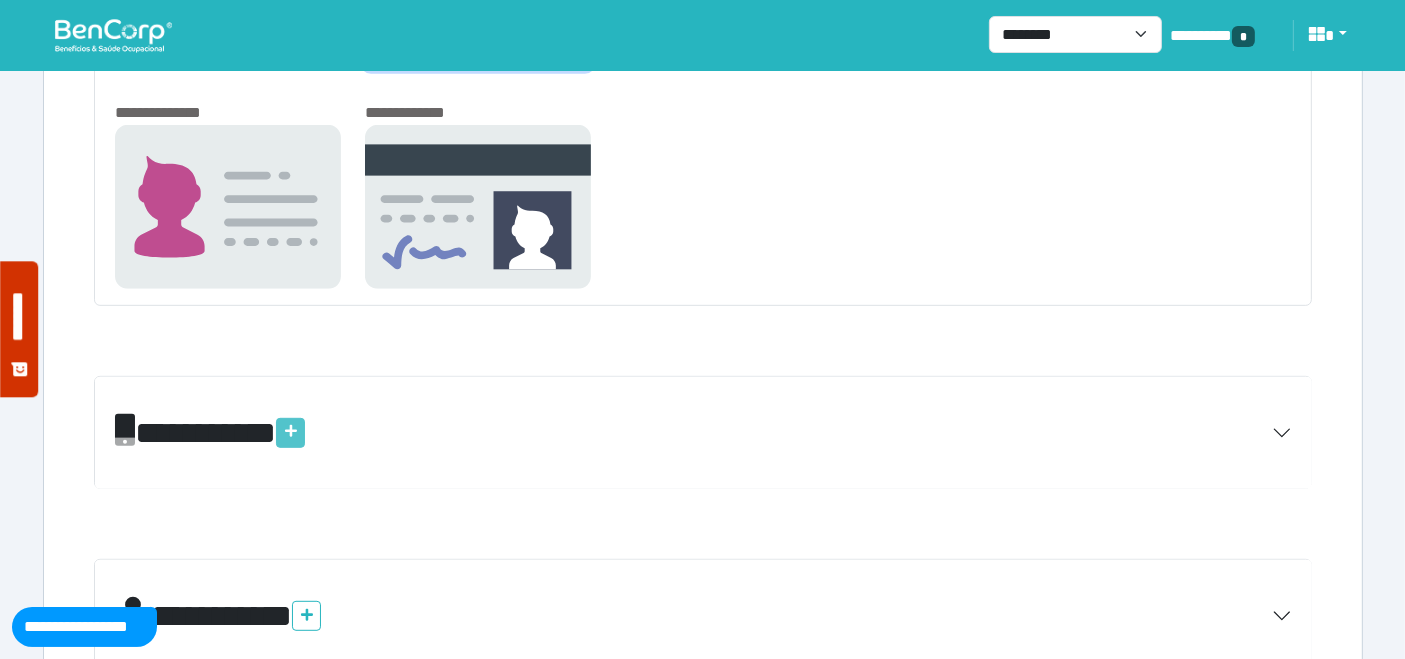 type on "**********" 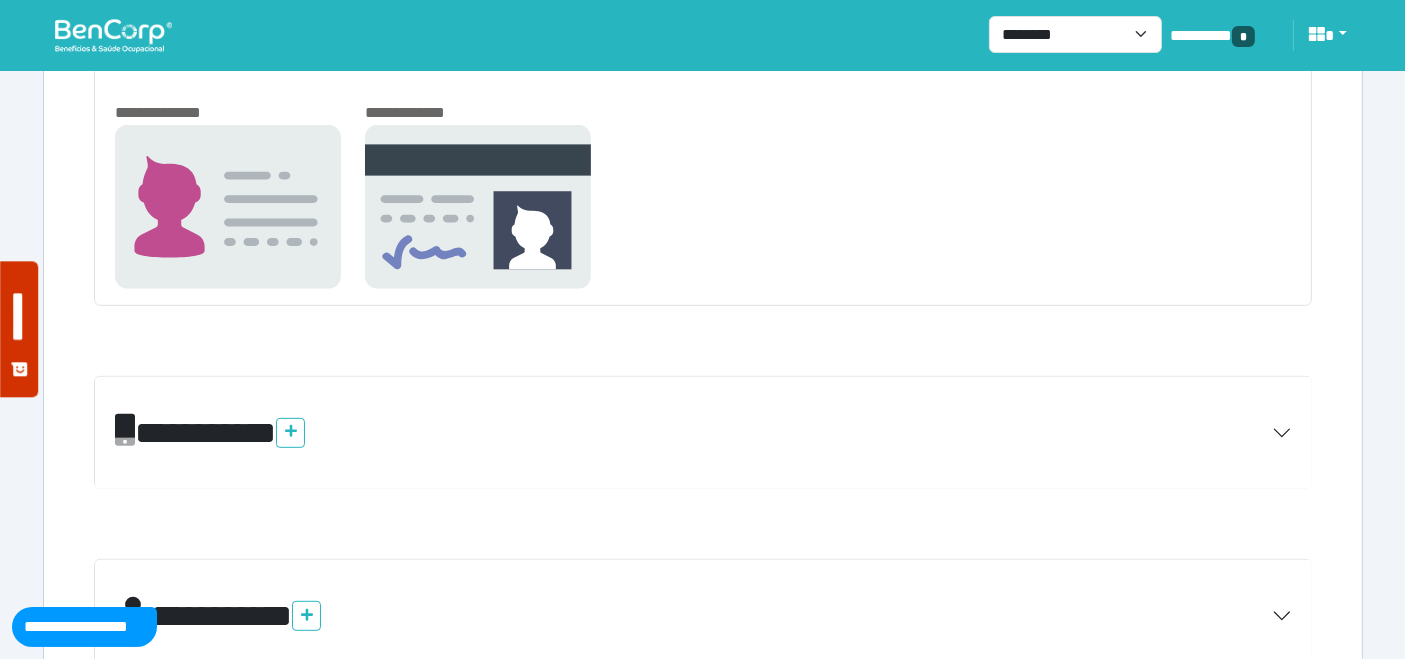 drag, startPoint x: 305, startPoint y: 438, endPoint x: 430, endPoint y: 467, distance: 128.31992 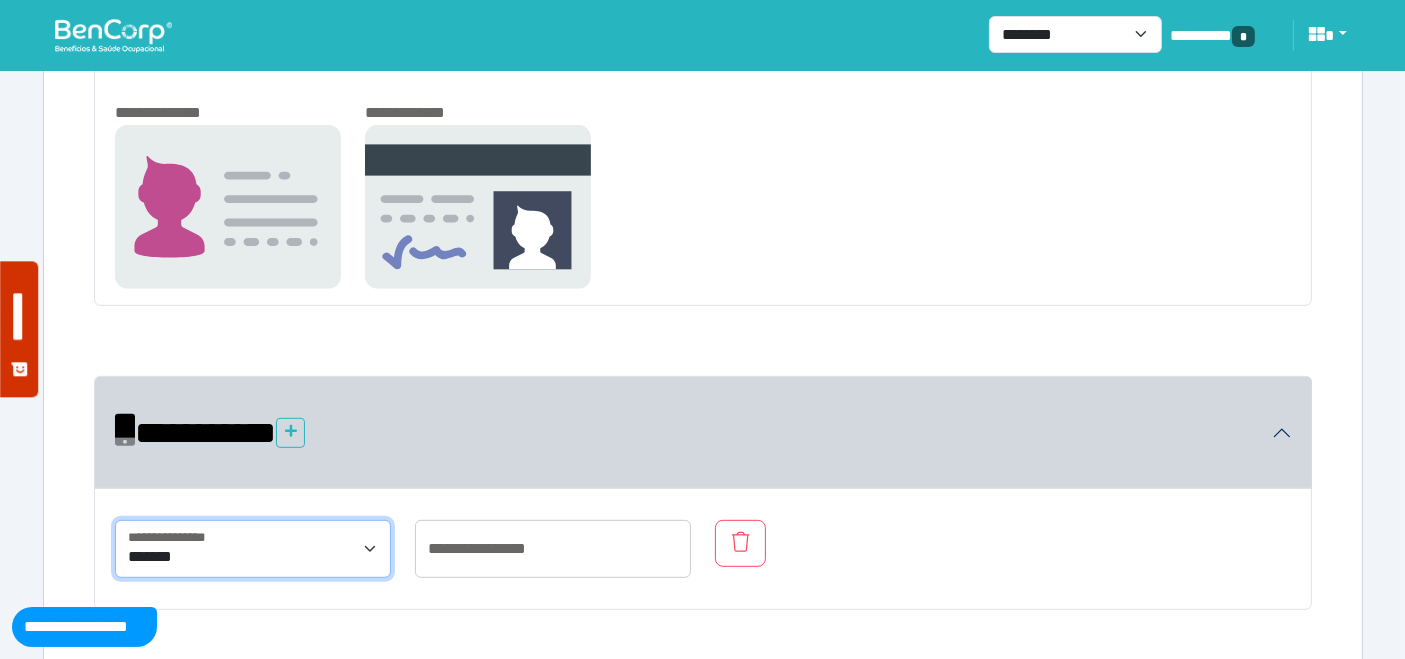 click on "**********" at bounding box center [253, 549] 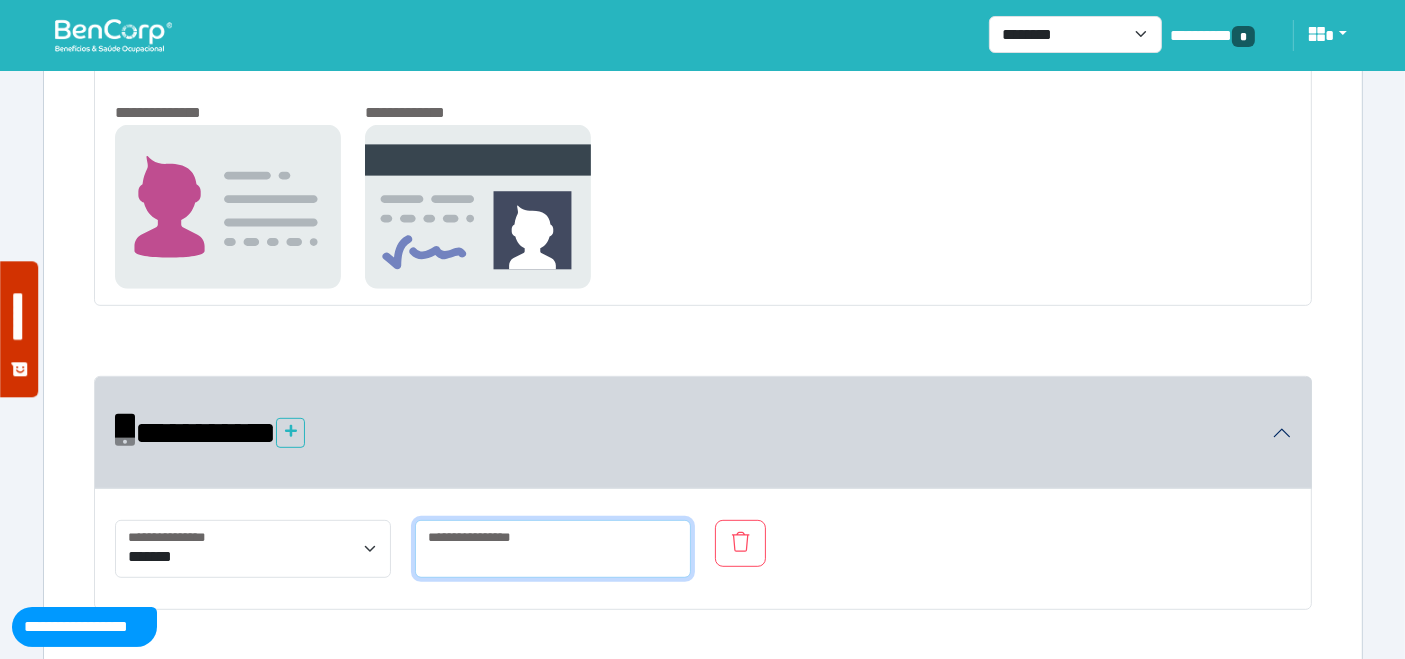 click at bounding box center (553, 549) 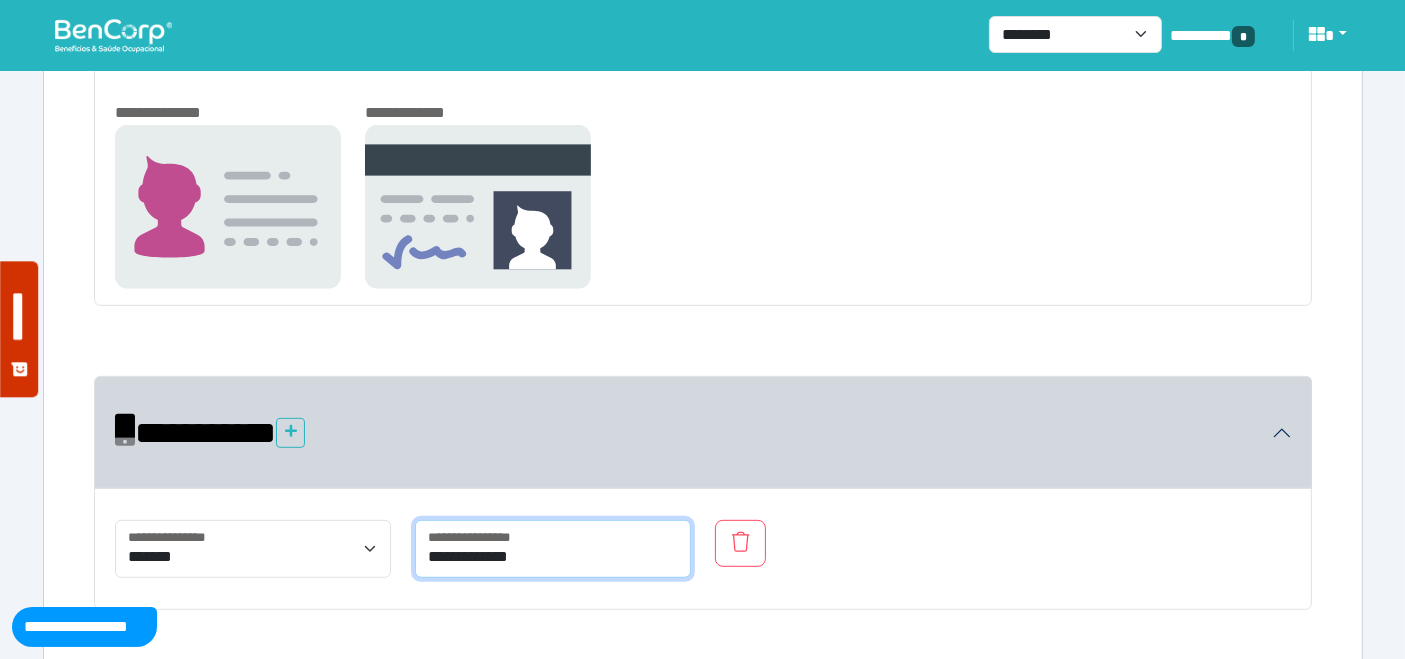 click on "**********" at bounding box center (553, 549) 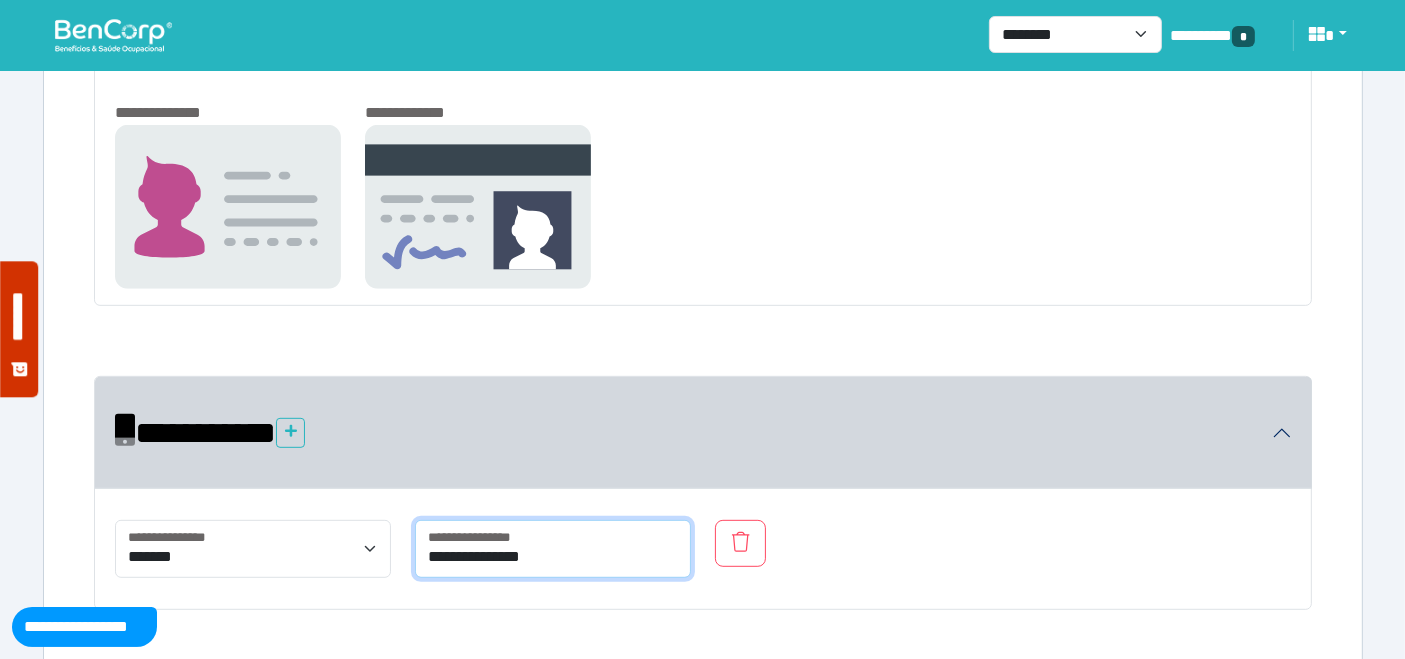 type on "**********" 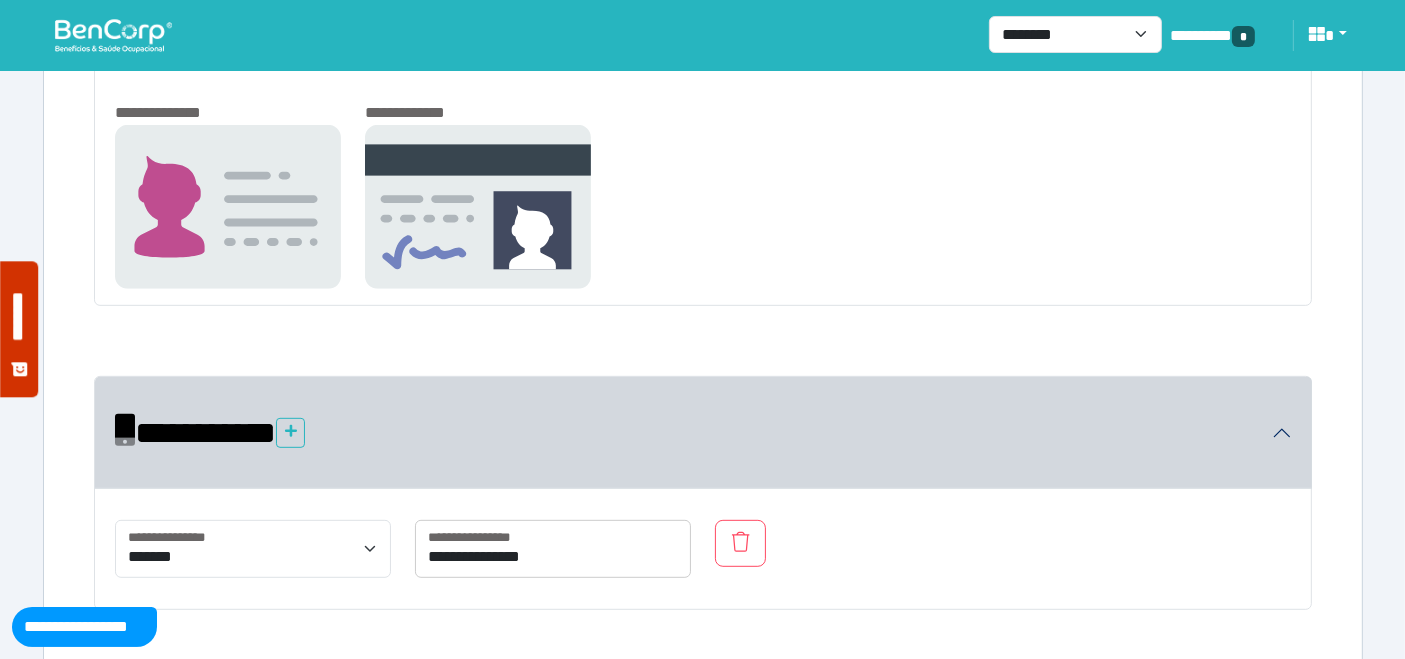 drag, startPoint x: 1017, startPoint y: 455, endPoint x: 1028, endPoint y: 418, distance: 38.600517 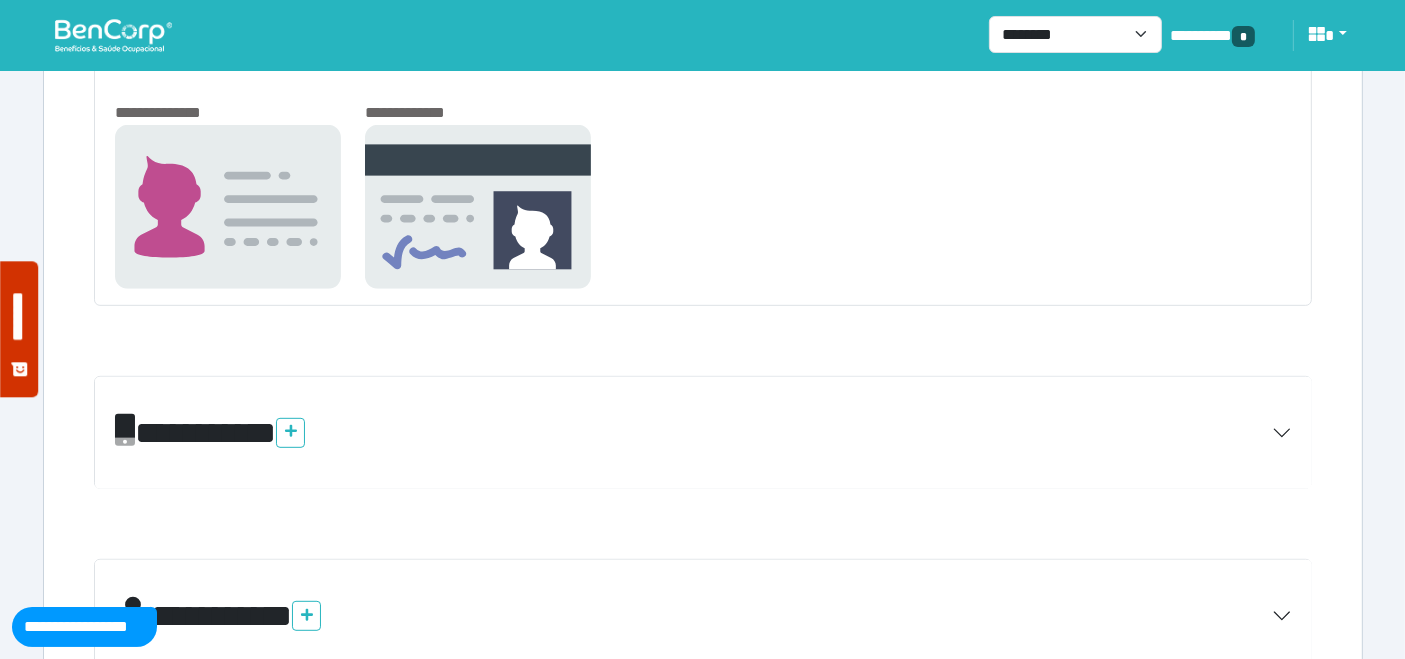 drag, startPoint x: 1289, startPoint y: 426, endPoint x: 1117, endPoint y: 418, distance: 172.18594 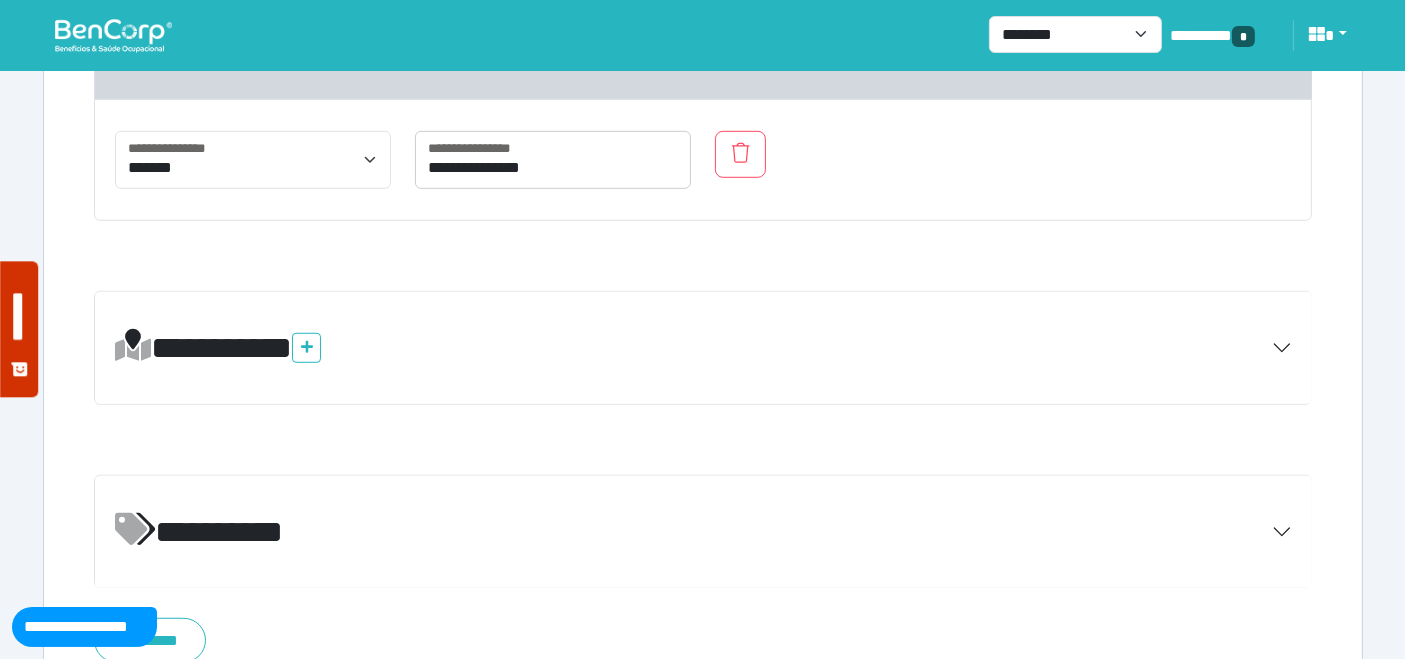 scroll, scrollTop: 1351, scrollLeft: 0, axis: vertical 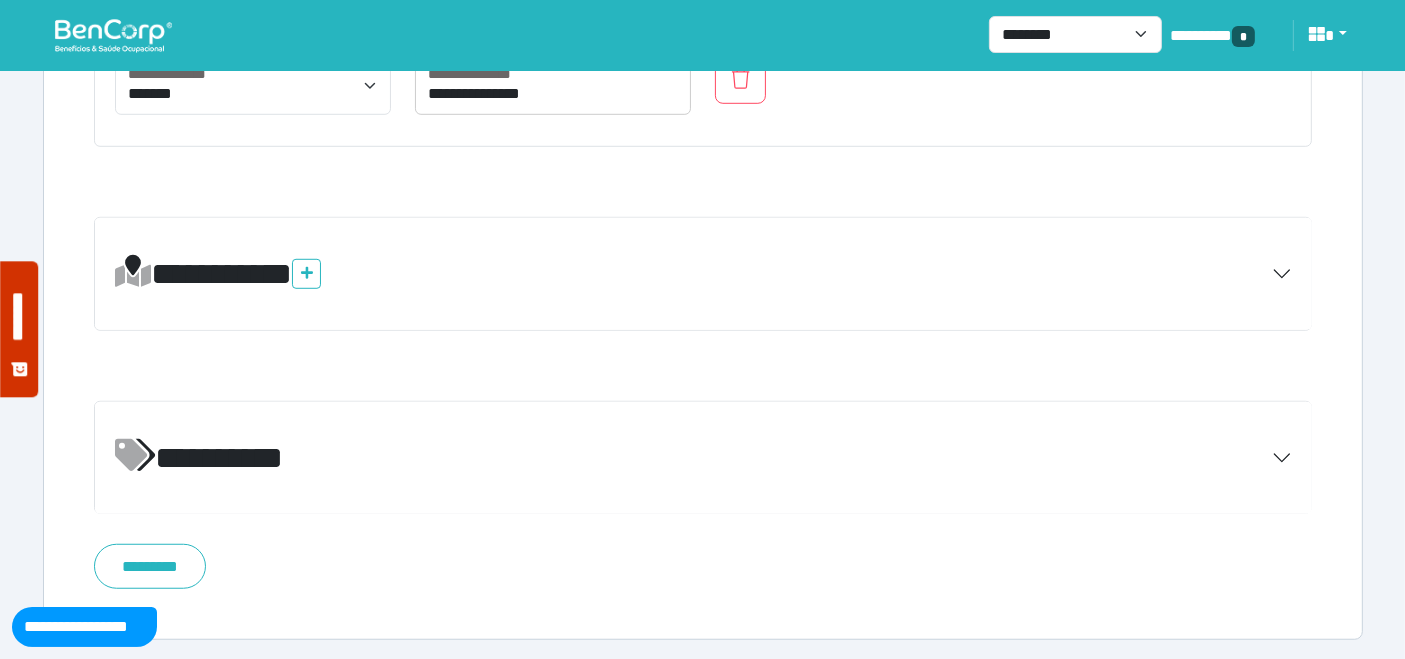 drag, startPoint x: 1273, startPoint y: 450, endPoint x: 892, endPoint y: 438, distance: 381.18893 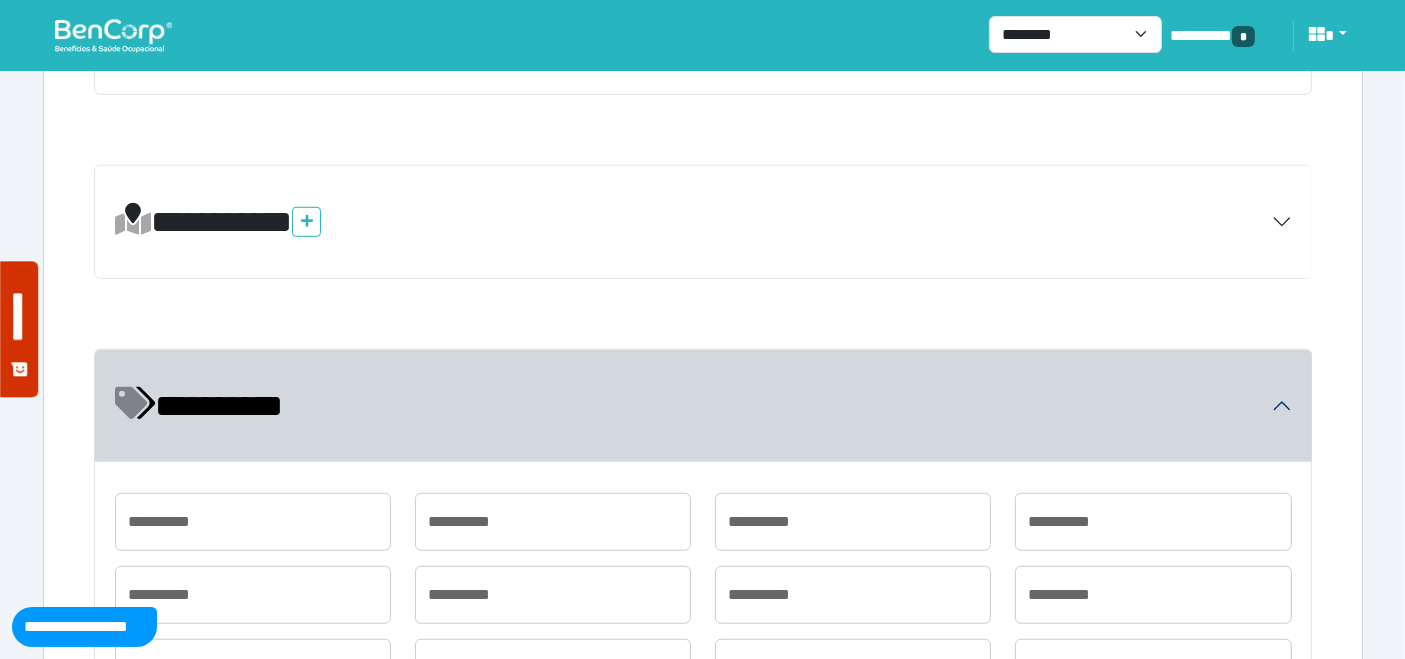 scroll, scrollTop: 1574, scrollLeft: 0, axis: vertical 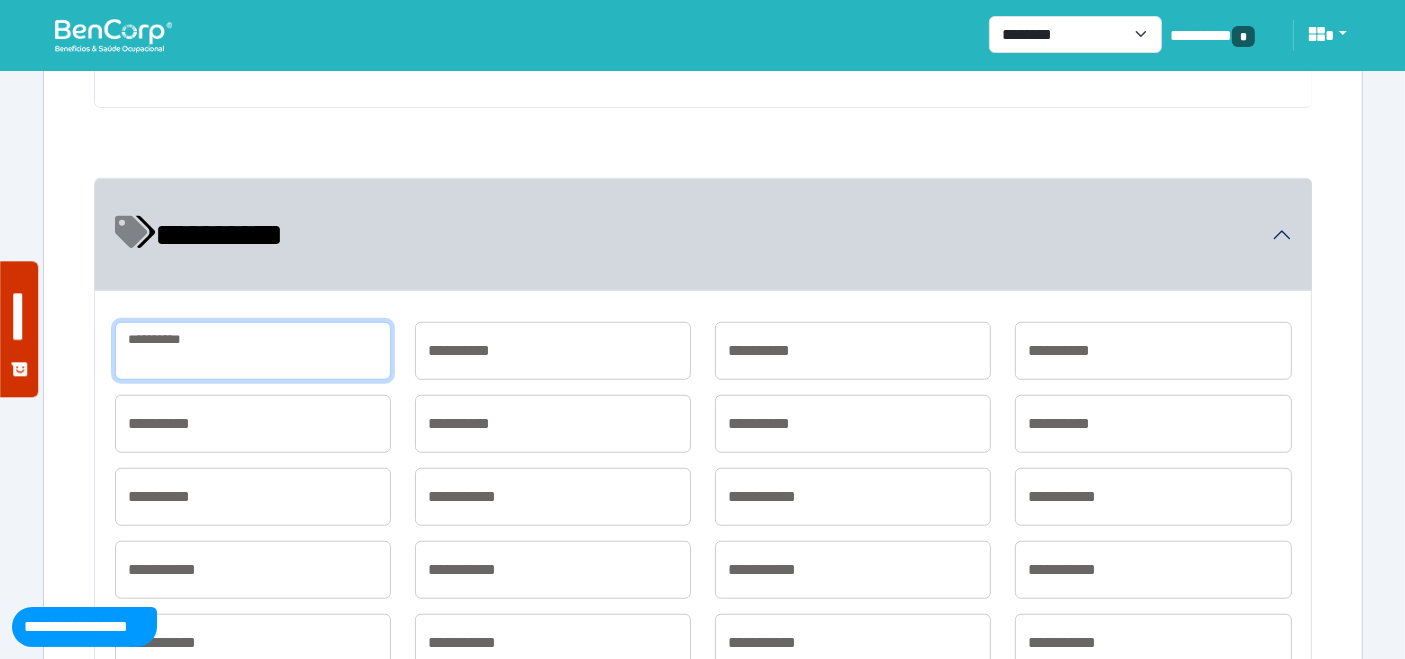 click at bounding box center (253, 351) 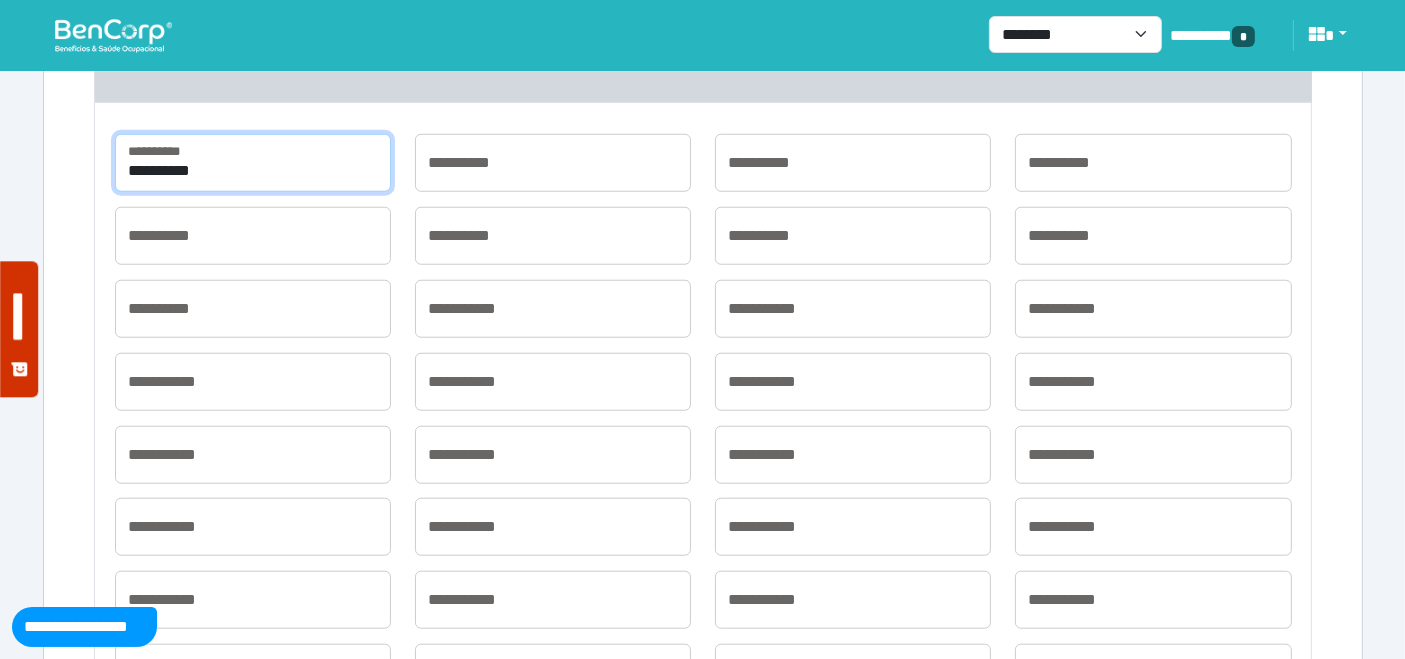 scroll, scrollTop: 1796, scrollLeft: 0, axis: vertical 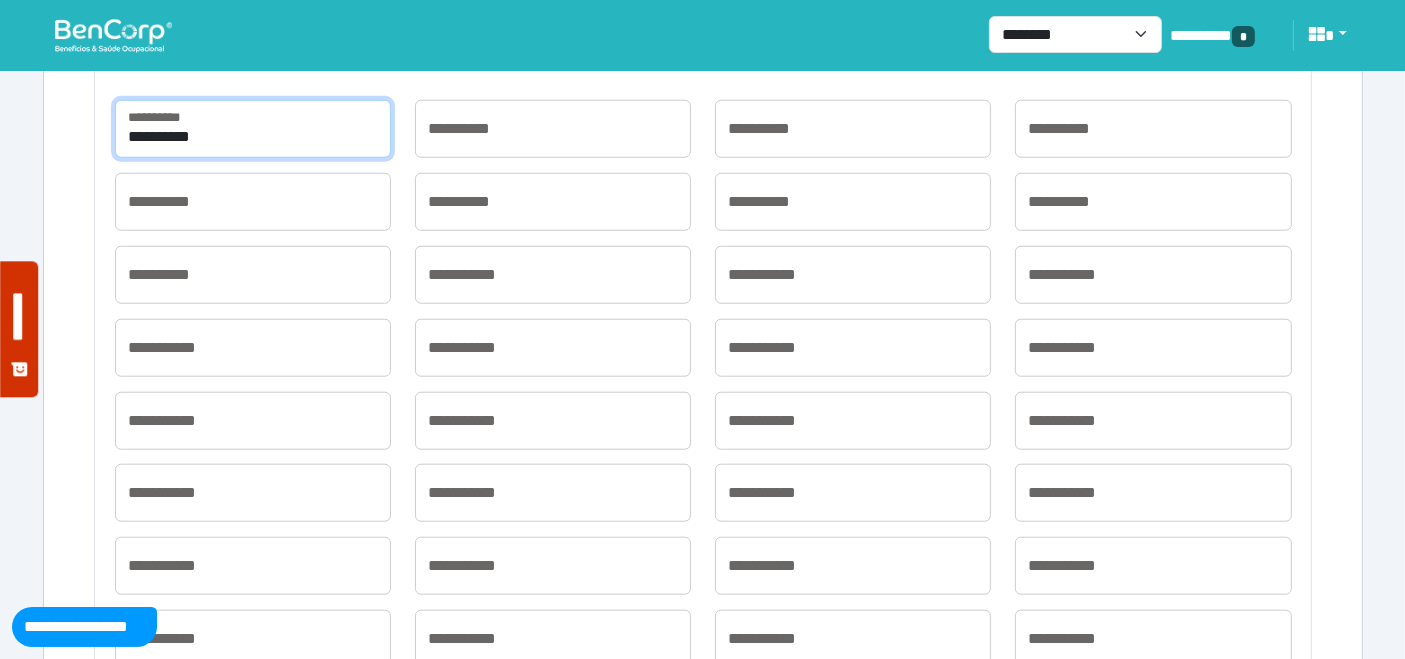 type on "*********" 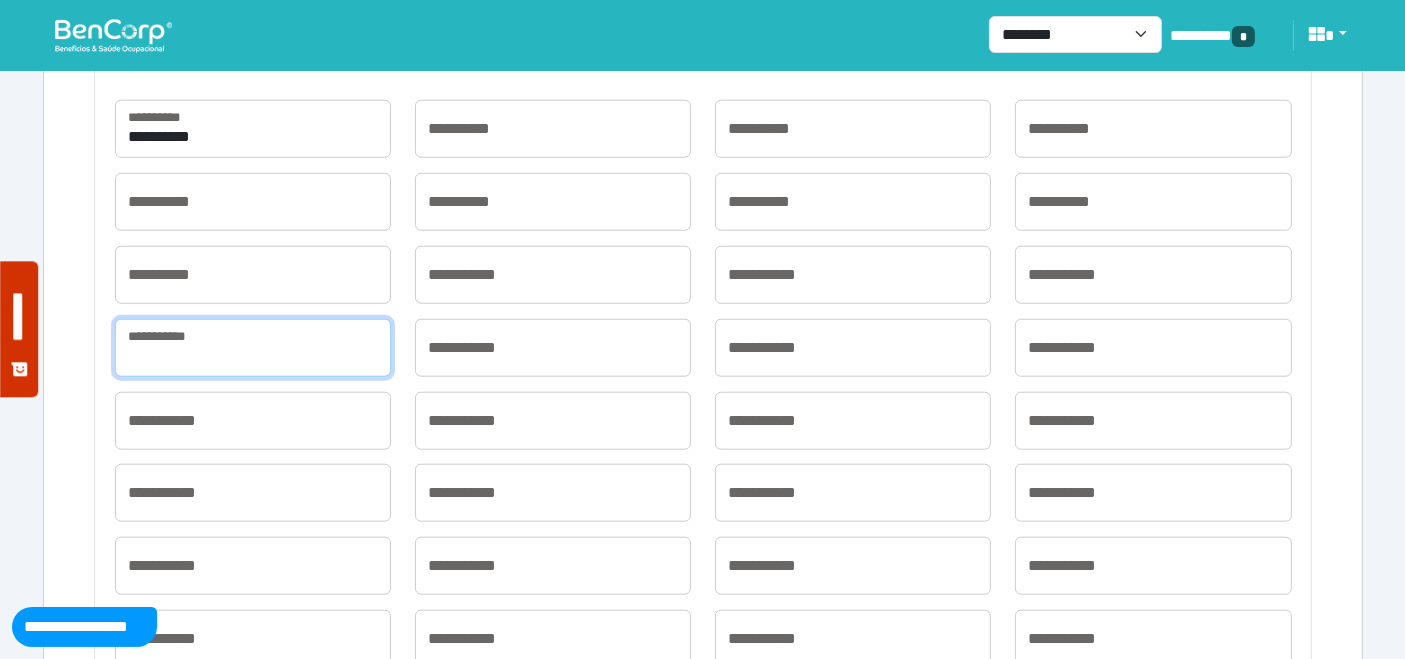 click at bounding box center [253, 348] 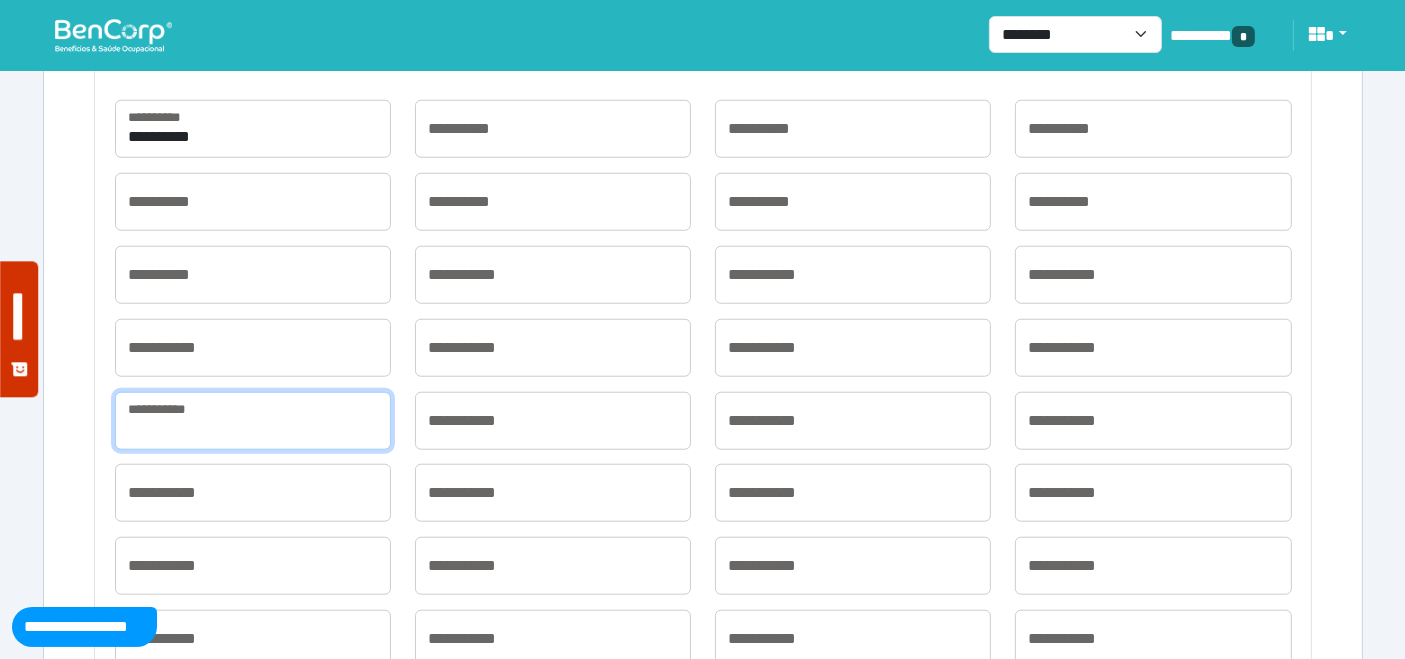 click at bounding box center (253, 421) 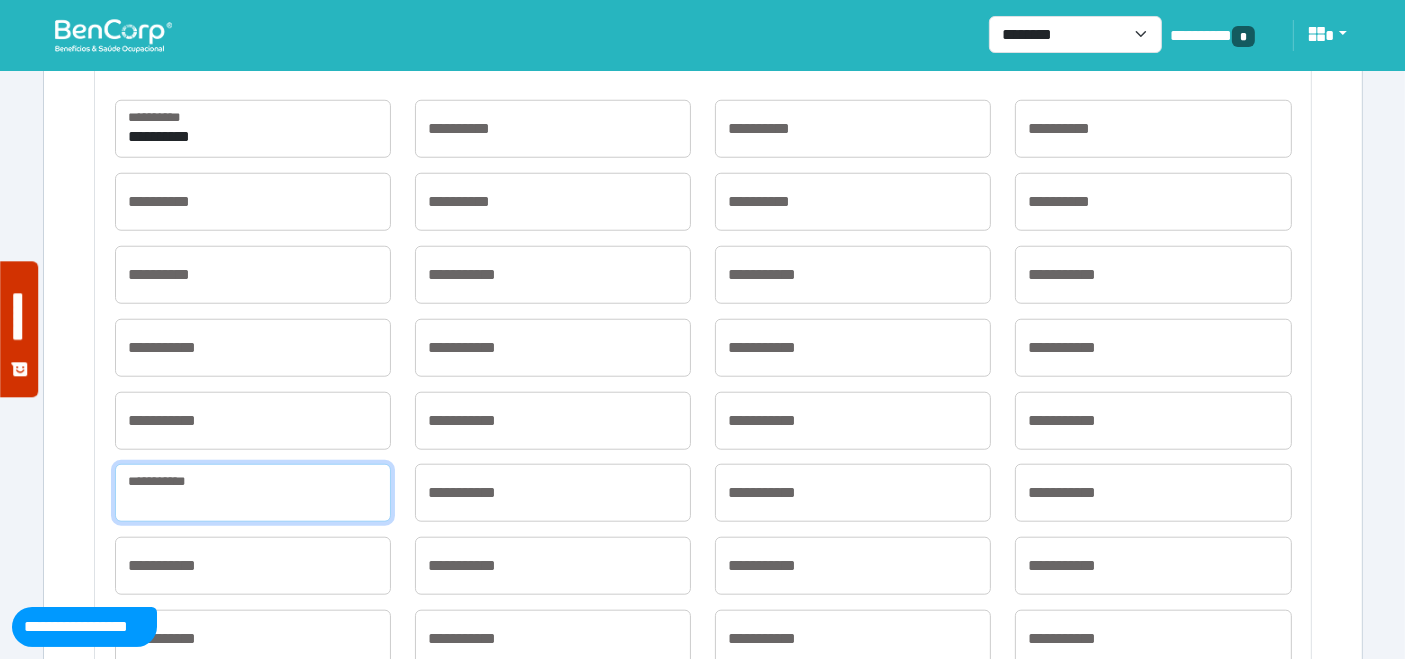 click at bounding box center (253, 493) 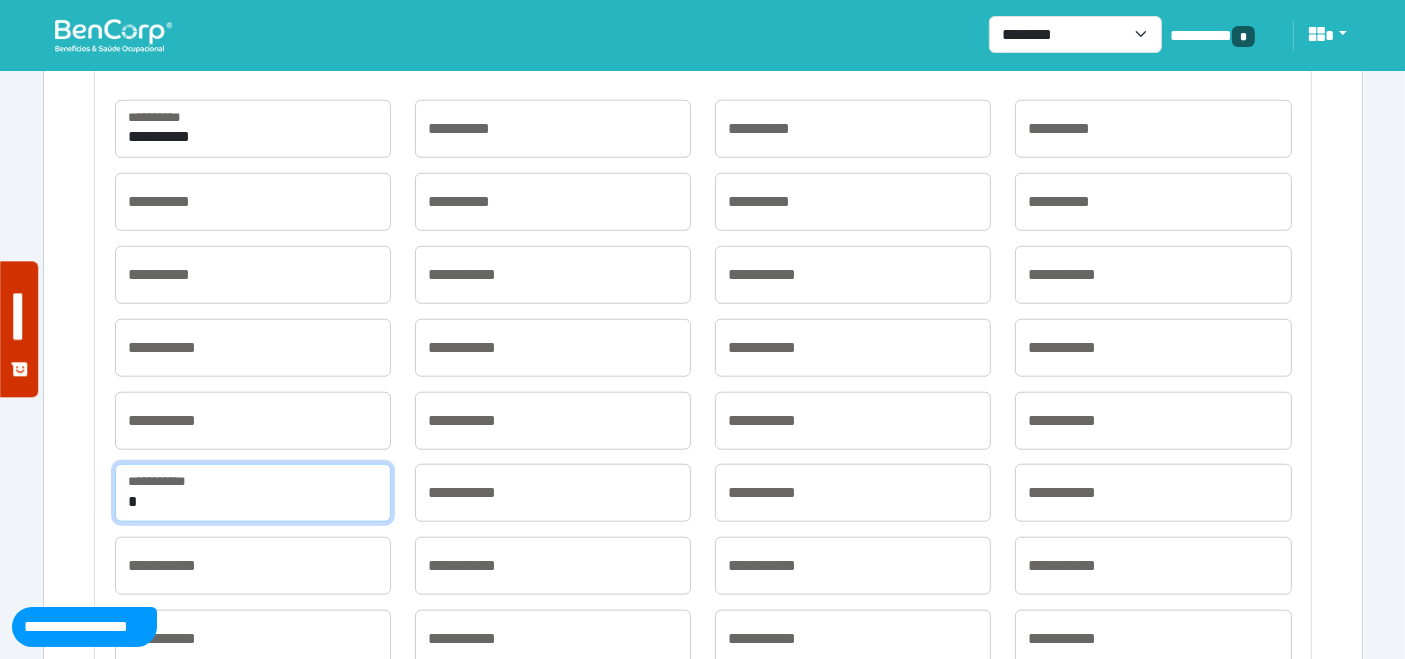 type 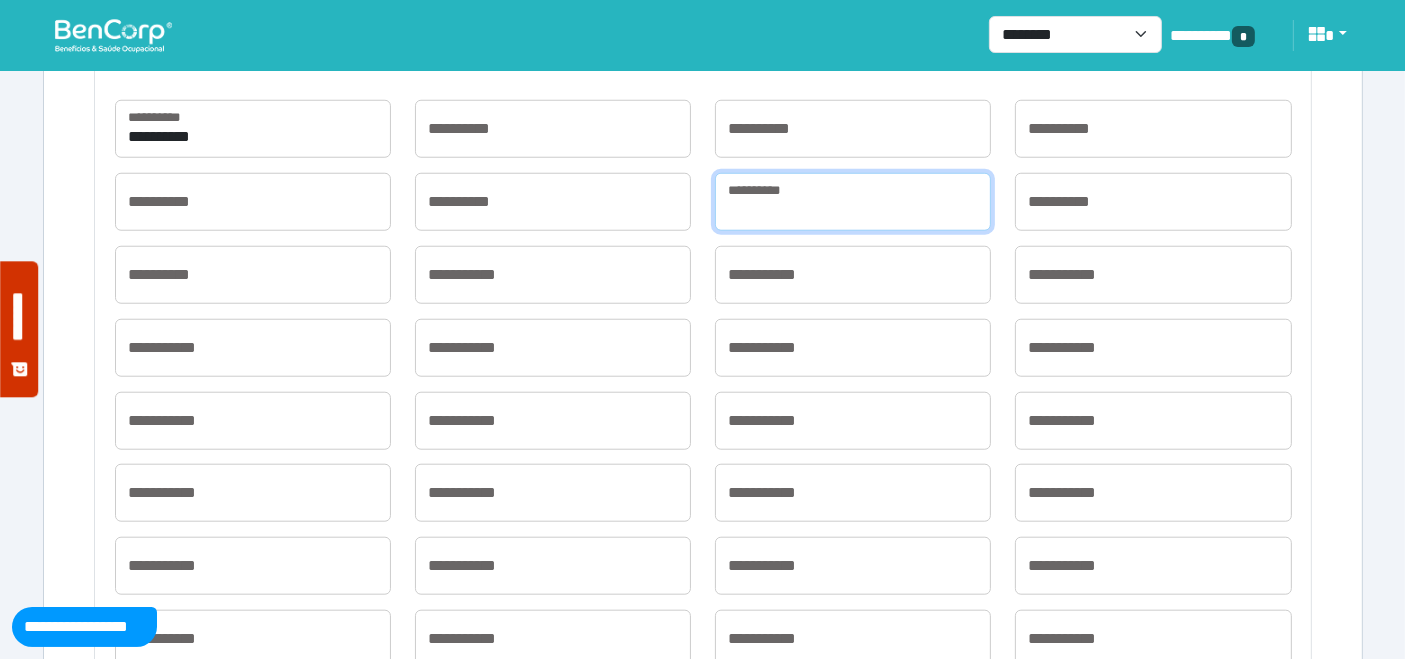 click at bounding box center (853, 202) 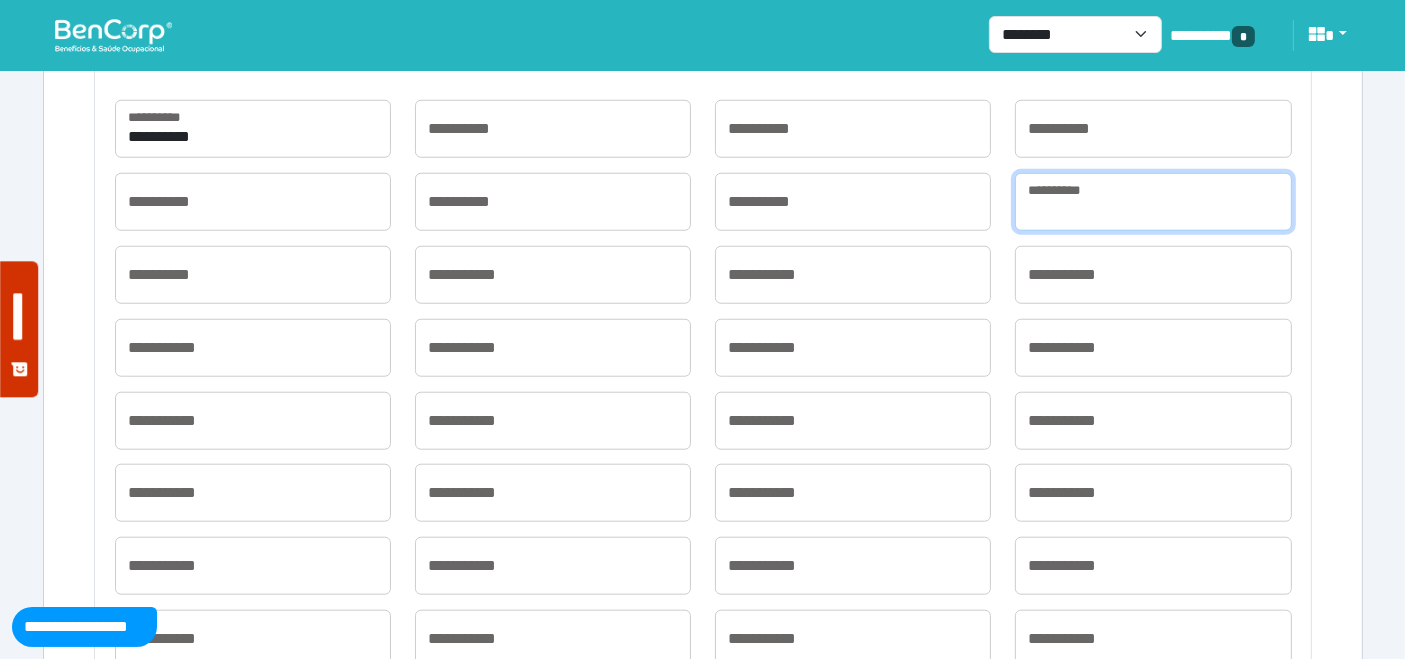 click at bounding box center [1153, 202] 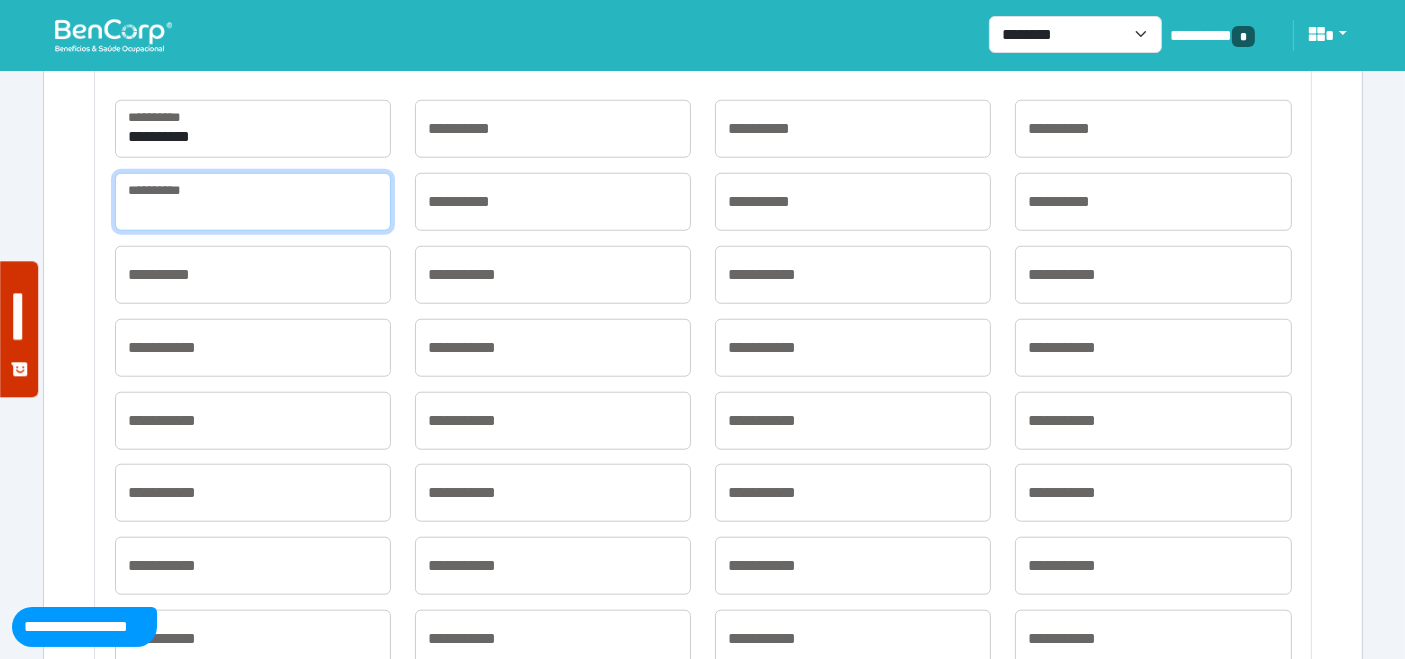 click at bounding box center [253, 202] 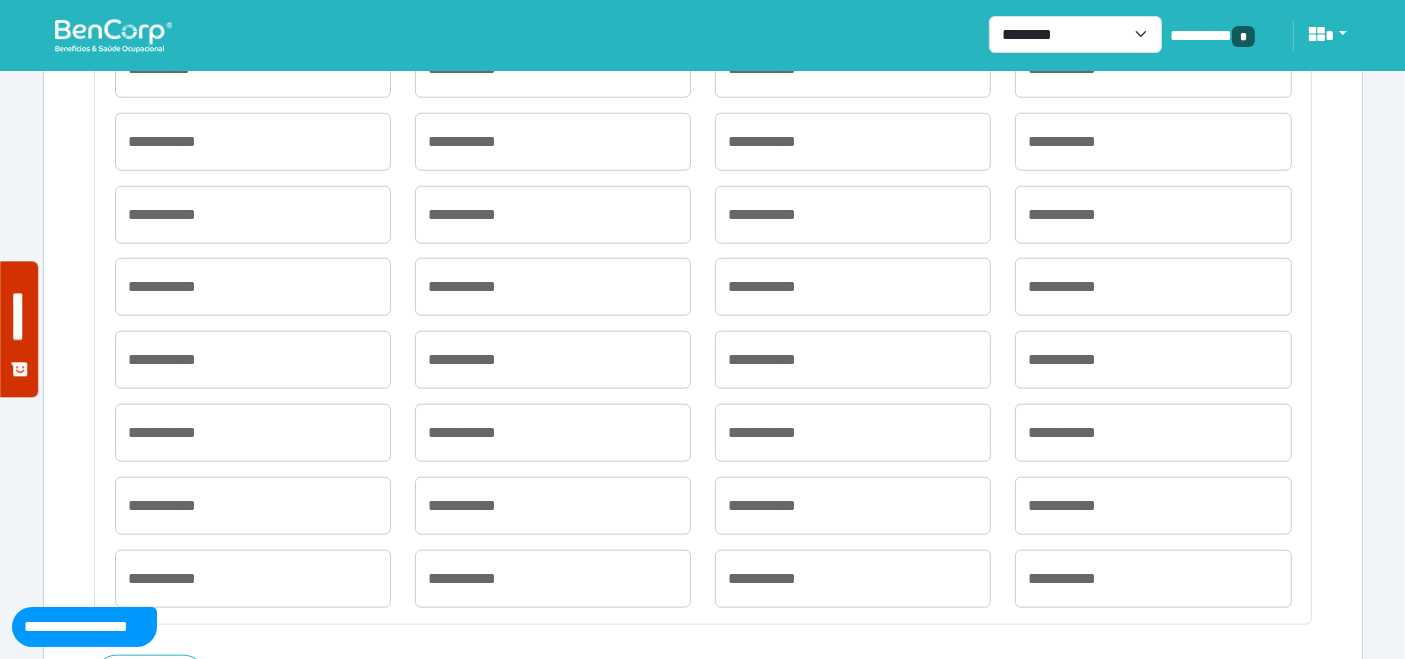 scroll, scrollTop: 2113, scrollLeft: 0, axis: vertical 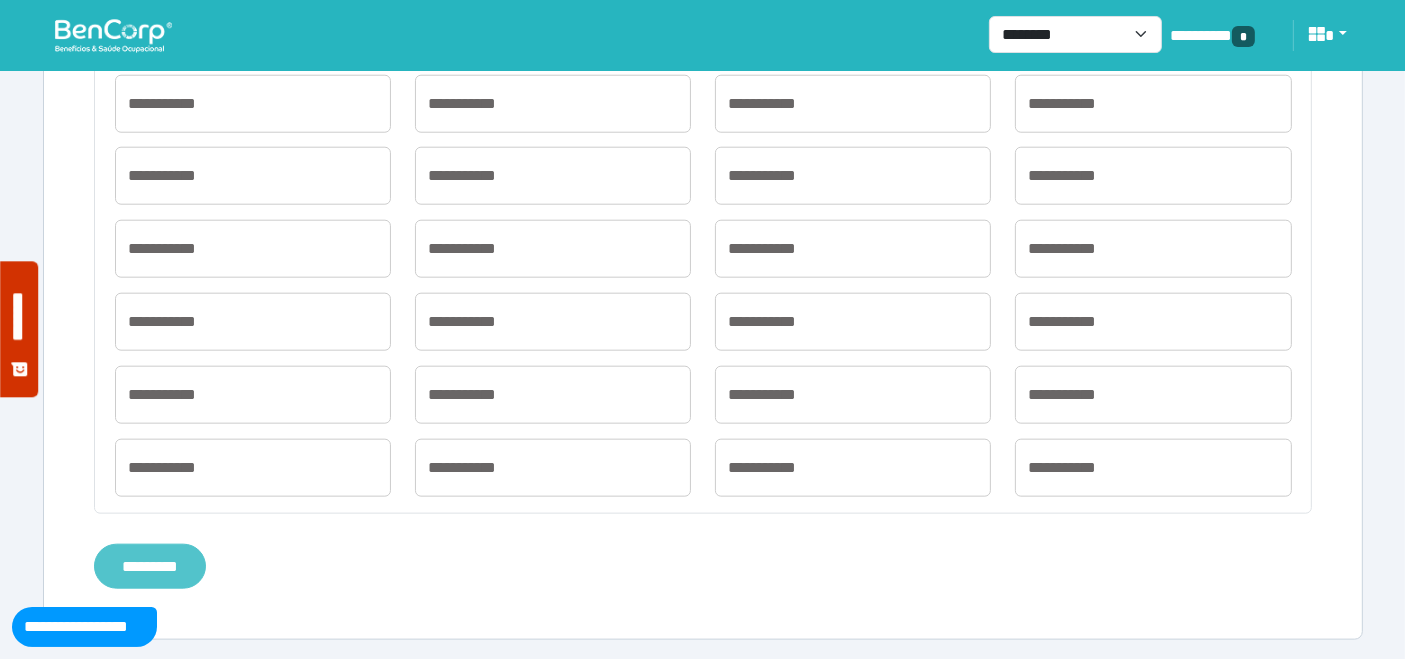 click on "*********" at bounding box center [150, 566] 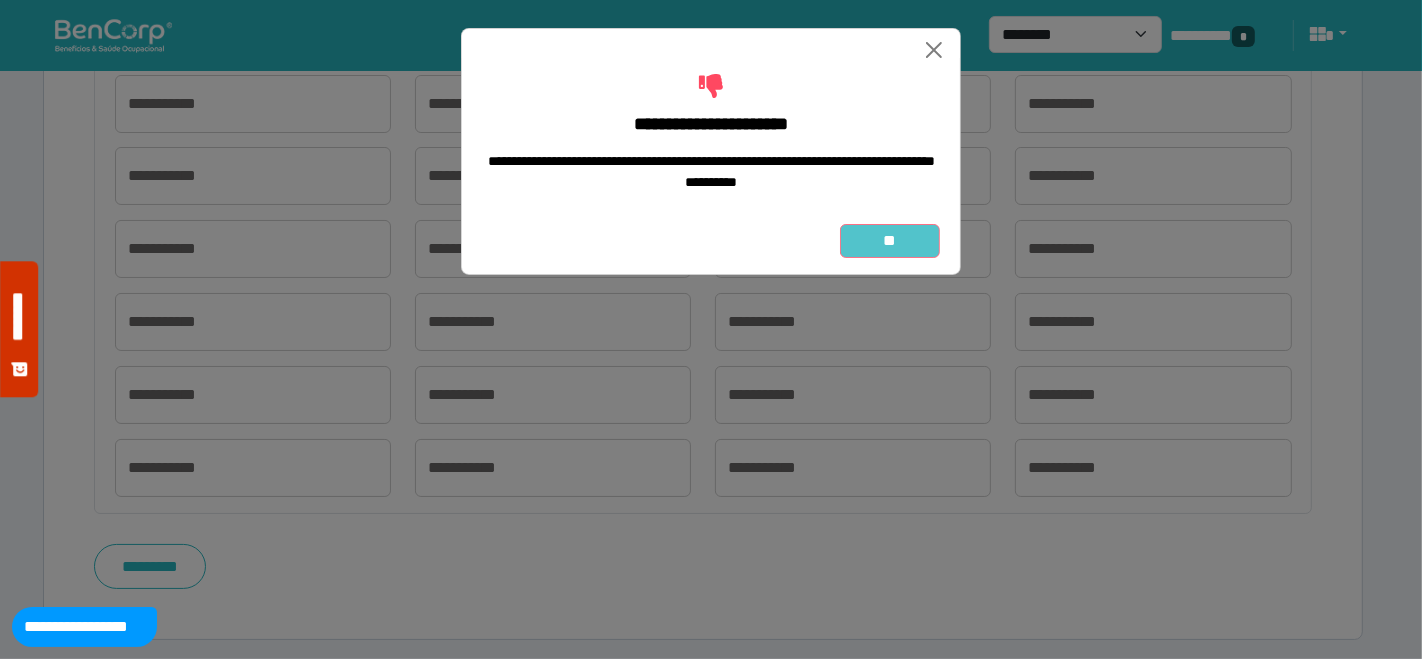 click on "**" at bounding box center [890, 240] 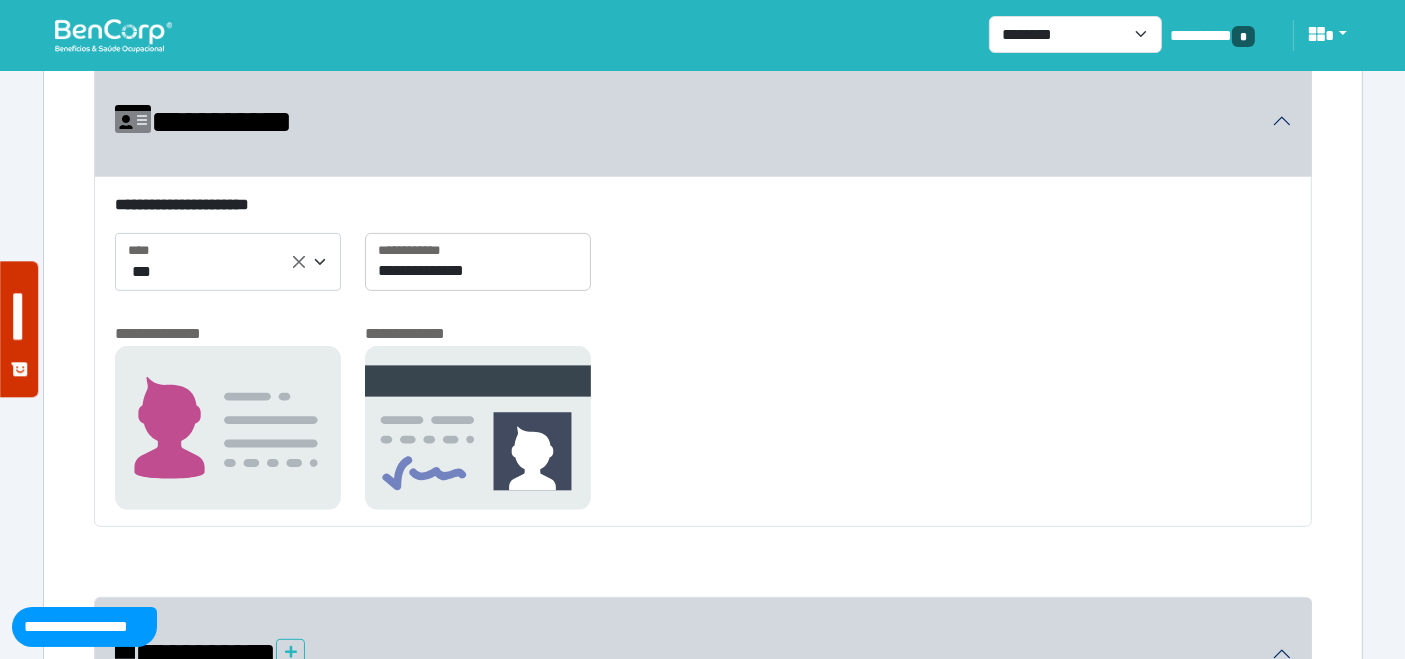 scroll, scrollTop: 668, scrollLeft: 0, axis: vertical 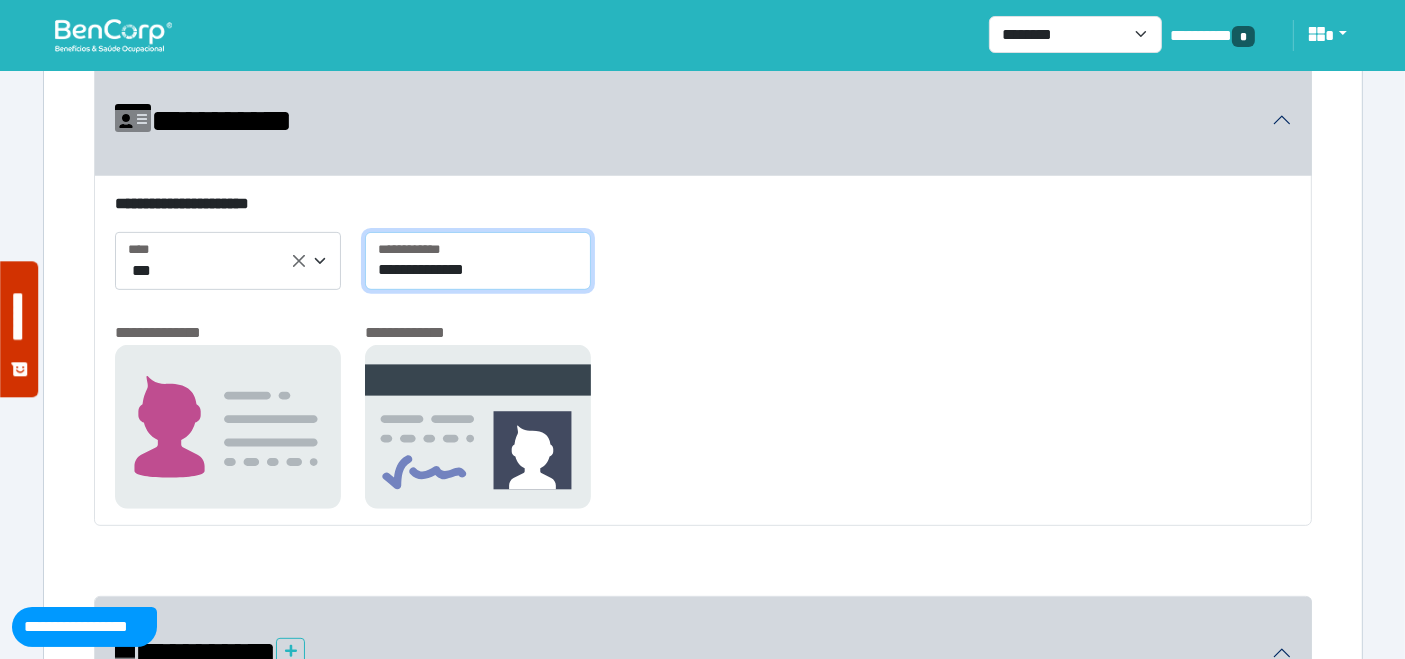 drag, startPoint x: 376, startPoint y: 263, endPoint x: 590, endPoint y: 266, distance: 214.02103 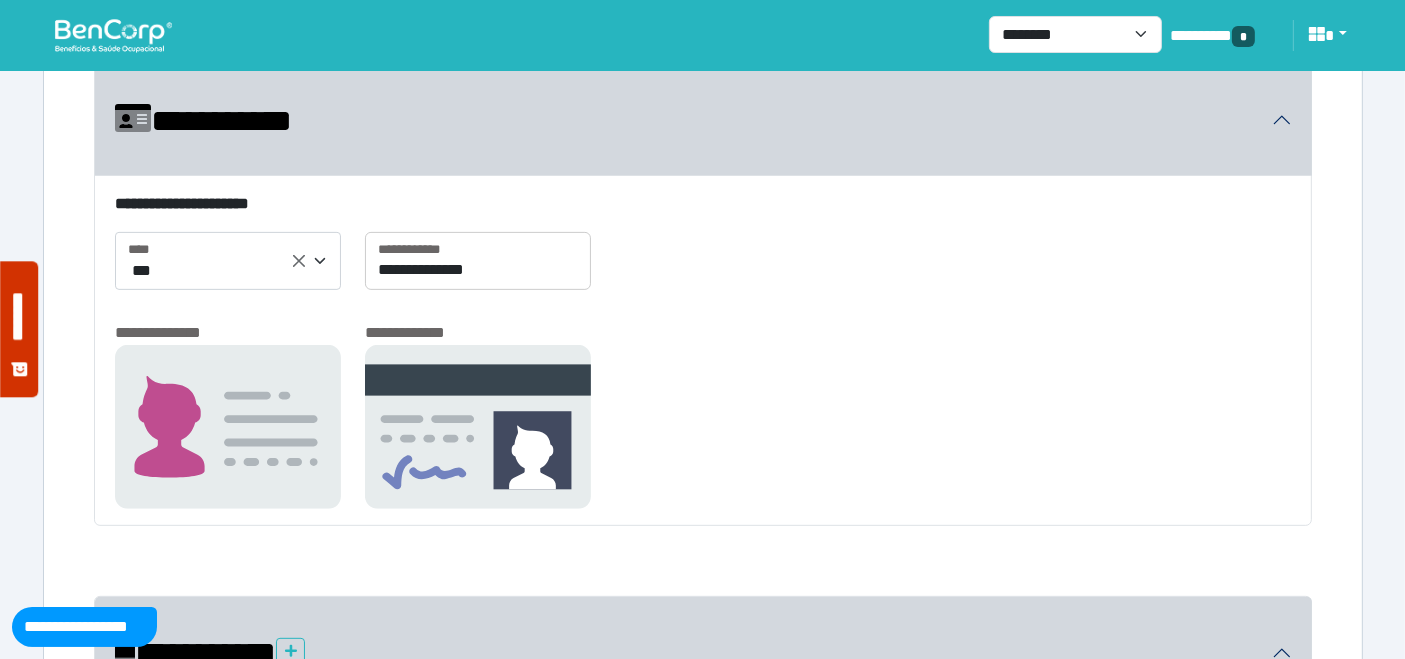 click at bounding box center (113, 35) 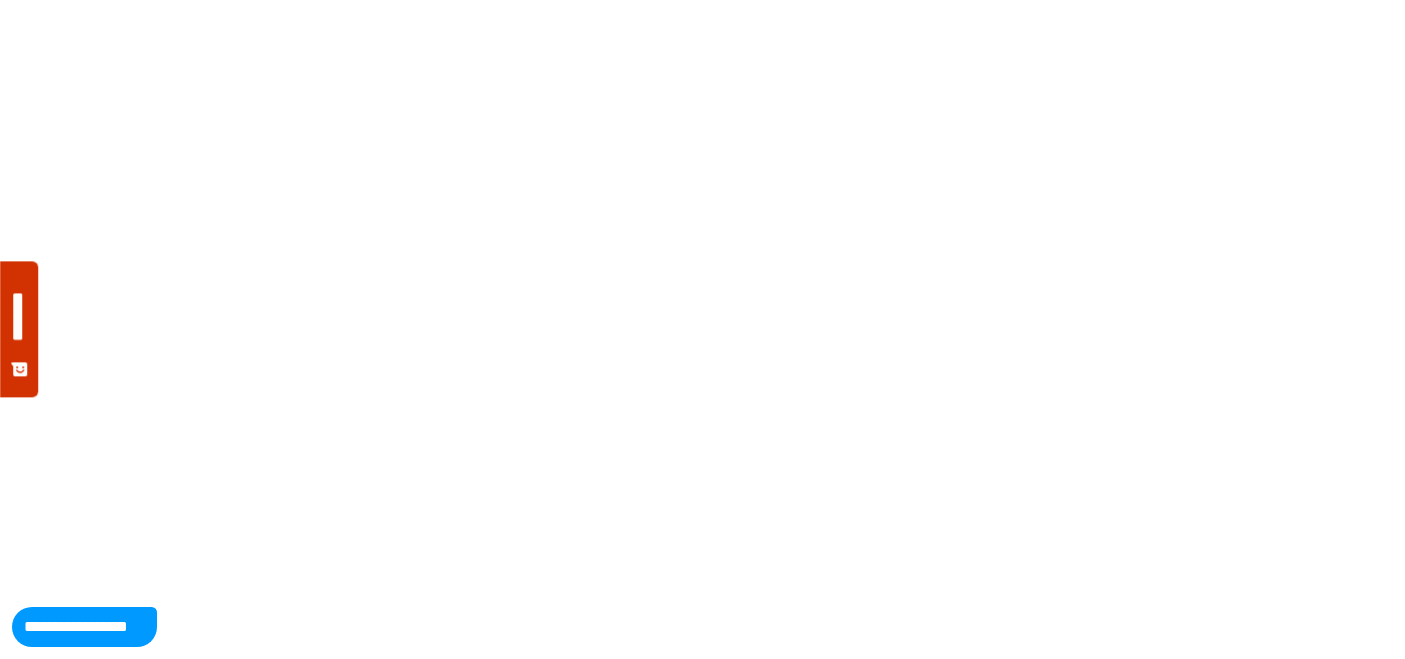 scroll, scrollTop: 0, scrollLeft: 0, axis: both 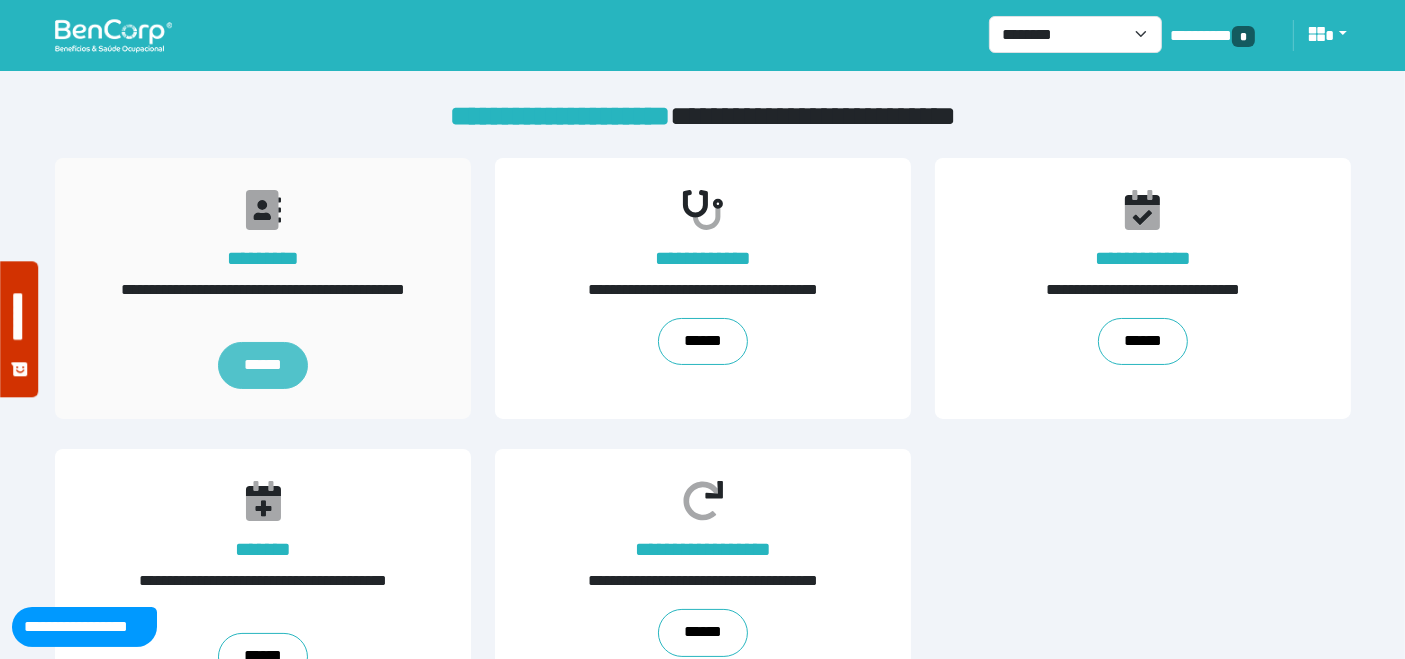 click on "******" at bounding box center [262, 366] 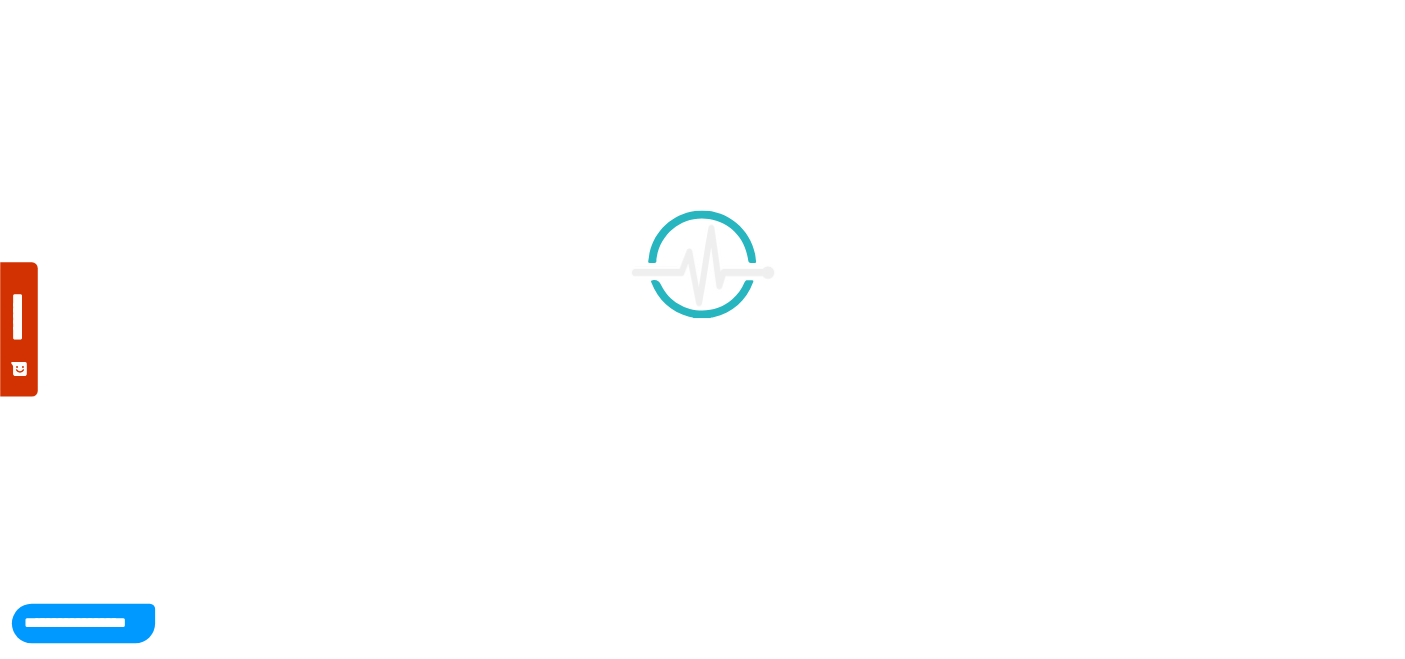 scroll, scrollTop: 0, scrollLeft: 0, axis: both 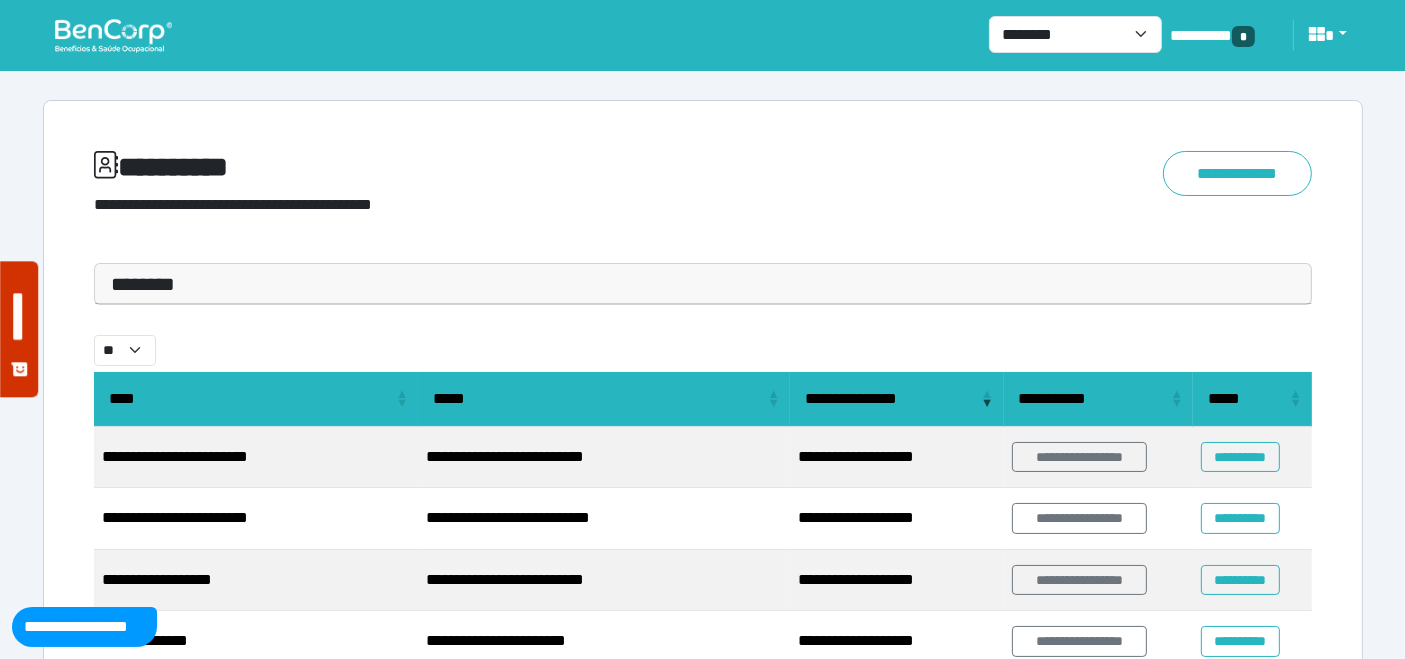 click on "********" at bounding box center [703, 284] 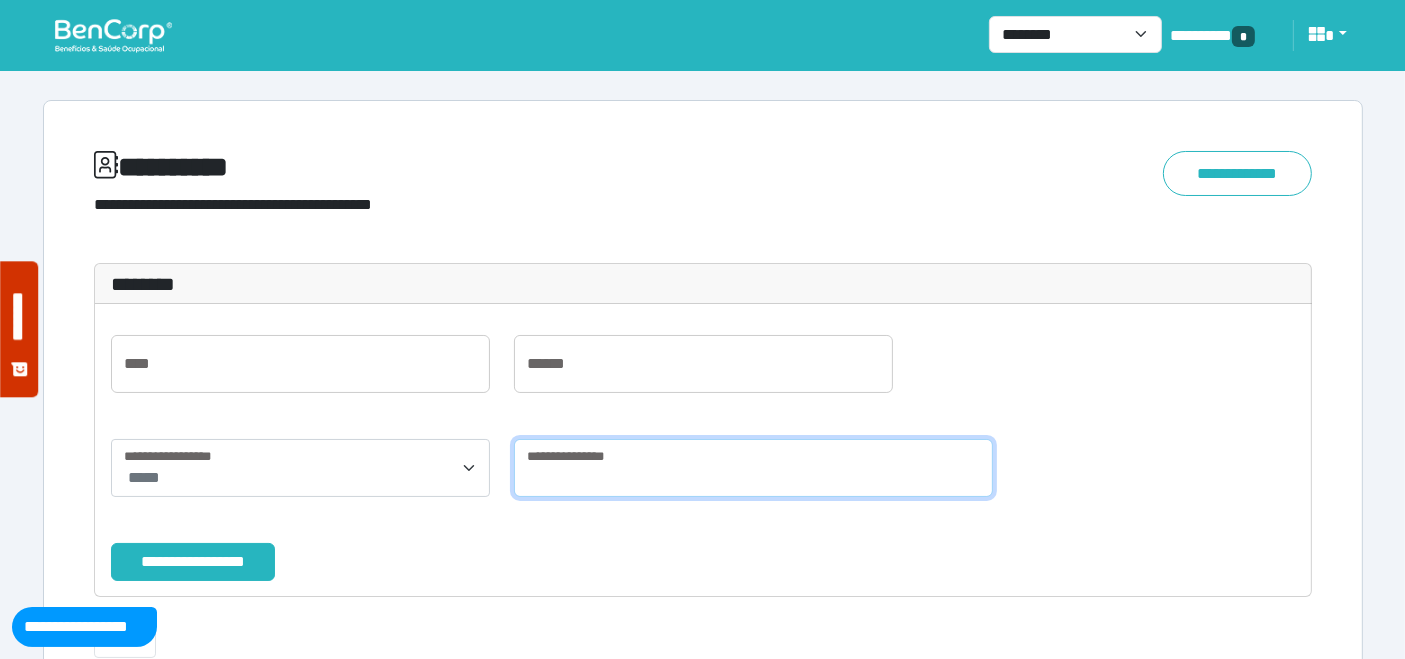 click at bounding box center (754, 468) 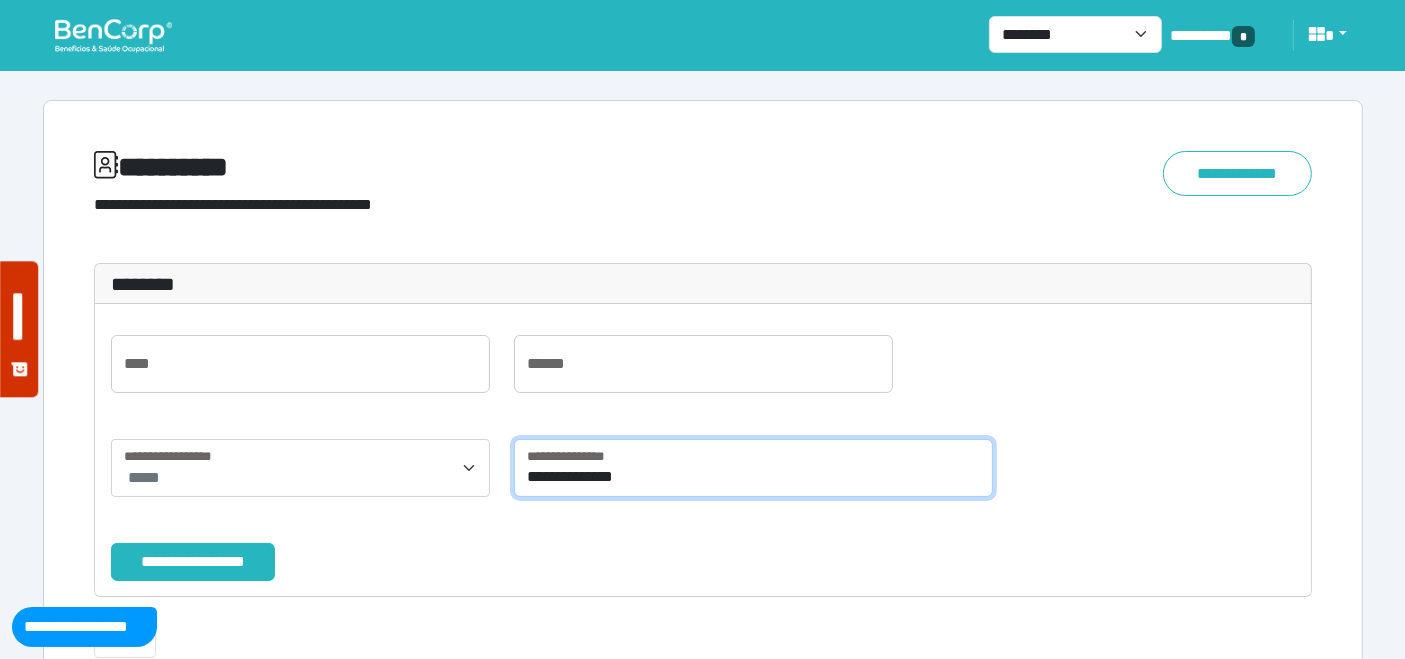 click on "**********" at bounding box center (754, 468) 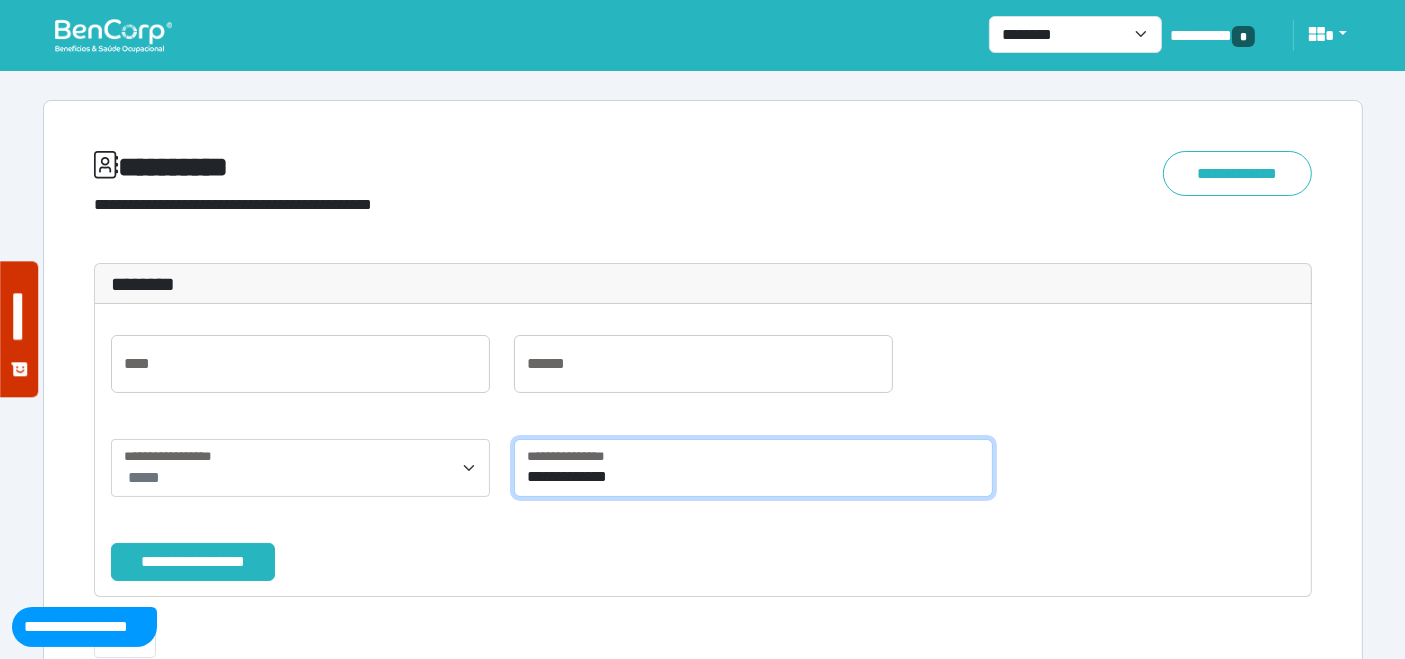 click on "**********" at bounding box center [754, 468] 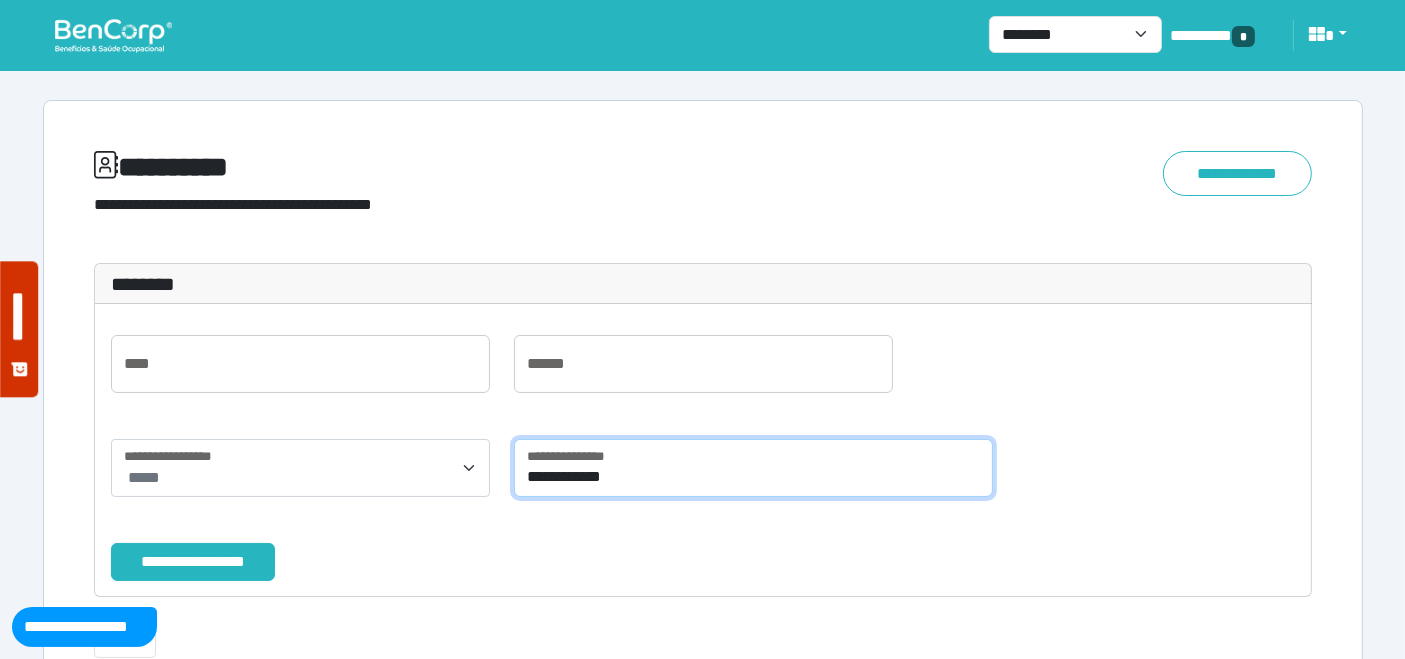 click on "**********" at bounding box center [754, 468] 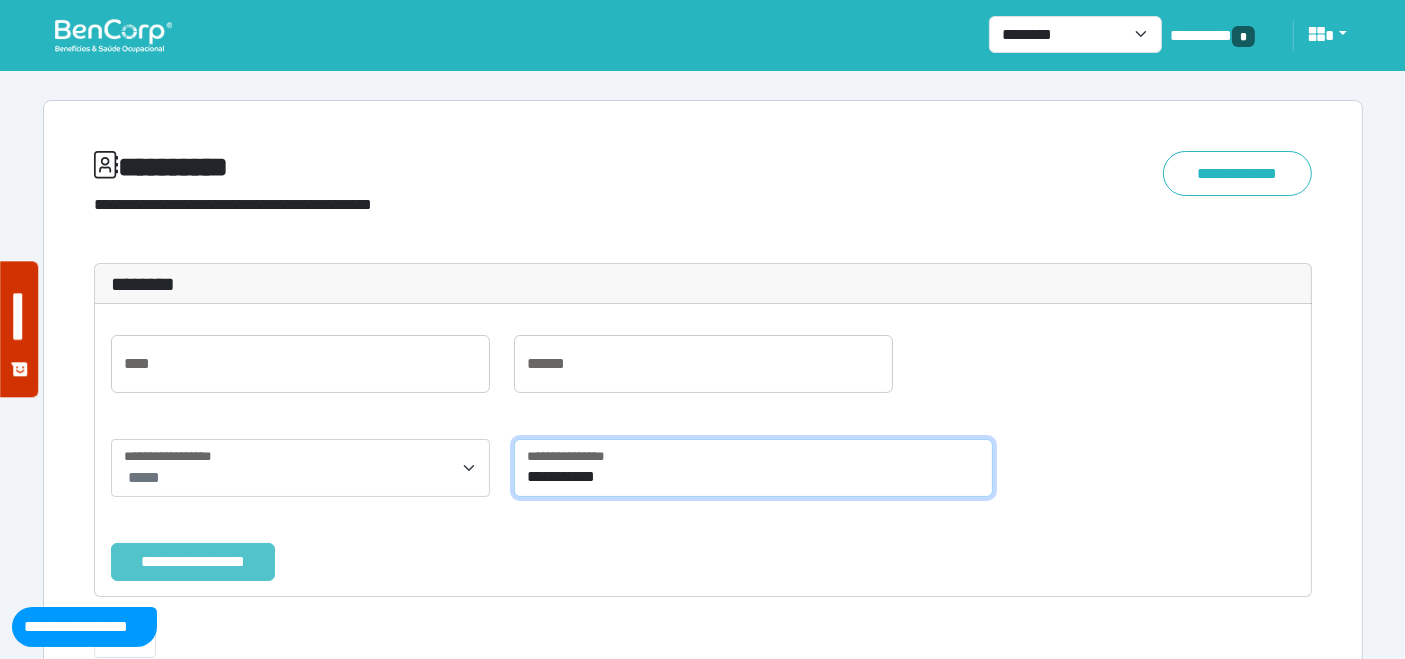type on "**********" 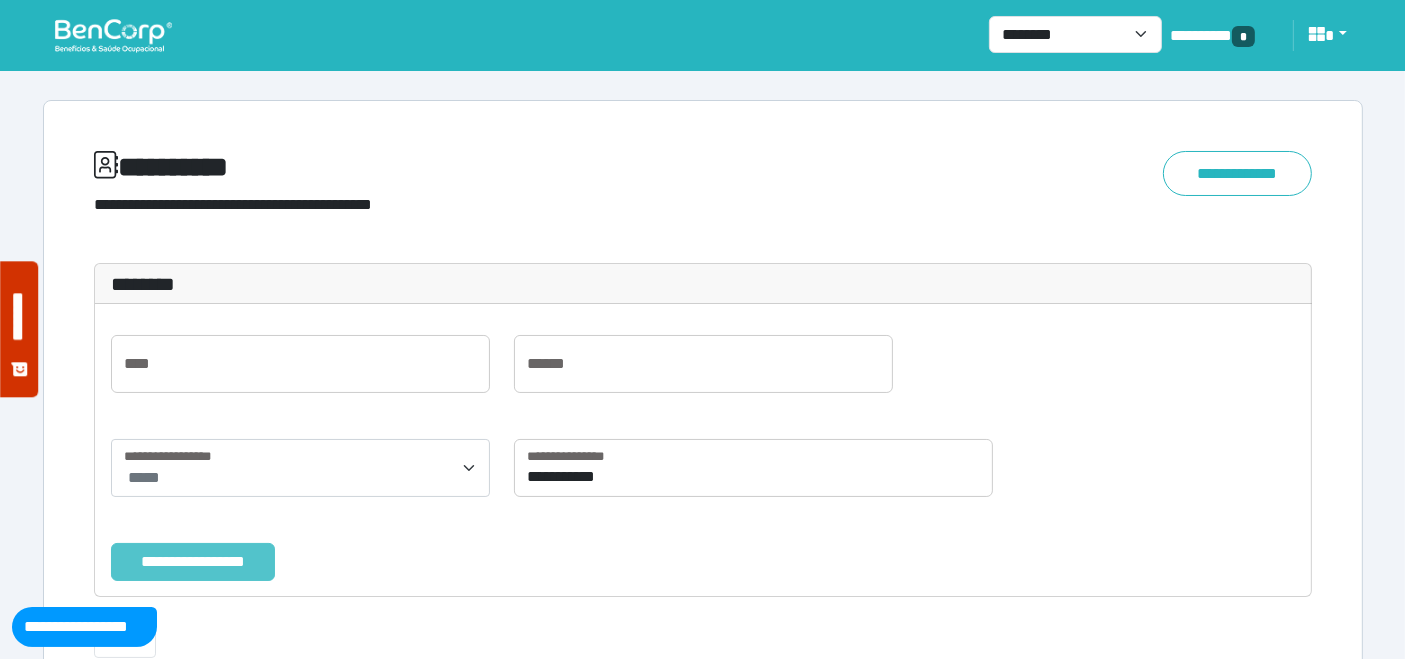 click on "**********" at bounding box center [193, 561] 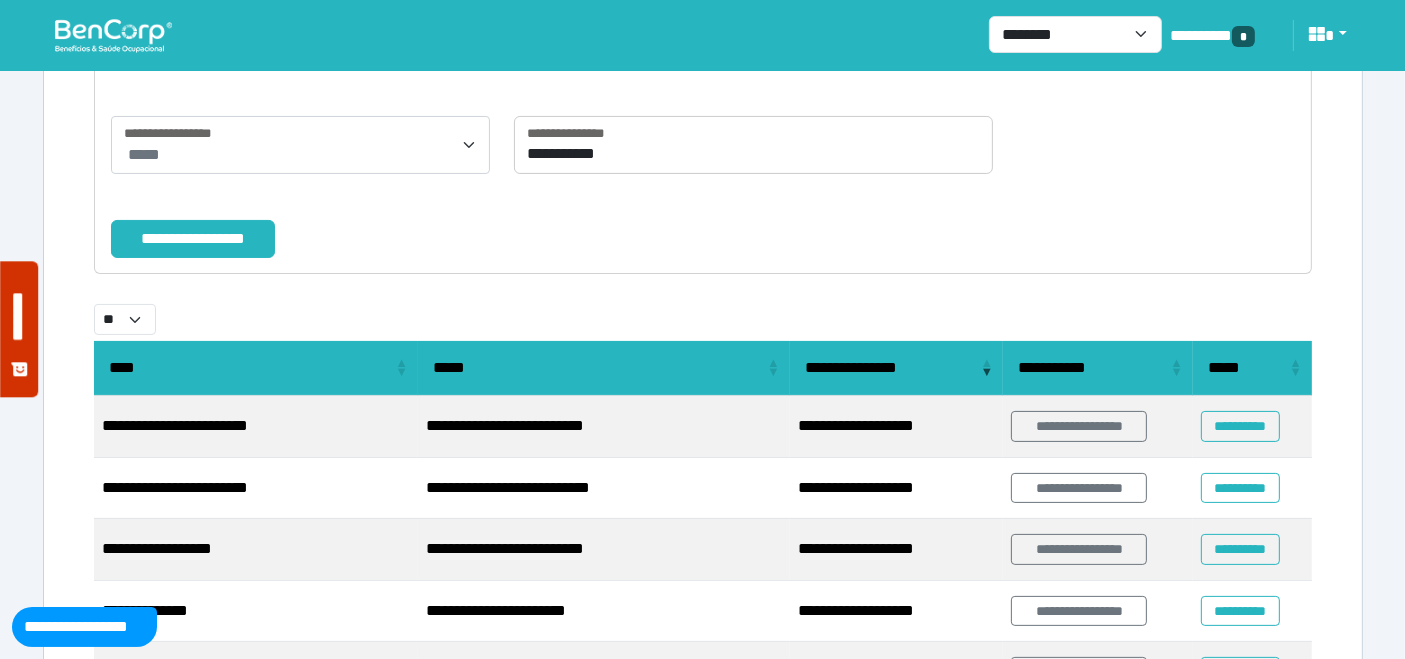 scroll, scrollTop: 333, scrollLeft: 0, axis: vertical 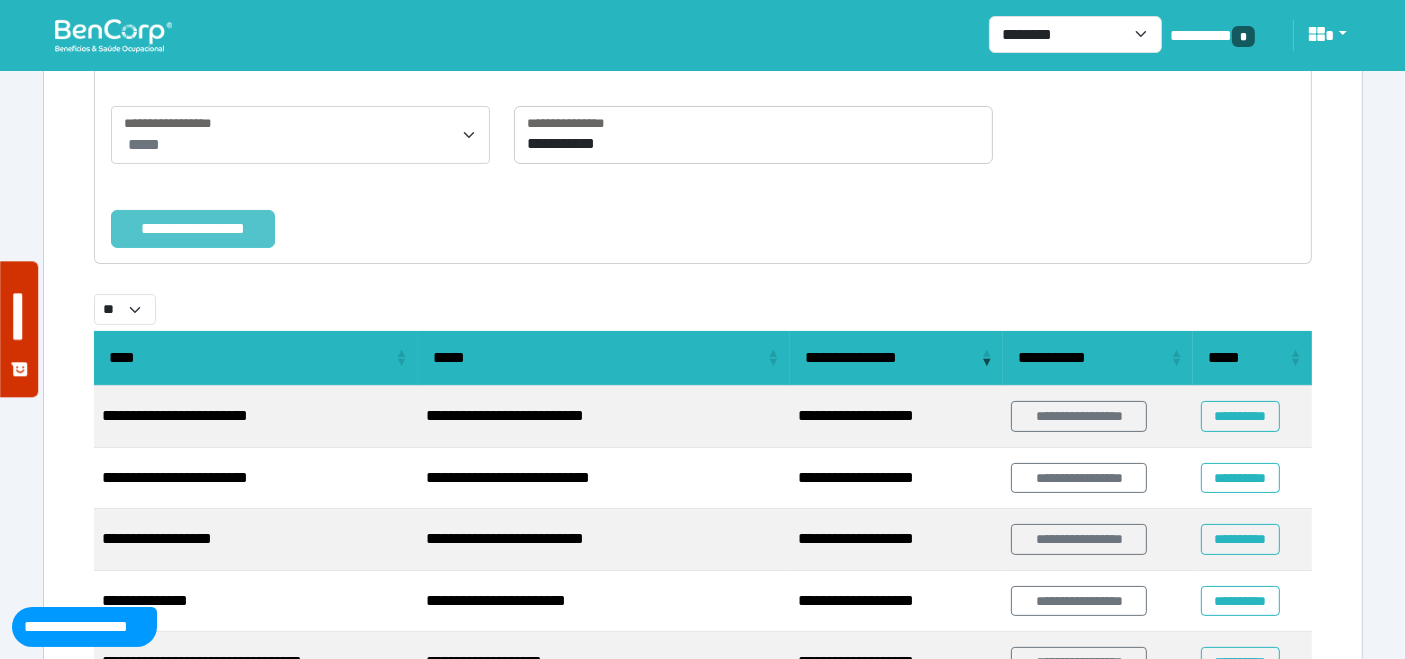 click on "**********" at bounding box center (193, 228) 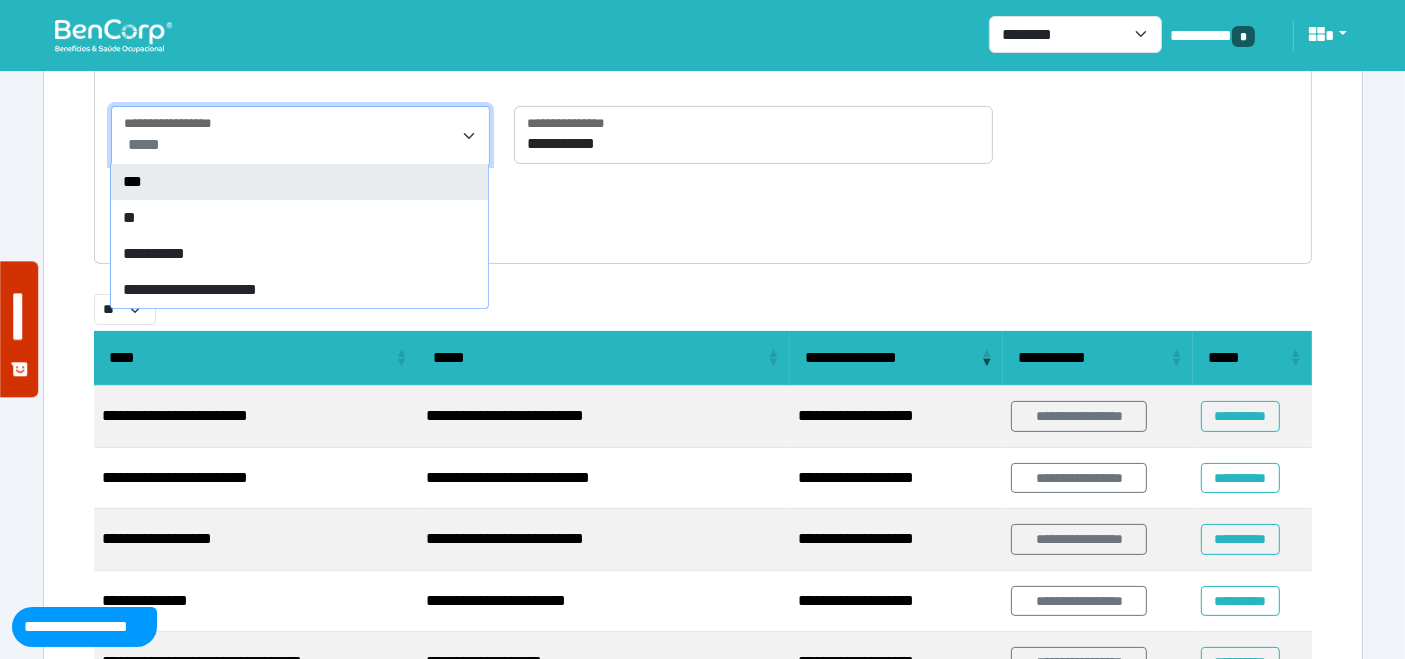 click on "*****" at bounding box center [302, 145] 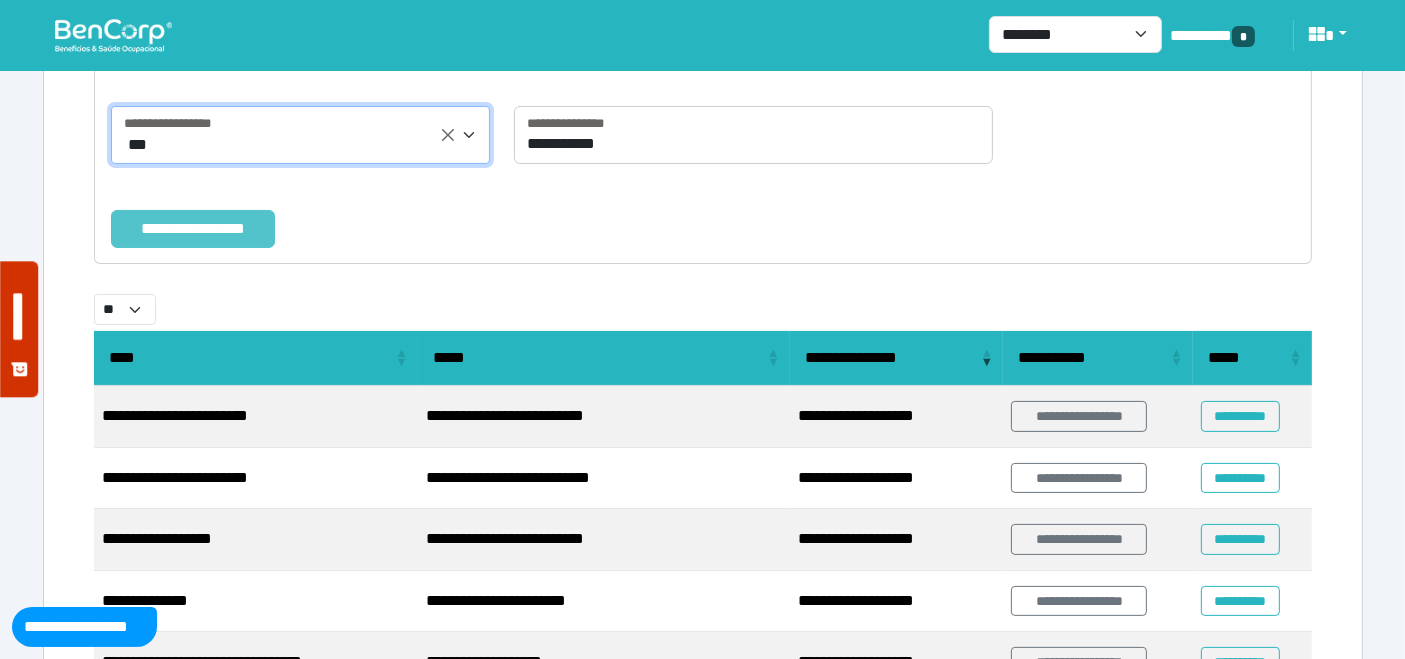 click on "**********" at bounding box center [193, 228] 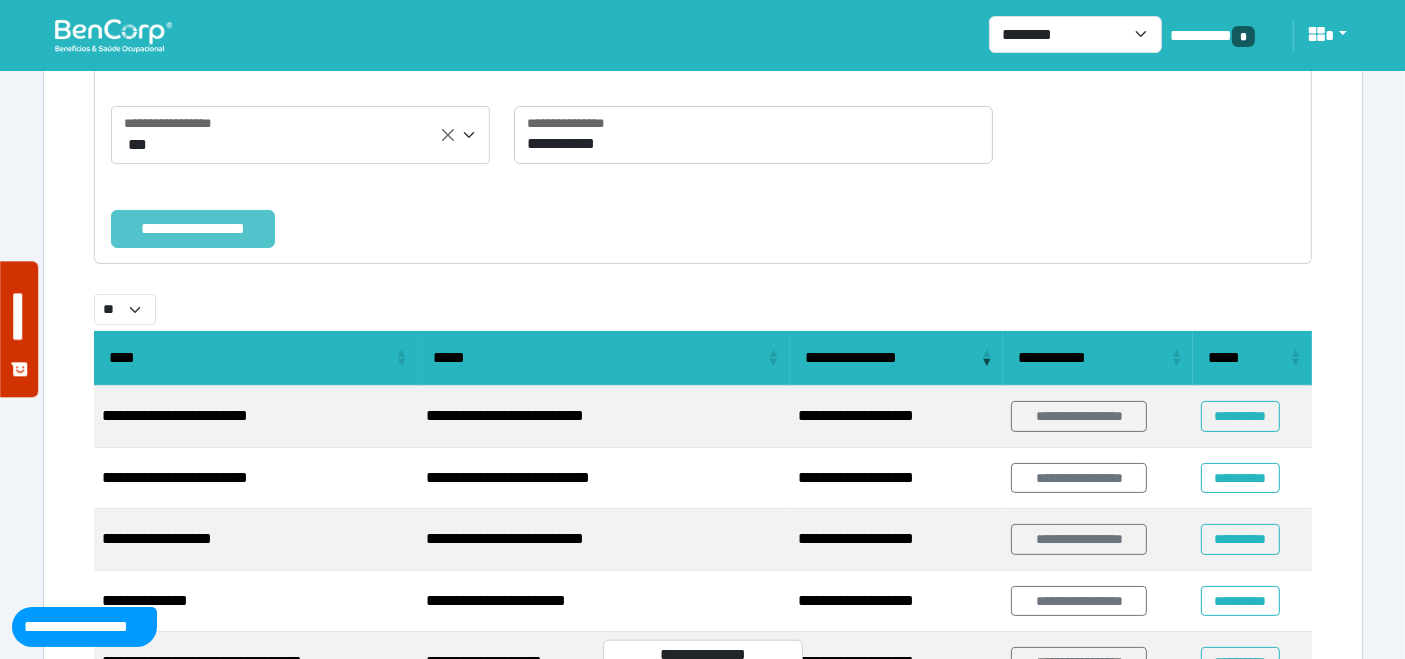 scroll, scrollTop: 238, scrollLeft: 0, axis: vertical 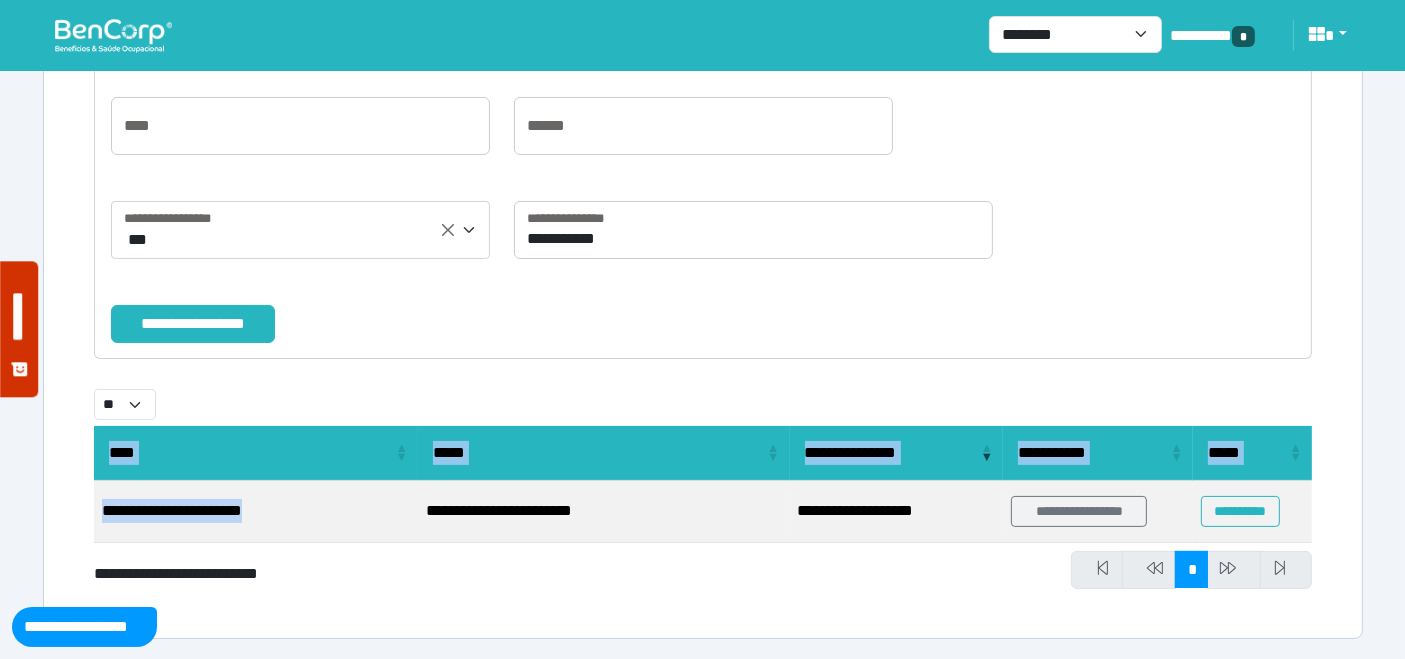 drag, startPoint x: 281, startPoint y: 512, endPoint x: 81, endPoint y: 503, distance: 200.2024 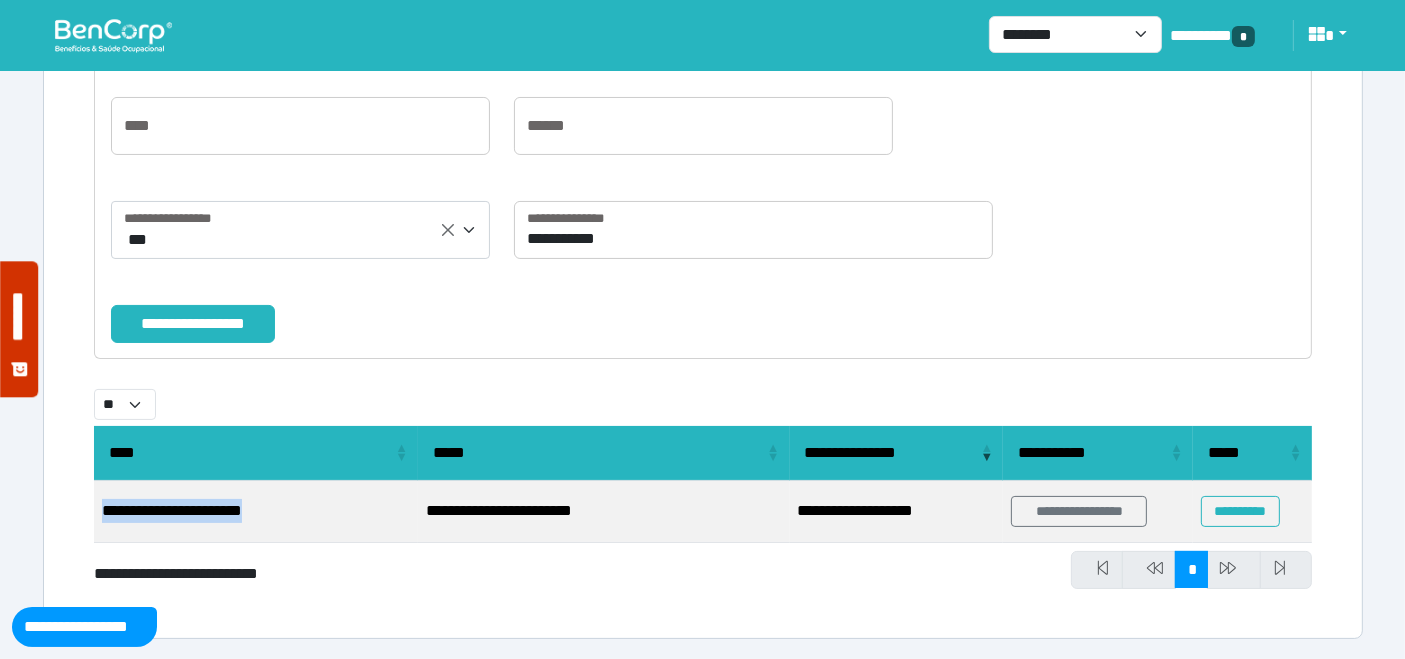 drag, startPoint x: 285, startPoint y: 514, endPoint x: 100, endPoint y: 513, distance: 185.0027 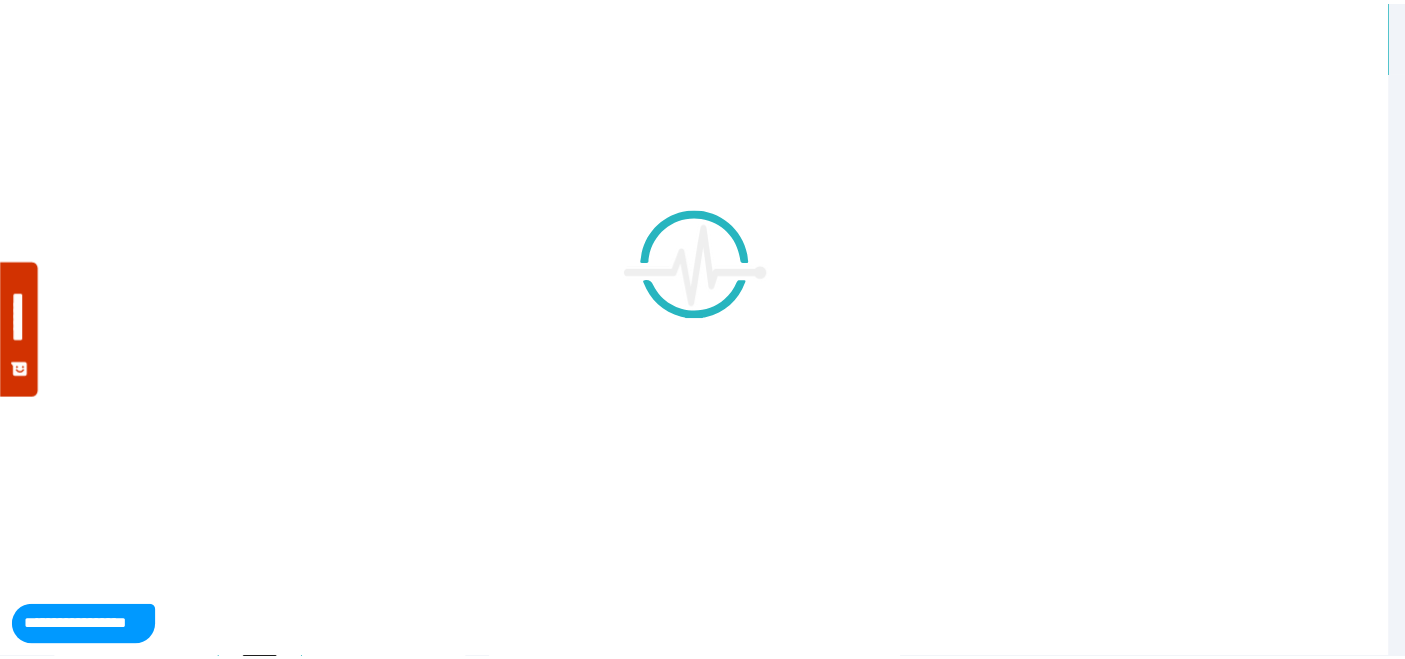 scroll, scrollTop: 0, scrollLeft: 0, axis: both 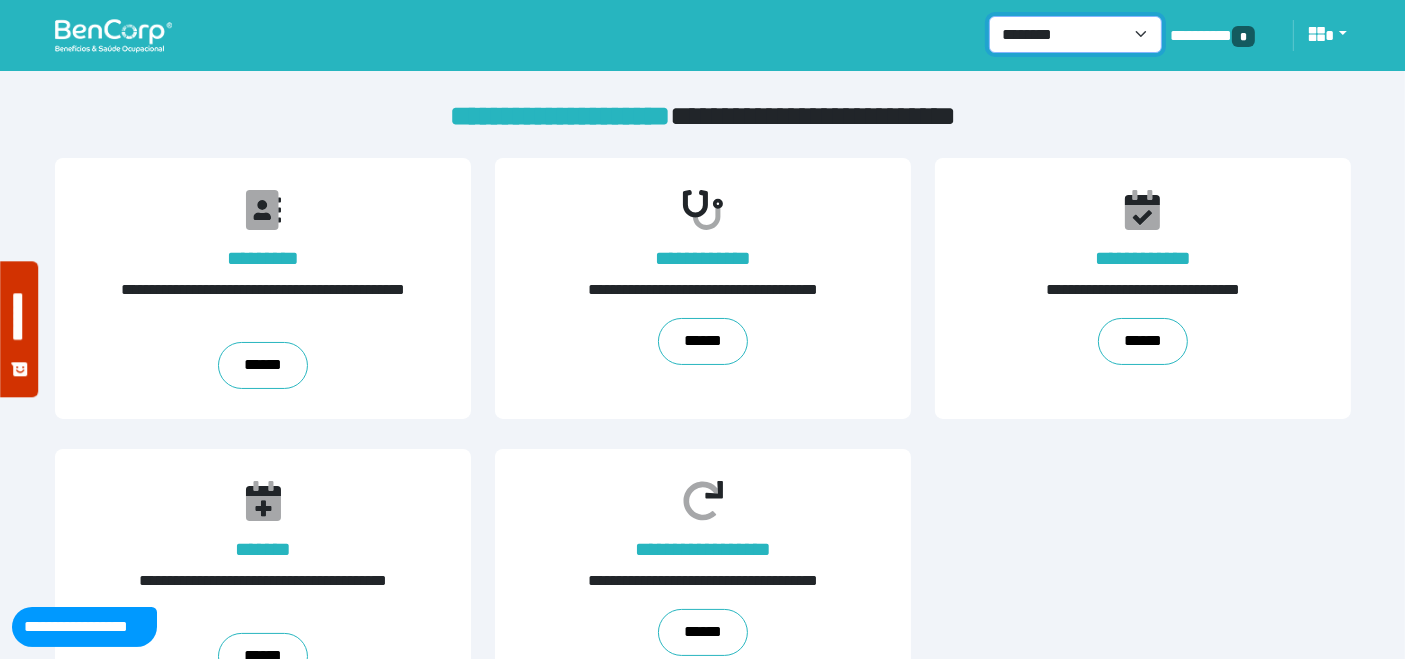 drag, startPoint x: 1140, startPoint y: 31, endPoint x: 1115, endPoint y: 50, distance: 31.400637 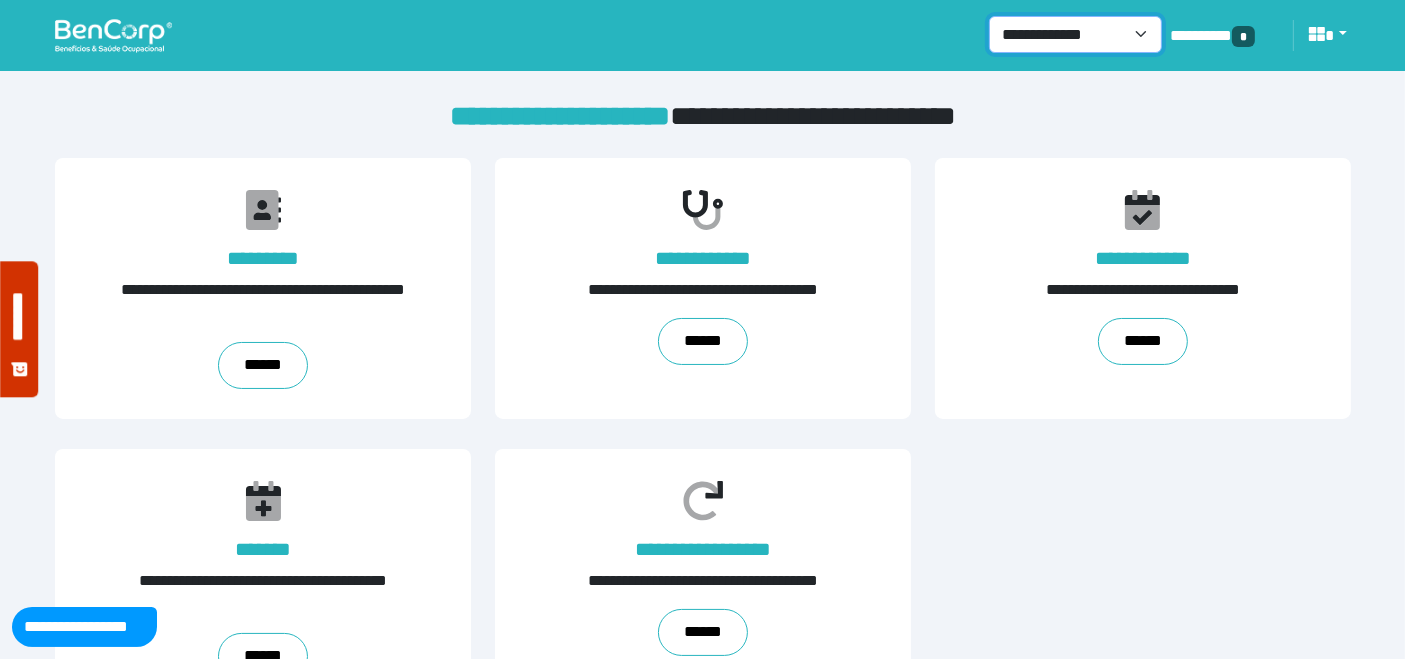 click on "**********" at bounding box center [1075, 34] 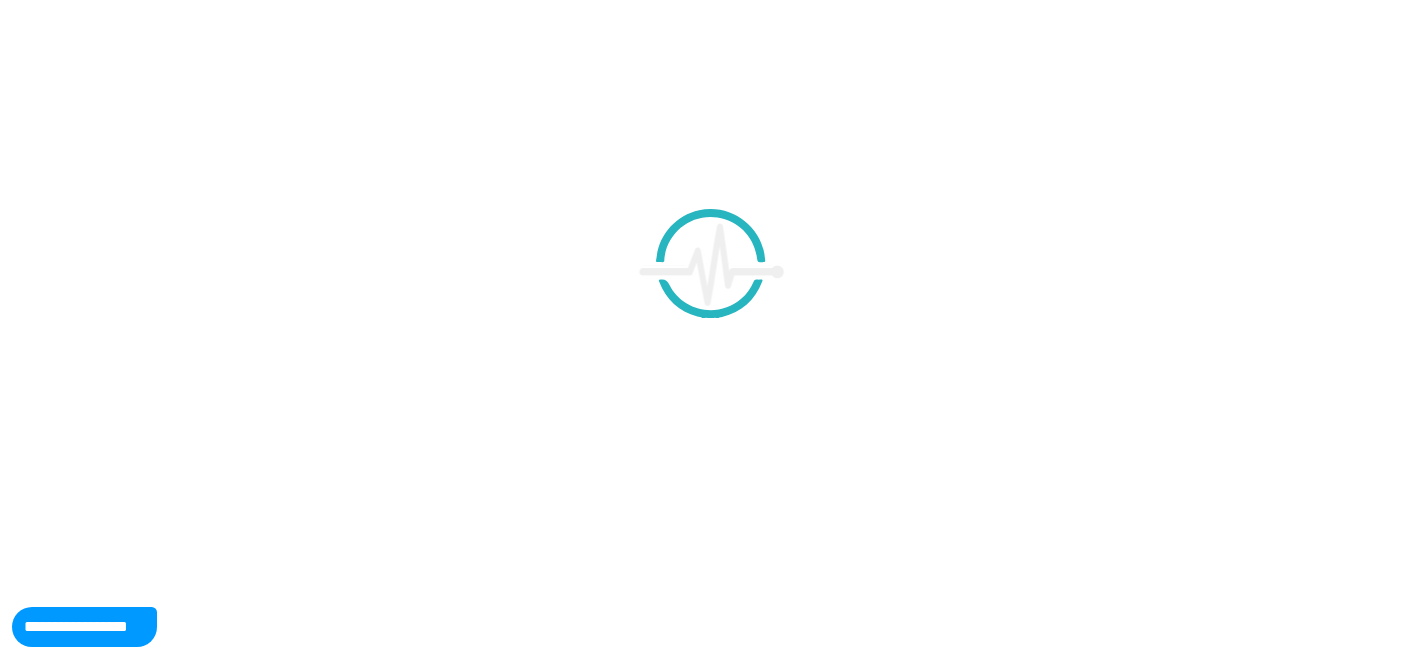 scroll, scrollTop: 0, scrollLeft: 0, axis: both 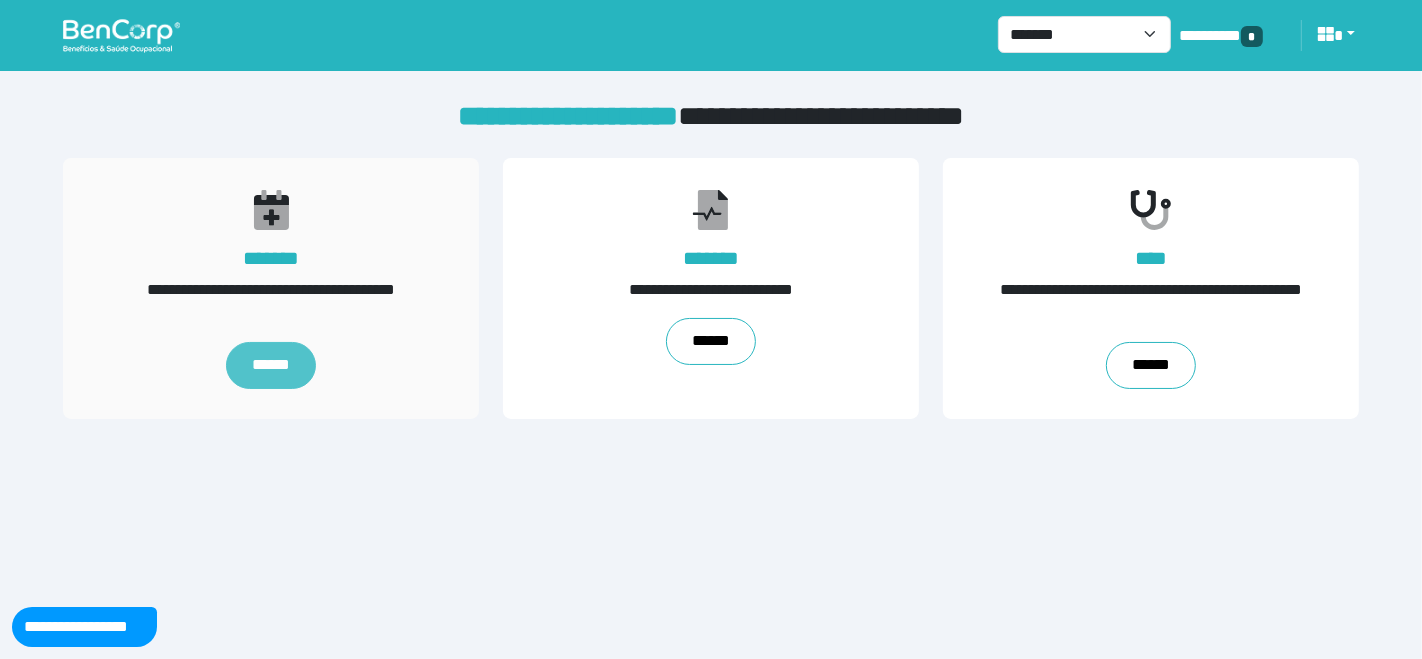 click on "******" at bounding box center [271, 366] 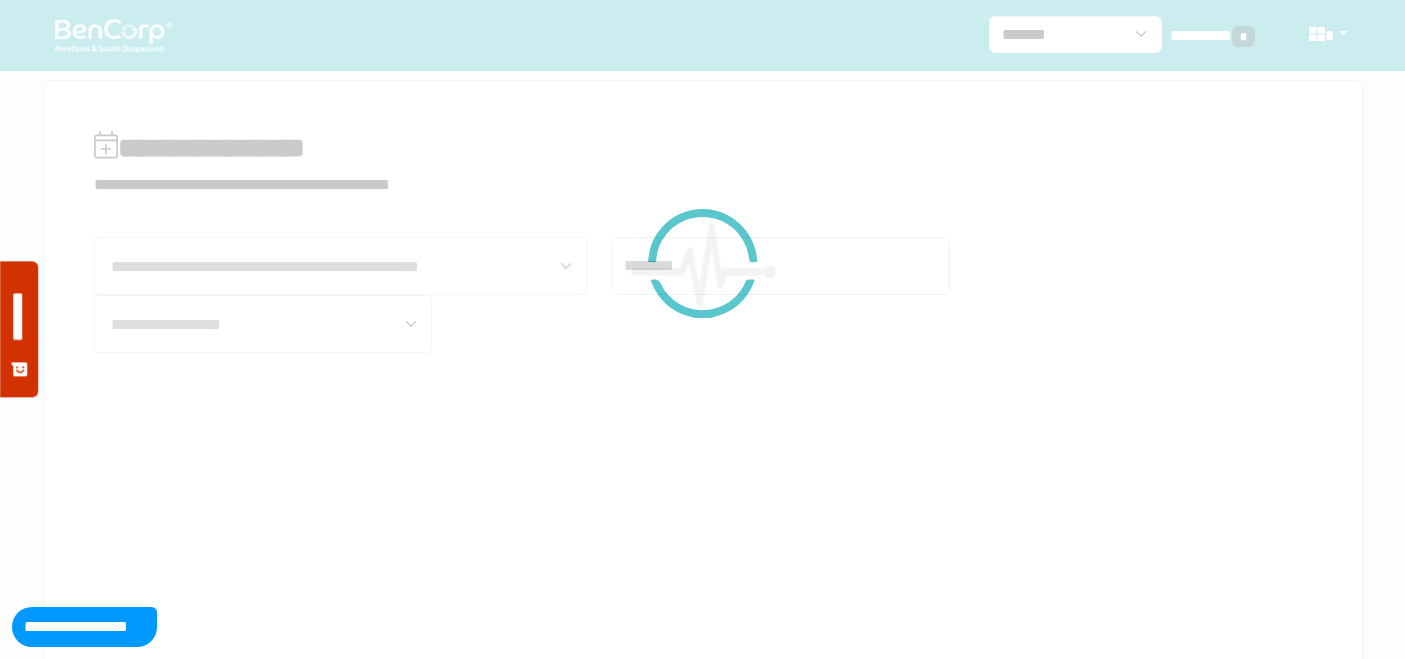 scroll, scrollTop: 0, scrollLeft: 0, axis: both 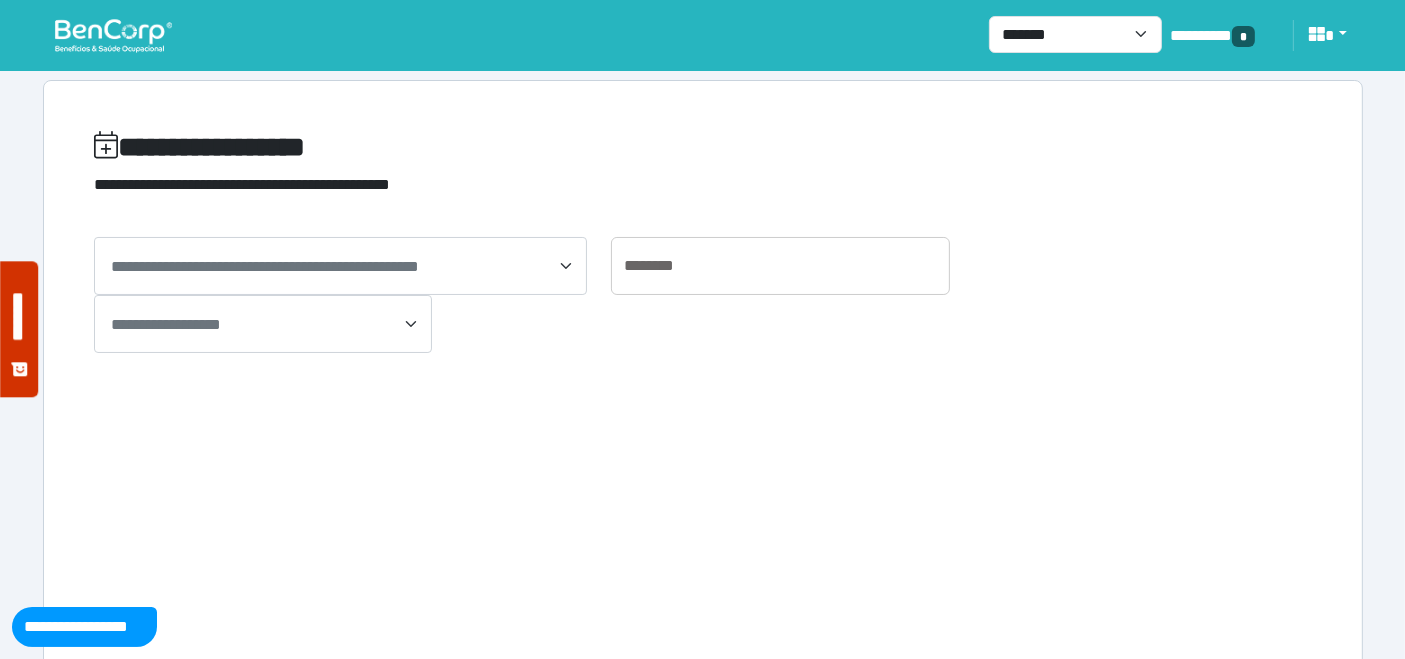 click on "**********" at bounding box center [265, 266] 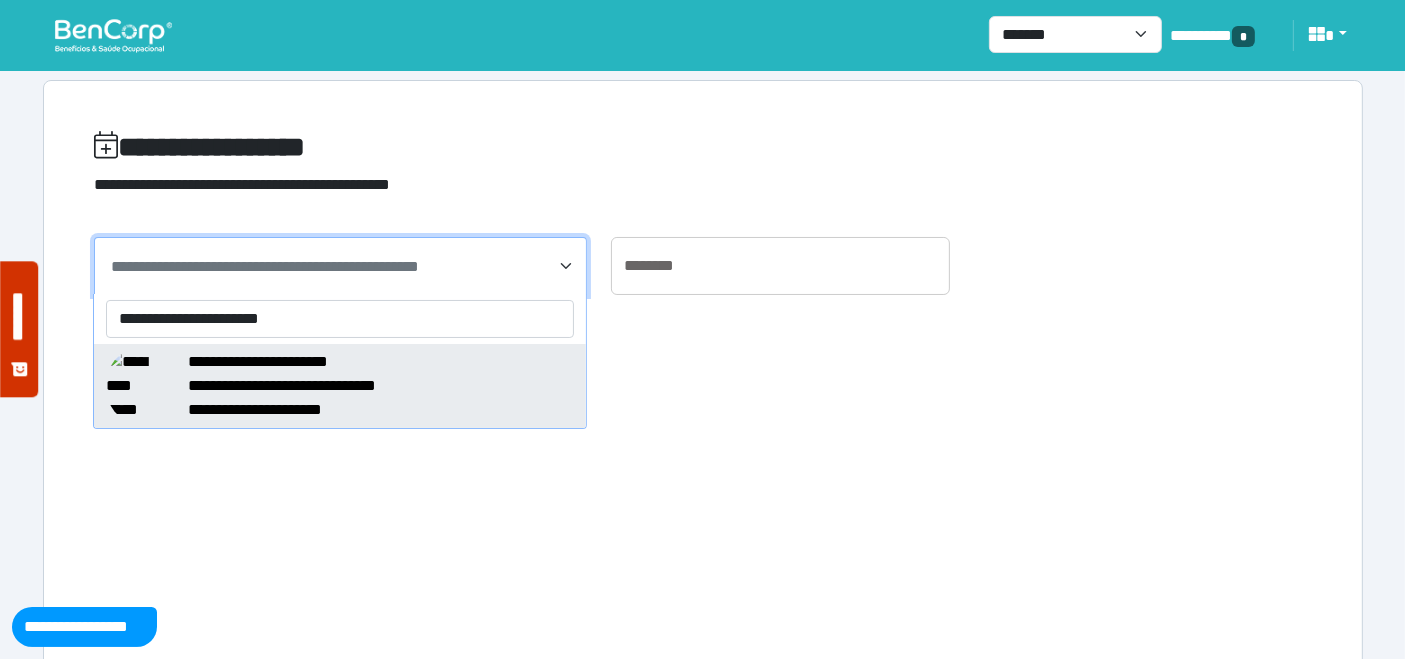 type on "**********" 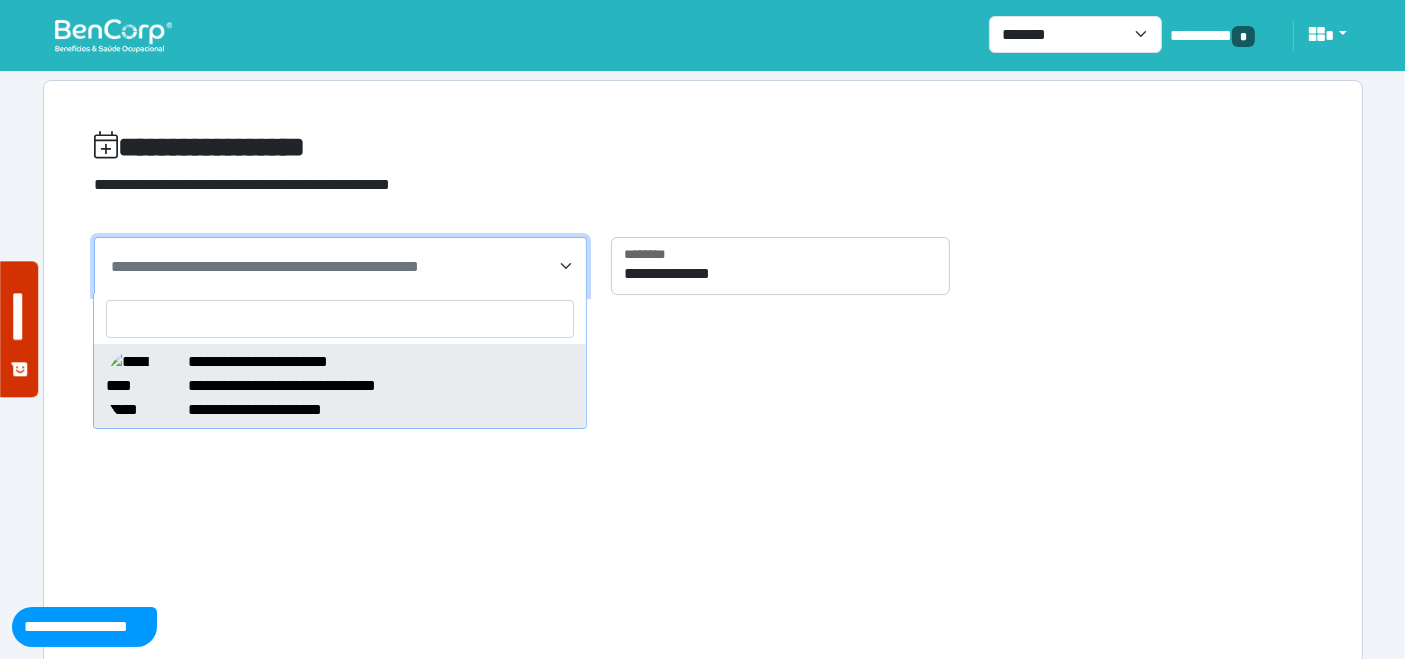 select on "*****" 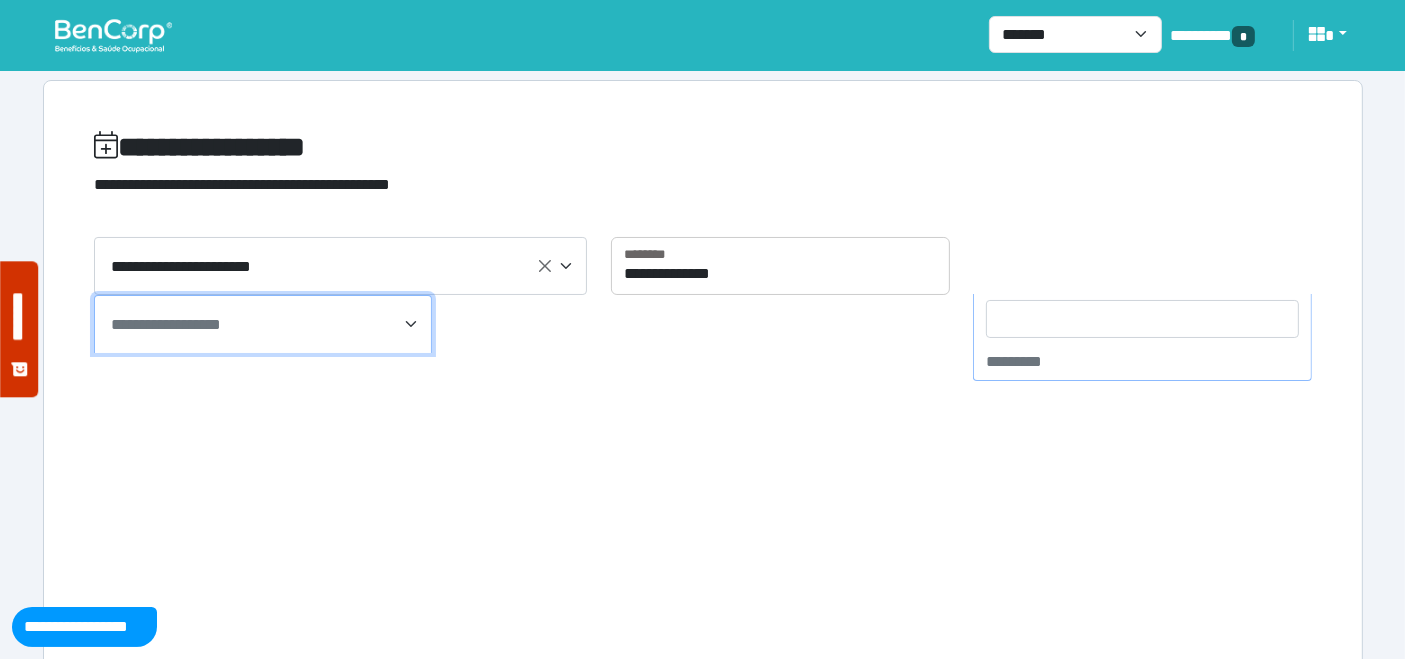 click on "**********" at bounding box center [263, 324] 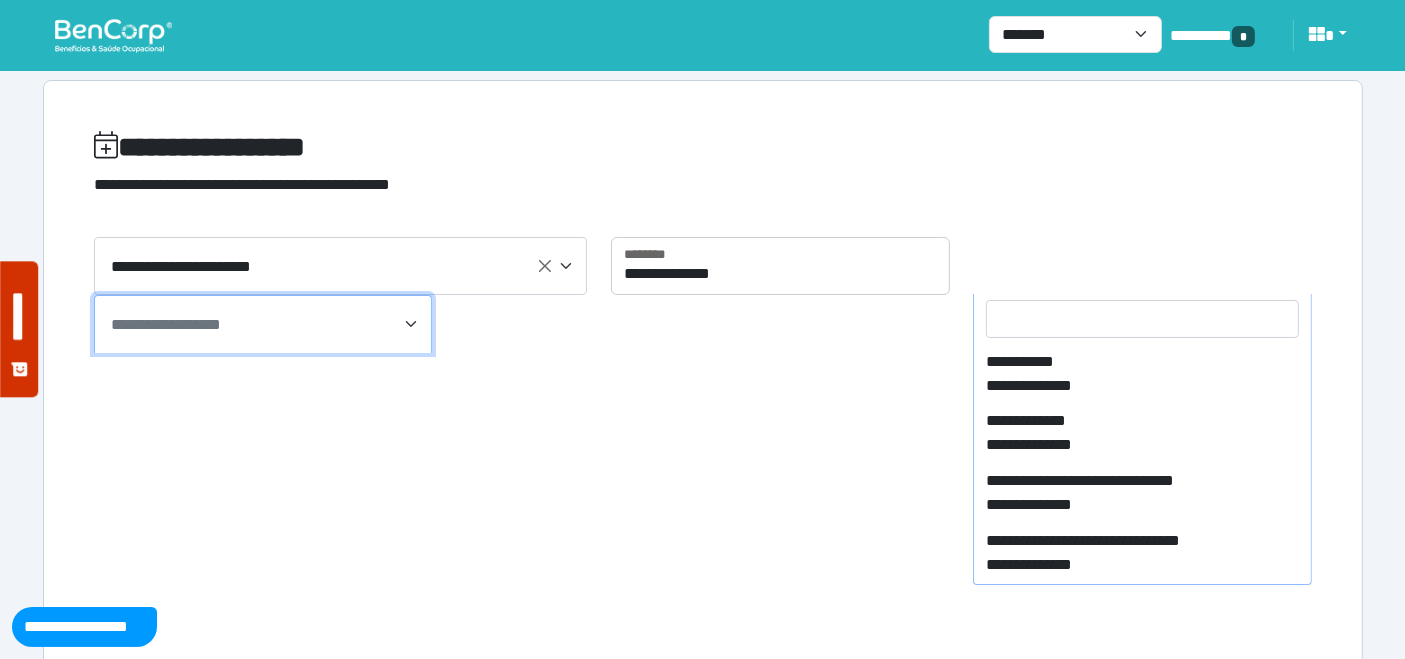 scroll, scrollTop: 1599, scrollLeft: 0, axis: vertical 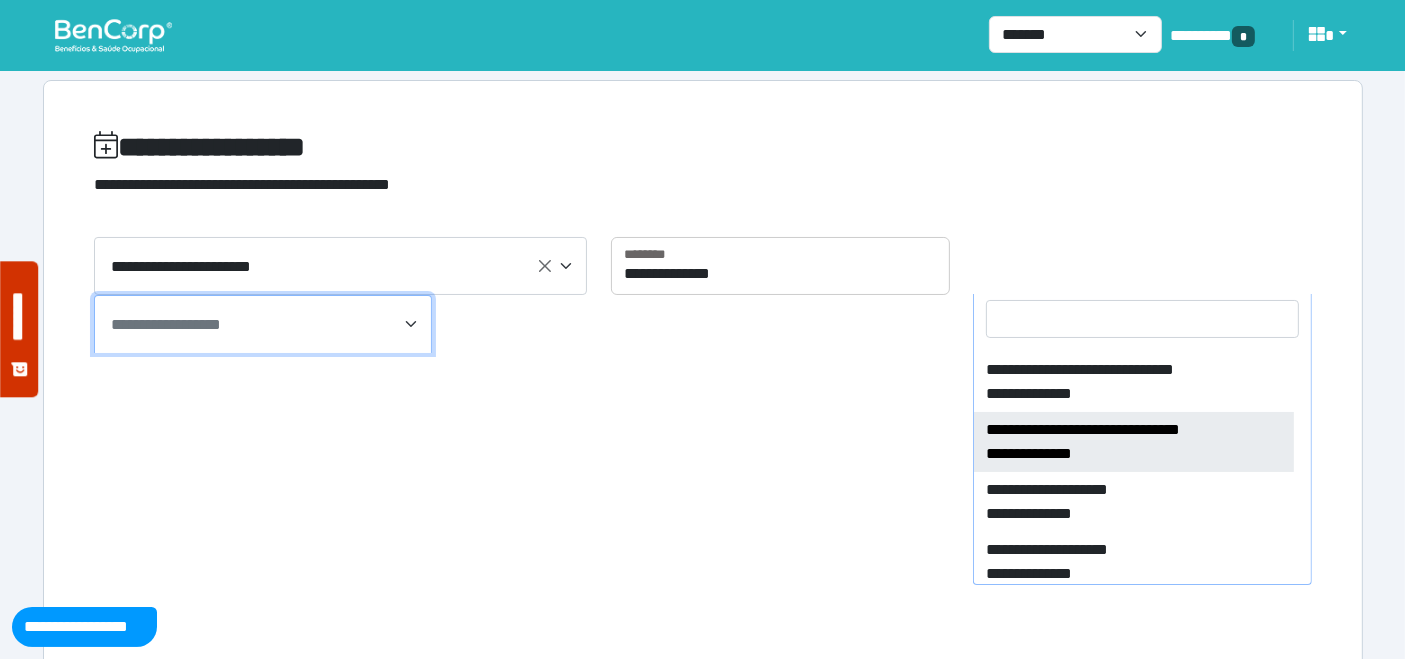 select on "****" 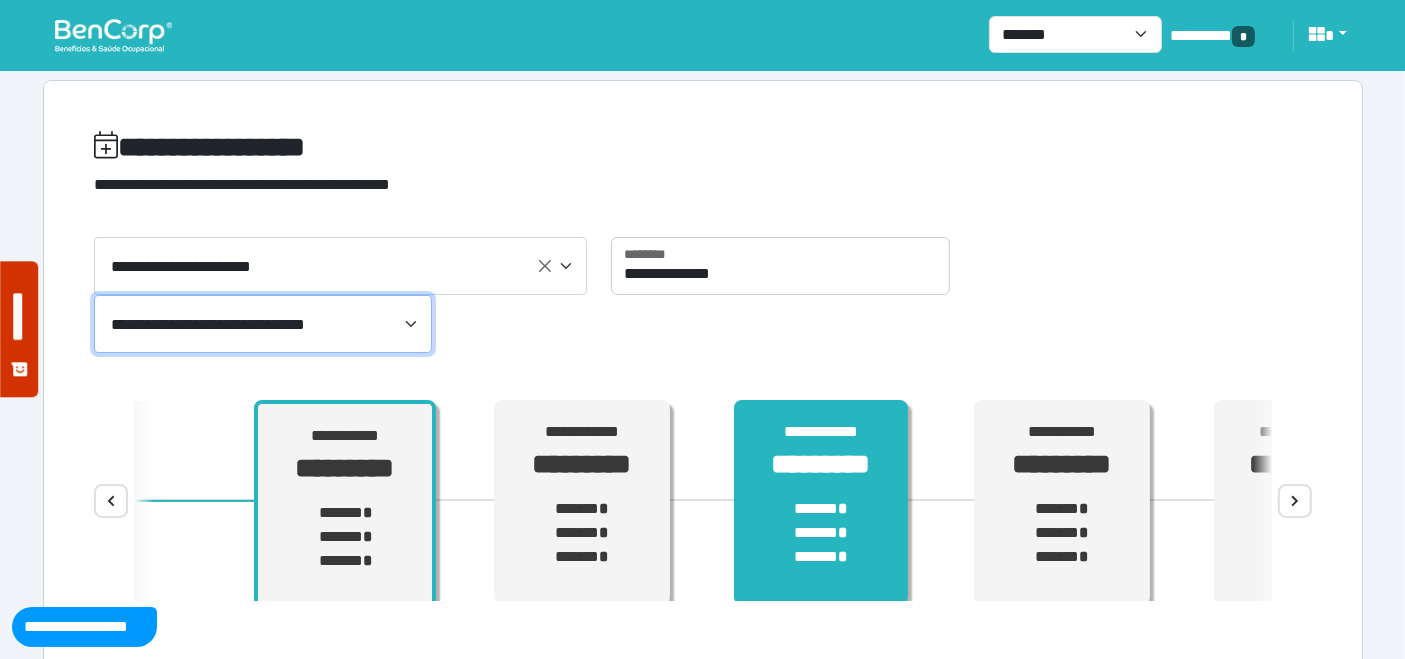 click on "****** * ****** * ****** *" at bounding box center (821, 533) 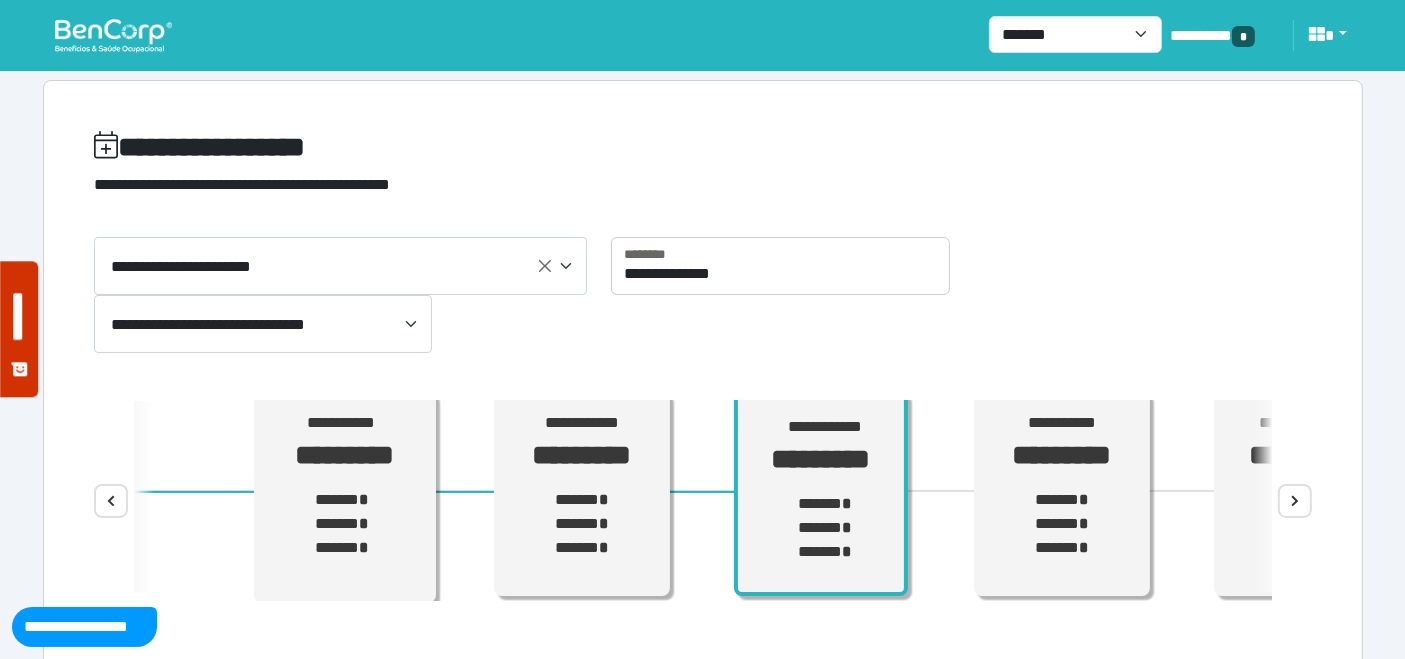 scroll, scrollTop: 11, scrollLeft: 0, axis: vertical 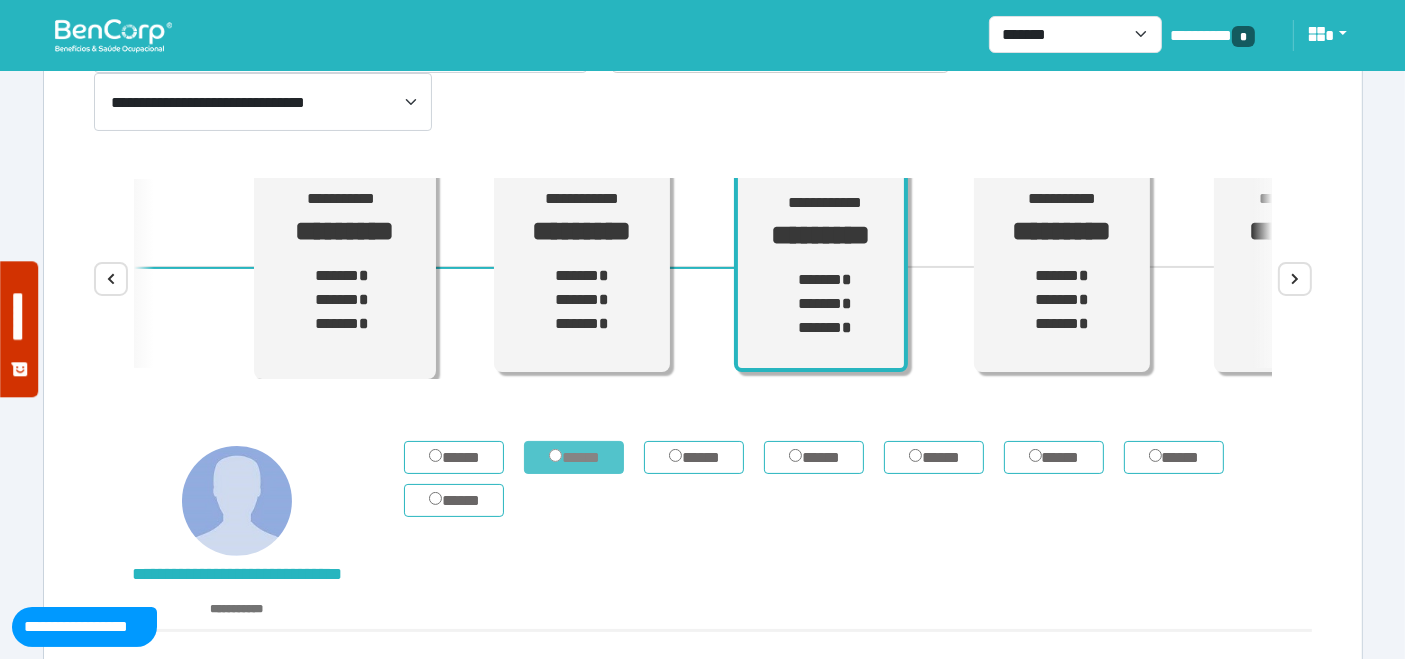 click on "*****" at bounding box center (574, 457) 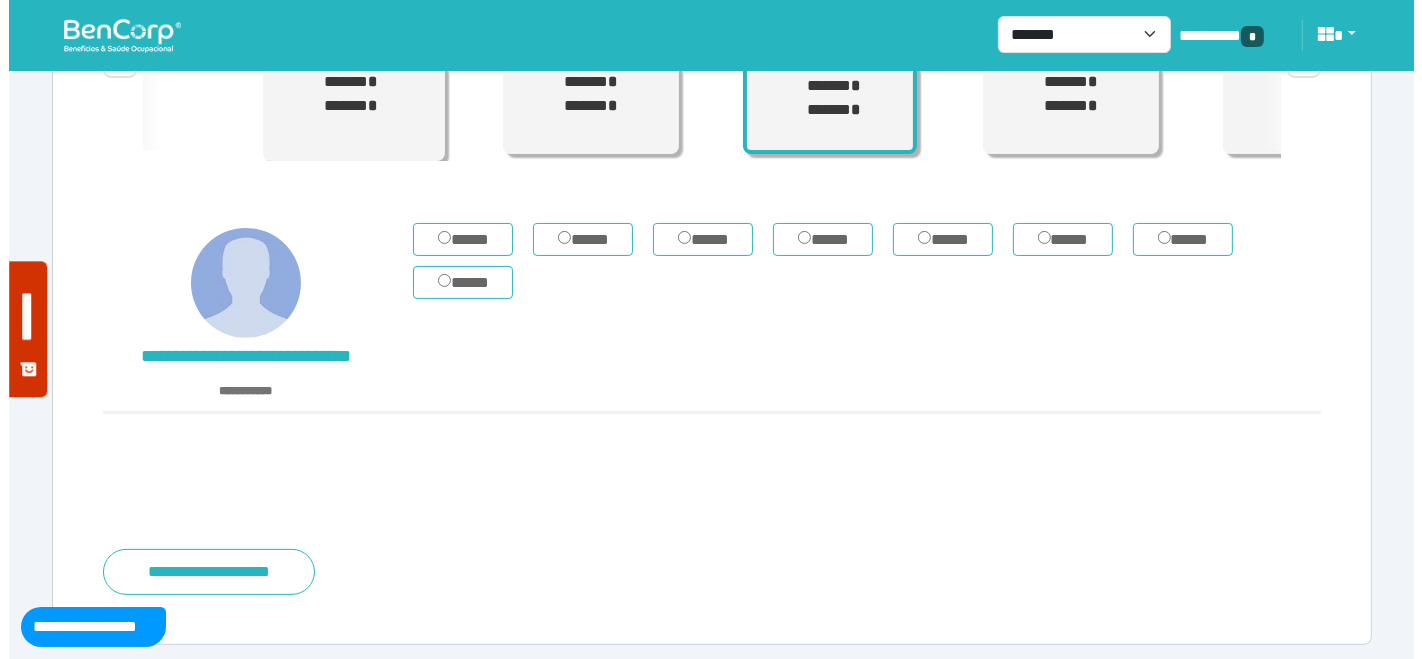 scroll, scrollTop: 445, scrollLeft: 0, axis: vertical 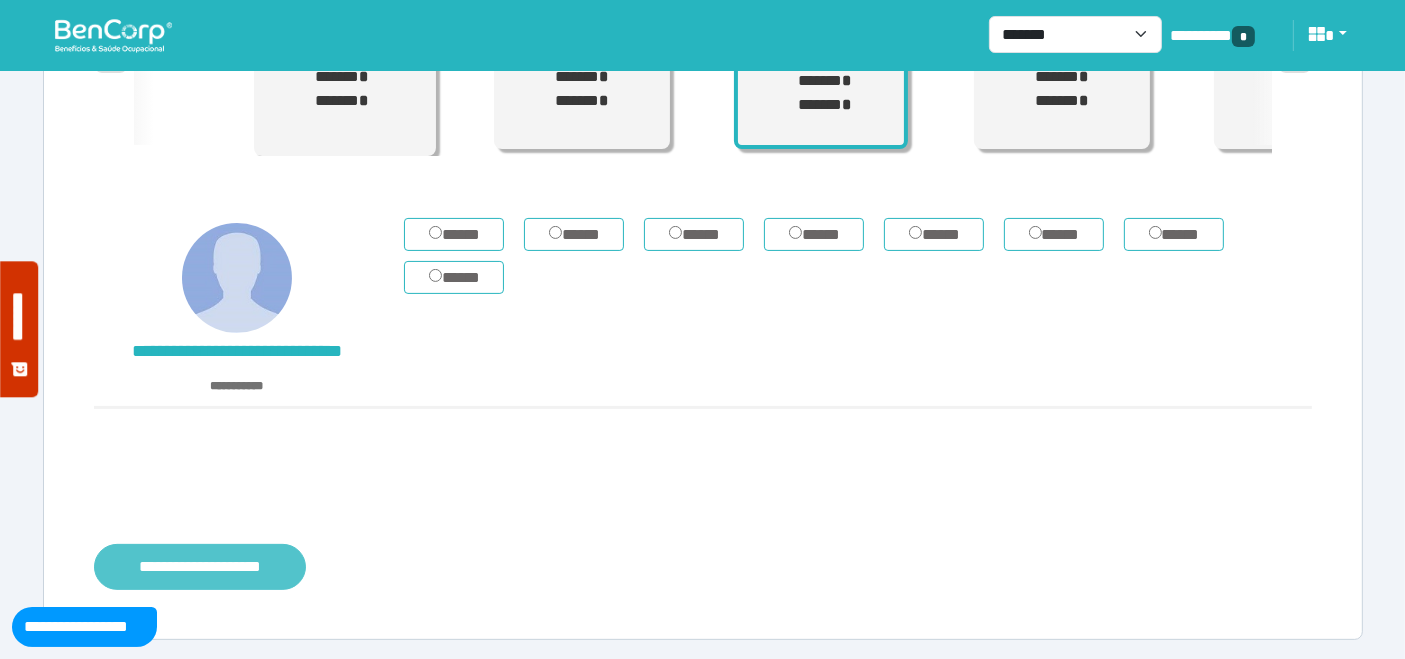 click on "**********" at bounding box center (200, 566) 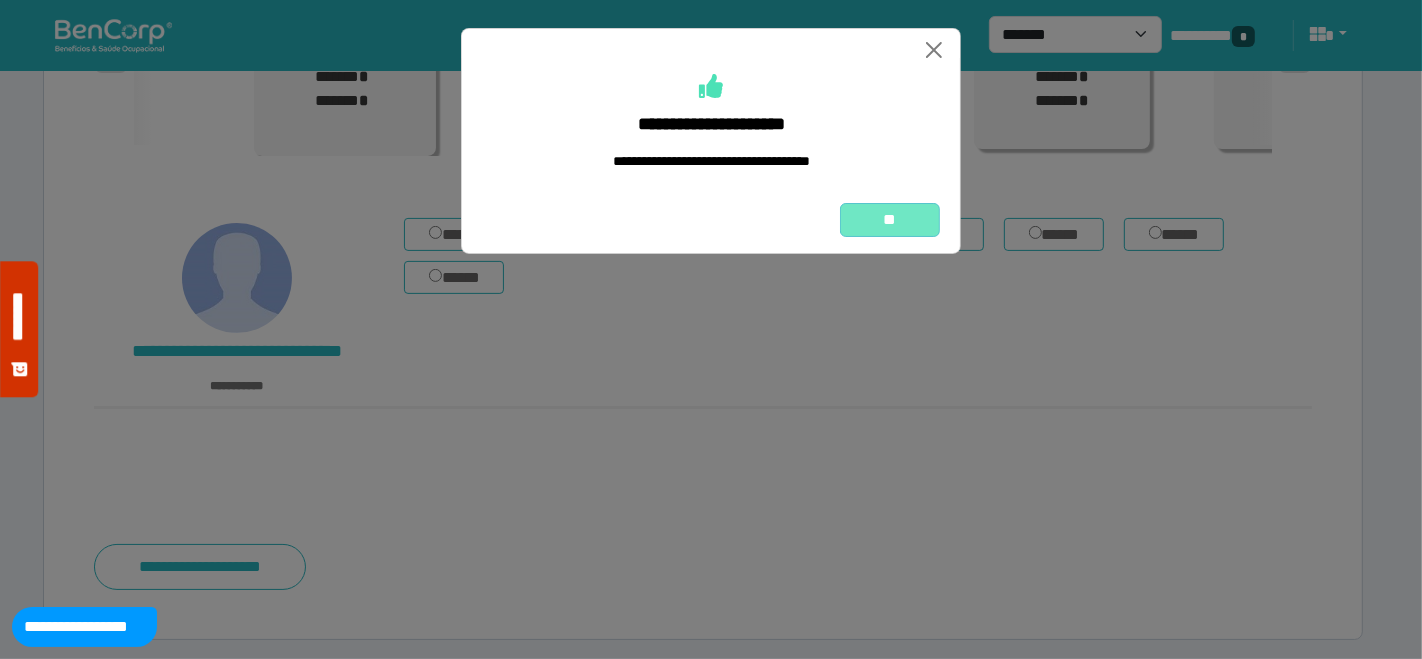 click on "**" at bounding box center [890, 219] 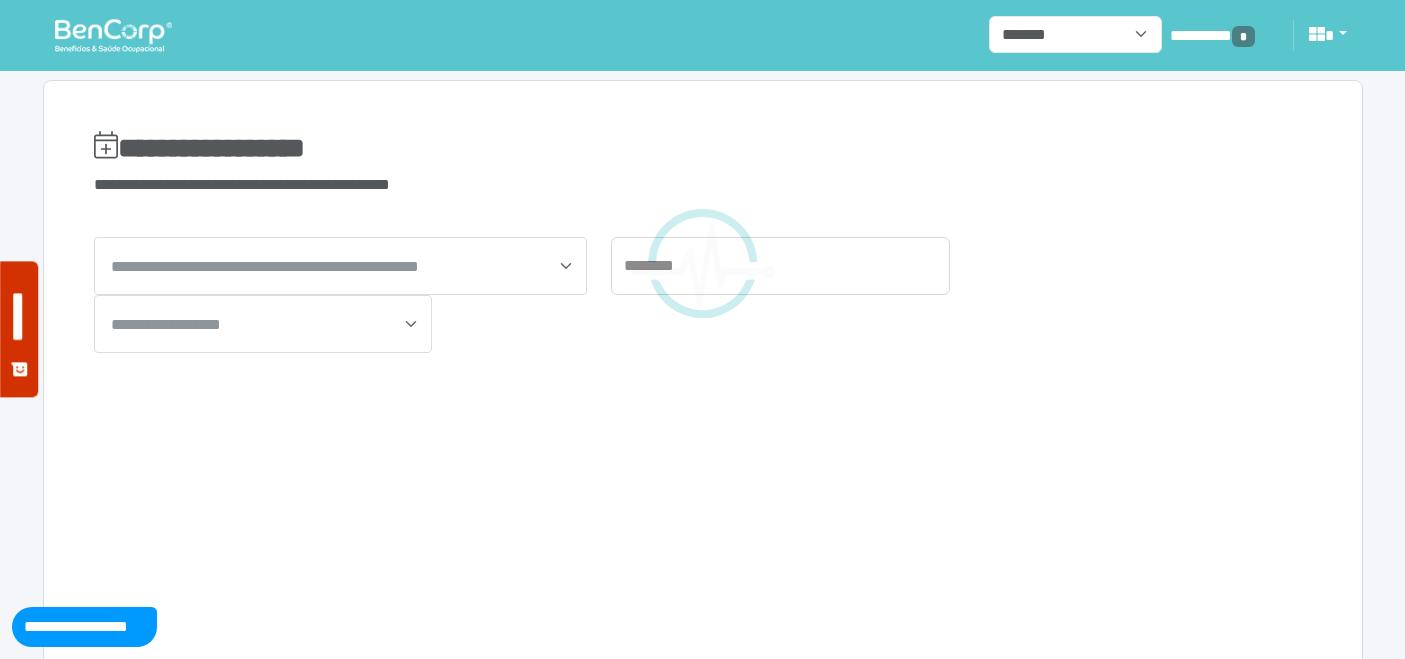 scroll, scrollTop: 0, scrollLeft: 0, axis: both 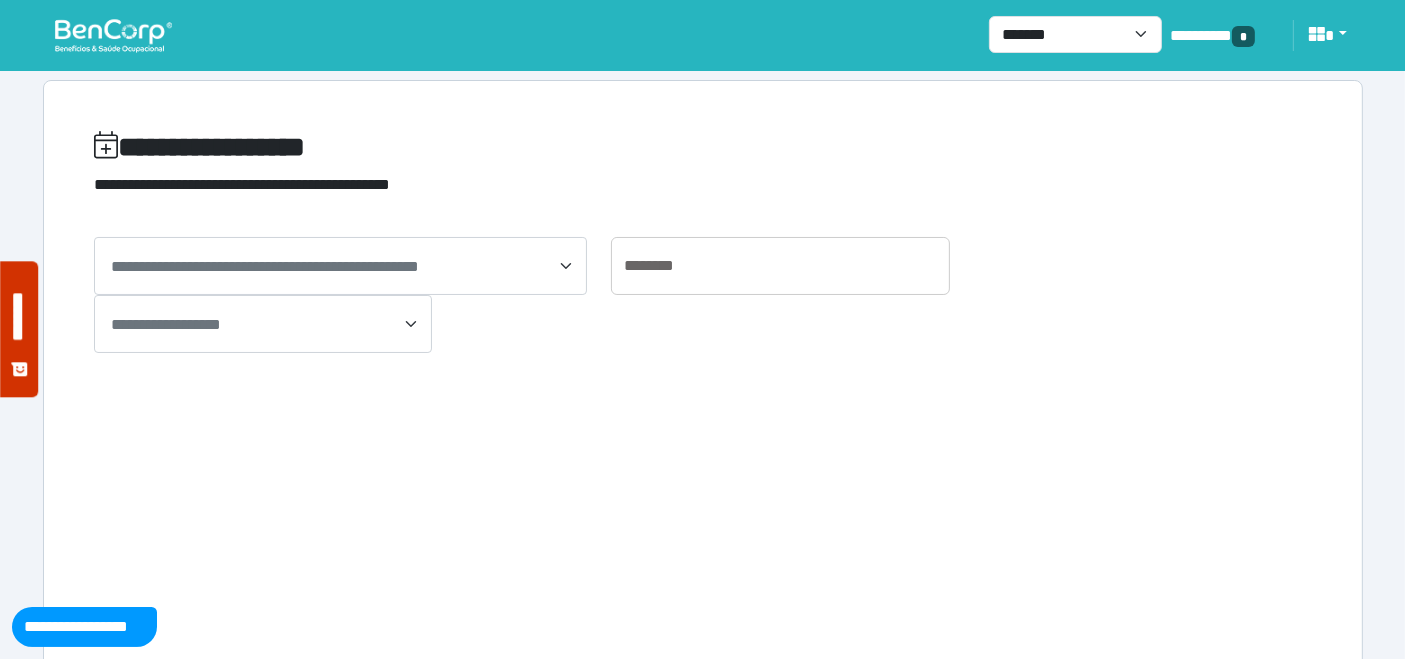 click at bounding box center (113, 35) 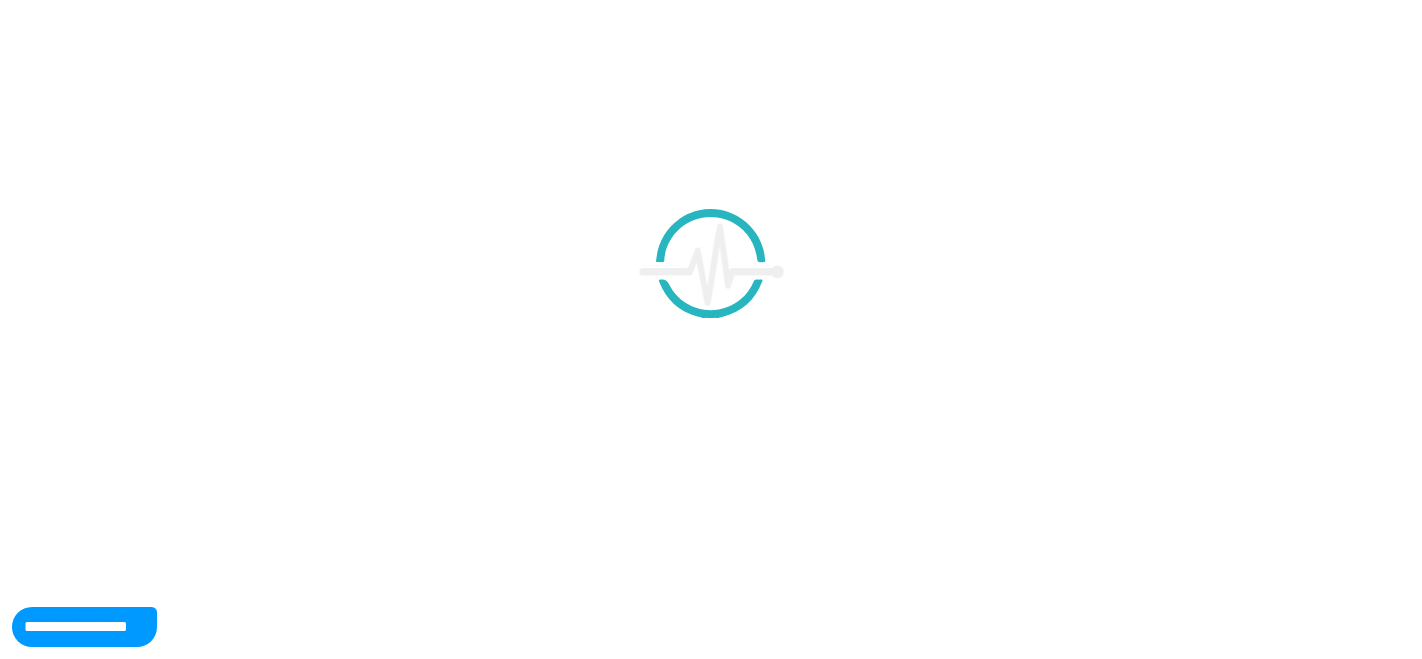 scroll, scrollTop: 0, scrollLeft: 0, axis: both 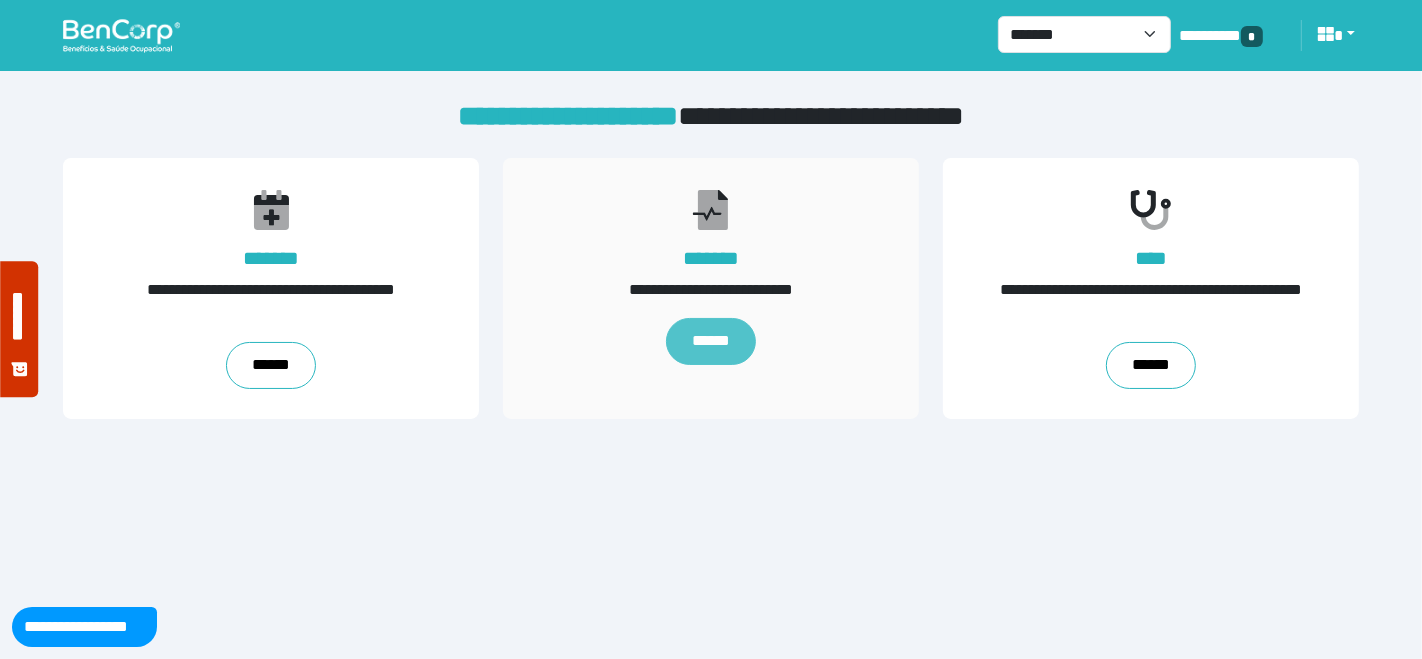click on "******" at bounding box center (711, 342) 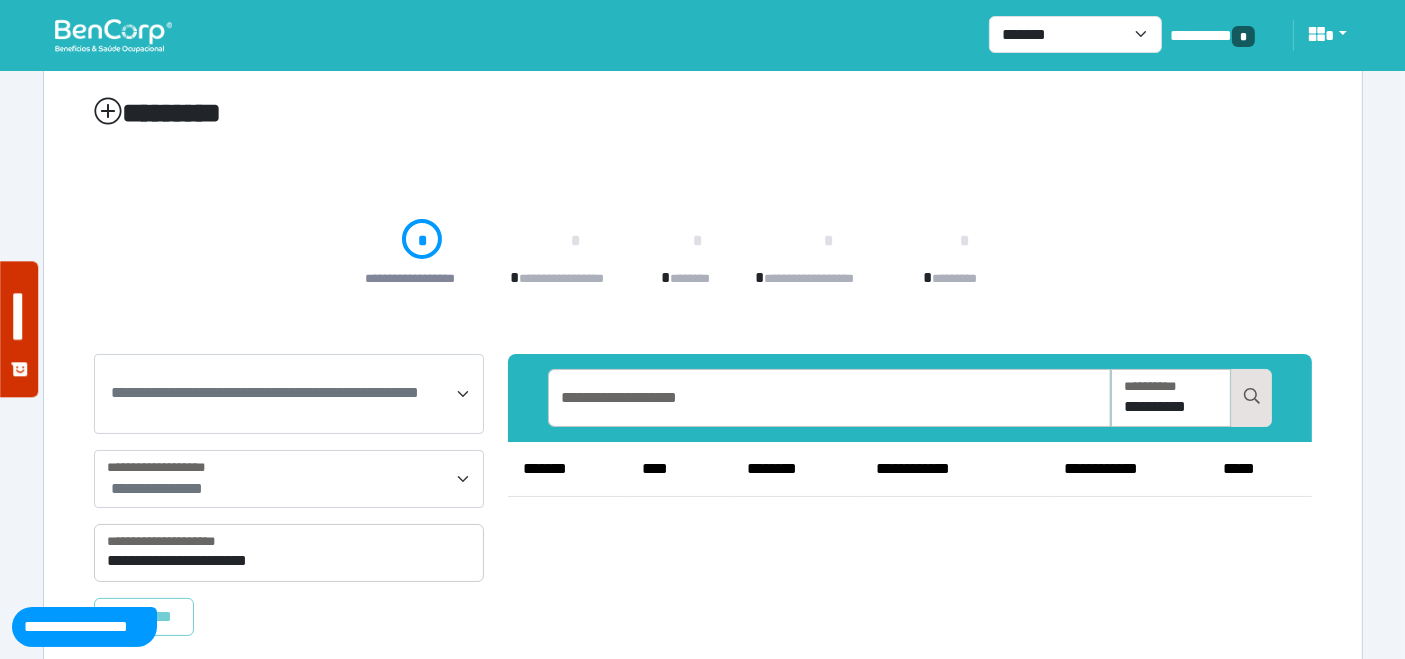scroll, scrollTop: 100, scrollLeft: 0, axis: vertical 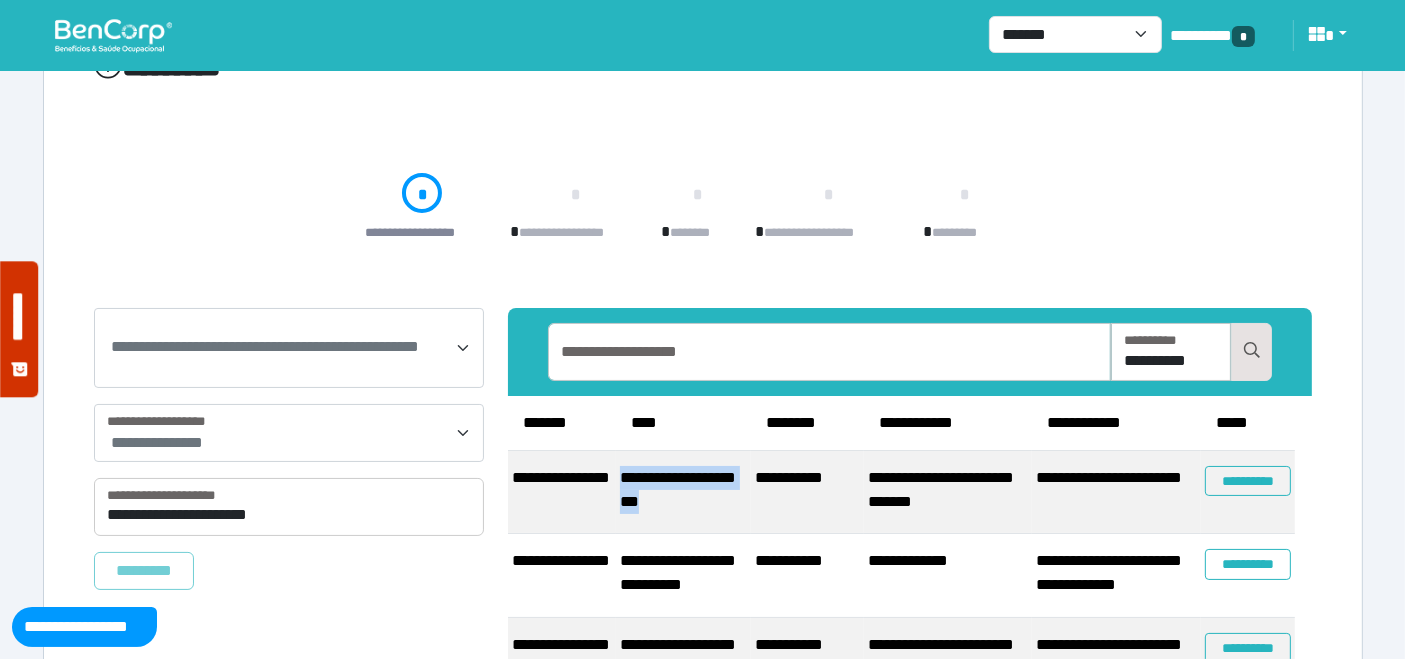 drag, startPoint x: 668, startPoint y: 507, endPoint x: 617, endPoint y: 475, distance: 60.207973 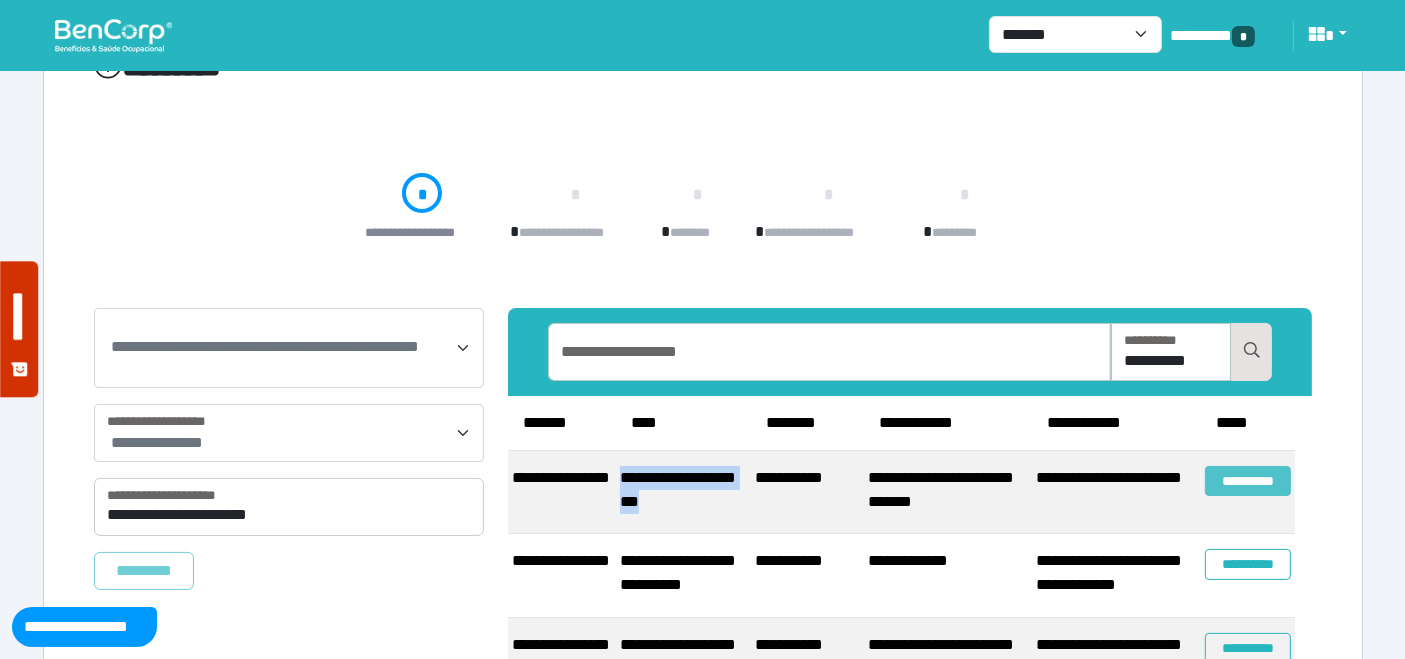 click on "**********" at bounding box center [1248, 481] 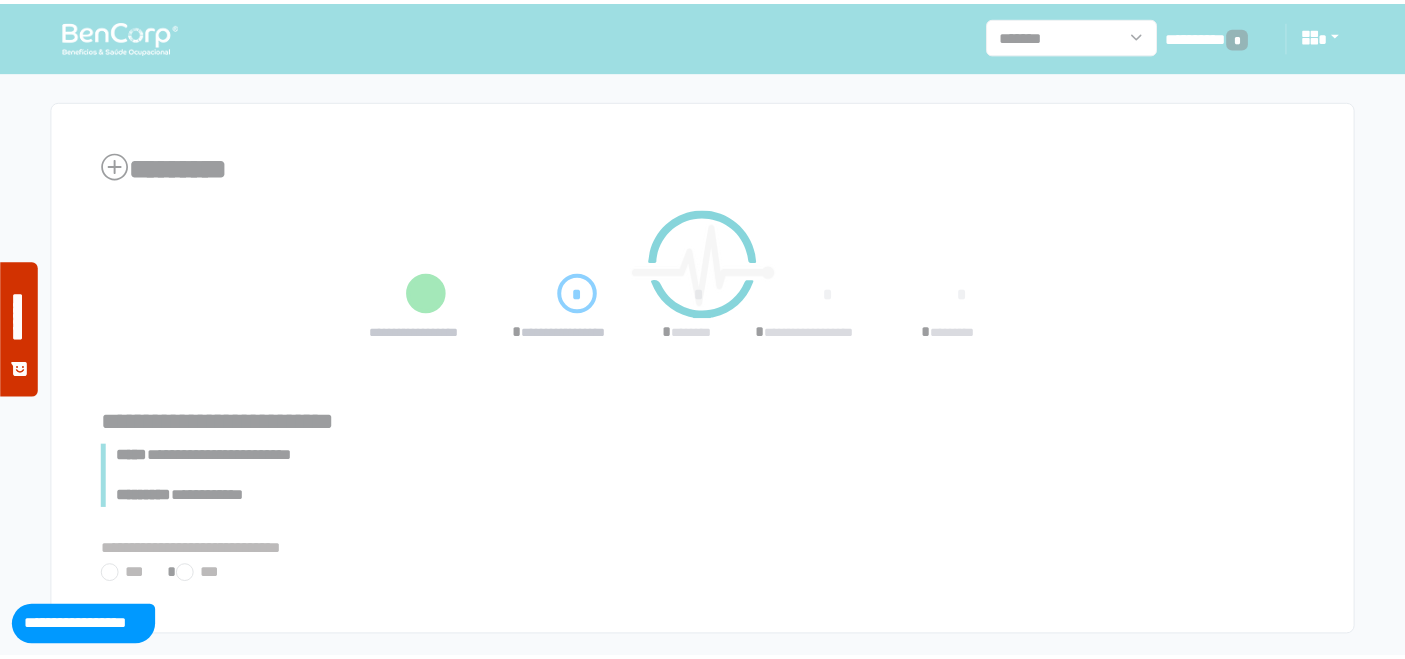 scroll, scrollTop: 0, scrollLeft: 0, axis: both 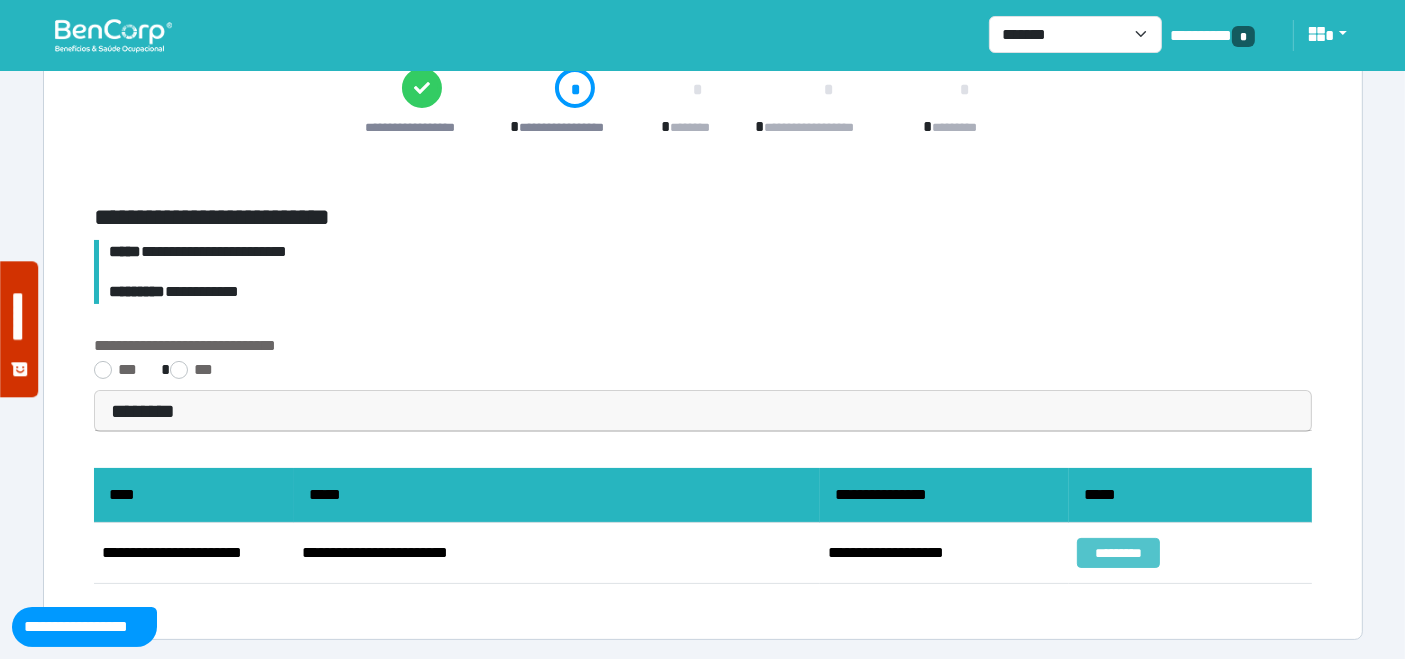 click on "*********" at bounding box center [1118, 553] 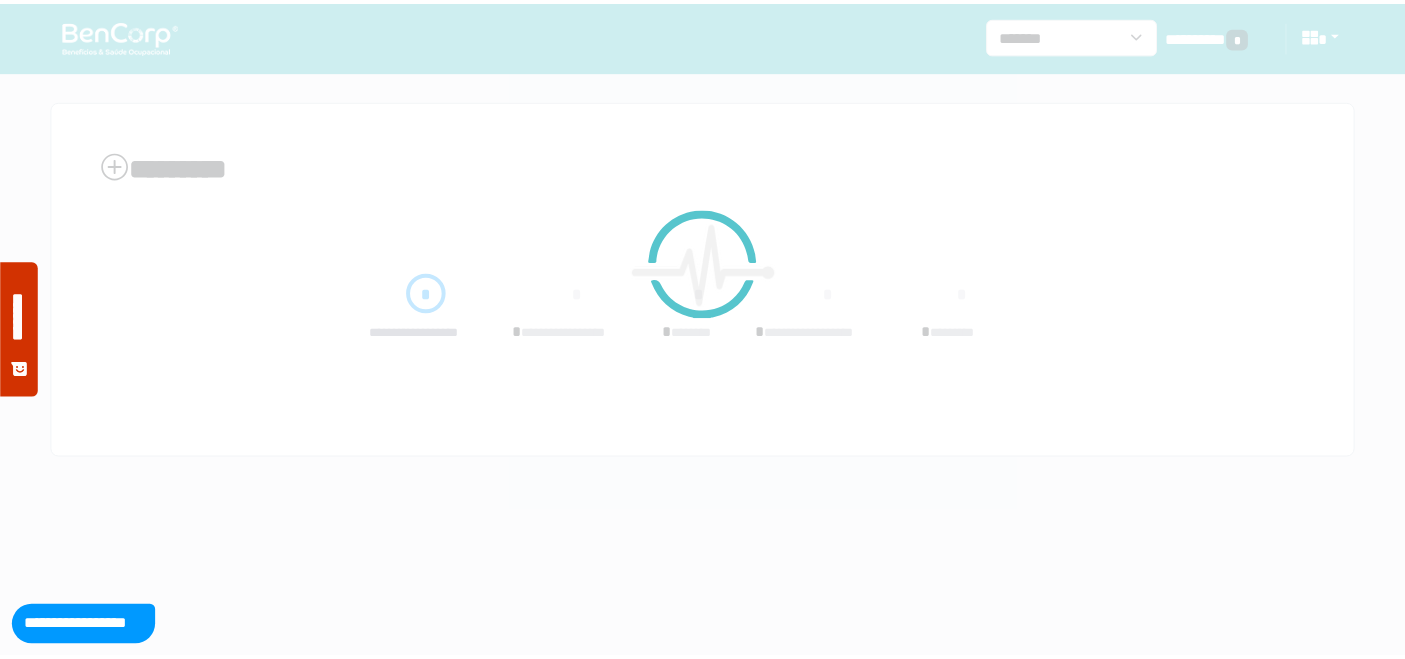 scroll, scrollTop: 0, scrollLeft: 0, axis: both 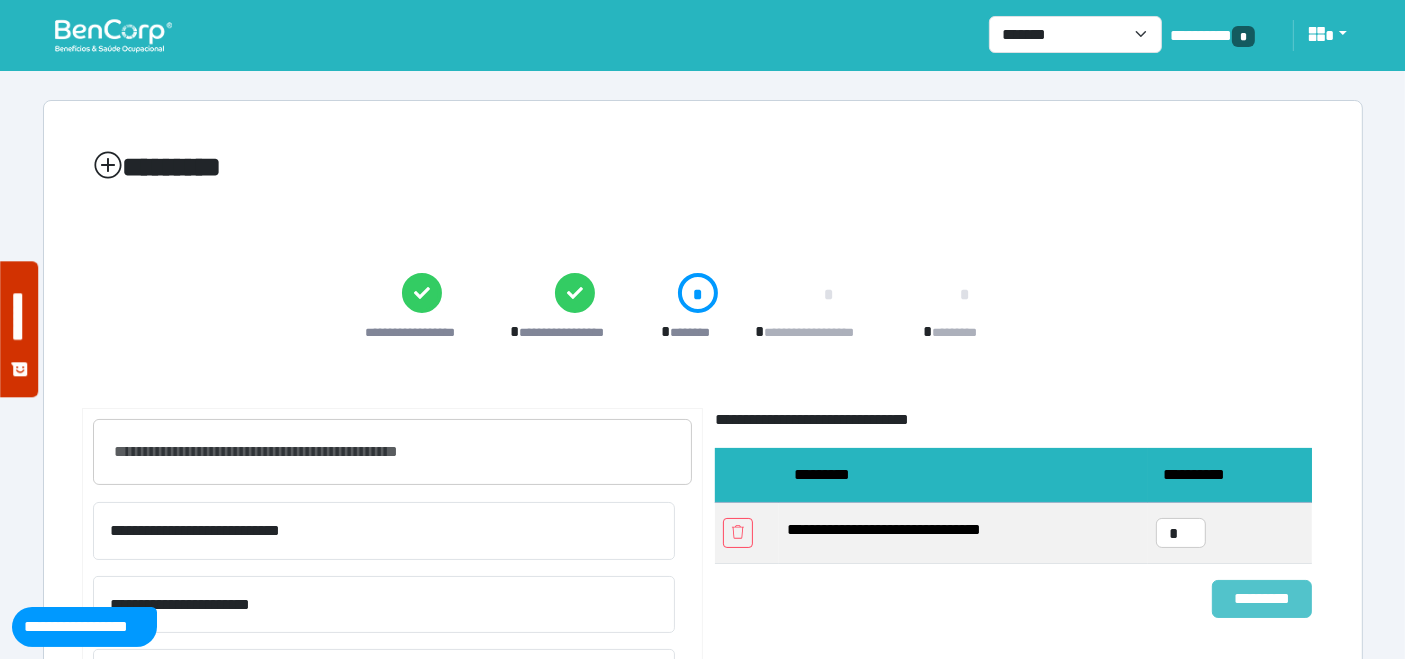 click on "*********" at bounding box center [1262, 598] 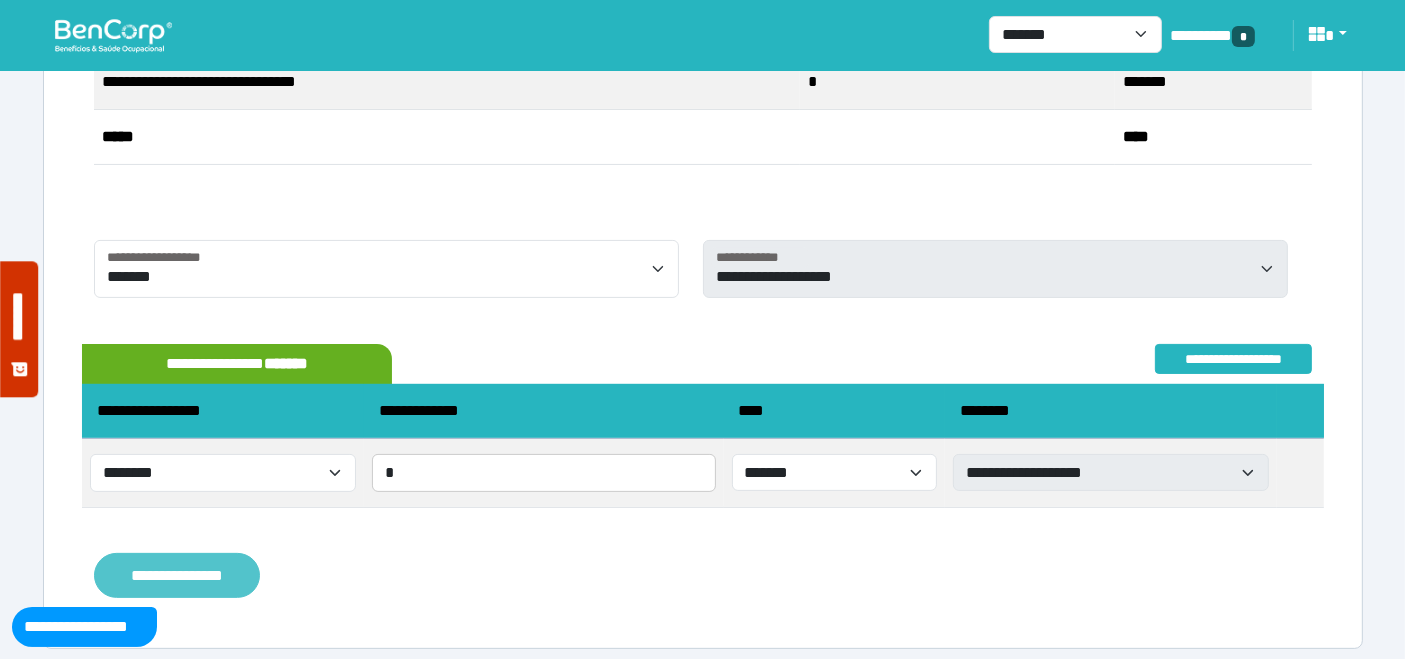 scroll, scrollTop: 454, scrollLeft: 0, axis: vertical 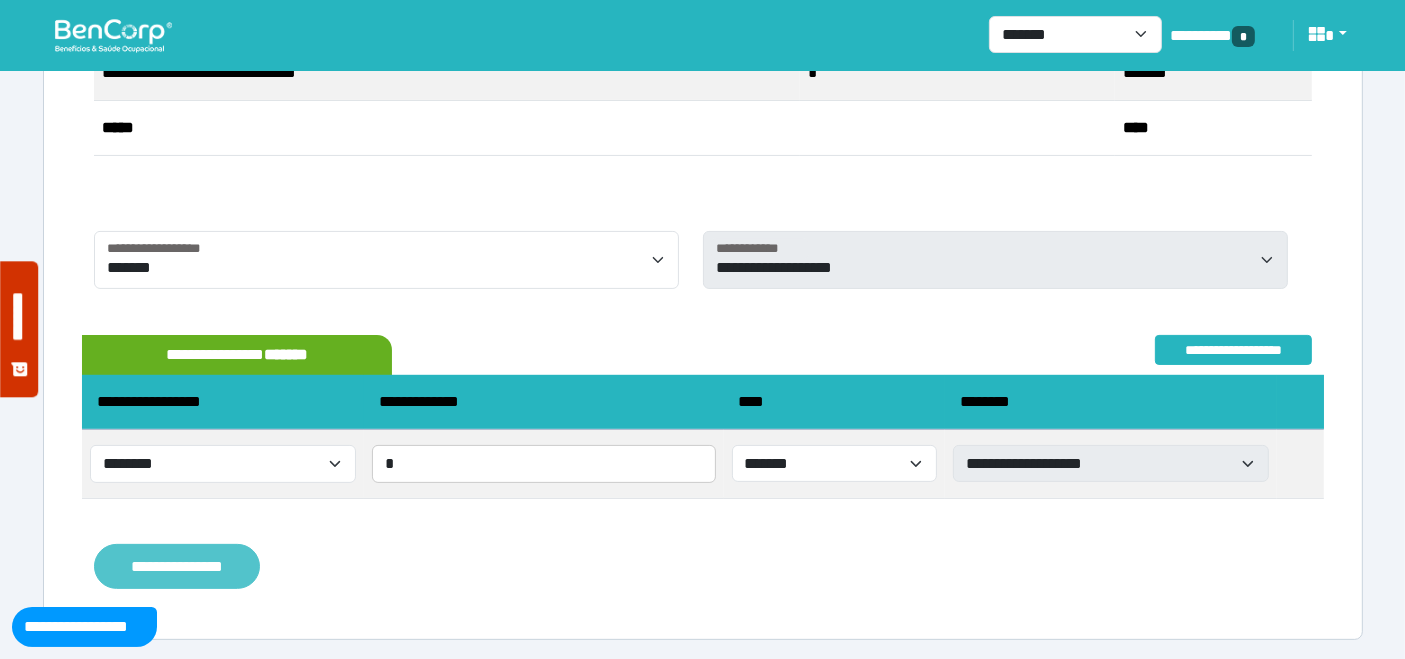 click on "**********" at bounding box center [177, 566] 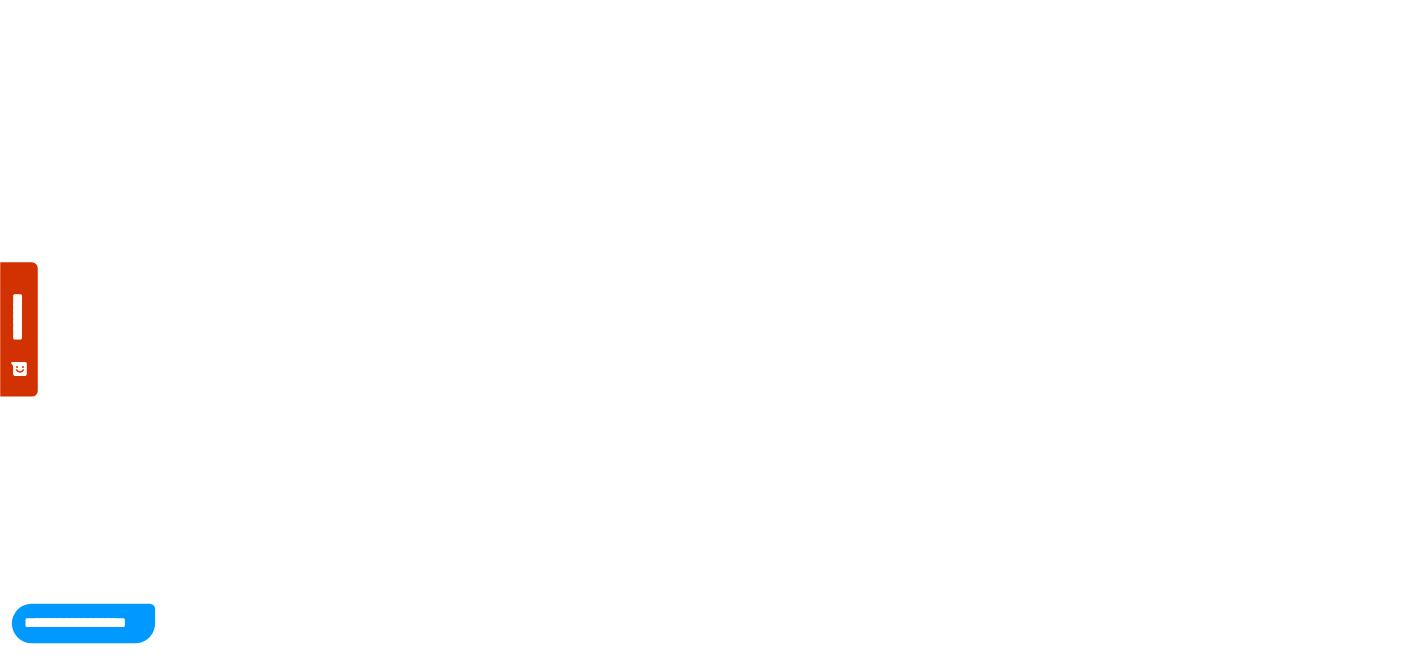 scroll, scrollTop: 0, scrollLeft: 0, axis: both 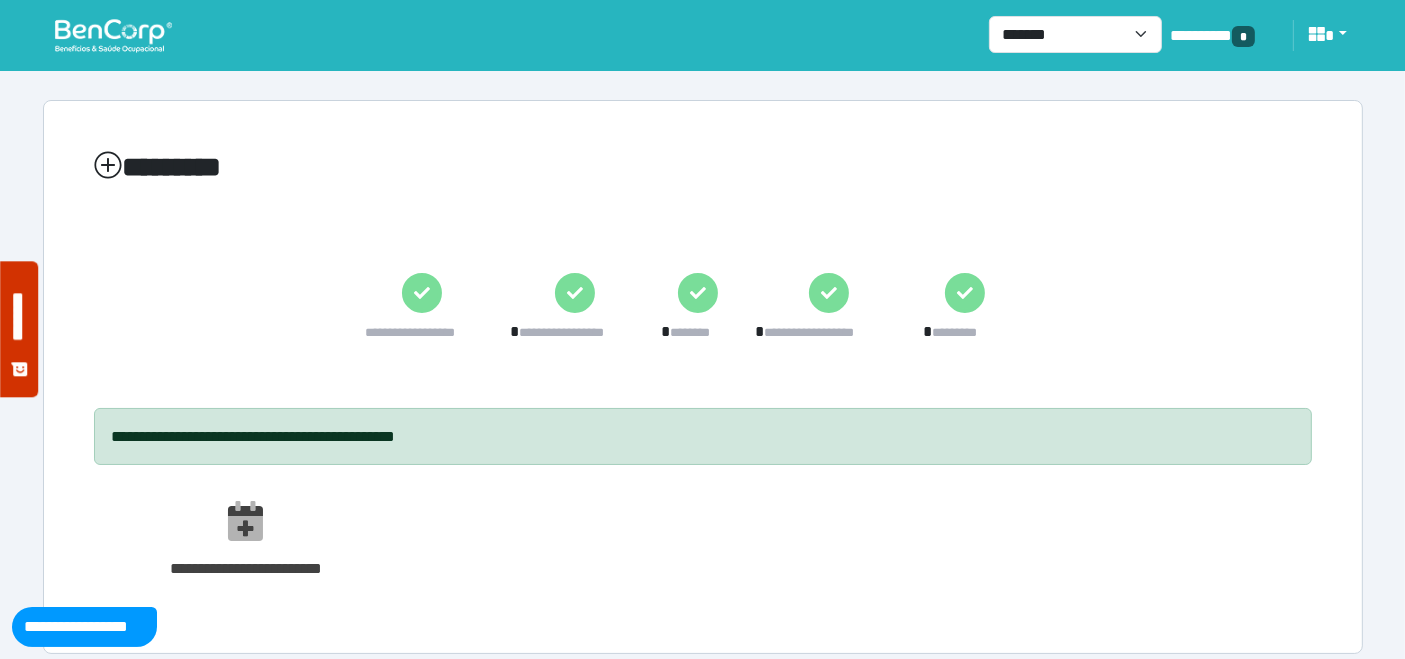 click at bounding box center [113, 35] 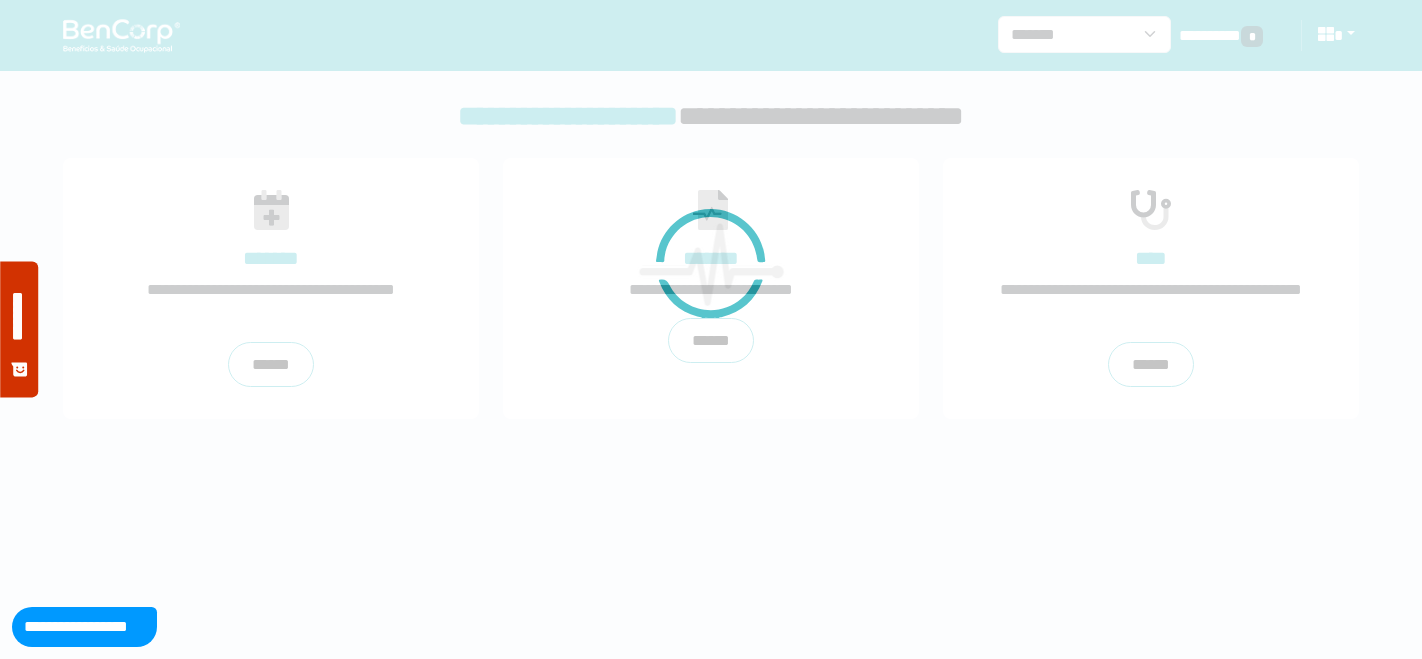 scroll, scrollTop: 0, scrollLeft: 0, axis: both 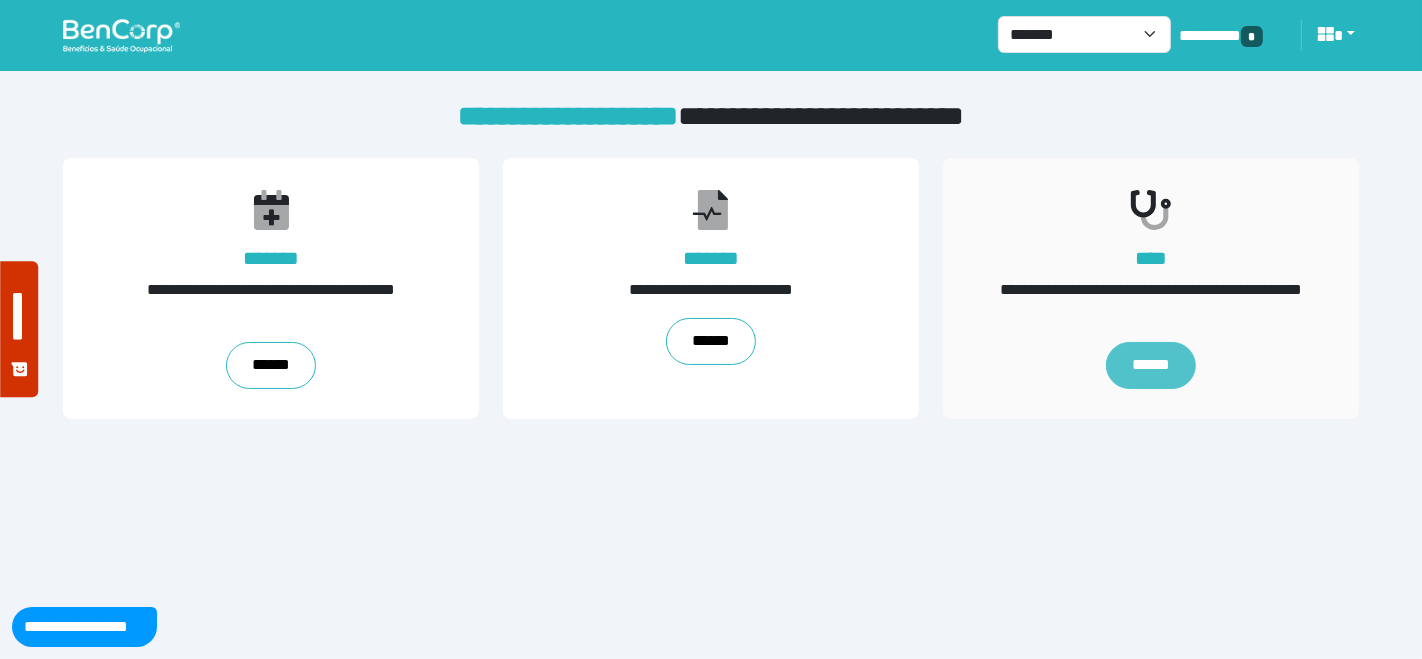 click on "******" at bounding box center (1151, 366) 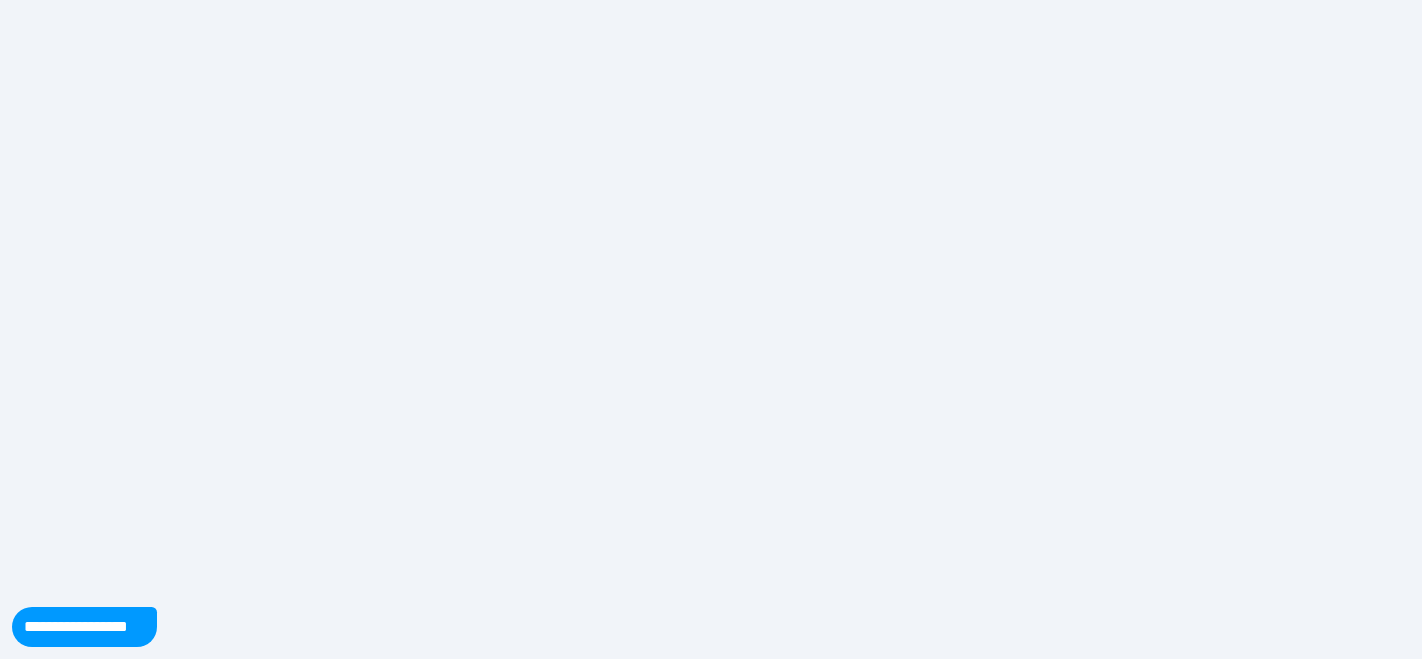 scroll, scrollTop: 0, scrollLeft: 0, axis: both 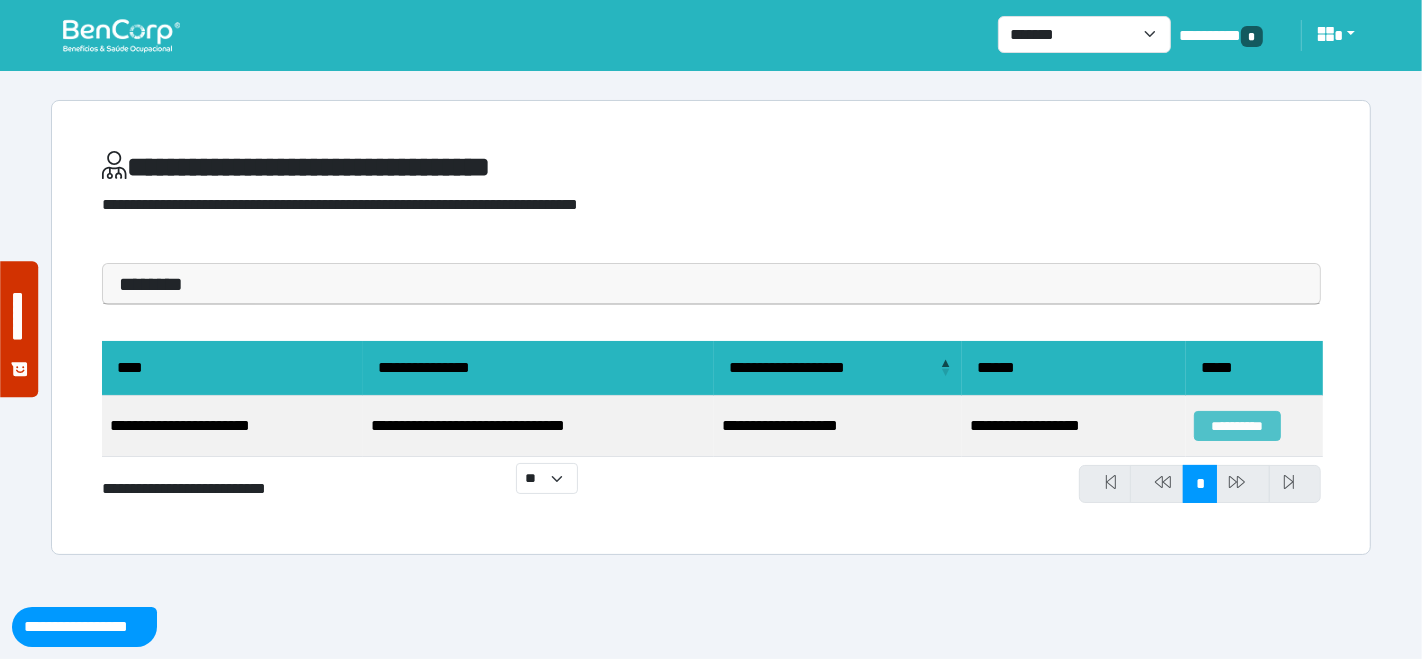 click on "**********" at bounding box center [1237, 426] 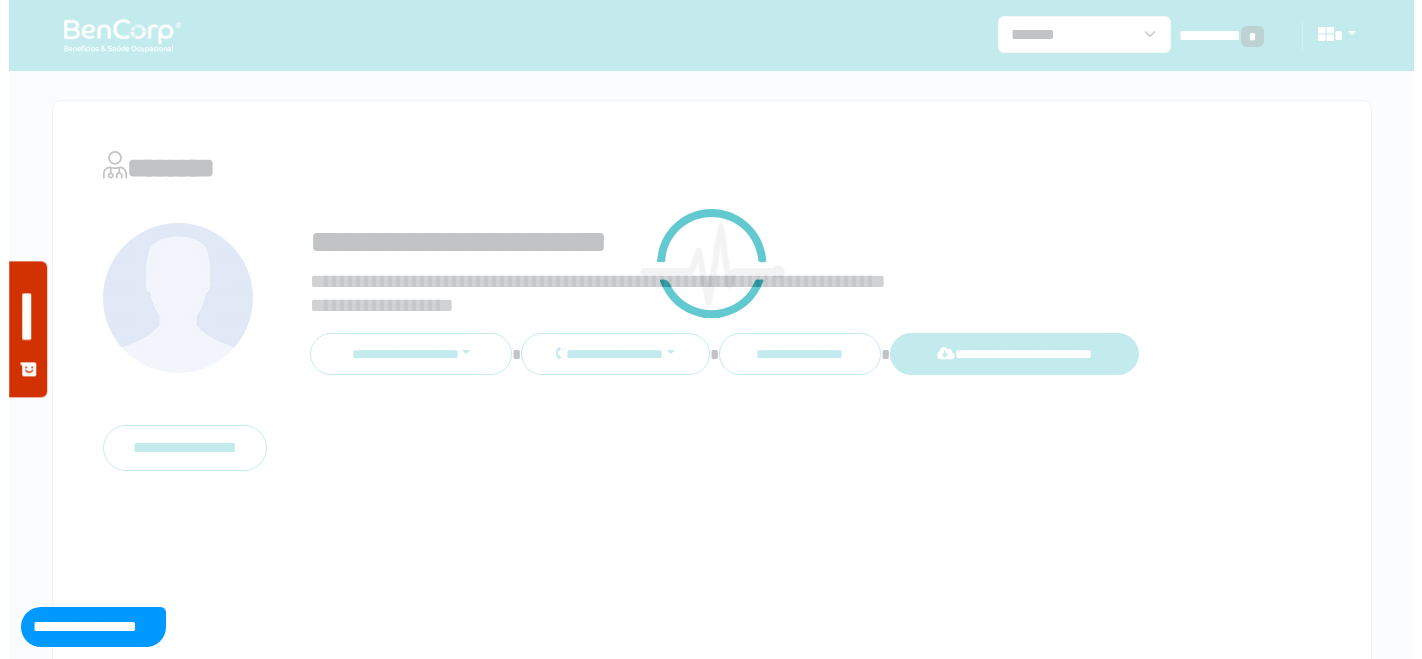 scroll, scrollTop: 0, scrollLeft: 0, axis: both 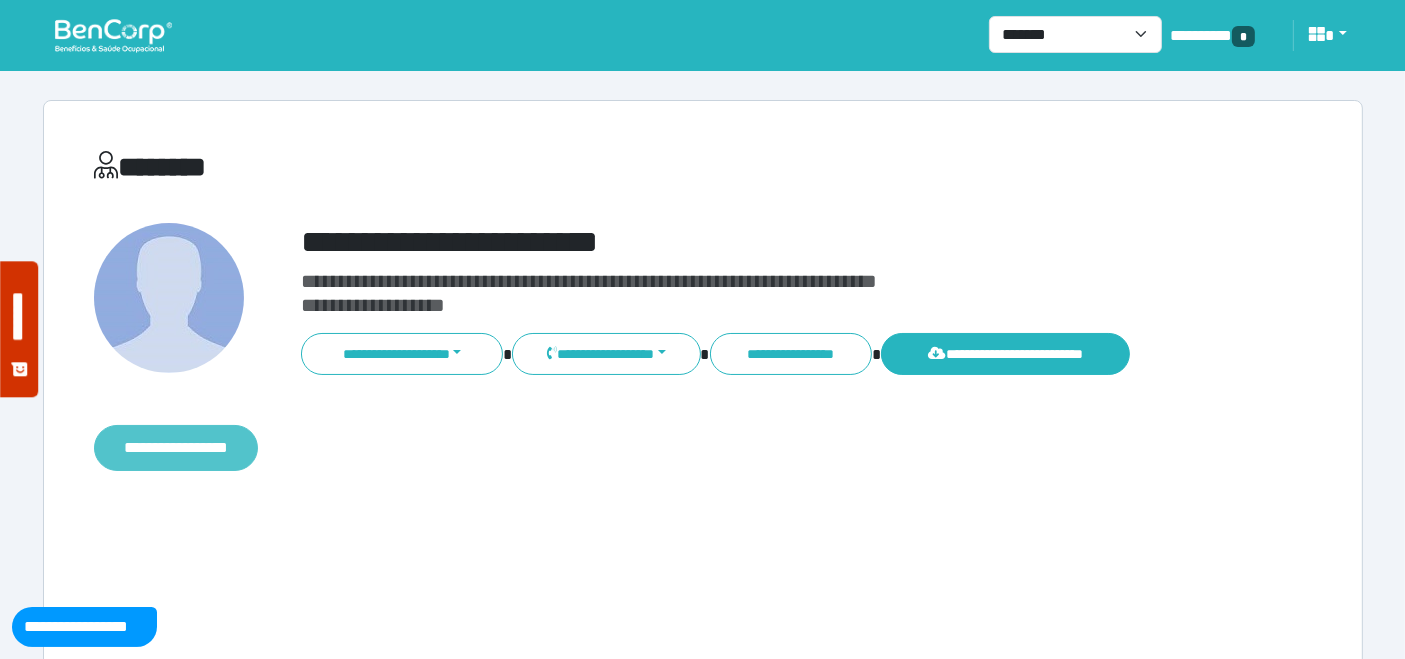 click on "**********" at bounding box center [176, 447] 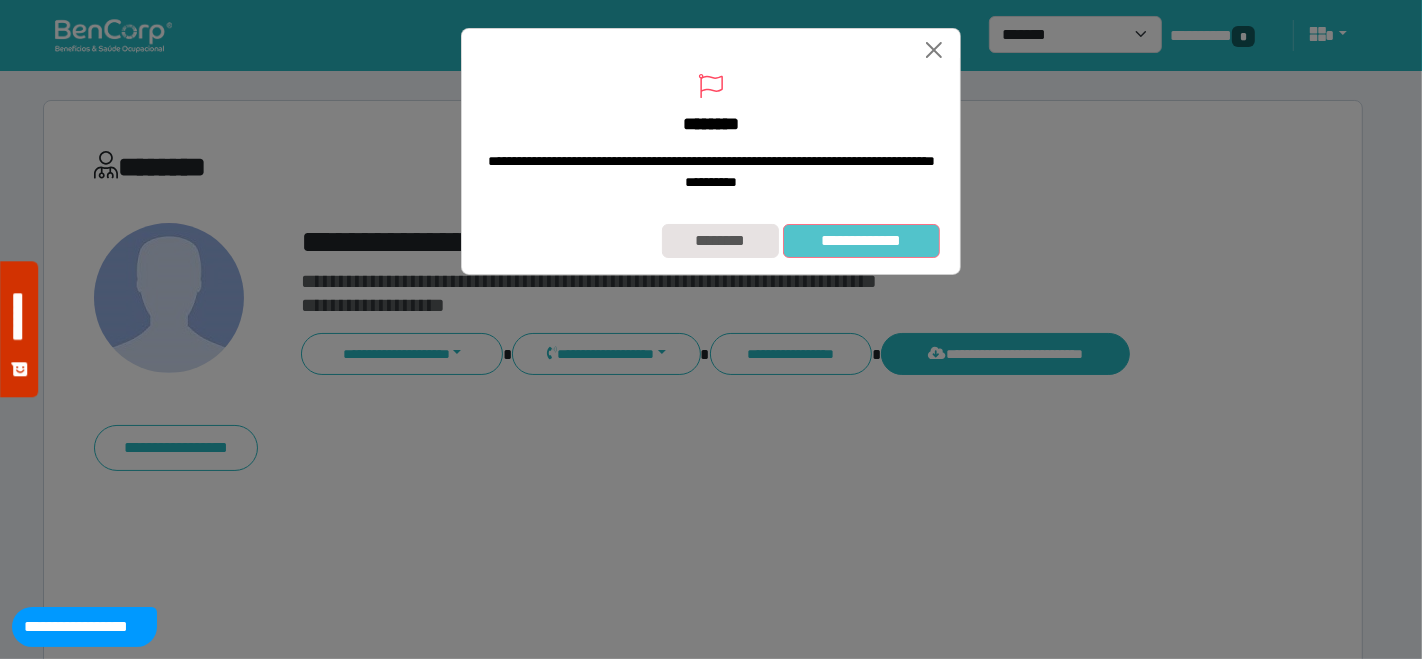click on "**********" at bounding box center [861, 240] 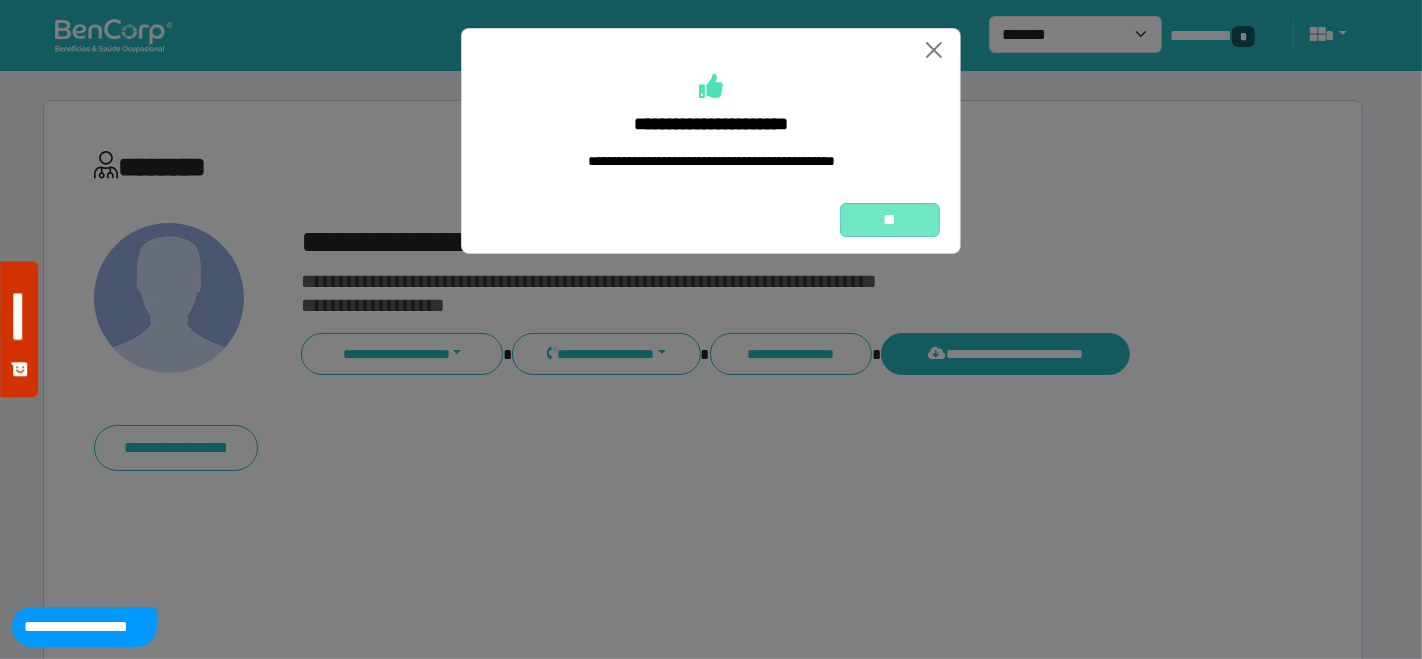 click on "**" at bounding box center [890, 219] 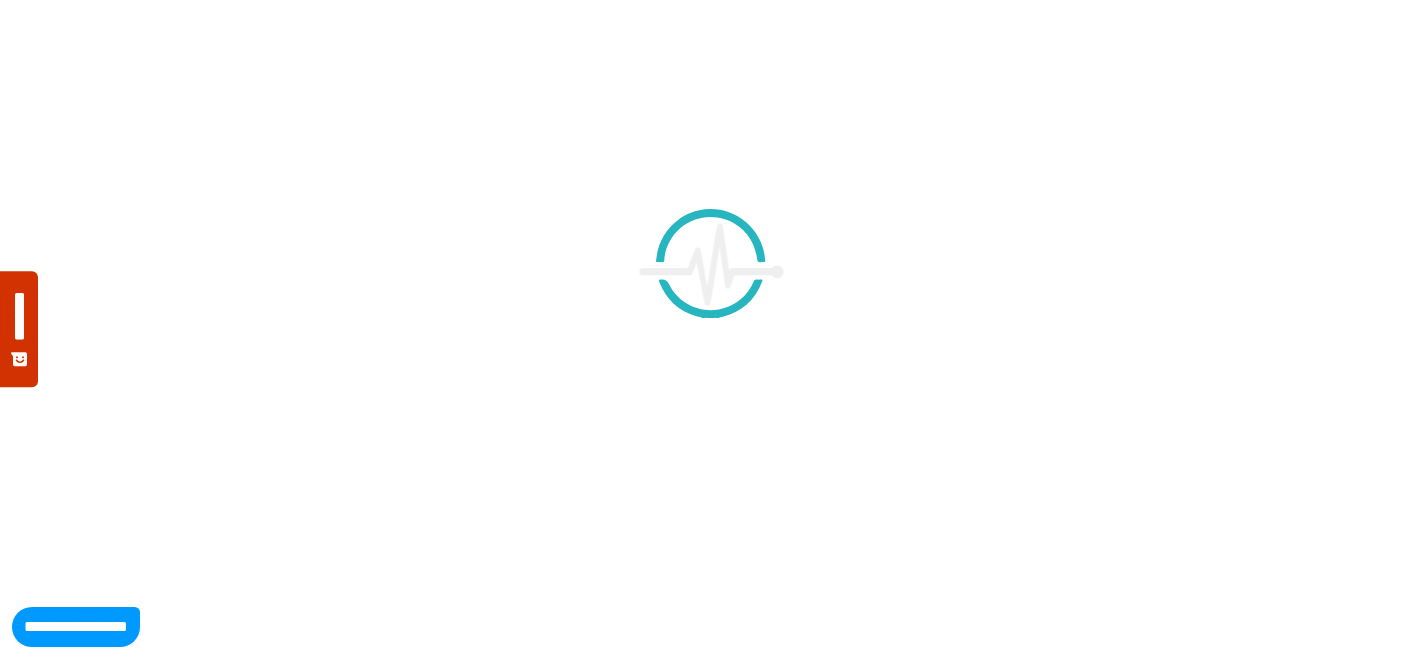 scroll, scrollTop: 0, scrollLeft: 0, axis: both 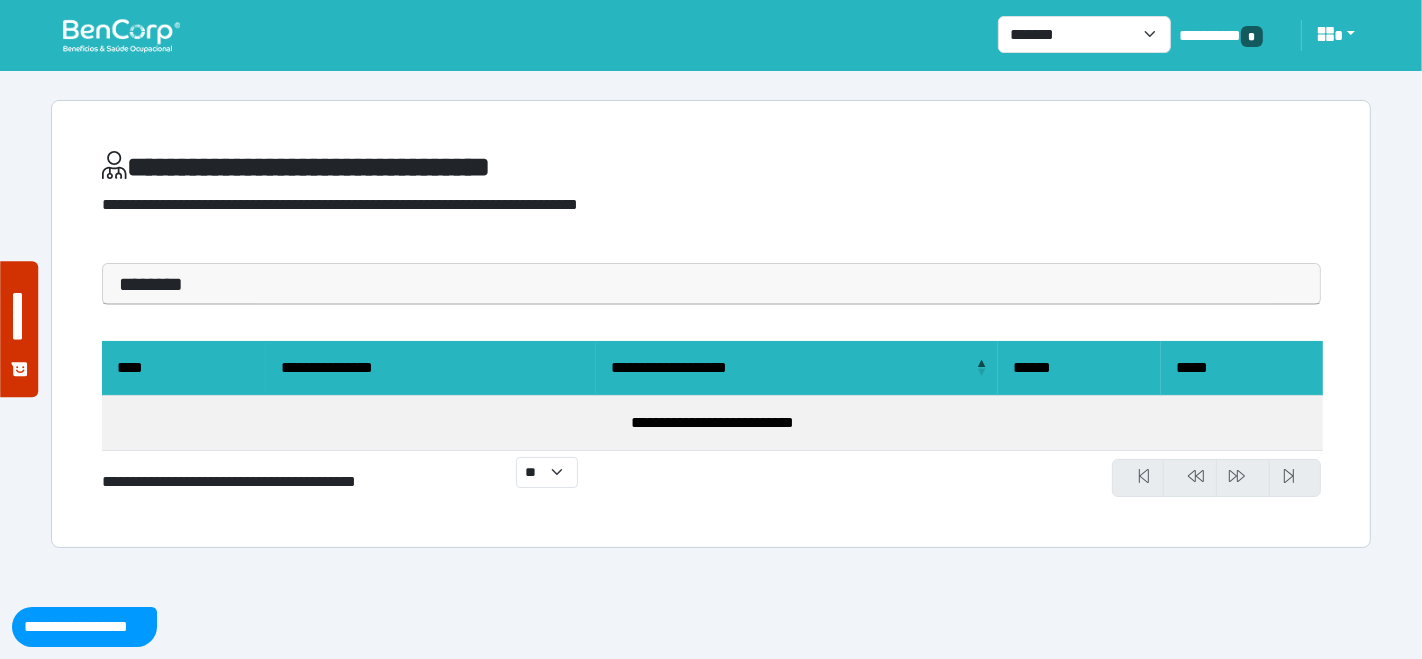 click at bounding box center [121, 35] 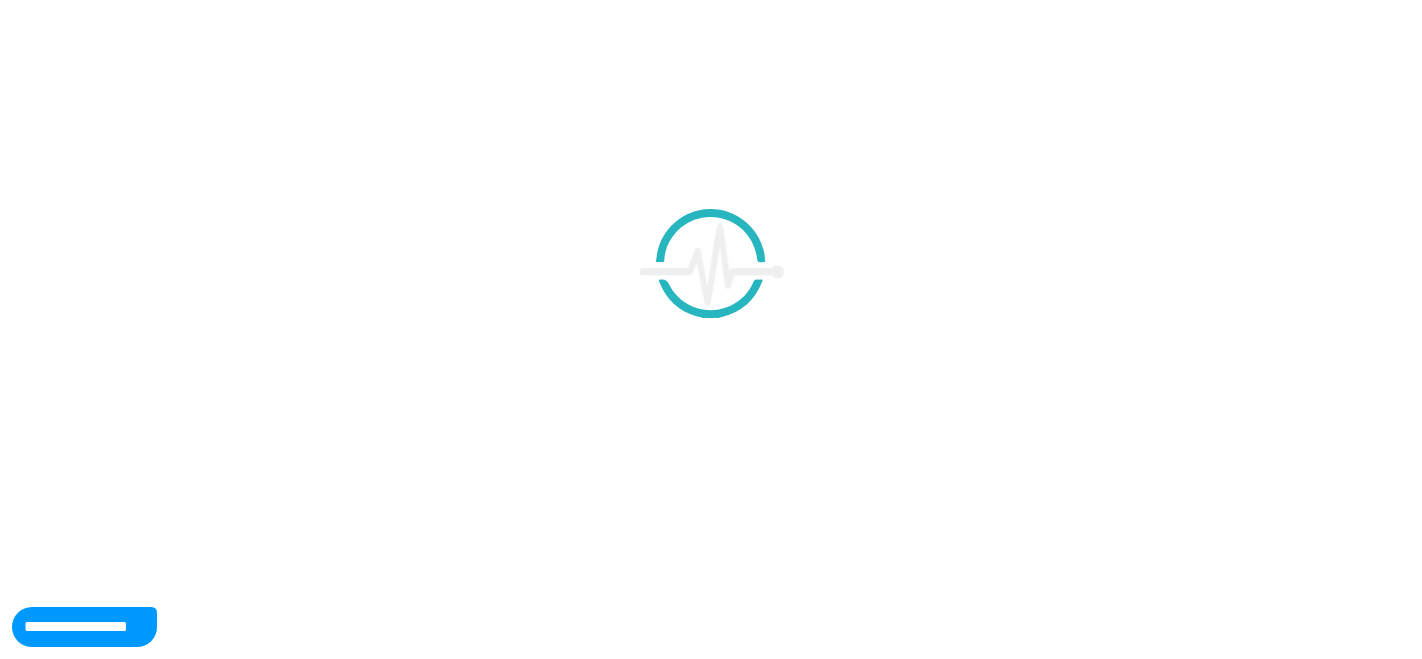 scroll, scrollTop: 0, scrollLeft: 0, axis: both 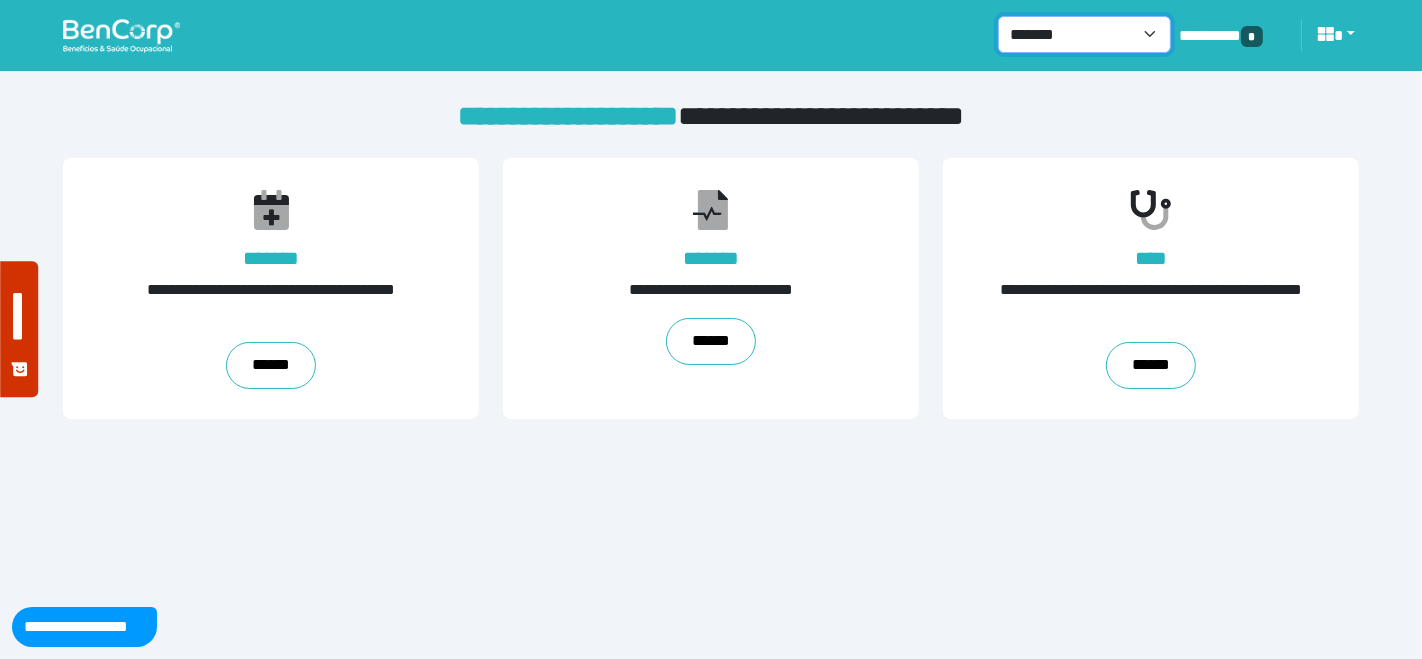 drag, startPoint x: 1144, startPoint y: 39, endPoint x: 1134, endPoint y: 48, distance: 13.453624 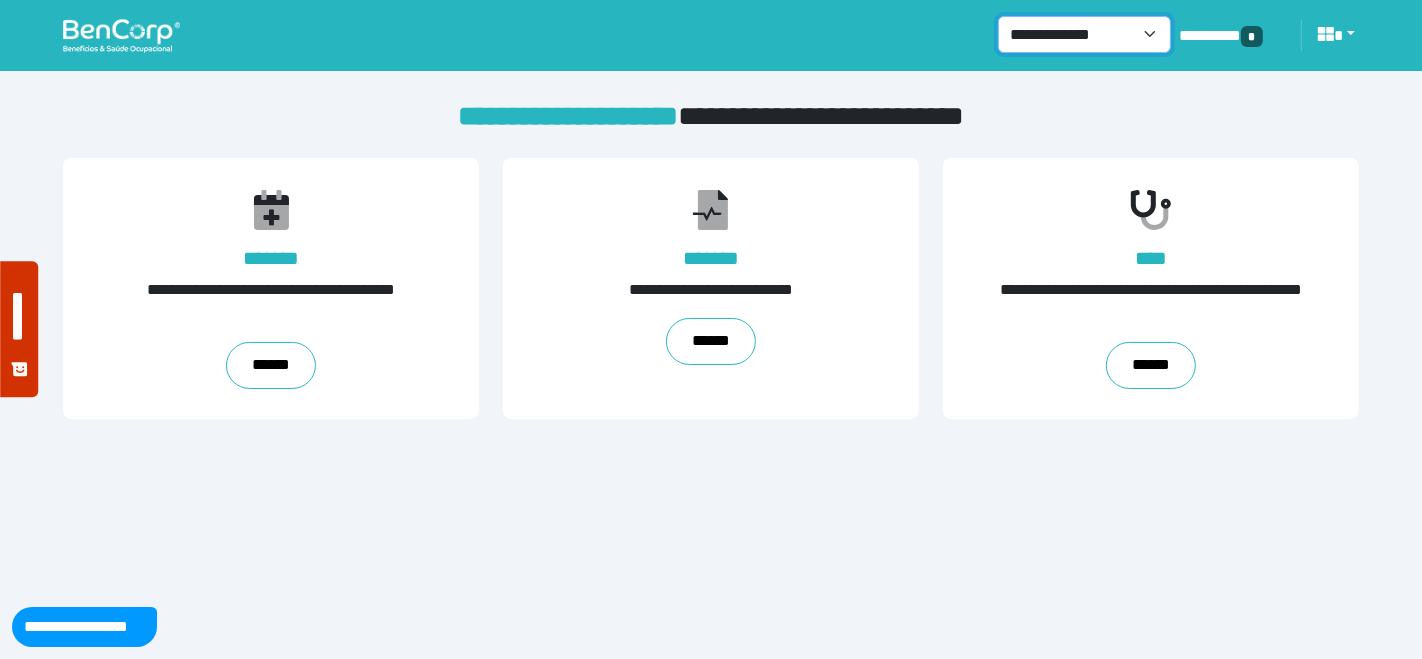 click on "**********" at bounding box center [1084, 34] 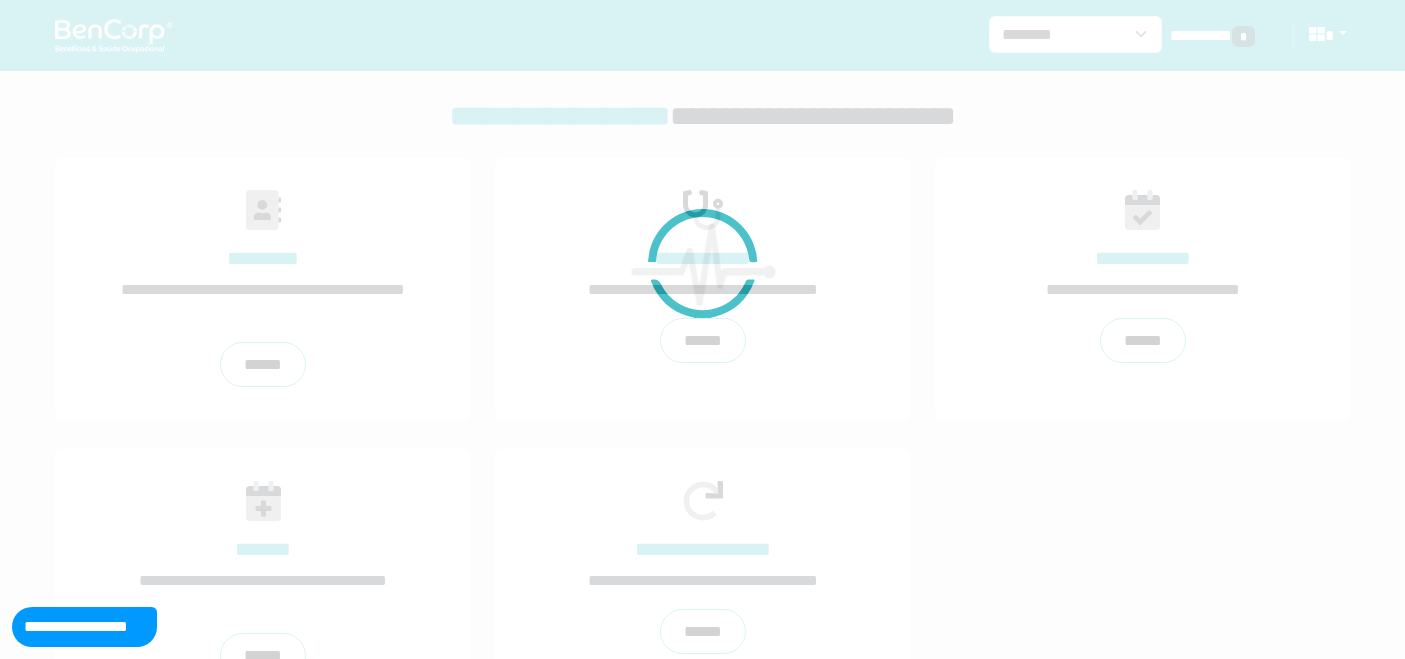 scroll, scrollTop: 0, scrollLeft: 0, axis: both 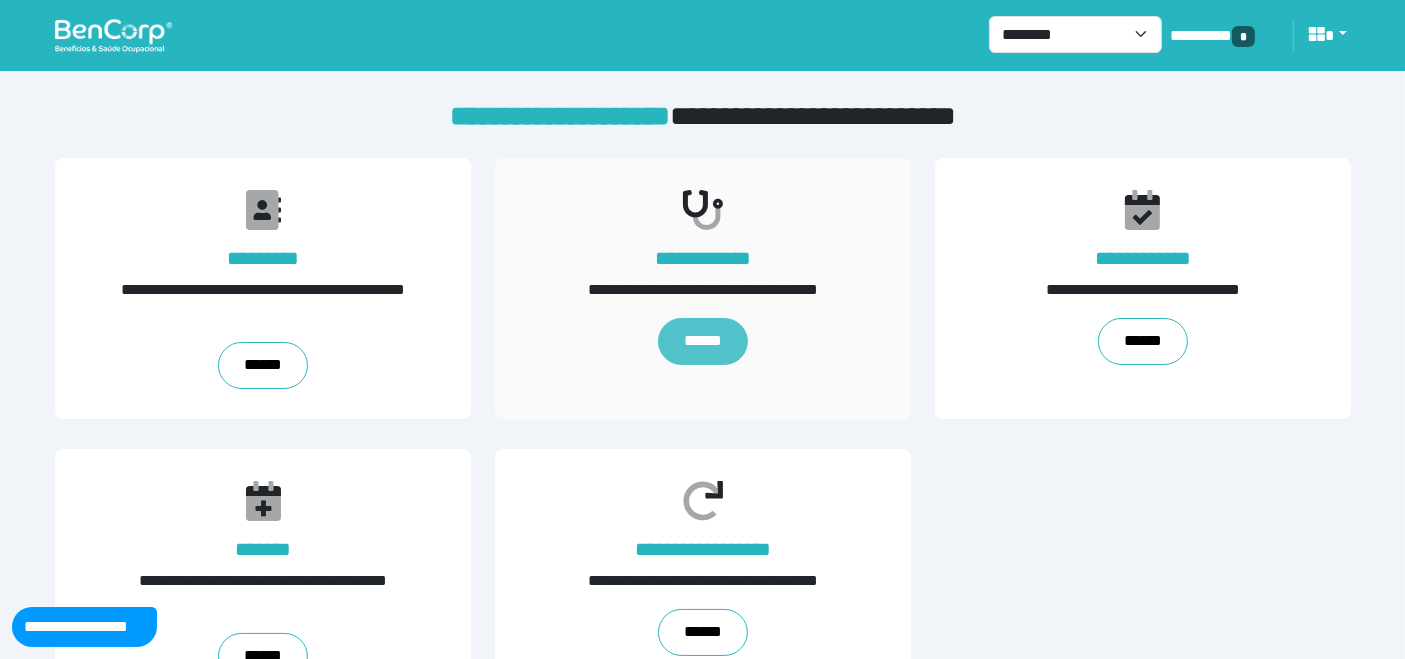 click on "******" at bounding box center [702, 342] 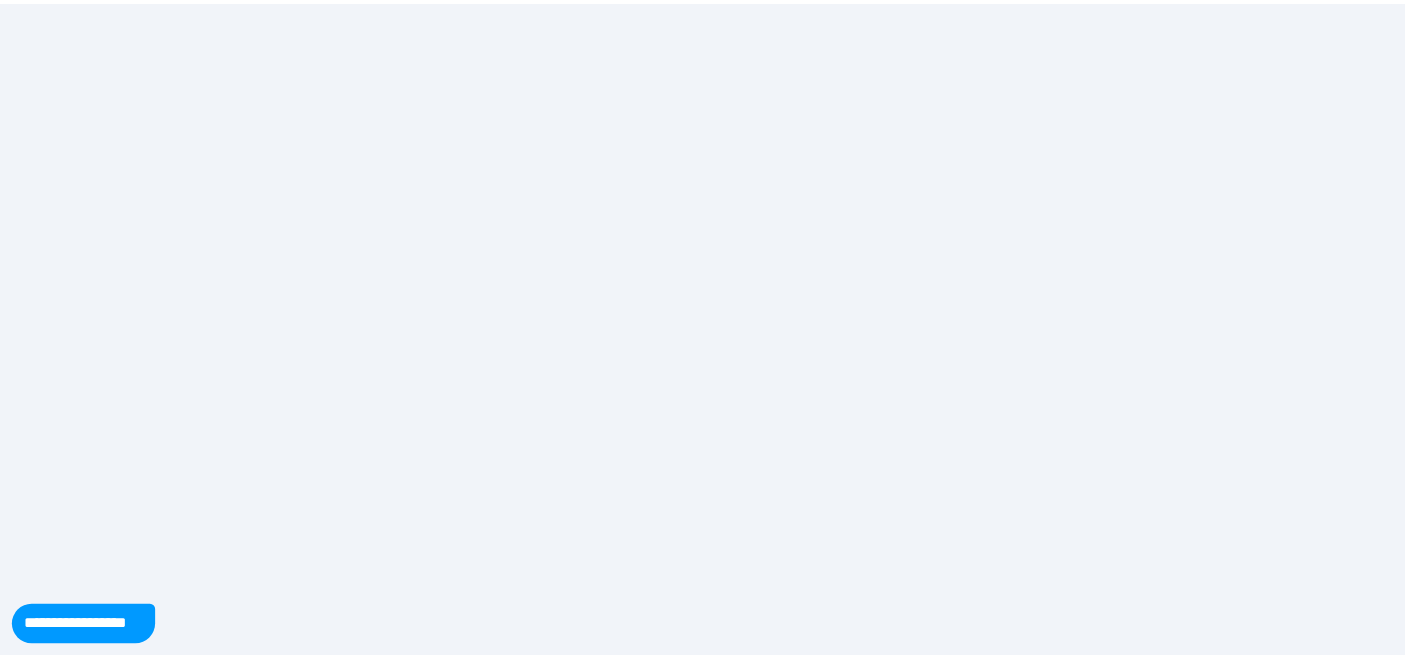 scroll, scrollTop: 0, scrollLeft: 0, axis: both 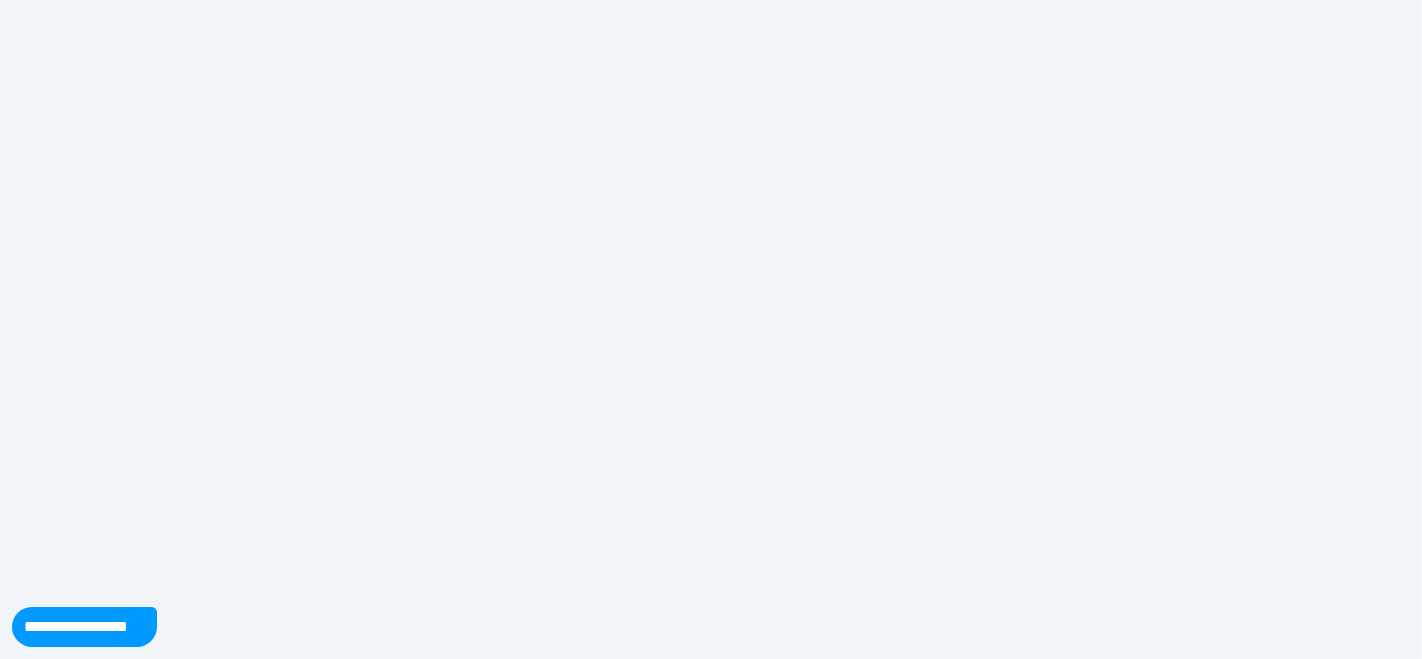 select 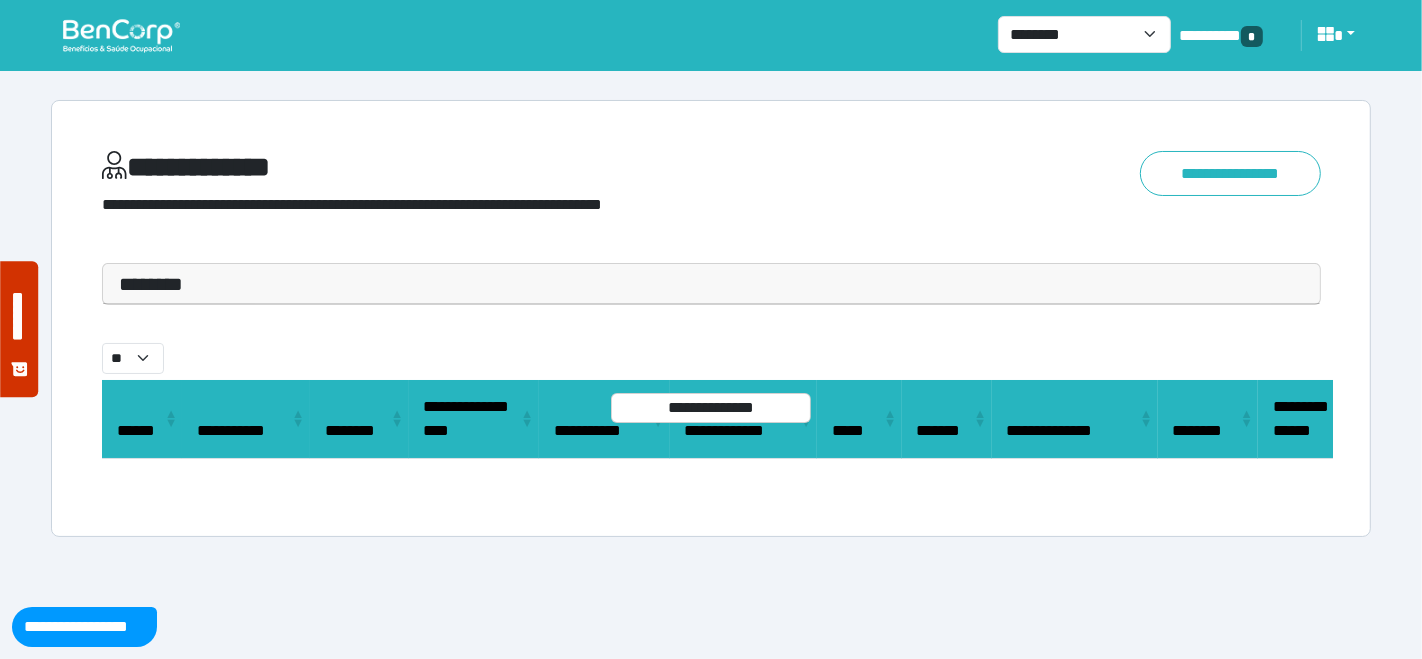 click on "********" at bounding box center (711, 284) 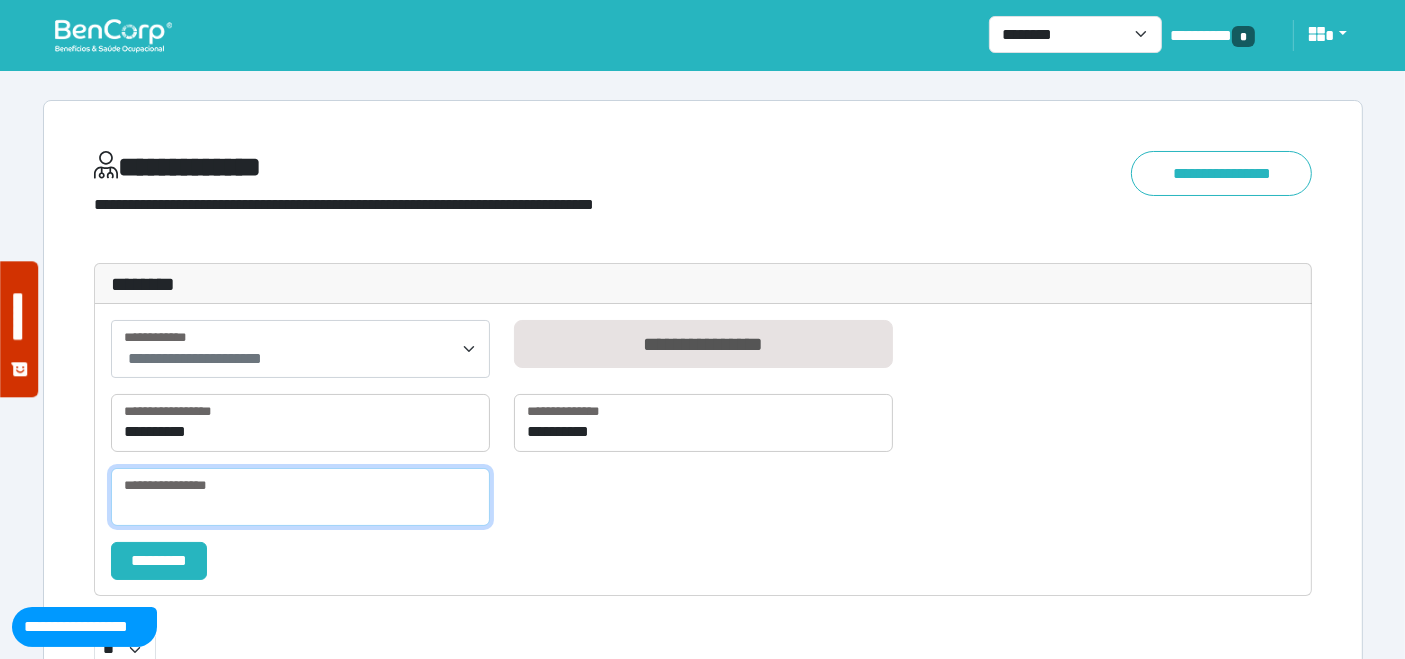 click at bounding box center [300, 497] 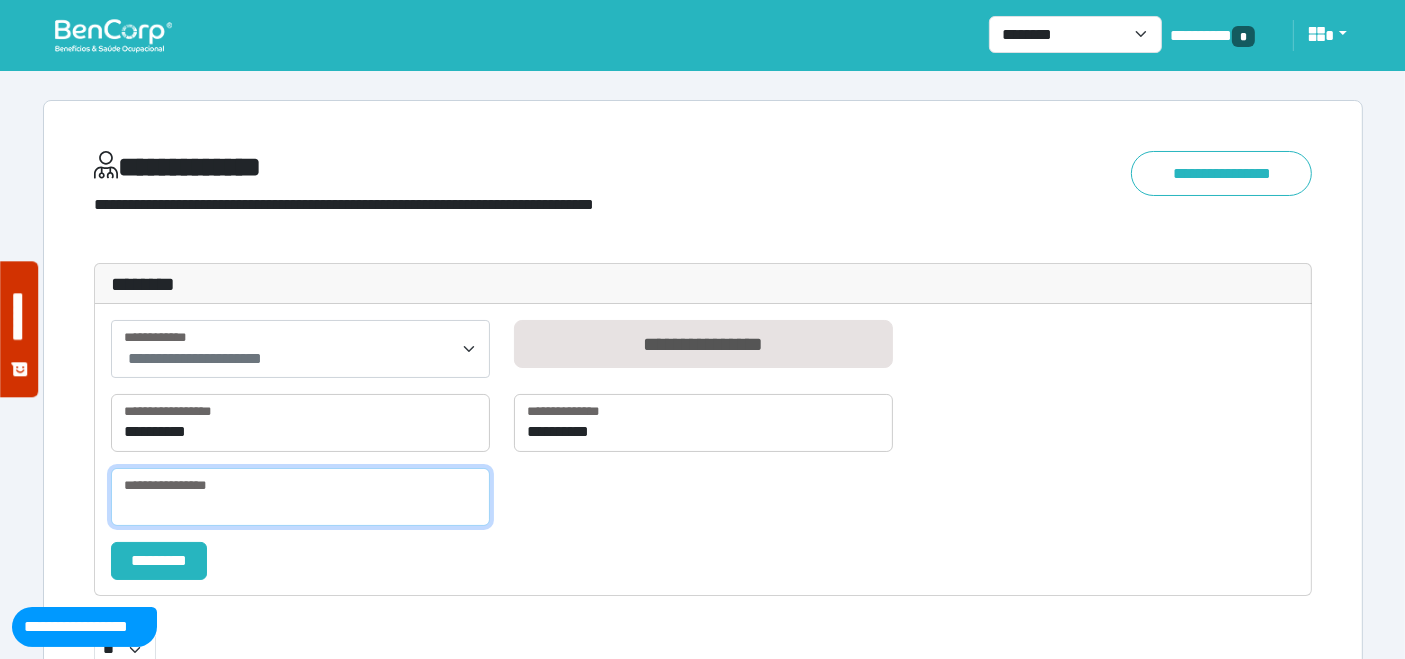 paste on "**********" 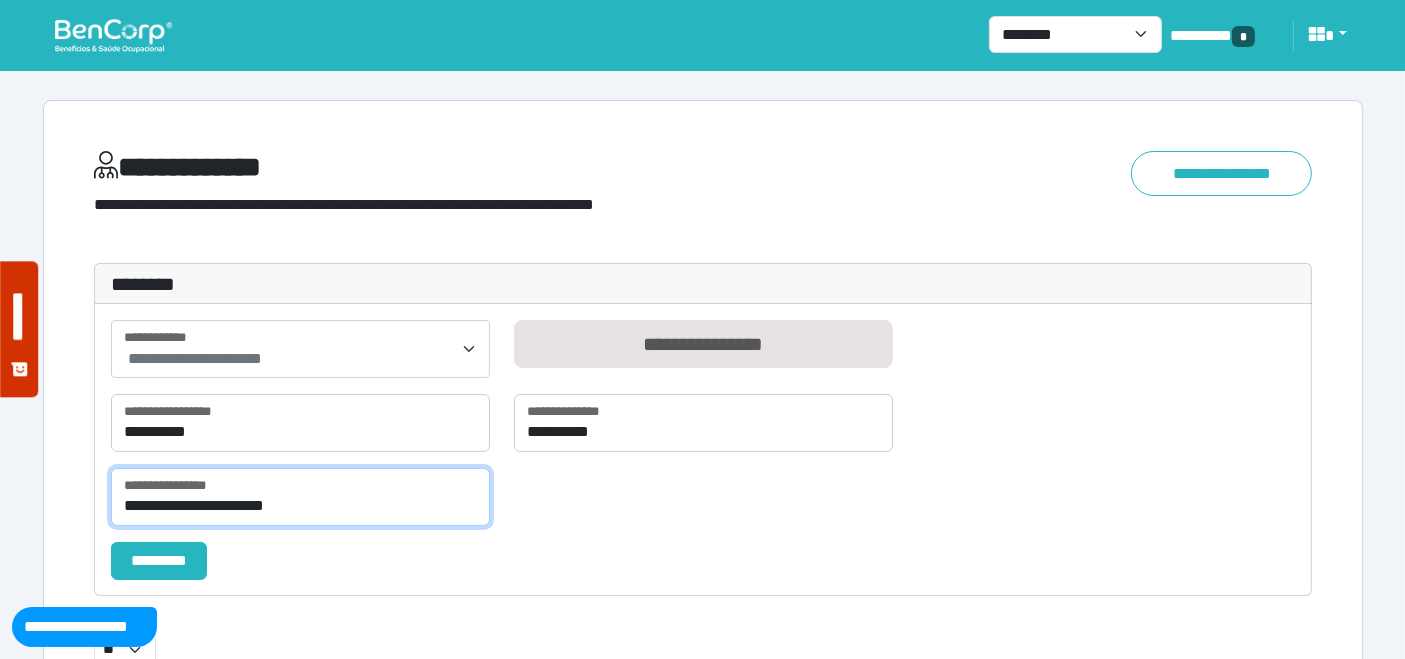 type on "**********" 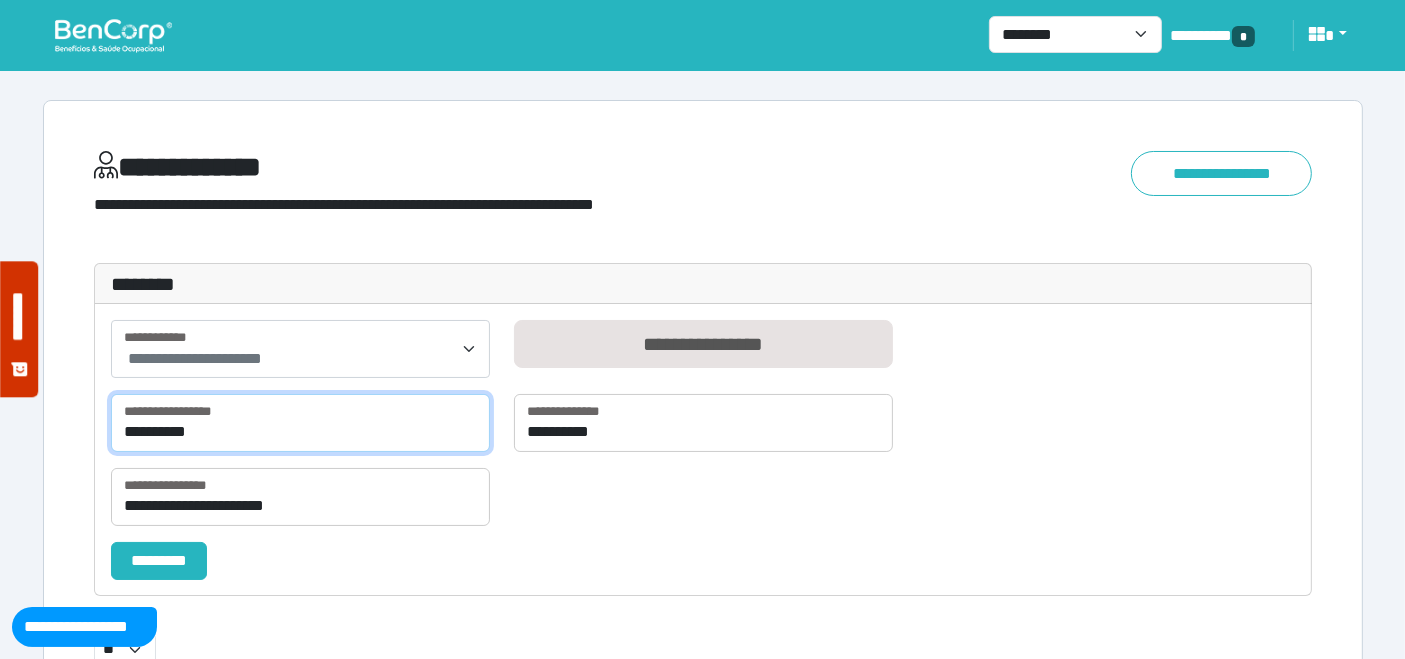 drag, startPoint x: 247, startPoint y: 423, endPoint x: 280, endPoint y: 409, distance: 35.846897 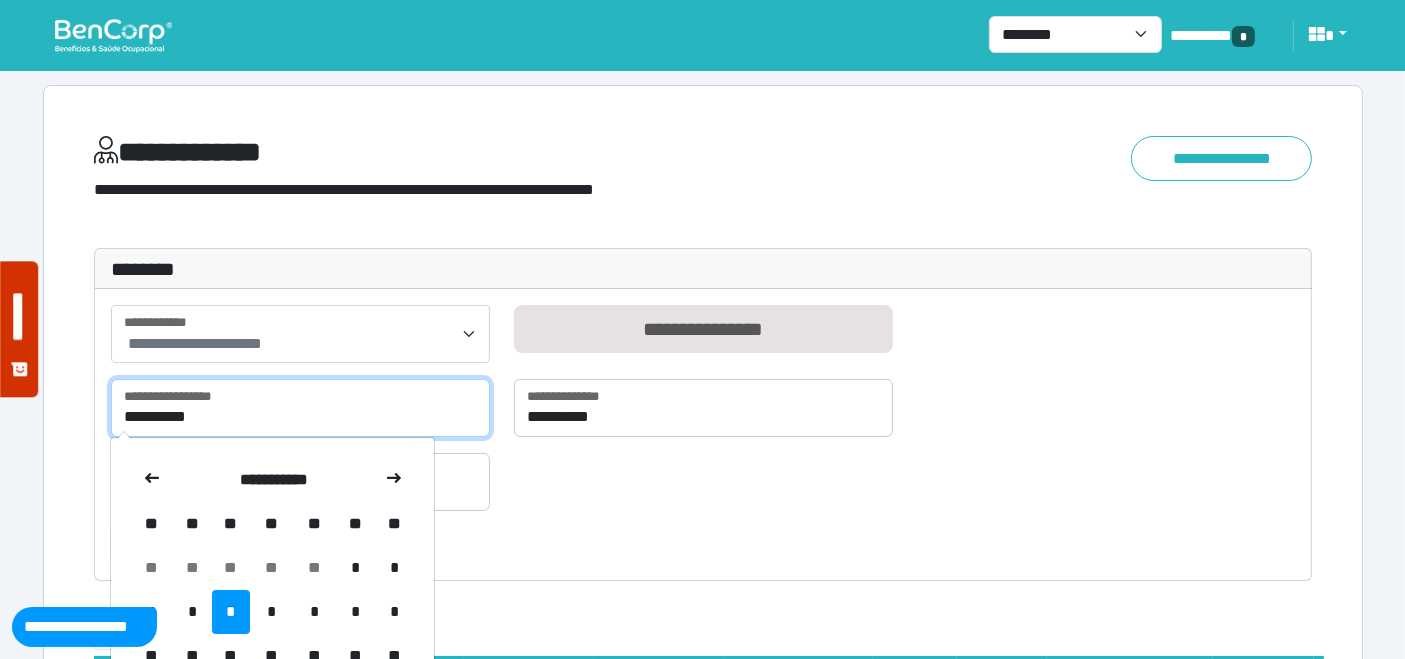 scroll, scrollTop: 222, scrollLeft: 0, axis: vertical 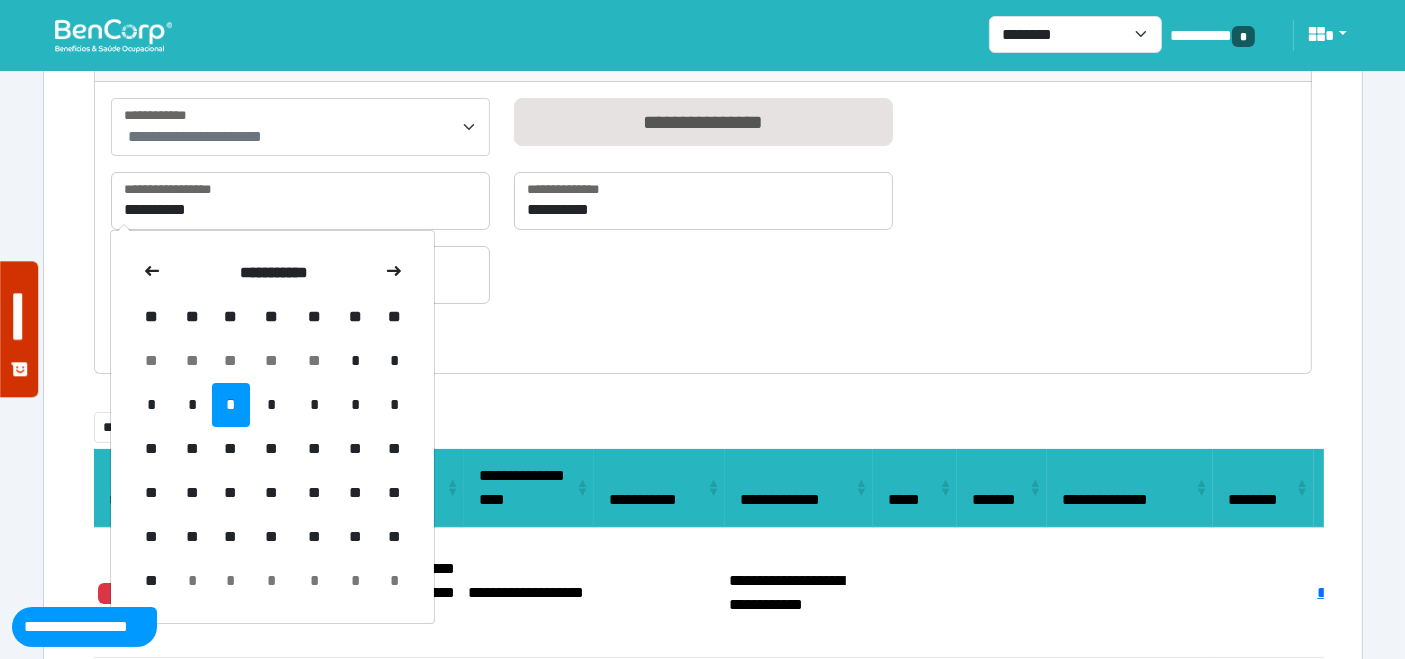drag, startPoint x: 317, startPoint y: 398, endPoint x: 420, endPoint y: 365, distance: 108.157295 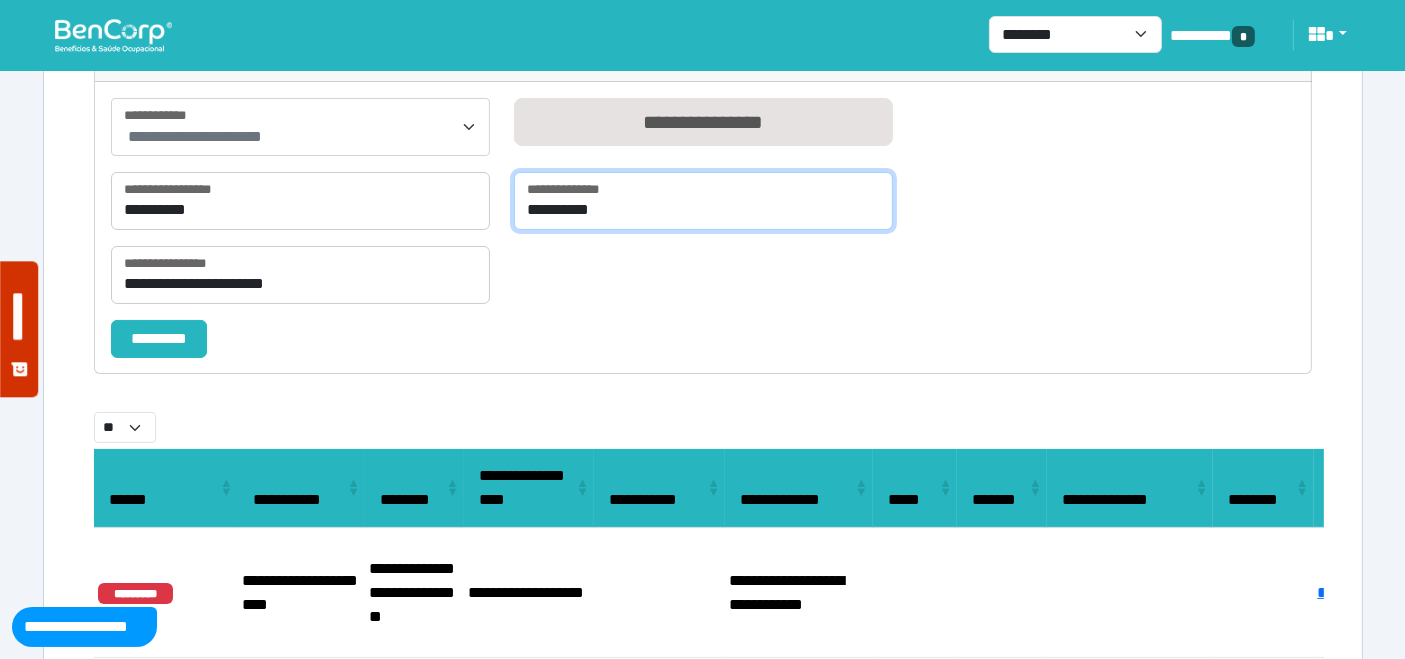 click on "**********" at bounding box center [703, 201] 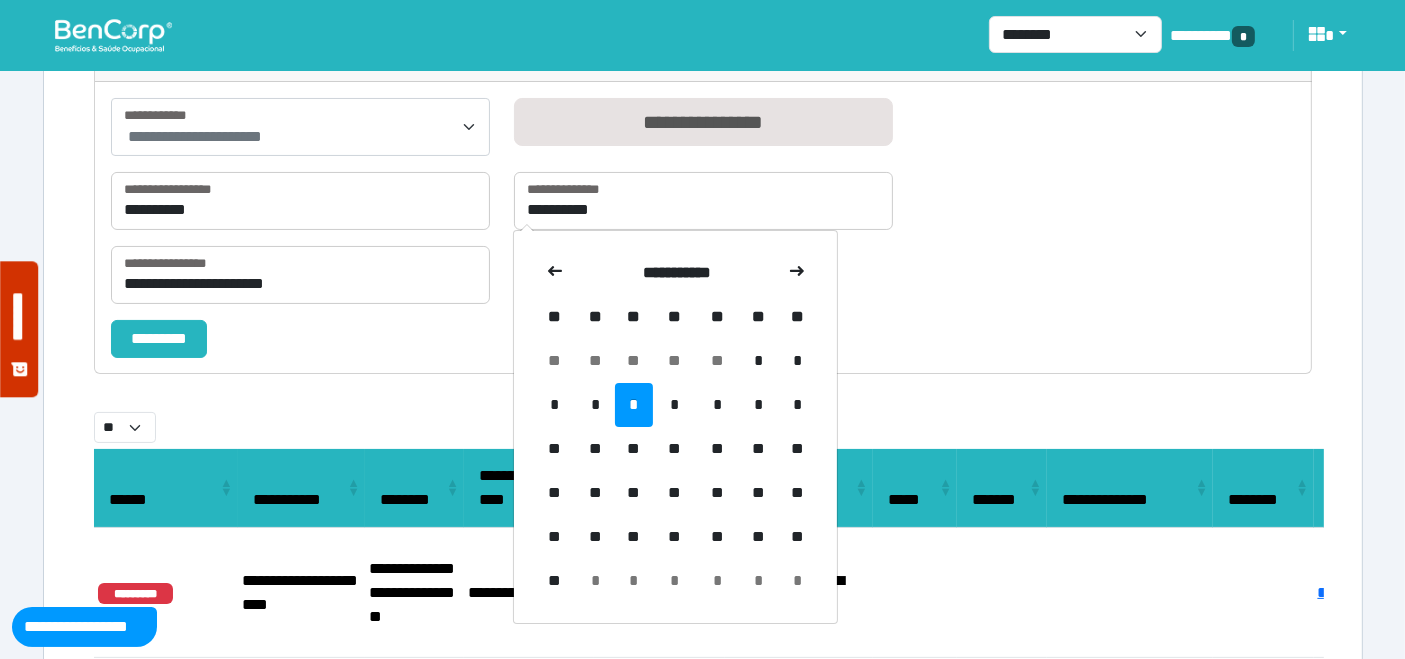 drag, startPoint x: 720, startPoint y: 400, endPoint x: 608, endPoint y: 385, distance: 113 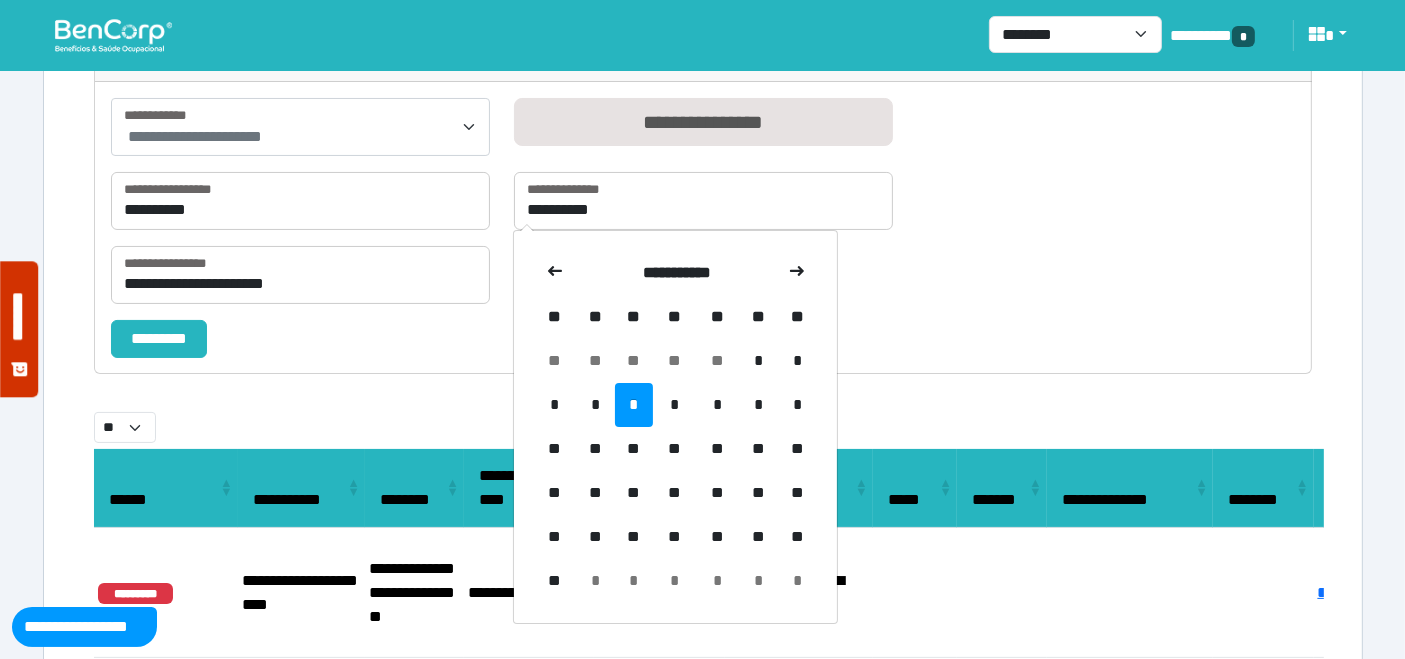 click on "*" at bounding box center [717, 405] 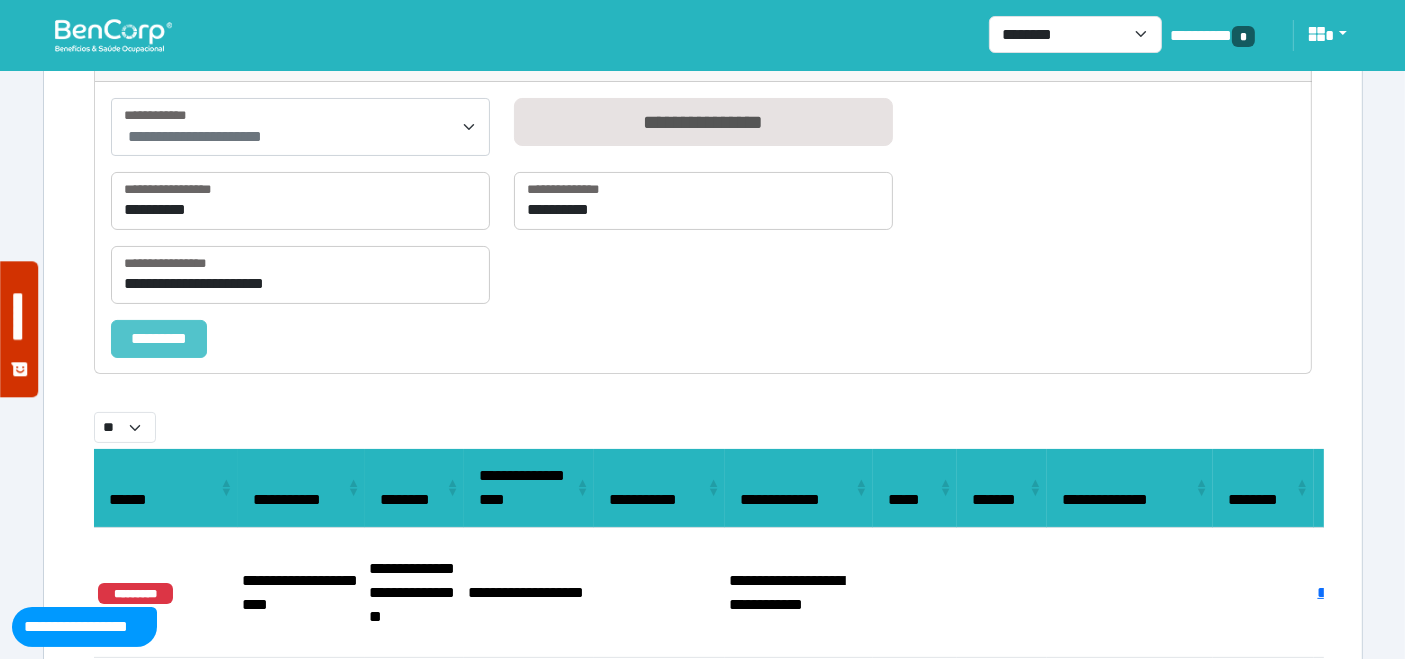 click on "*********" at bounding box center [159, 338] 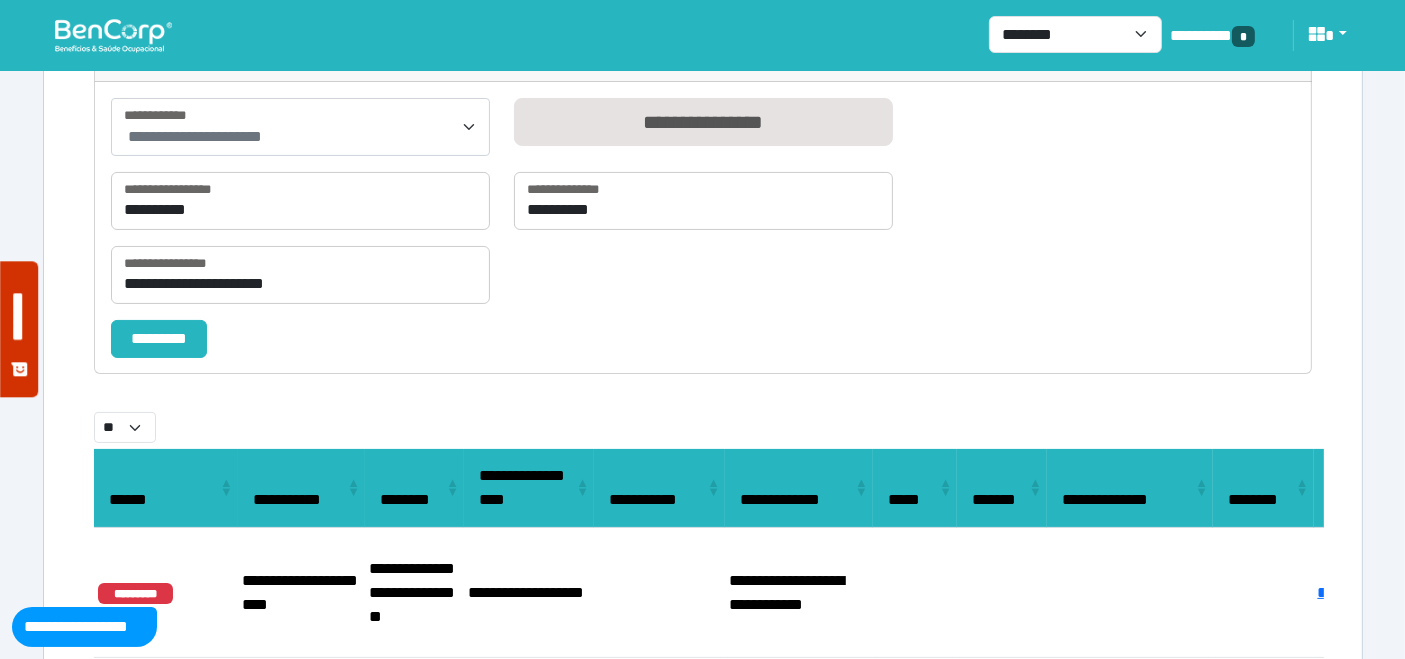 select on "**" 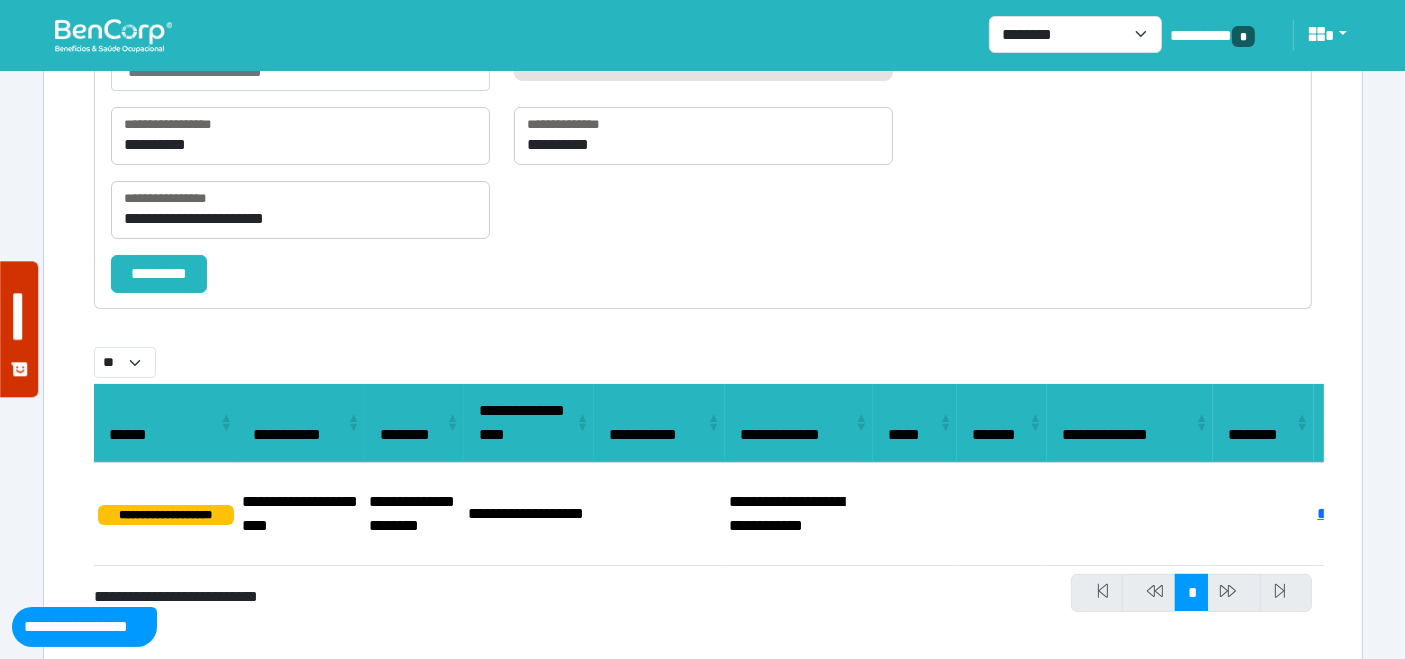 scroll, scrollTop: 320, scrollLeft: 0, axis: vertical 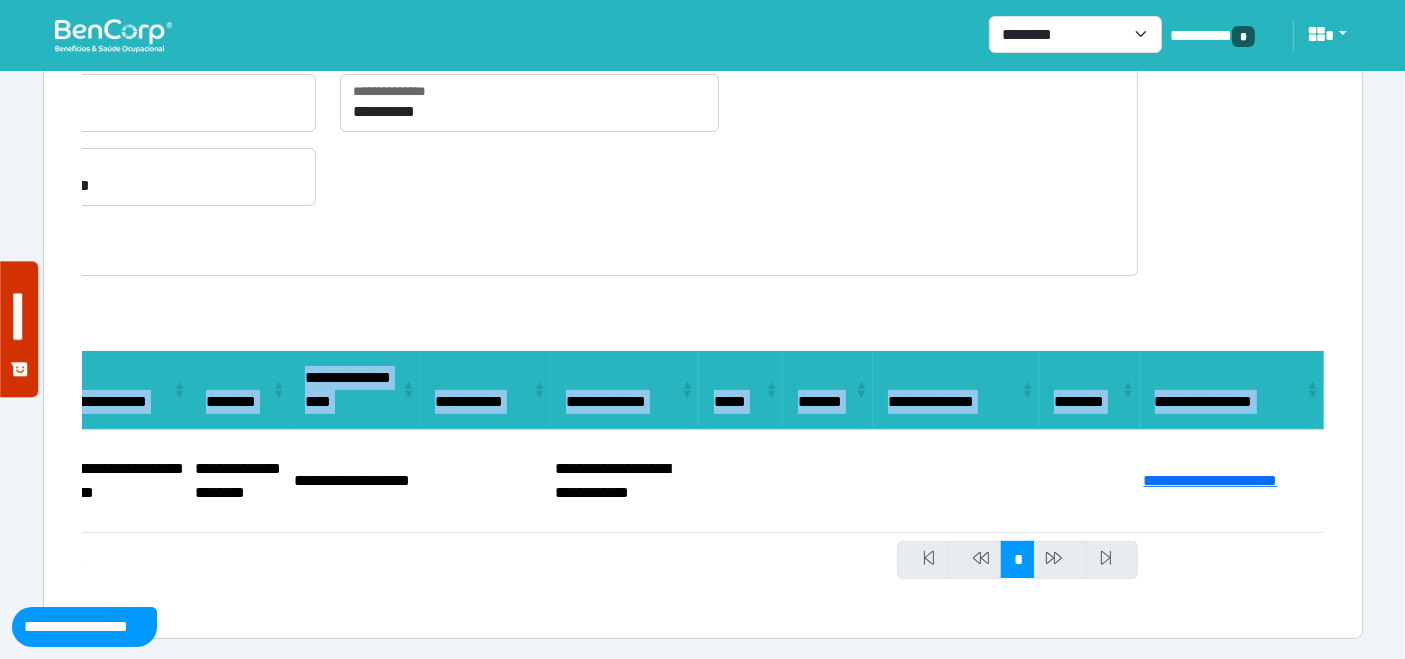 drag, startPoint x: 248, startPoint y: 478, endPoint x: 1421, endPoint y: 507, distance: 1173.3584 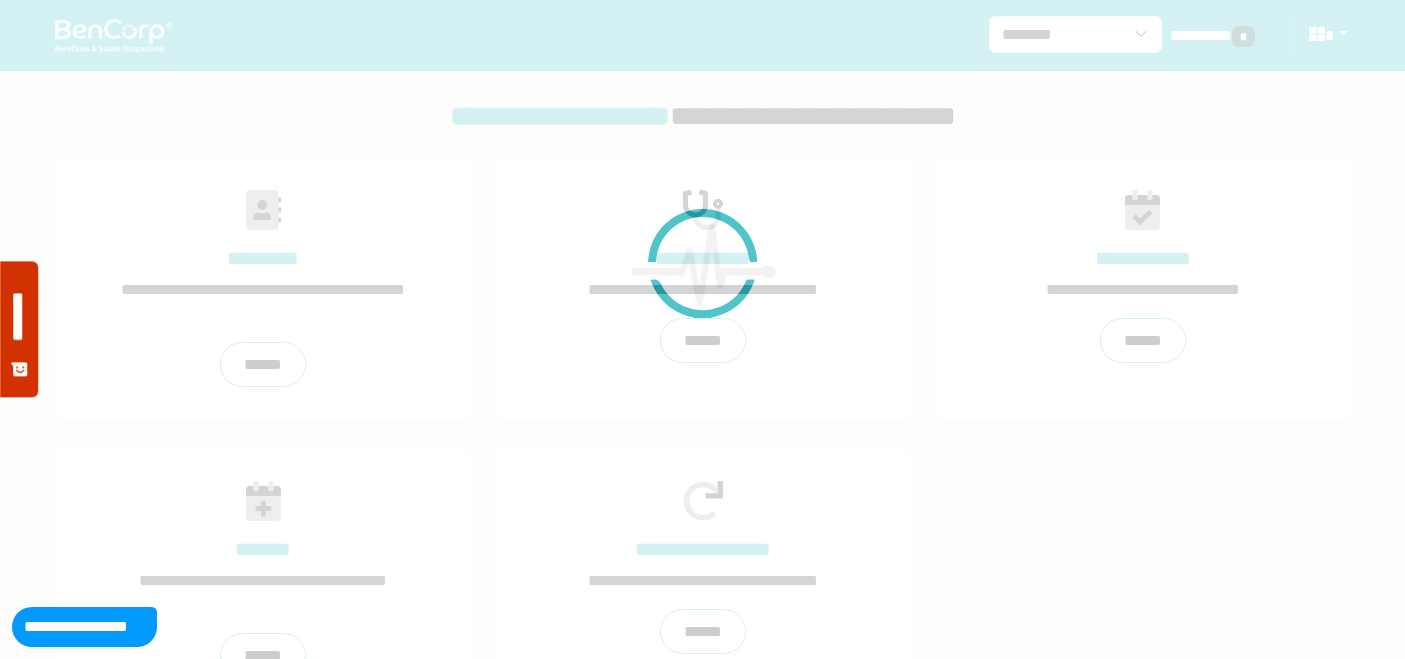 scroll, scrollTop: 0, scrollLeft: 0, axis: both 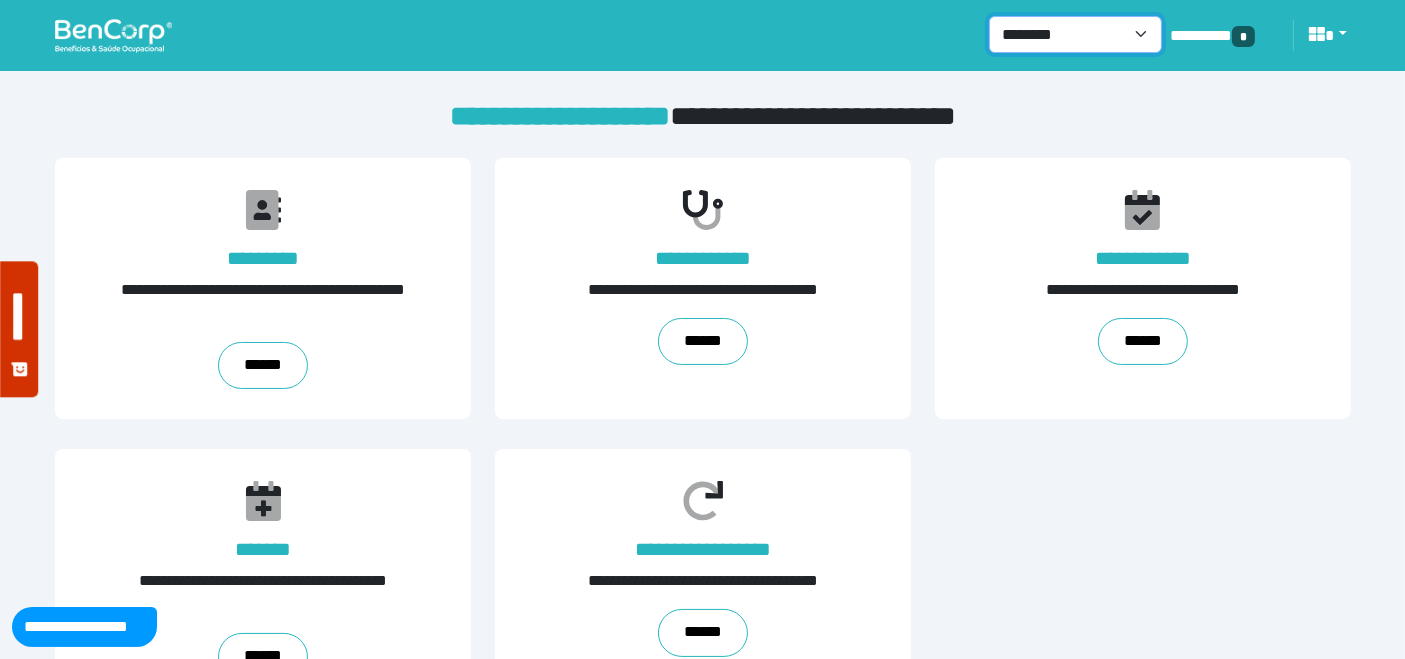 drag, startPoint x: 1136, startPoint y: 30, endPoint x: 1111, endPoint y: 52, distance: 33.30165 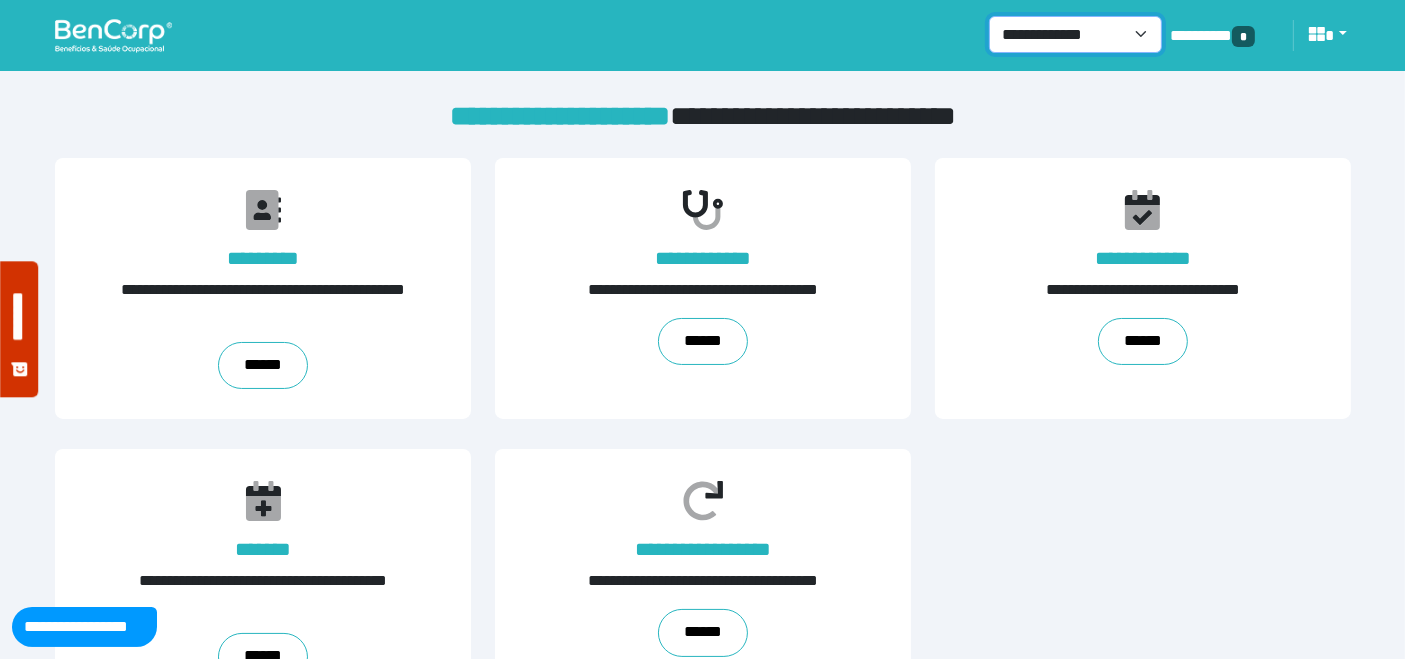 click on "**********" at bounding box center [1075, 34] 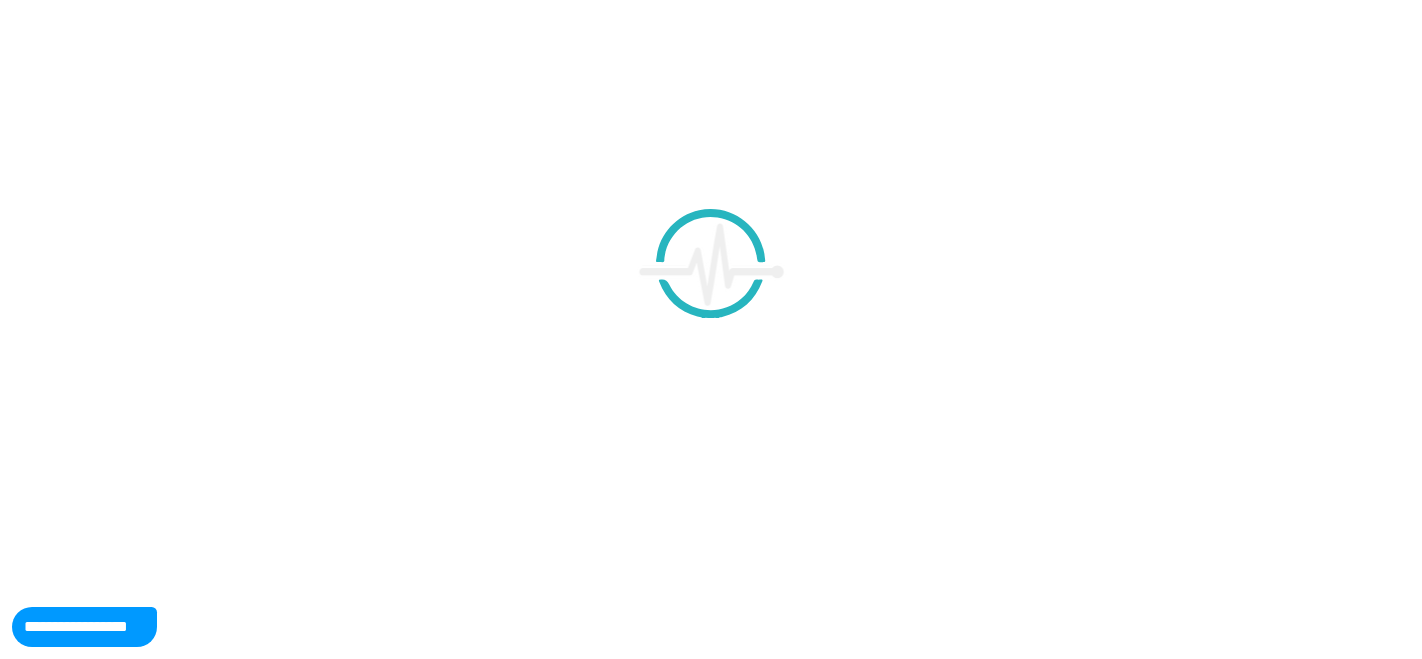 scroll, scrollTop: 0, scrollLeft: 0, axis: both 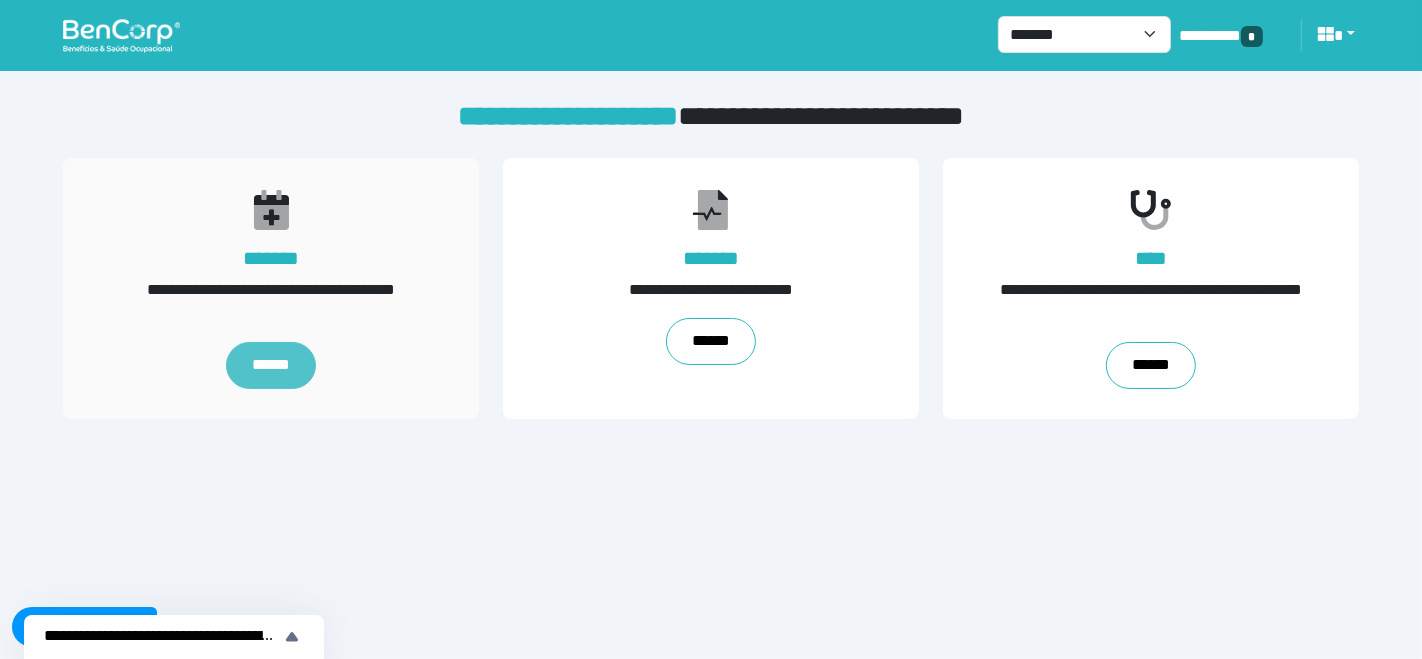 click on "******" at bounding box center [271, 366] 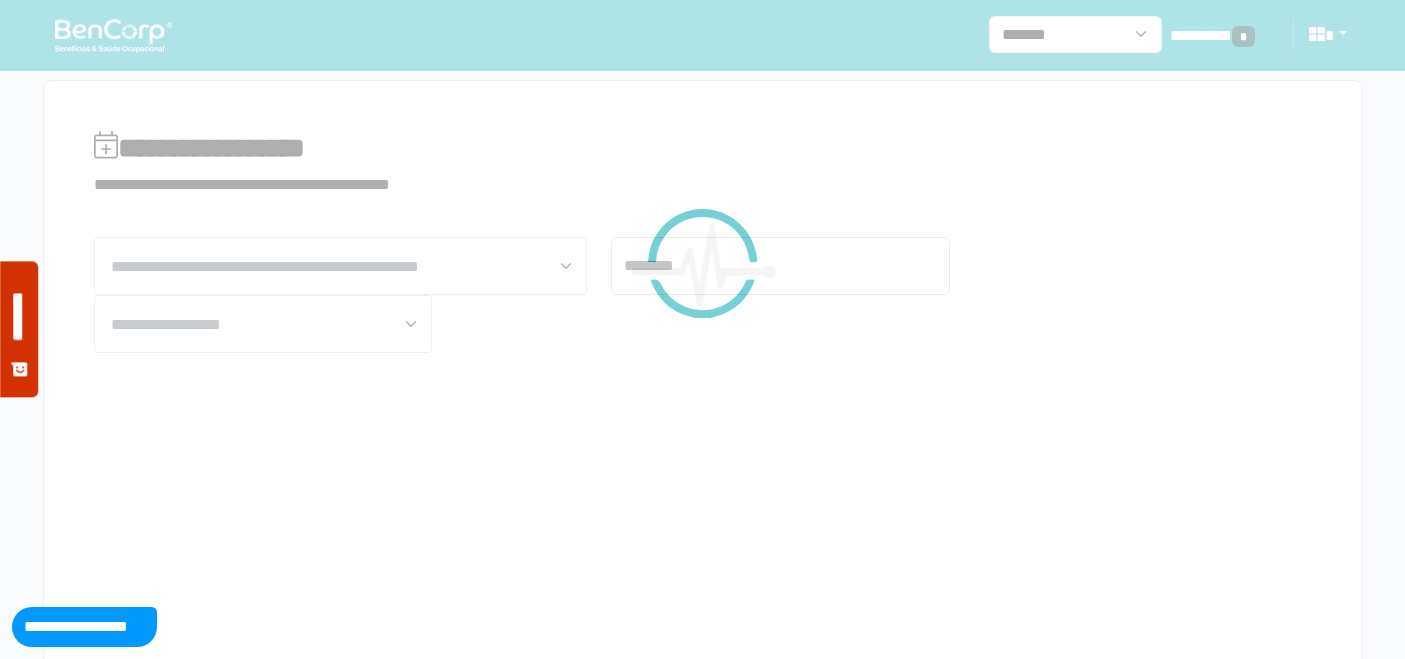 scroll, scrollTop: 0, scrollLeft: 0, axis: both 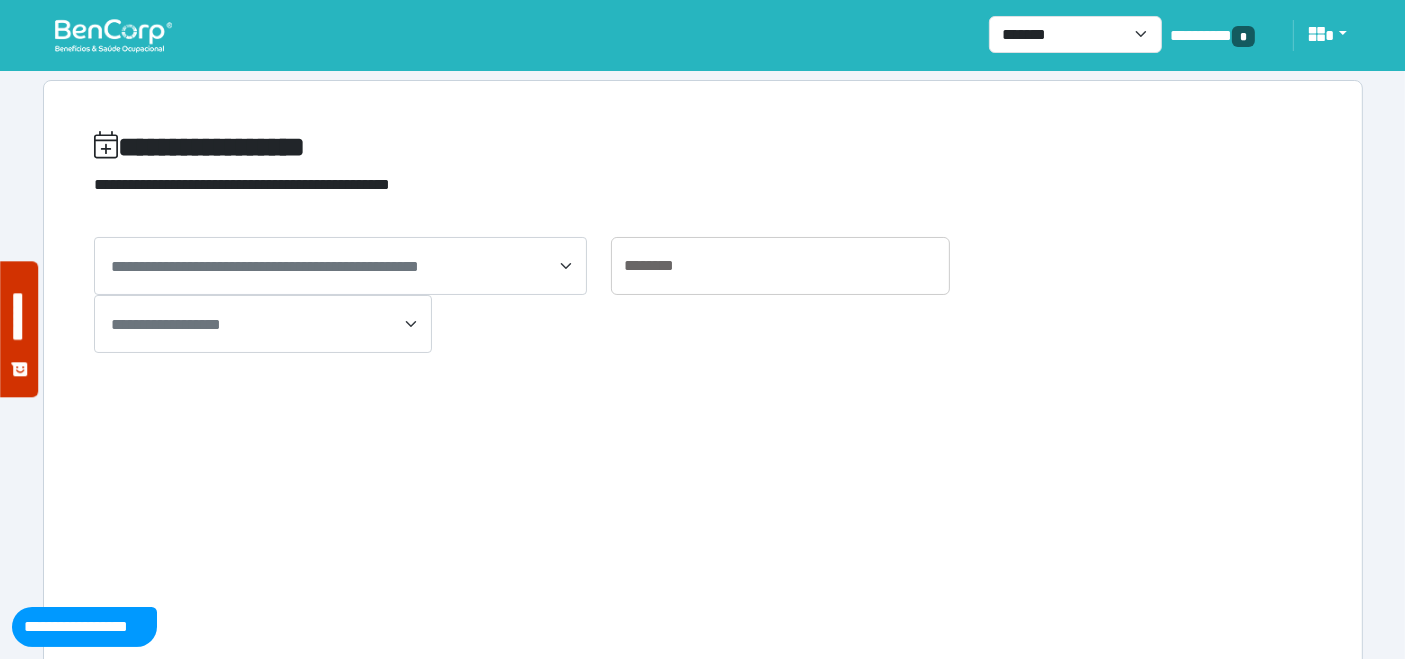click on "**********" at bounding box center (341, 266) 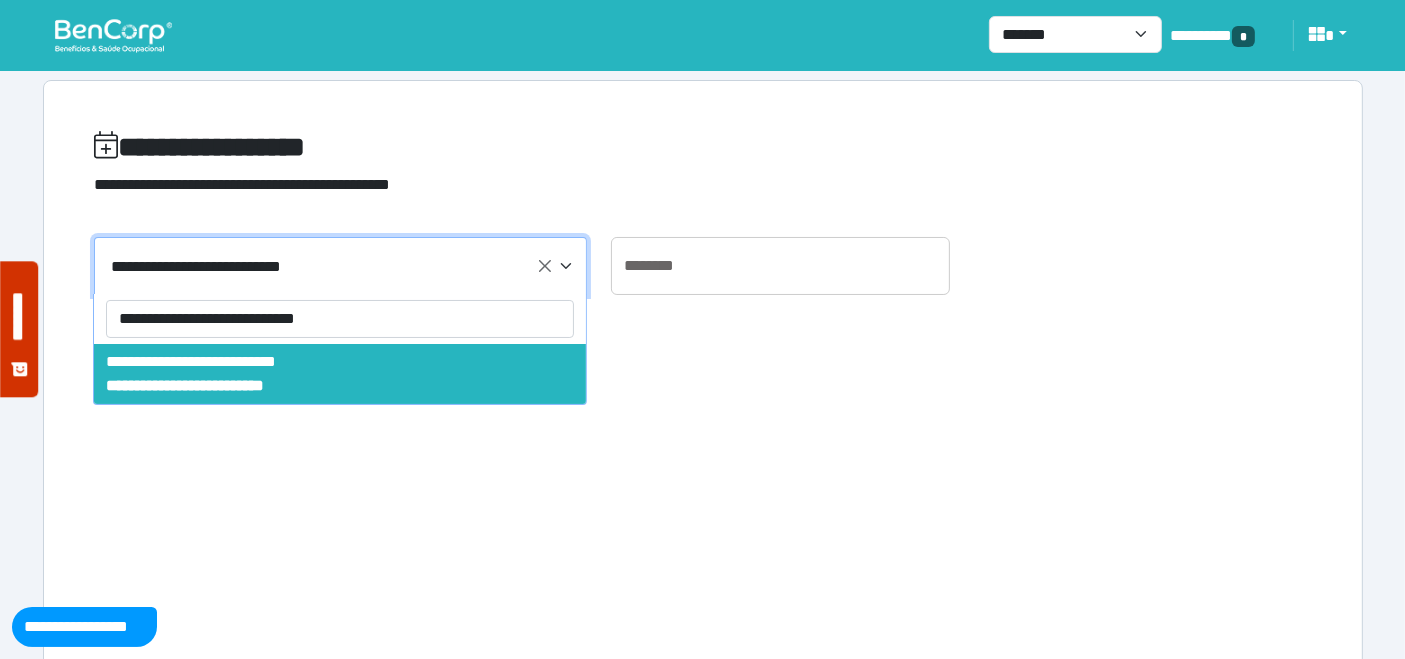 click on "**********" at bounding box center [340, 319] 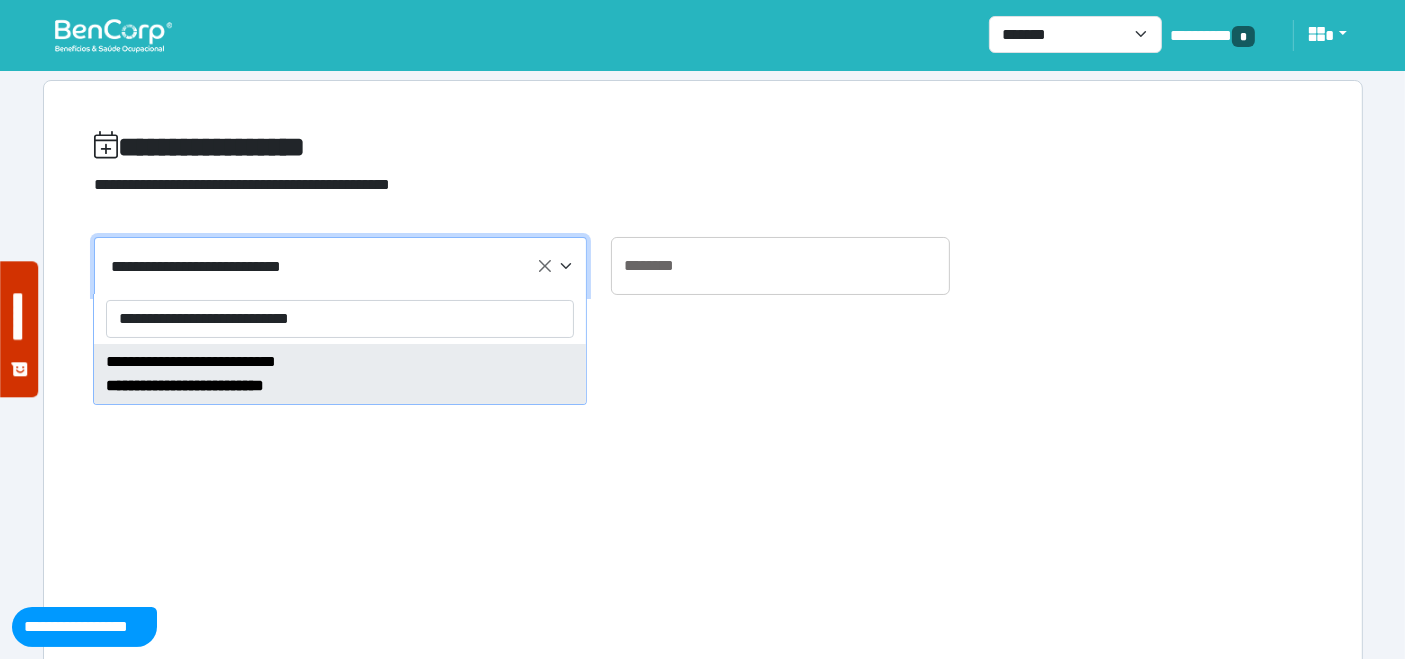 click on "**********" at bounding box center [340, 319] 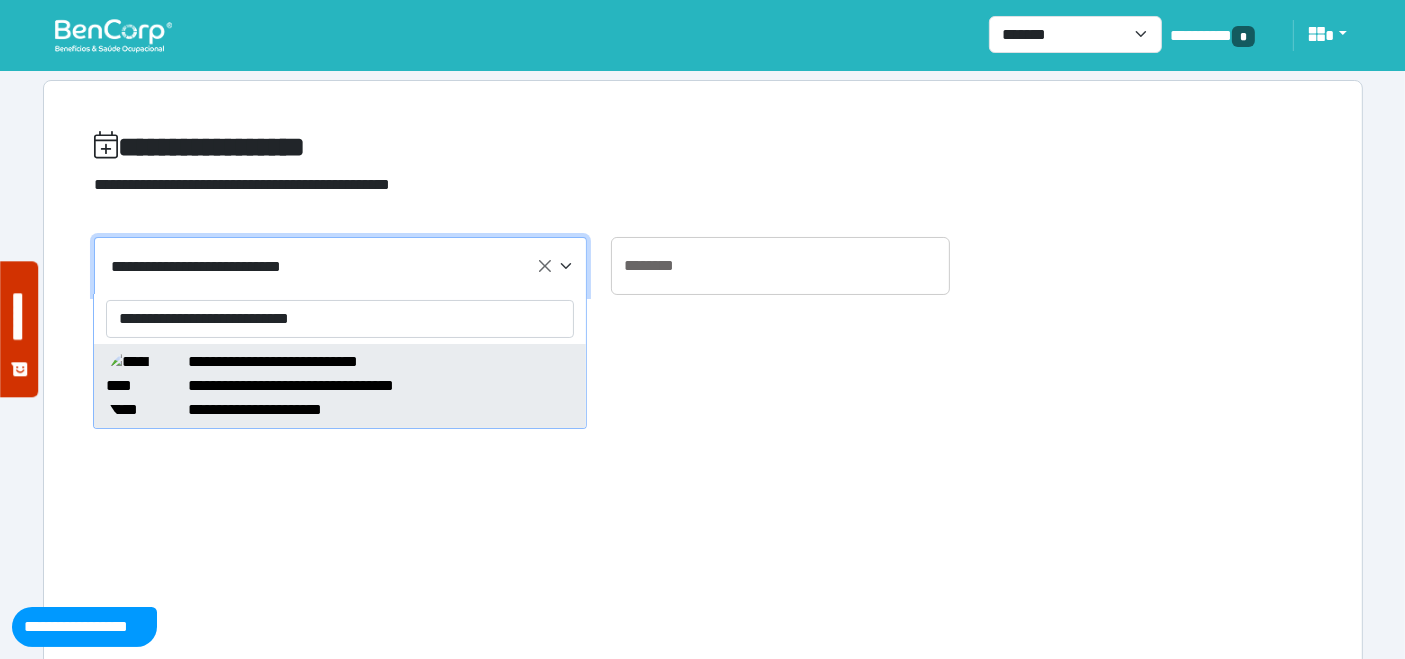 type on "**********" 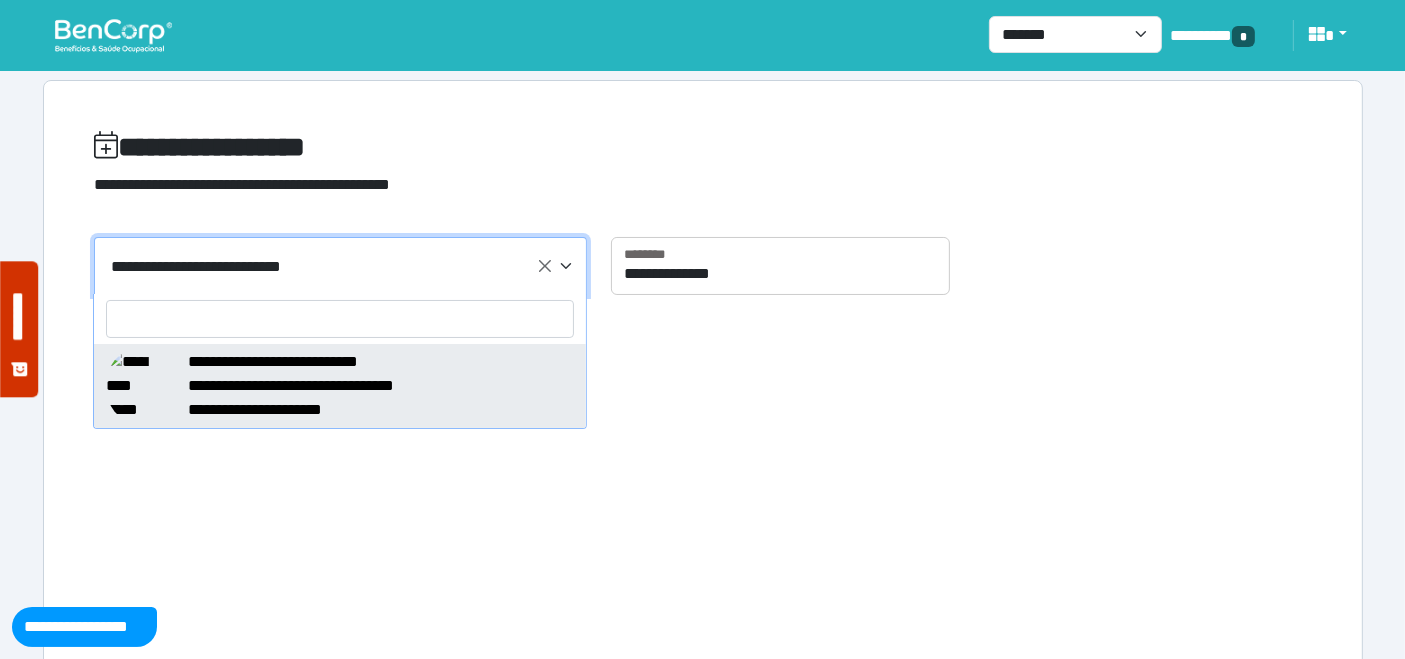 select on "*****" 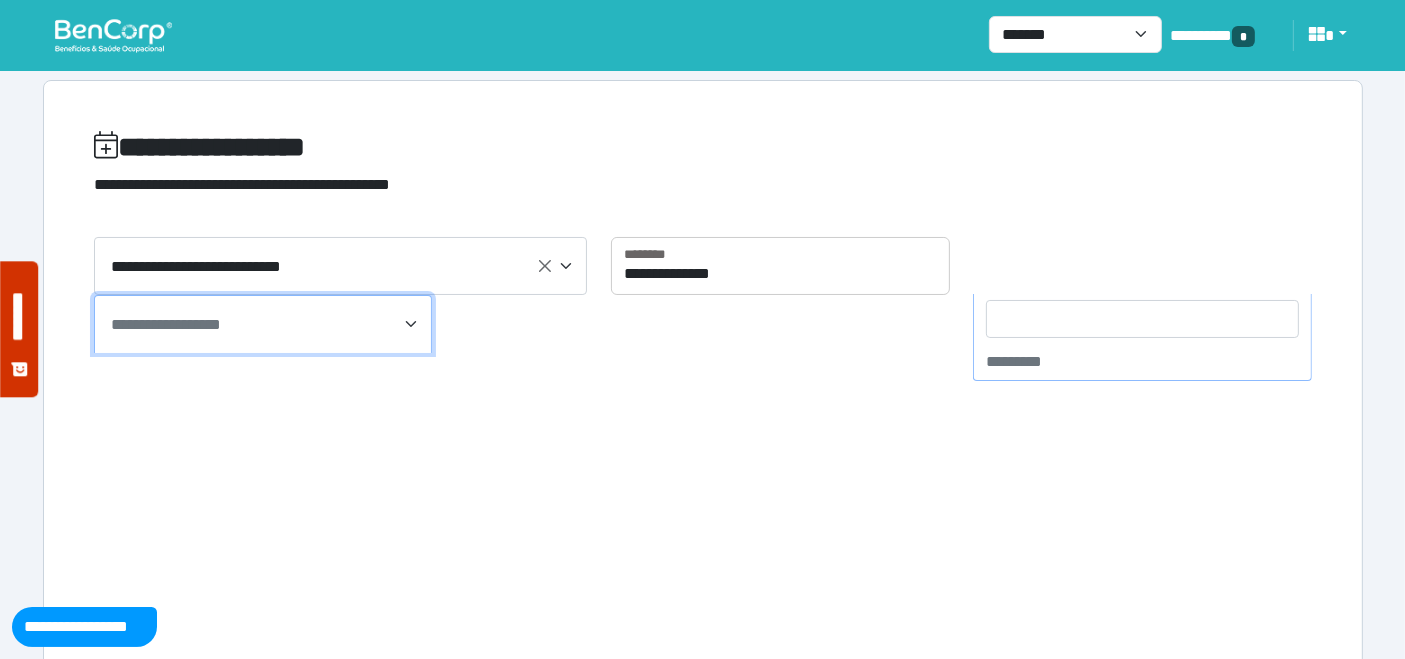 click on "**********" at bounding box center (166, 324) 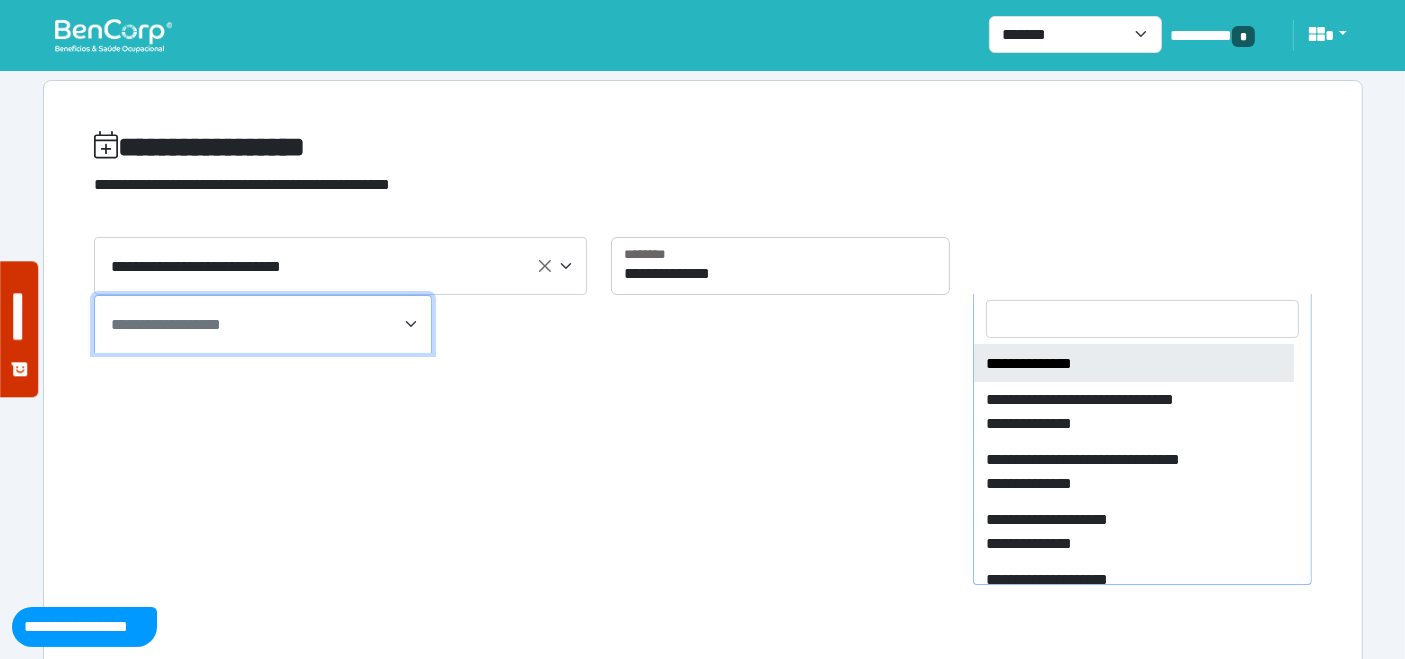 scroll, scrollTop: 1599, scrollLeft: 0, axis: vertical 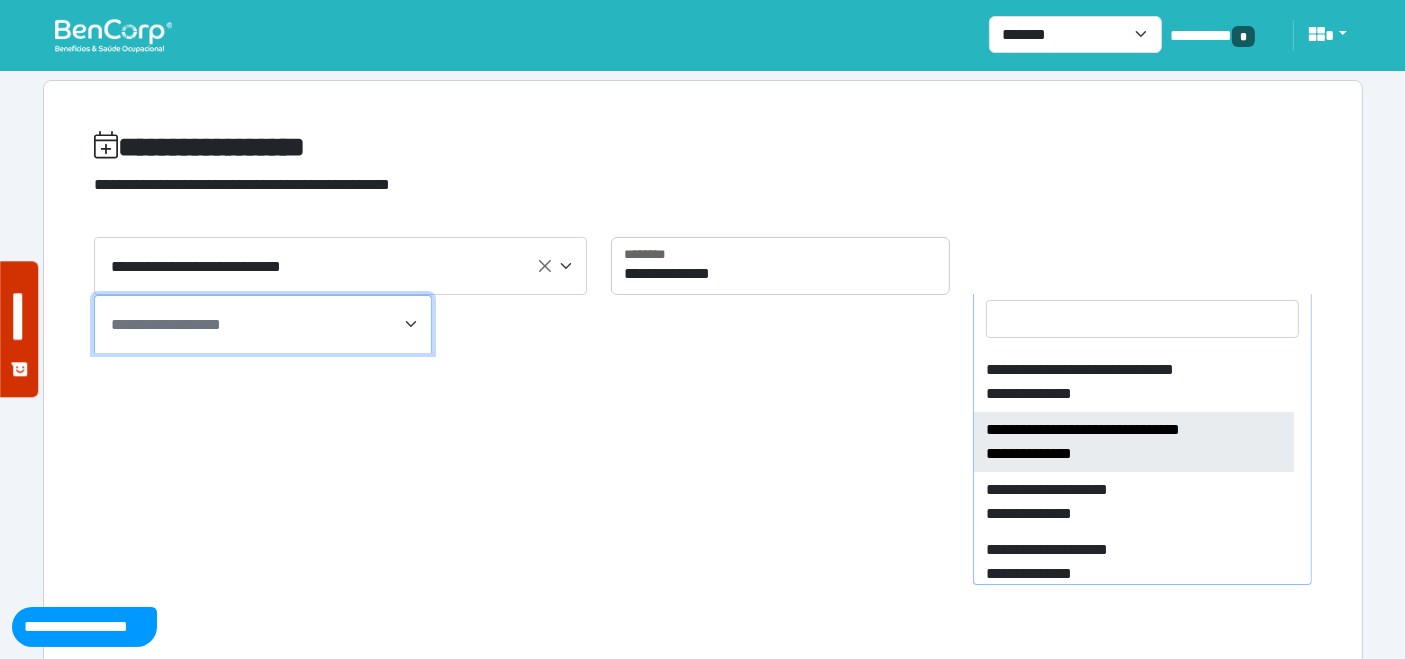 select on "****" 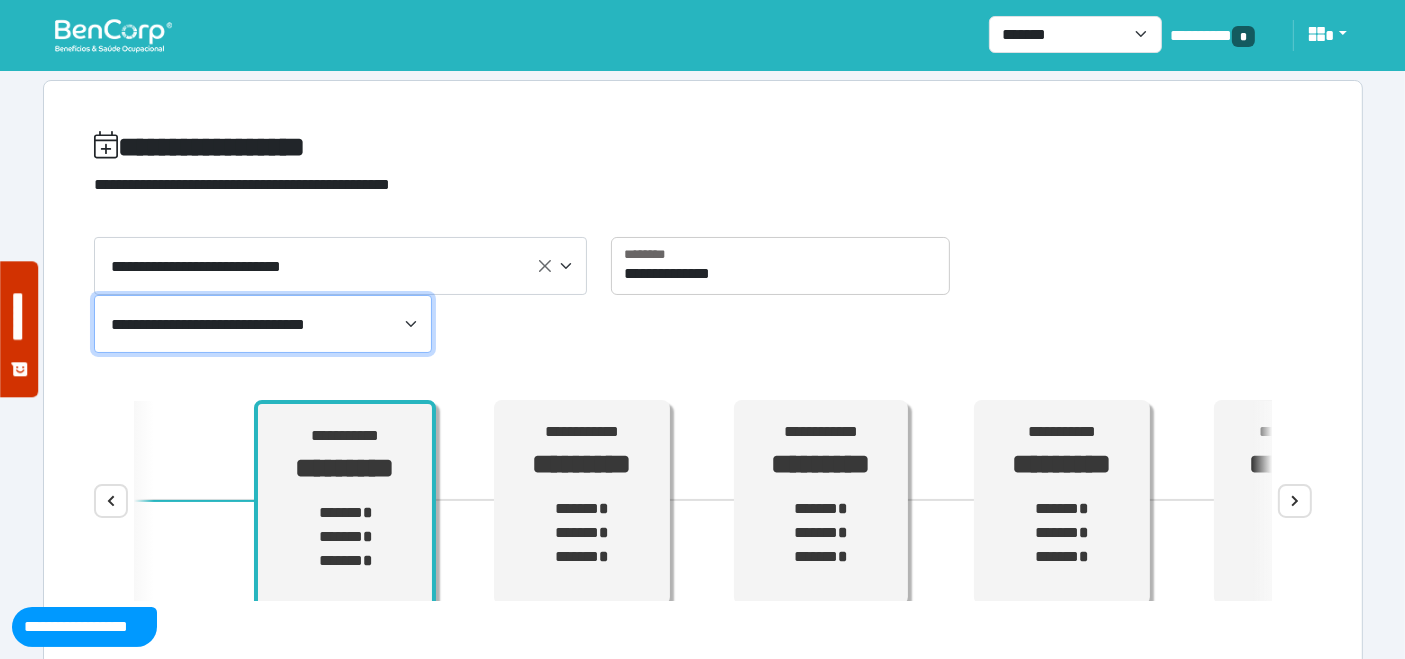 click on "**********" at bounding box center [821, 503] 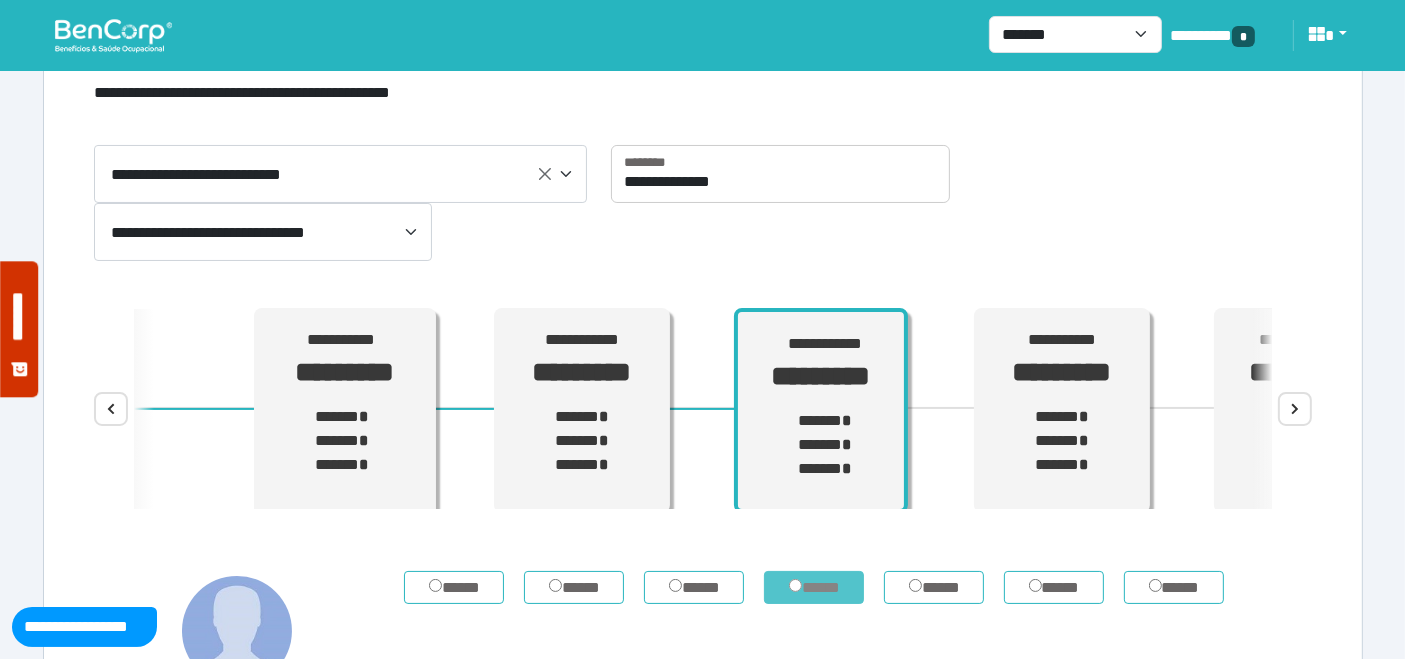 scroll, scrollTop: 333, scrollLeft: 0, axis: vertical 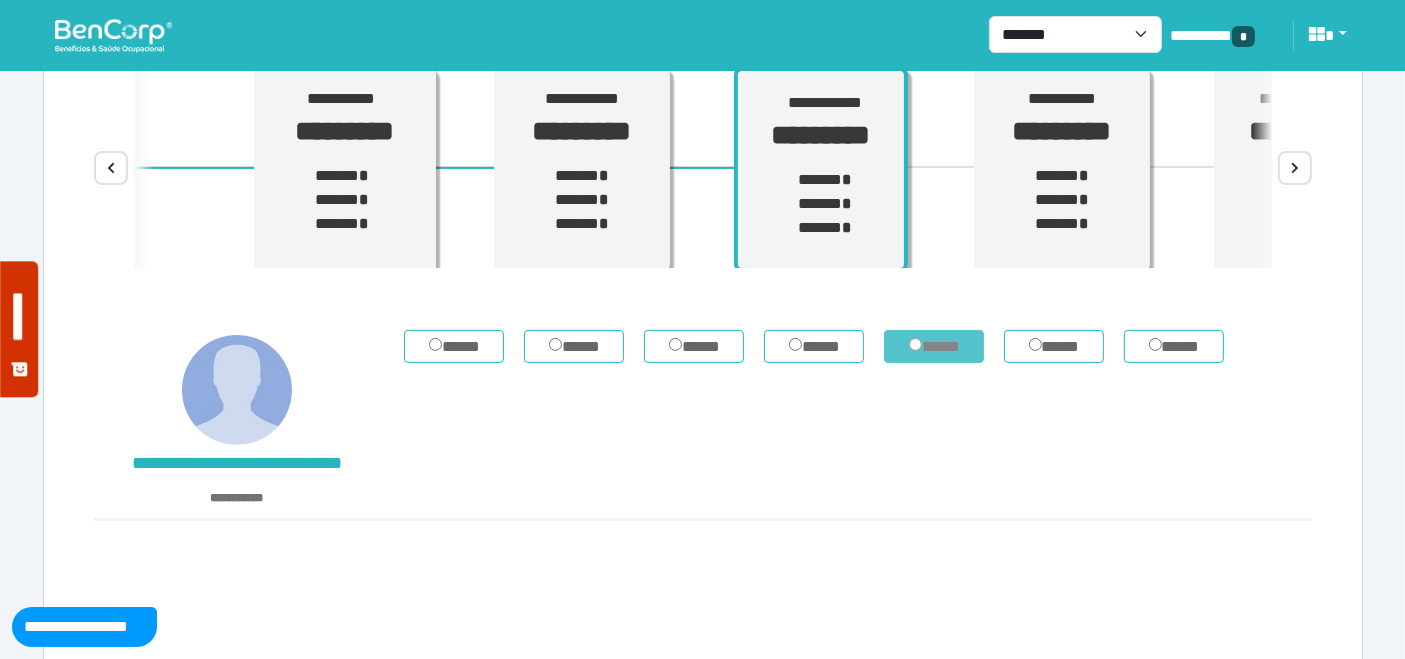 click on "*****" at bounding box center (934, 346) 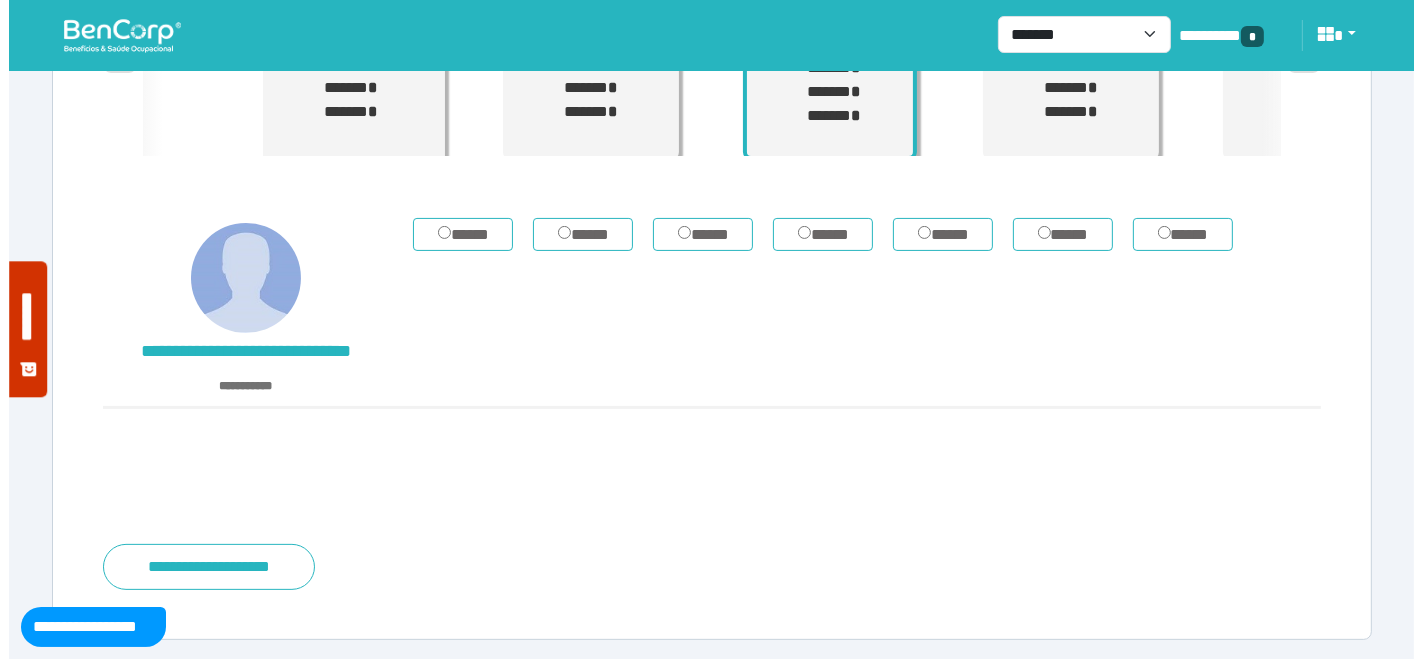 scroll, scrollTop: 445, scrollLeft: 0, axis: vertical 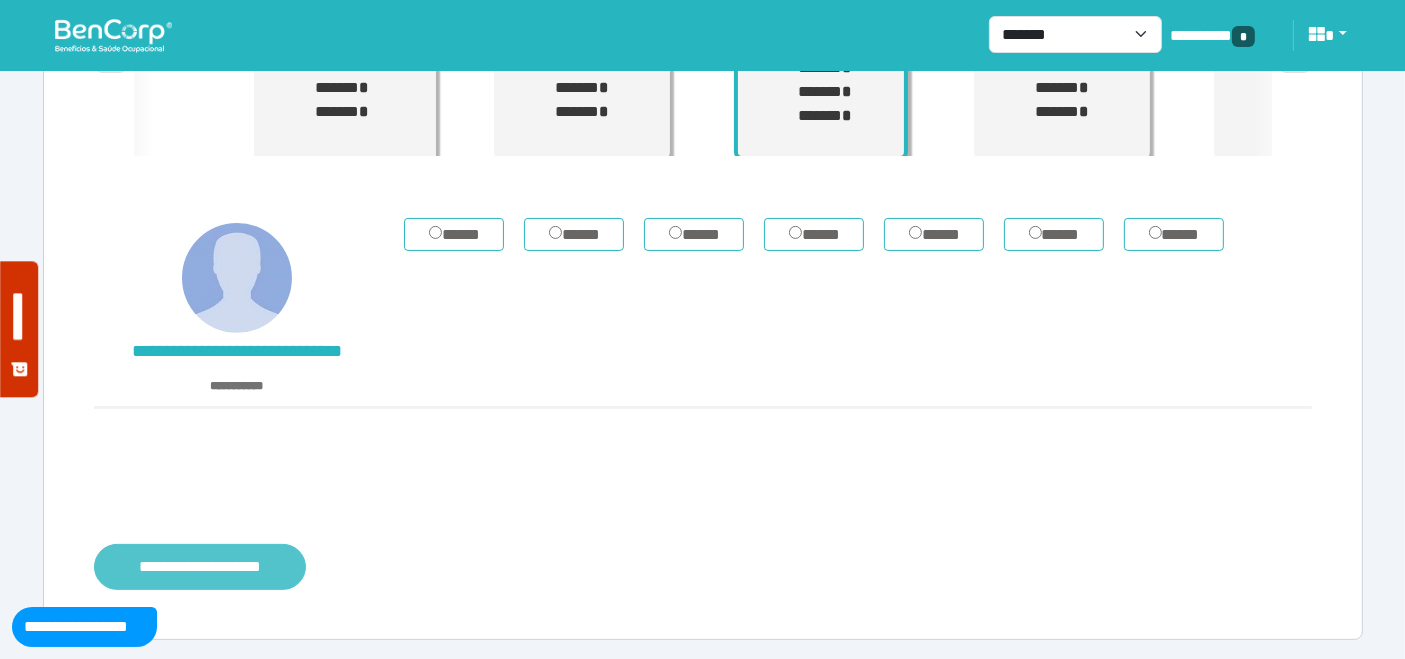 drag, startPoint x: 240, startPoint y: 554, endPoint x: 268, endPoint y: 554, distance: 28 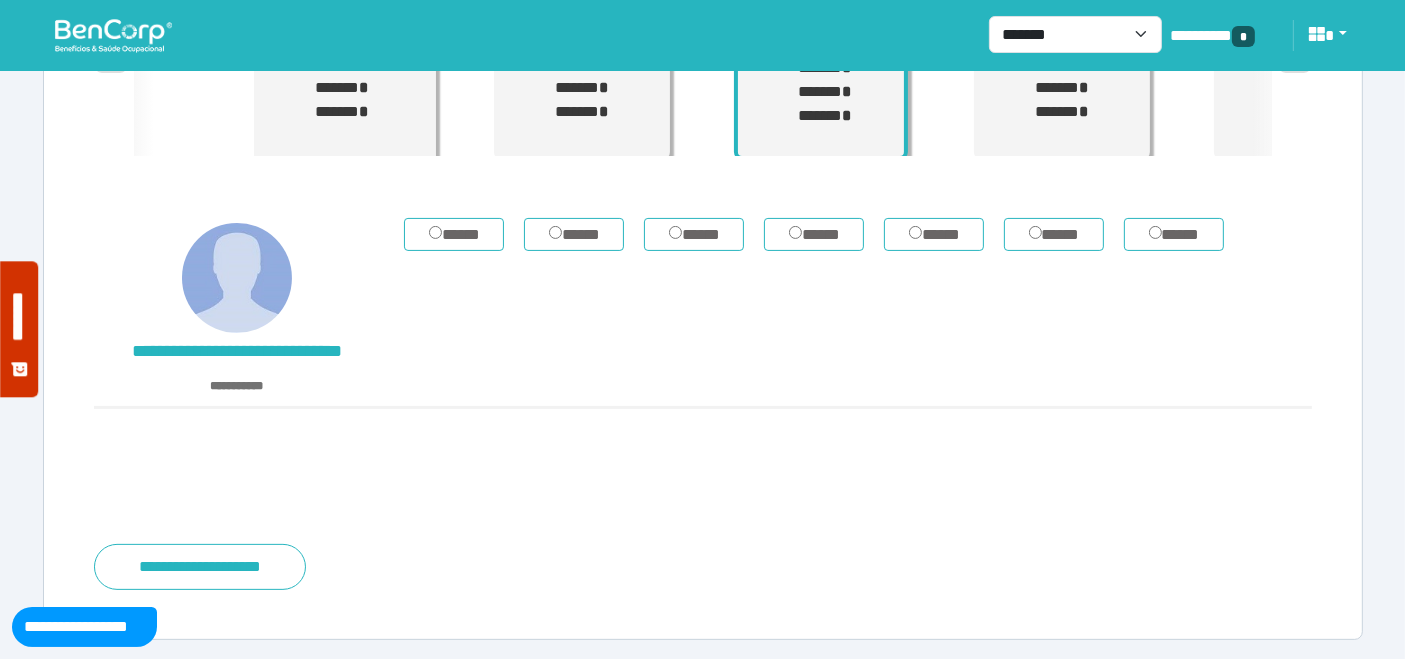 click on "**********" at bounding box center [200, 566] 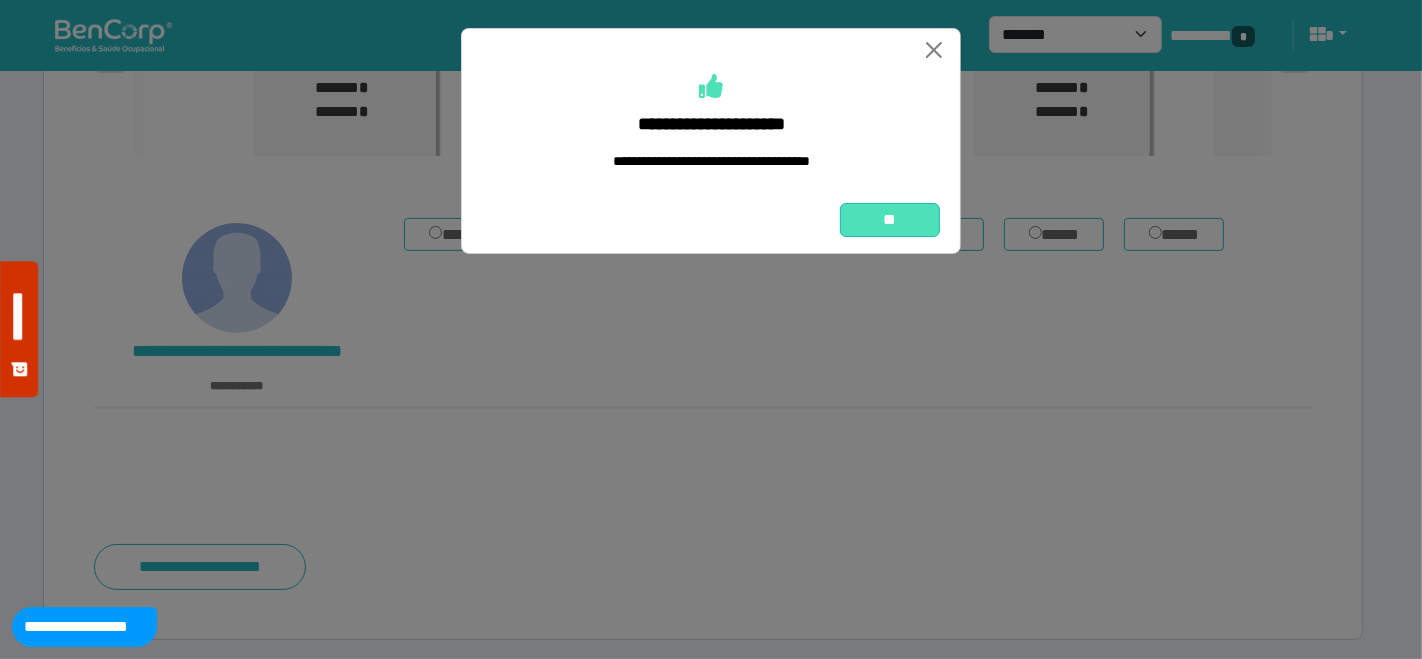 click on "**" at bounding box center (890, 219) 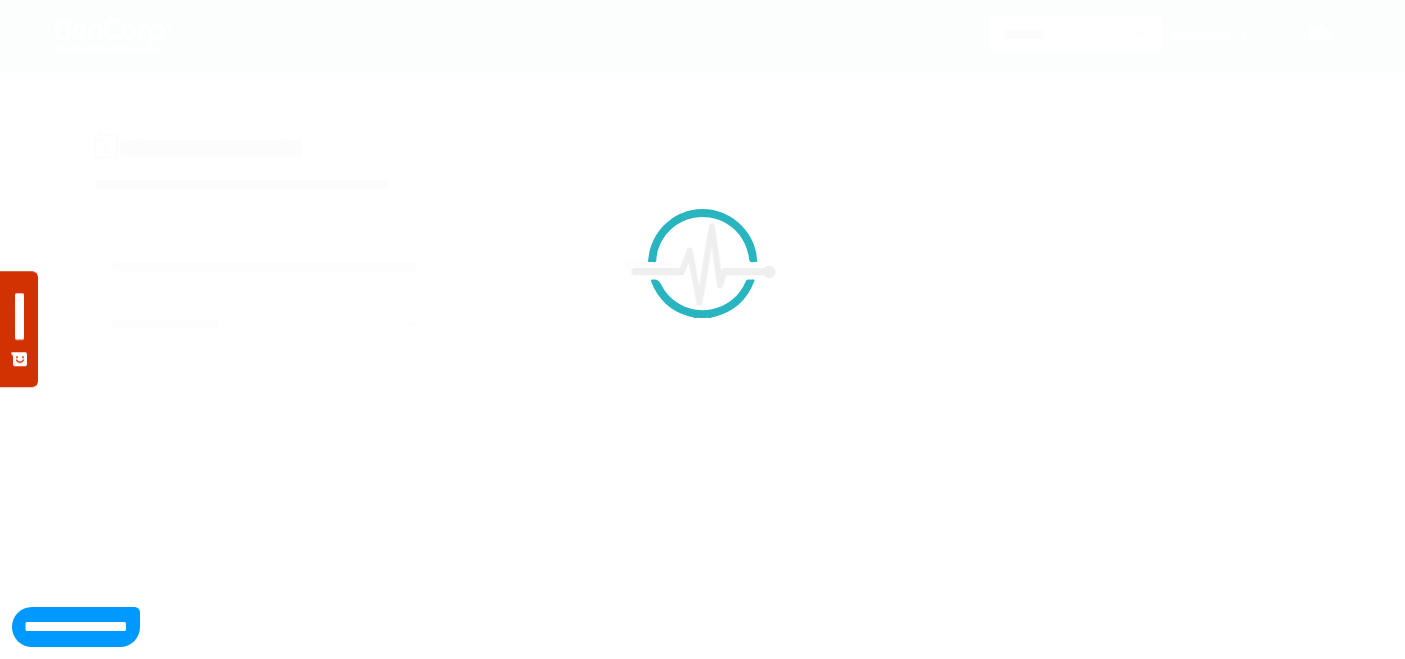 scroll, scrollTop: 0, scrollLeft: 0, axis: both 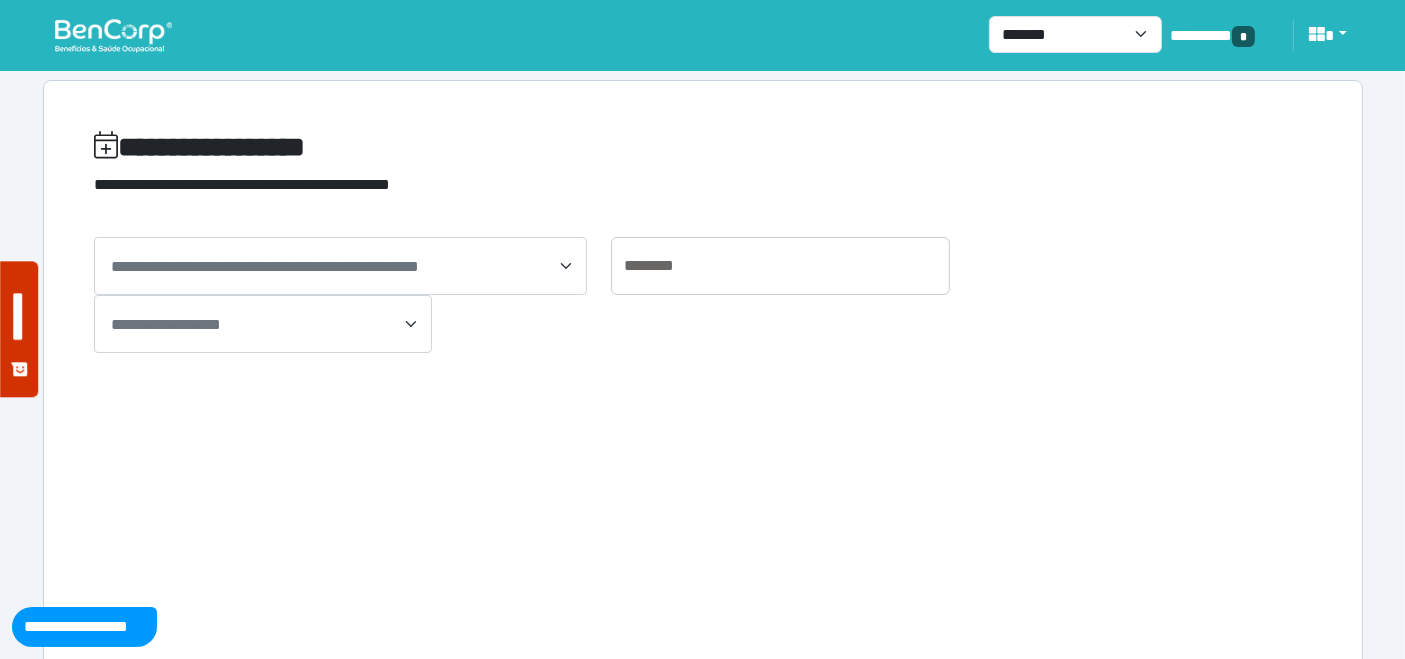 click at bounding box center [113, 35] 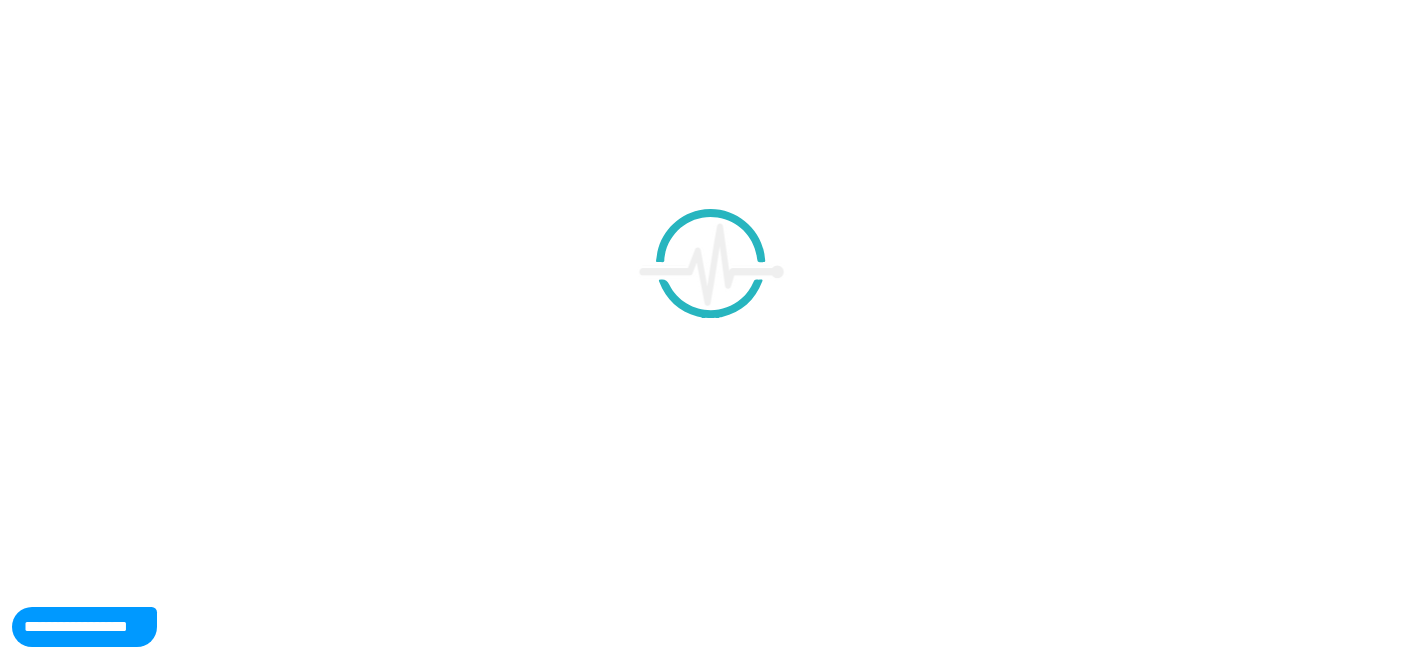 scroll, scrollTop: 0, scrollLeft: 0, axis: both 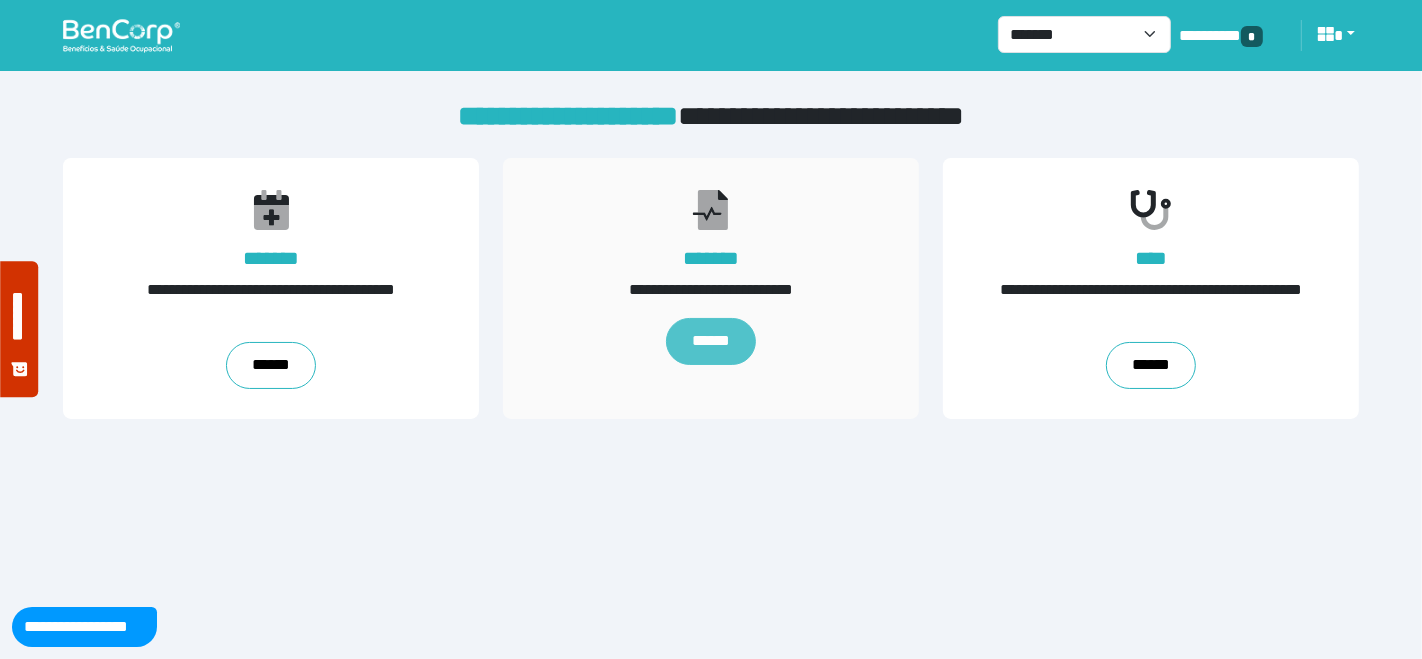 click on "******" at bounding box center (711, 342) 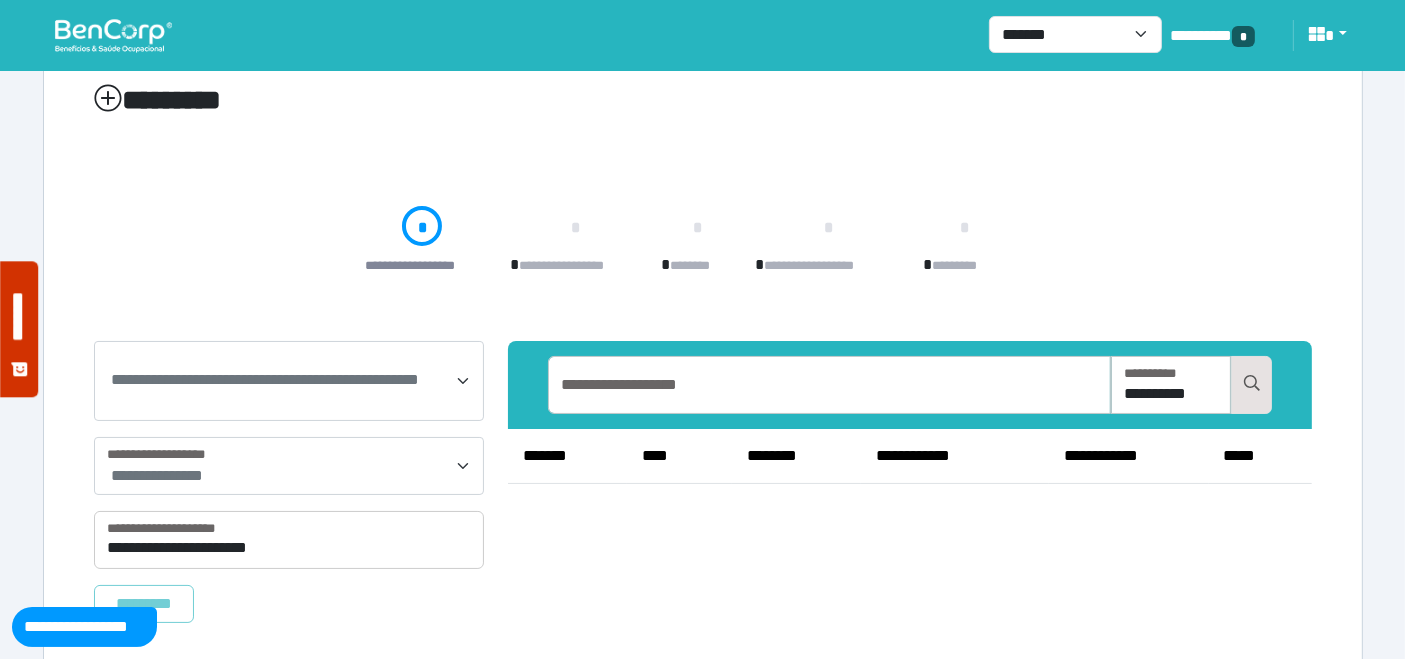 scroll, scrollTop: 100, scrollLeft: 0, axis: vertical 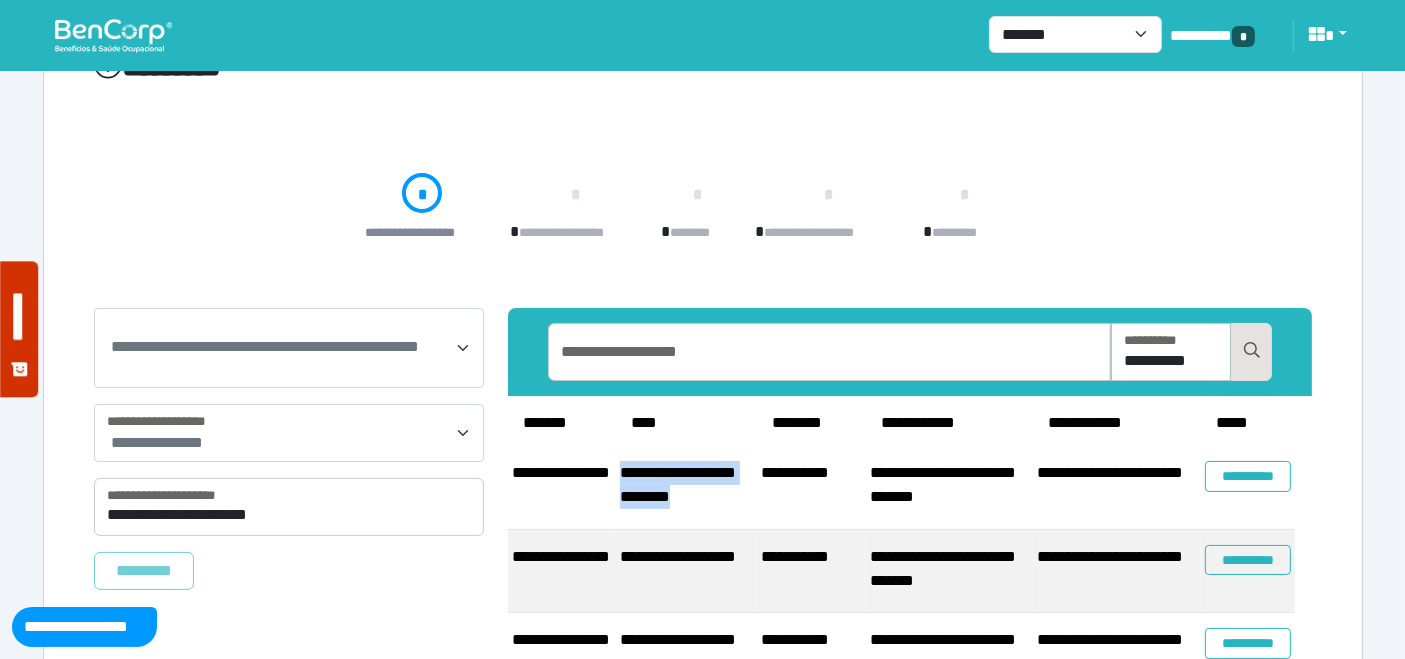 drag, startPoint x: 745, startPoint y: 517, endPoint x: 615, endPoint y: 489, distance: 132.9812 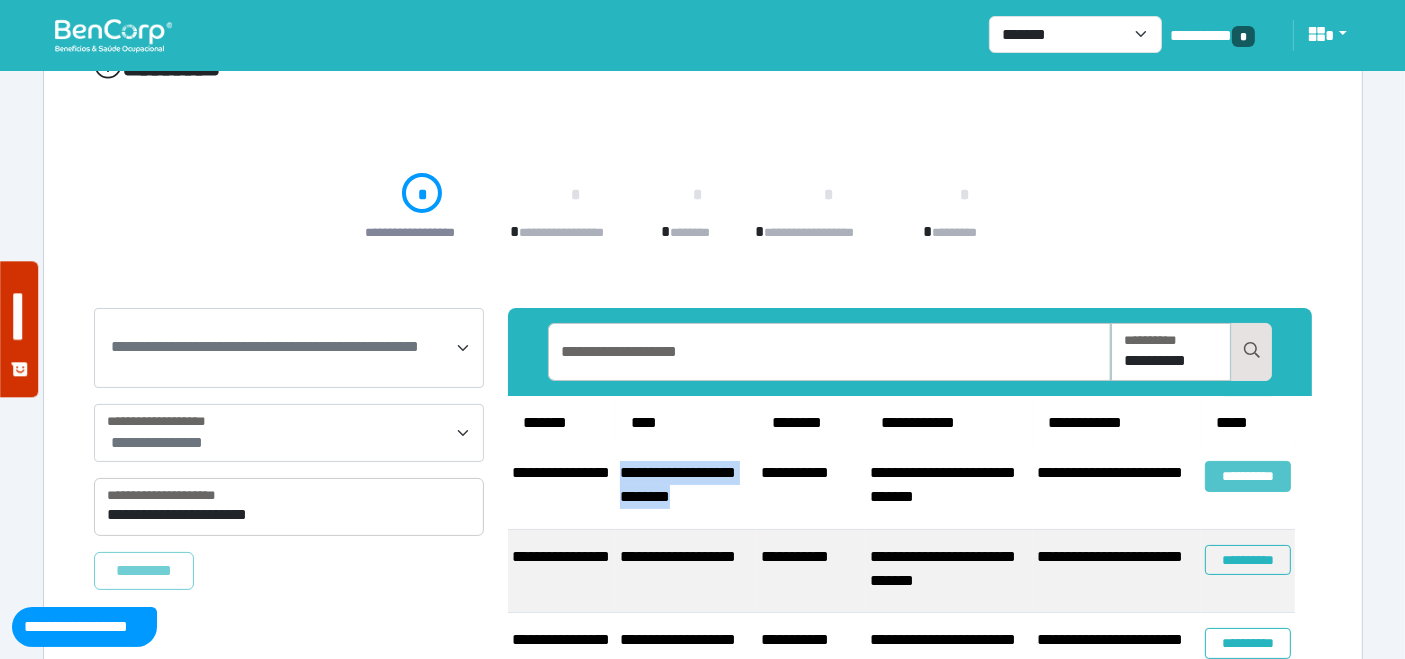 click on "**********" at bounding box center (1248, 476) 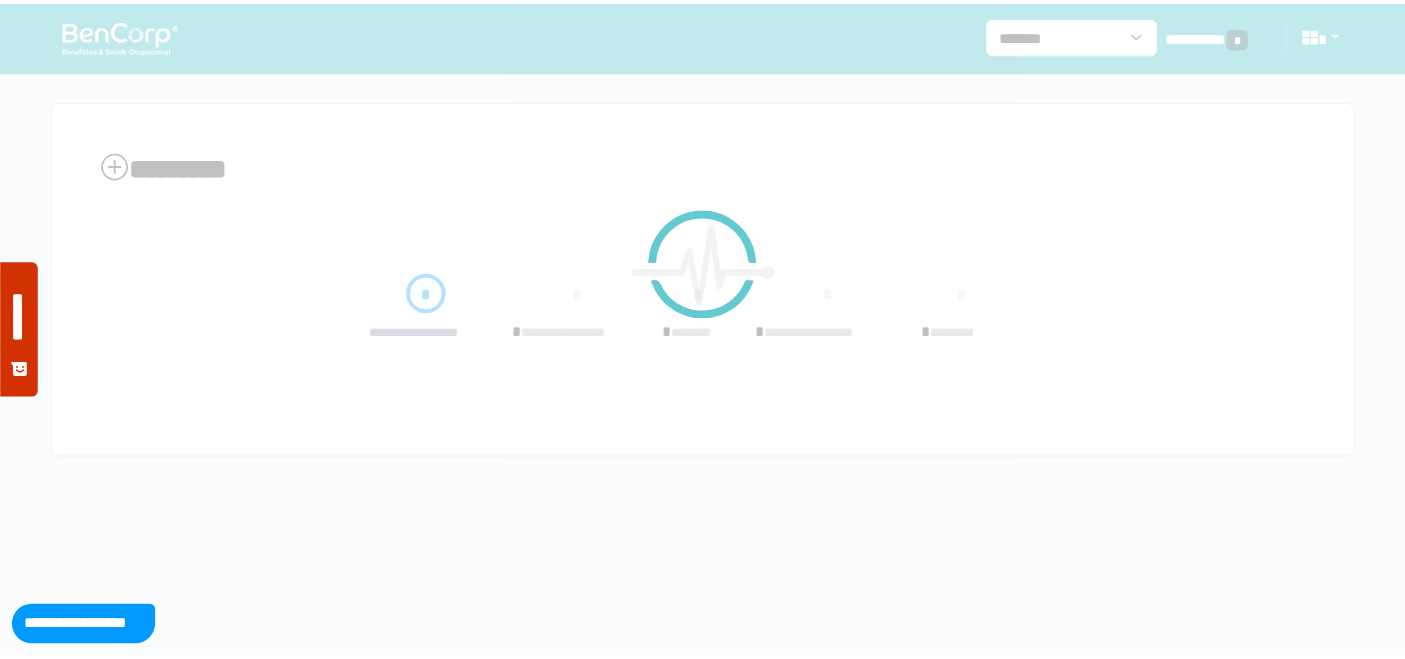 scroll, scrollTop: 0, scrollLeft: 0, axis: both 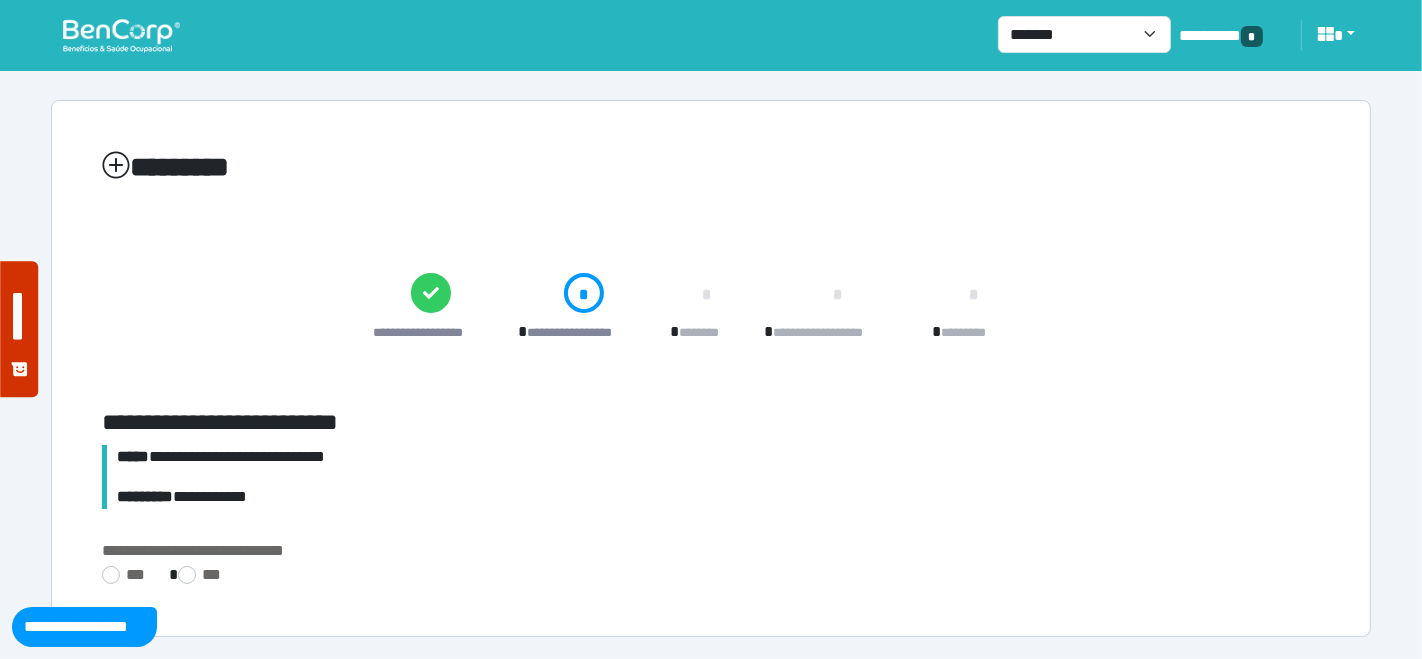 click on "***" at bounding box center (127, 575) 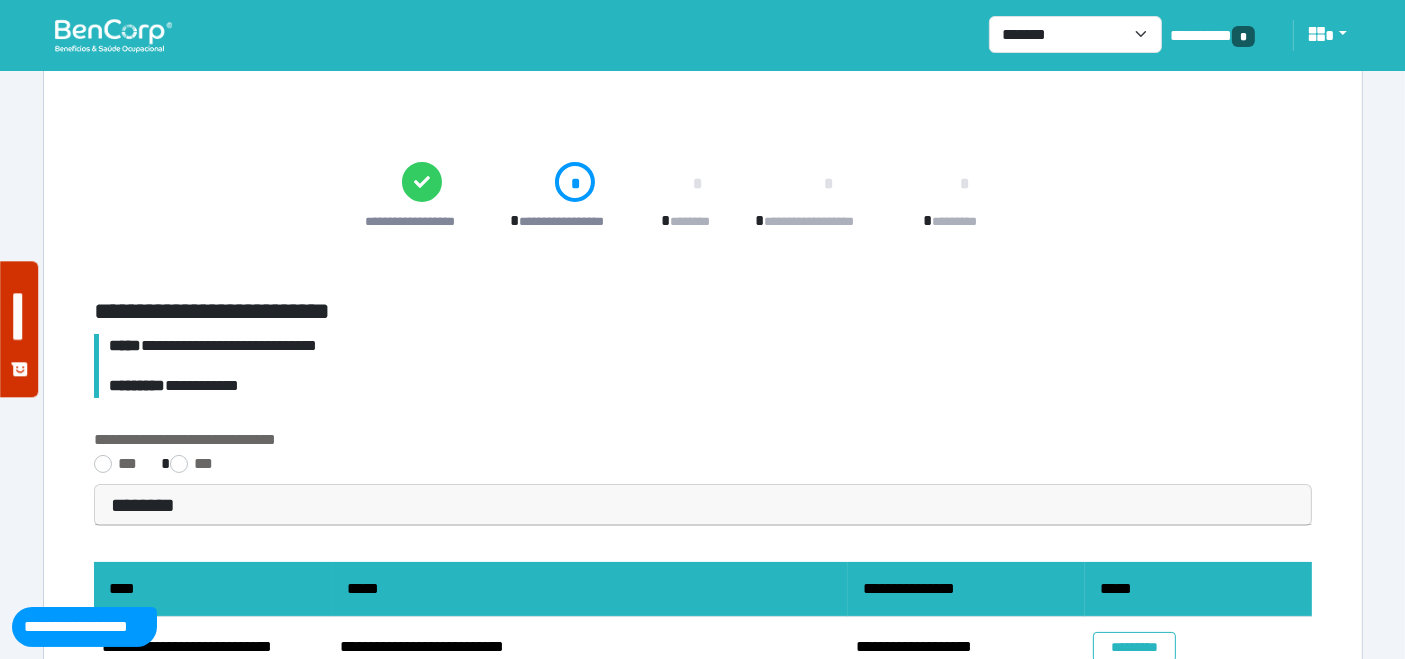 scroll, scrollTop: 205, scrollLeft: 0, axis: vertical 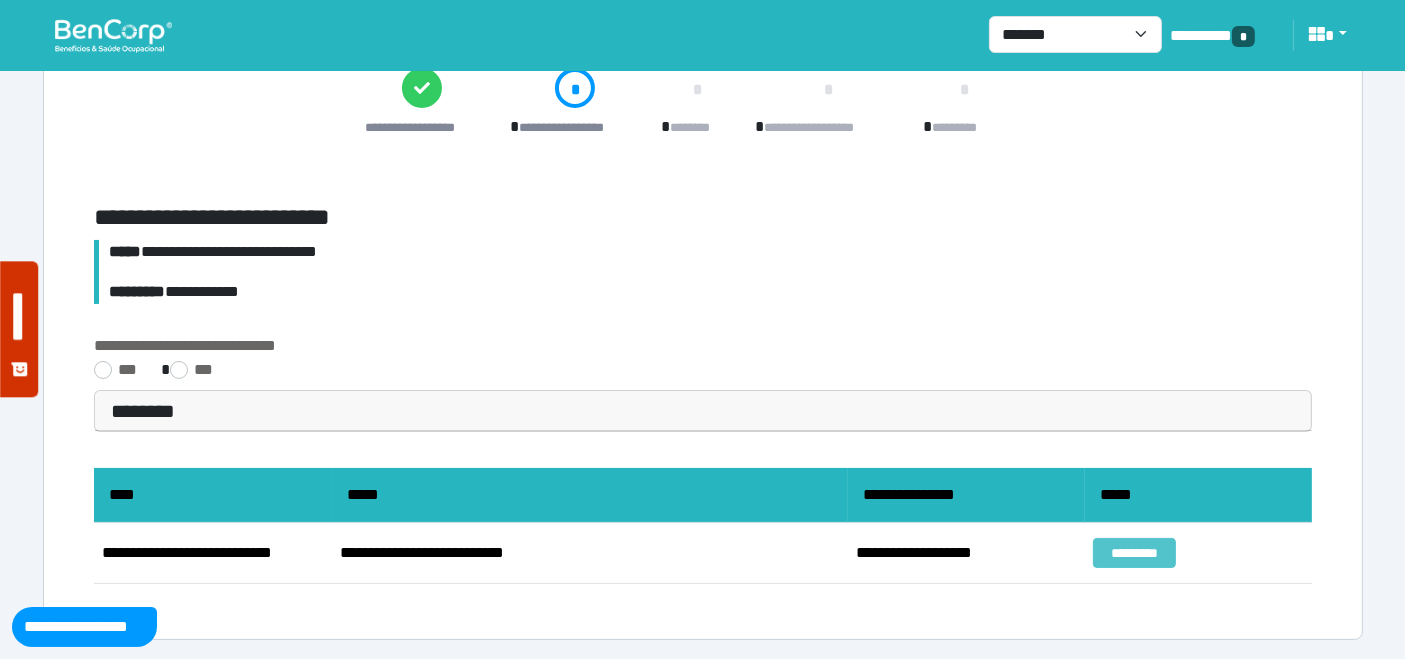 click on "*********" at bounding box center [1134, 553] 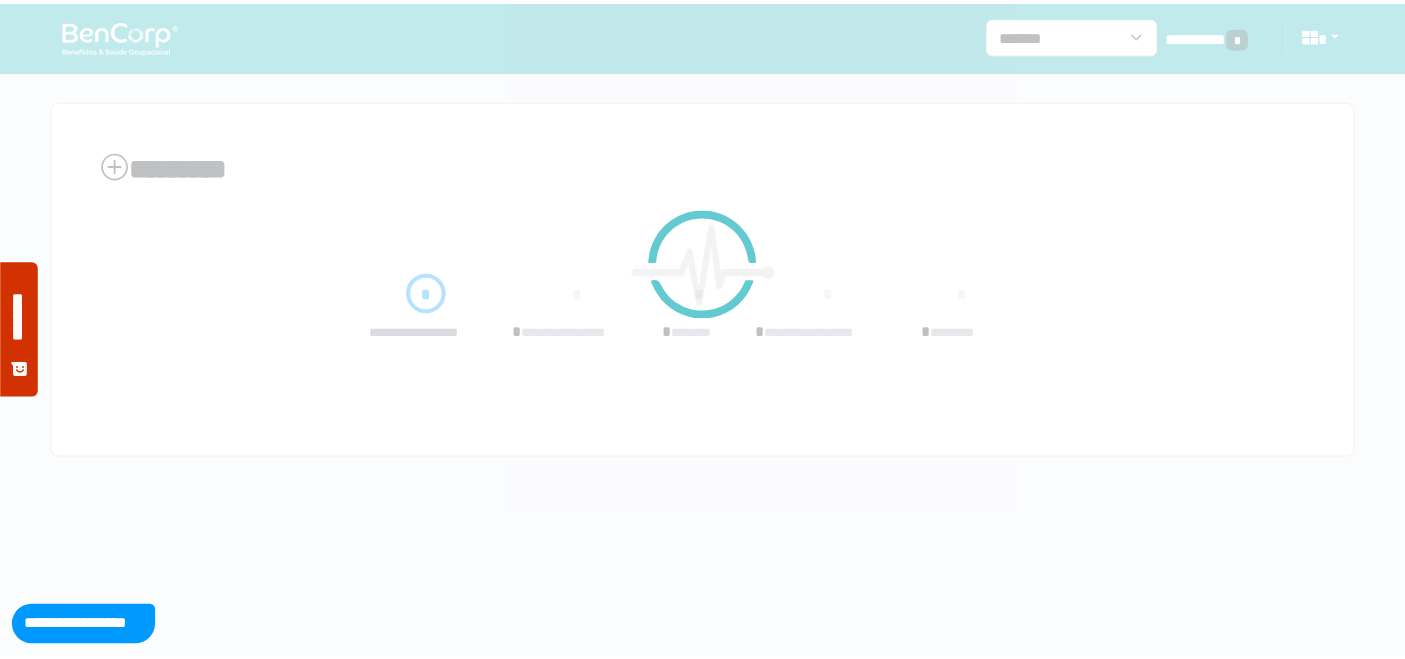 scroll, scrollTop: 0, scrollLeft: 0, axis: both 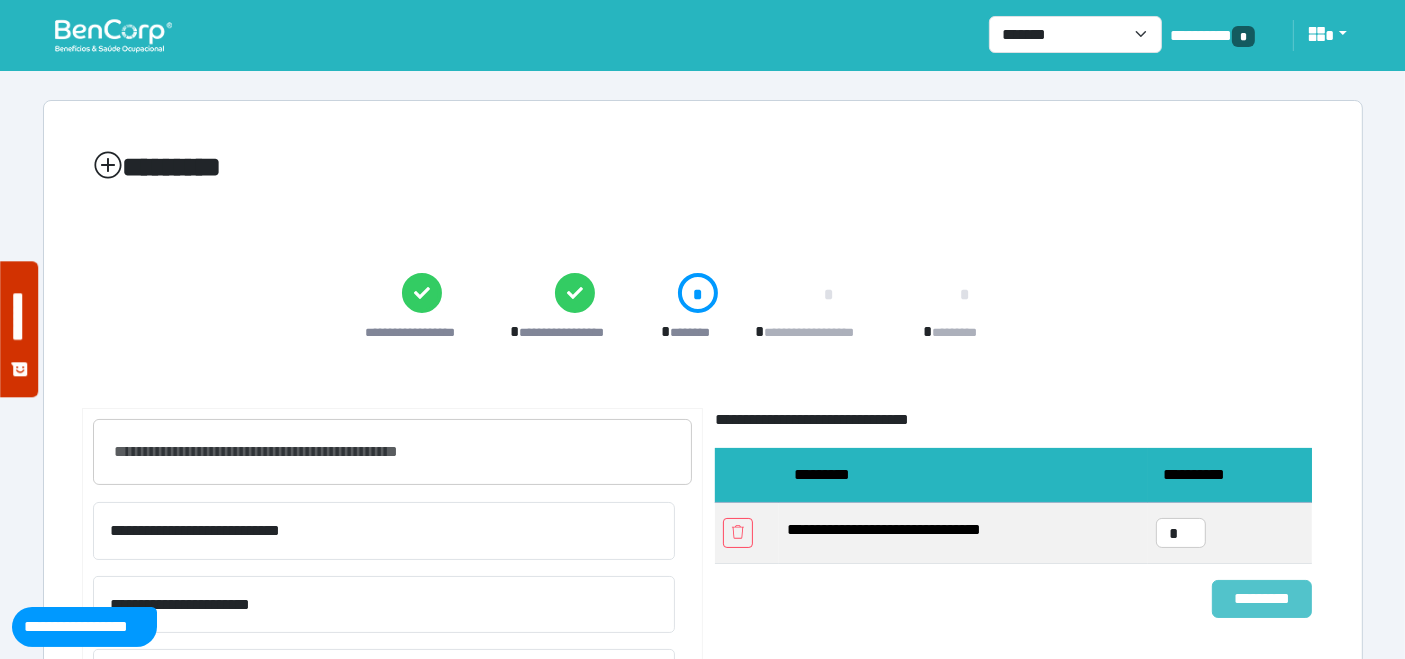 click on "*********" at bounding box center (1262, 598) 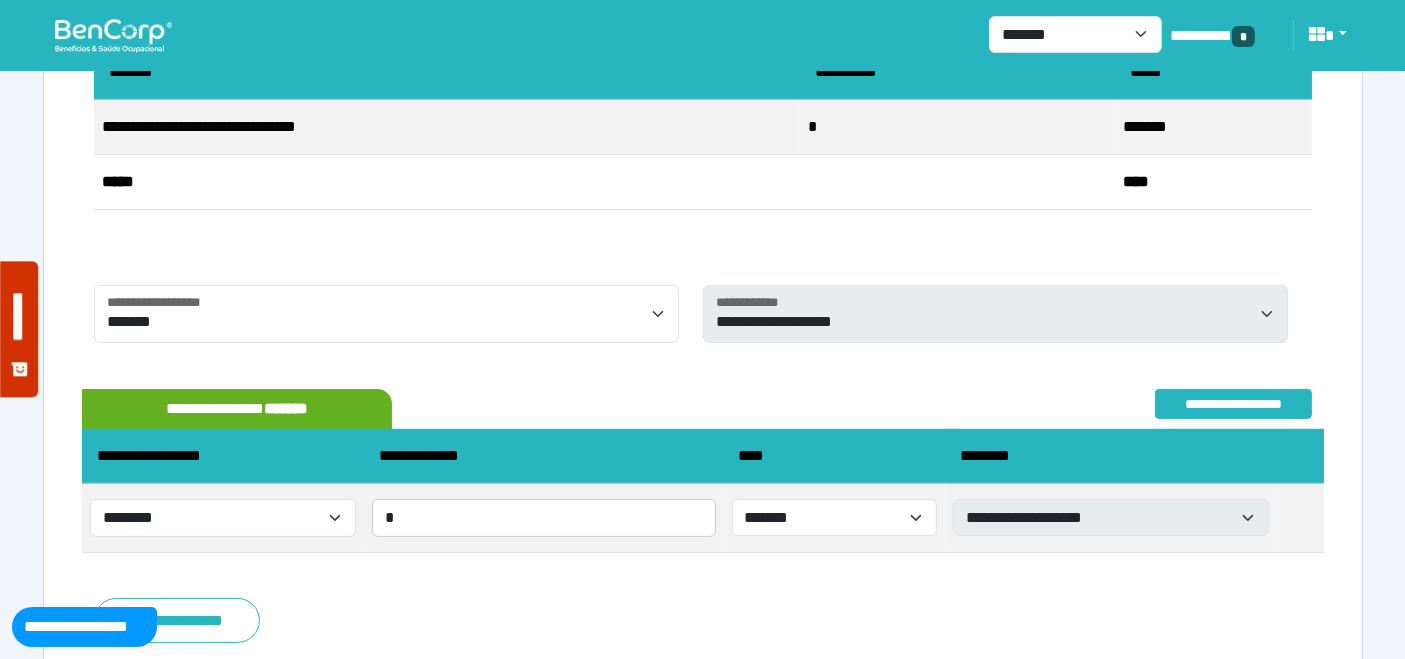 scroll, scrollTop: 454, scrollLeft: 0, axis: vertical 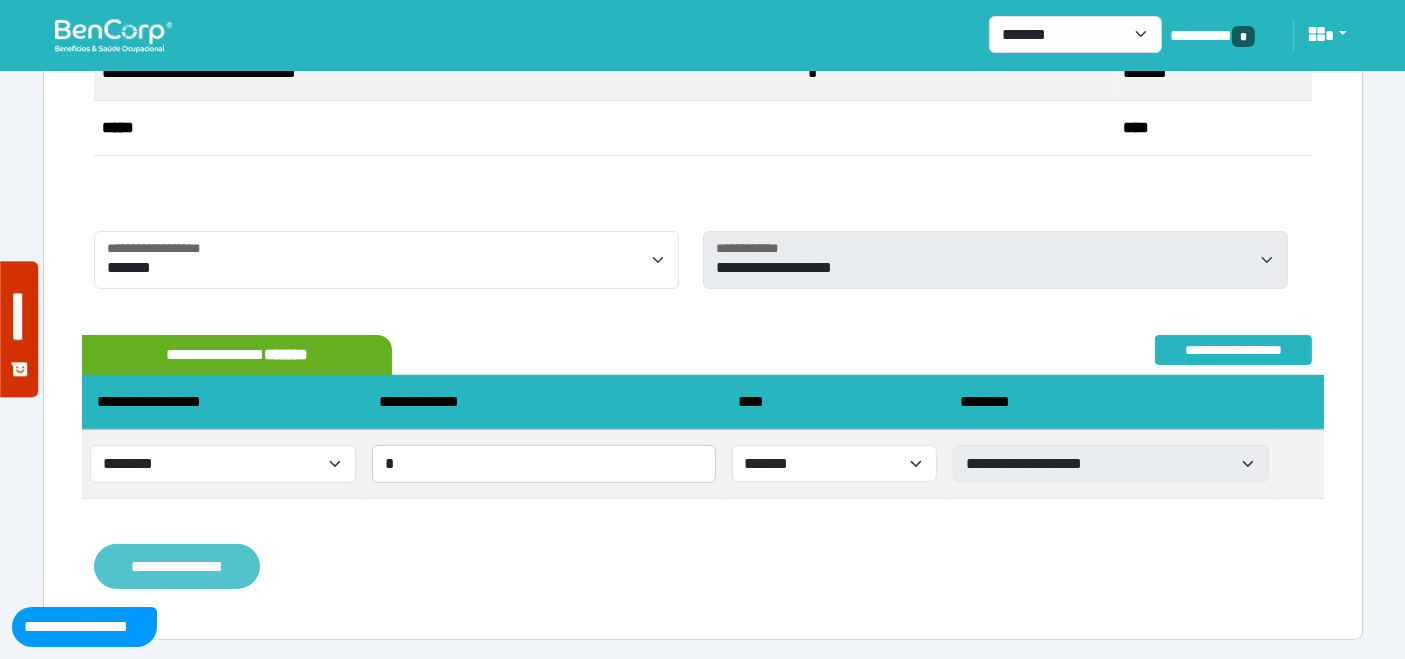 click on "**********" at bounding box center (177, 566) 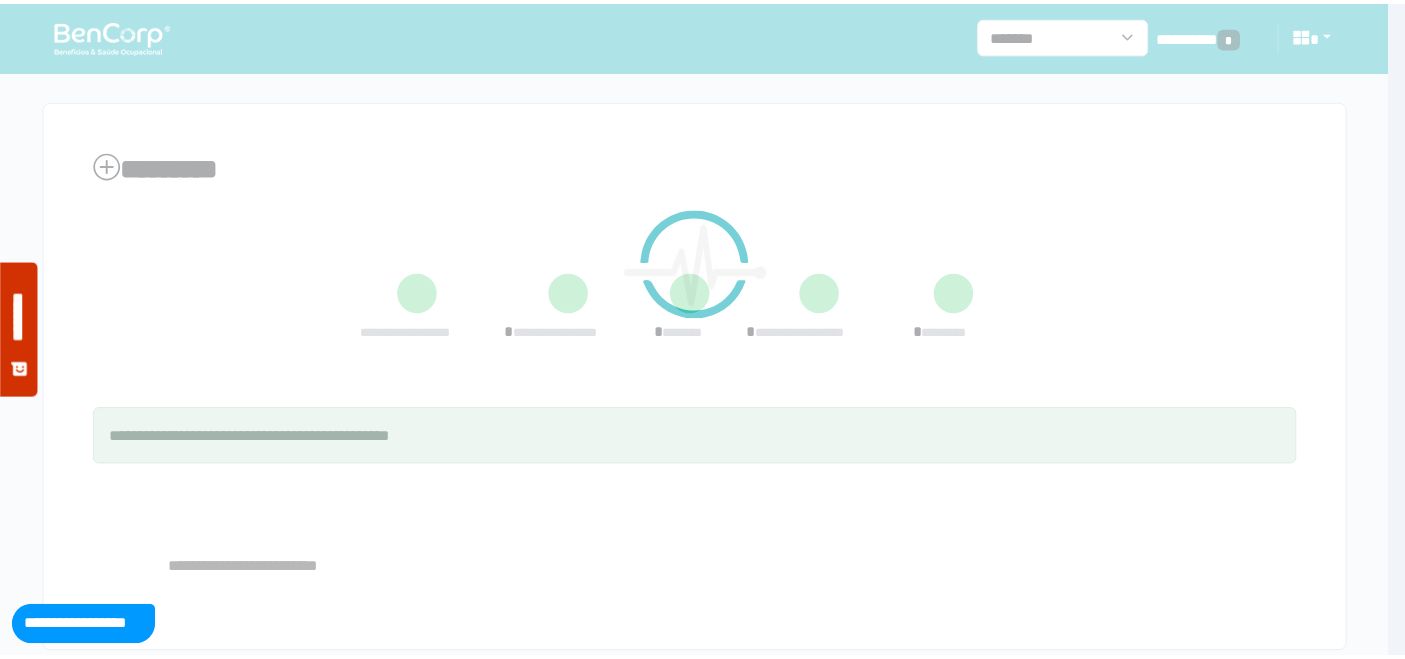 scroll, scrollTop: 0, scrollLeft: 0, axis: both 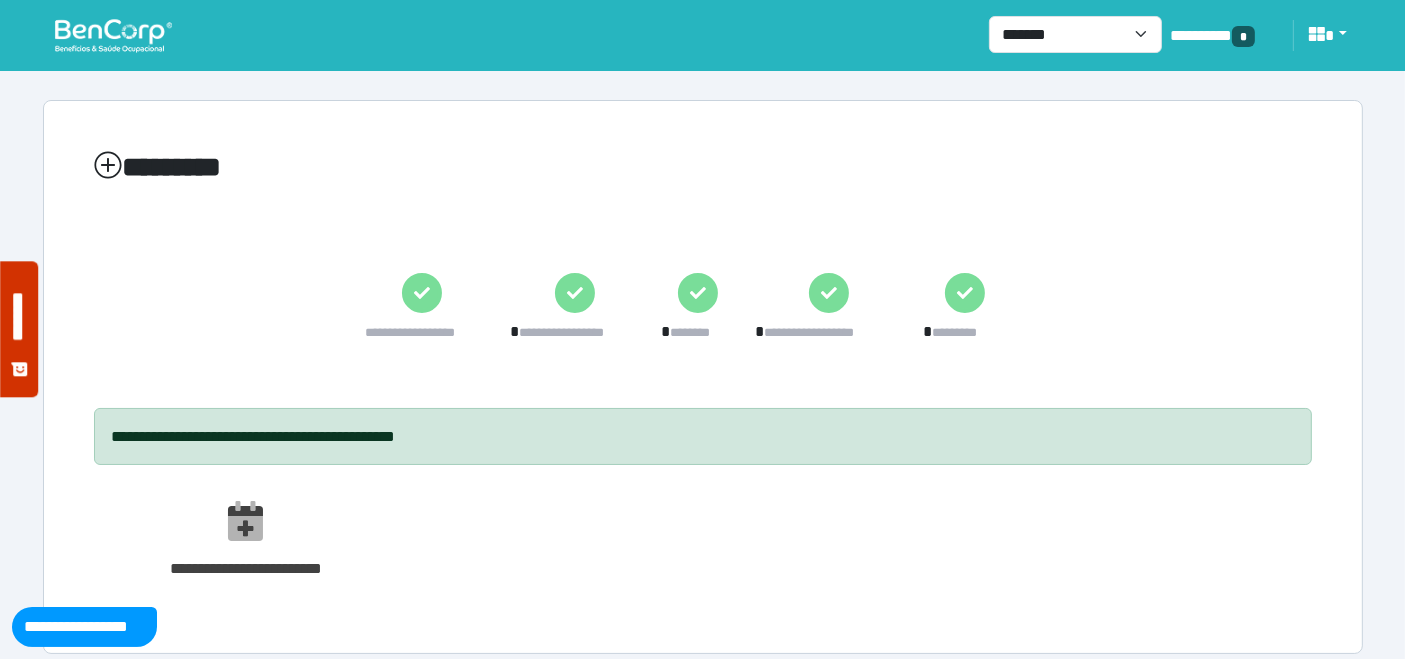 click at bounding box center (113, 35) 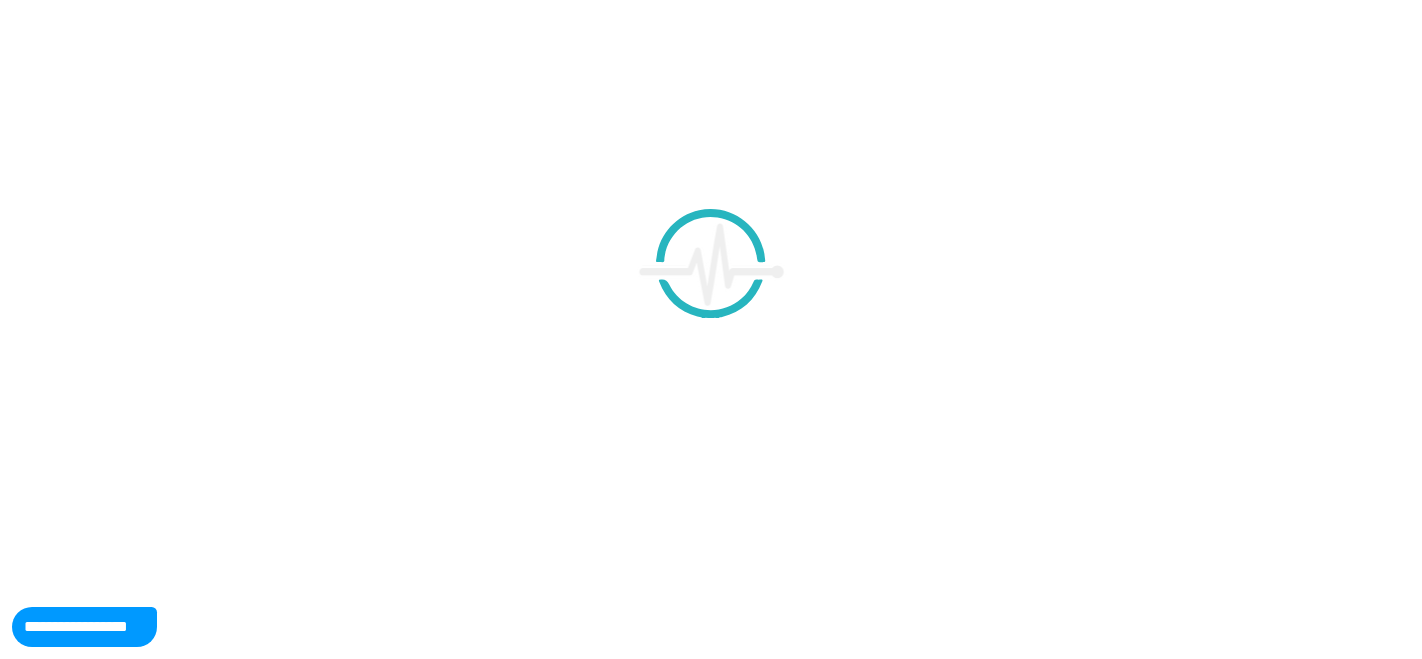 scroll, scrollTop: 0, scrollLeft: 0, axis: both 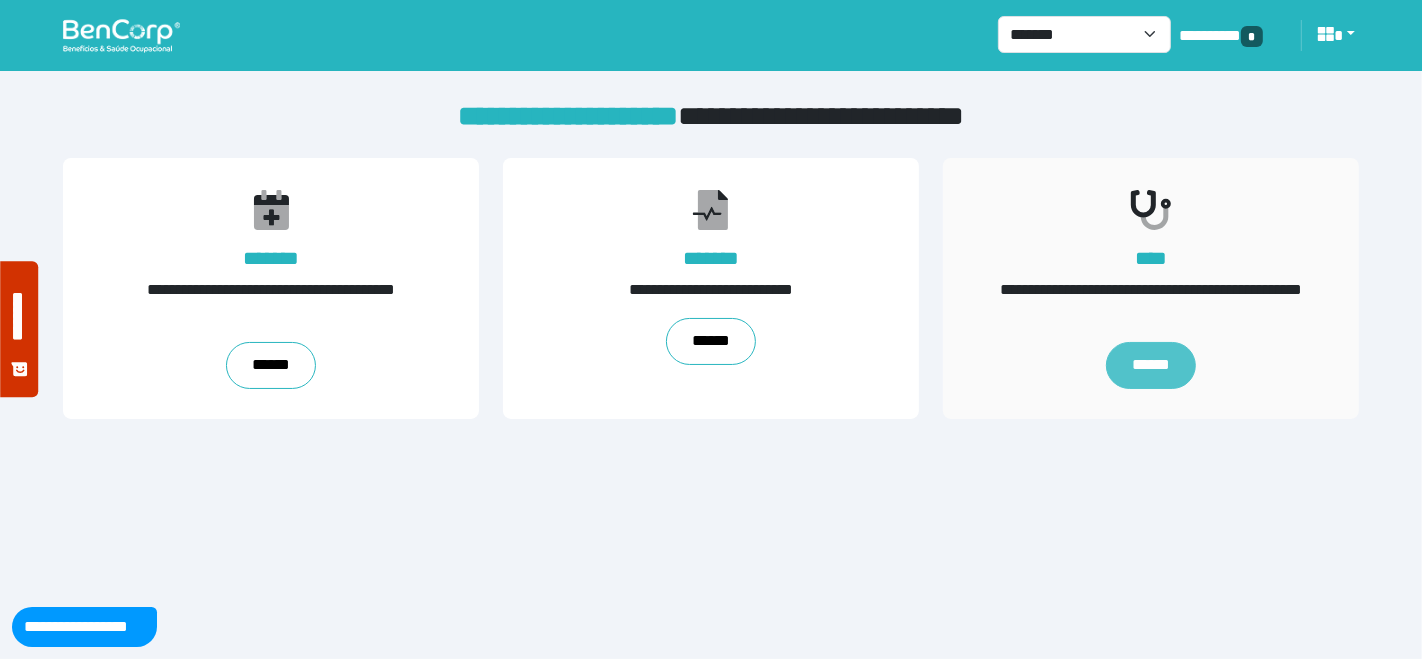 click on "******" at bounding box center (1151, 366) 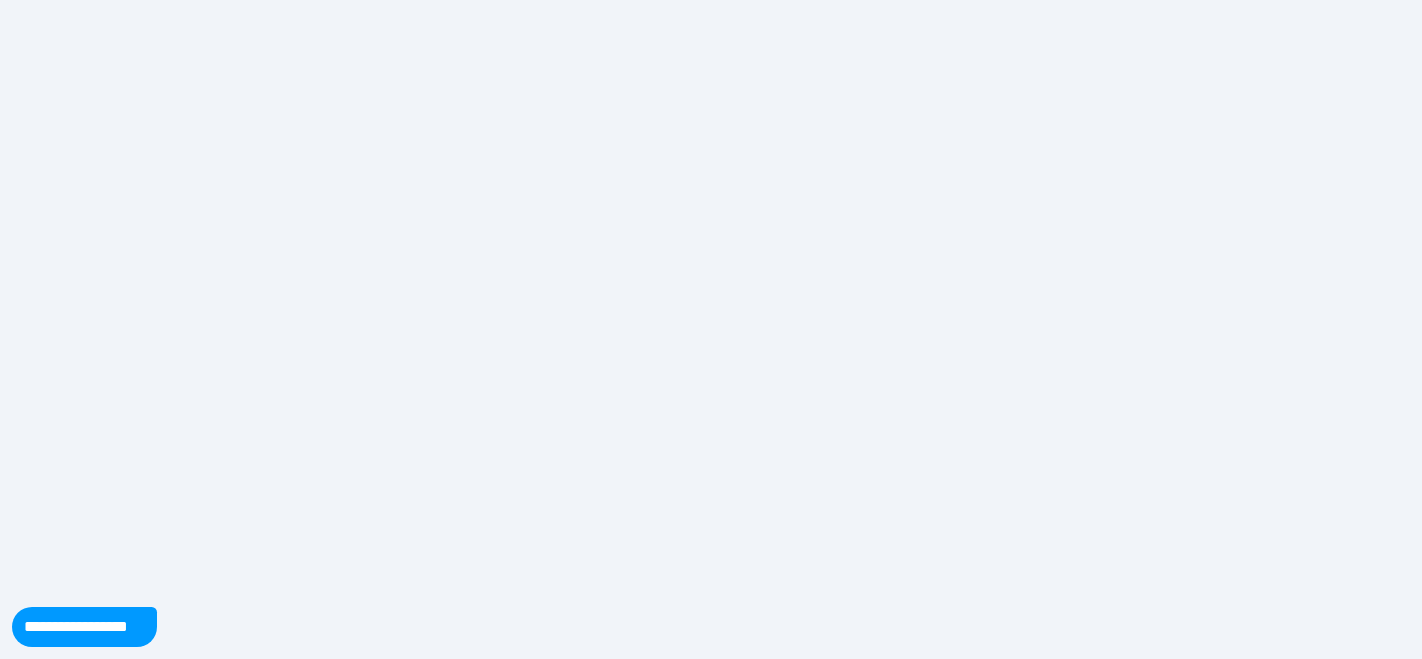 scroll, scrollTop: 0, scrollLeft: 0, axis: both 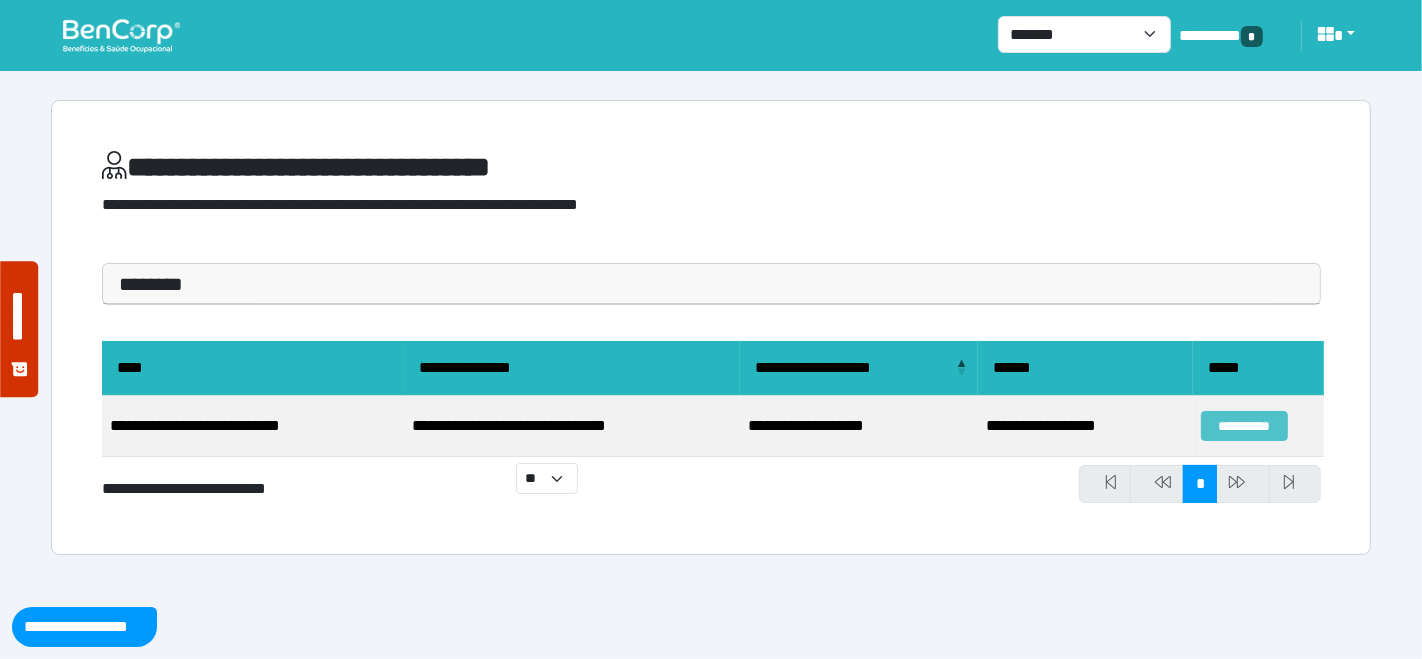click on "**********" at bounding box center [1244, 426] 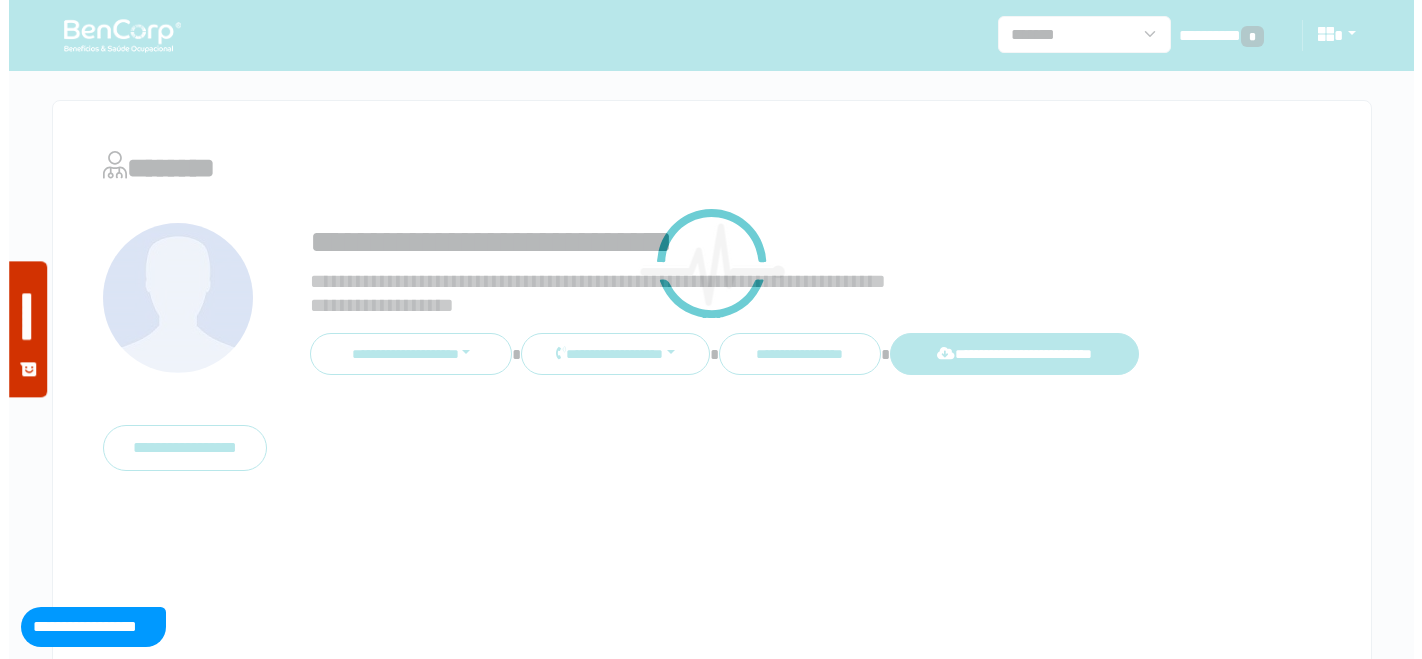 scroll, scrollTop: 0, scrollLeft: 0, axis: both 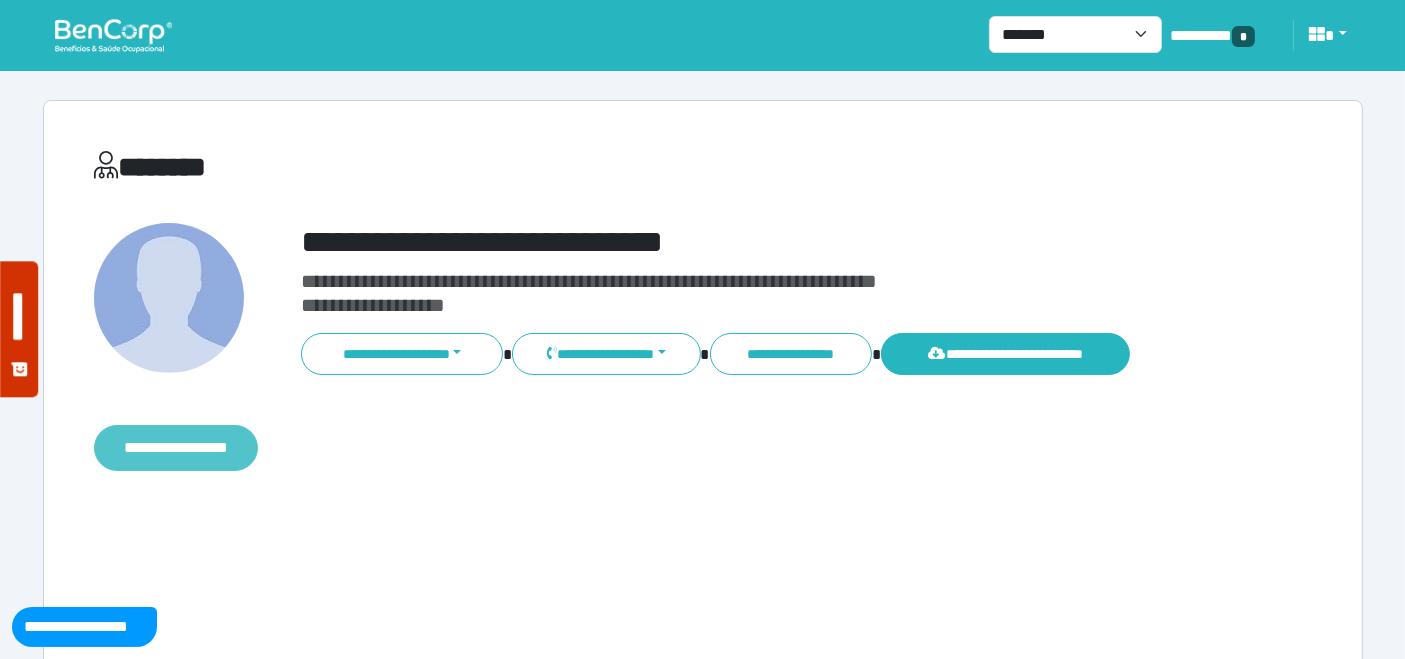 click on "**********" at bounding box center [176, 447] 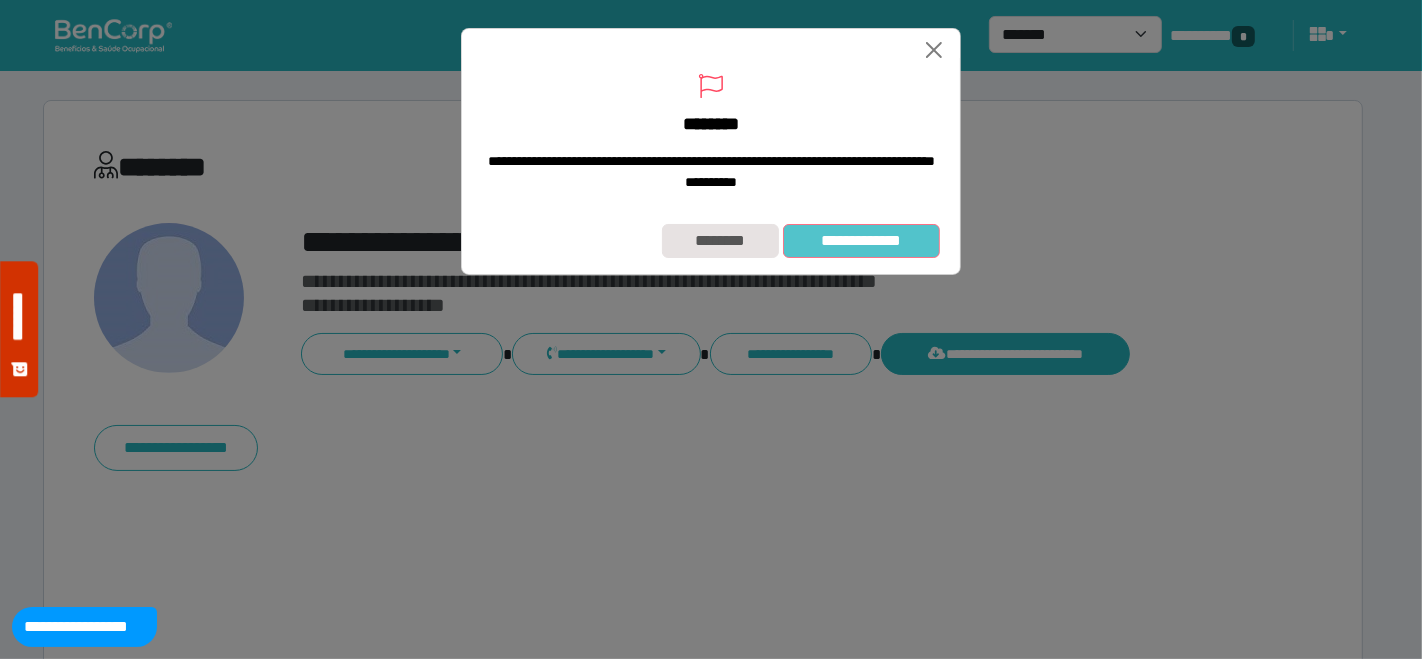 click on "**********" at bounding box center (861, 240) 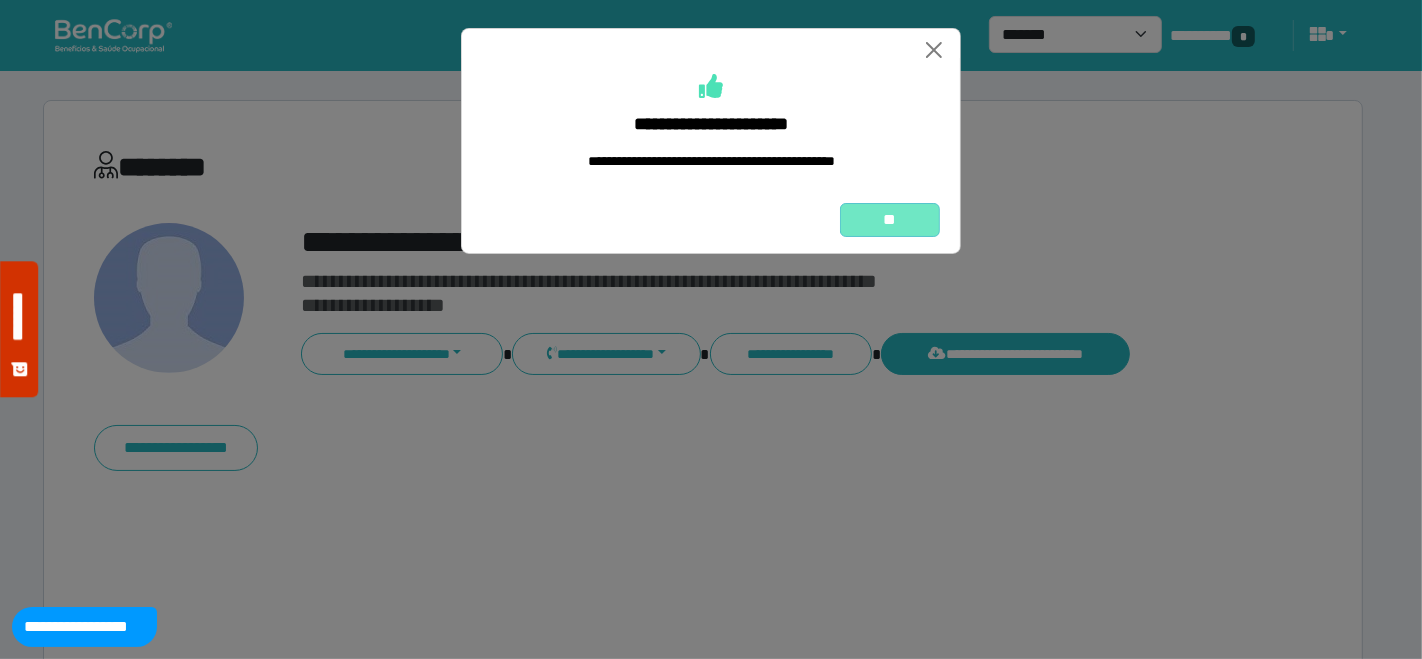 click on "**" at bounding box center (890, 219) 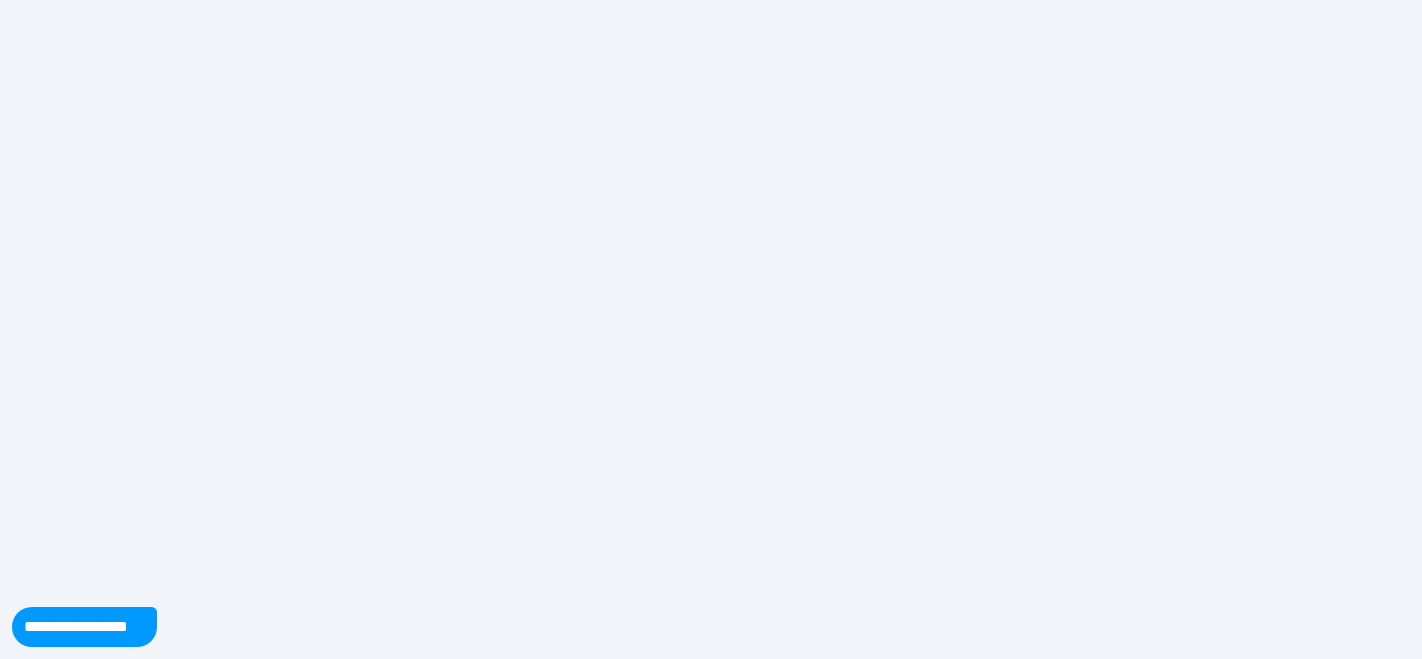 scroll, scrollTop: 0, scrollLeft: 0, axis: both 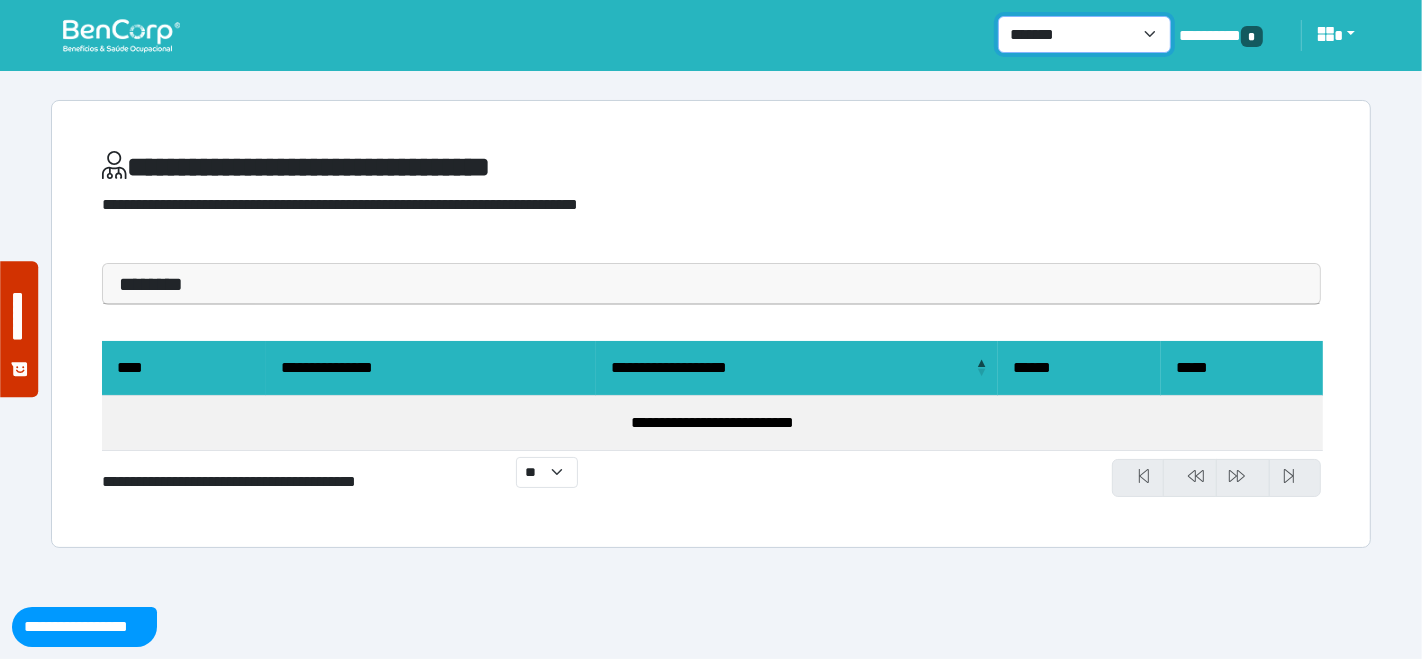 drag, startPoint x: 1146, startPoint y: 32, endPoint x: 1124, endPoint y: 52, distance: 29.732138 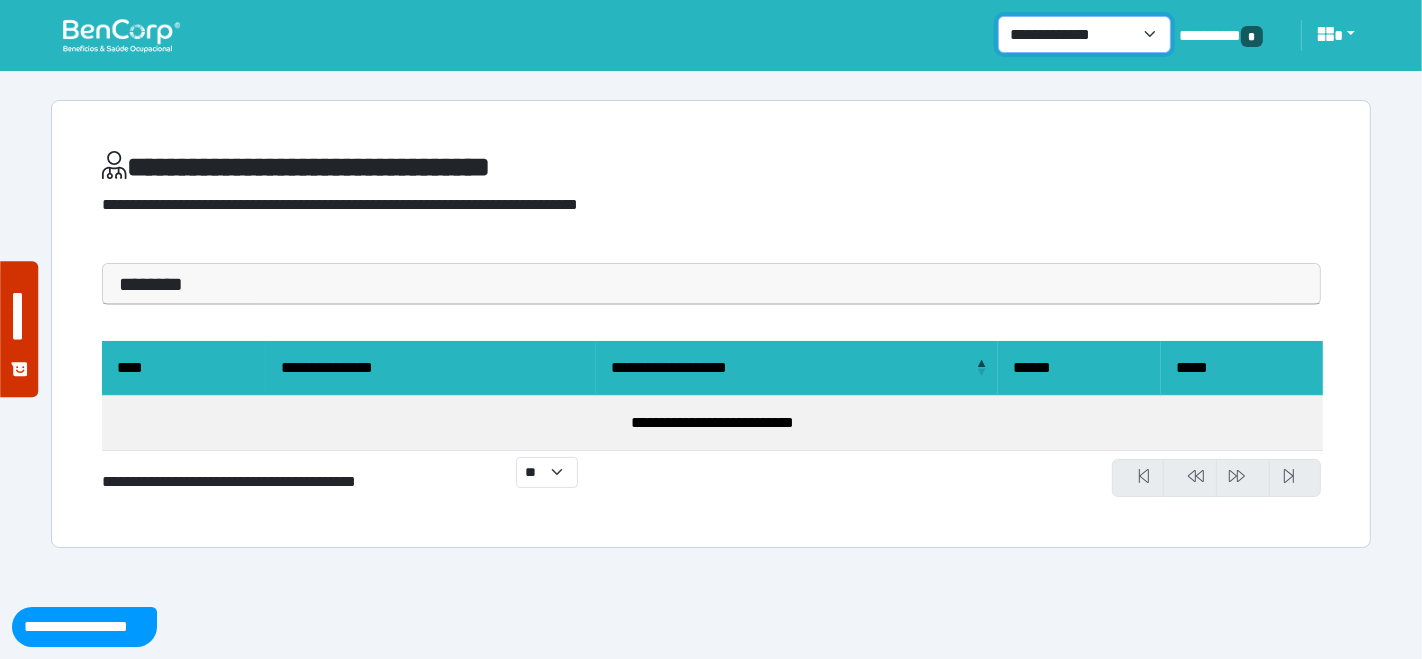 click on "**********" at bounding box center [1084, 34] 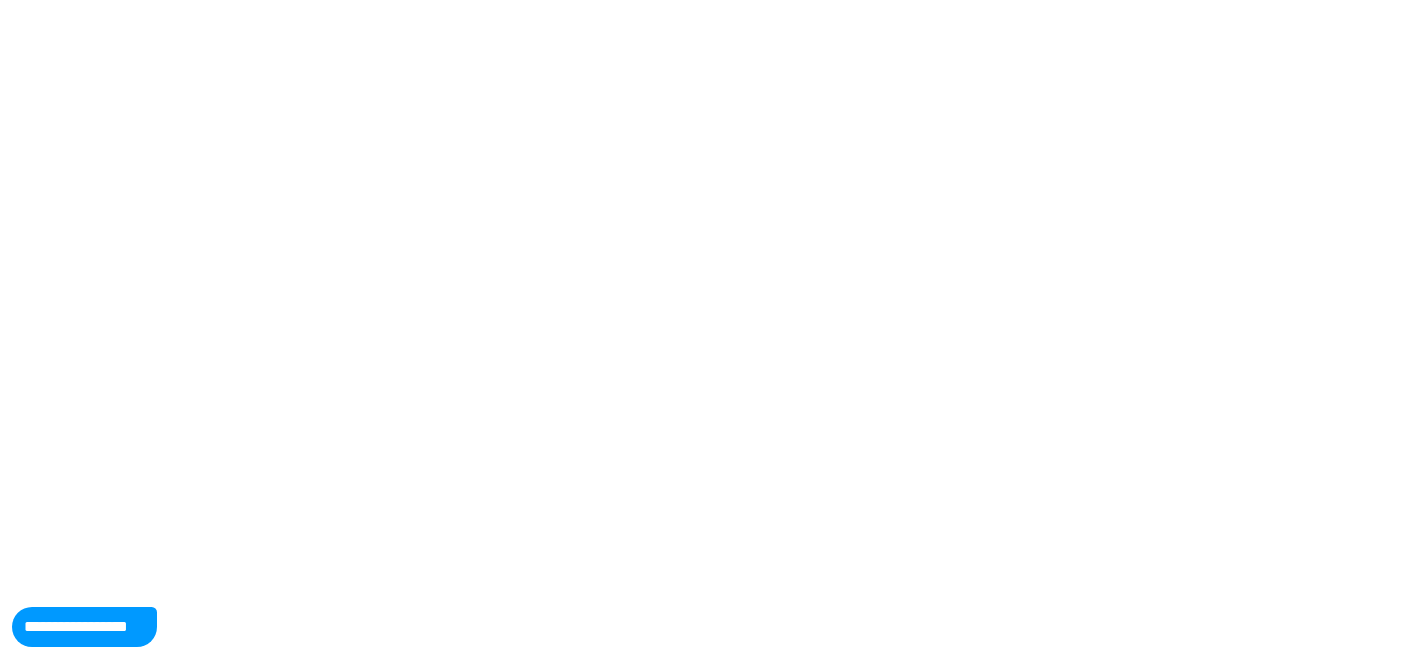 scroll, scrollTop: 0, scrollLeft: 0, axis: both 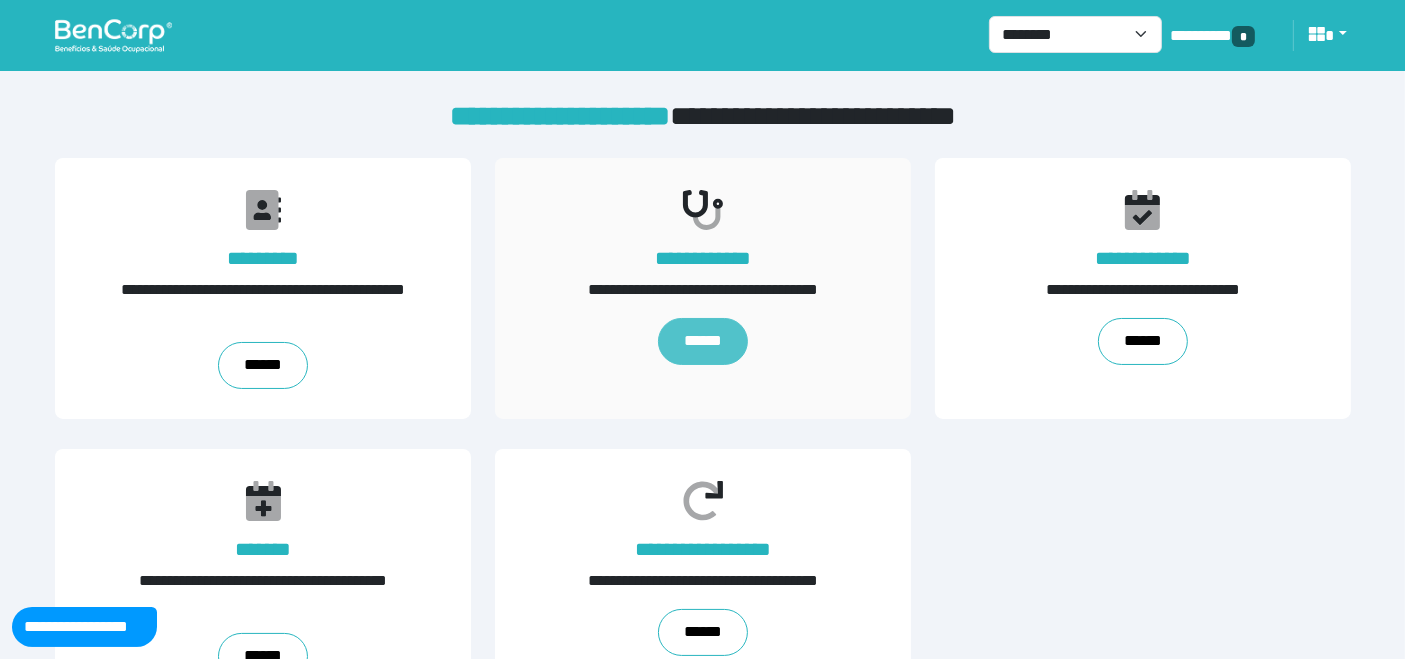 click on "******" at bounding box center (702, 342) 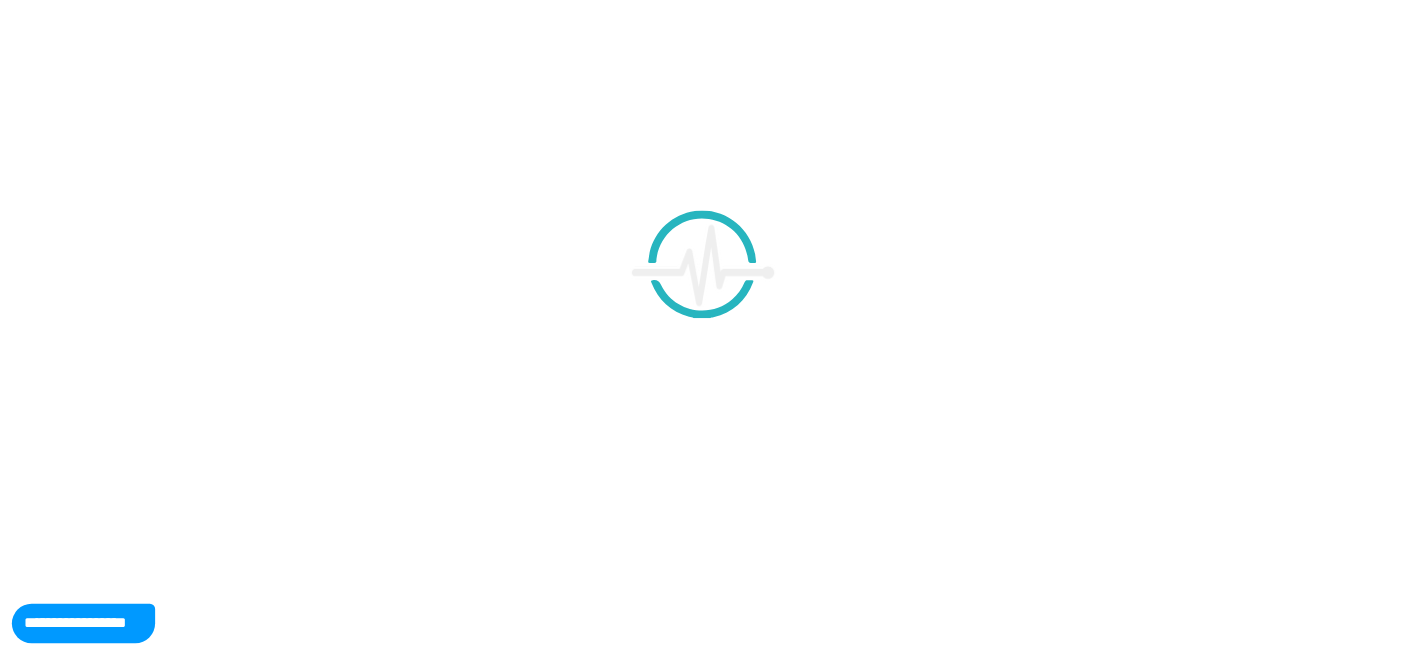 scroll, scrollTop: 0, scrollLeft: 0, axis: both 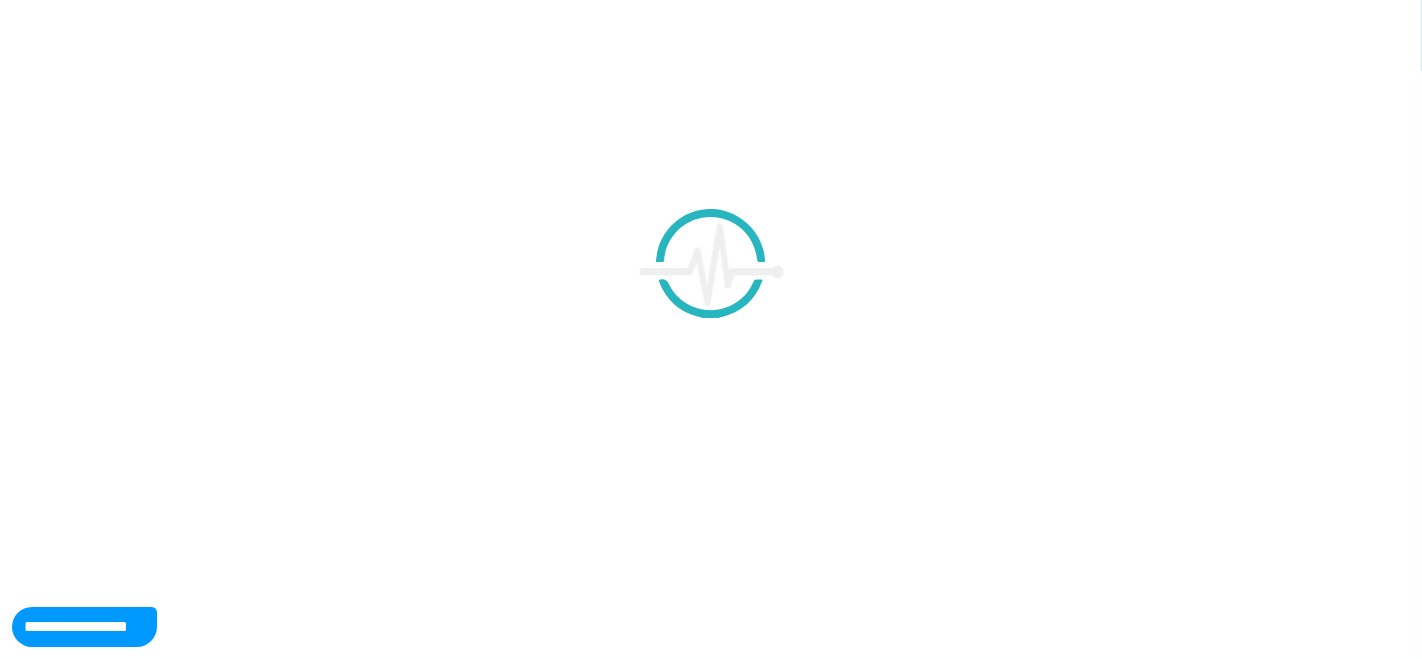 select on "**" 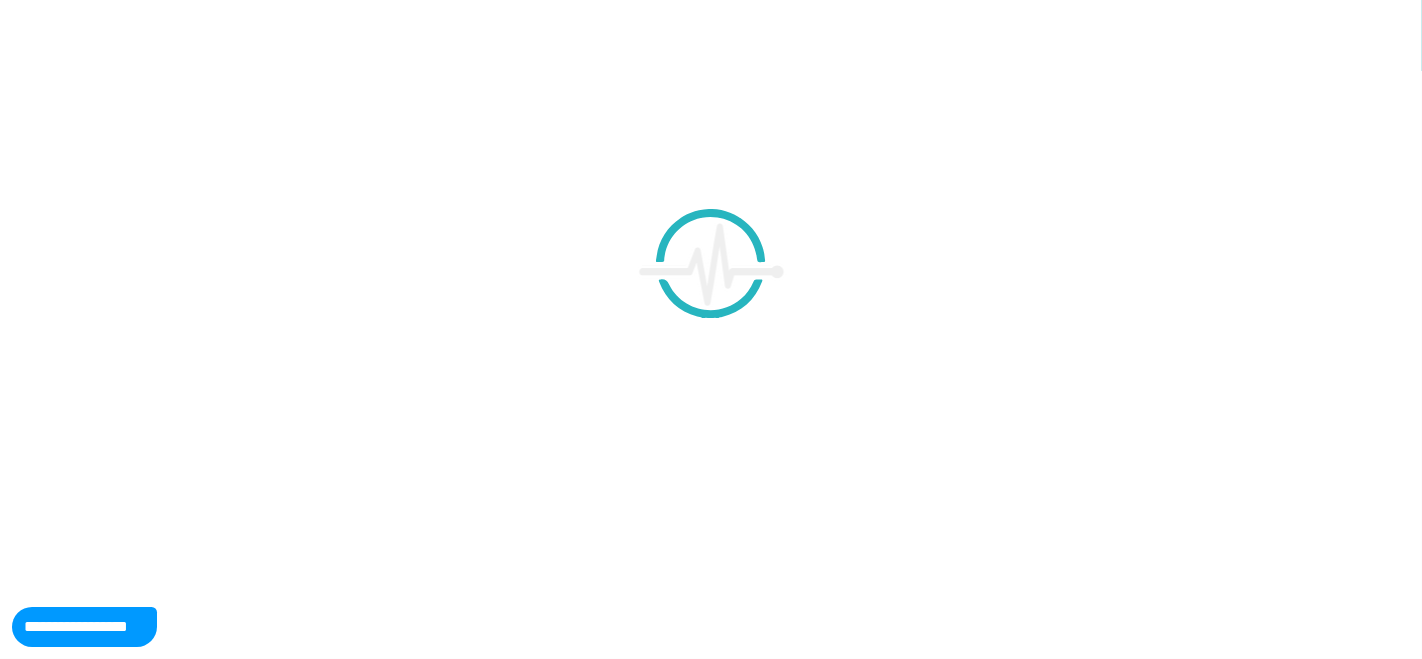 select 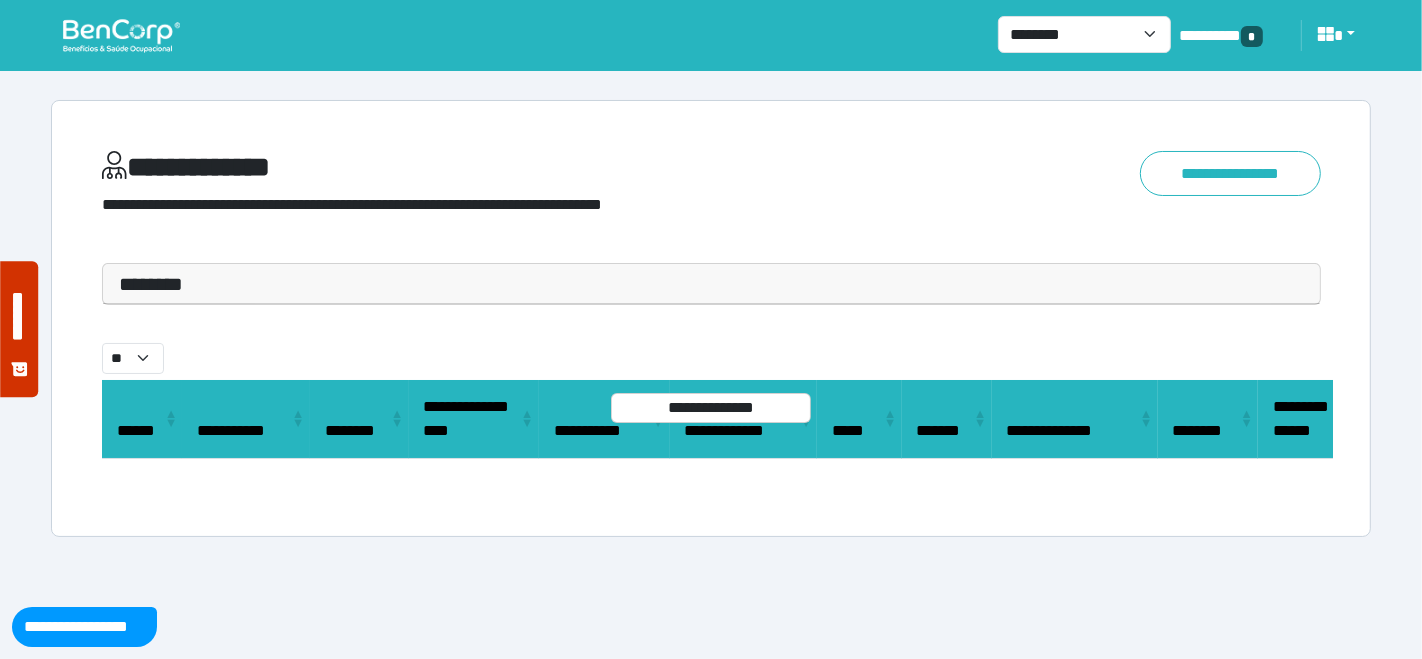 drag, startPoint x: 185, startPoint y: 290, endPoint x: 181, endPoint y: 306, distance: 16.492422 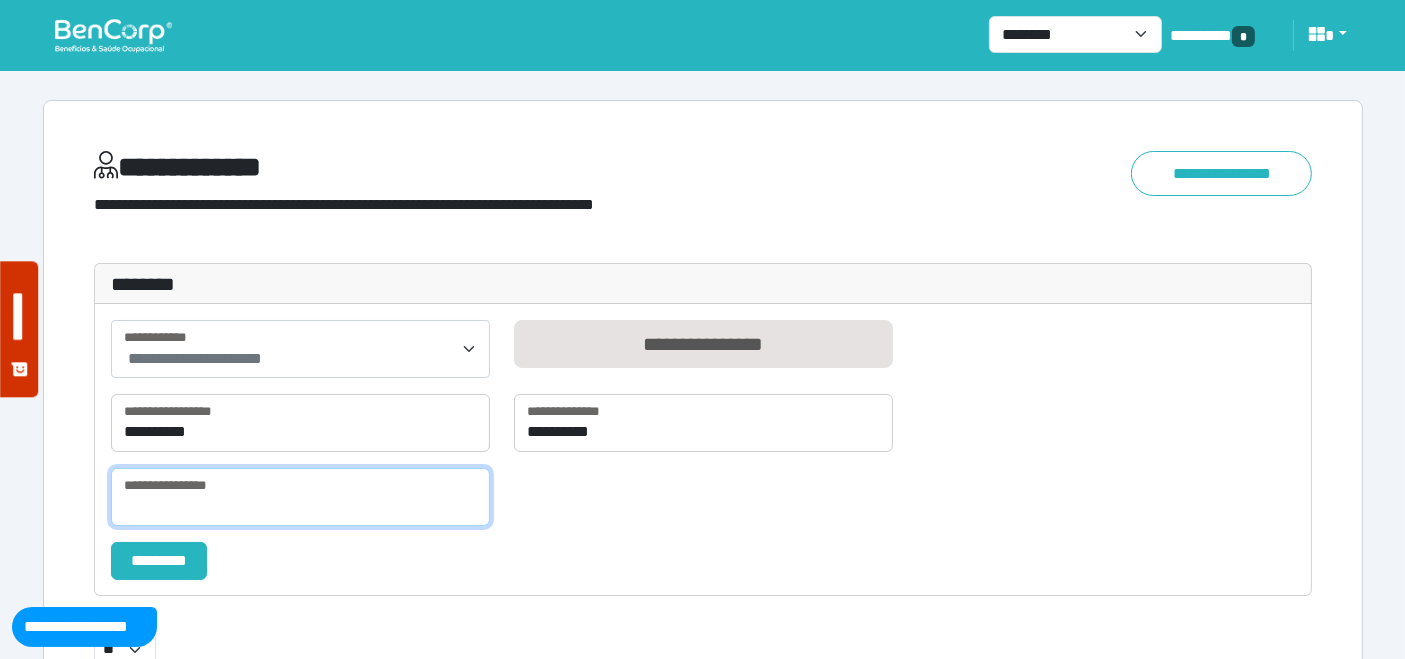 click at bounding box center [300, 497] 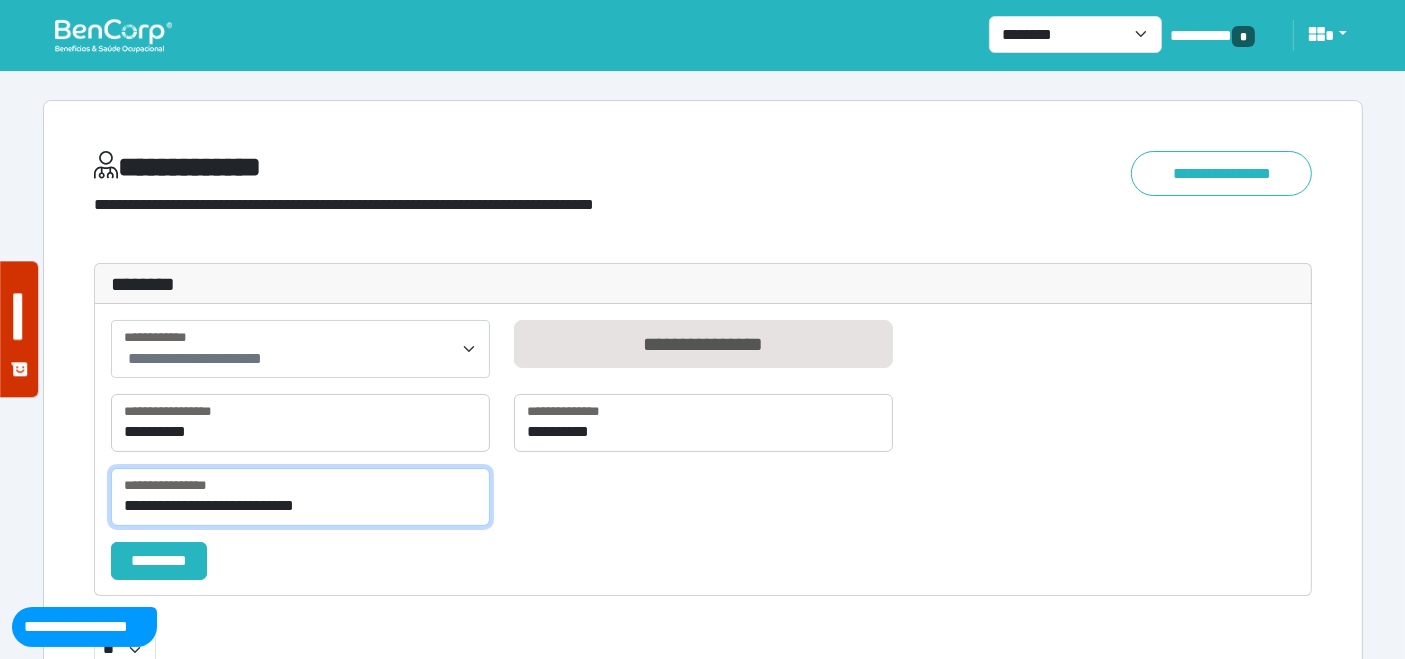 type on "**********" 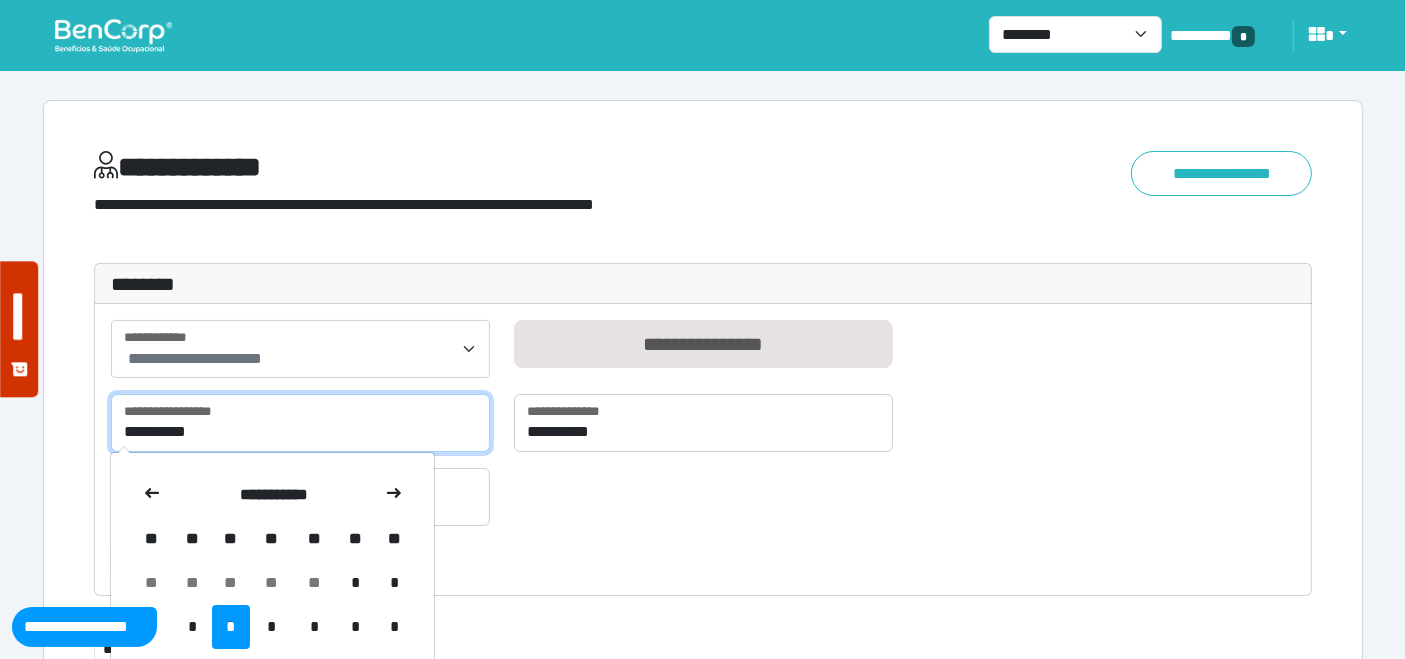 drag, startPoint x: 233, startPoint y: 422, endPoint x: 382, endPoint y: 372, distance: 157.16551 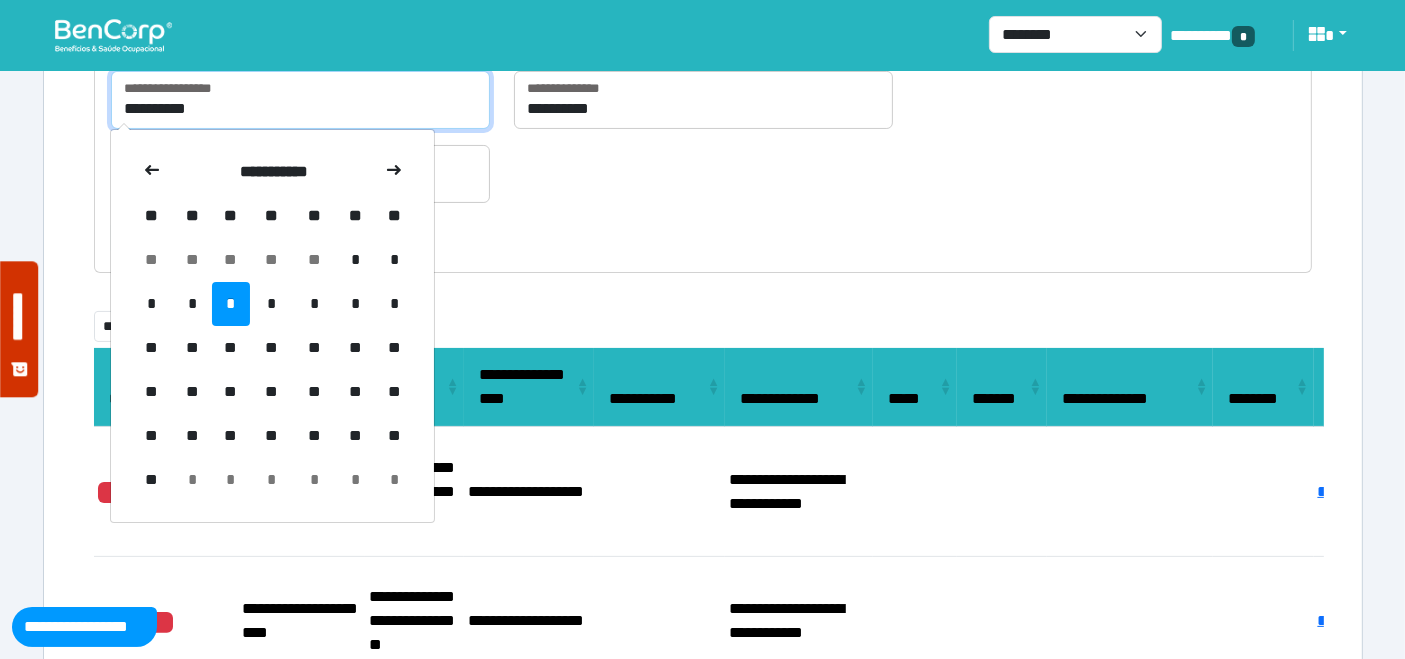 scroll, scrollTop: 333, scrollLeft: 0, axis: vertical 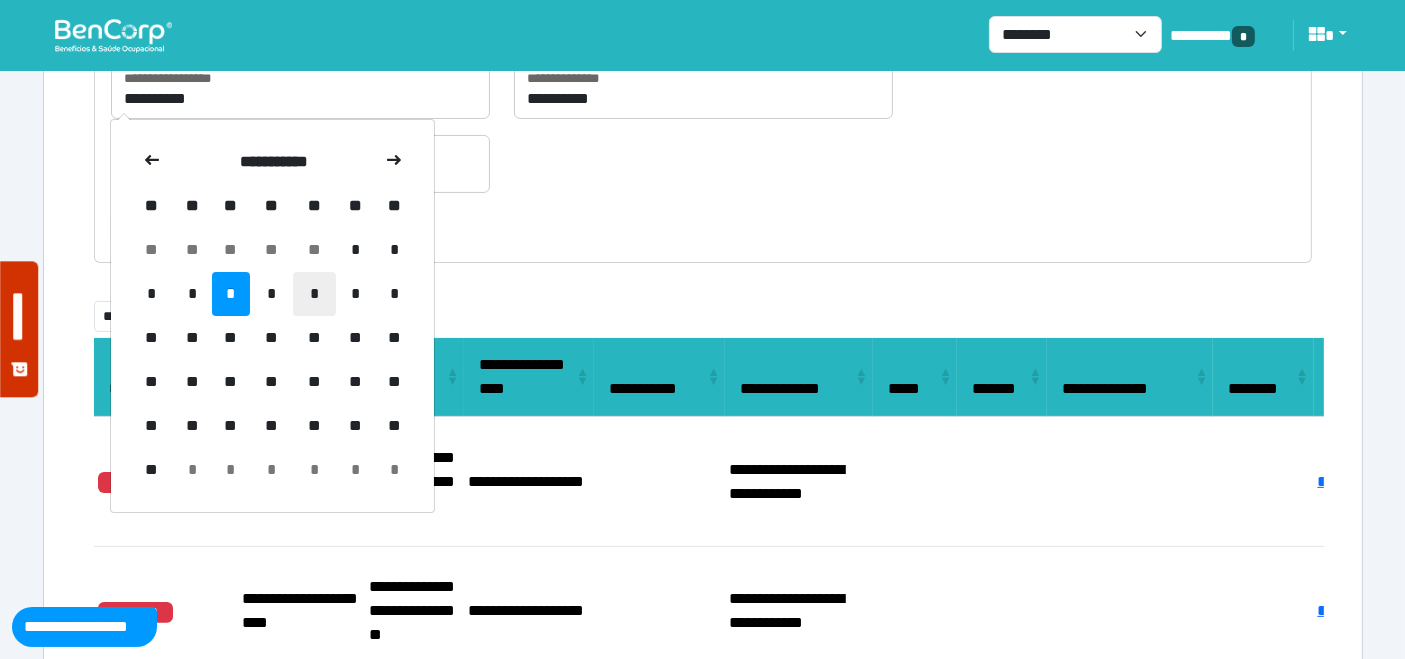 click on "*" at bounding box center (314, 294) 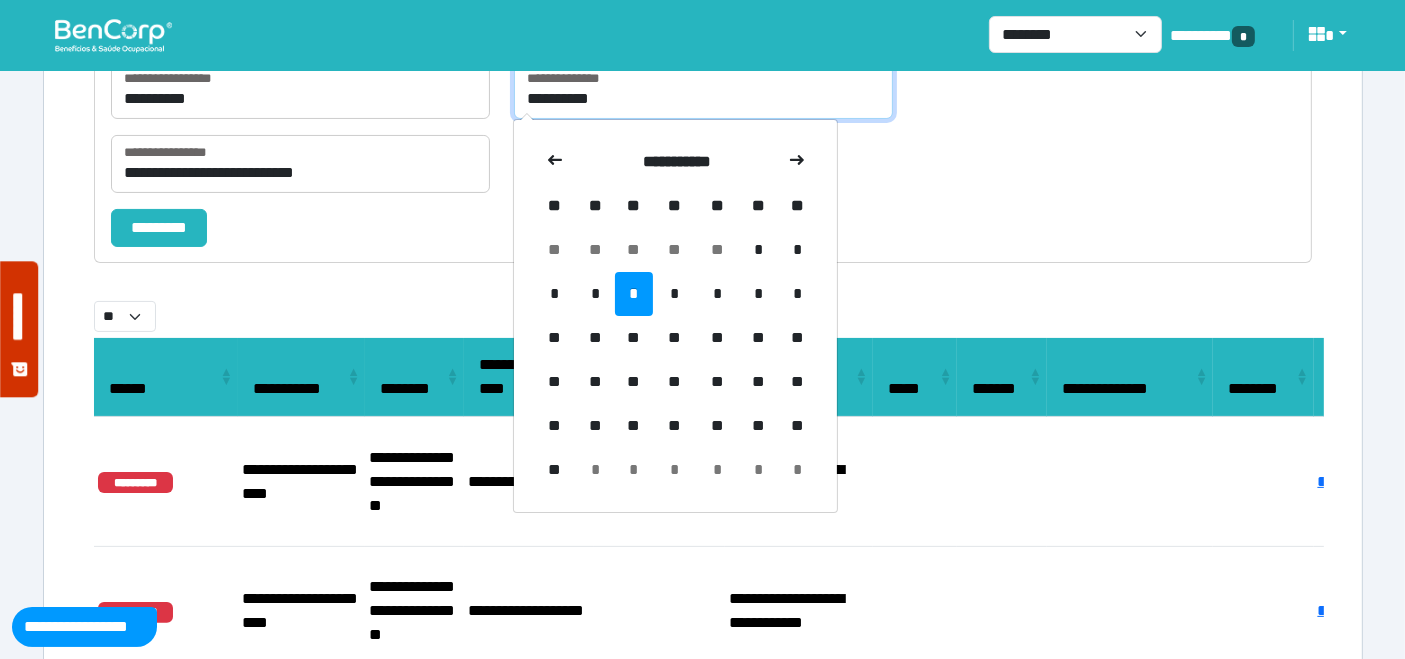 click on "**********" at bounding box center (703, 90) 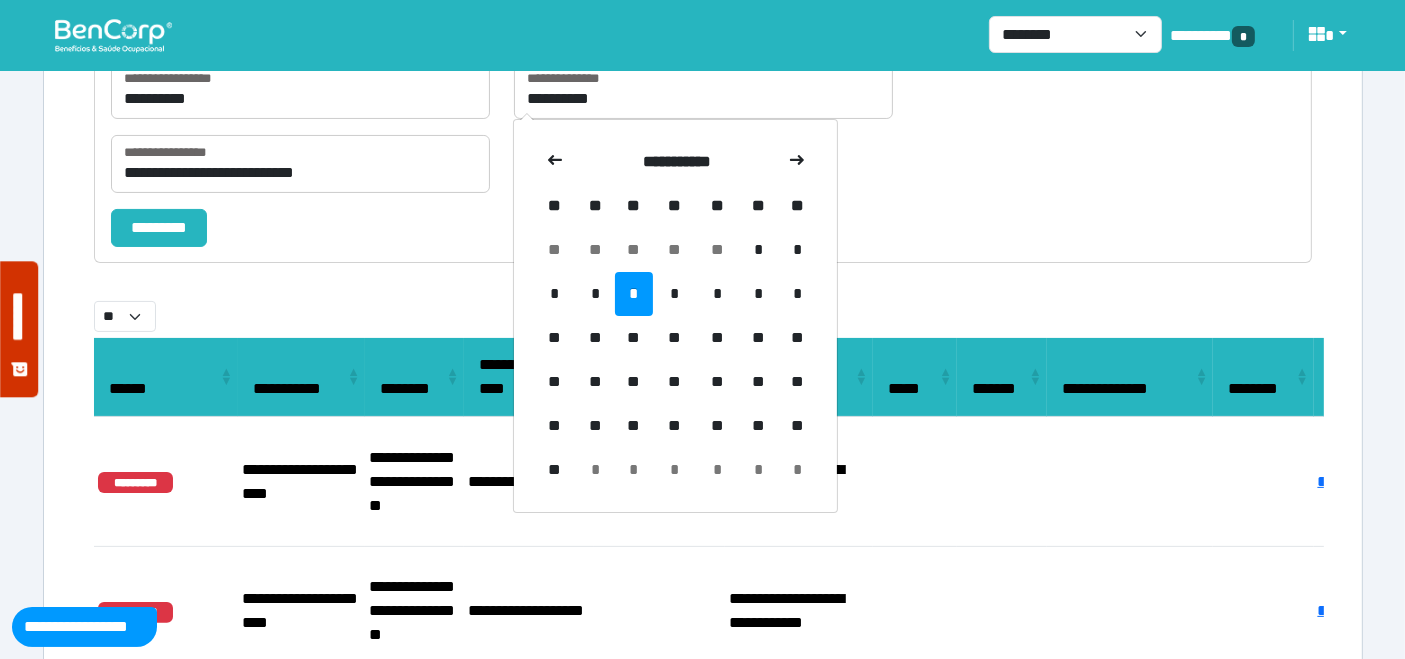 drag, startPoint x: 723, startPoint y: 286, endPoint x: 710, endPoint y: 286, distance: 13 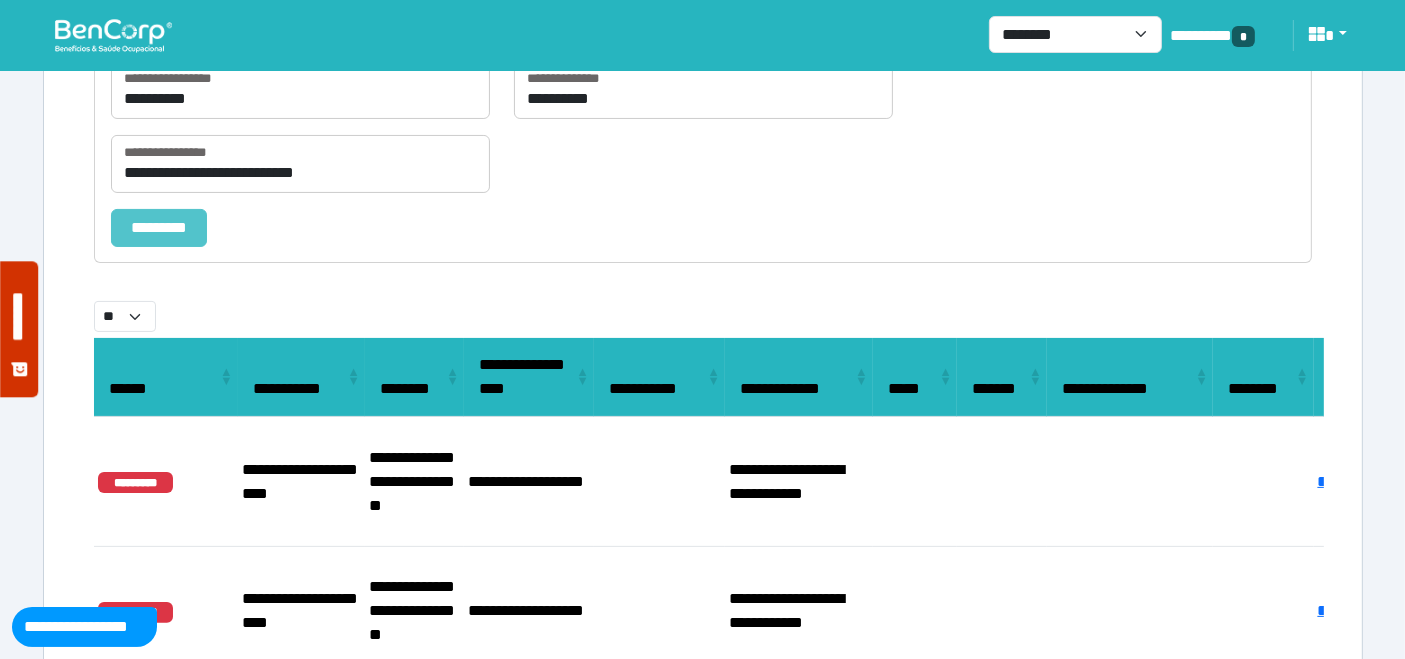 click on "*********" at bounding box center (159, 227) 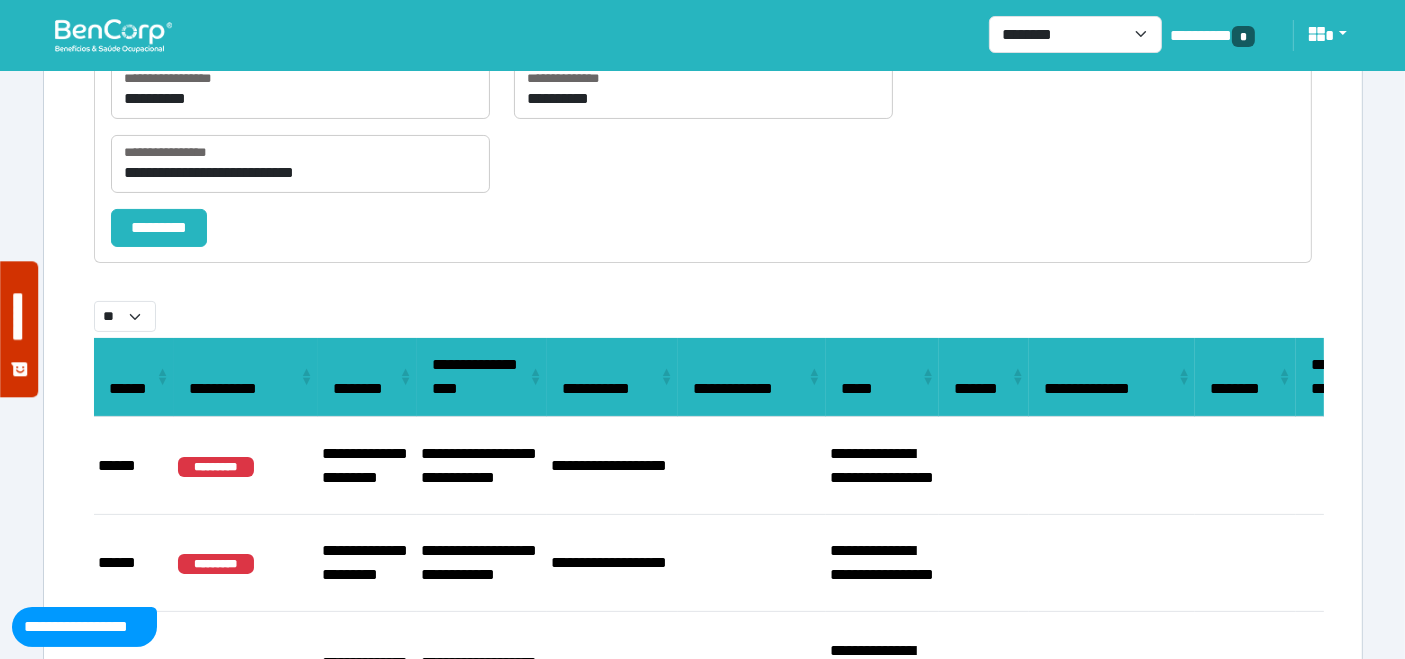 scroll, scrollTop: 320, scrollLeft: 0, axis: vertical 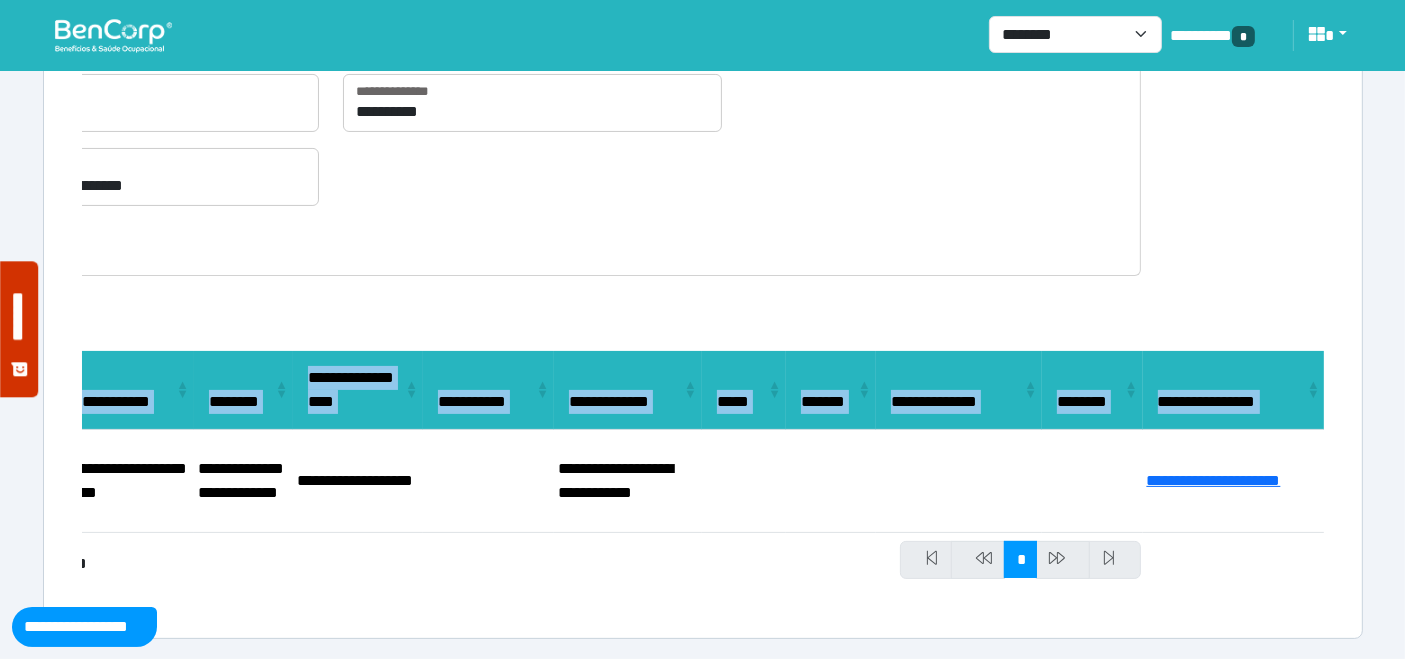drag, startPoint x: 242, startPoint y: 464, endPoint x: 1421, endPoint y: 482, distance: 1179.1375 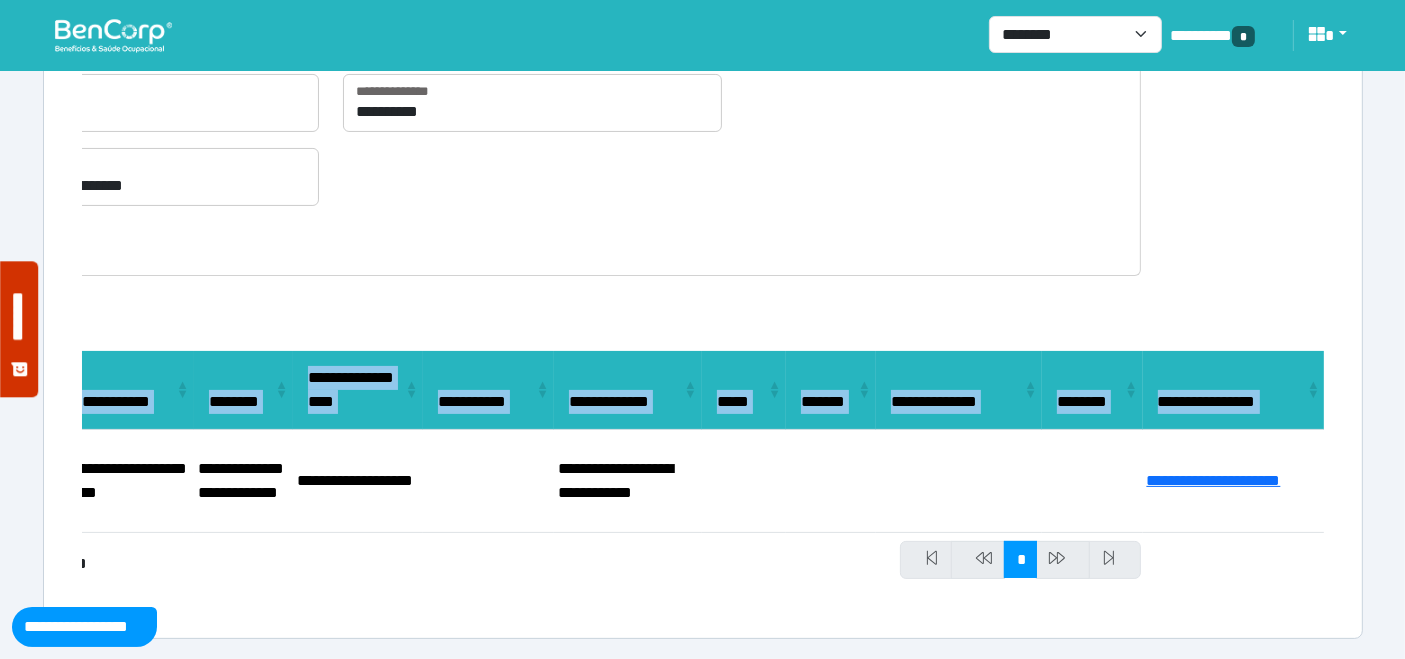 click at bounding box center (113, 35) 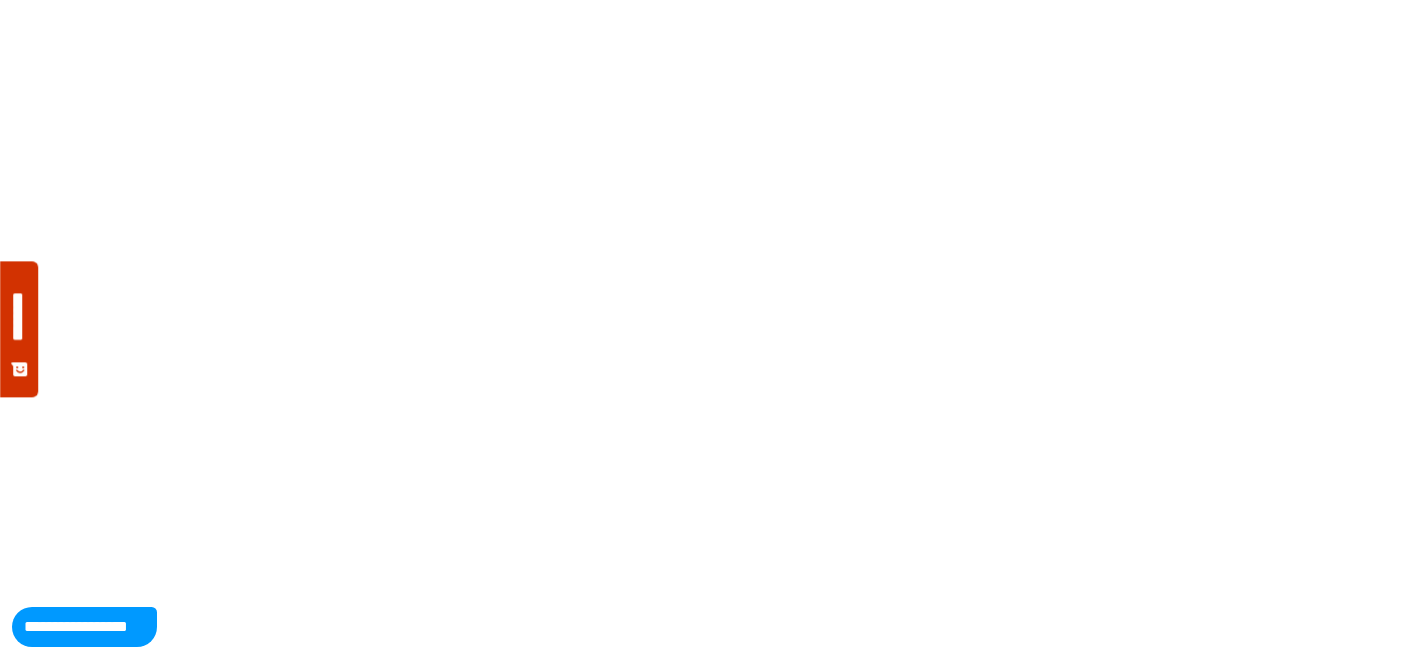 scroll, scrollTop: 0, scrollLeft: 0, axis: both 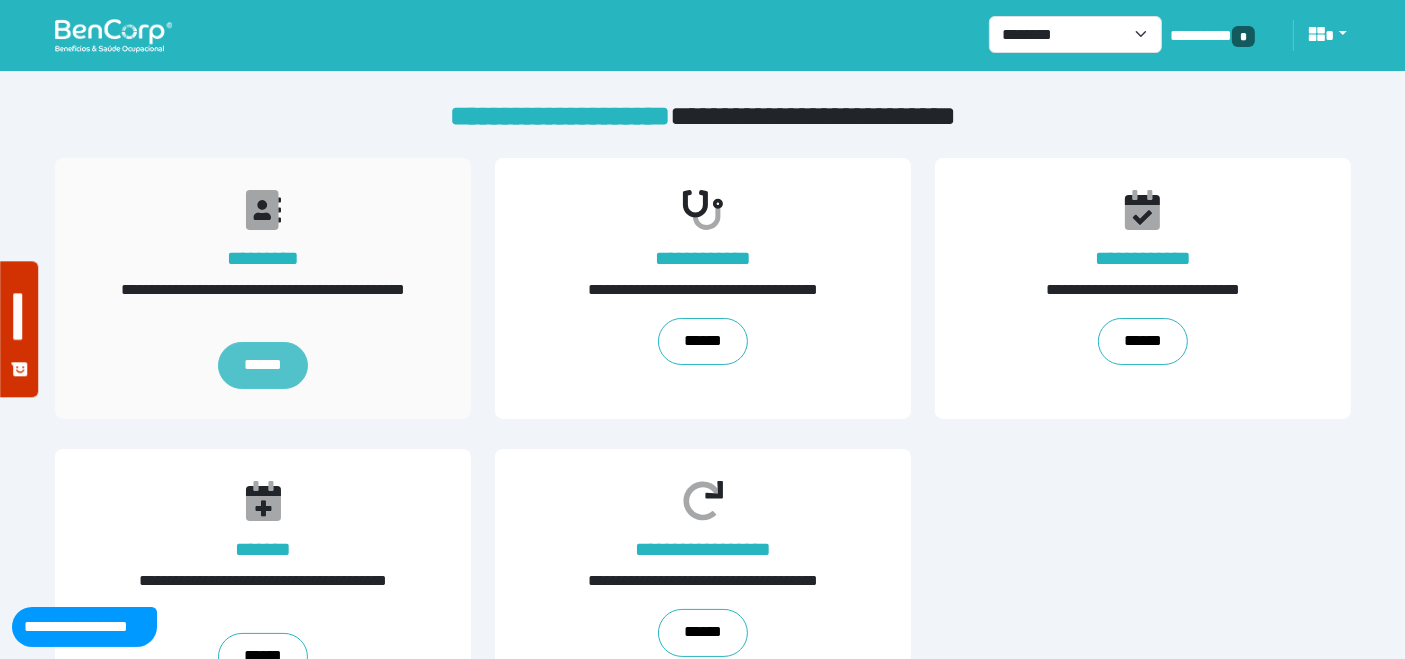click on "******" at bounding box center [262, 366] 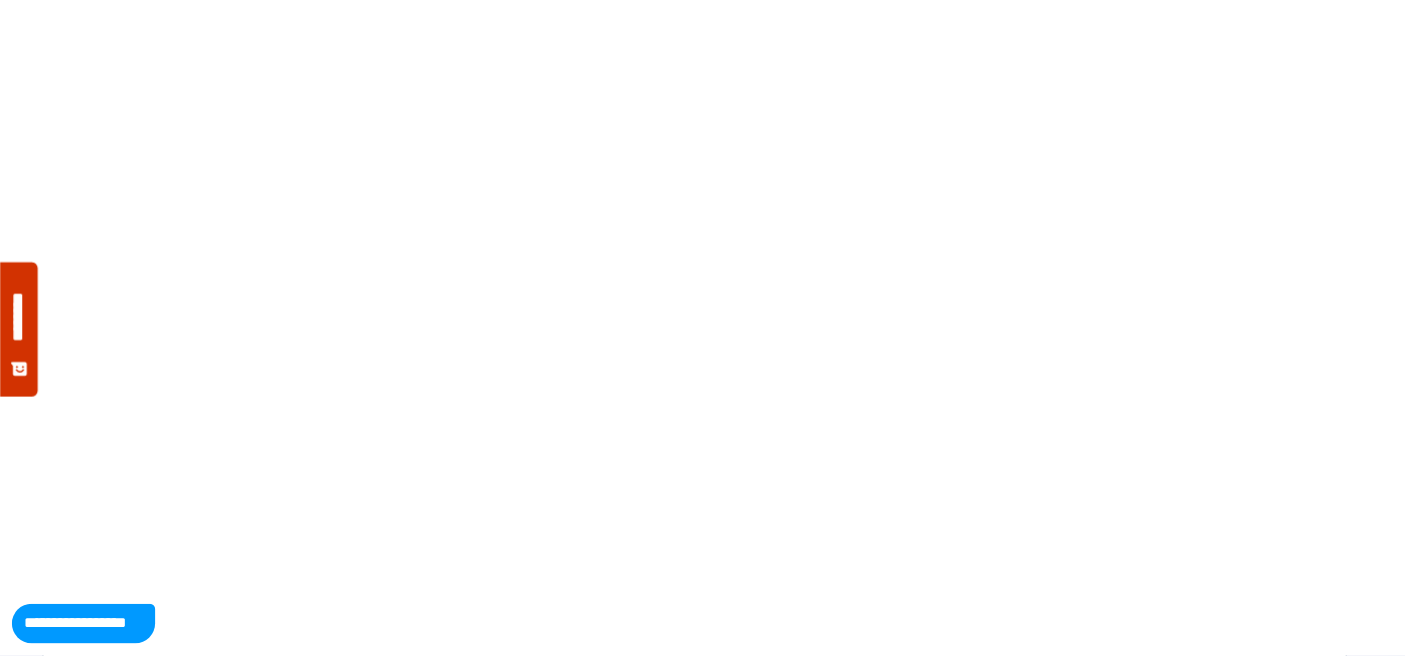 scroll, scrollTop: 0, scrollLeft: 0, axis: both 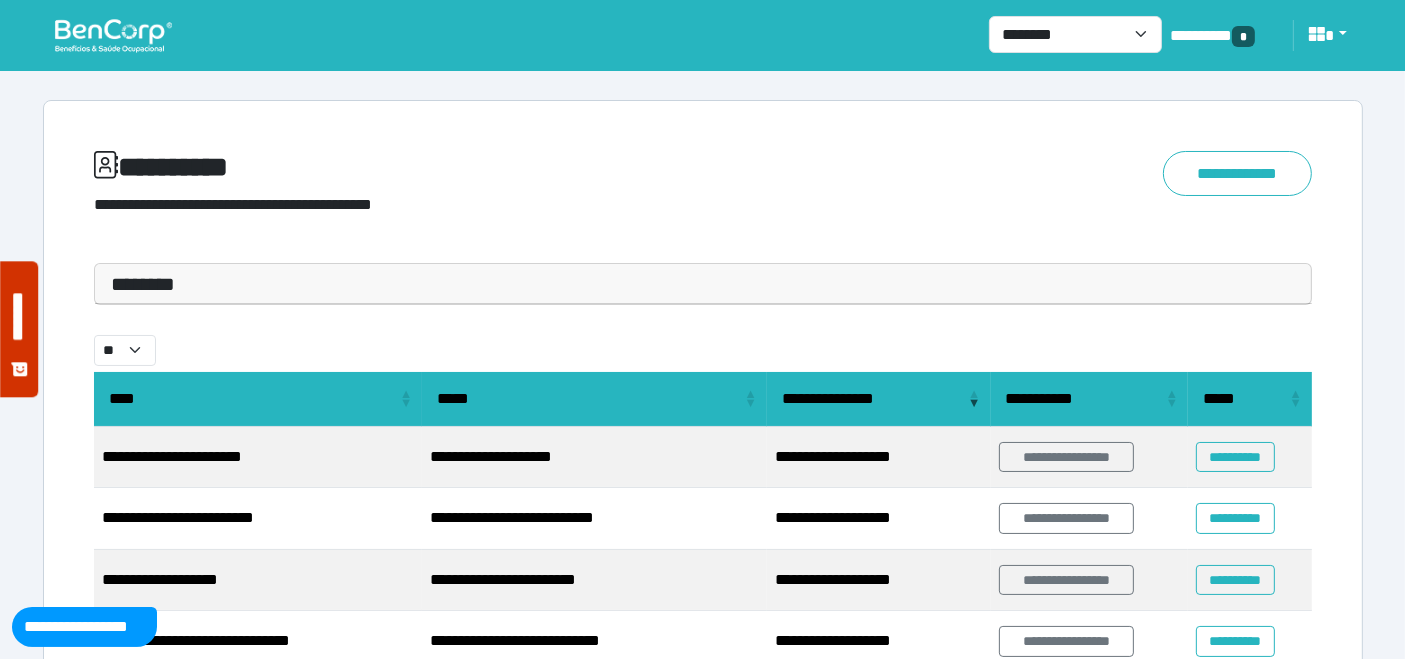 drag, startPoint x: 287, startPoint y: 286, endPoint x: 258, endPoint y: 328, distance: 51.0392 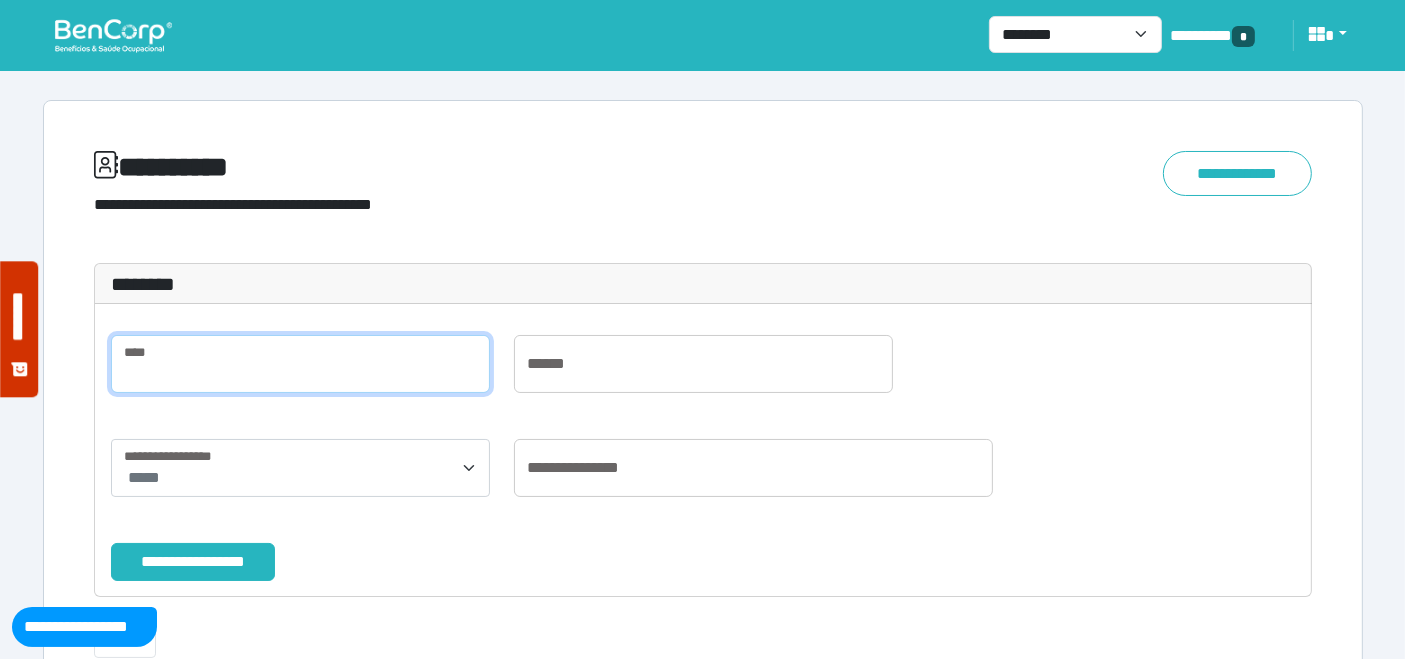 click at bounding box center (300, 364) 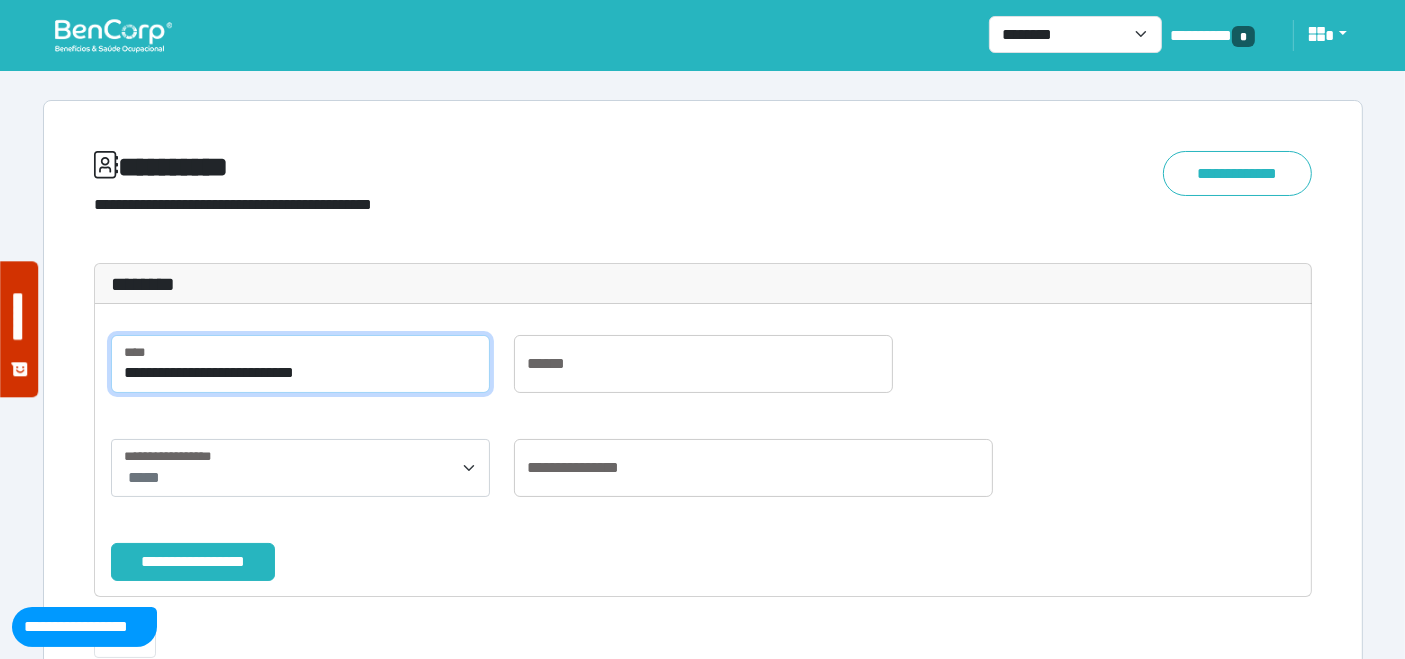 click on "**********" at bounding box center (300, 364) 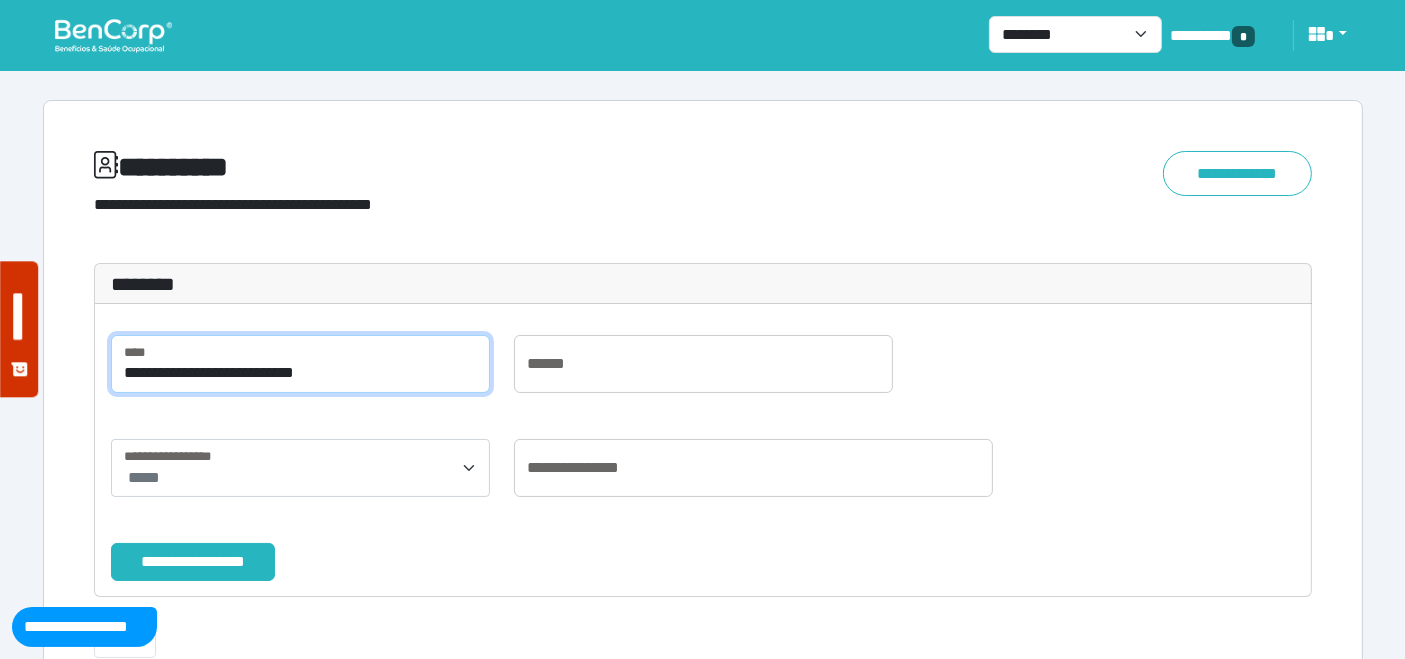 click on "**********" at bounding box center [300, 364] 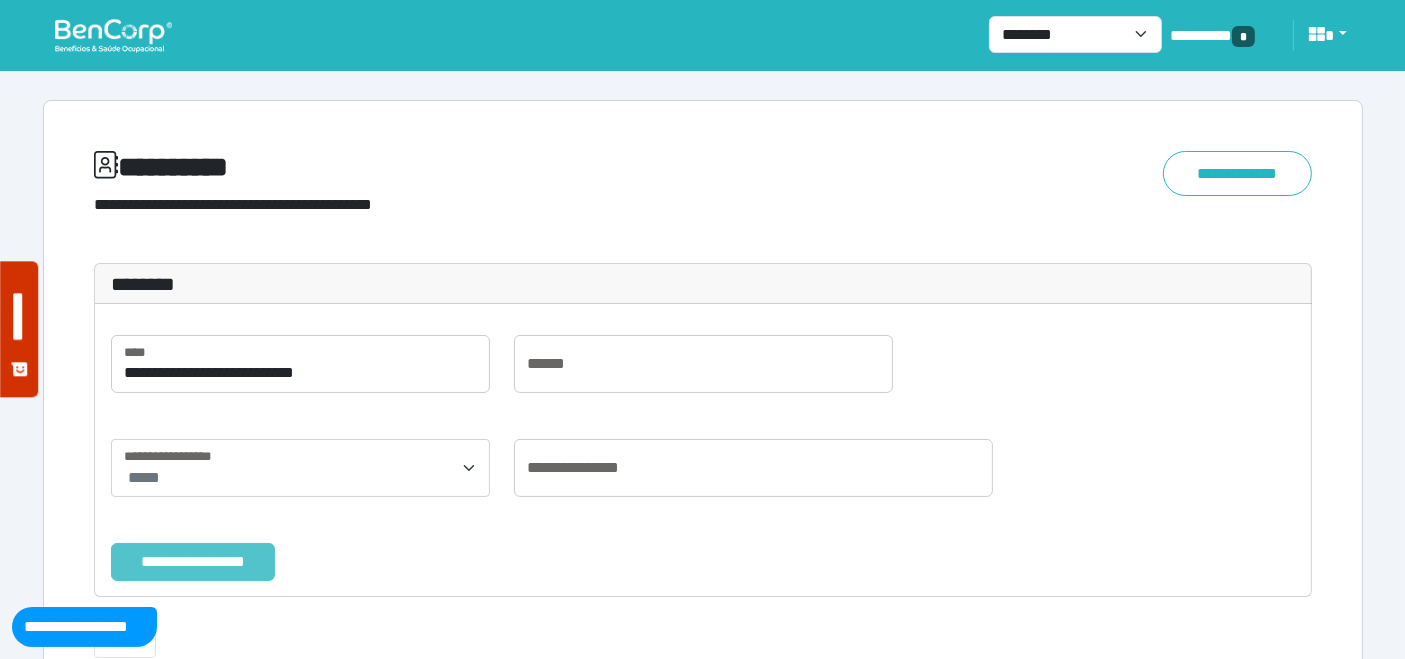 click on "**********" at bounding box center [193, 561] 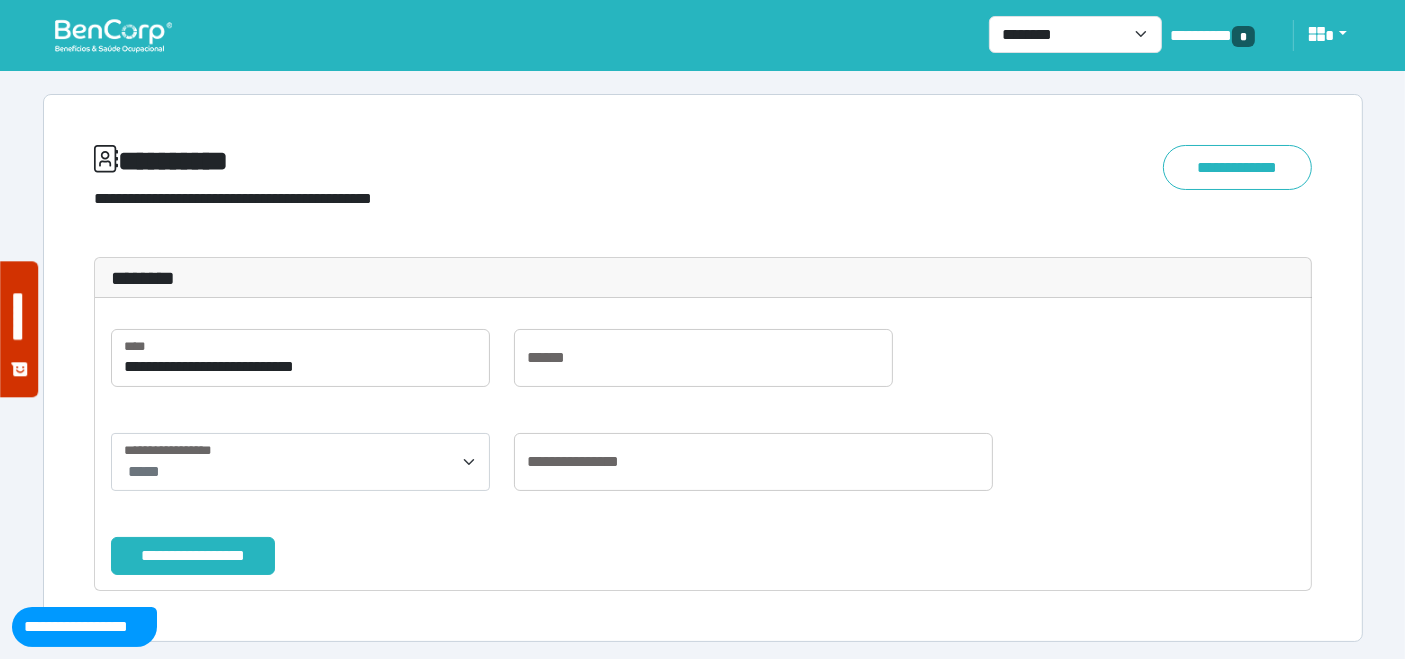 scroll, scrollTop: 8, scrollLeft: 0, axis: vertical 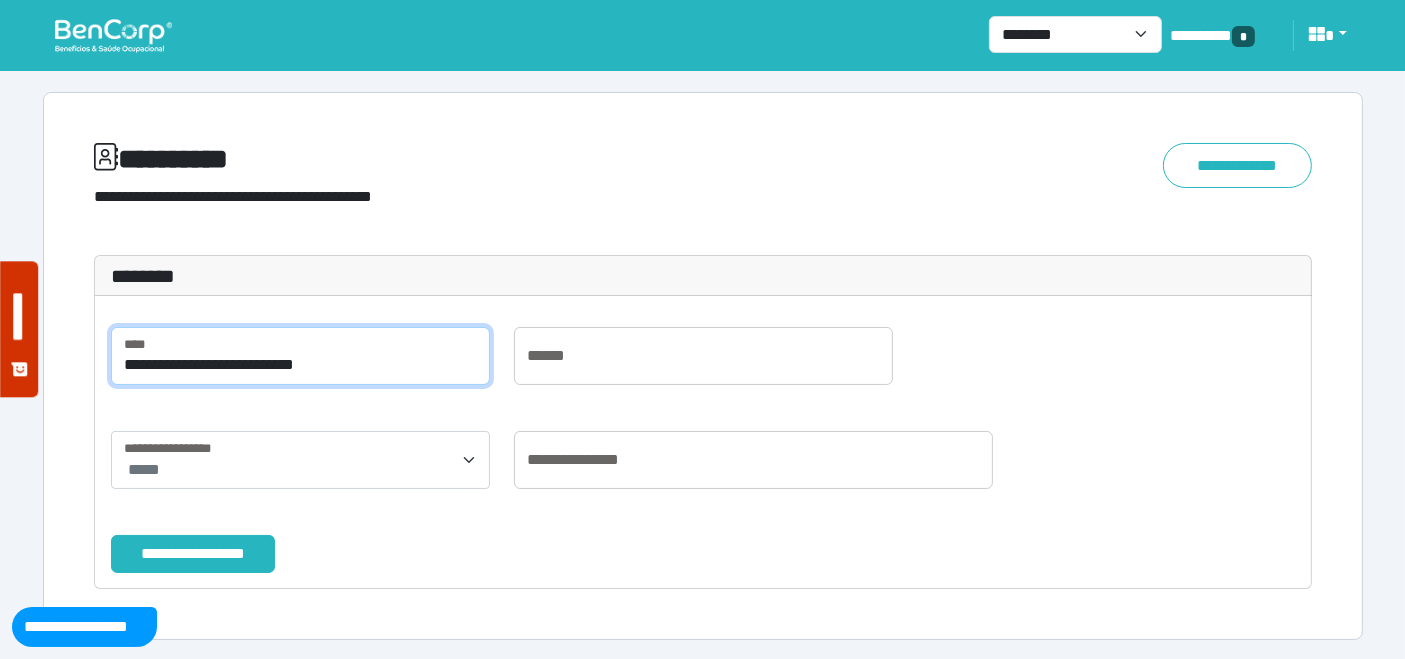 click on "**********" at bounding box center [300, 356] 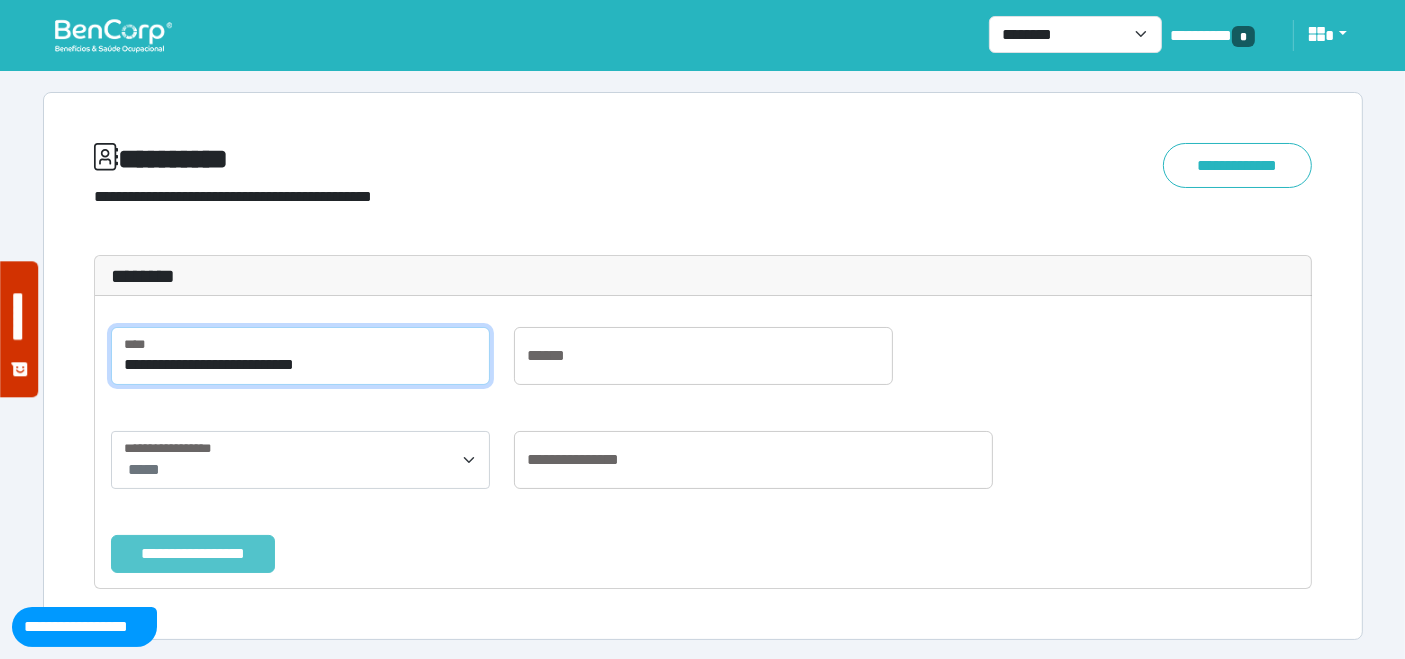 type on "**********" 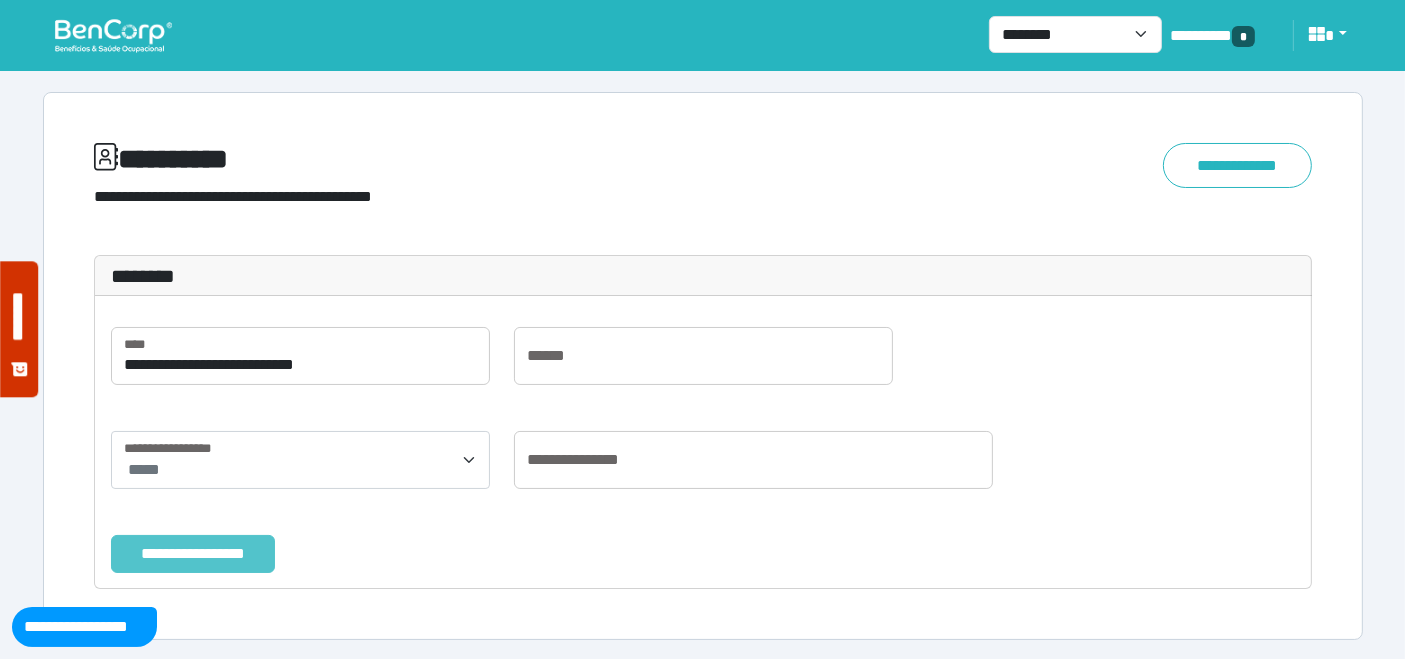 click on "**********" at bounding box center [193, 553] 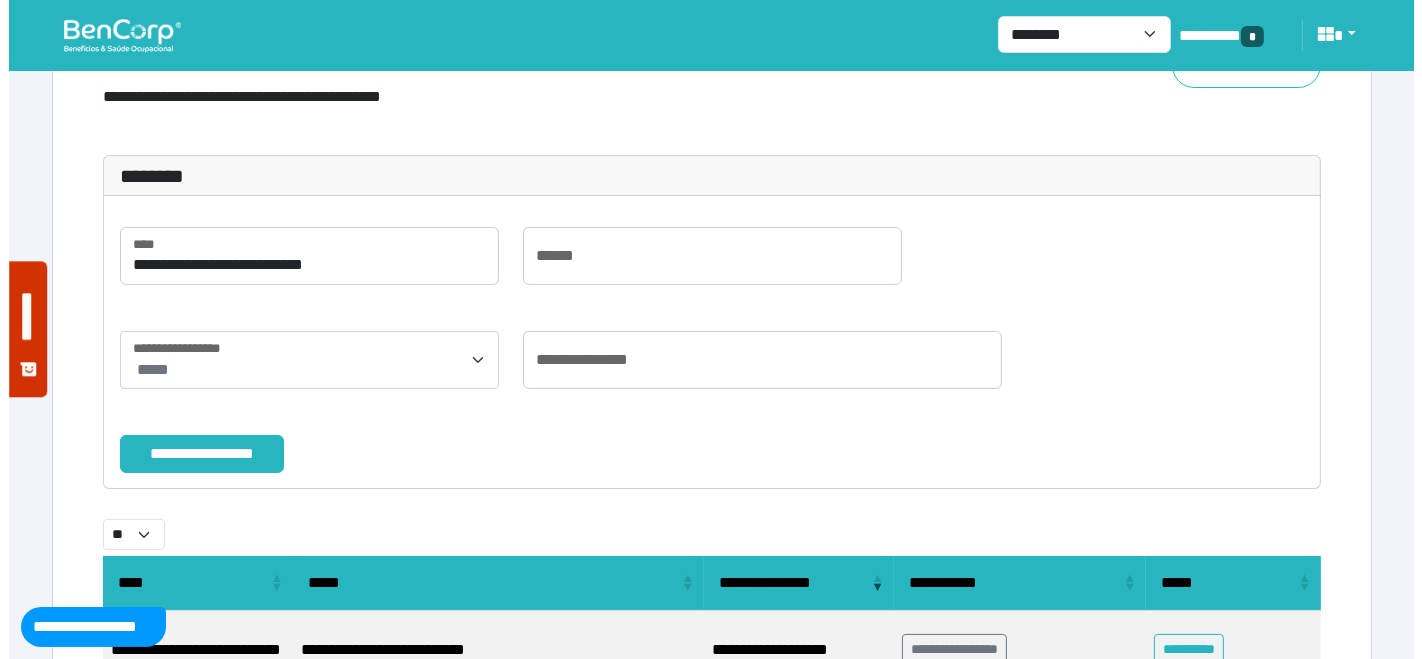 scroll, scrollTop: 255, scrollLeft: 0, axis: vertical 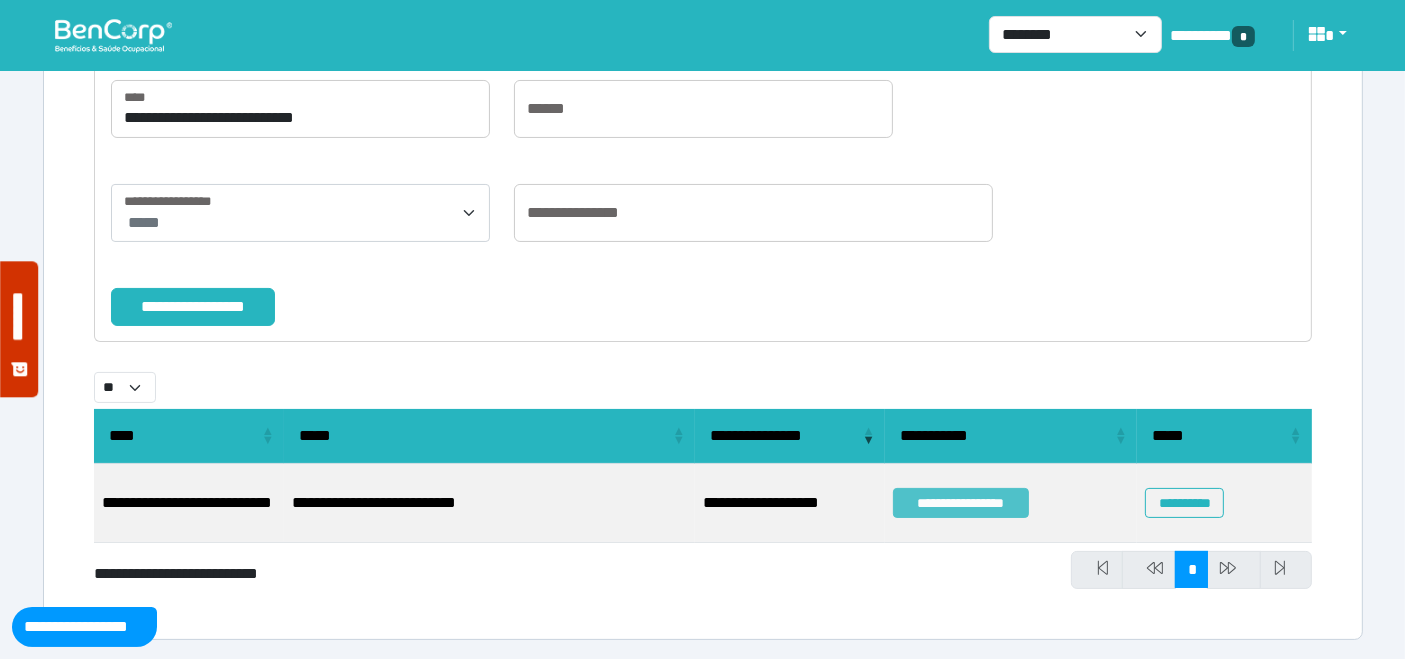 click on "**********" at bounding box center (961, 503) 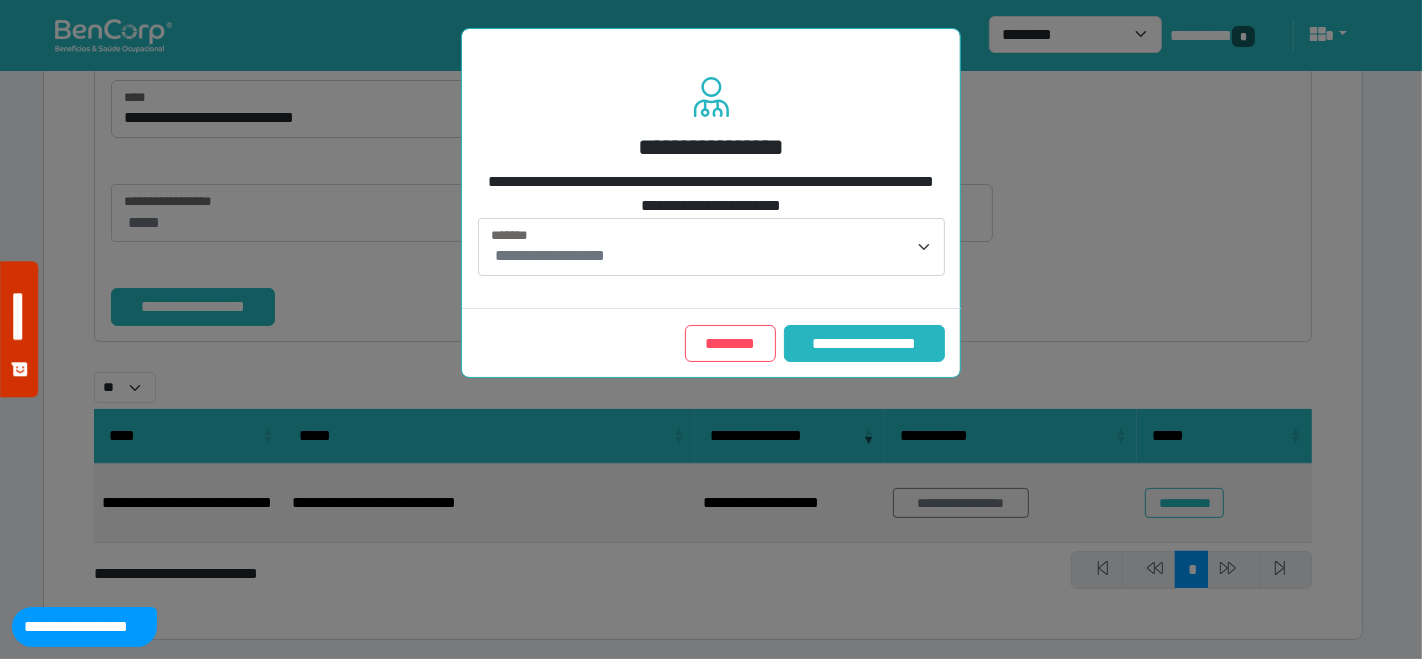 click on "**********" at bounding box center [550, 255] 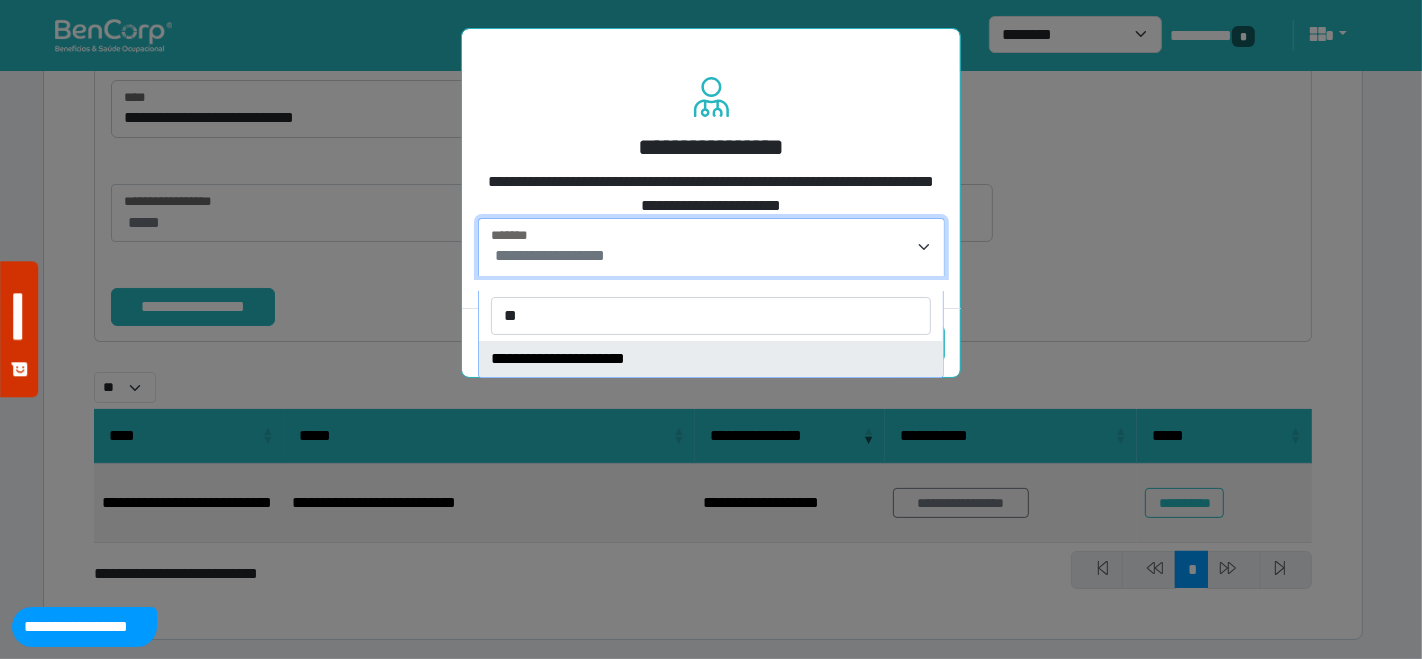 type on "**" 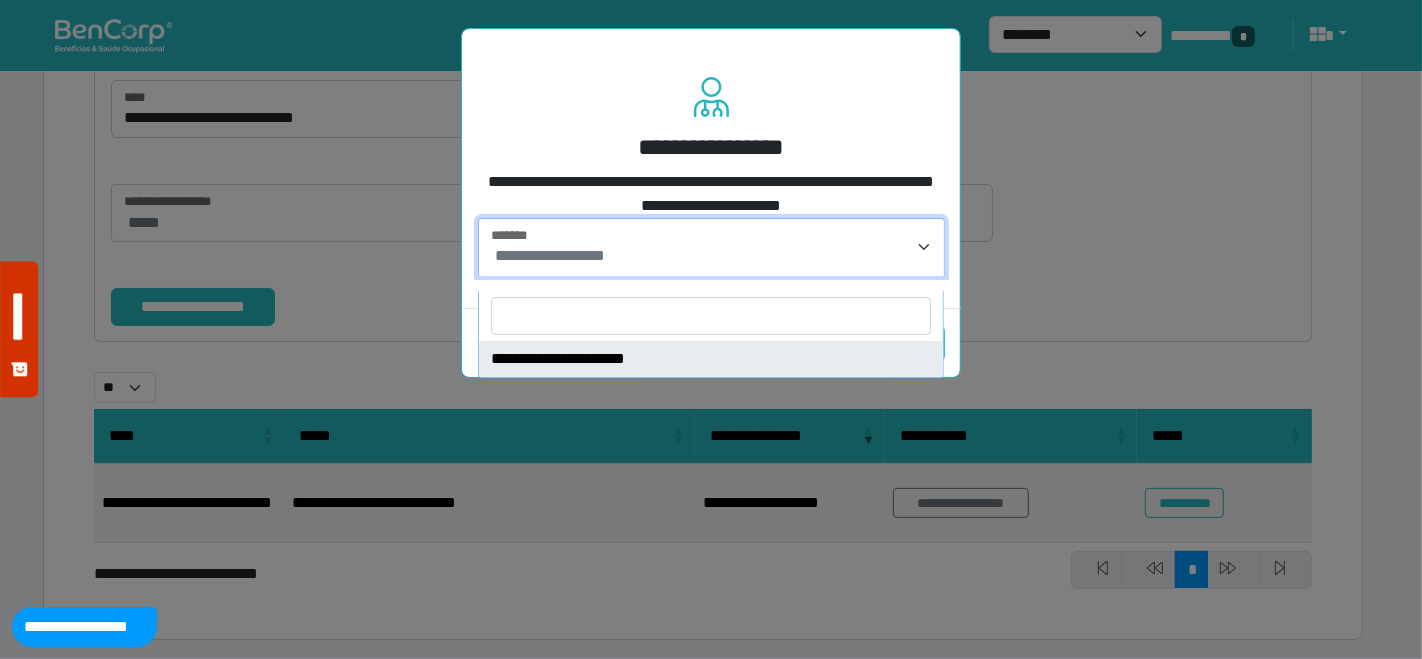 select on "****" 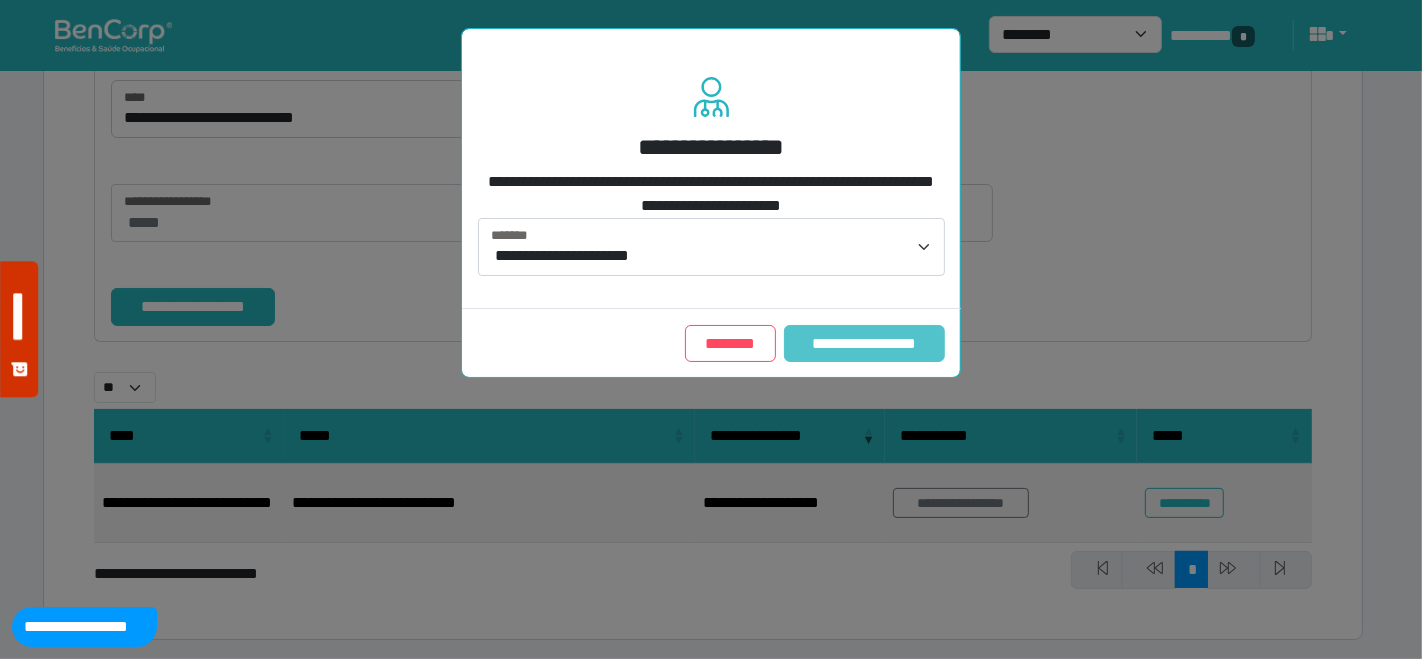 click on "**********" at bounding box center (864, 343) 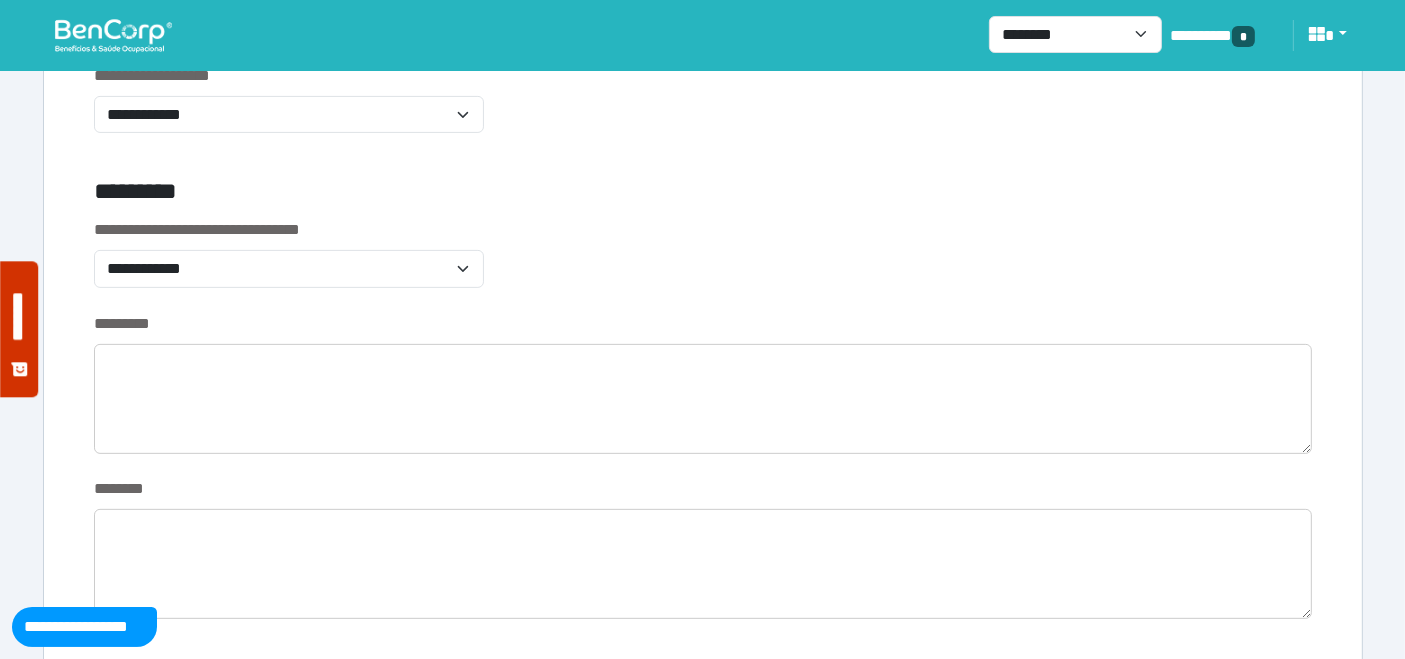 scroll, scrollTop: 444, scrollLeft: 0, axis: vertical 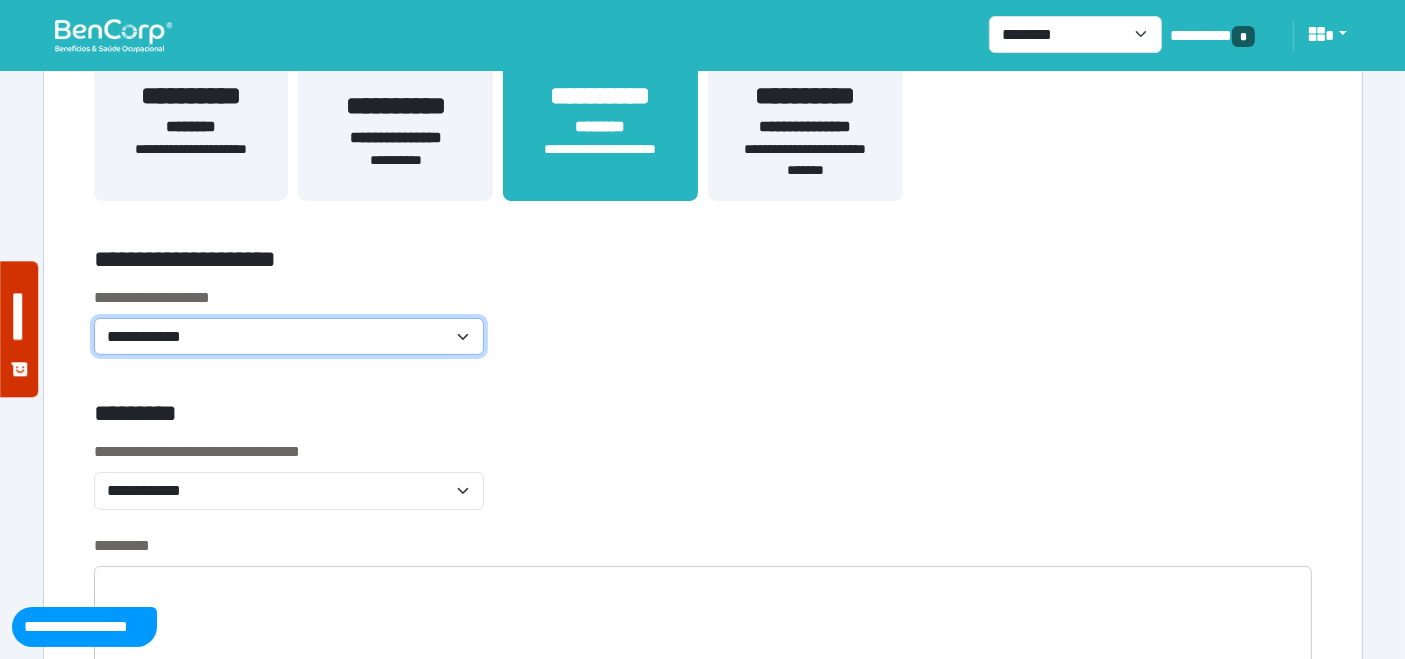 click on "**********" at bounding box center (289, 336) 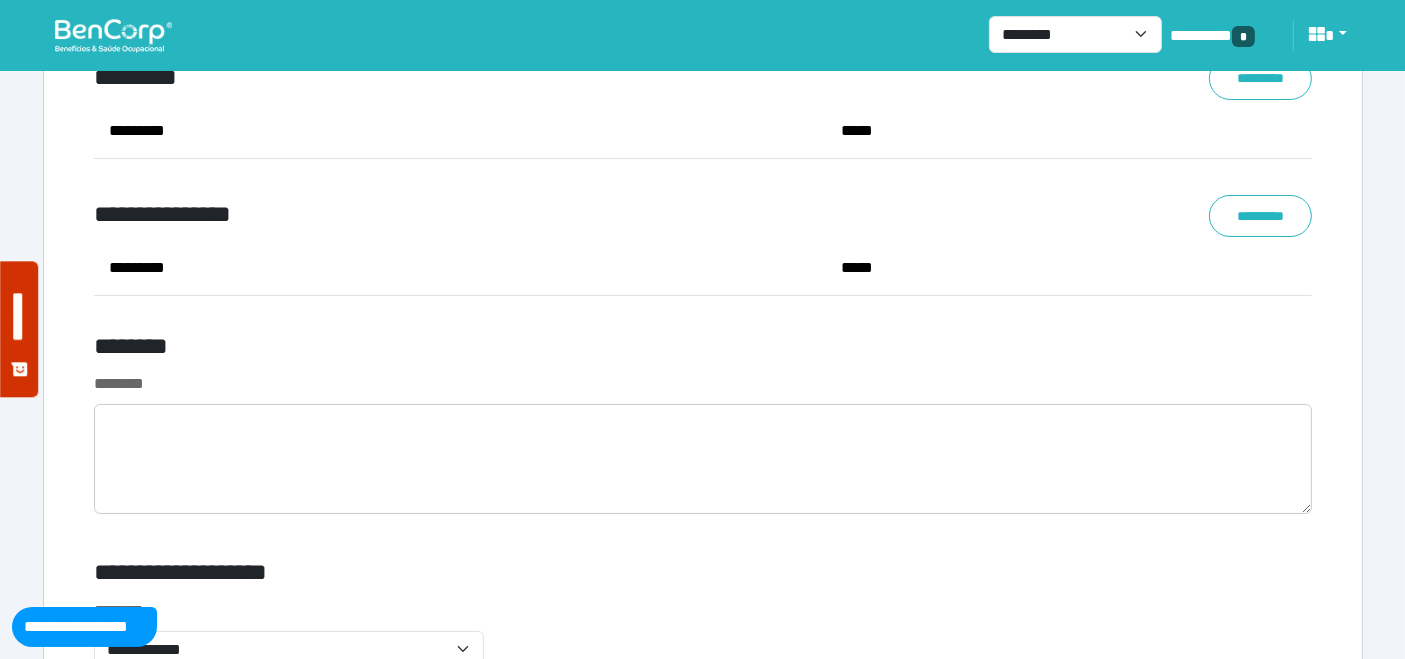 scroll, scrollTop: 7666, scrollLeft: 0, axis: vertical 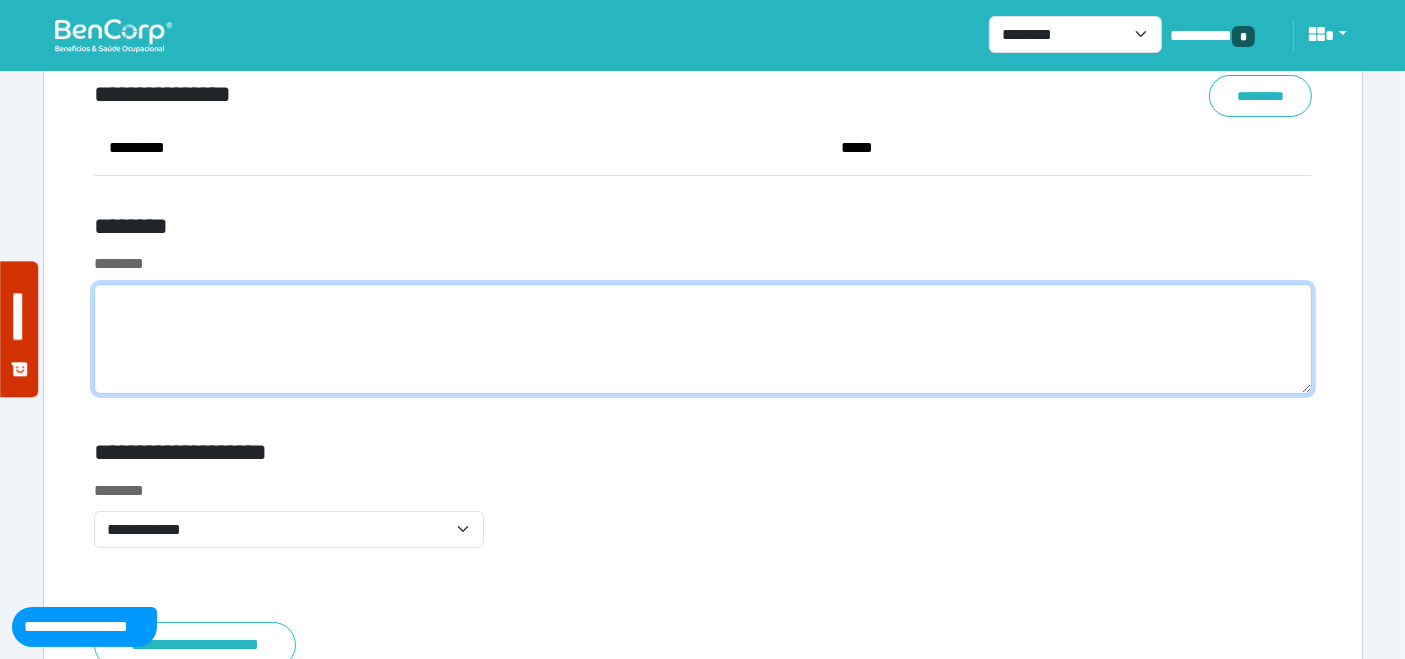 click at bounding box center (703, 339) 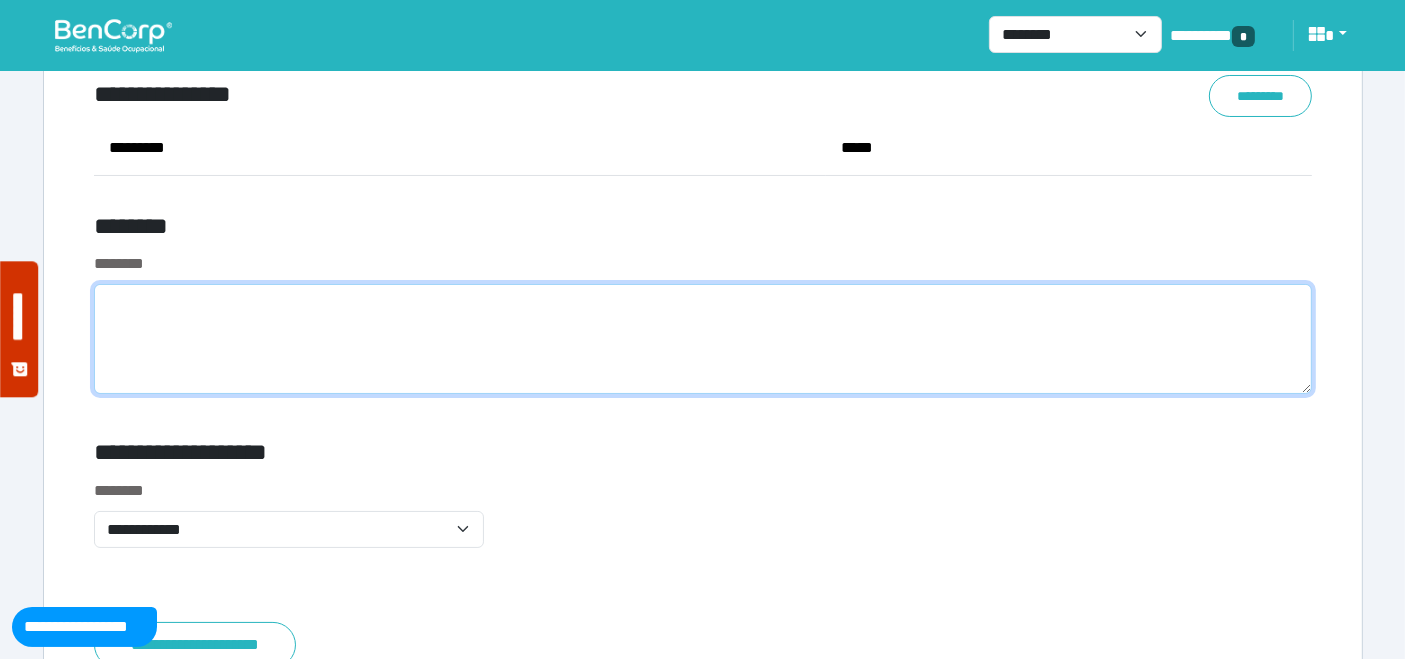 click at bounding box center [703, 339] 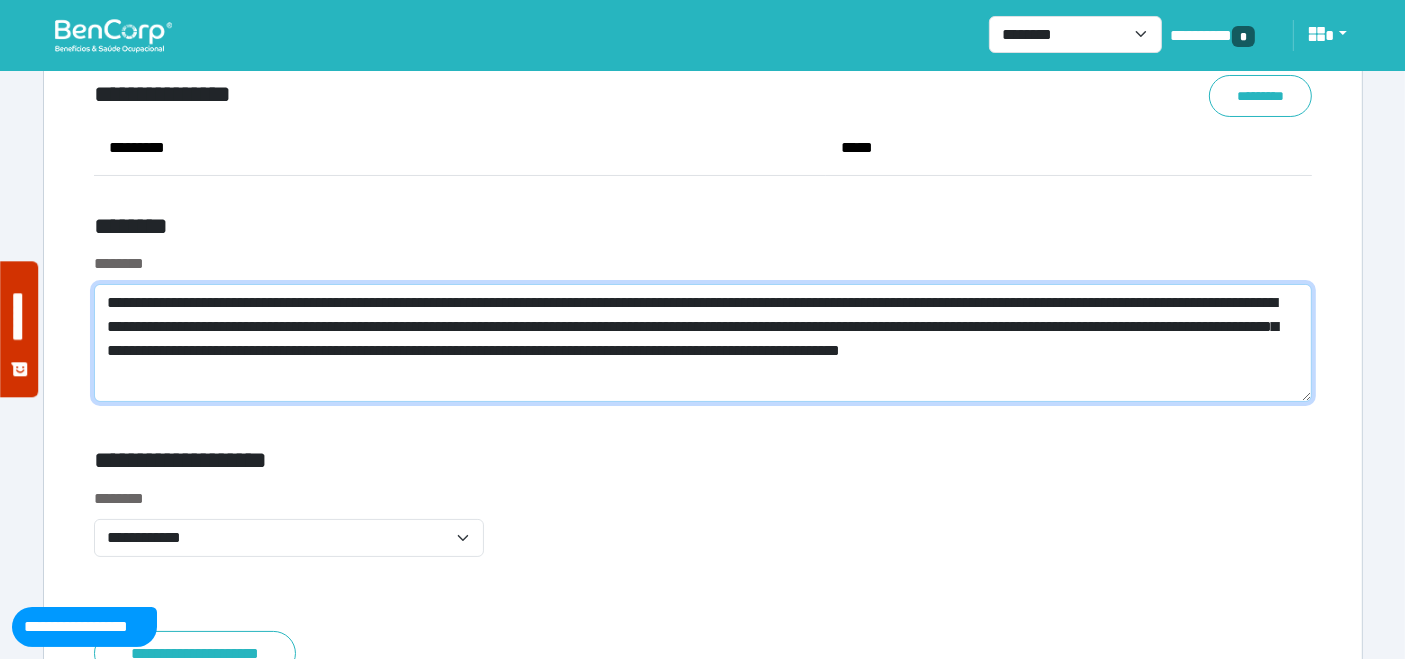 click on "**********" at bounding box center [703, 343] 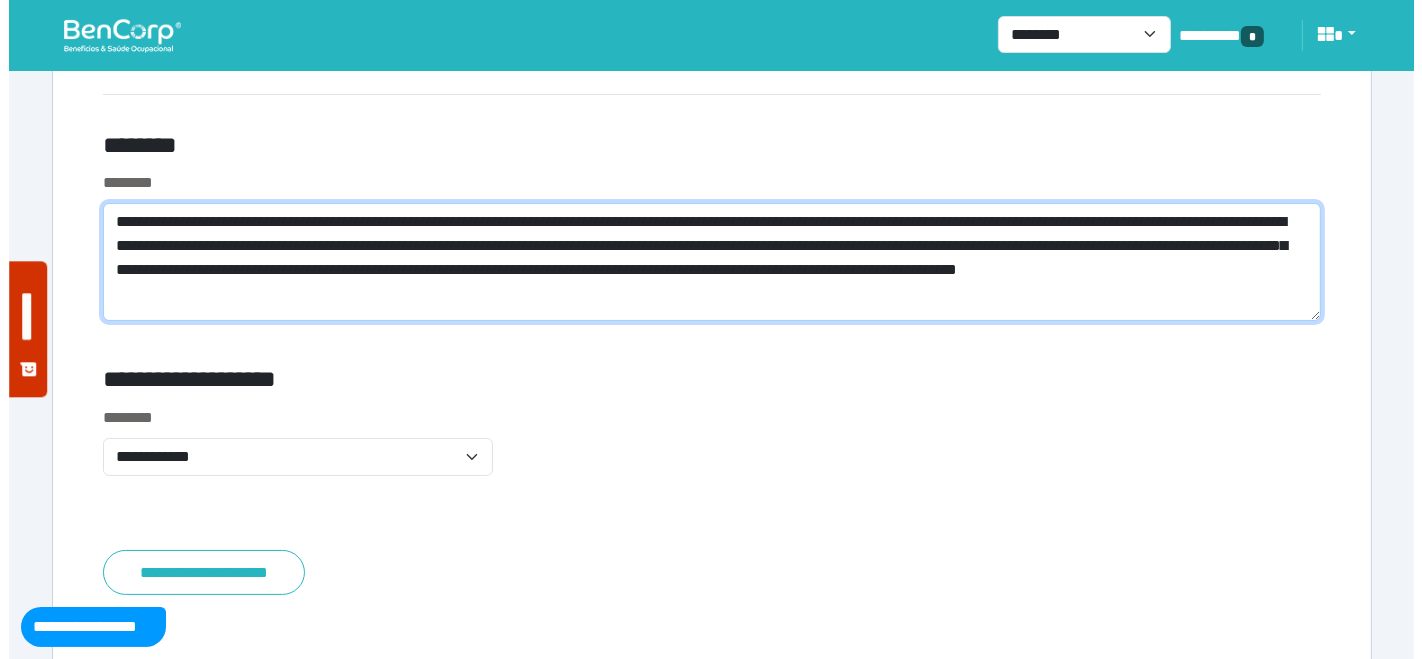 scroll, scrollTop: 7902, scrollLeft: 0, axis: vertical 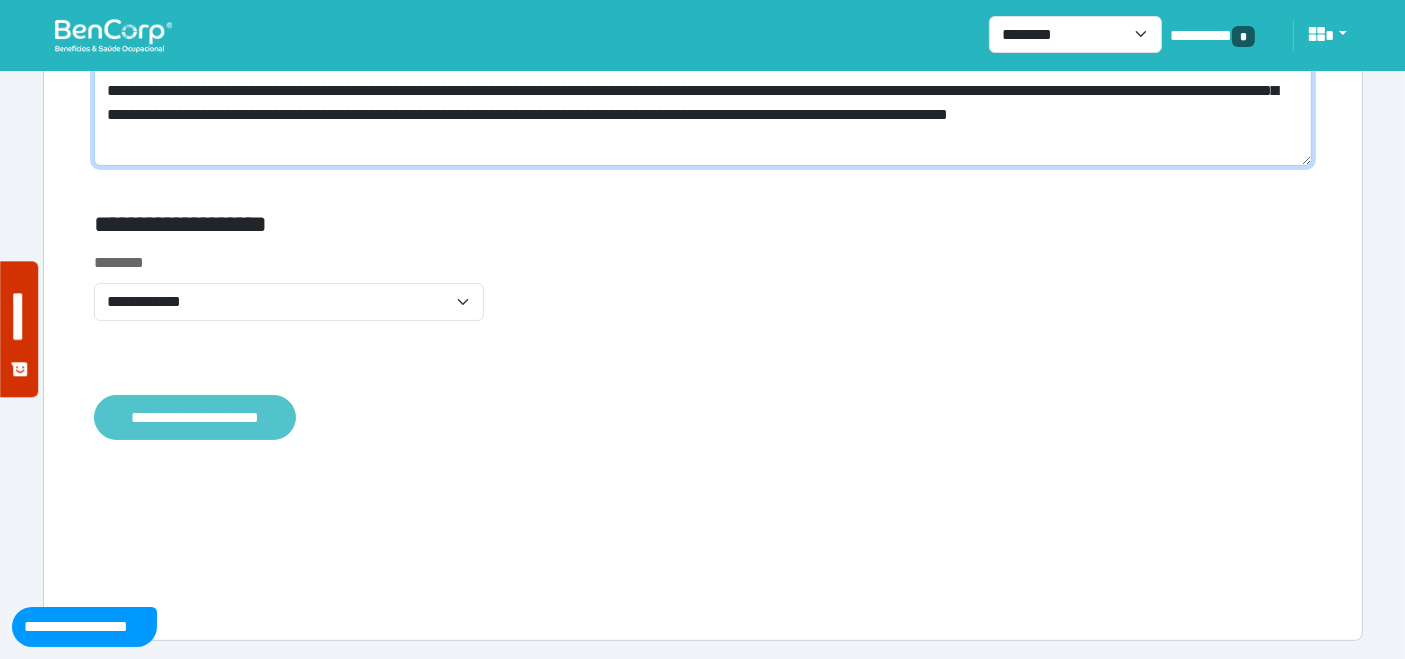 type on "**********" 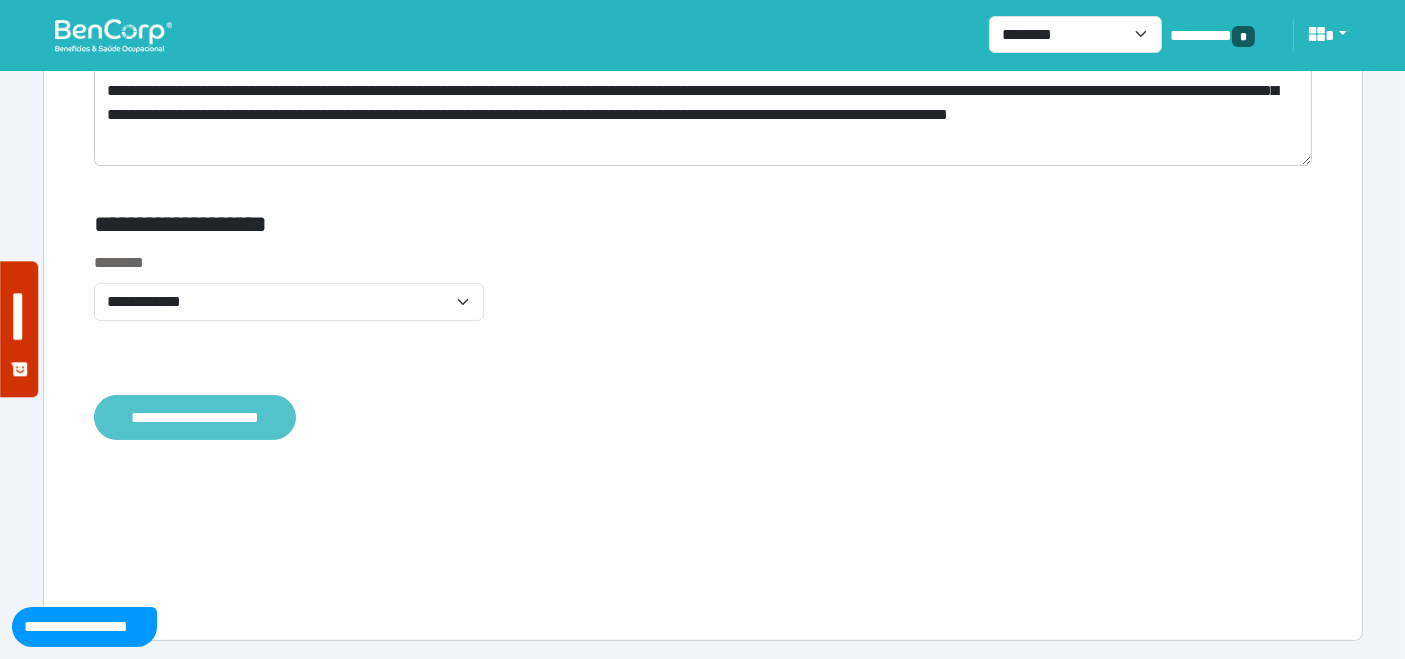 click on "**********" at bounding box center [195, 417] 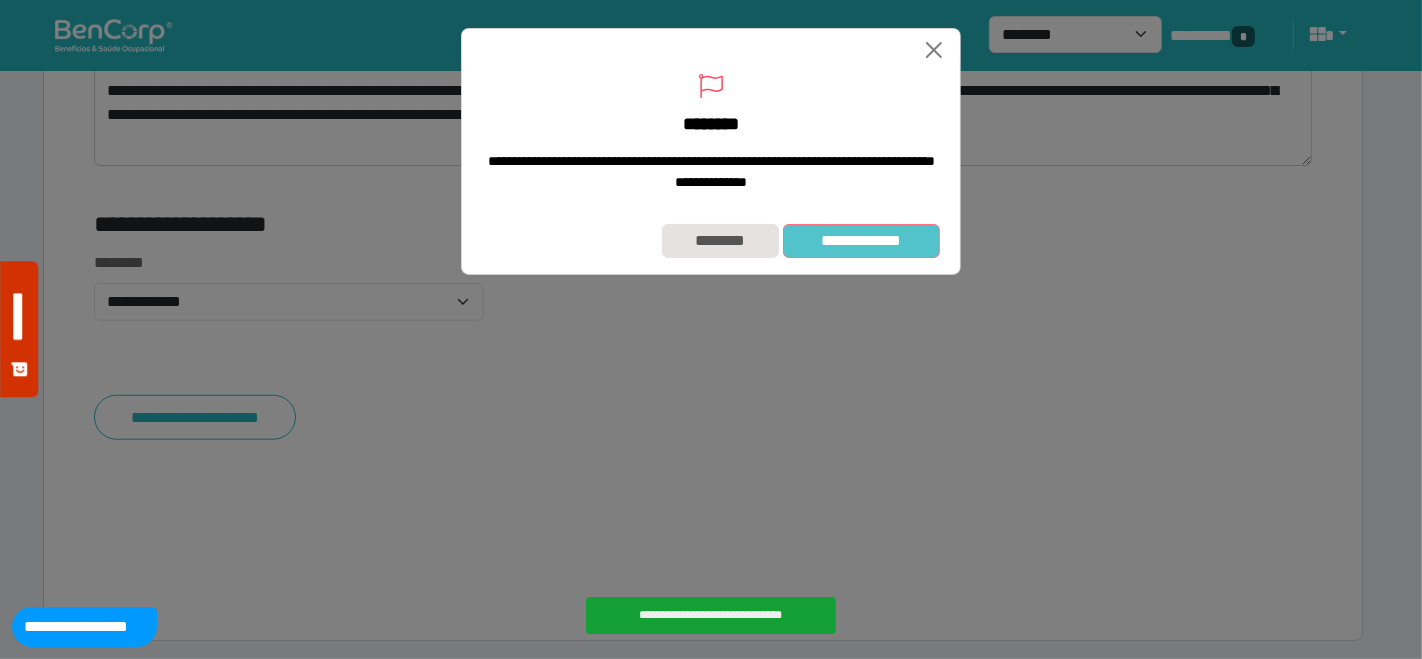 click on "**********" at bounding box center [861, 240] 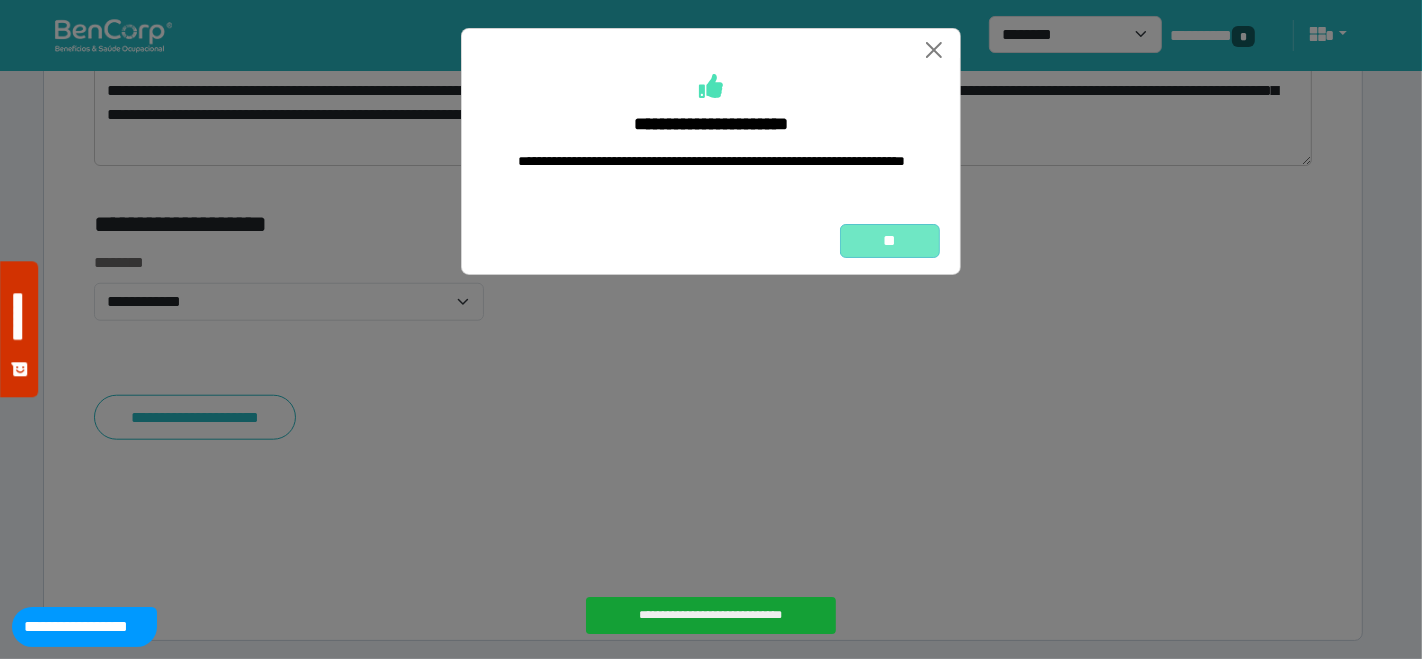 click on "**" at bounding box center (890, 240) 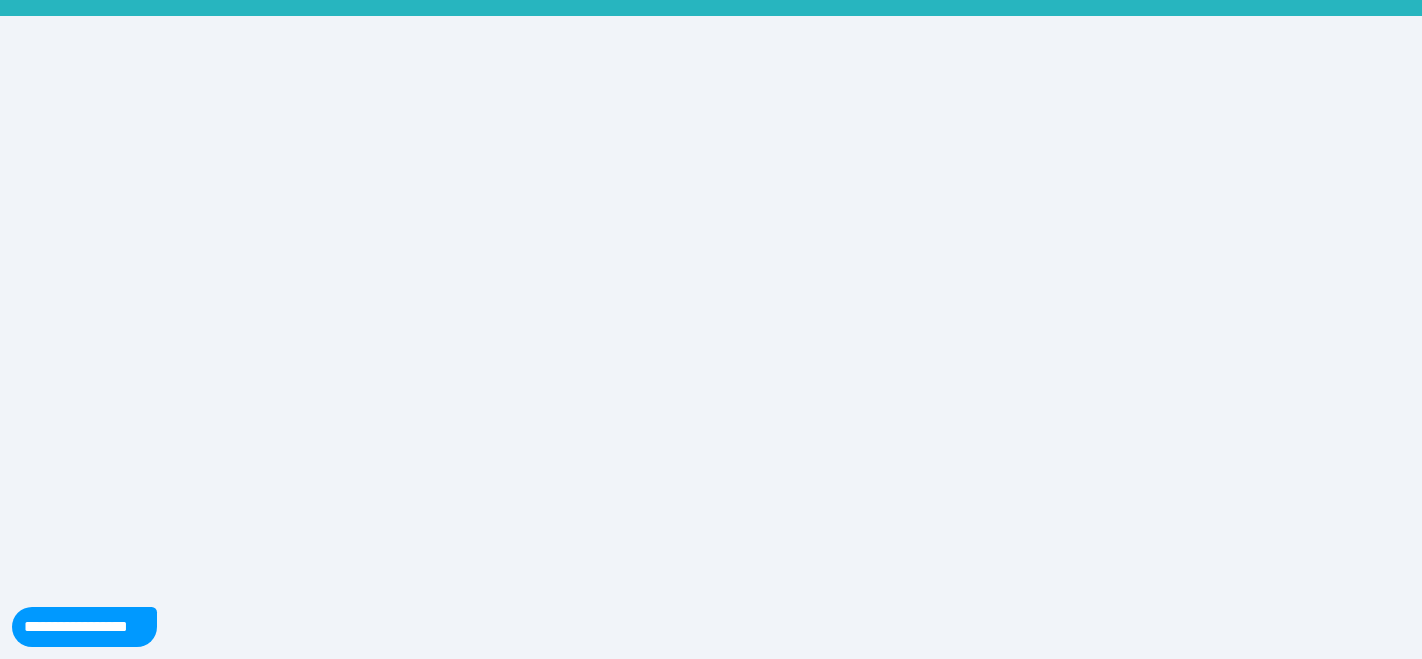 scroll, scrollTop: 0, scrollLeft: 0, axis: both 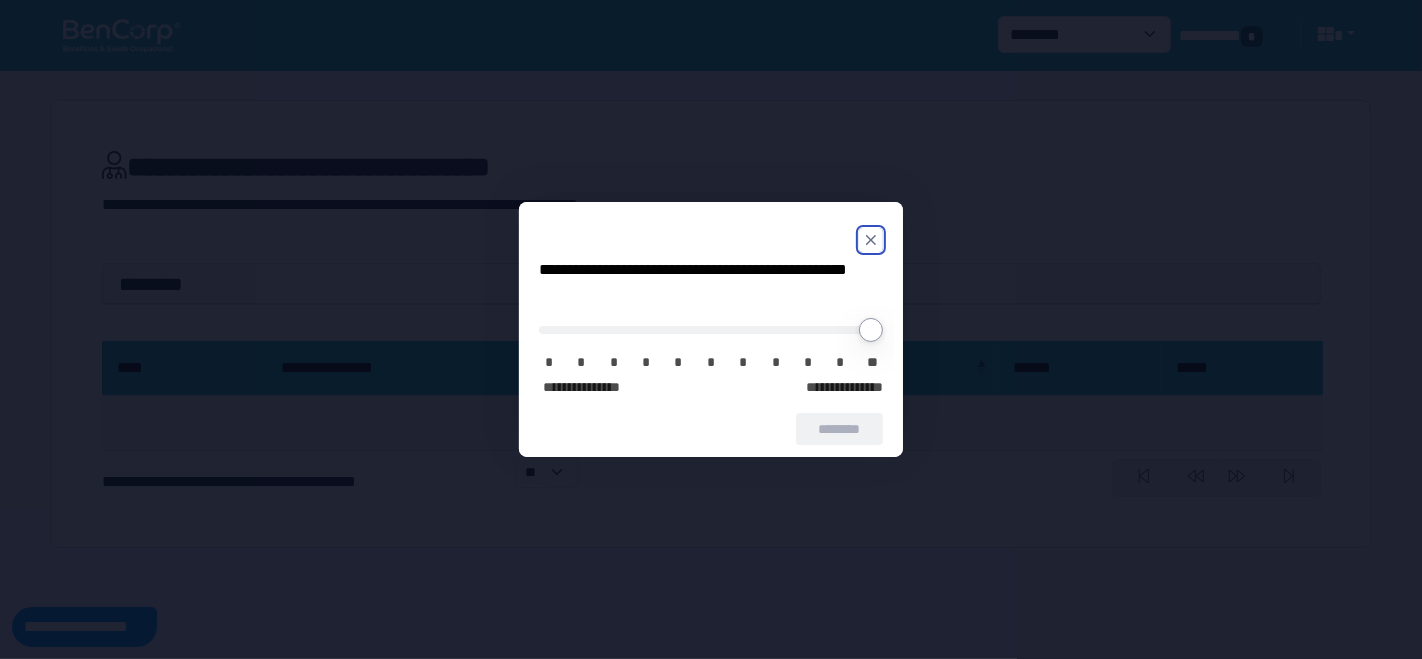 click 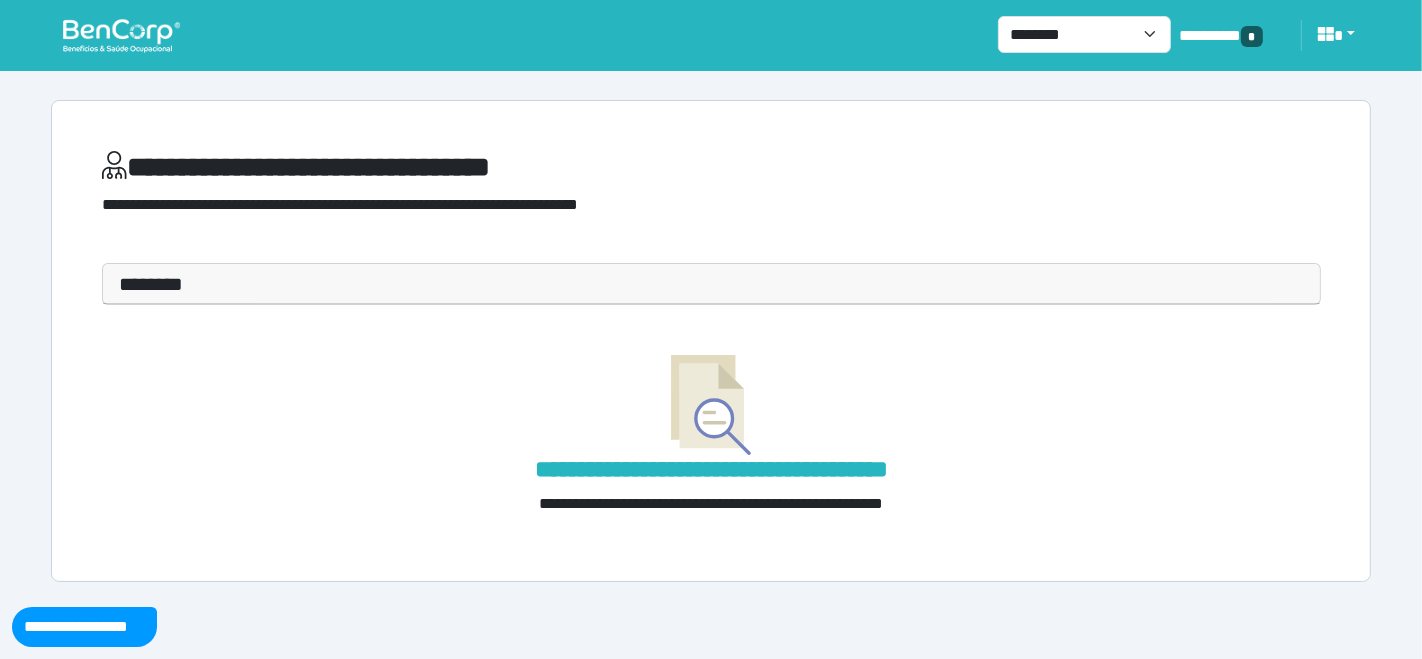 click at bounding box center (121, 35) 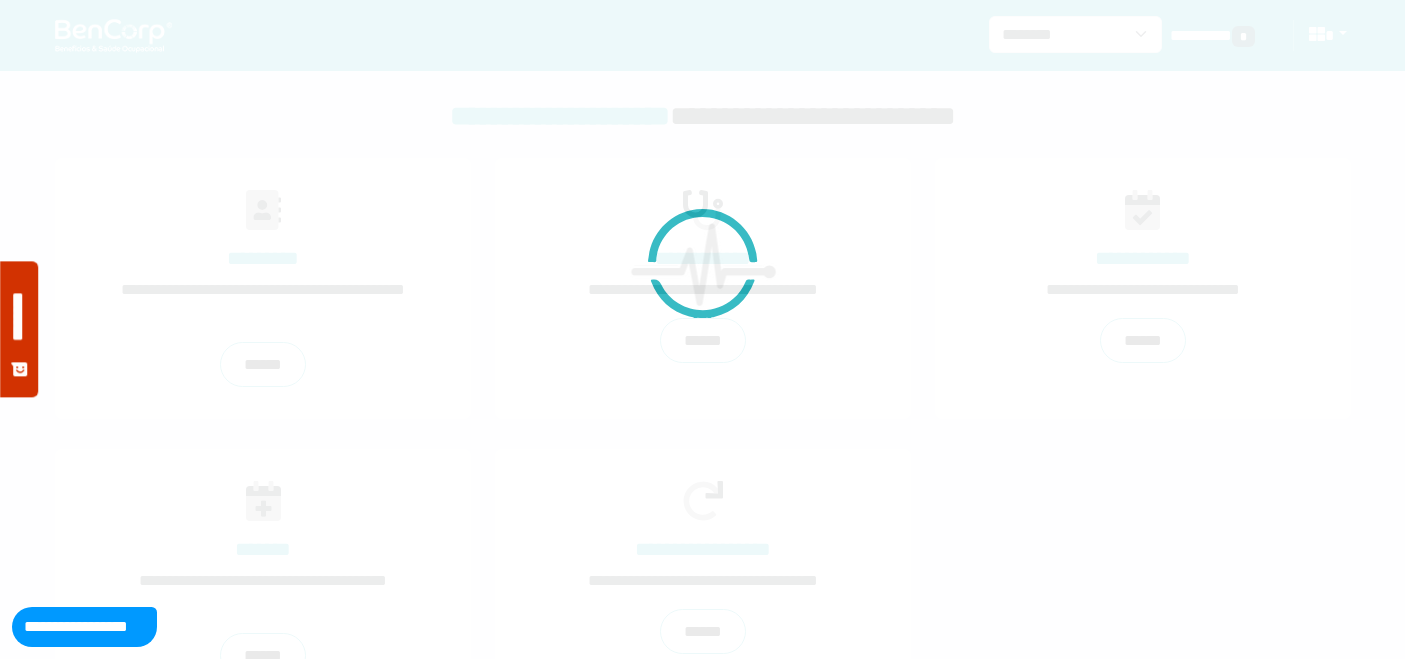 scroll, scrollTop: 0, scrollLeft: 0, axis: both 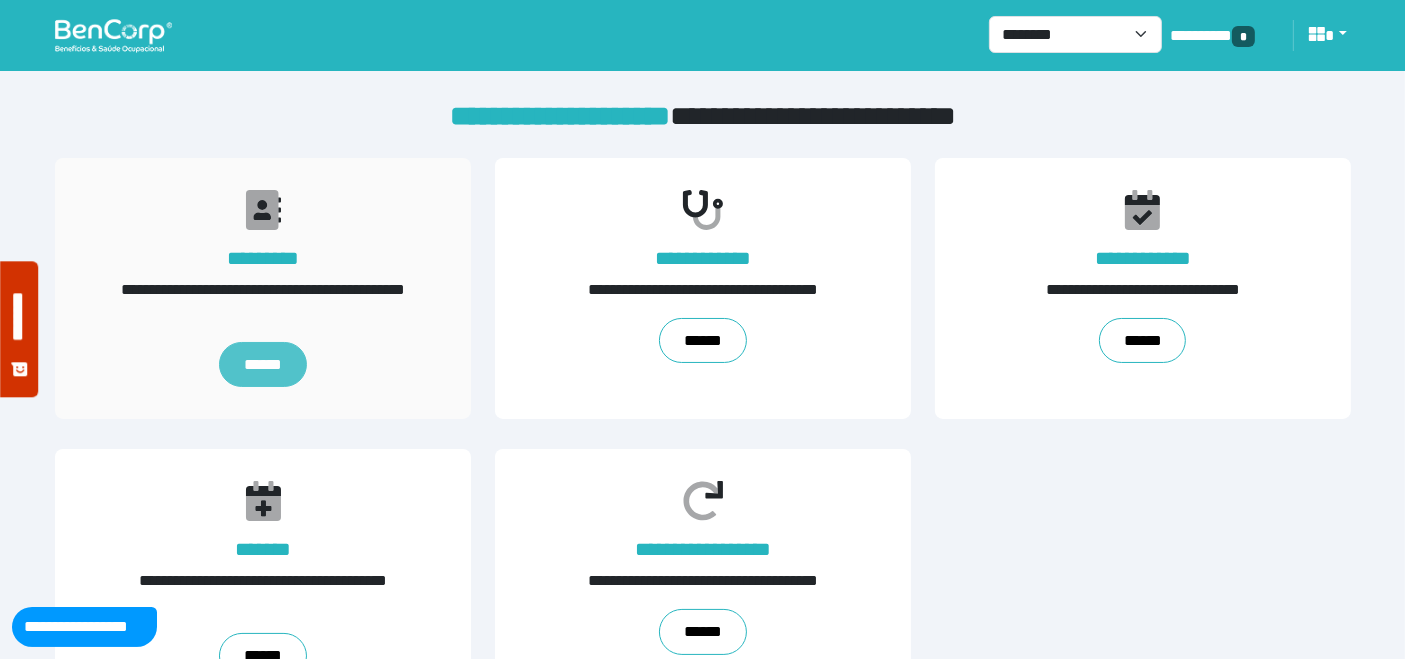 click on "******" at bounding box center (262, 365) 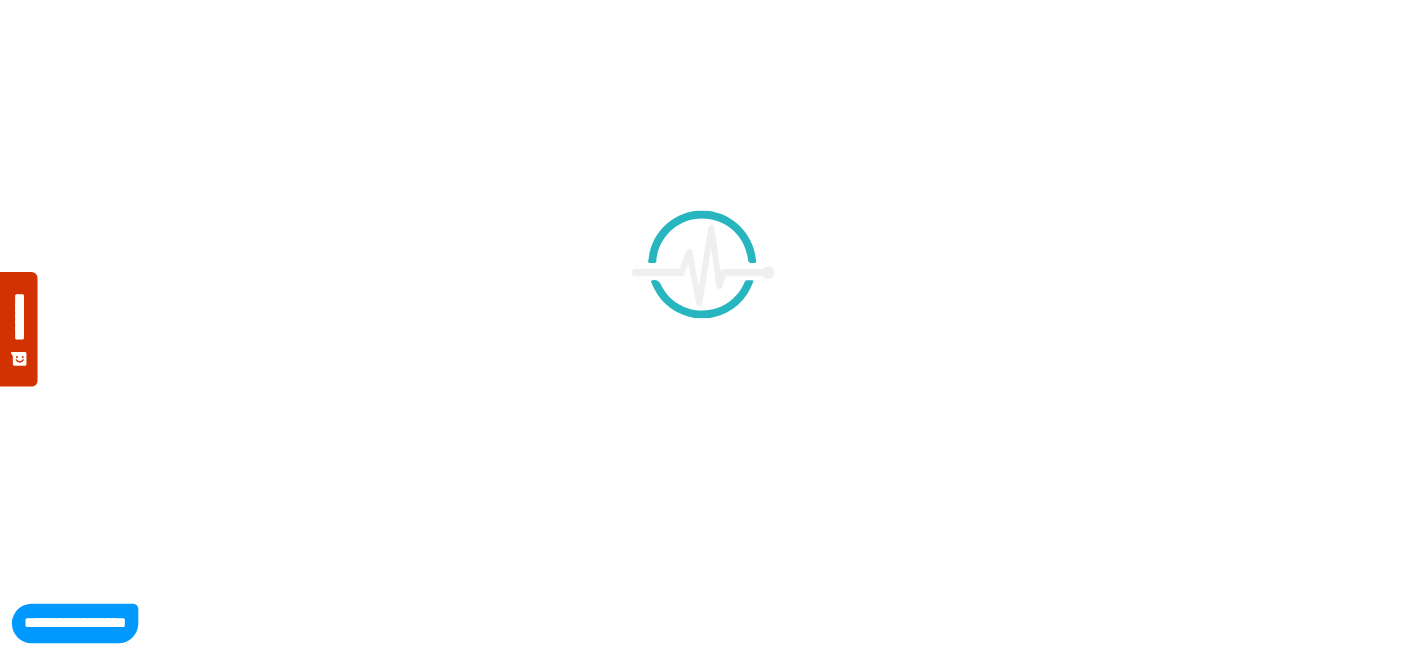 scroll, scrollTop: 0, scrollLeft: 0, axis: both 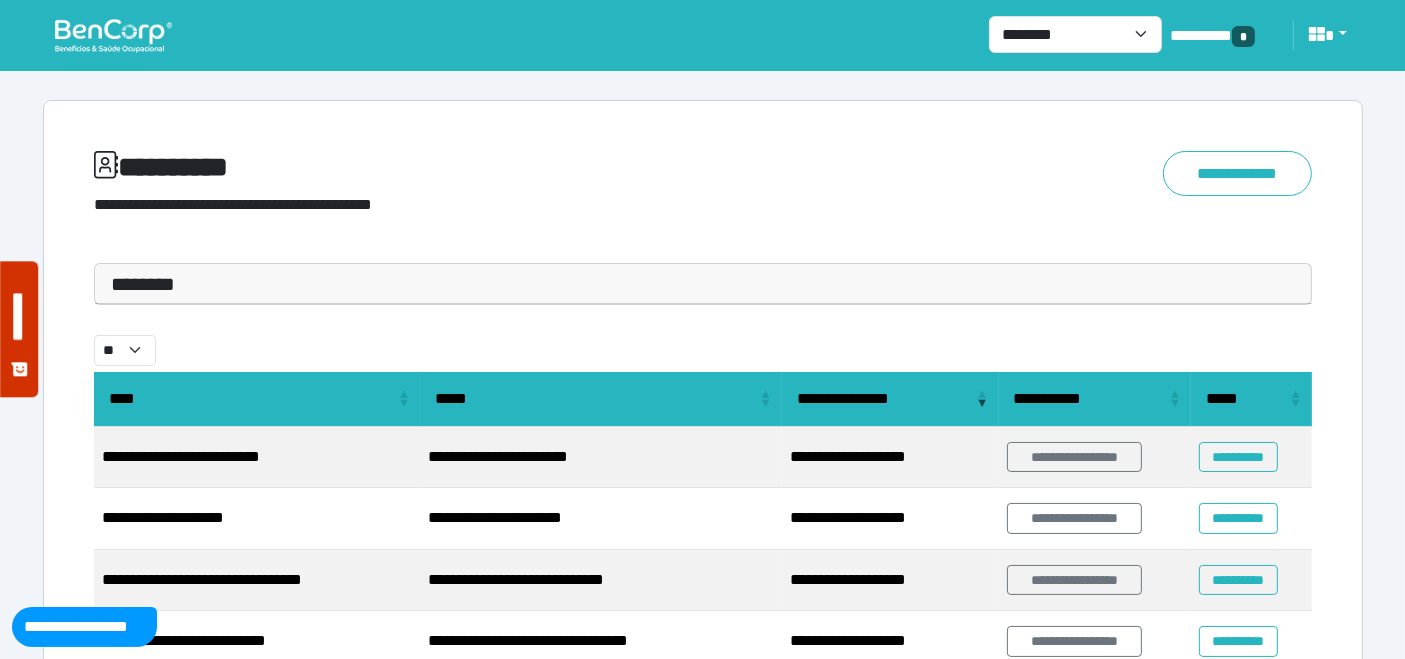drag, startPoint x: 160, startPoint y: 286, endPoint x: 170, endPoint y: 315, distance: 30.675724 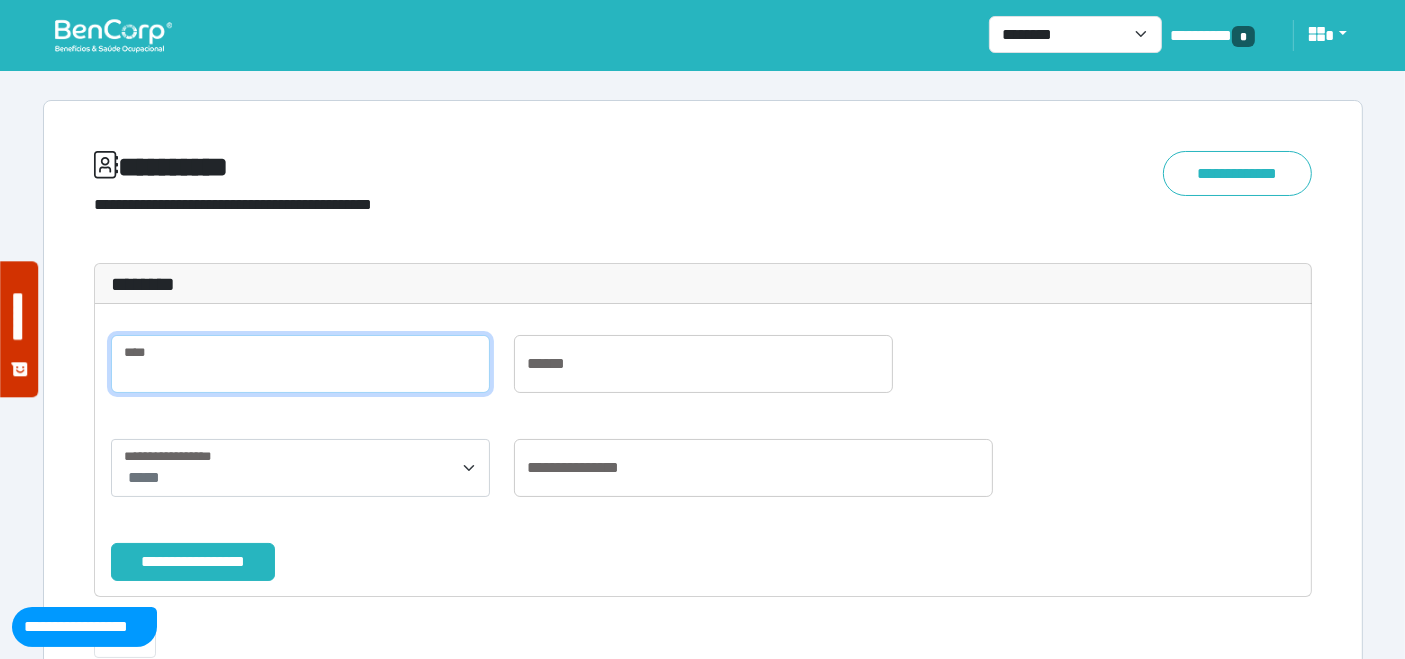 click at bounding box center (300, 364) 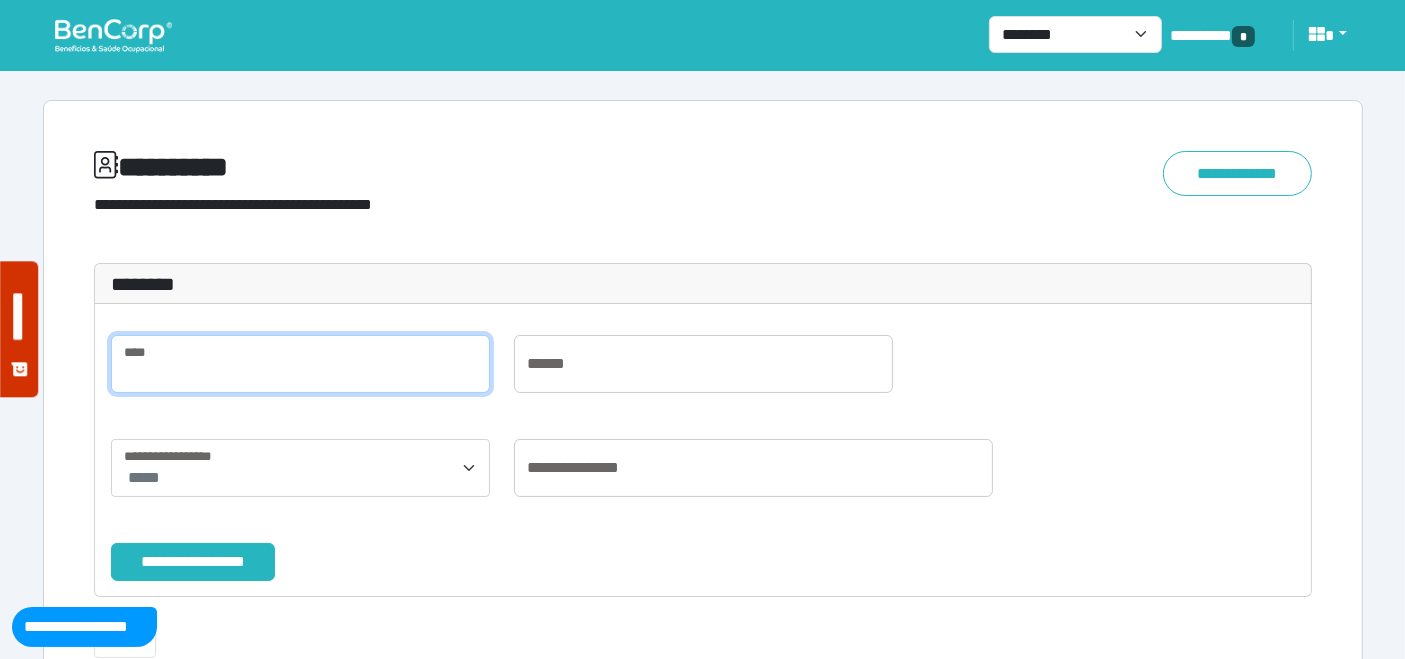 paste on "**********" 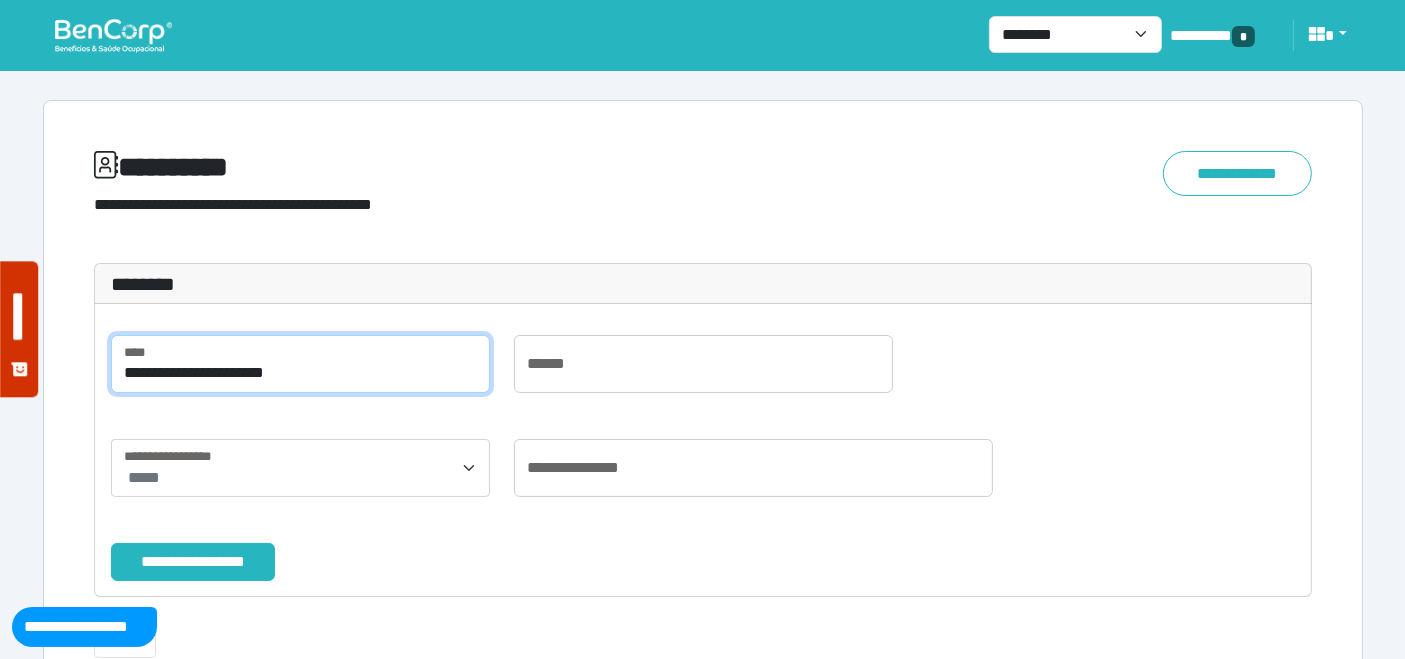 type on "**********" 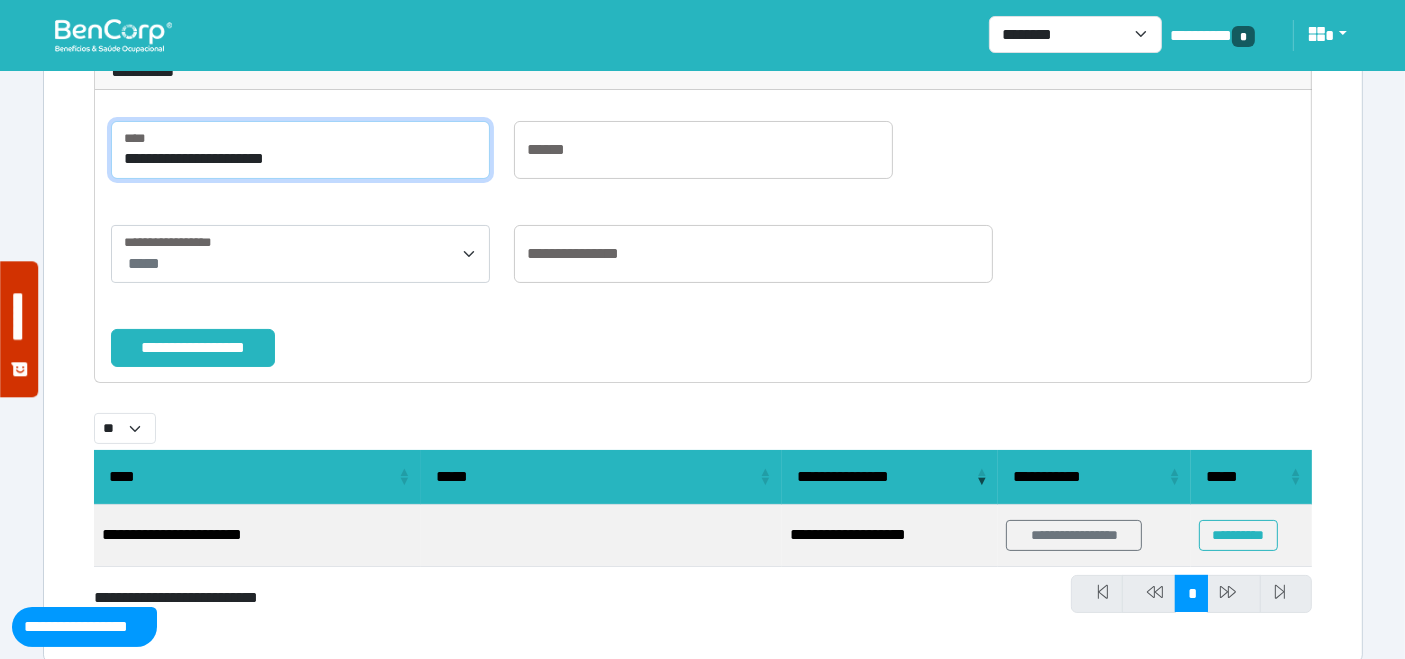 scroll, scrollTop: 222, scrollLeft: 0, axis: vertical 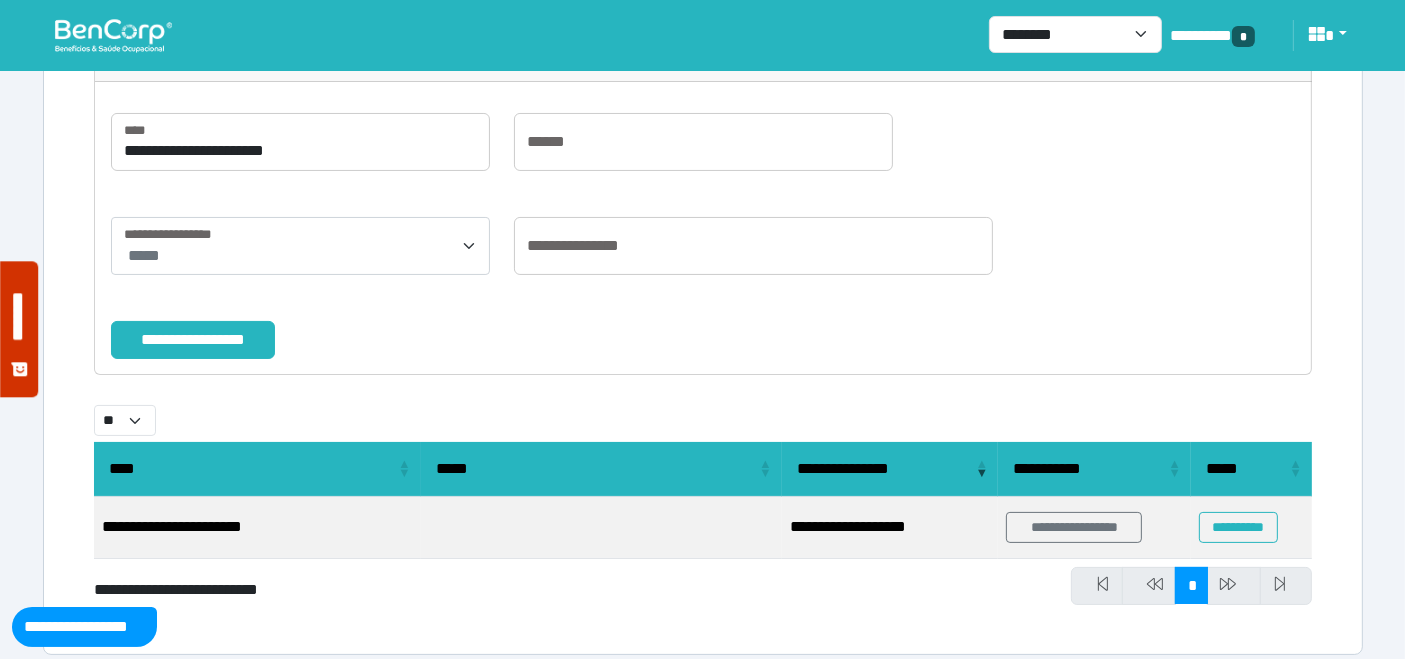 click at bounding box center (113, 35) 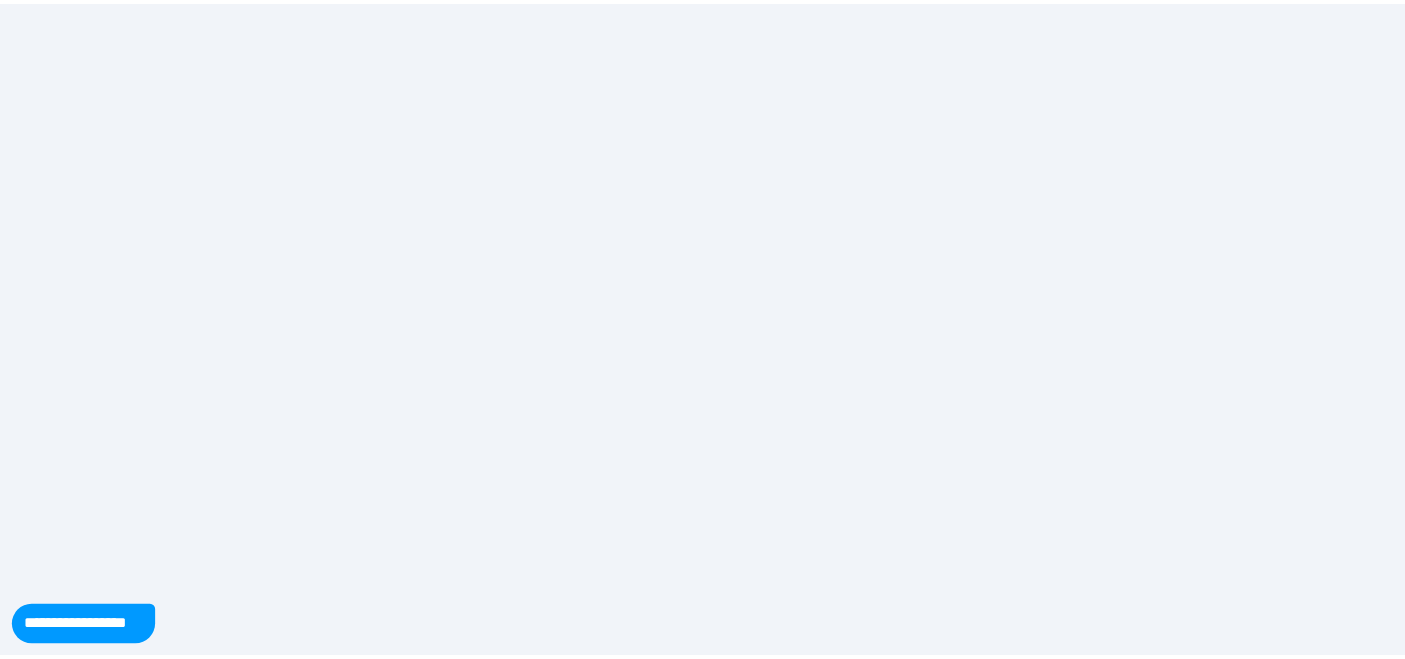 scroll, scrollTop: 0, scrollLeft: 0, axis: both 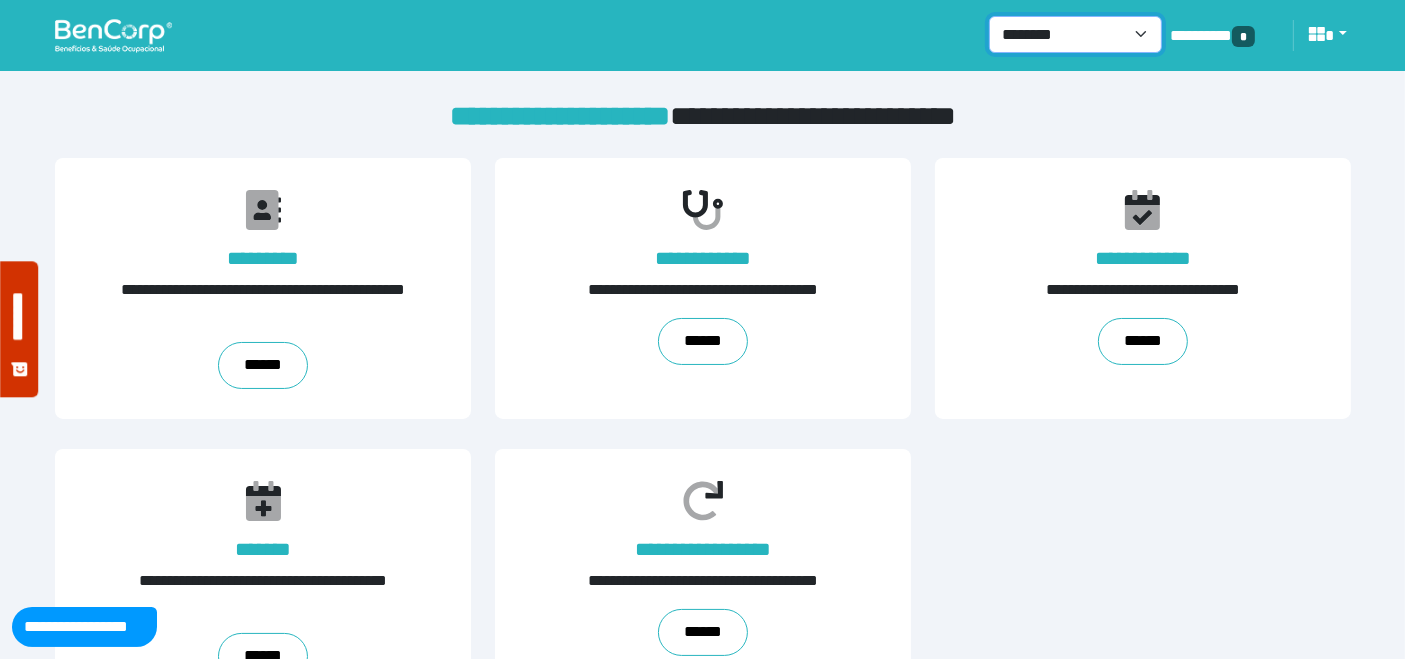 drag, startPoint x: 1142, startPoint y: 37, endPoint x: 1120, endPoint y: 52, distance: 26.627054 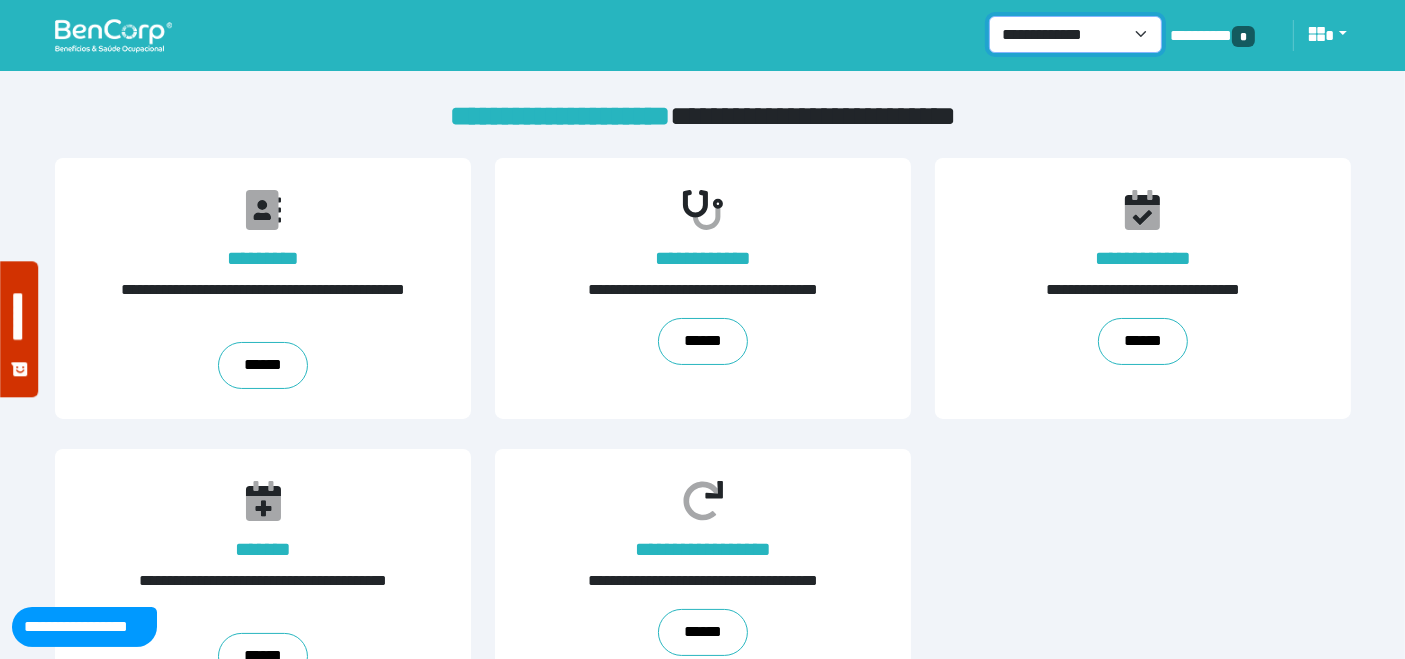 click on "**********" at bounding box center (1075, 34) 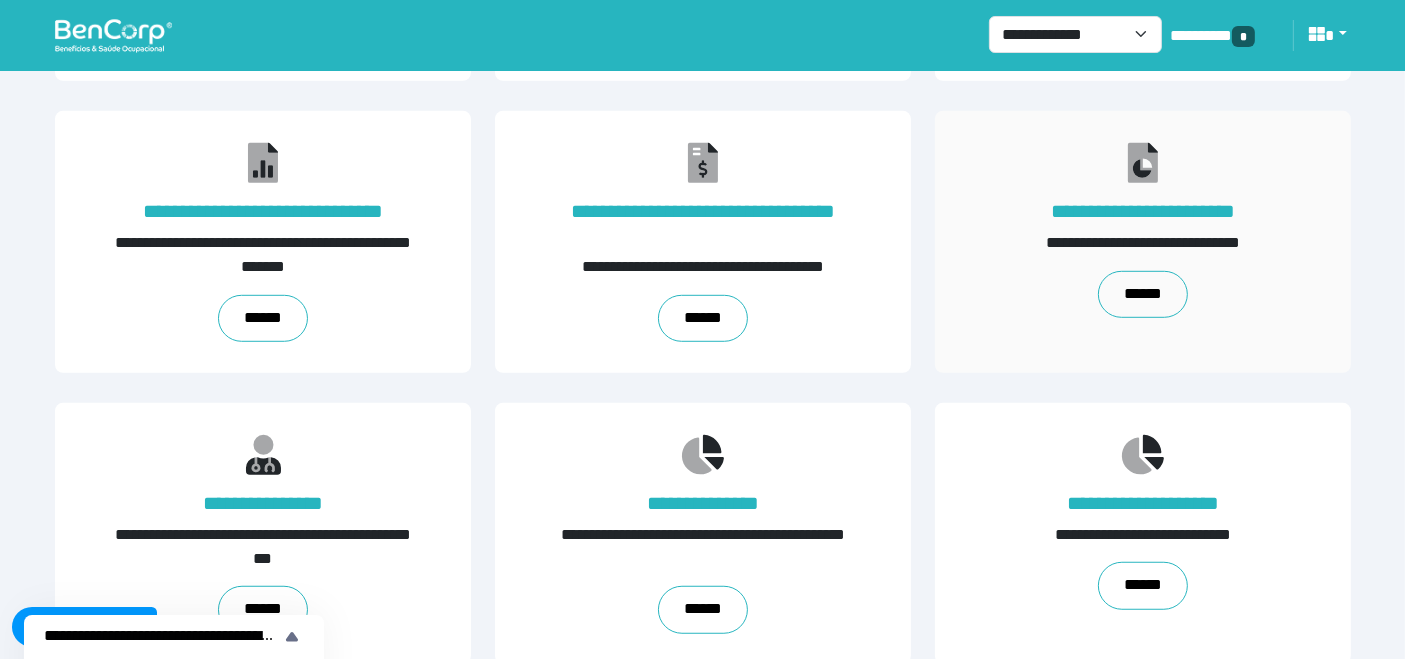 scroll, scrollTop: 1246, scrollLeft: 0, axis: vertical 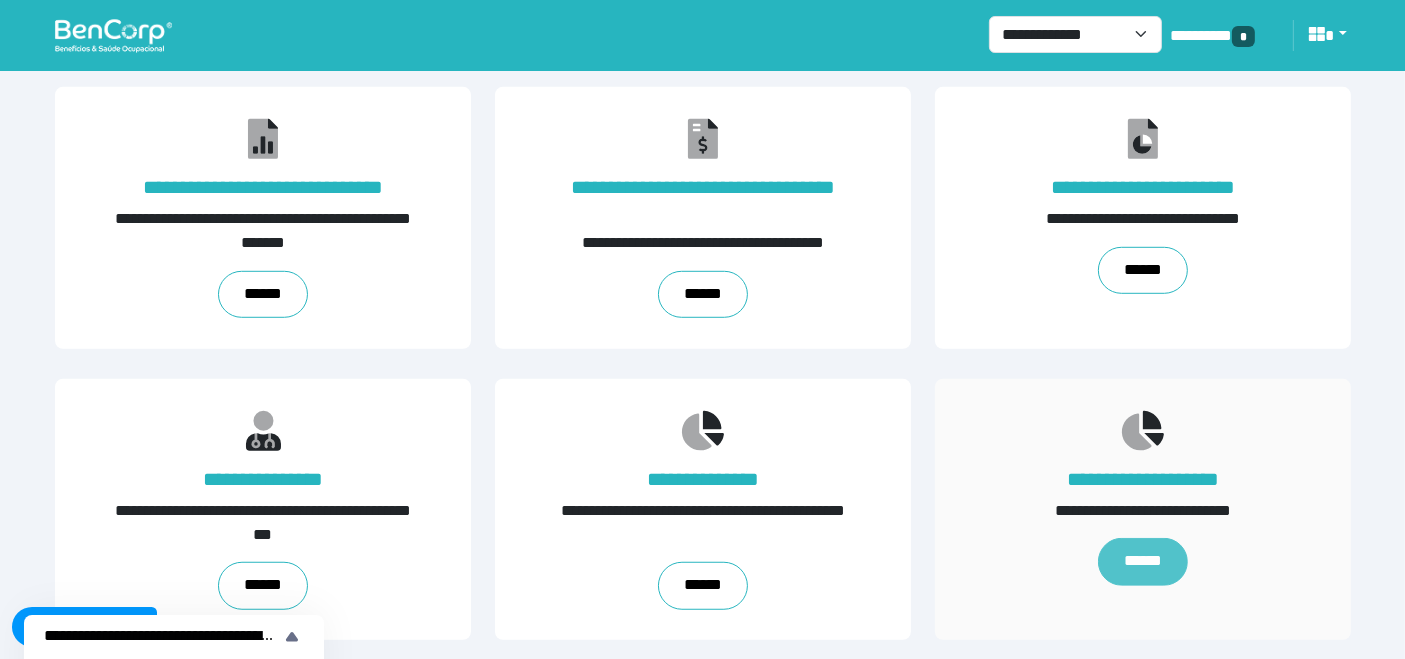 click on "******" at bounding box center [1142, 561] 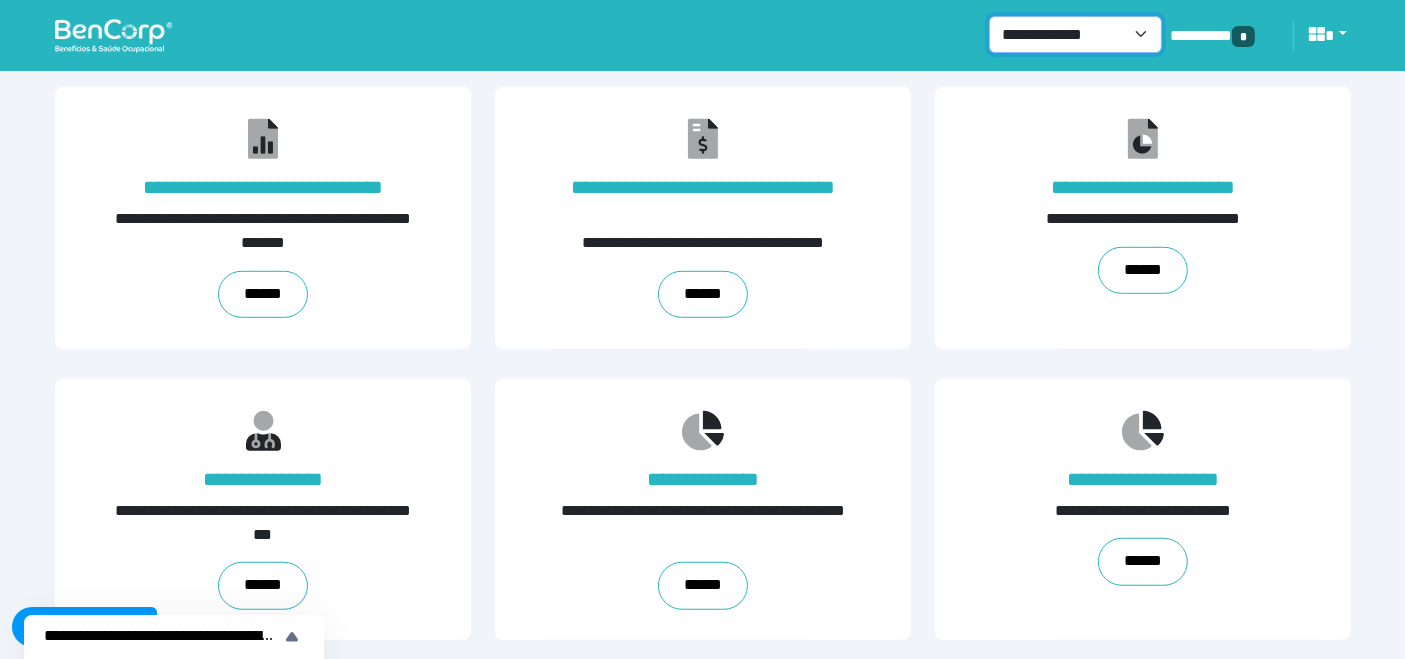 click on "**********" at bounding box center (1075, 34) 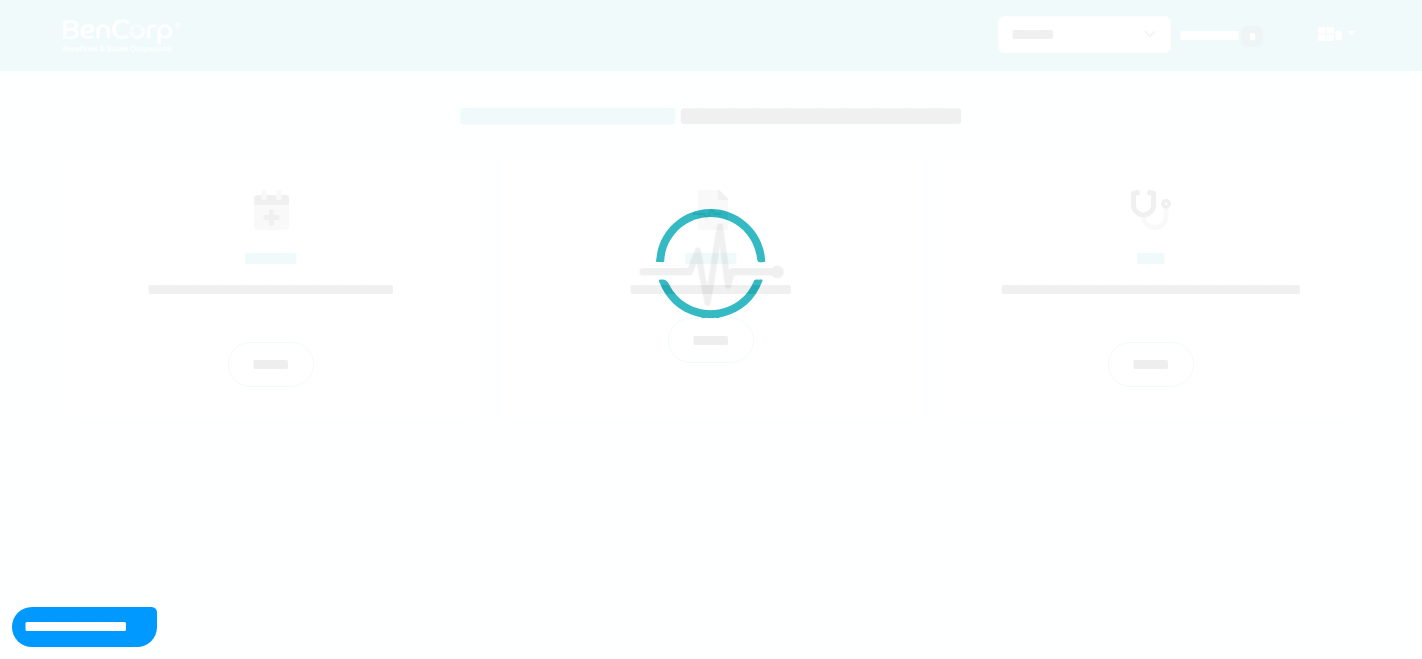 scroll, scrollTop: 0, scrollLeft: 0, axis: both 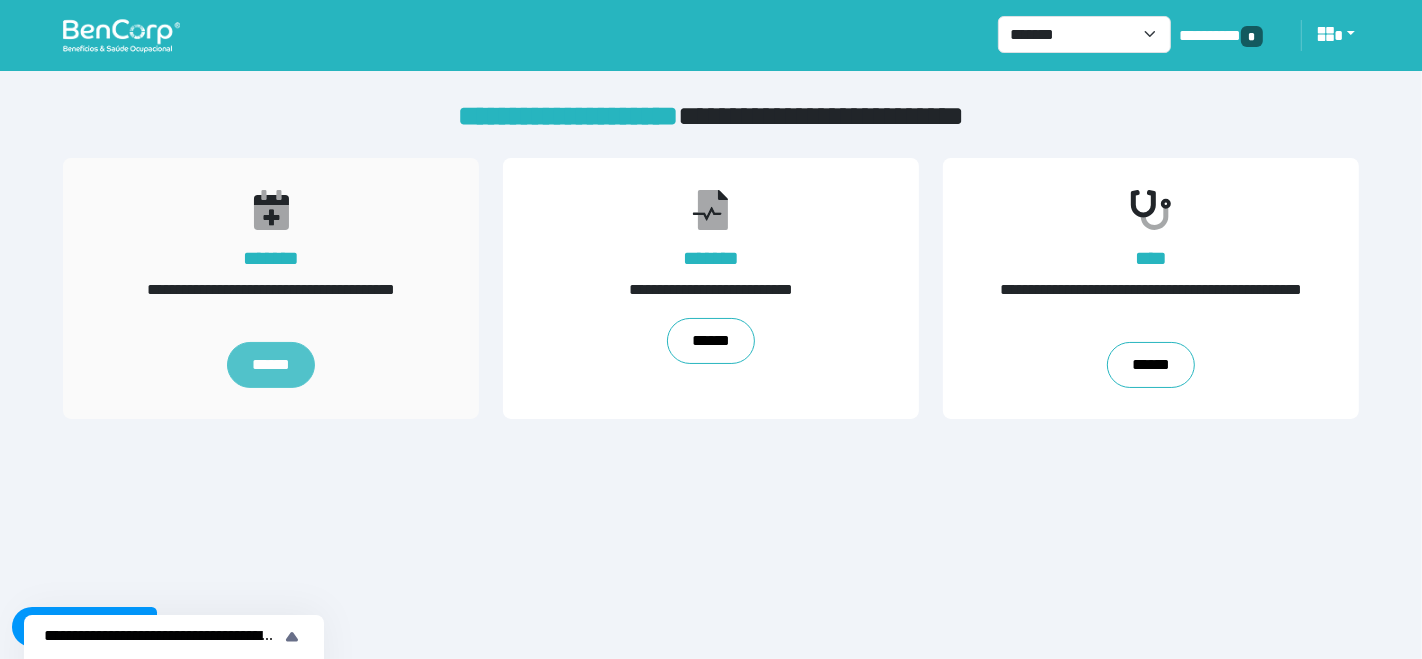 click on "******" at bounding box center [271, 365] 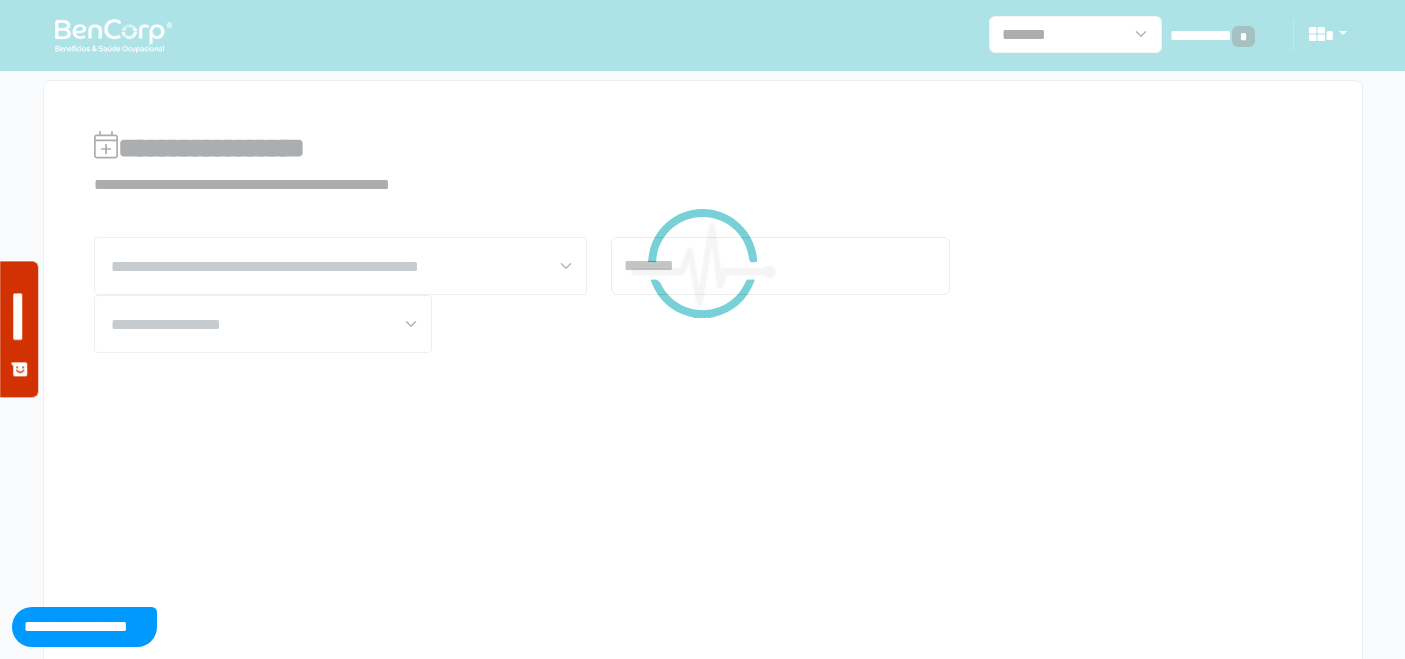 scroll, scrollTop: 0, scrollLeft: 0, axis: both 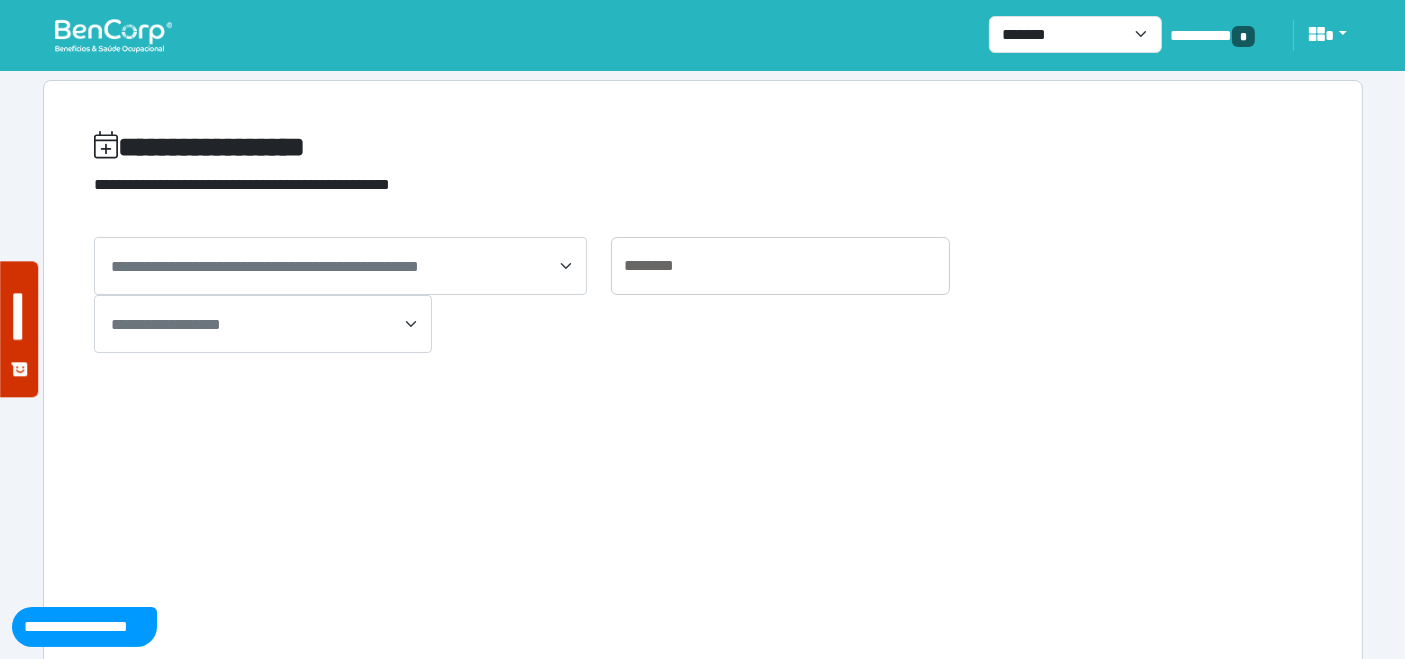click on "**********" at bounding box center (265, 266) 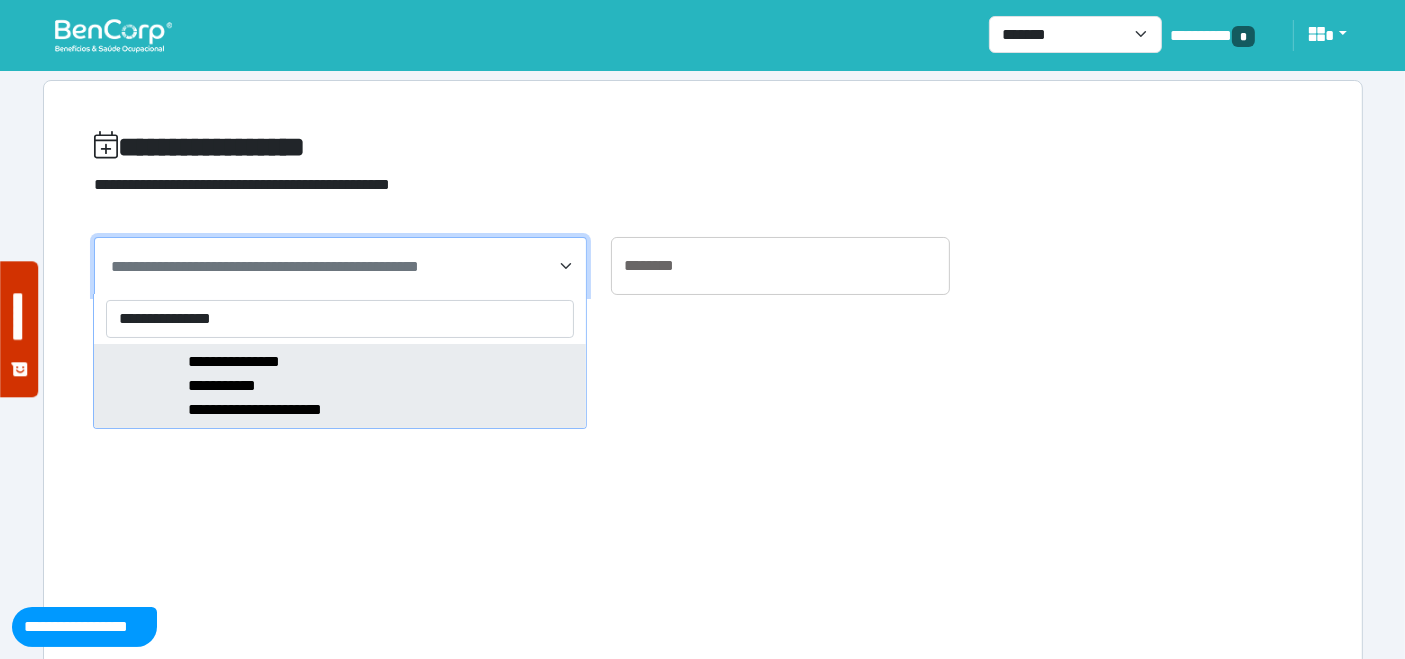 type on "**********" 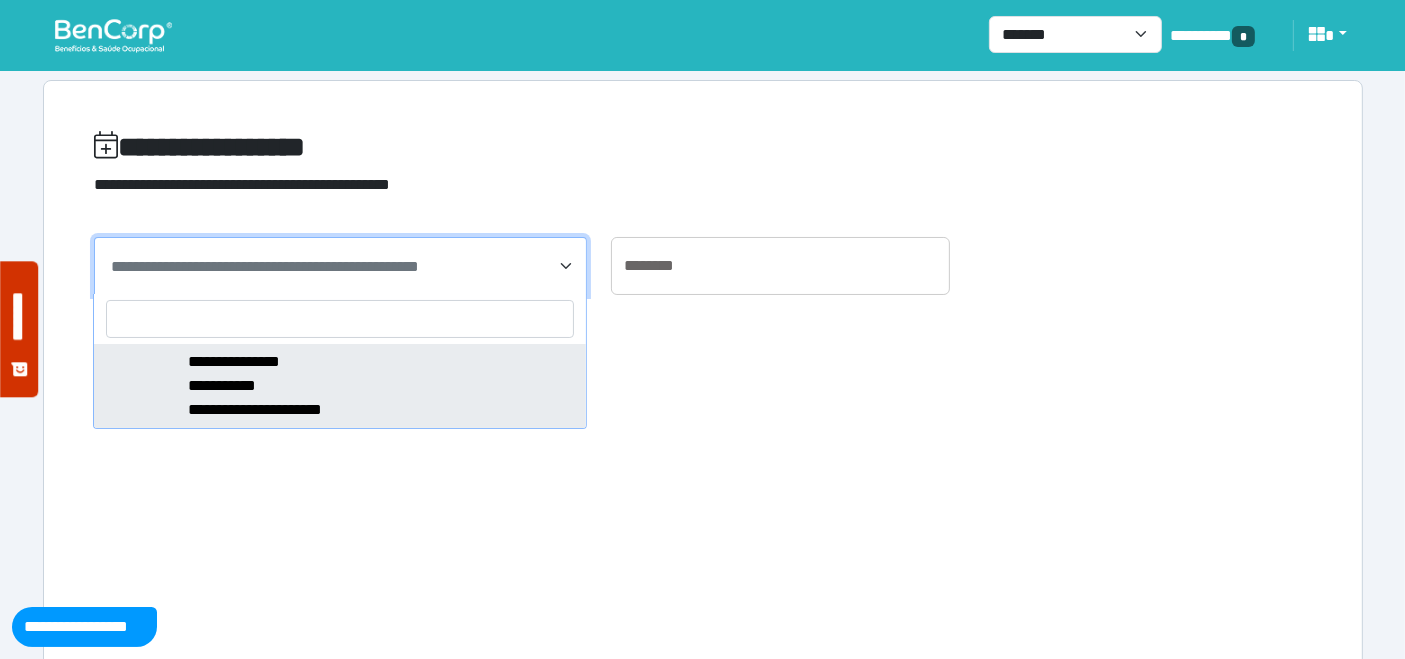 select on "*****" 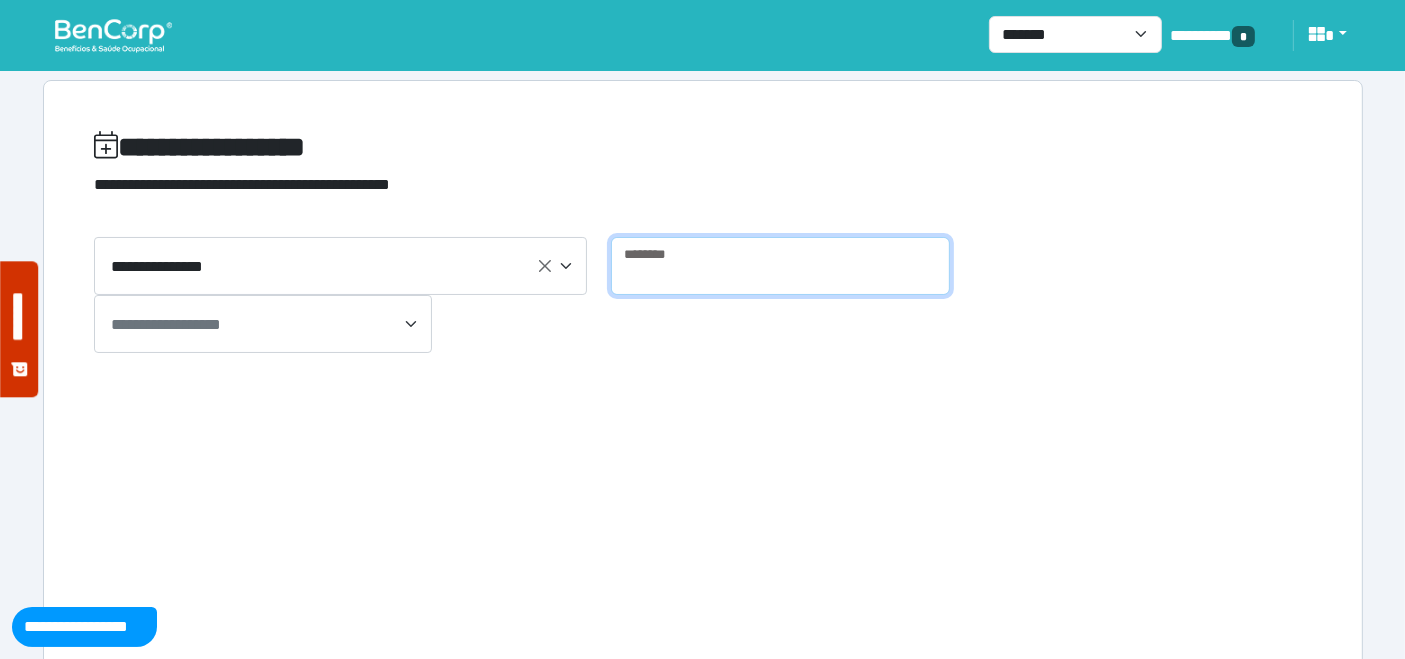 click at bounding box center (780, 266) 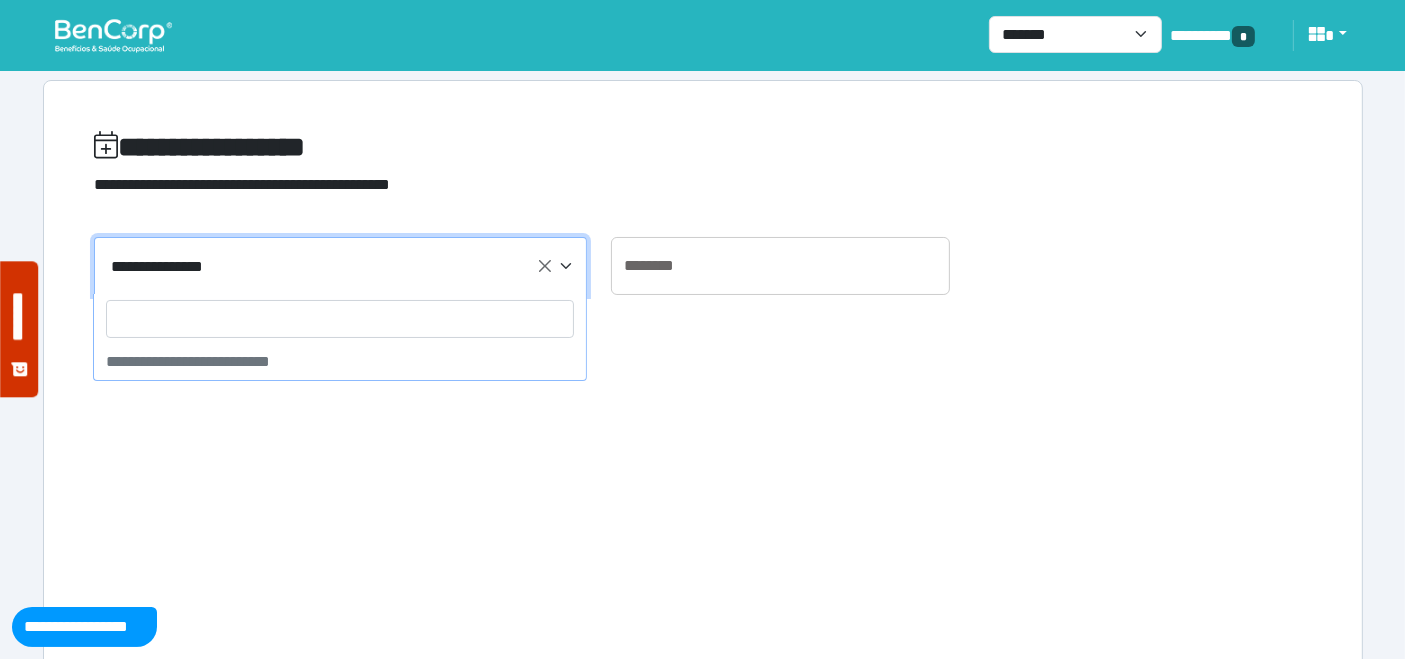 drag, startPoint x: 263, startPoint y: 262, endPoint x: 106, endPoint y: 264, distance: 157.01274 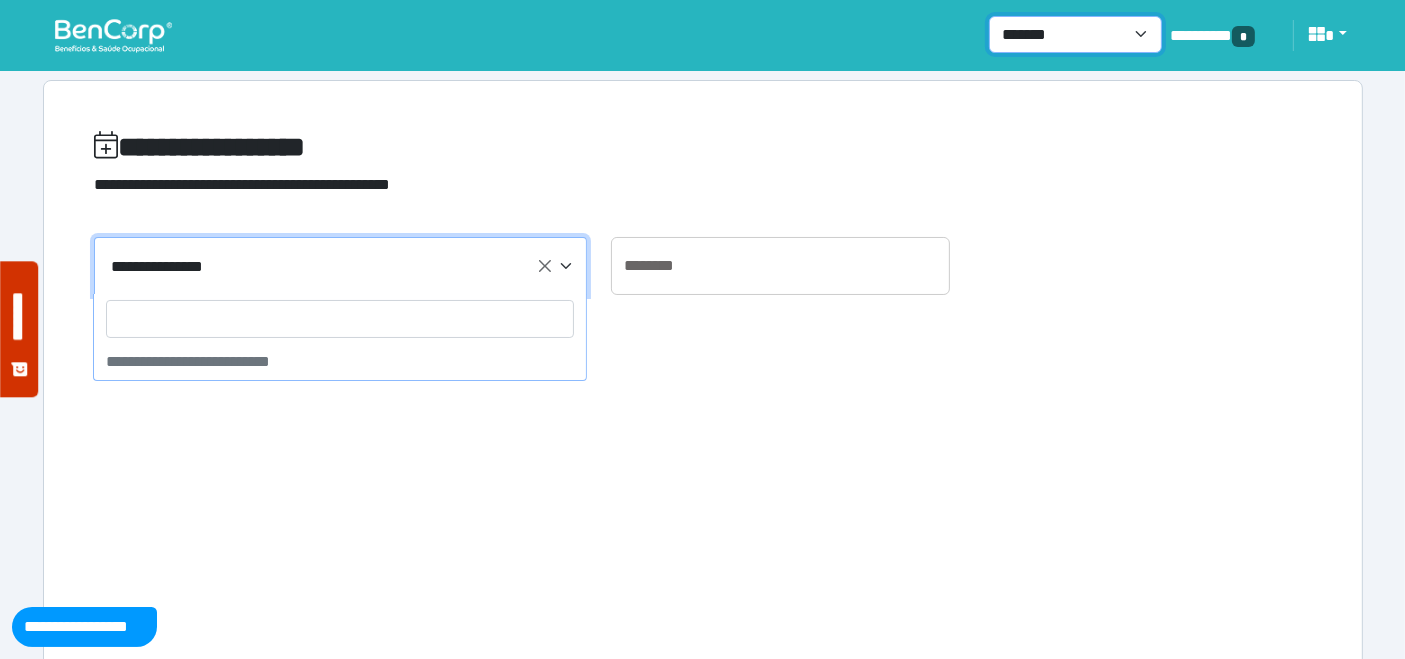 drag, startPoint x: 1148, startPoint y: 34, endPoint x: 1137, endPoint y: 41, distance: 13.038404 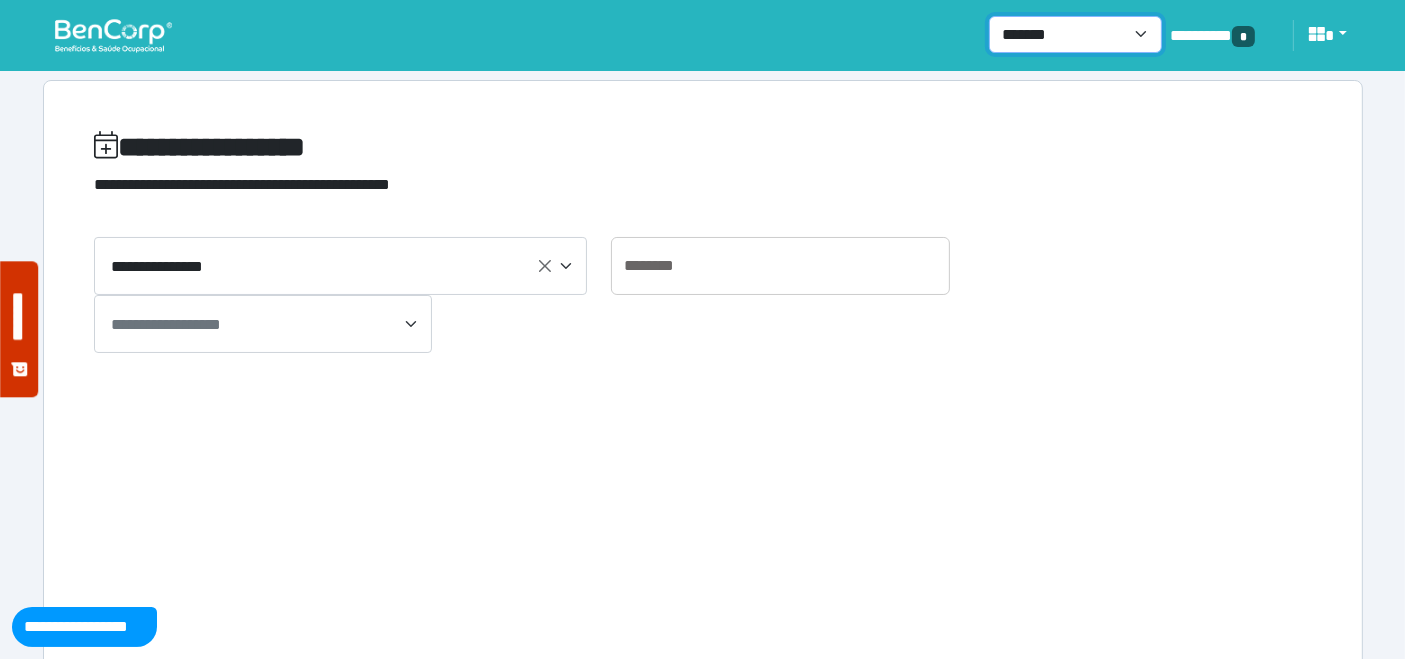 select on "*" 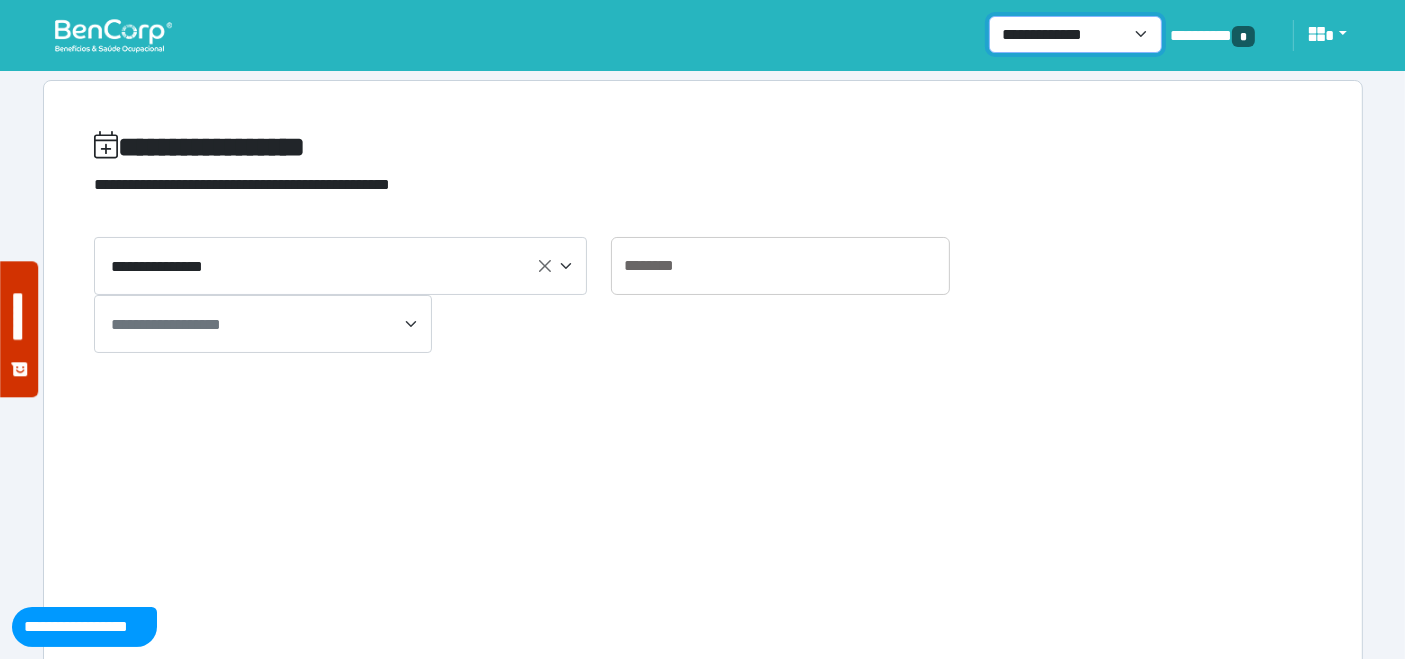 click on "**********" at bounding box center (1075, 34) 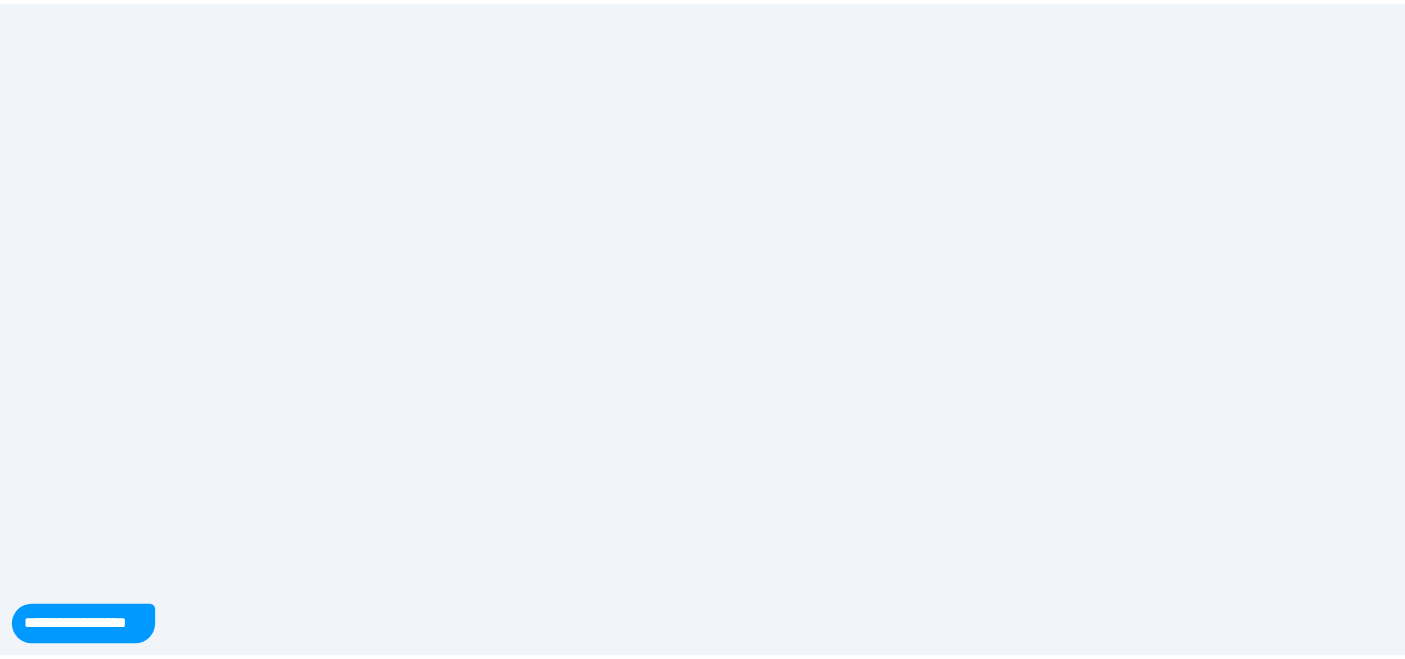 scroll, scrollTop: 0, scrollLeft: 0, axis: both 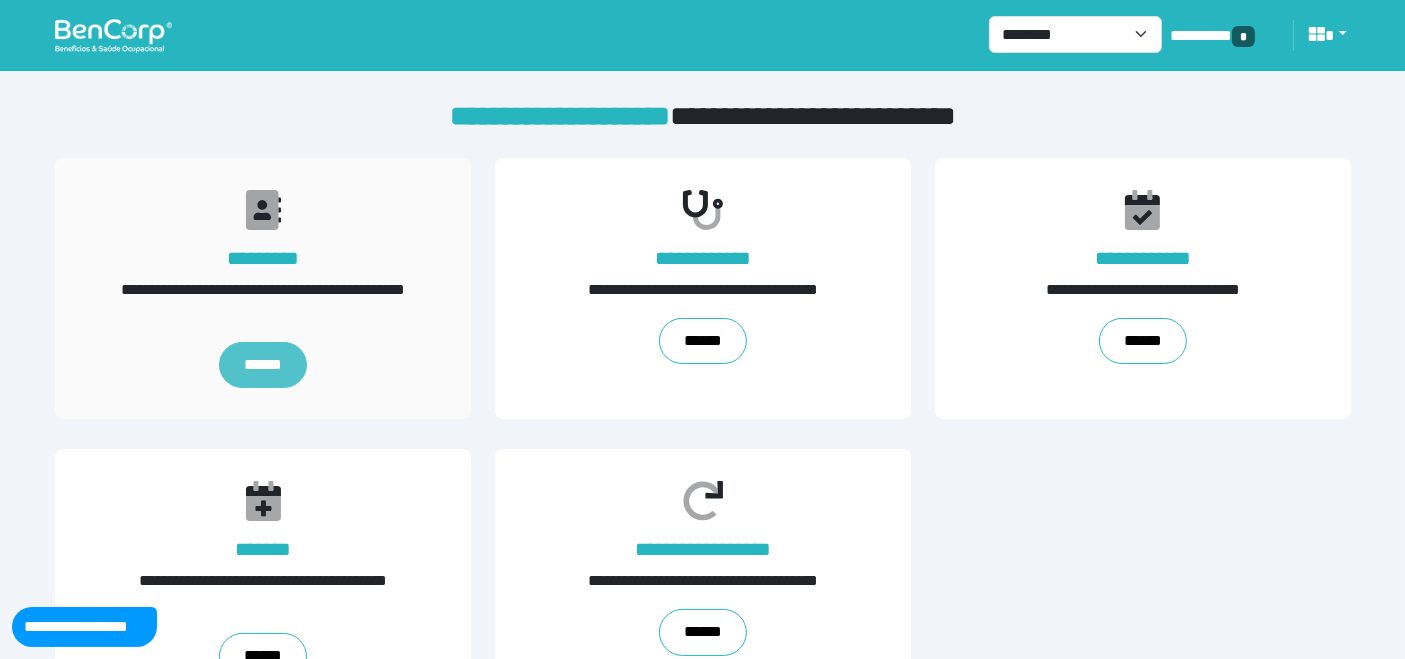 click on "******" at bounding box center [262, 365] 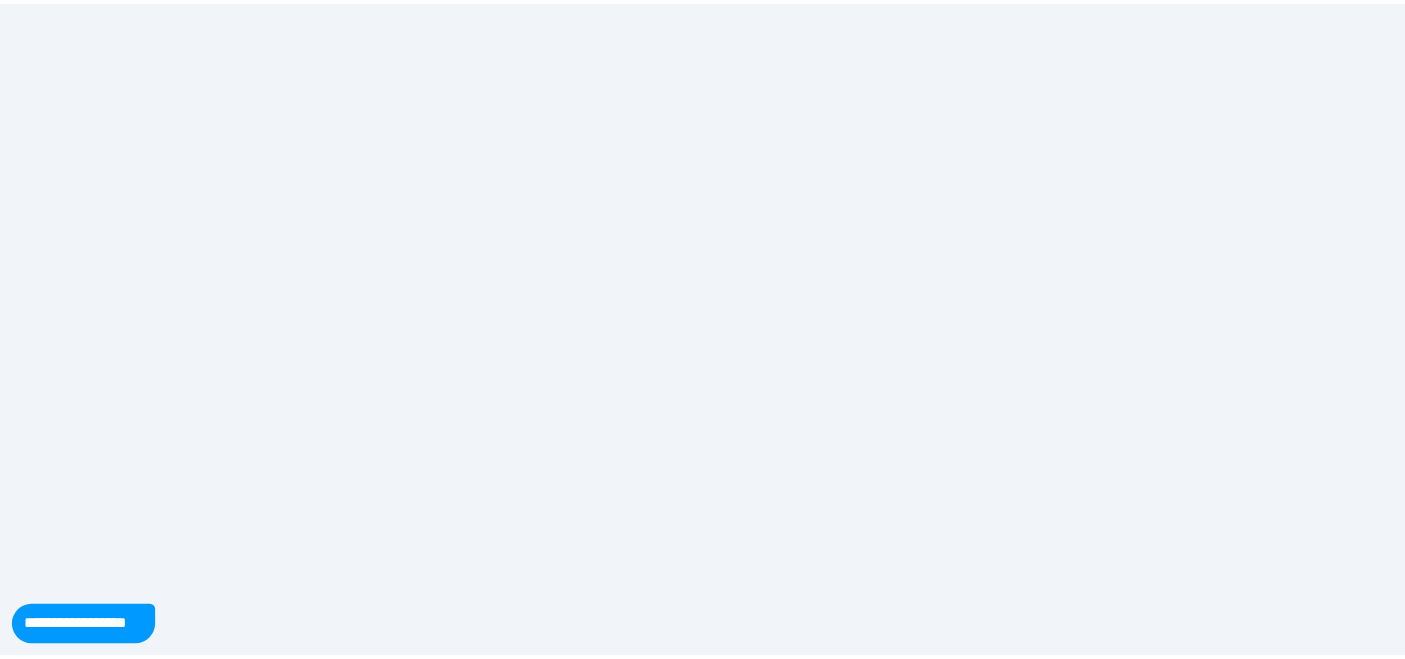 scroll, scrollTop: 0, scrollLeft: 0, axis: both 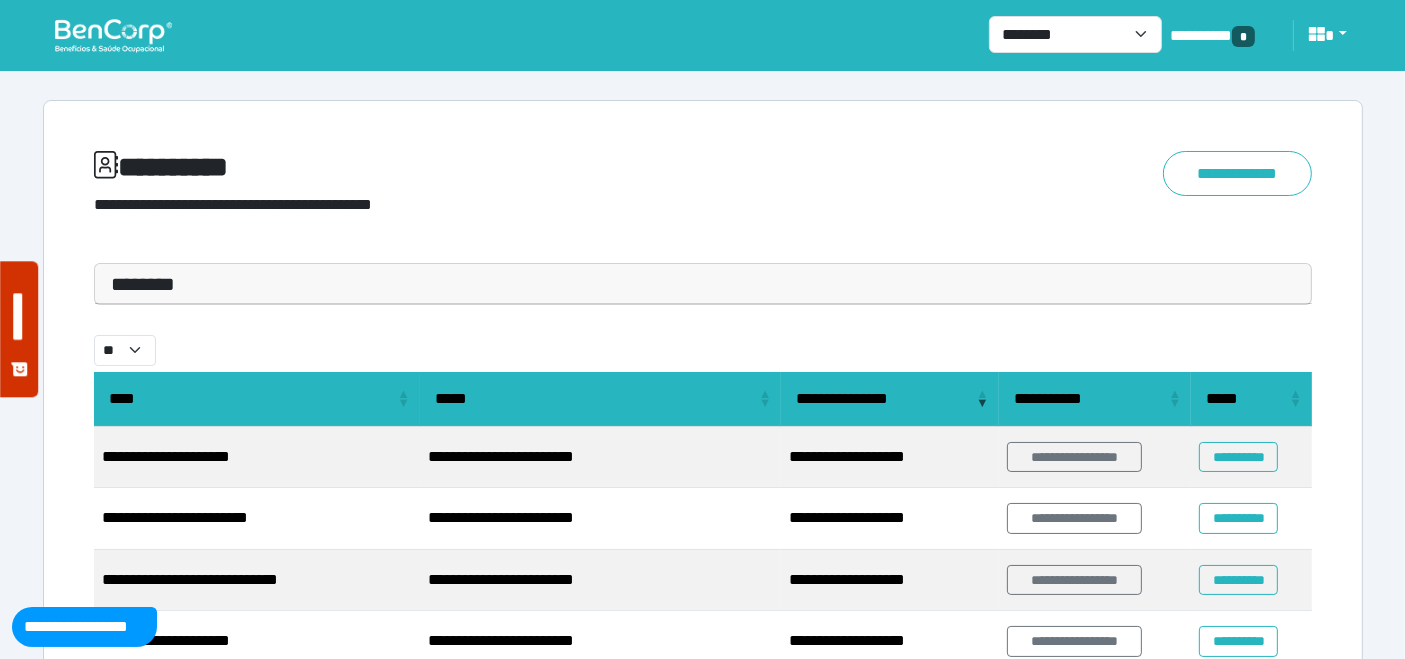 click on "********" at bounding box center (703, 284) 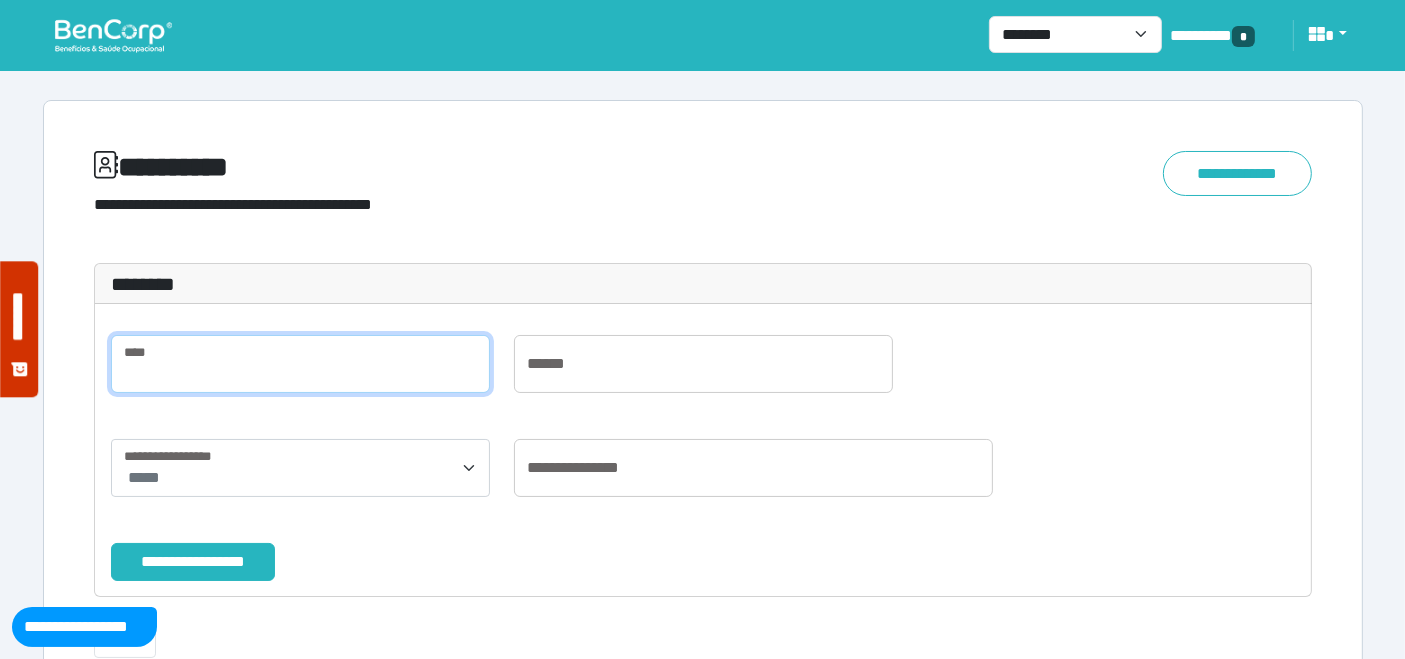 click at bounding box center (300, 364) 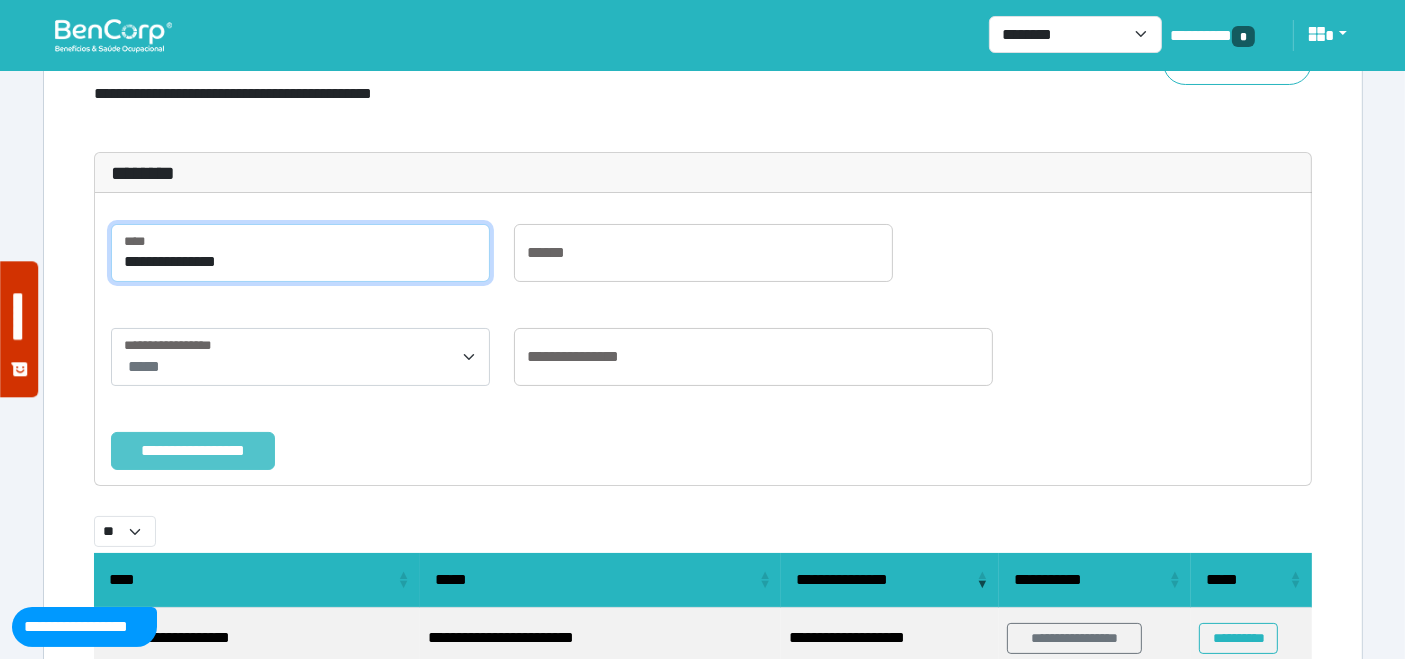 type on "**********" 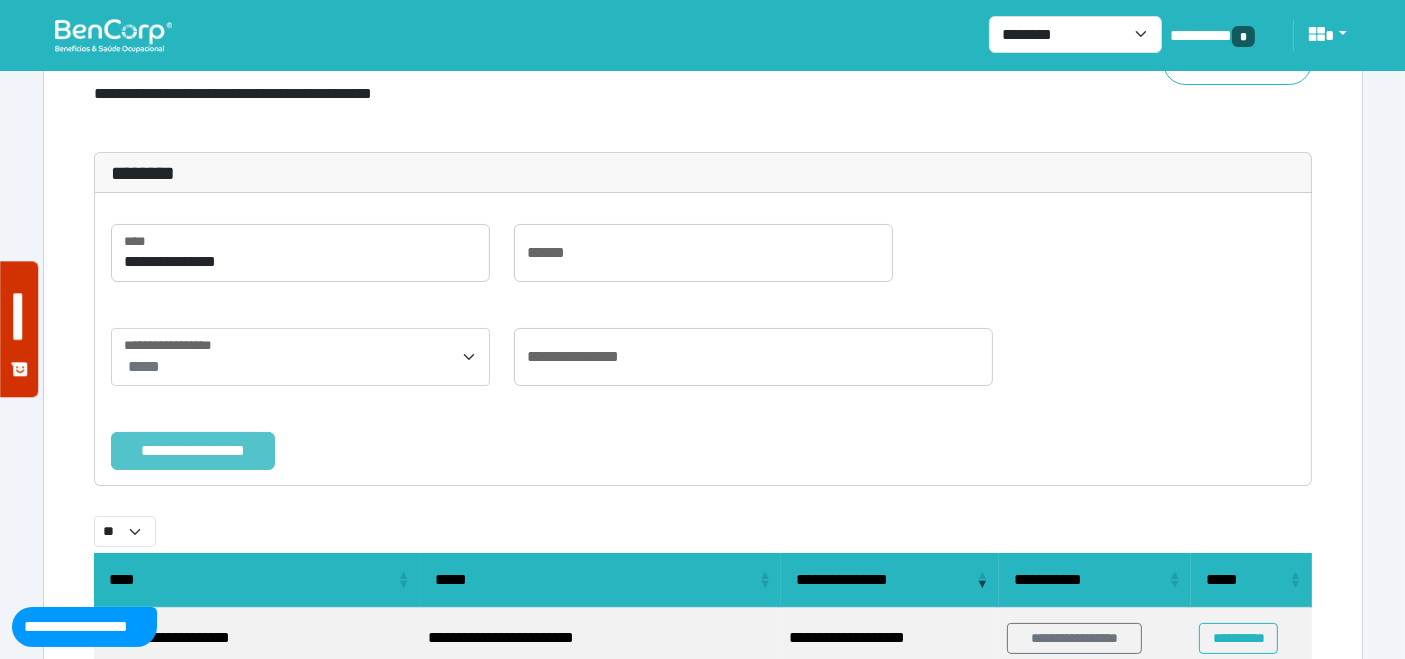 click on "**********" at bounding box center [193, 450] 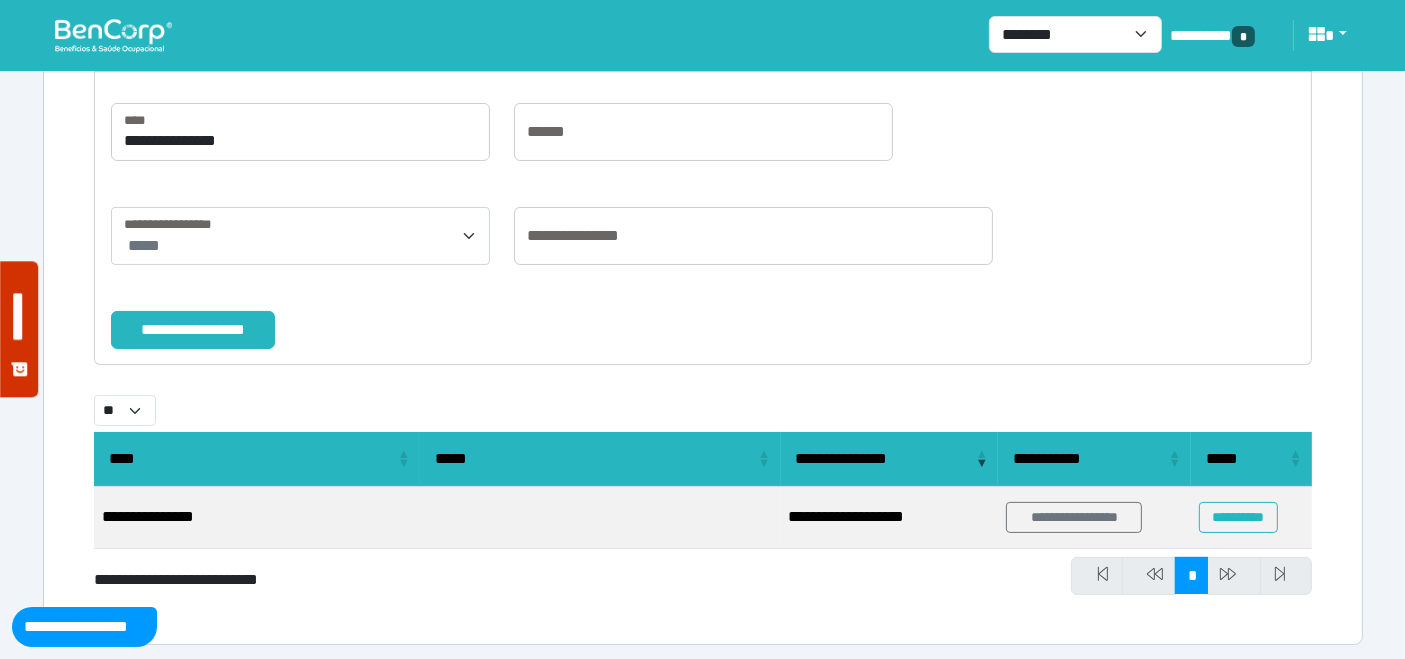 scroll, scrollTop: 238, scrollLeft: 0, axis: vertical 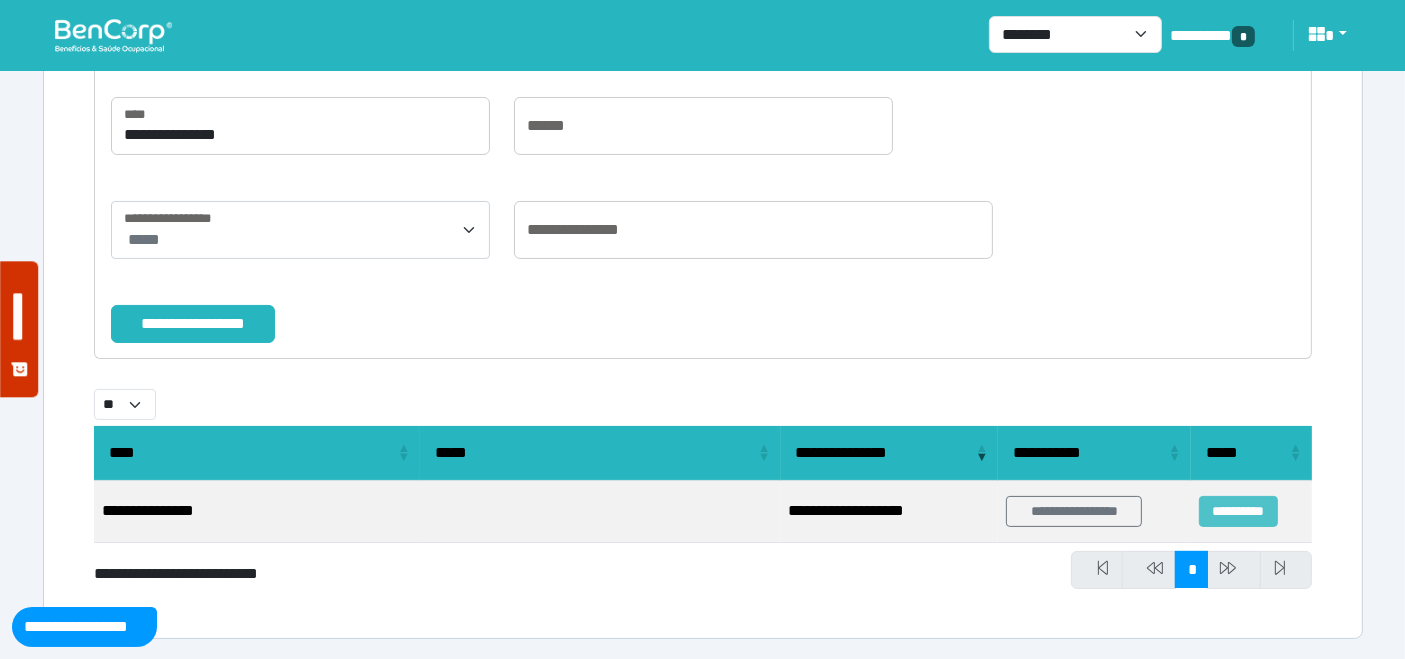click on "**********" at bounding box center (1238, 511) 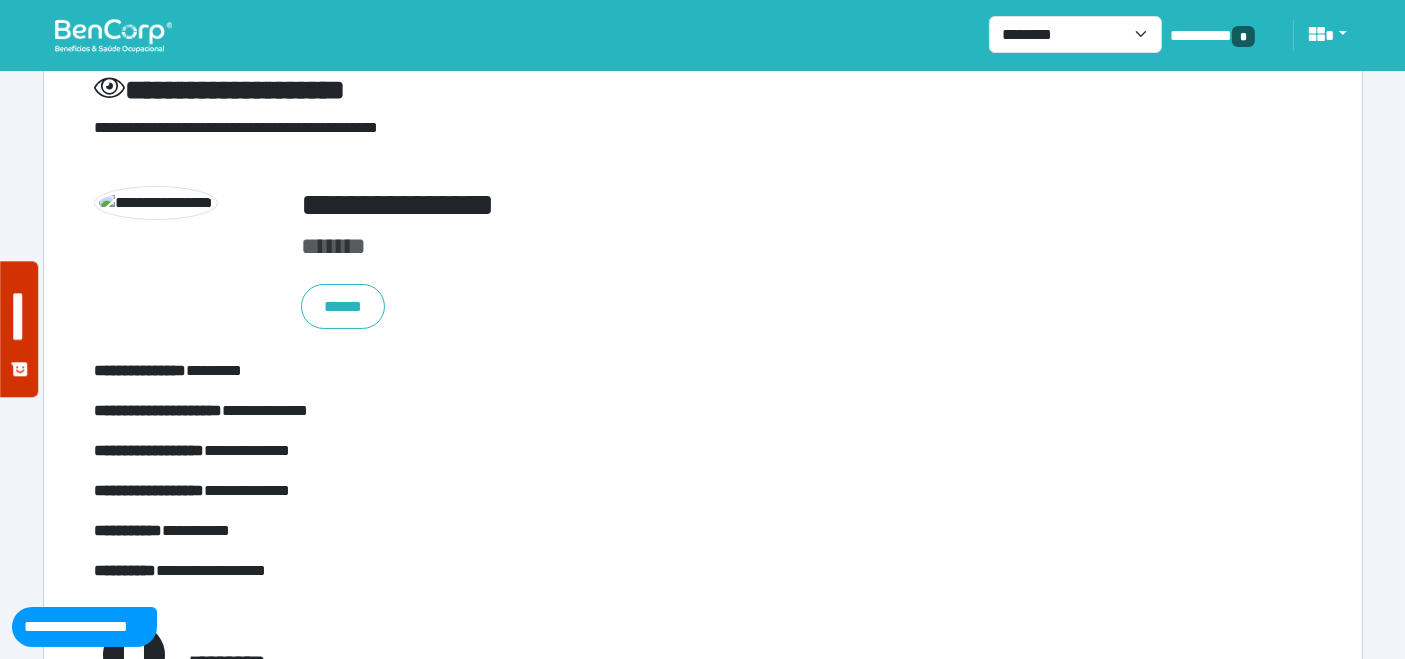 scroll, scrollTop: 111, scrollLeft: 0, axis: vertical 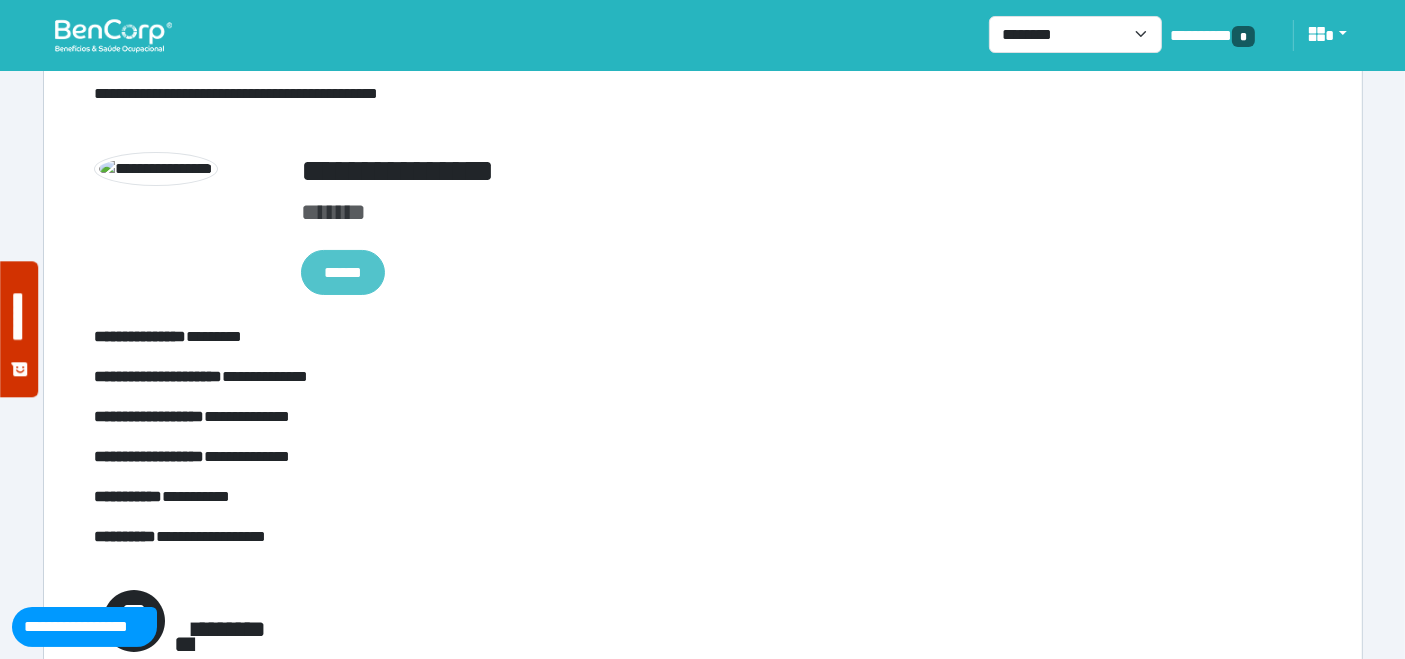click on "******" at bounding box center [343, 272] 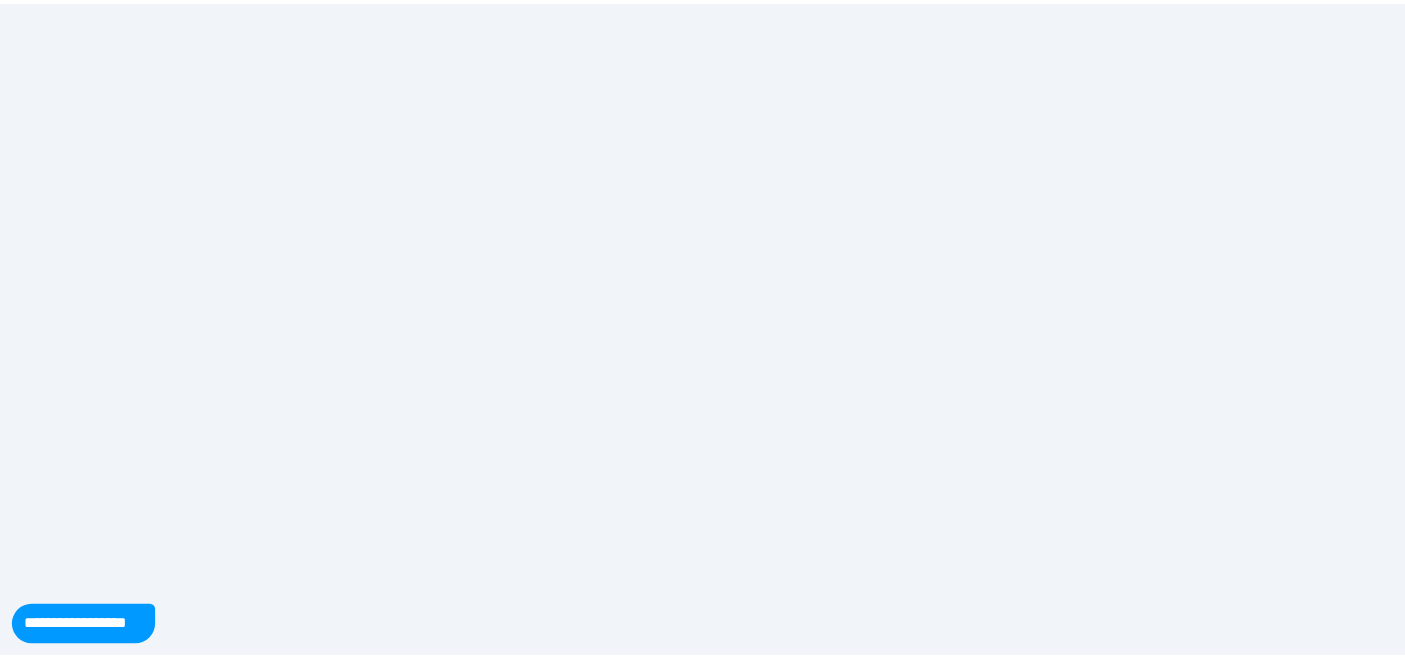 scroll, scrollTop: 0, scrollLeft: 0, axis: both 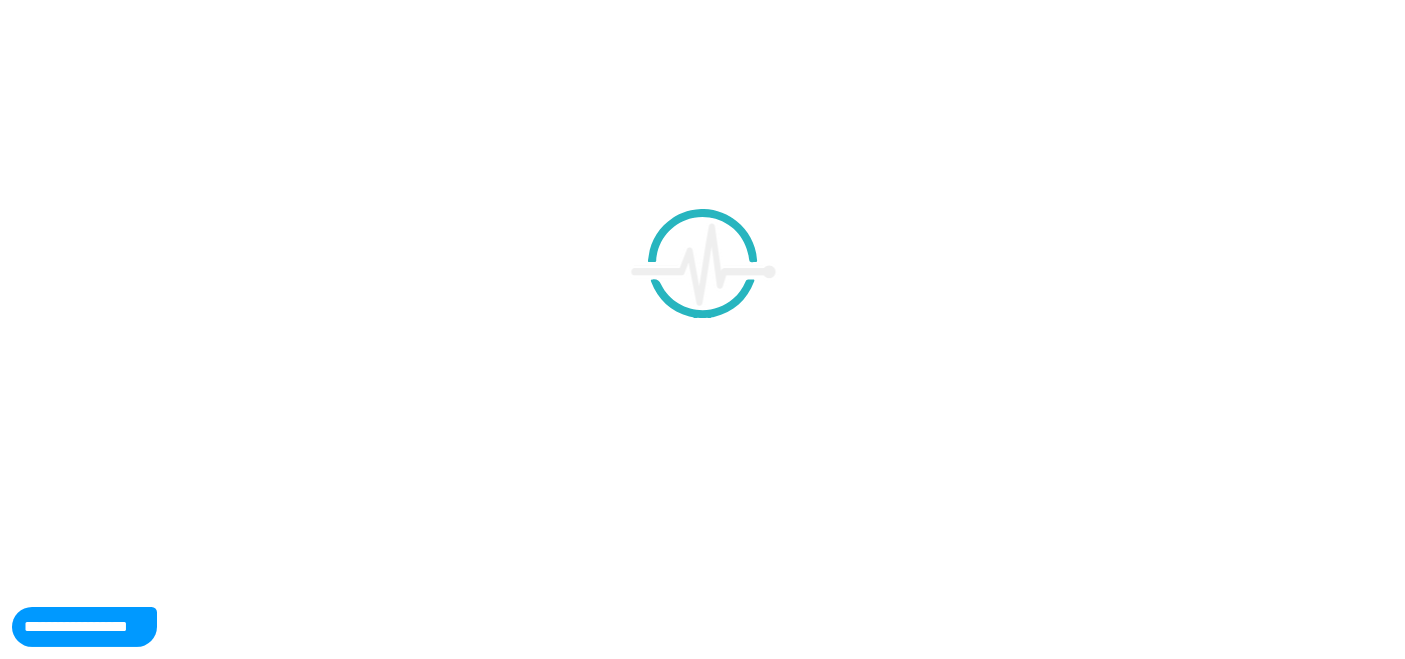 type on "**********" 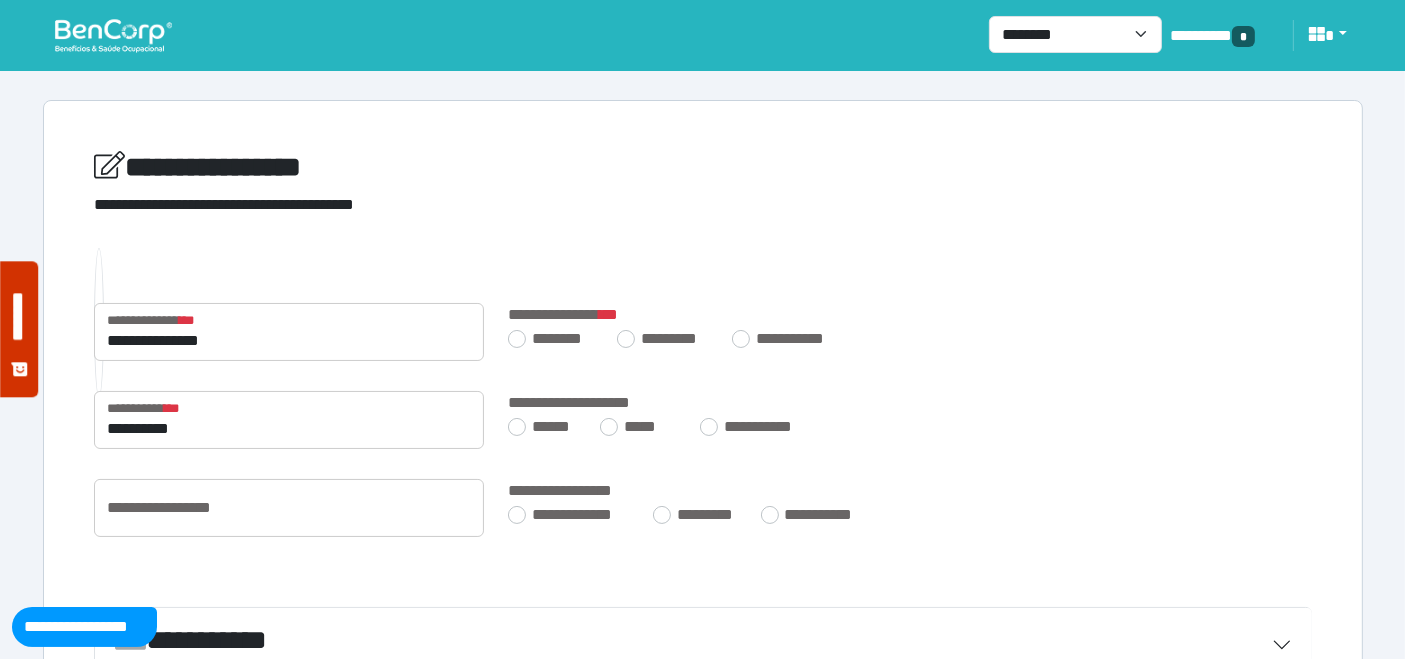 scroll, scrollTop: 111, scrollLeft: 0, axis: vertical 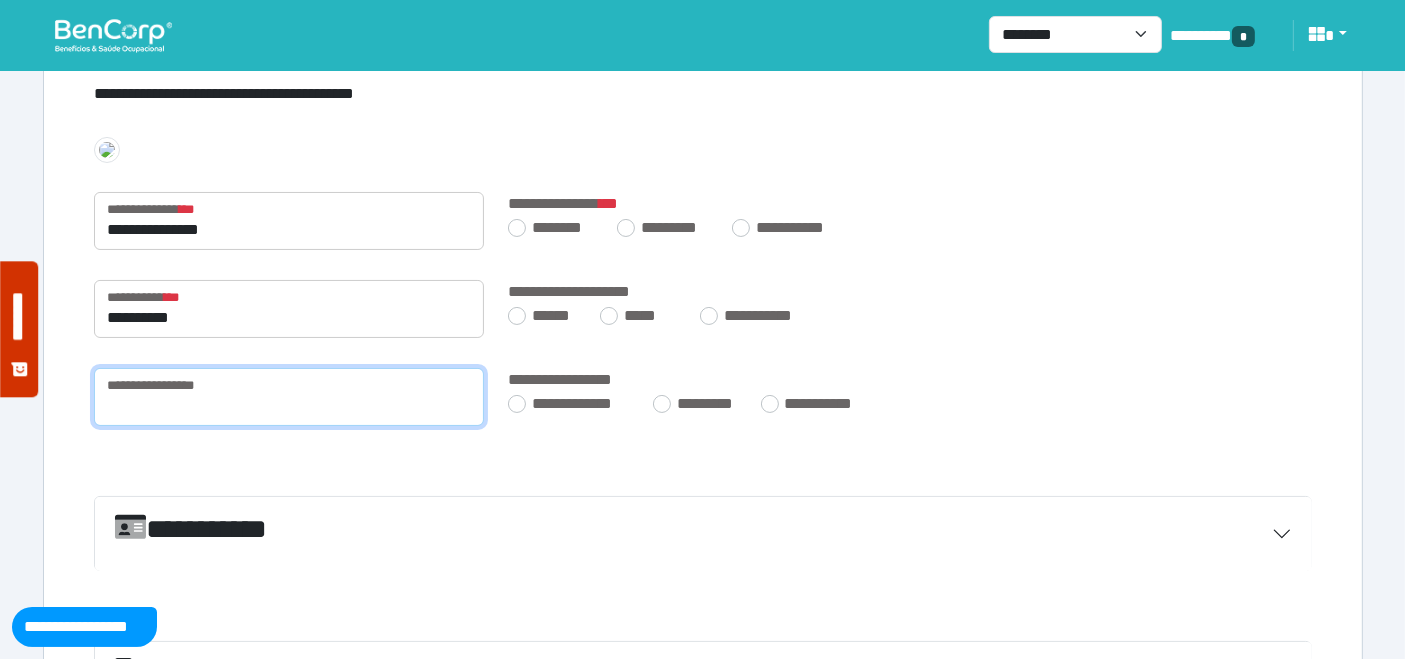 click at bounding box center [289, 397] 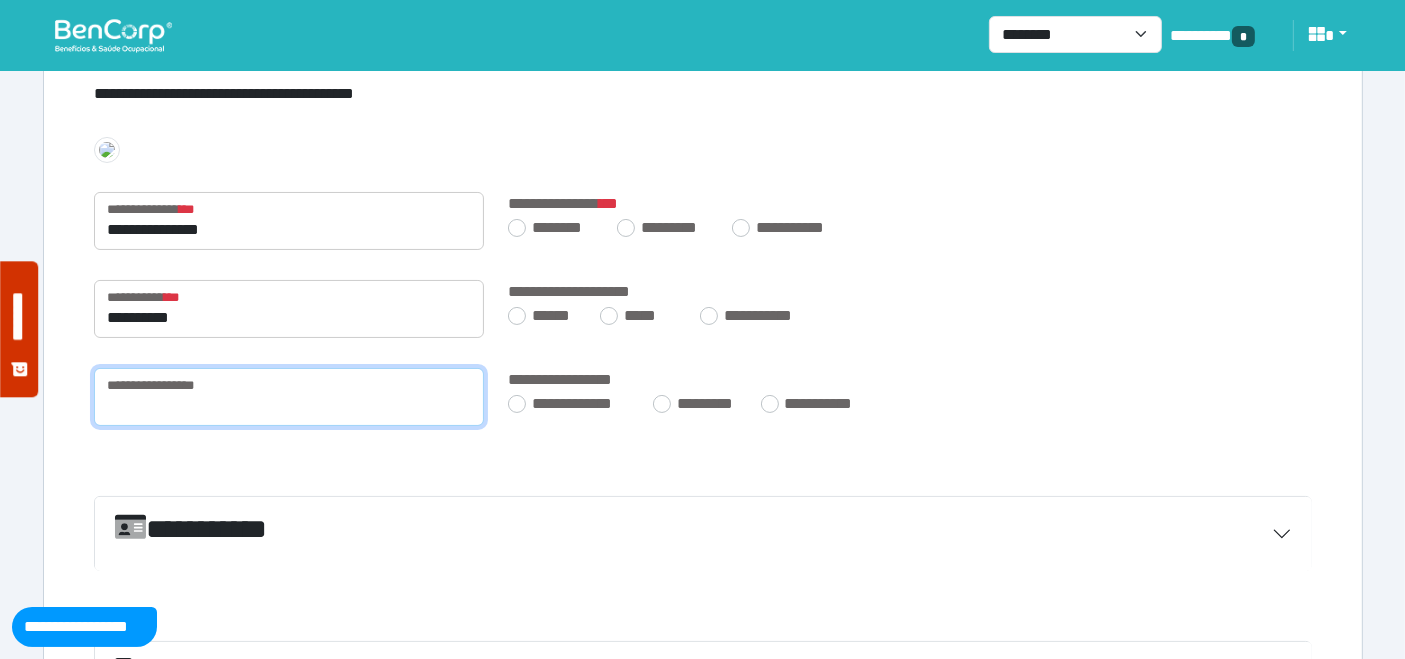 click at bounding box center [289, 397] 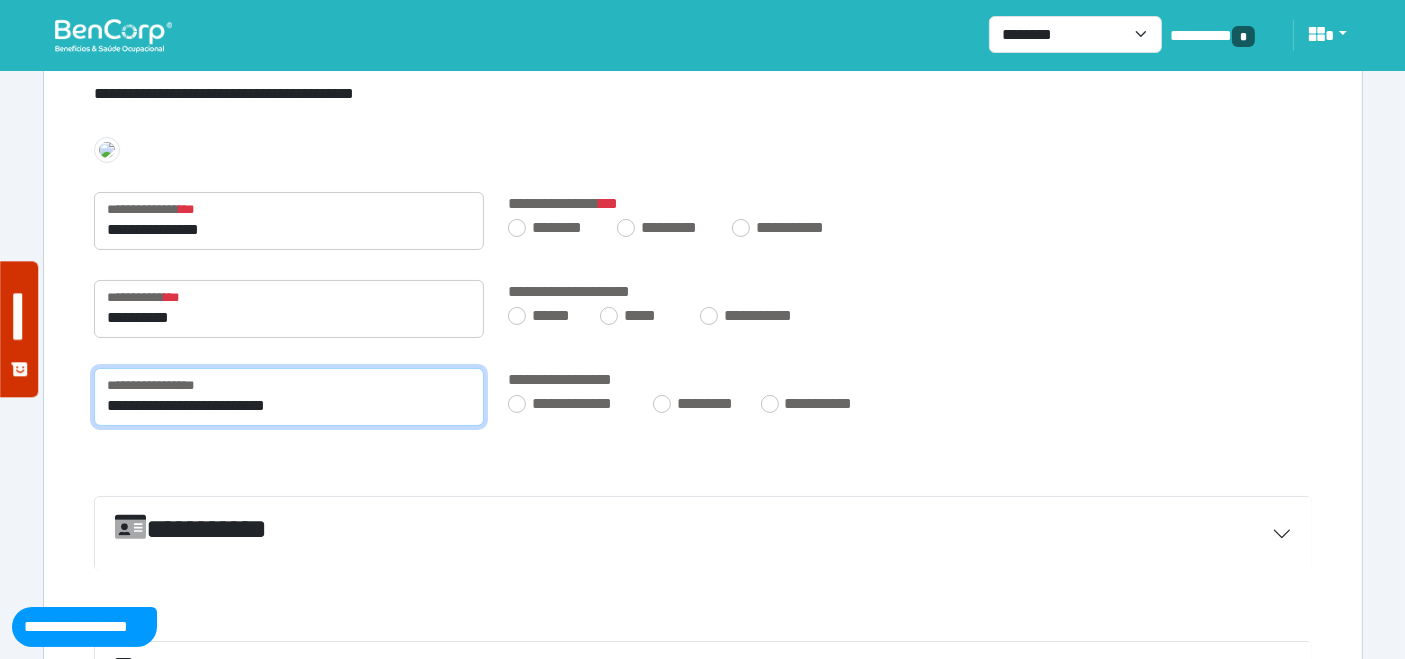 type on "**********" 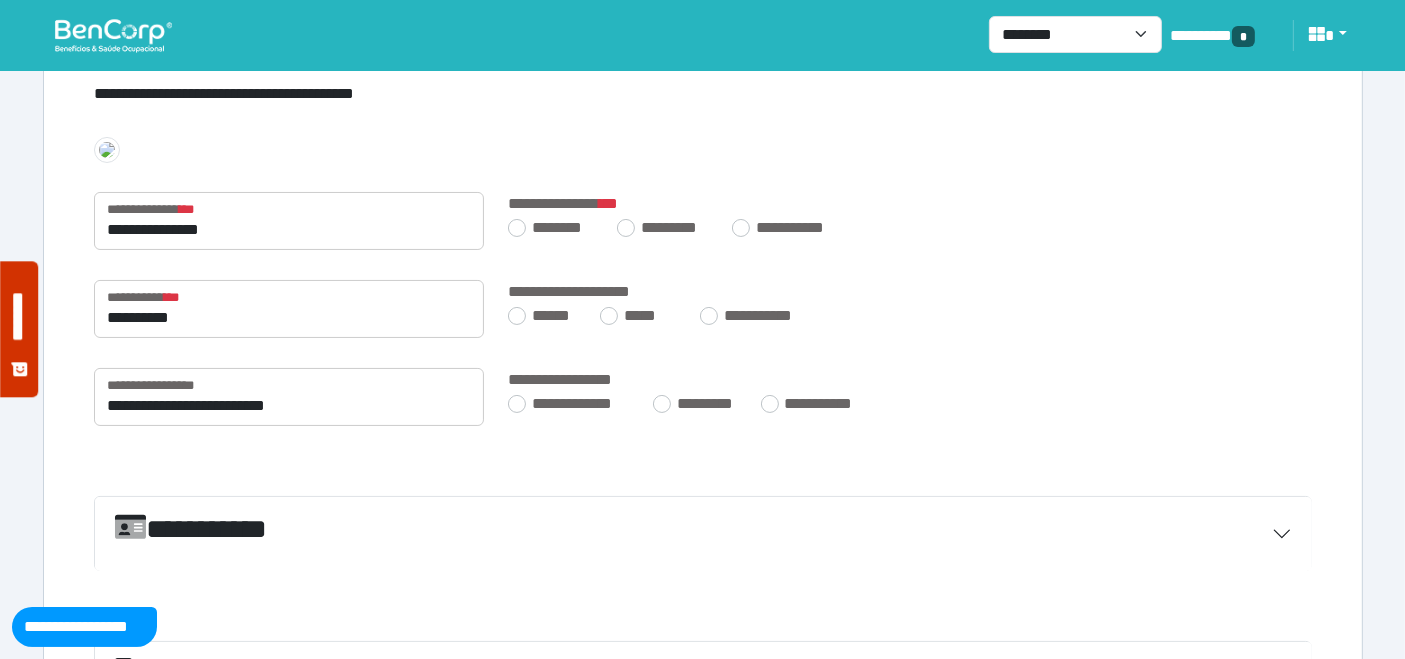 click on "**********" at bounding box center (703, 534) 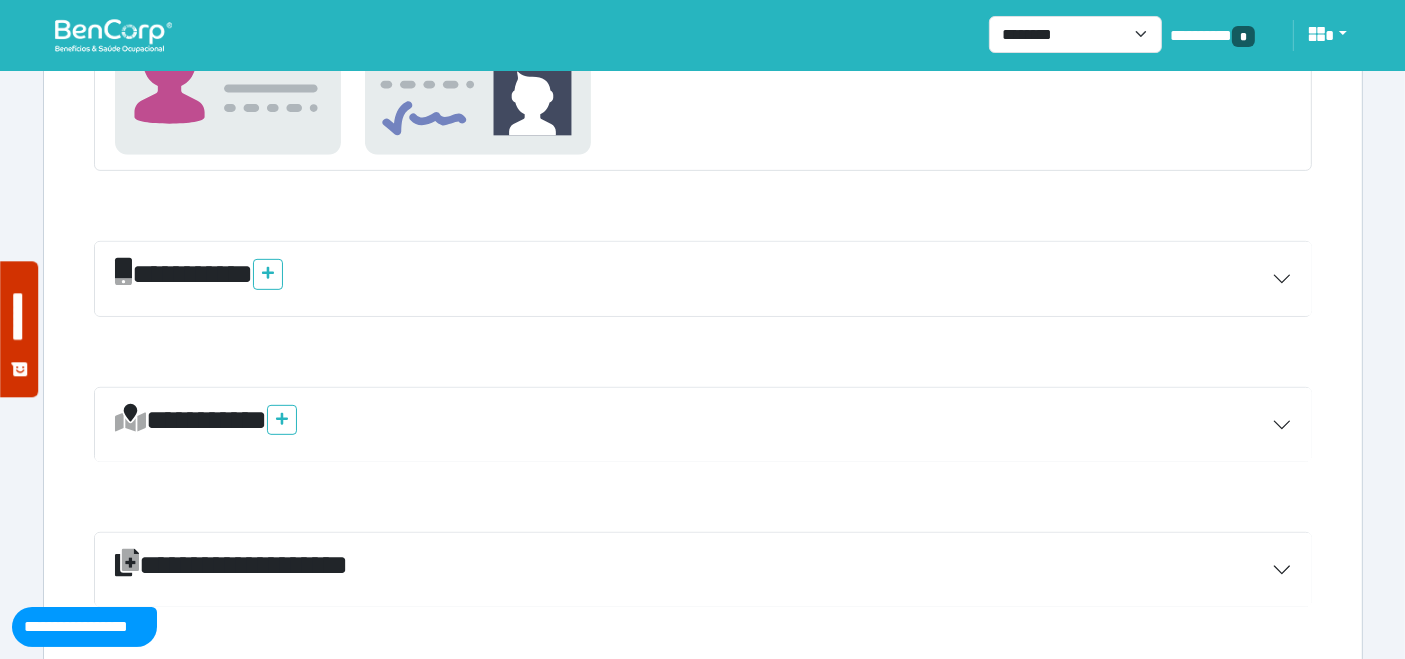 scroll, scrollTop: 888, scrollLeft: 0, axis: vertical 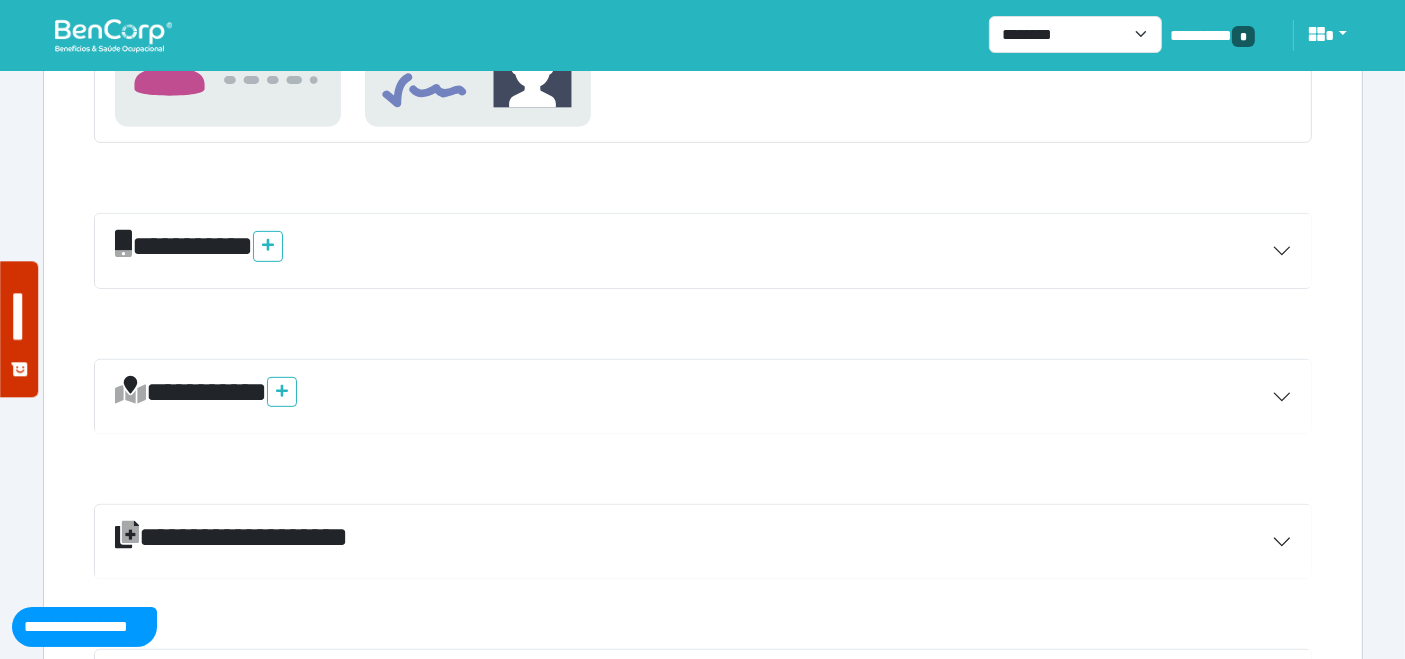 drag, startPoint x: 288, startPoint y: 244, endPoint x: 314, endPoint y: 244, distance: 26 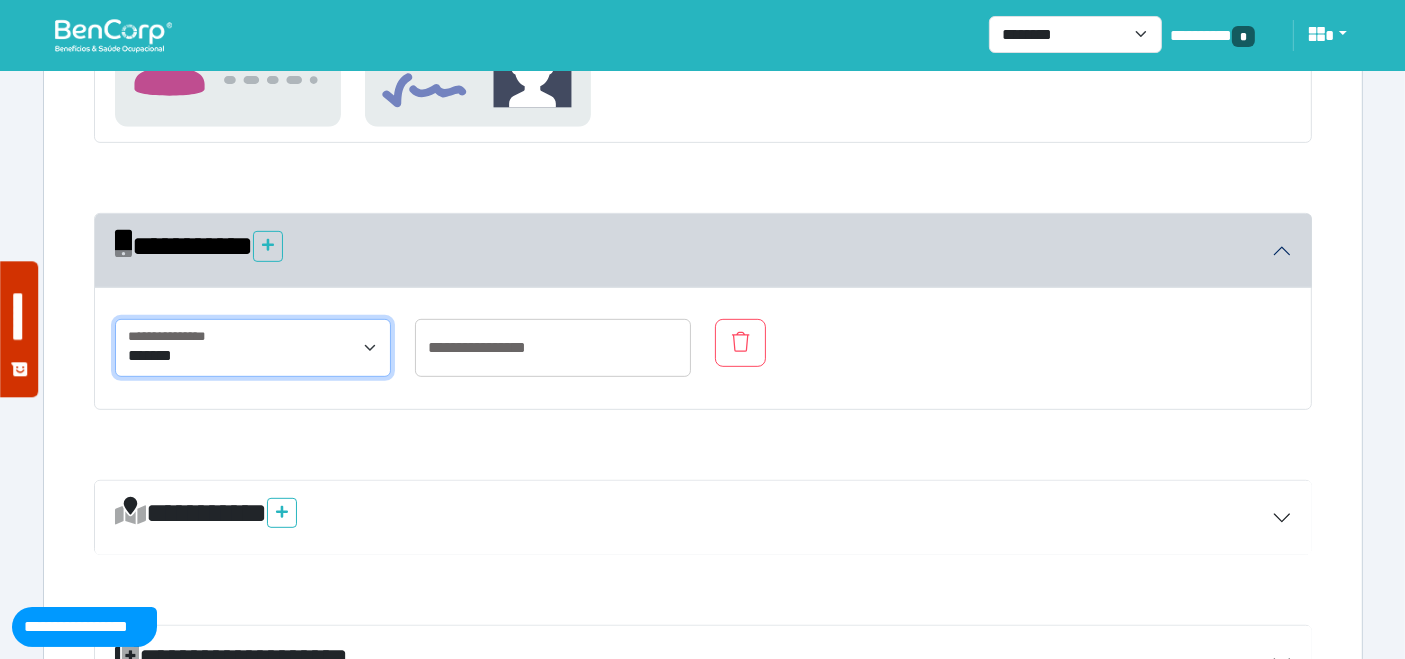 click on "**********" at bounding box center [253, 348] 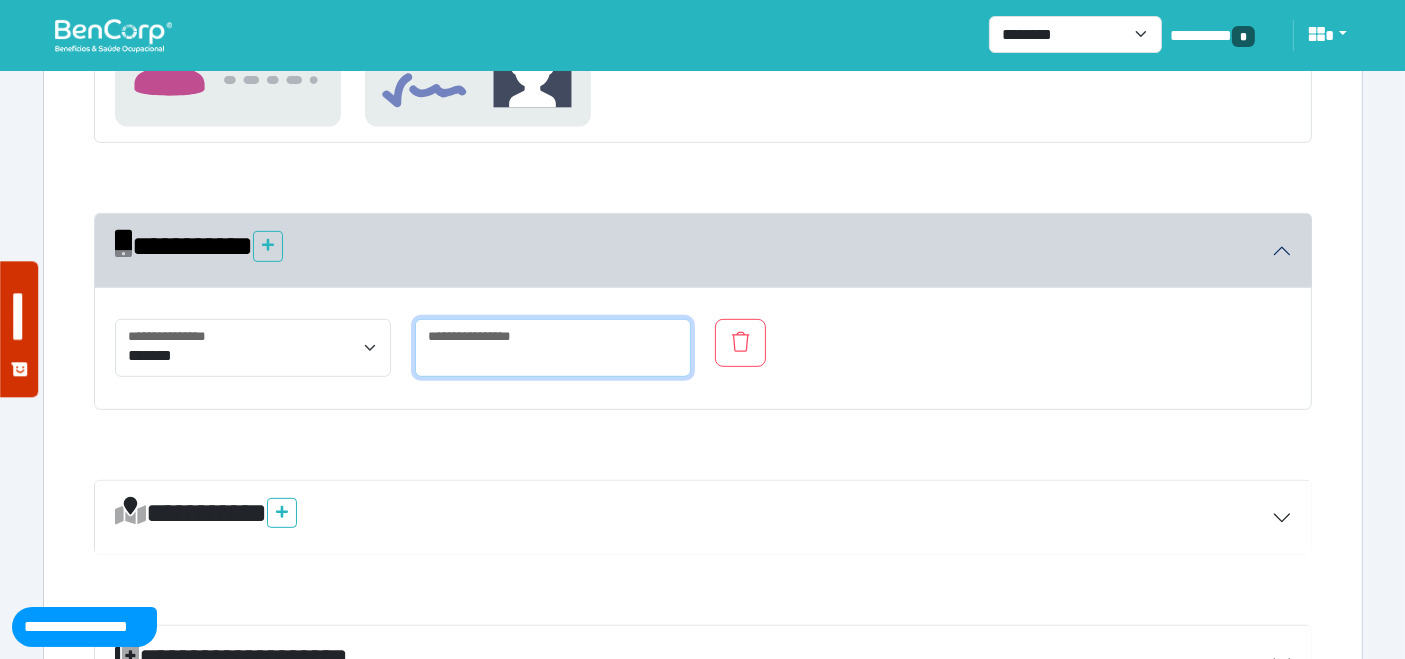click at bounding box center [553, 348] 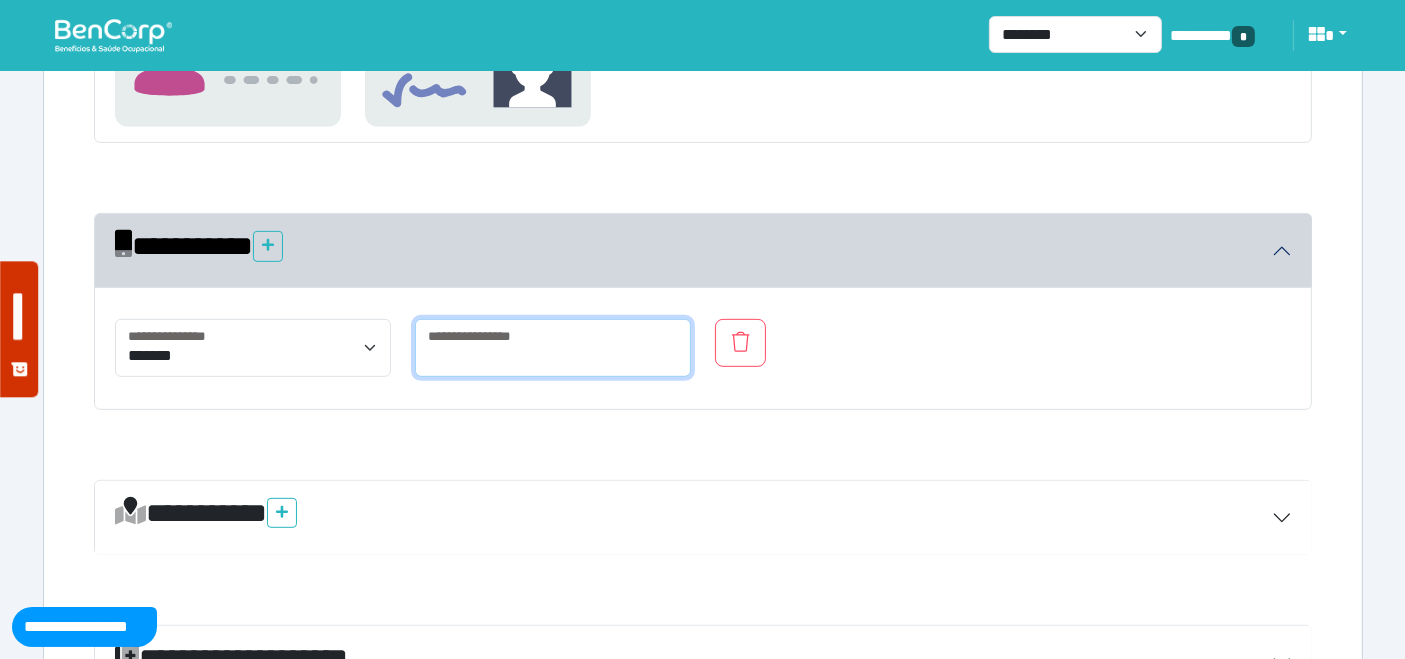 paste on "**********" 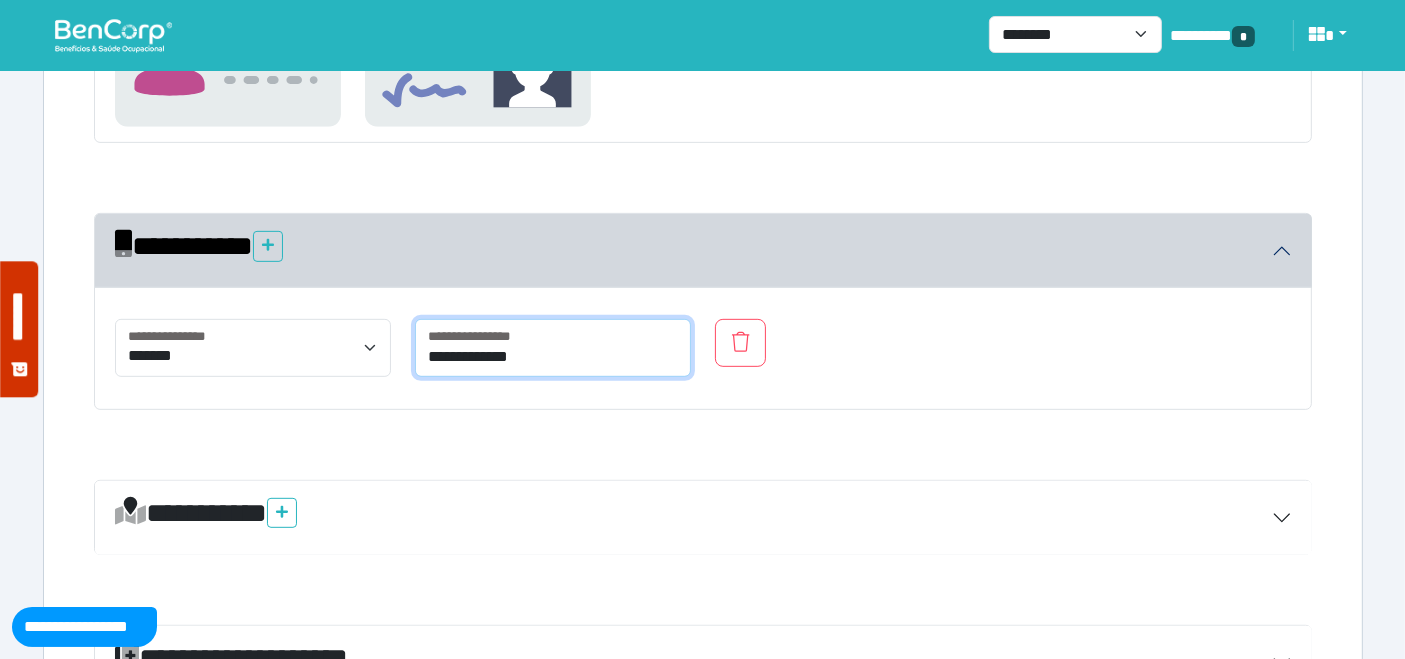 click on "**********" at bounding box center [553, 348] 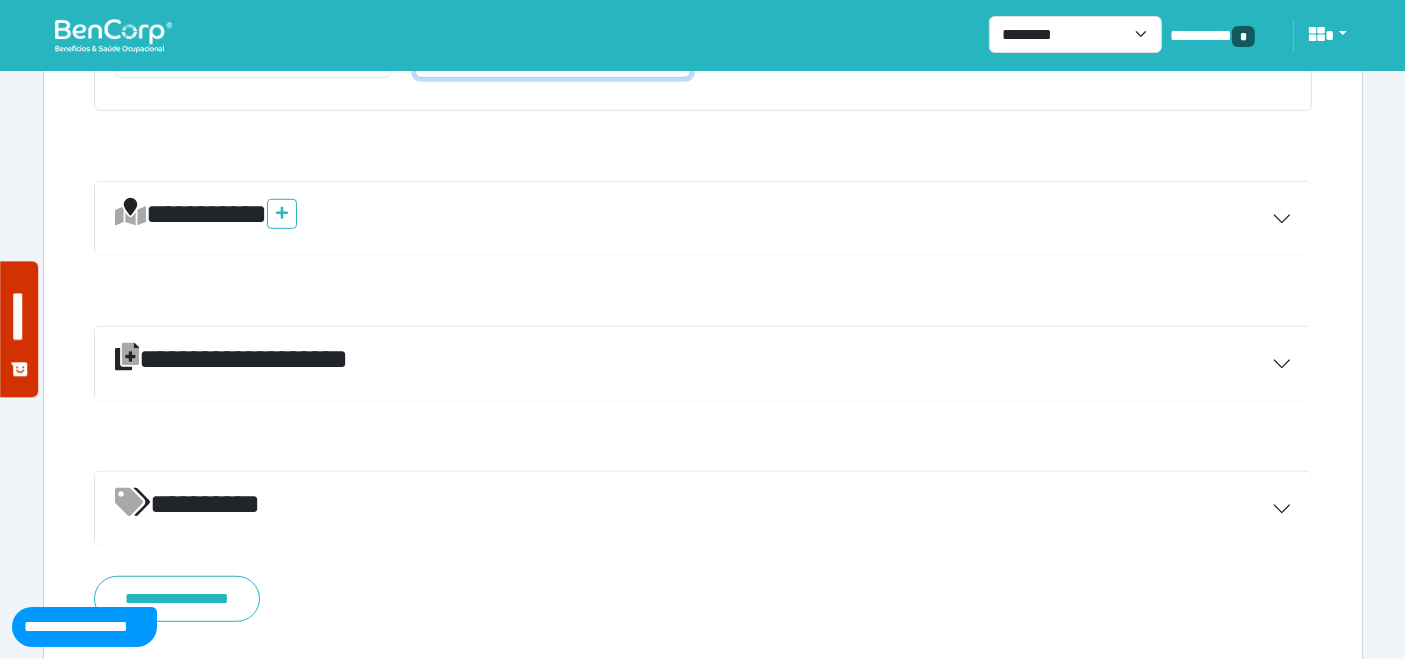 scroll, scrollTop: 1220, scrollLeft: 0, axis: vertical 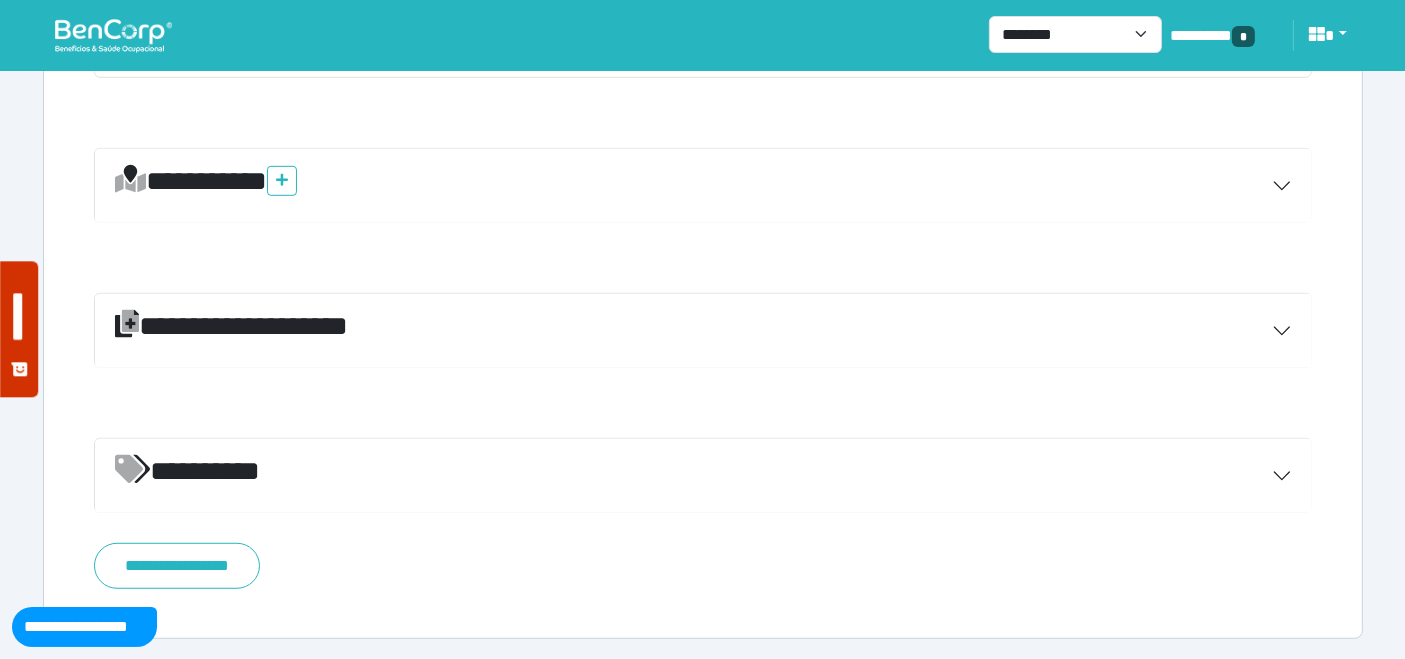 type on "**********" 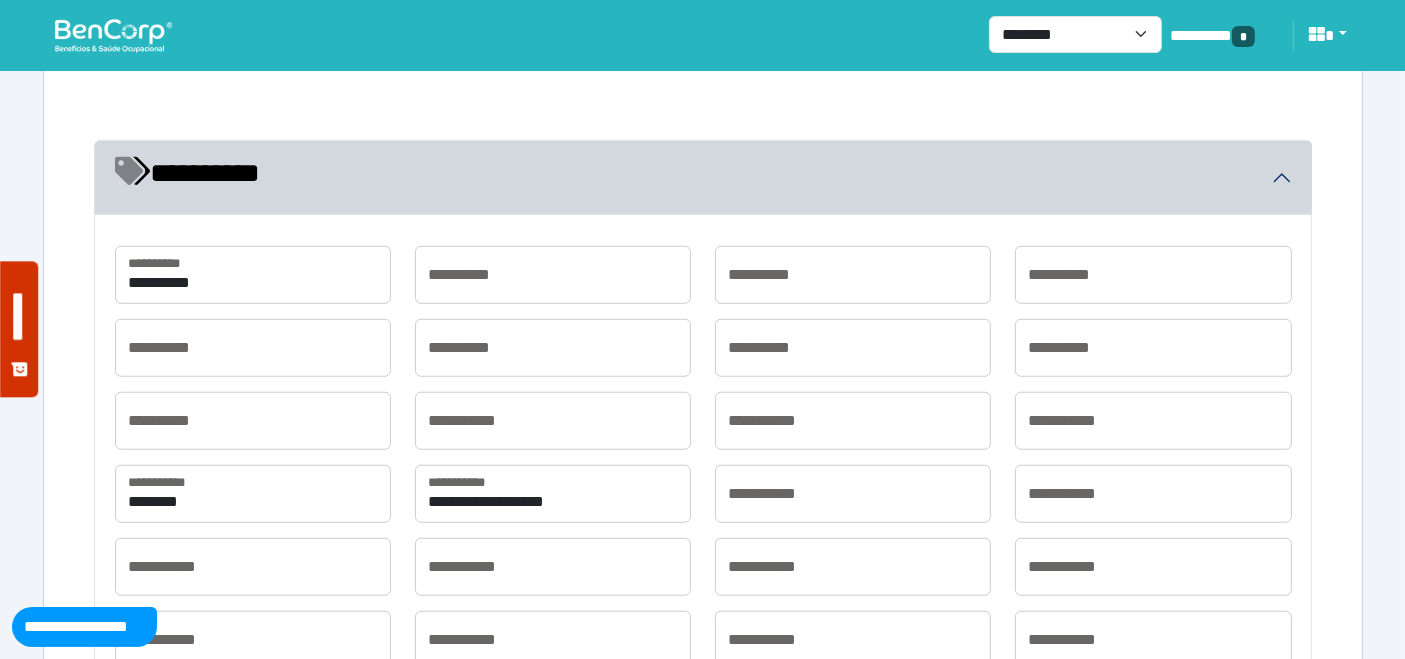 scroll, scrollTop: 1553, scrollLeft: 0, axis: vertical 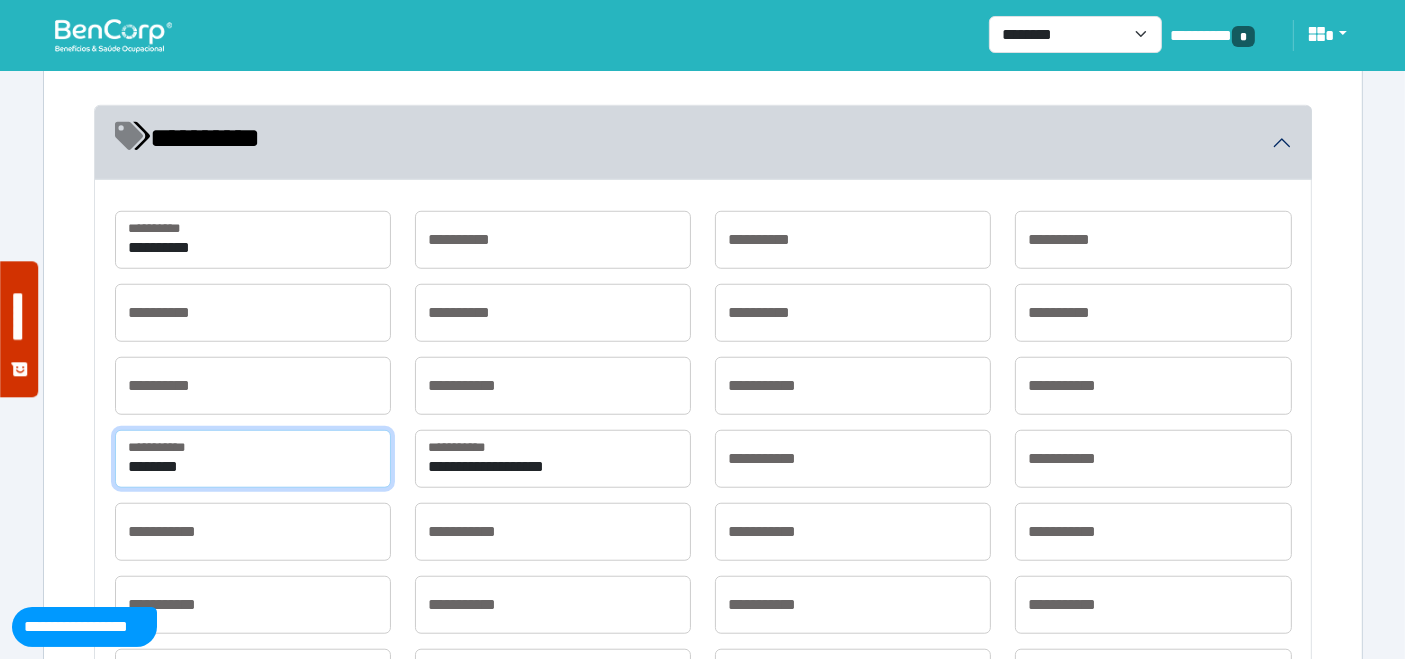 drag, startPoint x: 258, startPoint y: 464, endPoint x: 57, endPoint y: 464, distance: 201 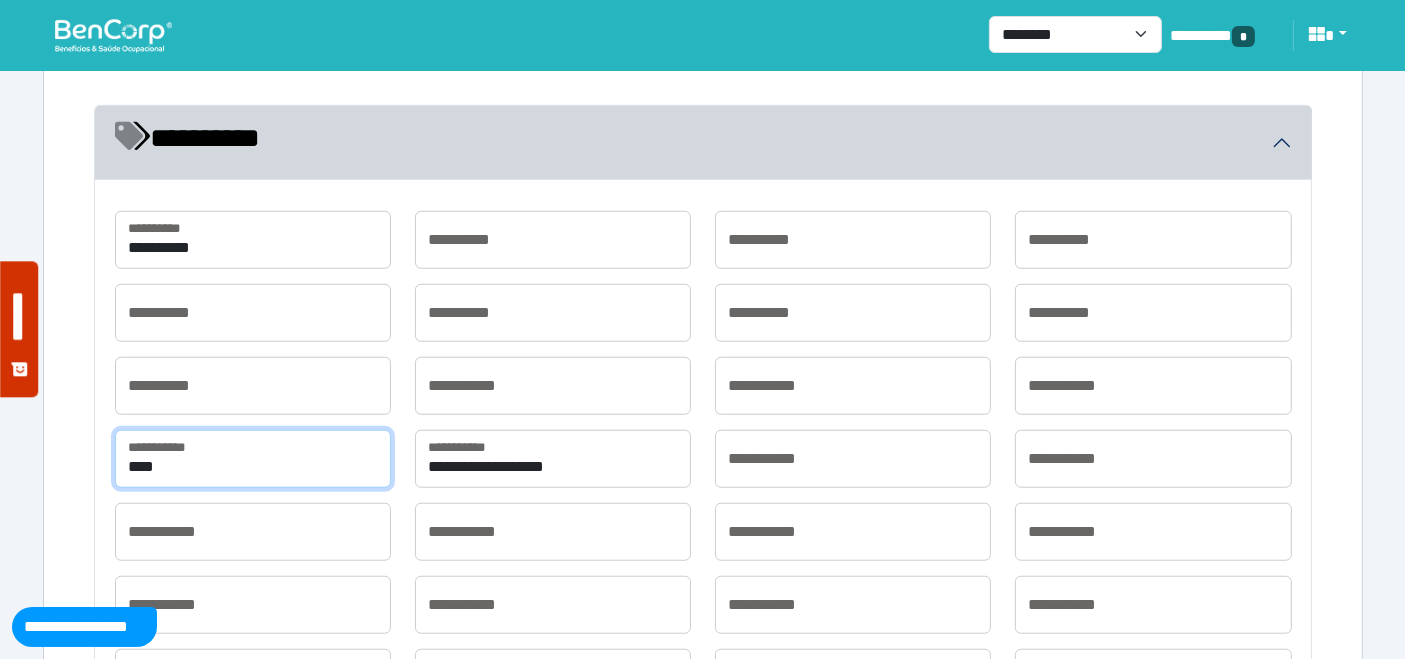 type on "**********" 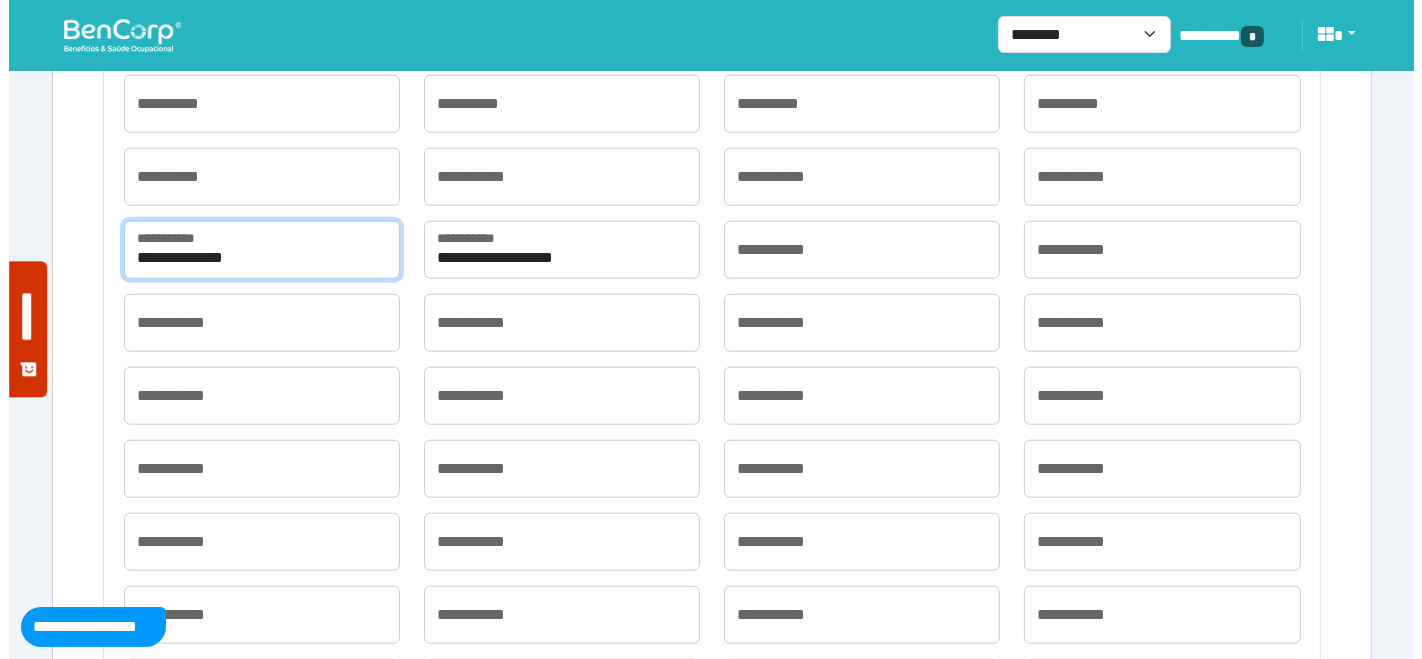 scroll, scrollTop: 1981, scrollLeft: 0, axis: vertical 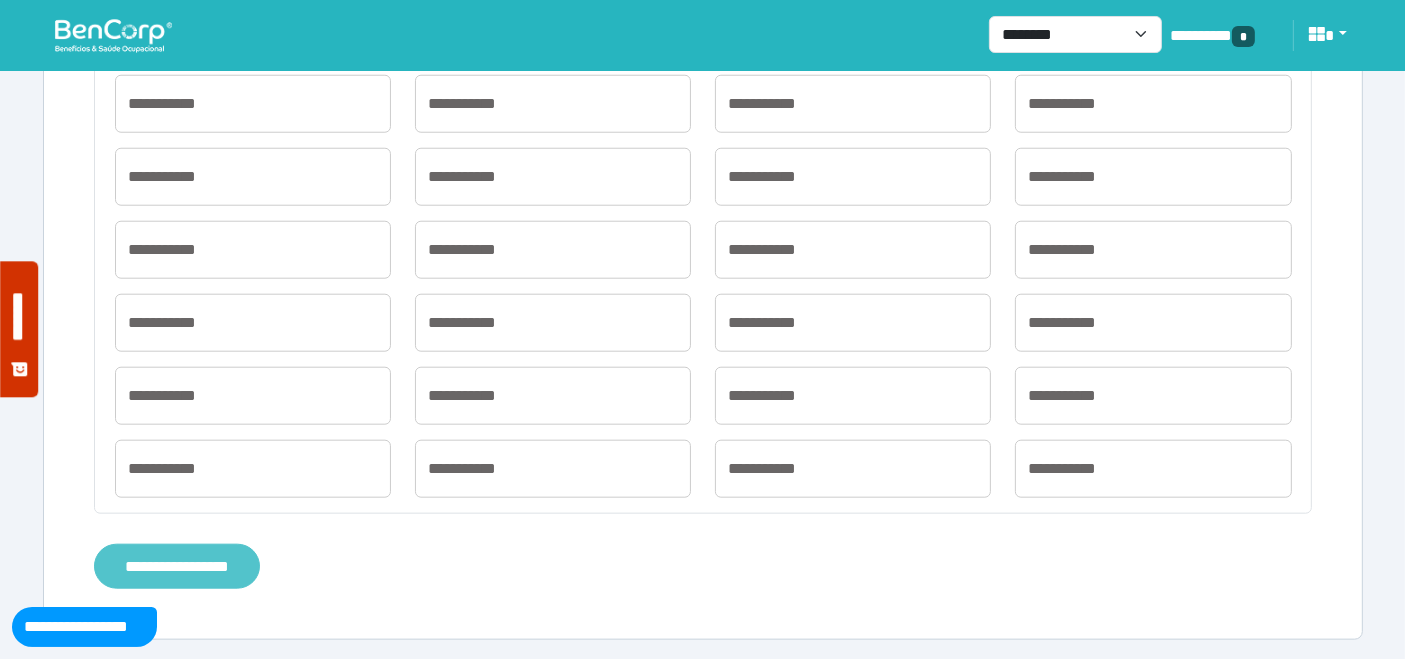click on "**********" at bounding box center [177, 566] 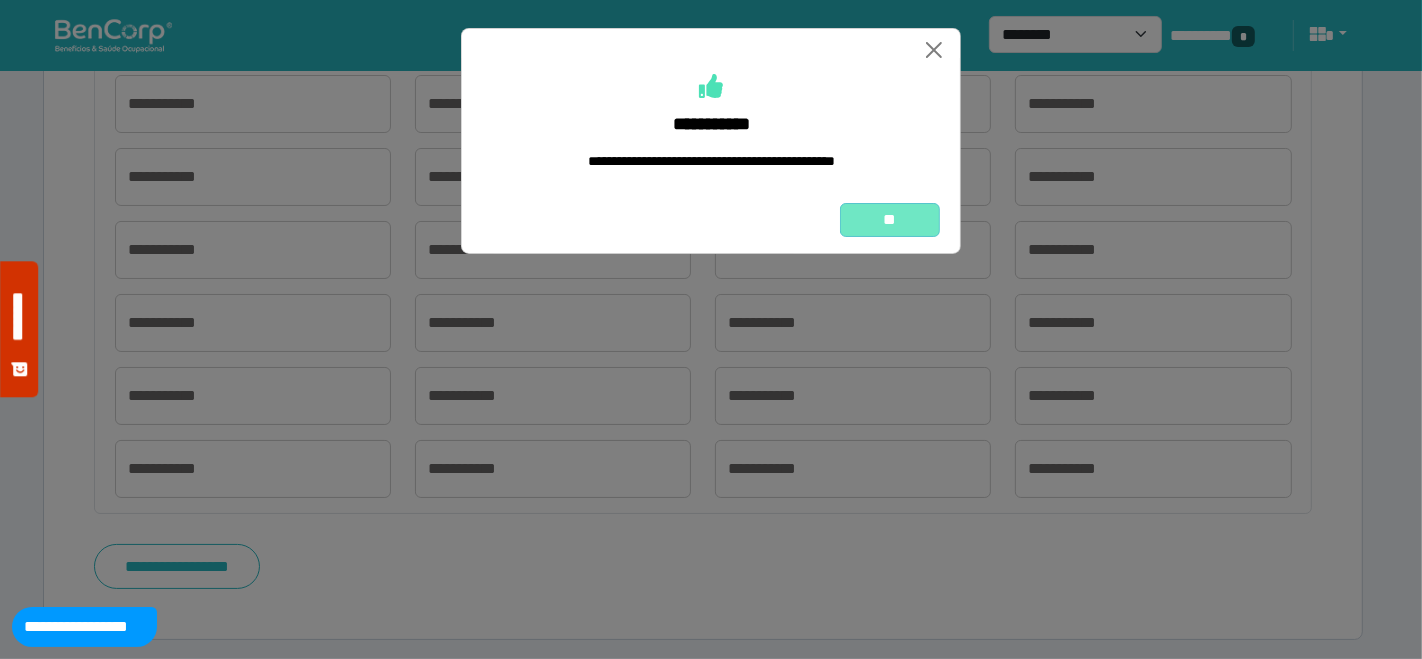 click on "**" at bounding box center (890, 219) 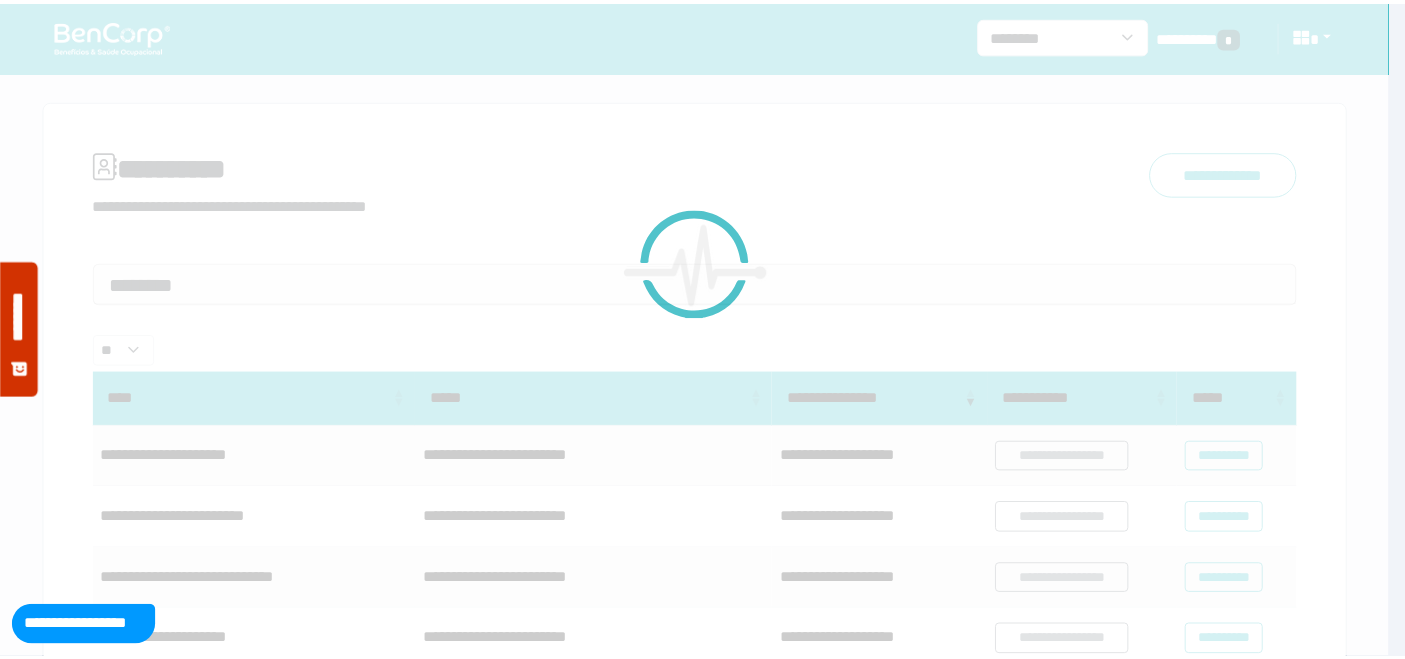 scroll, scrollTop: 0, scrollLeft: 0, axis: both 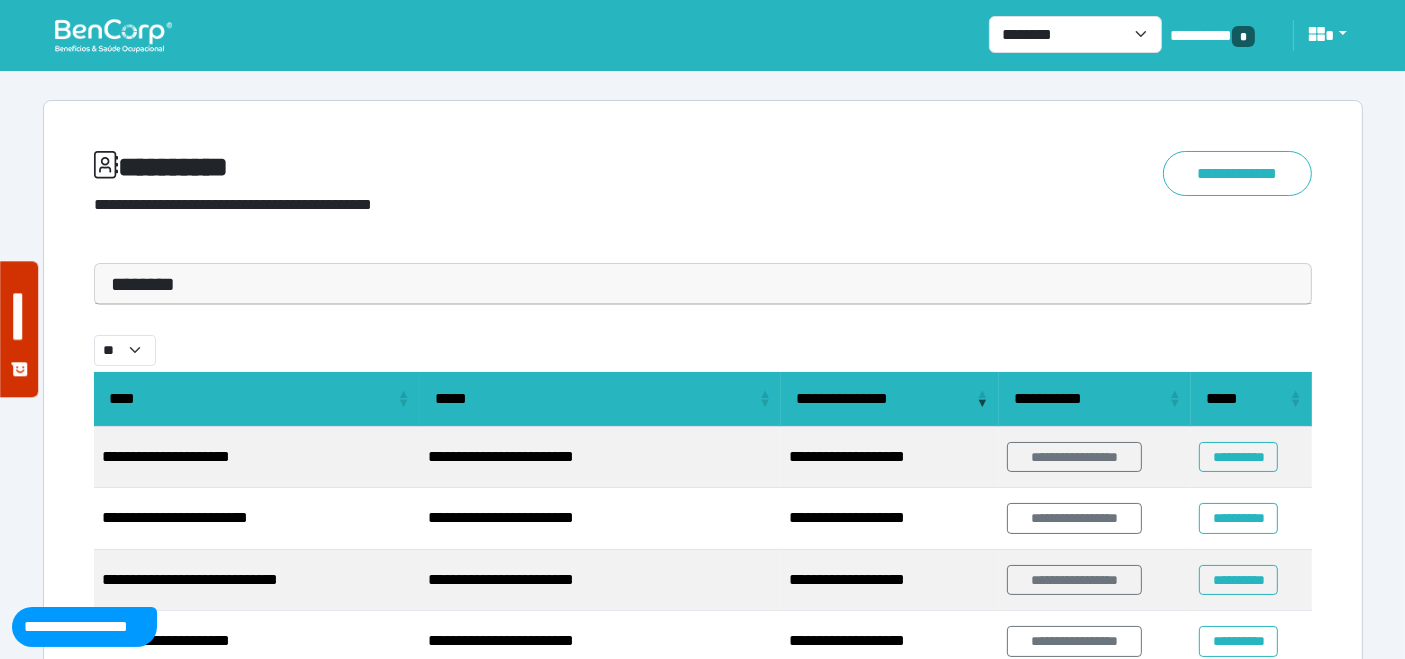 click at bounding box center [113, 35] 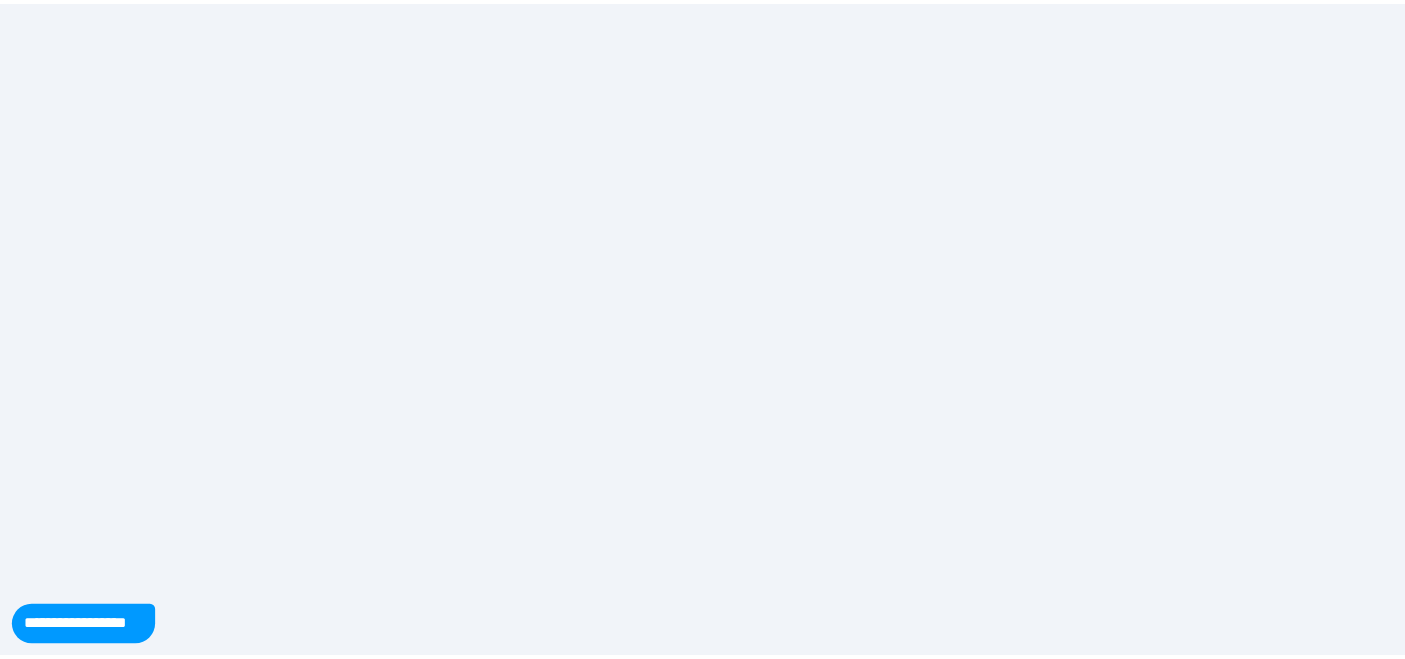scroll, scrollTop: 0, scrollLeft: 0, axis: both 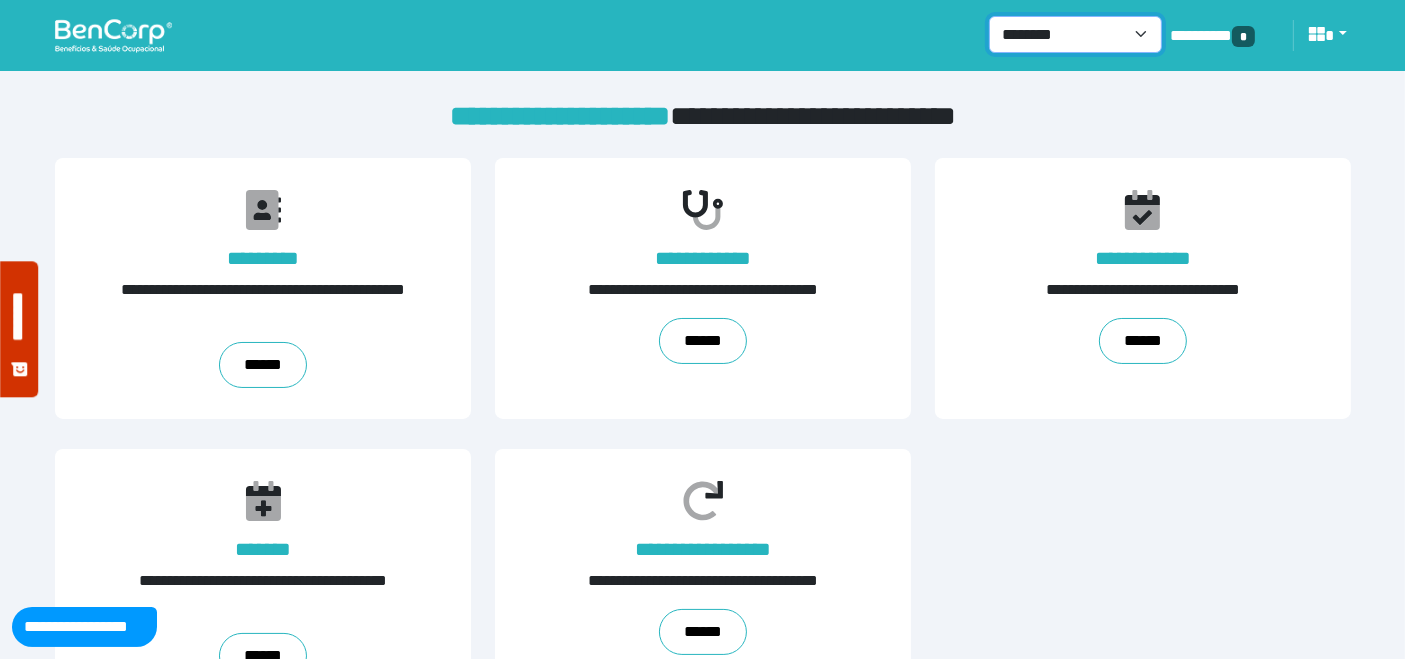 drag, startPoint x: 1139, startPoint y: 35, endPoint x: 1115, endPoint y: 50, distance: 28.301943 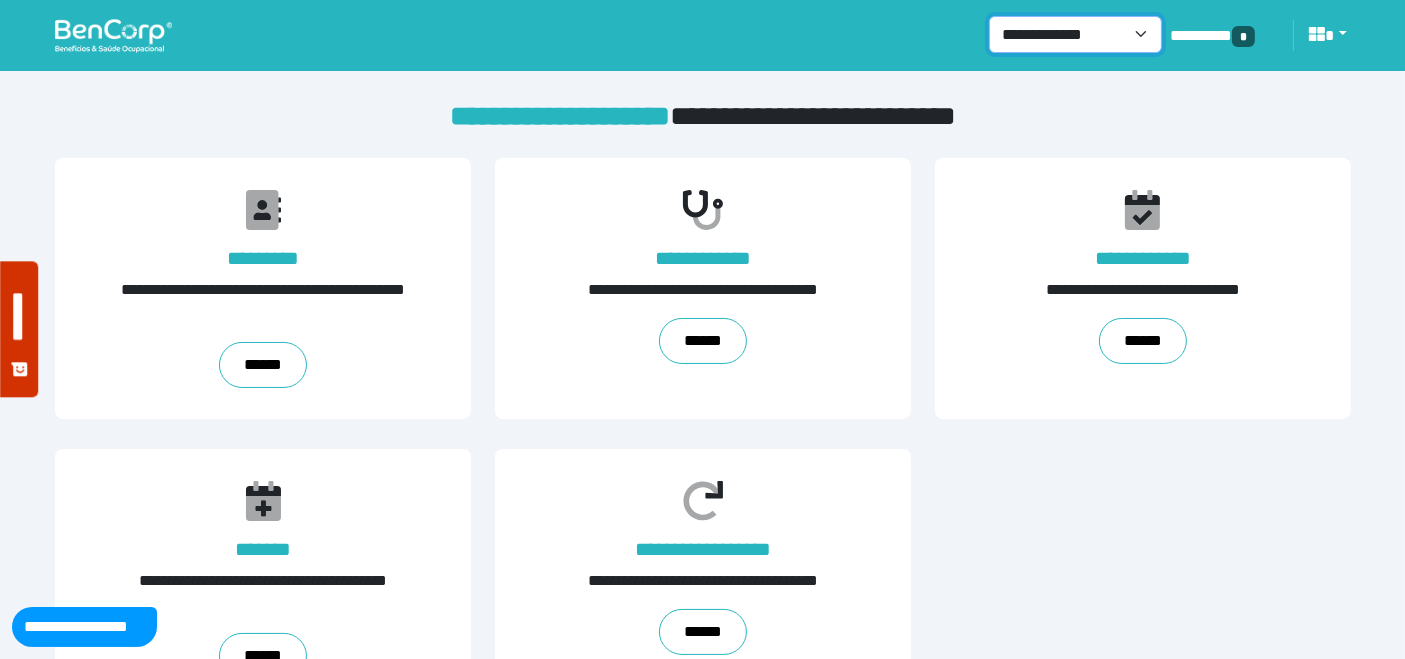 click on "**********" at bounding box center [1075, 34] 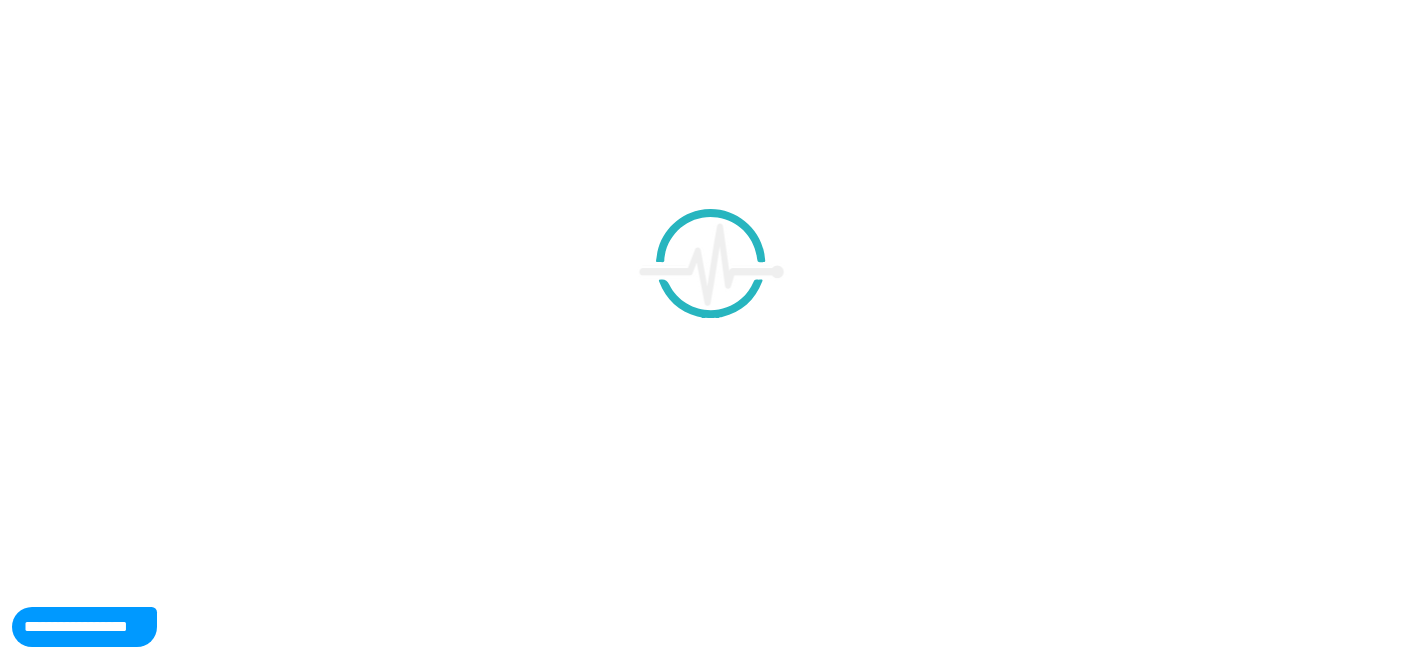 scroll, scrollTop: 0, scrollLeft: 0, axis: both 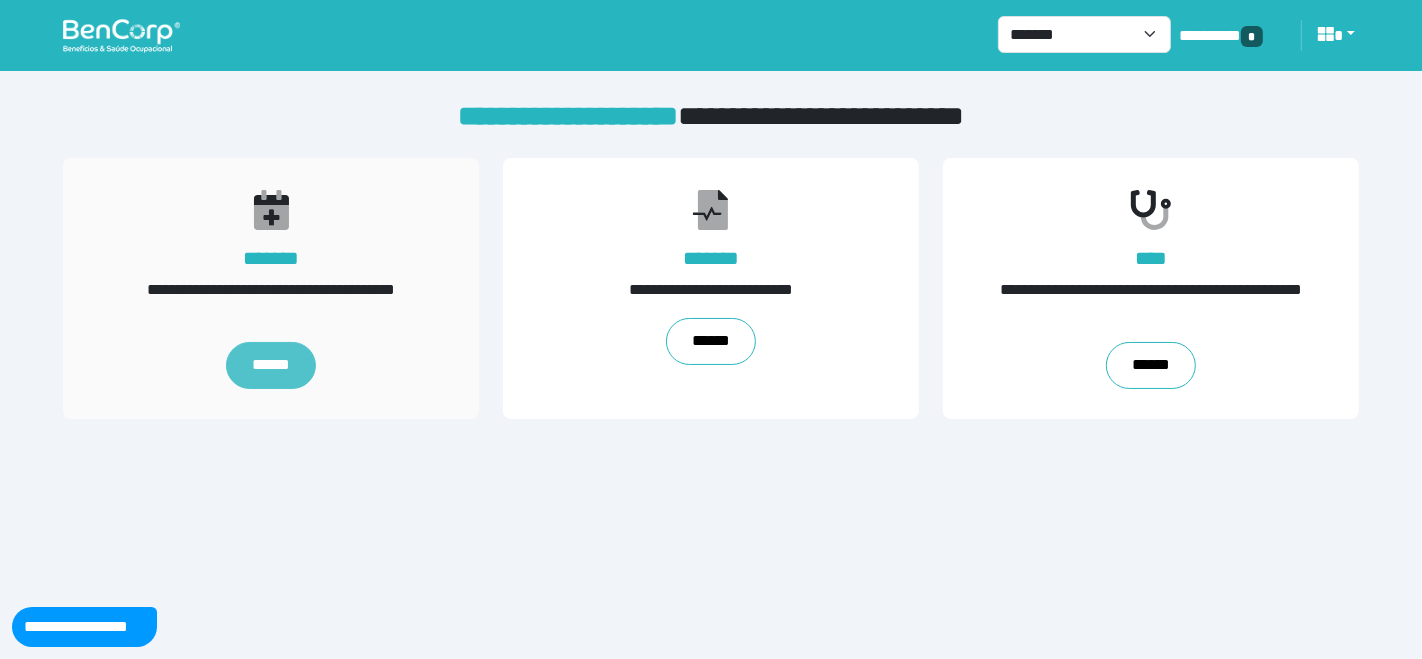 click on "******" at bounding box center [271, 366] 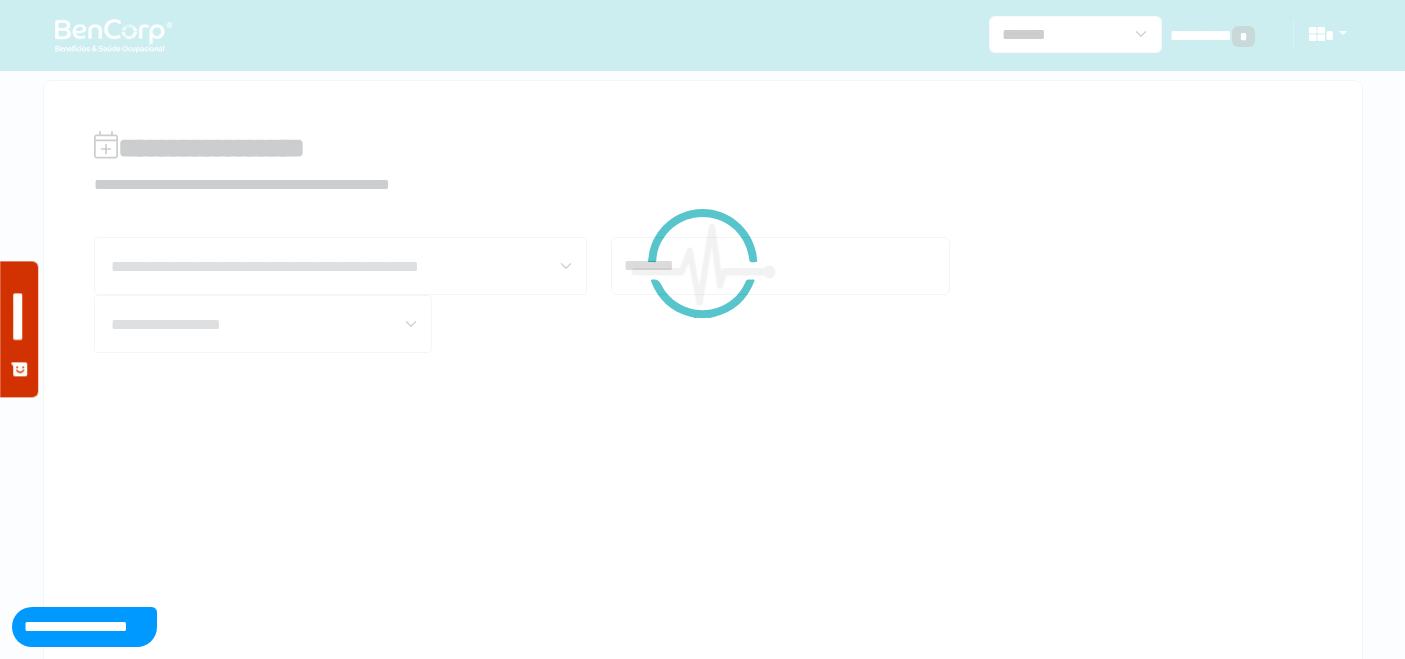 scroll, scrollTop: 0, scrollLeft: 0, axis: both 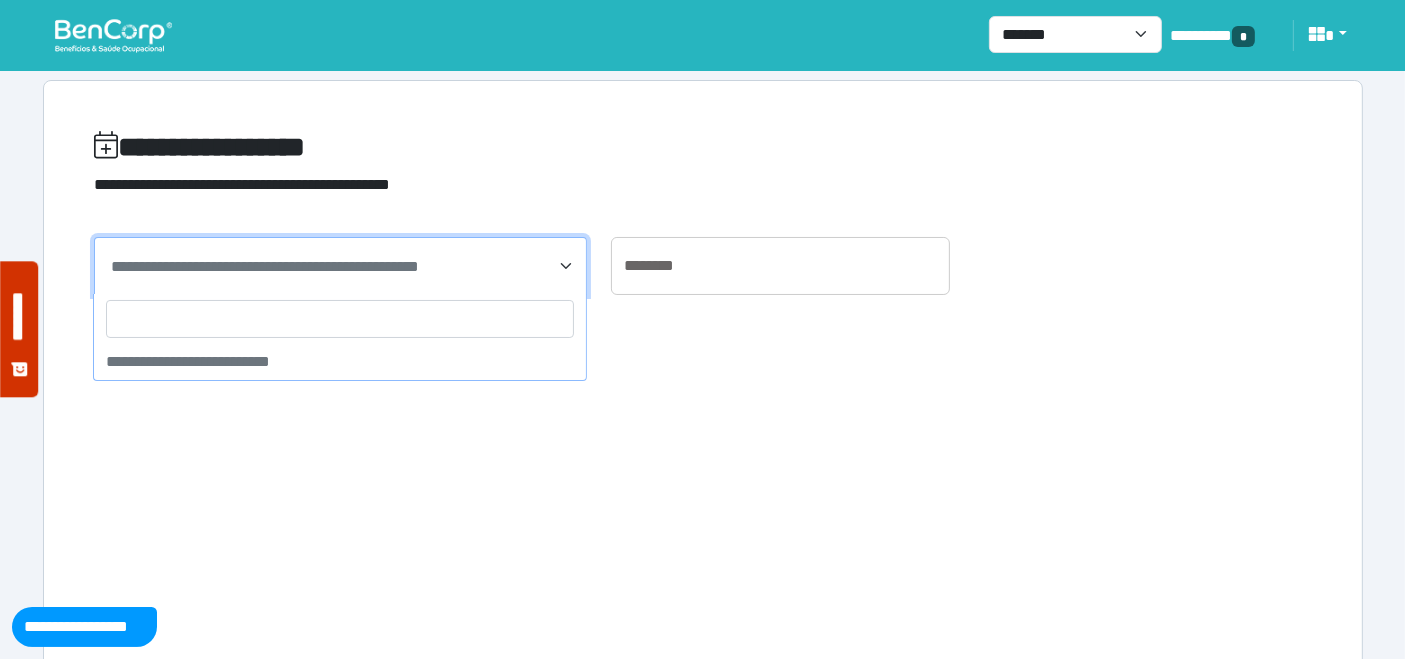 click on "**********" at bounding box center [265, 266] 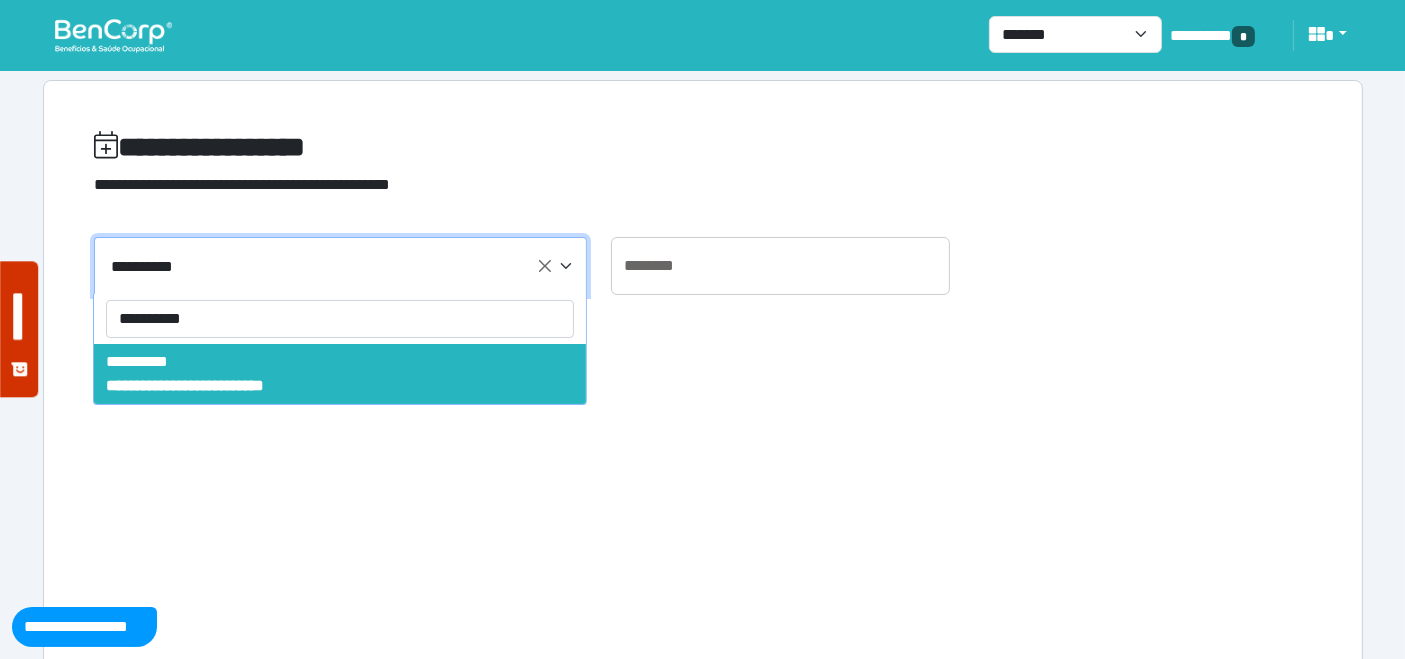 drag, startPoint x: 228, startPoint y: 320, endPoint x: 68, endPoint y: 305, distance: 160.70158 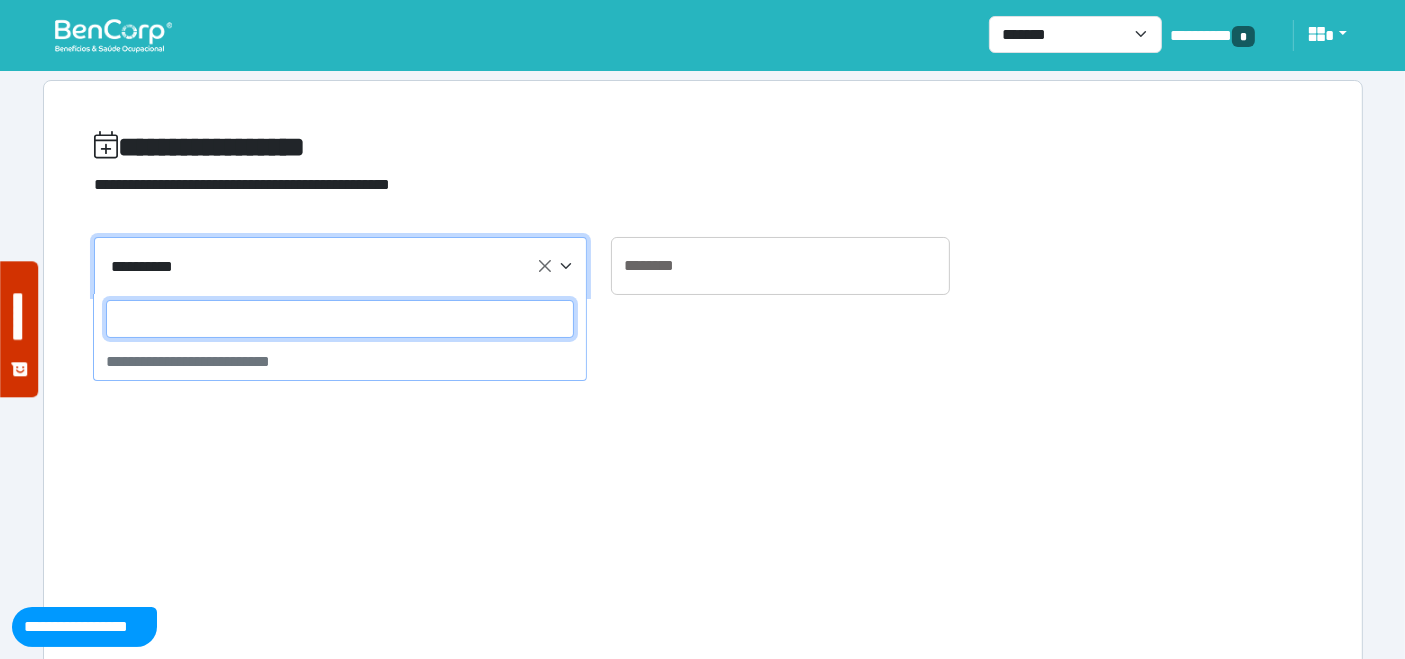 paste on "**********" 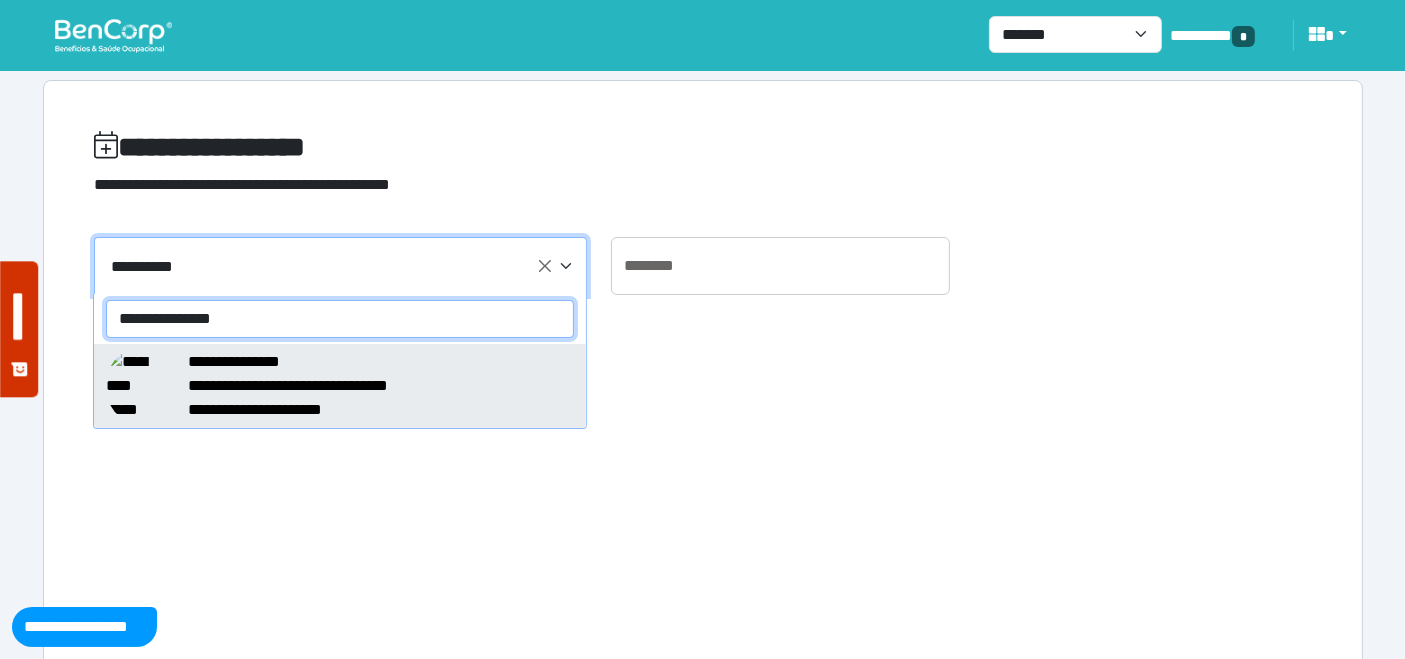 type on "**********" 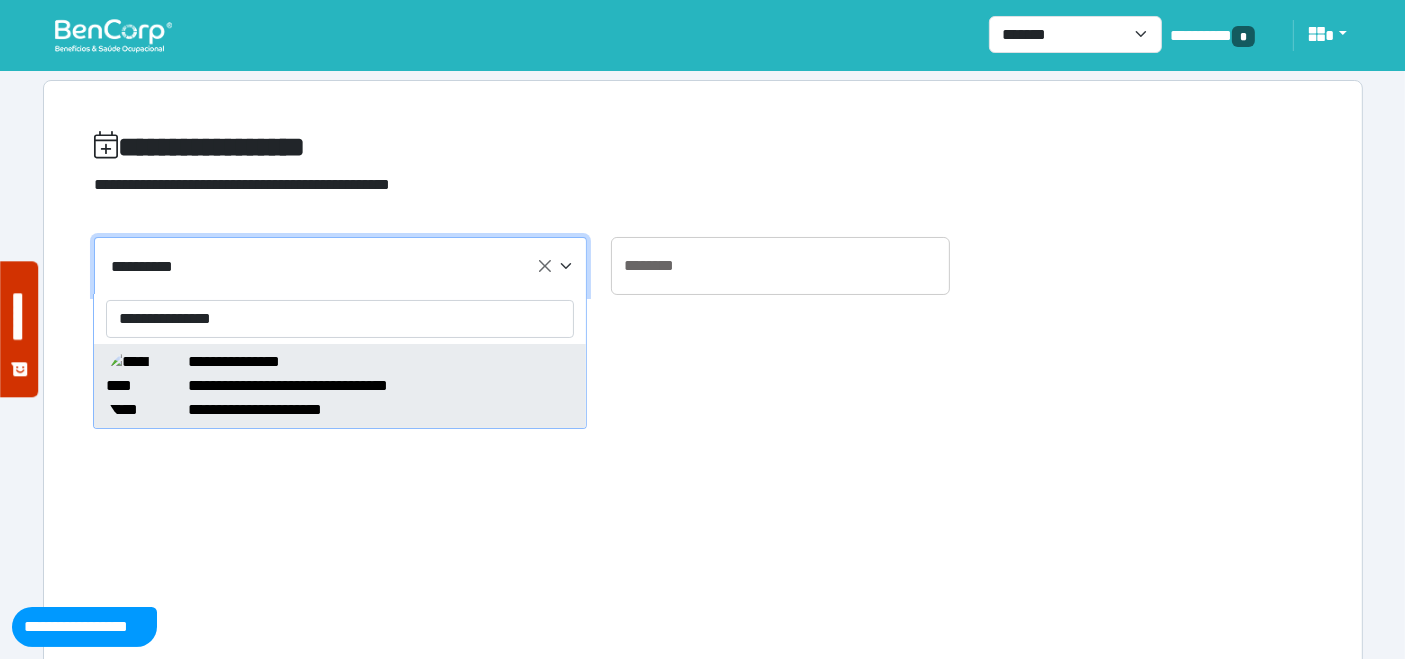 type on "**********" 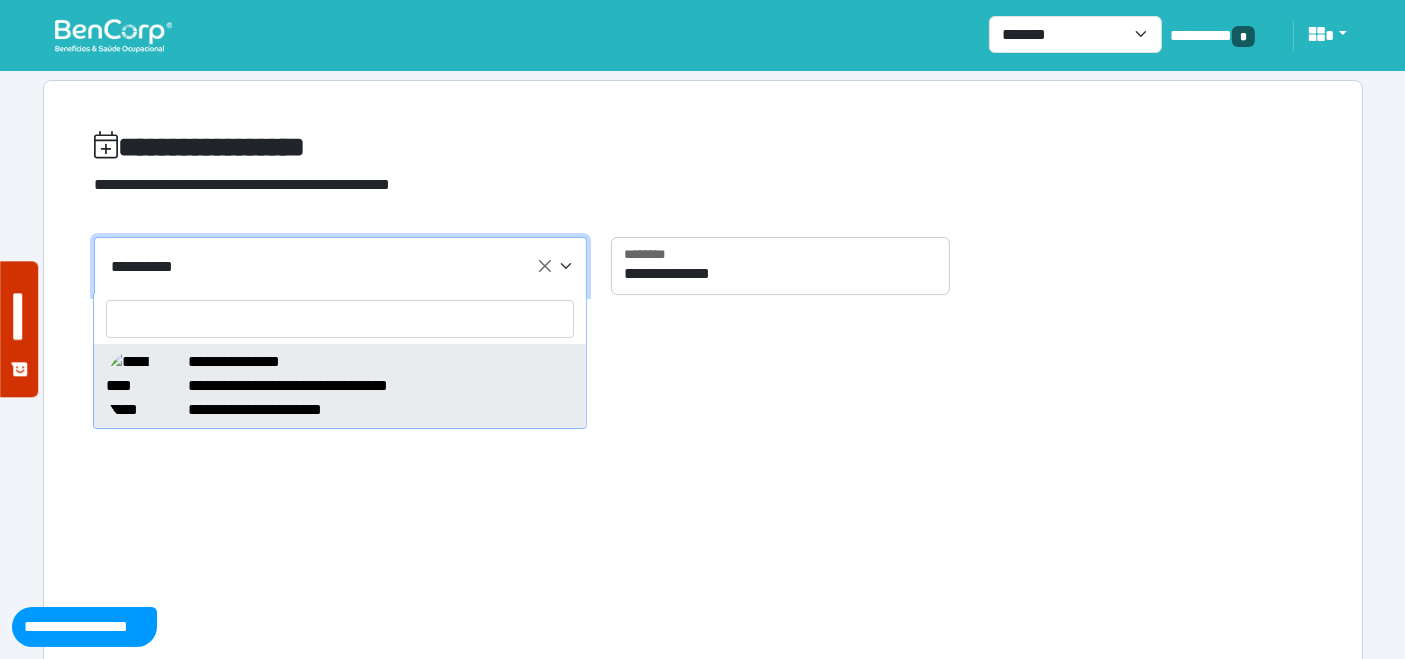 select on "*****" 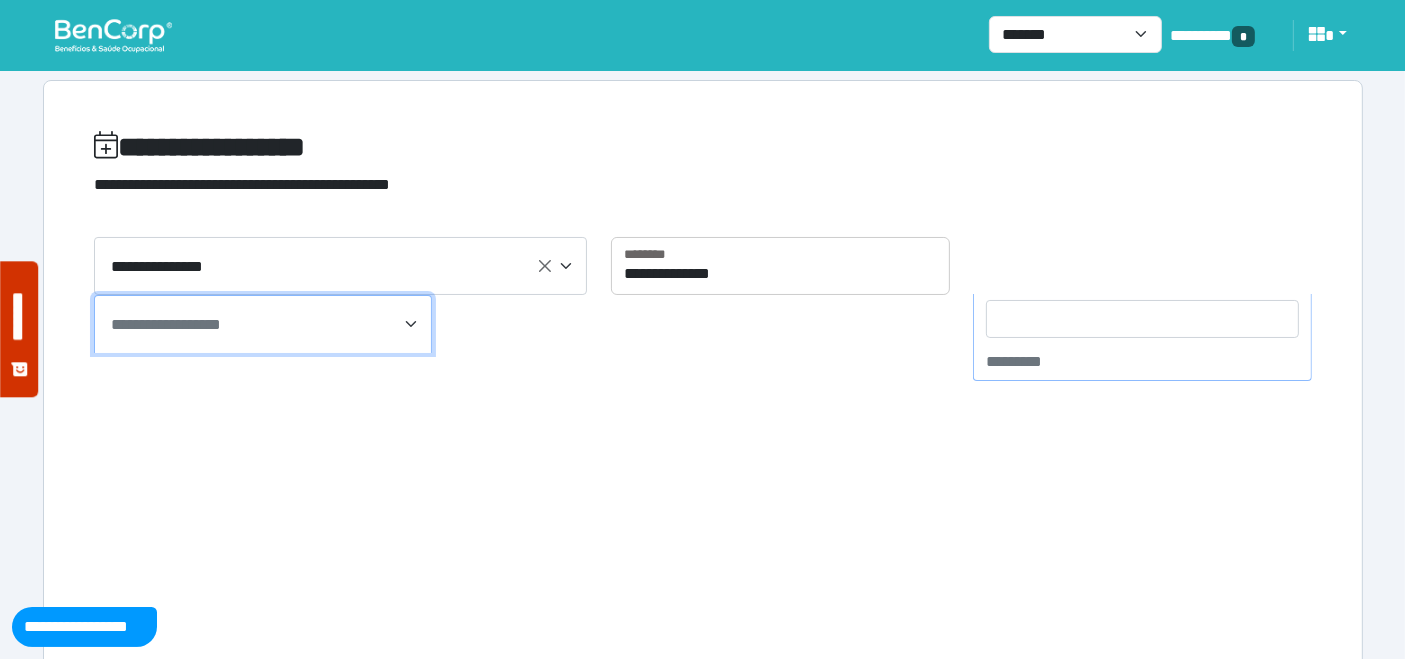 click on "**********" at bounding box center [265, 325] 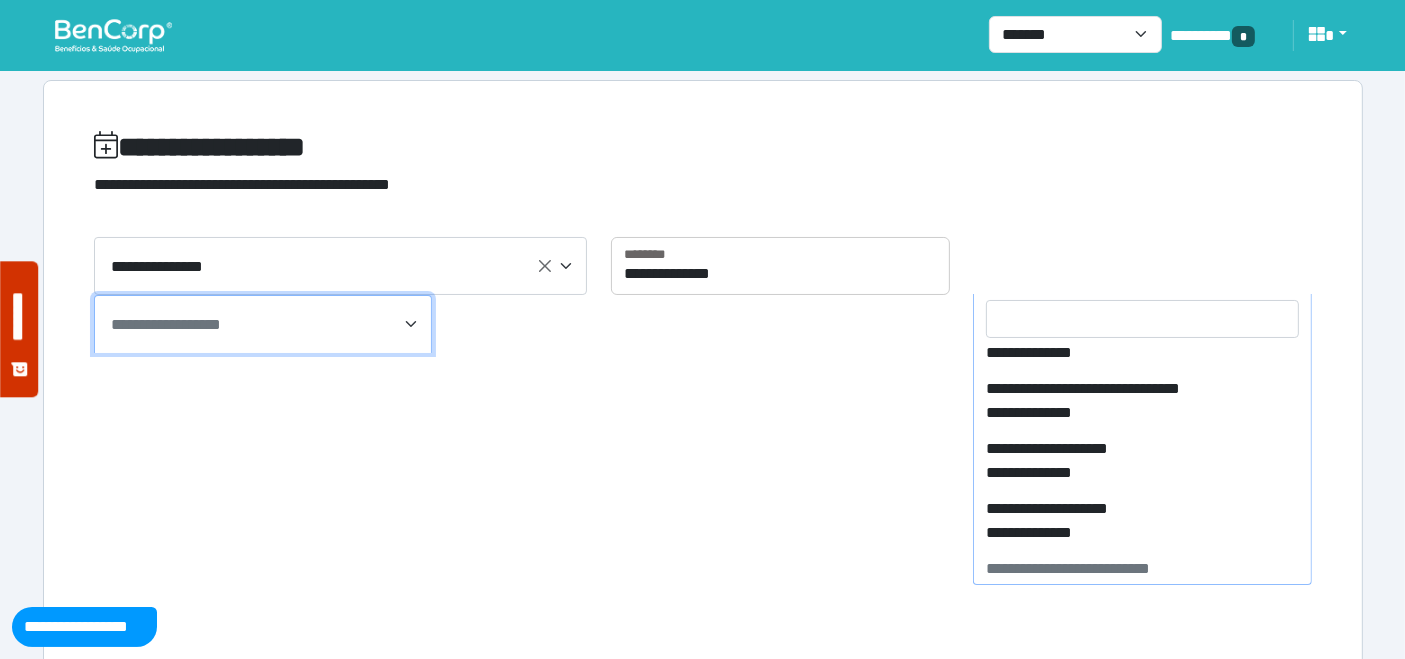 scroll, scrollTop: 1642, scrollLeft: 0, axis: vertical 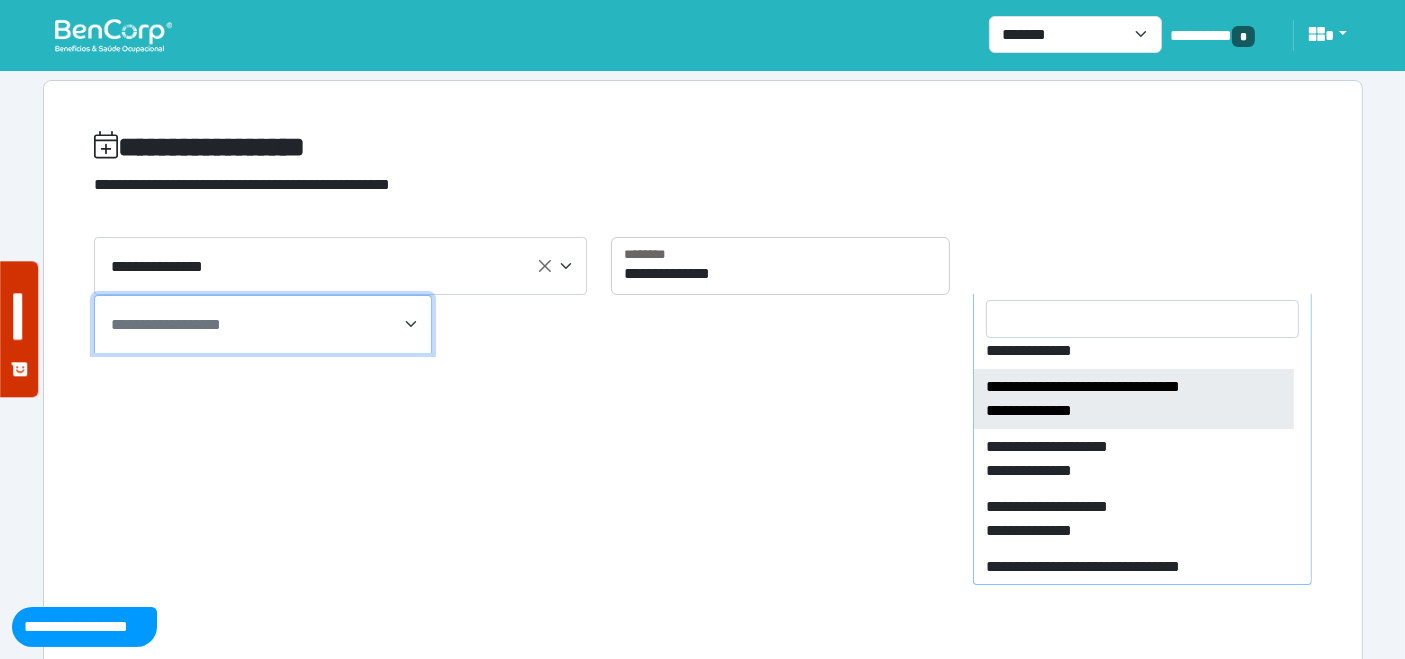 select on "****" 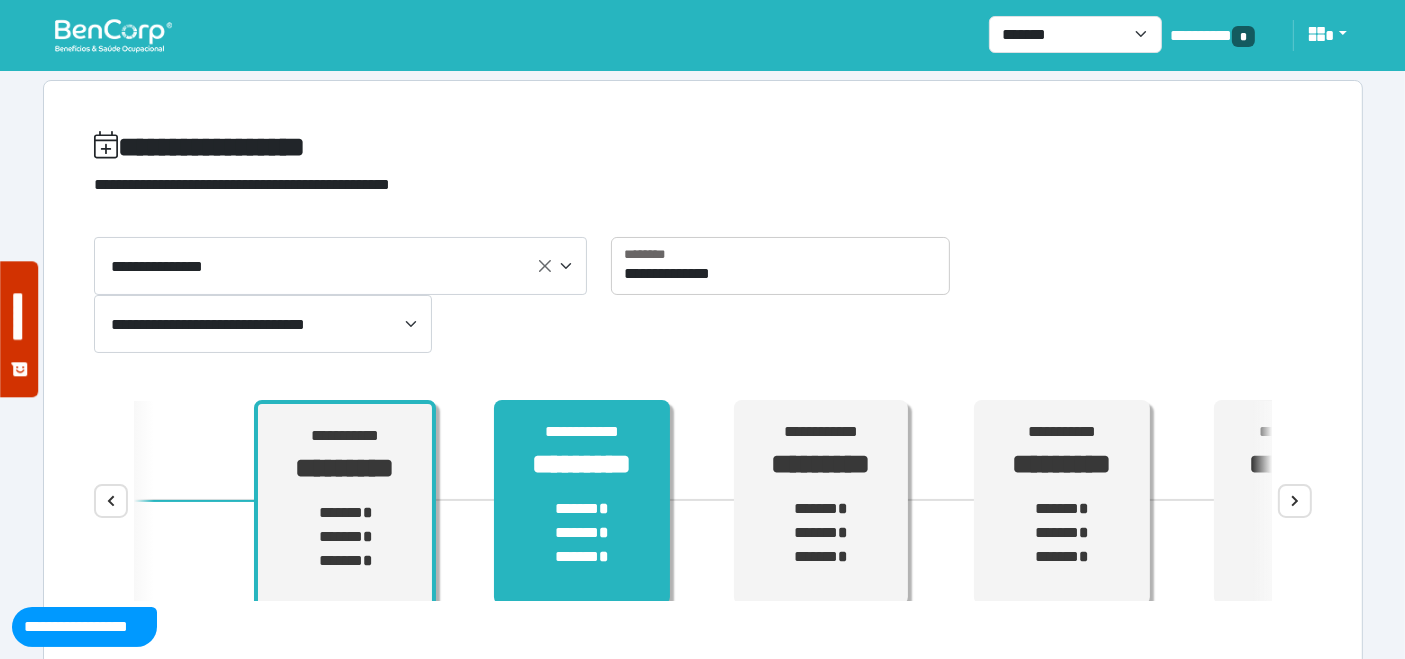 click on "****** * ****** * ****** *" at bounding box center (582, 533) 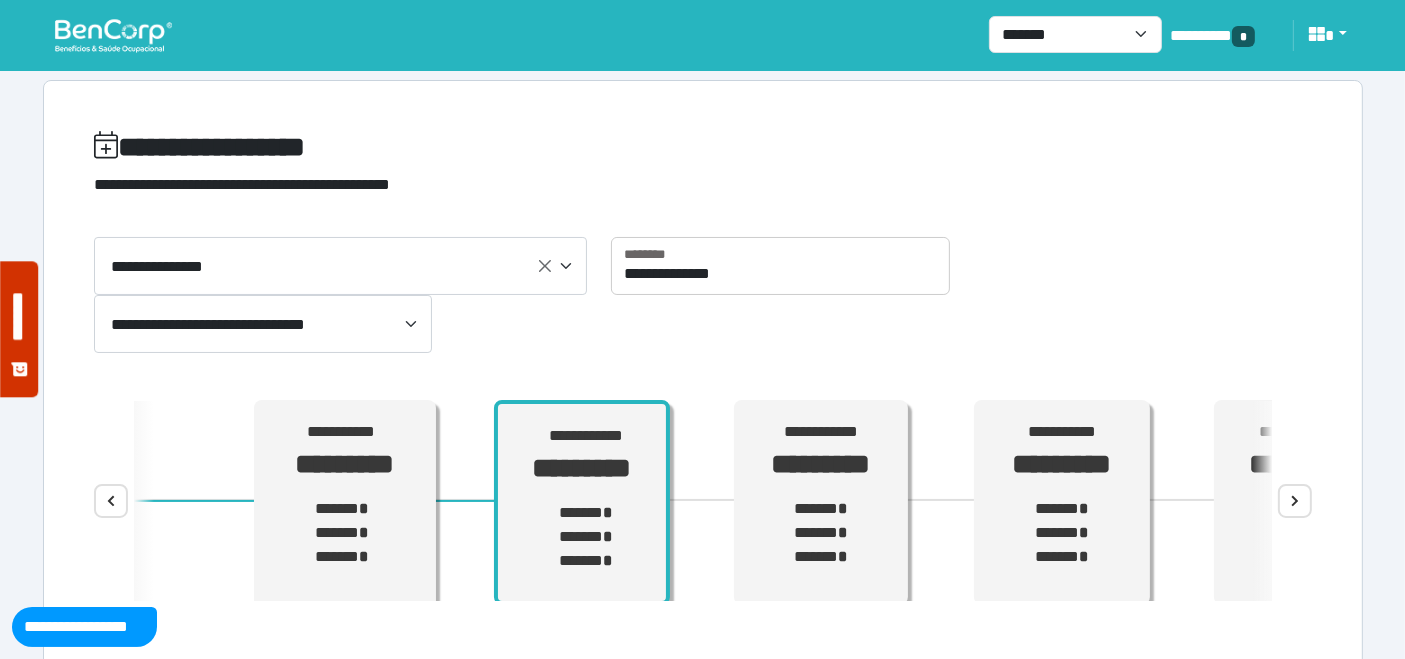 scroll, scrollTop: 11, scrollLeft: 0, axis: vertical 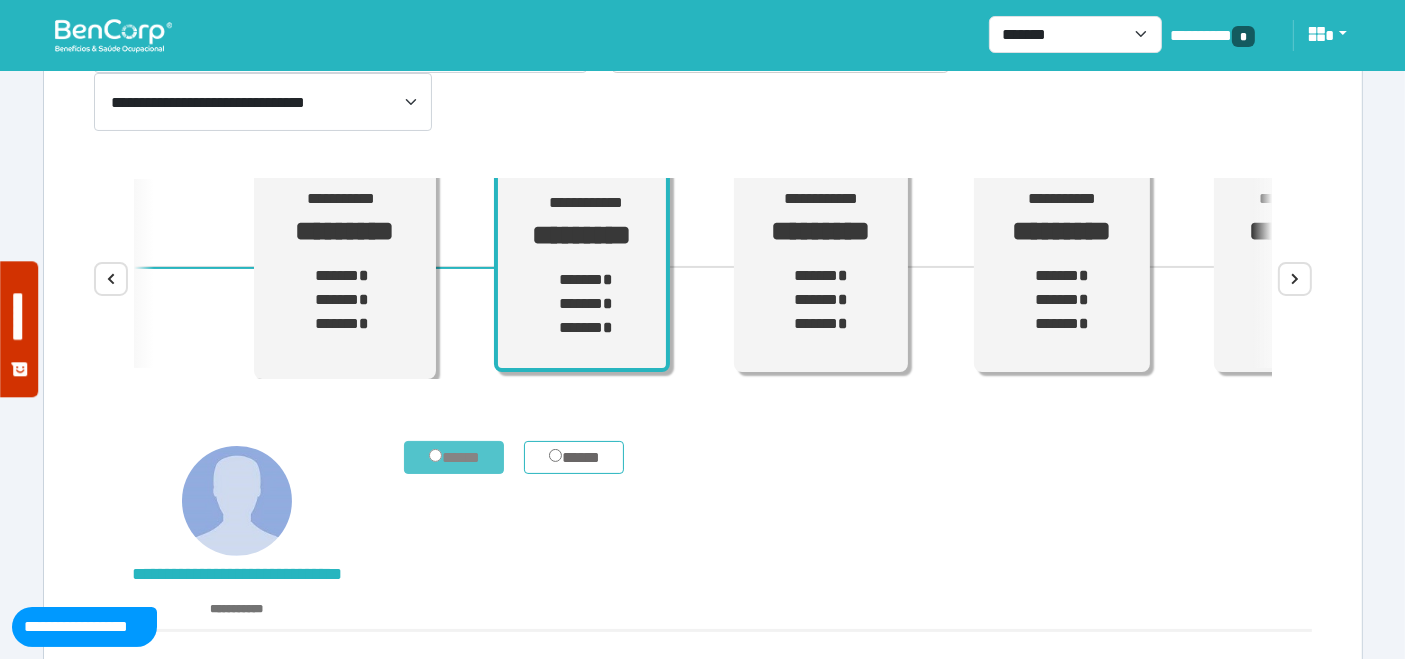 click on "*****" at bounding box center (454, 457) 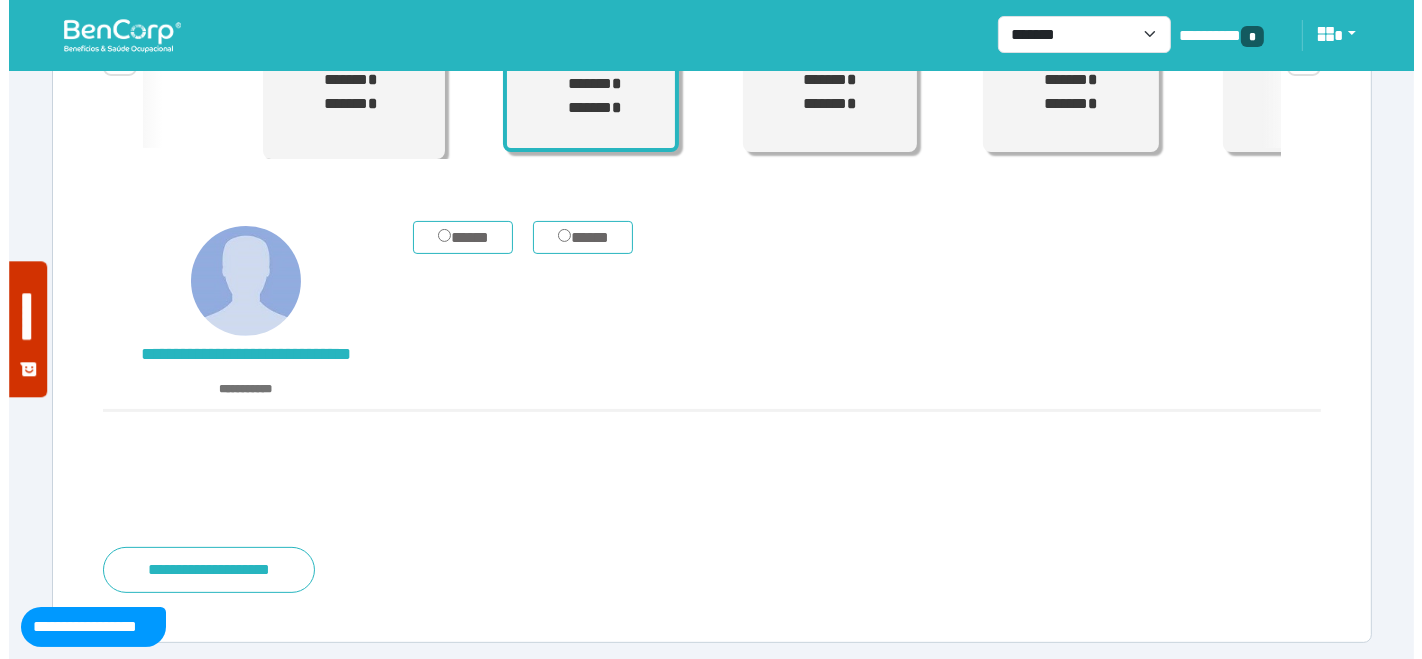 scroll, scrollTop: 445, scrollLeft: 0, axis: vertical 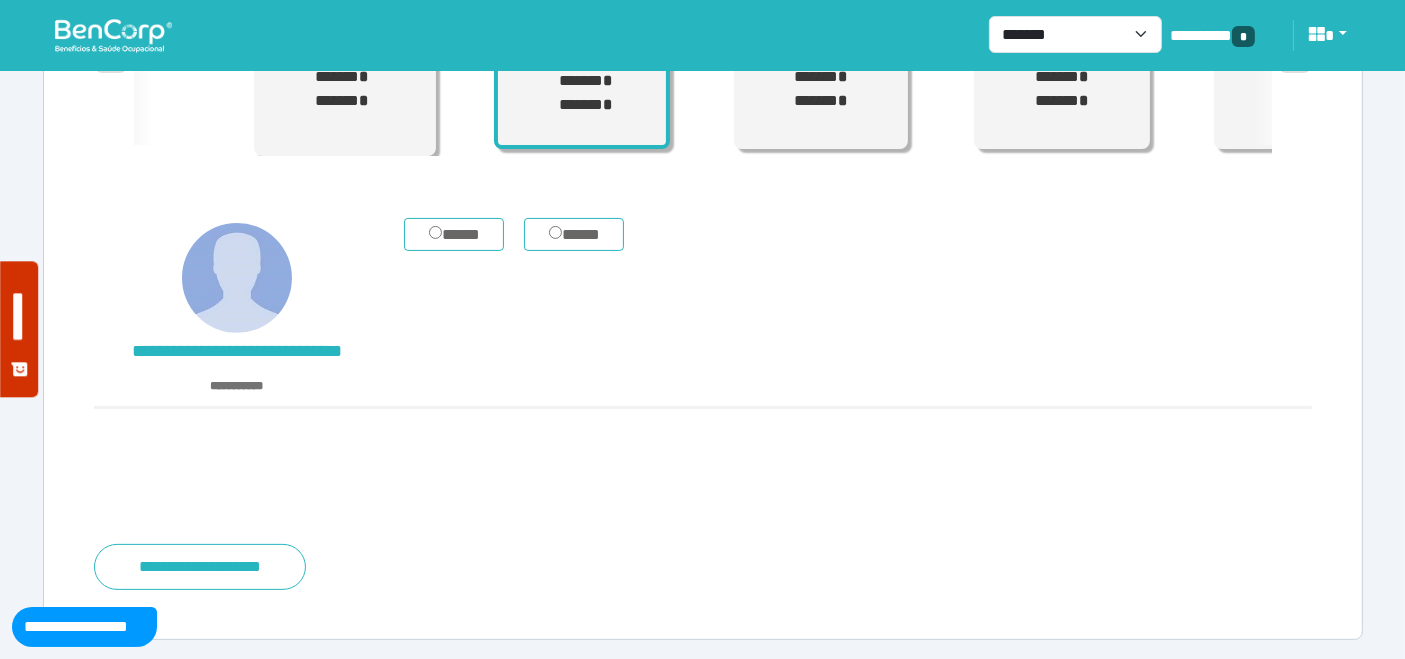 click on "**********" at bounding box center [200, 566] 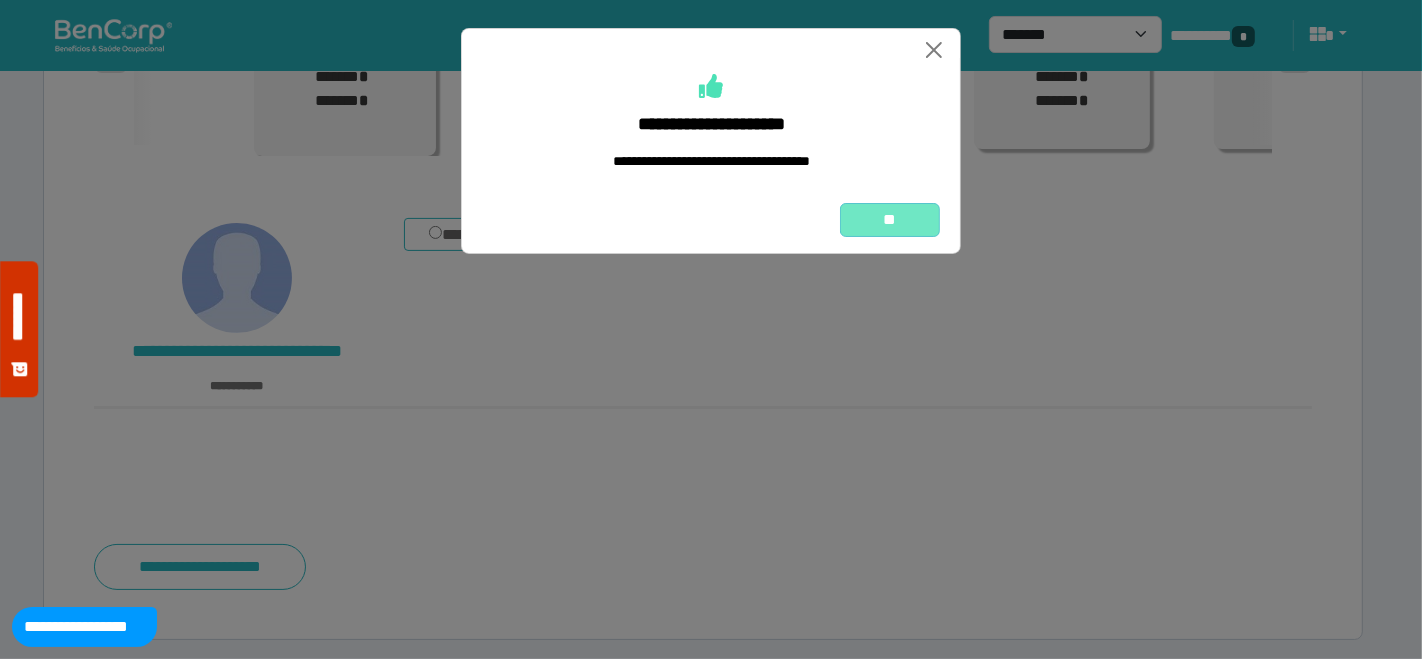 click on "**" at bounding box center [890, 219] 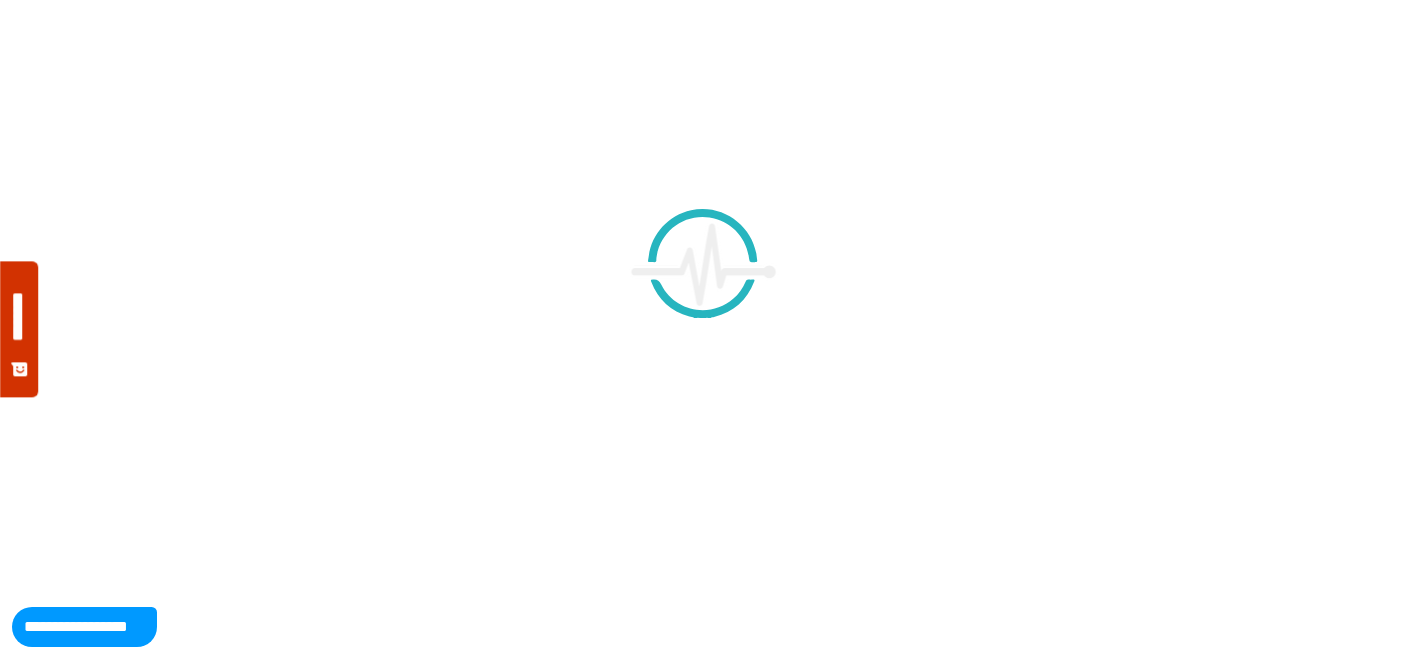 scroll, scrollTop: 0, scrollLeft: 0, axis: both 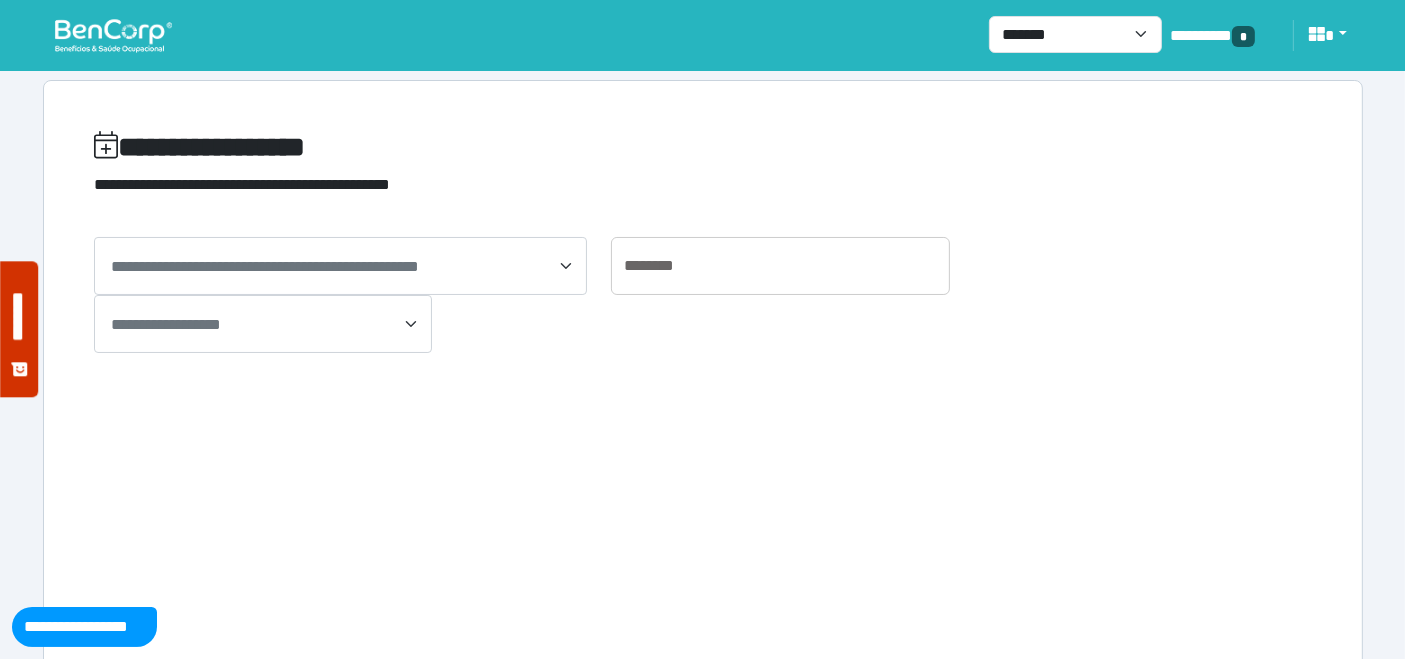click at bounding box center (113, 35) 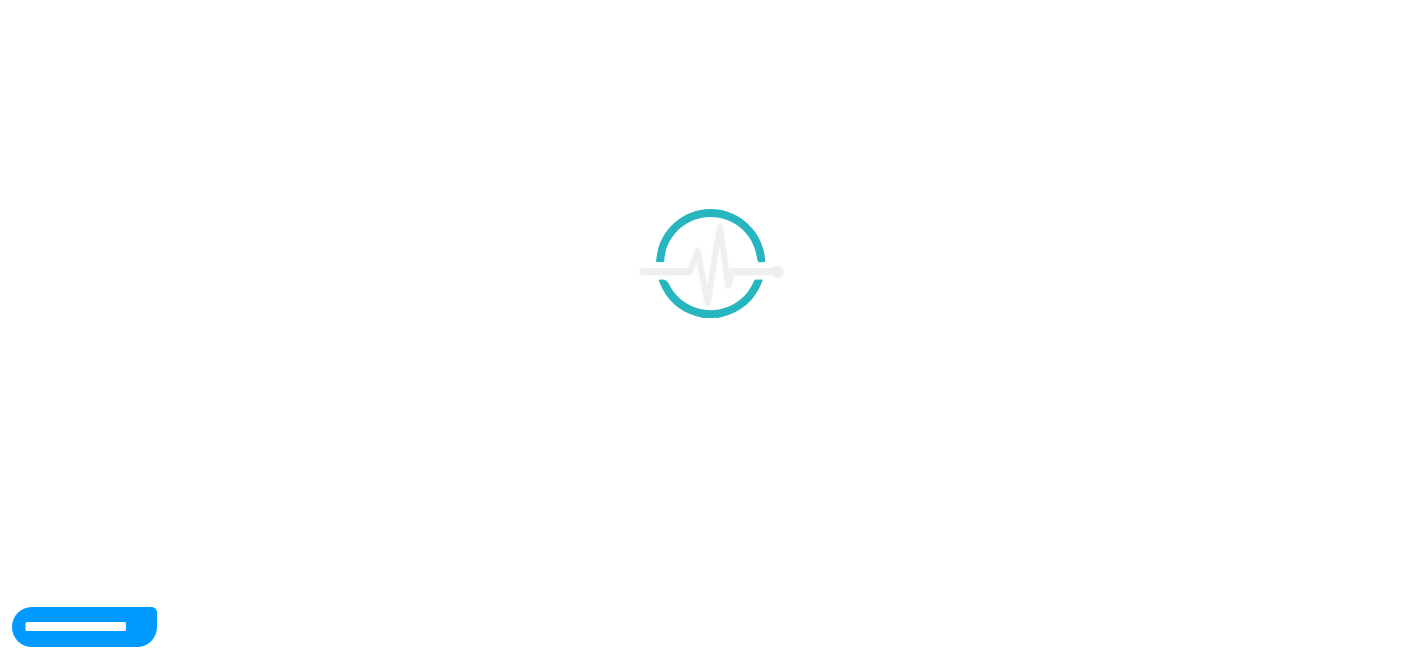 scroll, scrollTop: 0, scrollLeft: 0, axis: both 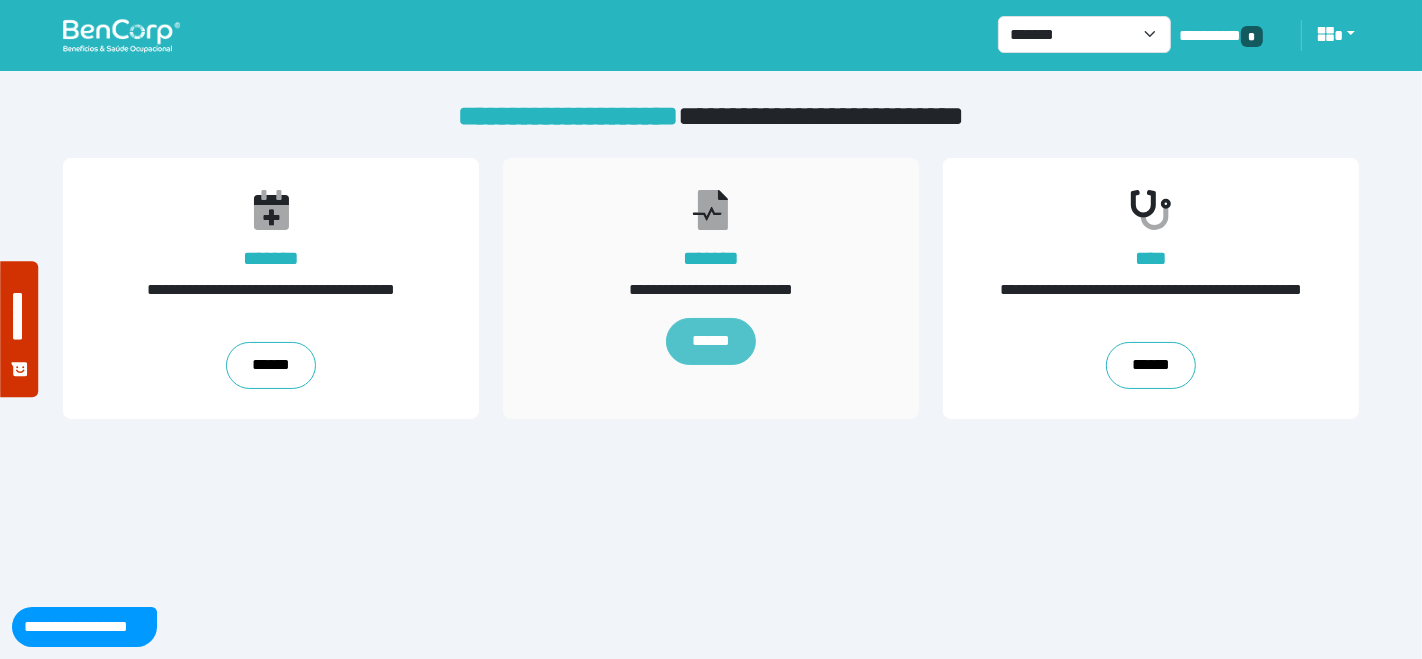 click on "******" at bounding box center (711, 342) 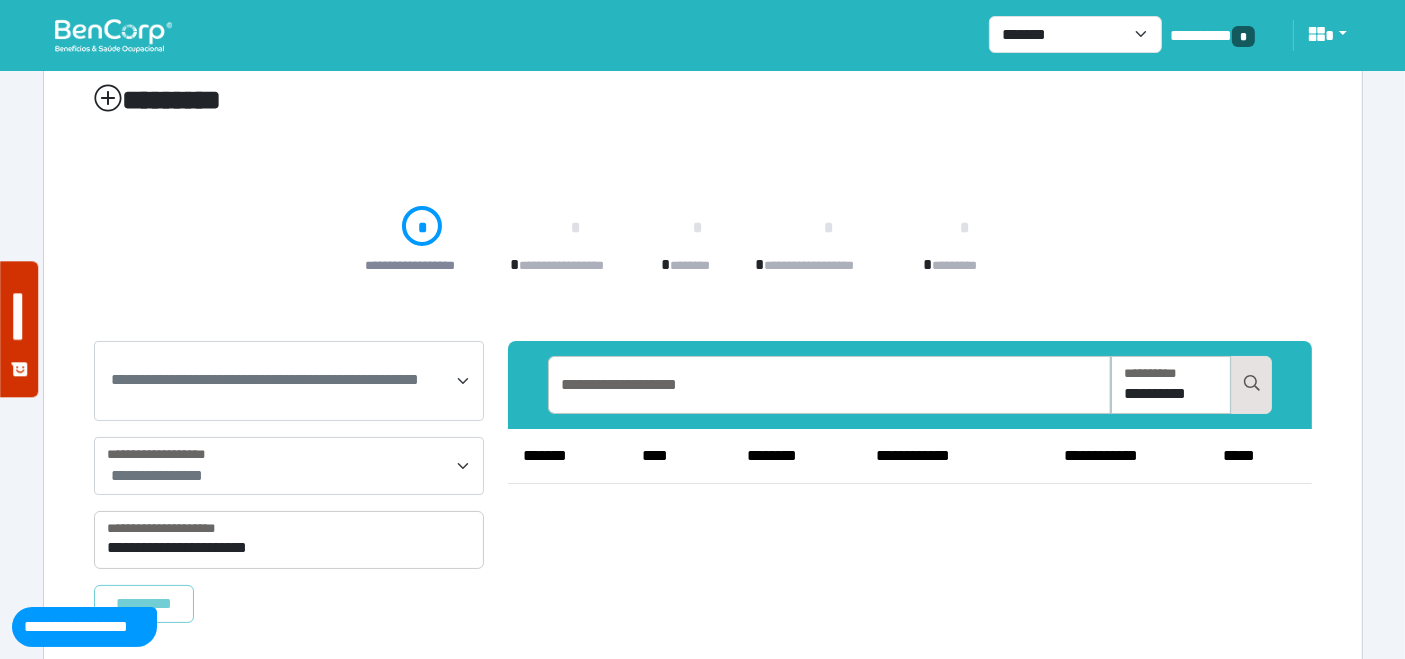 scroll, scrollTop: 100, scrollLeft: 0, axis: vertical 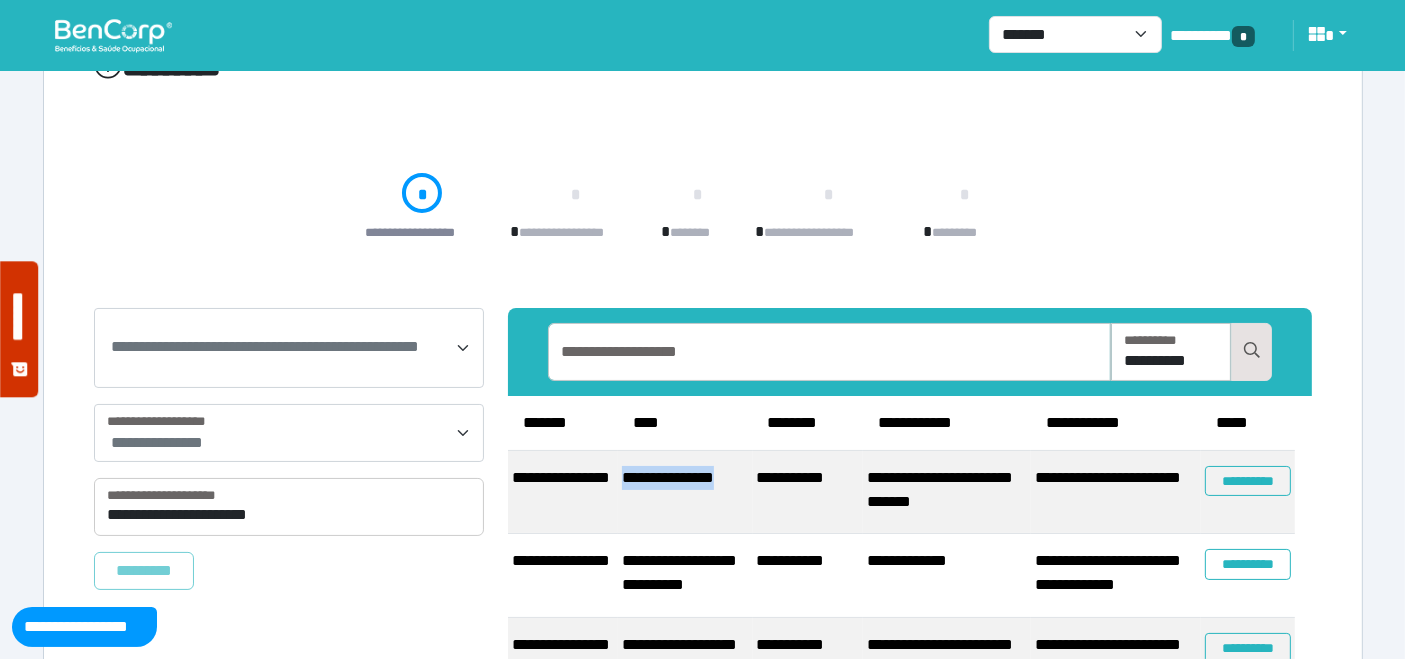 drag, startPoint x: 691, startPoint y: 498, endPoint x: 622, endPoint y: 478, distance: 71.8401 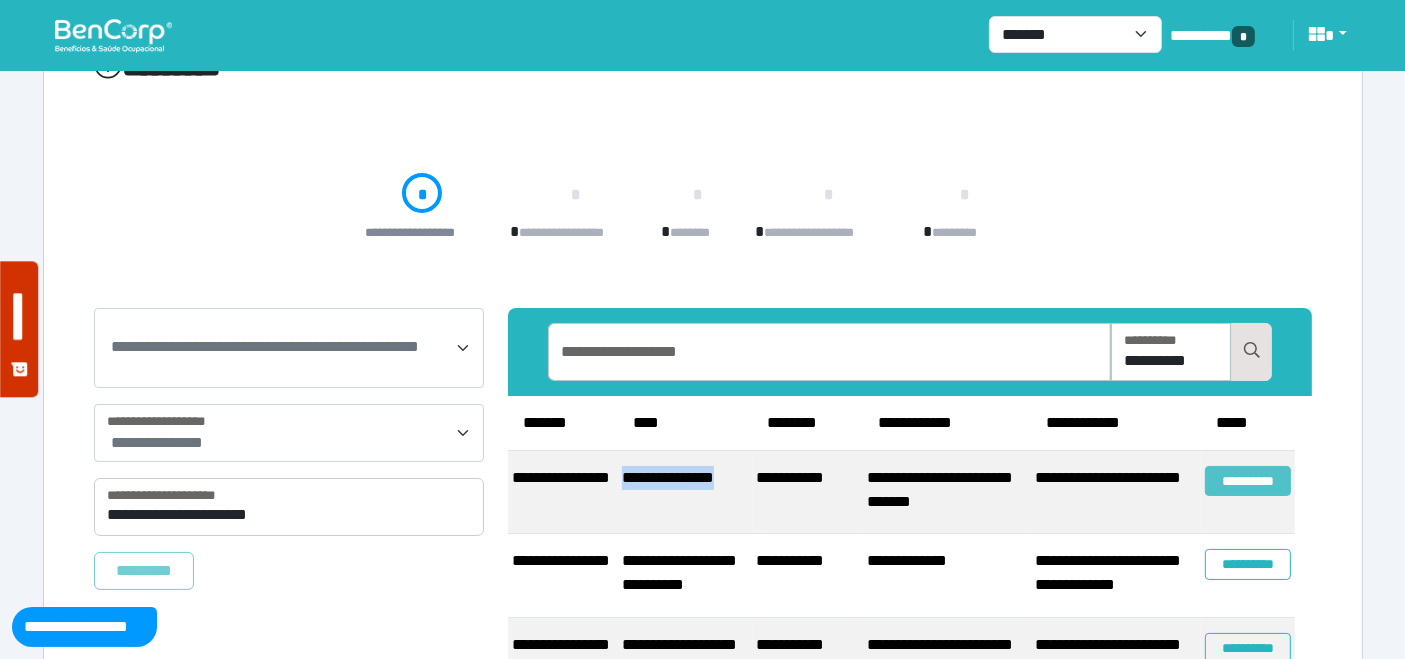 click on "**********" at bounding box center (1248, 481) 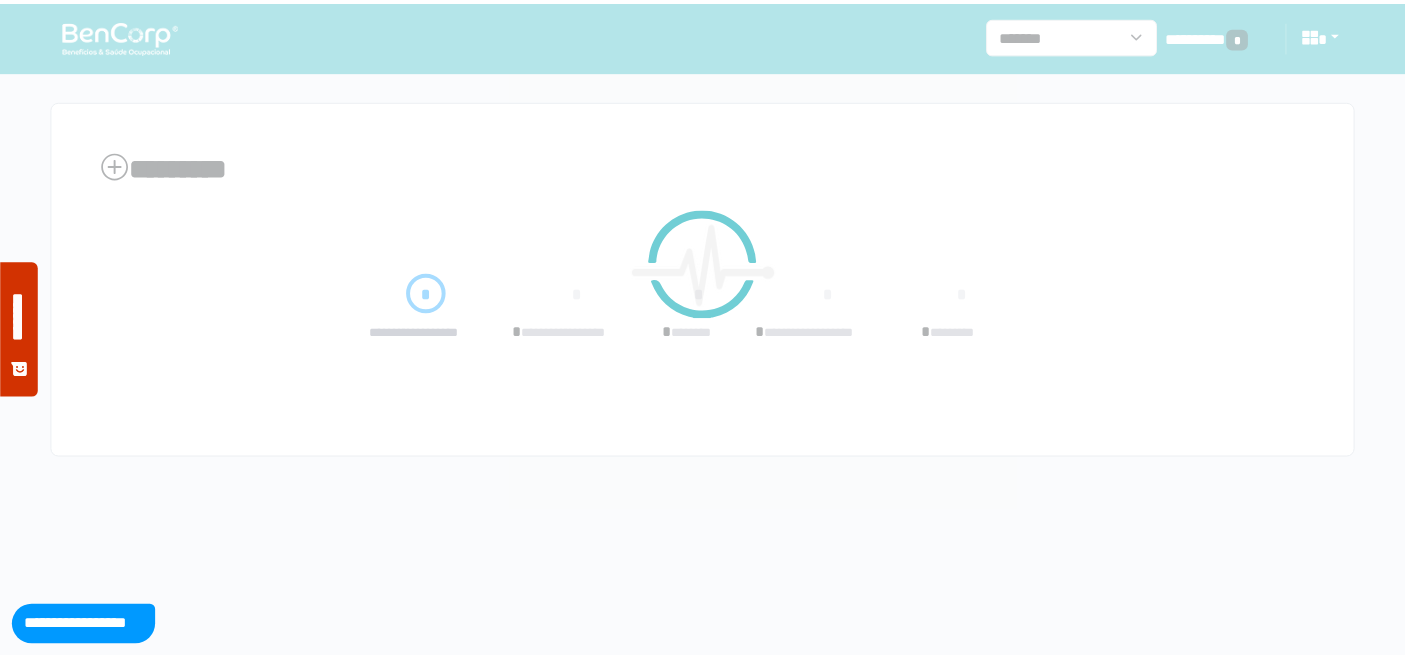 scroll, scrollTop: 0, scrollLeft: 0, axis: both 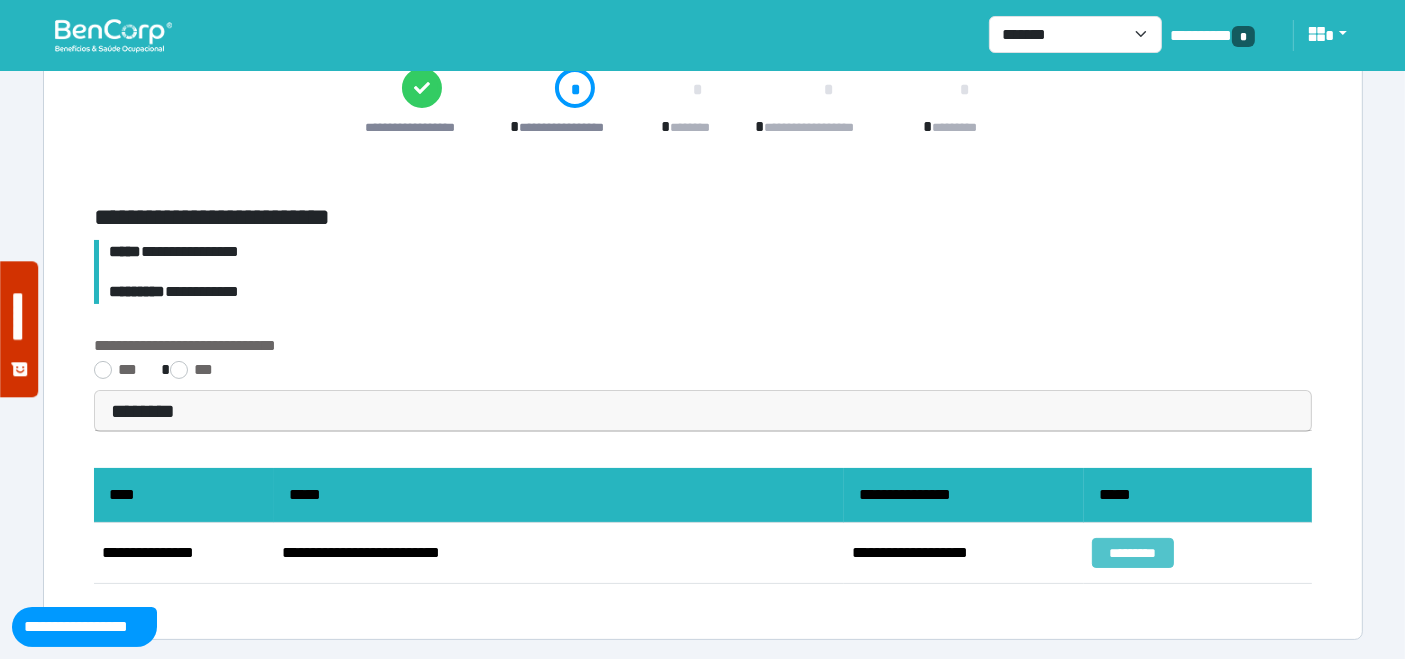 click on "*********" at bounding box center (1133, 553) 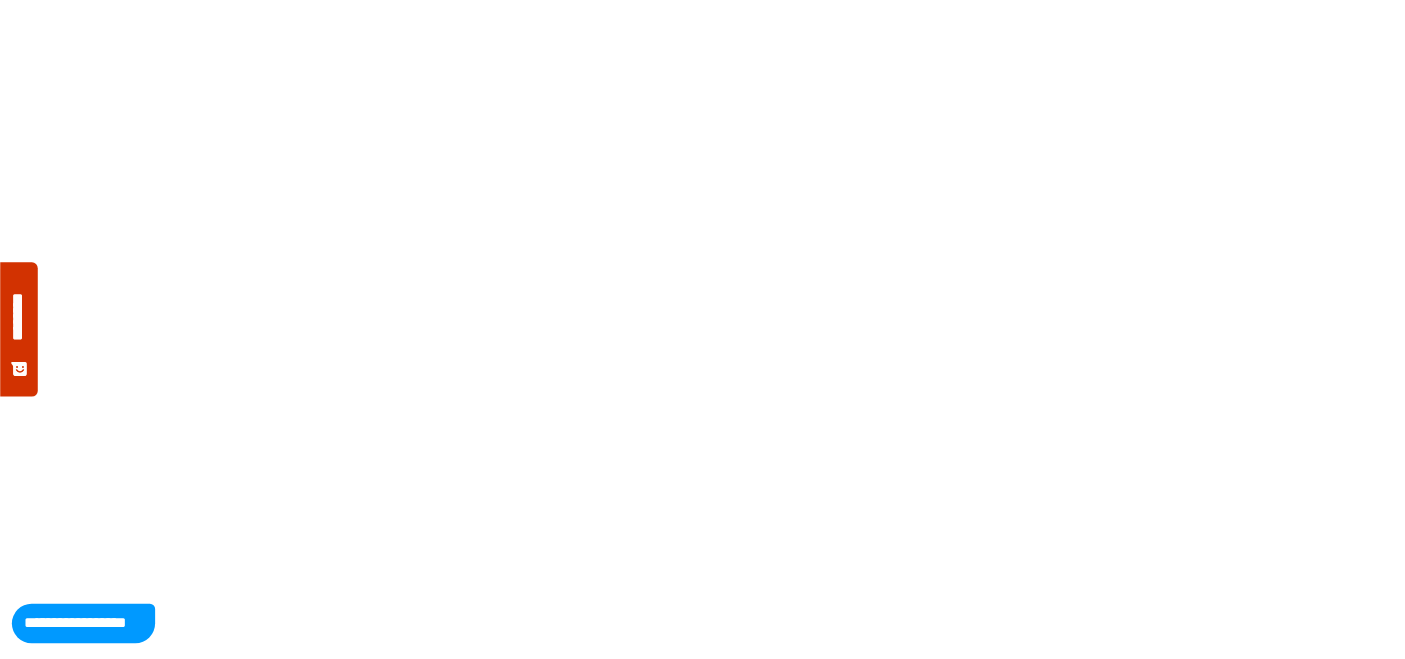 scroll, scrollTop: 0, scrollLeft: 0, axis: both 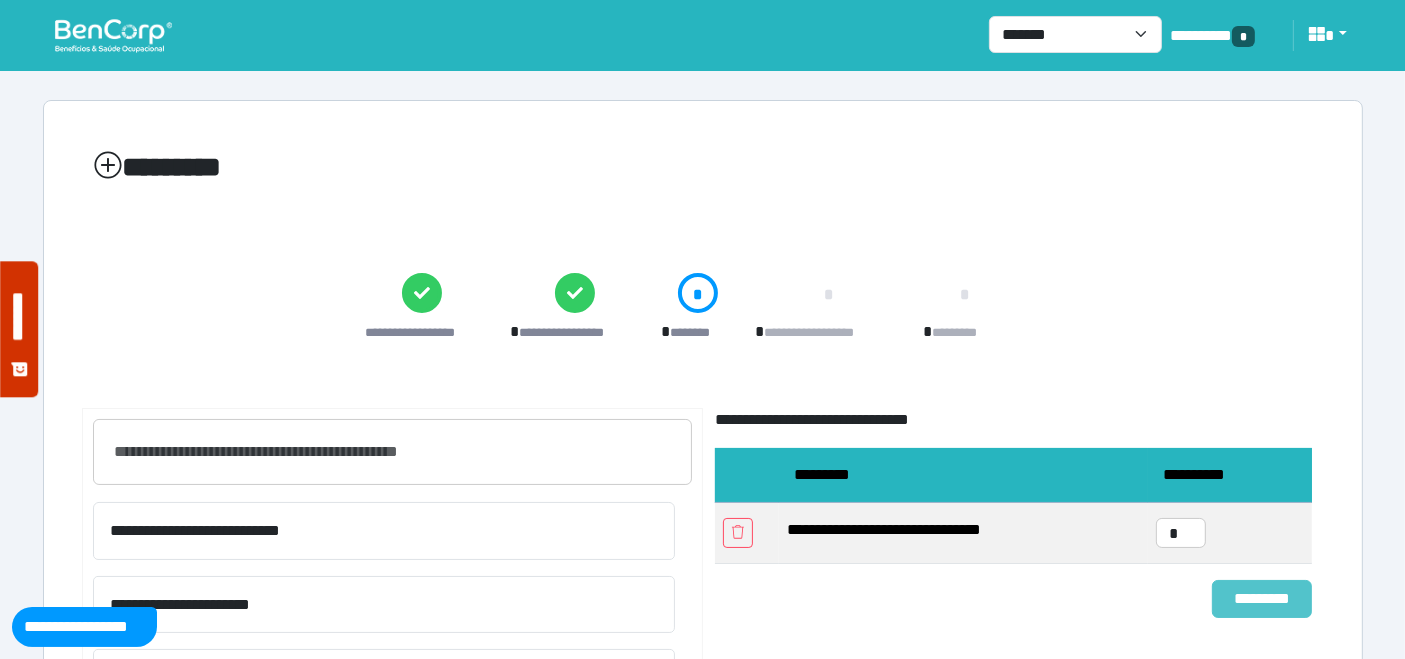 click on "*********" at bounding box center (1262, 598) 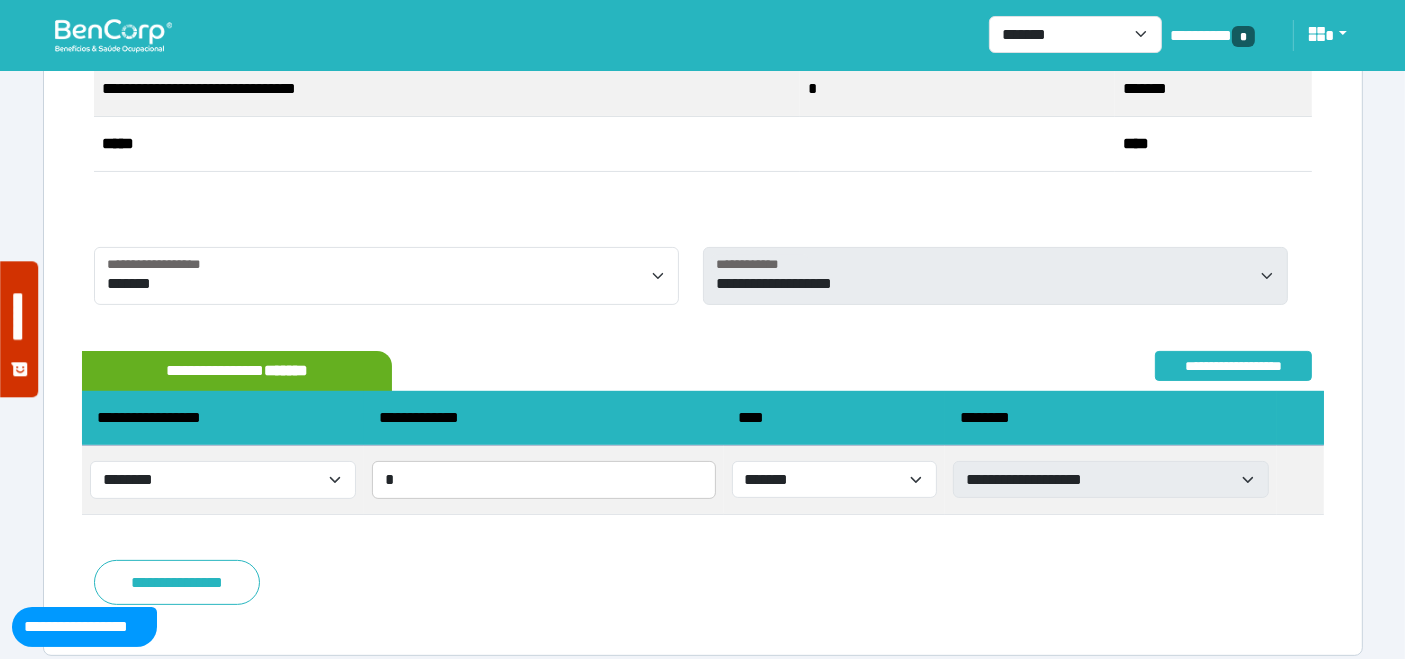 scroll, scrollTop: 454, scrollLeft: 0, axis: vertical 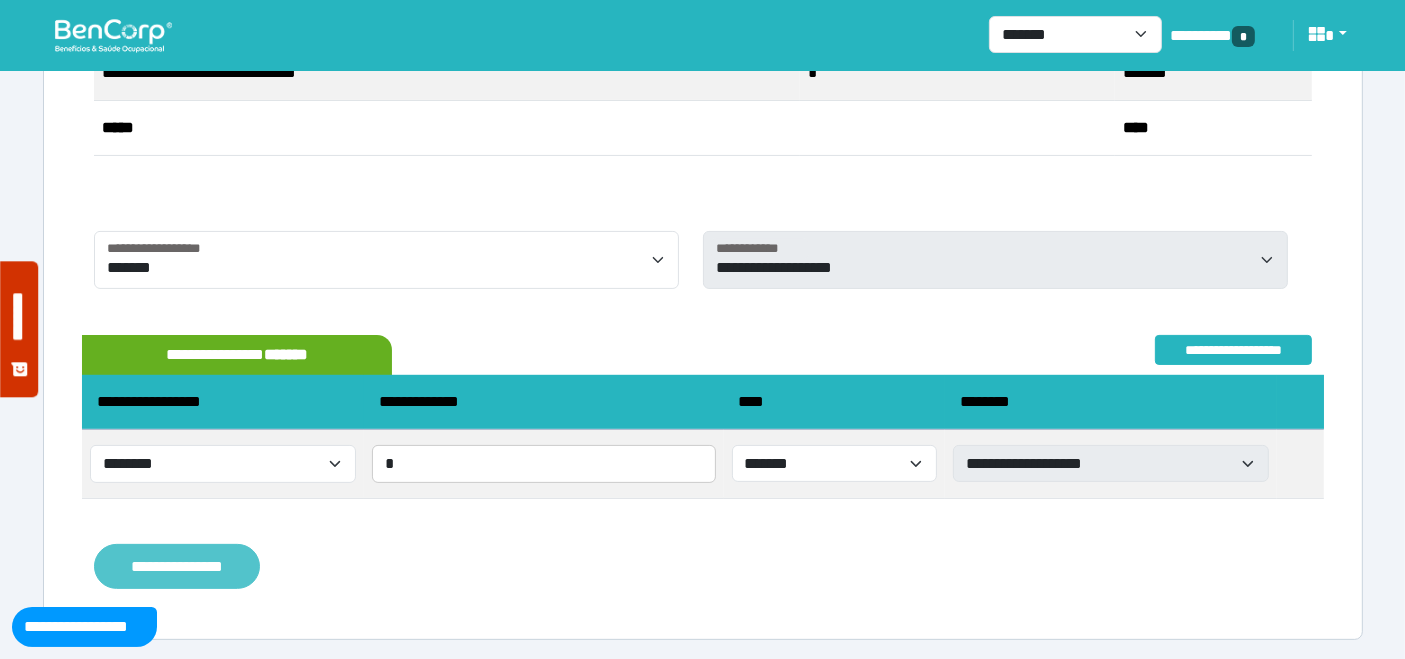 click on "**********" at bounding box center [177, 566] 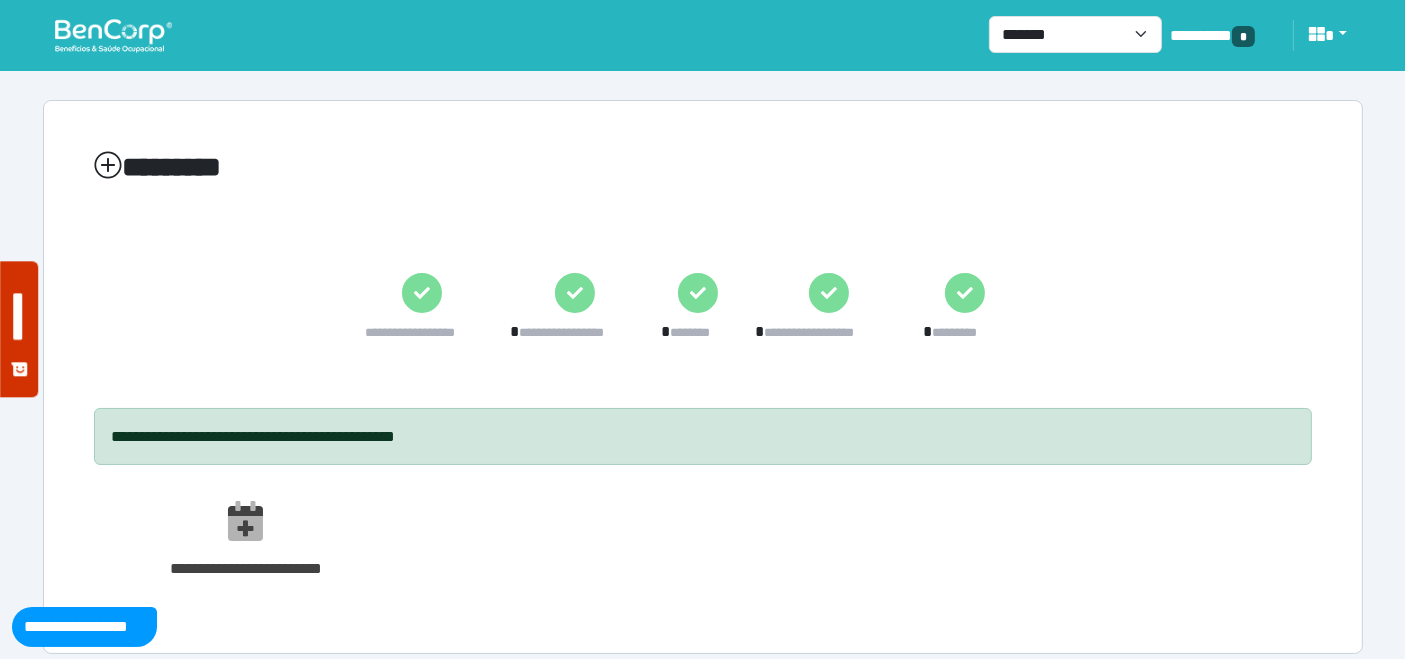 scroll, scrollTop: 14, scrollLeft: 0, axis: vertical 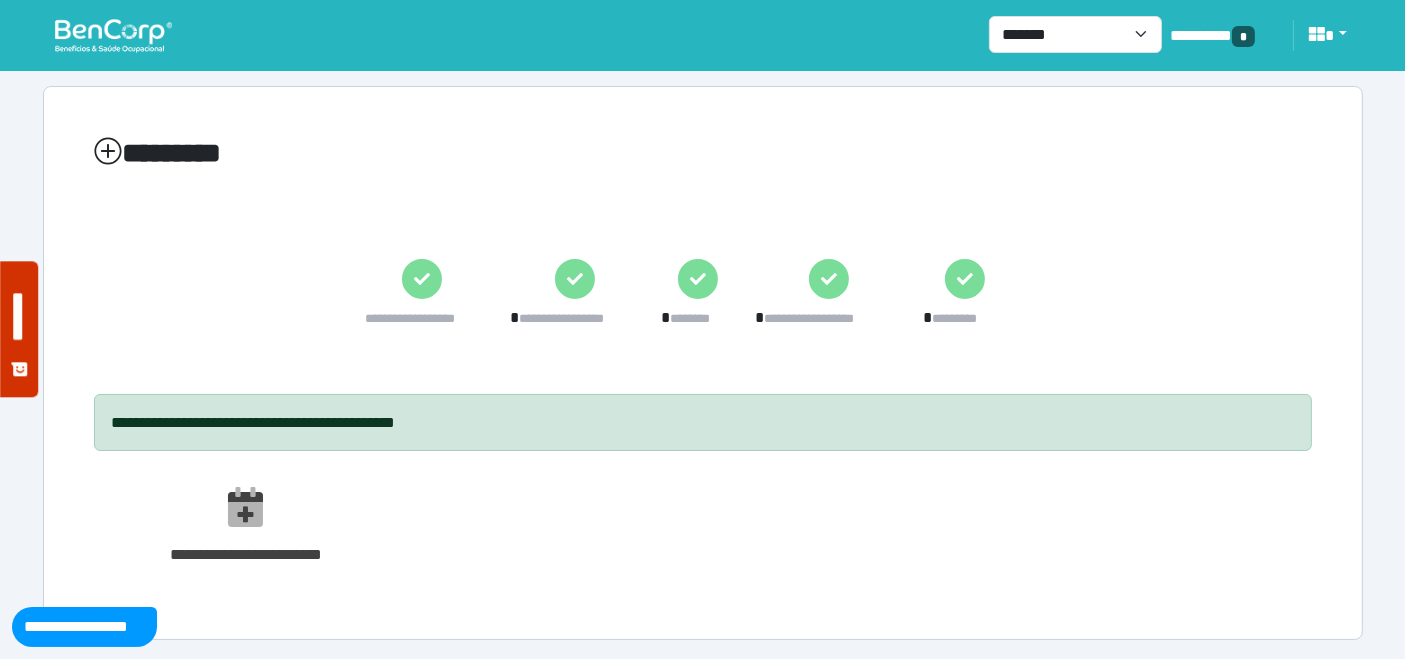 click at bounding box center [113, 35] 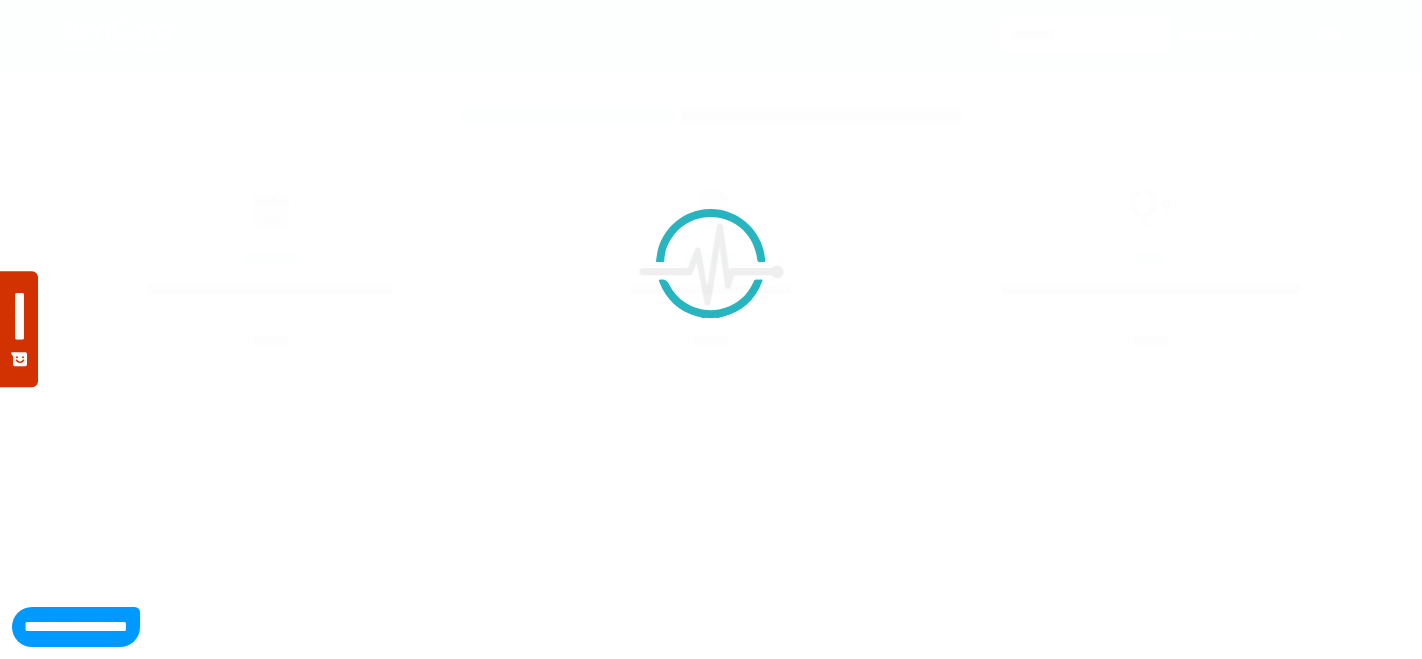 scroll, scrollTop: 0, scrollLeft: 0, axis: both 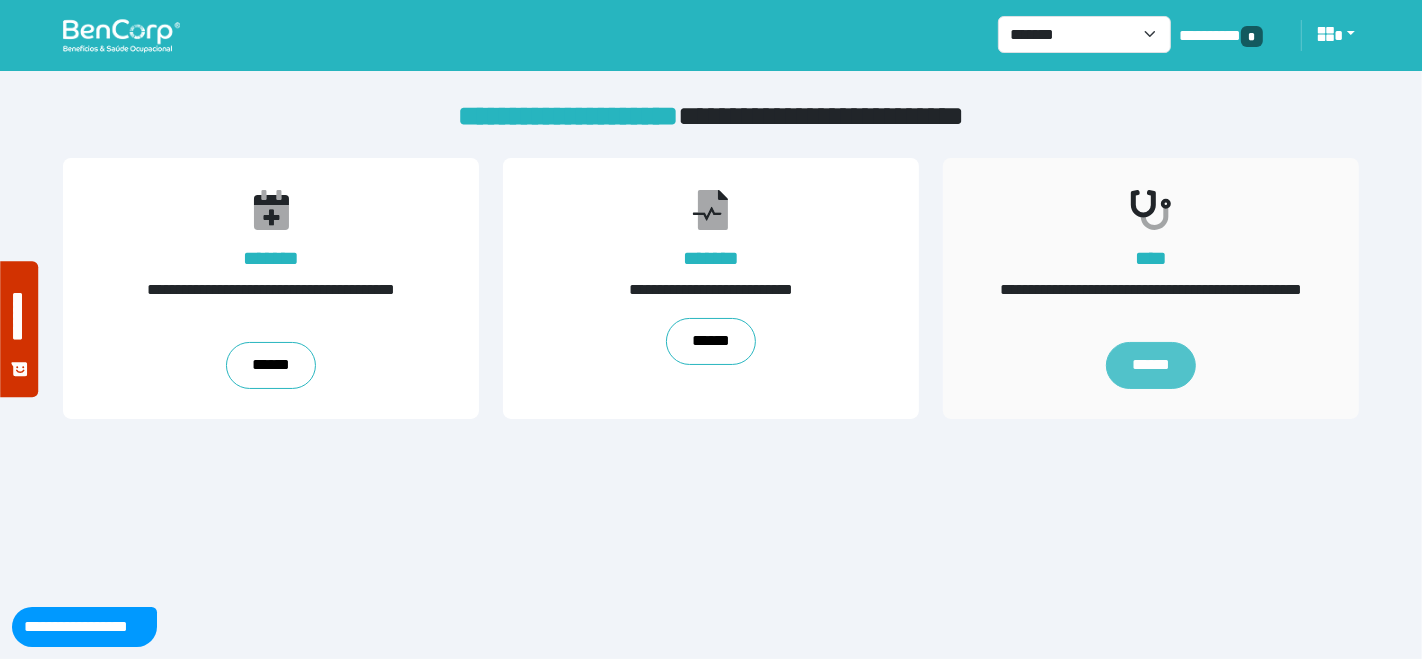 click on "******" at bounding box center [1151, 366] 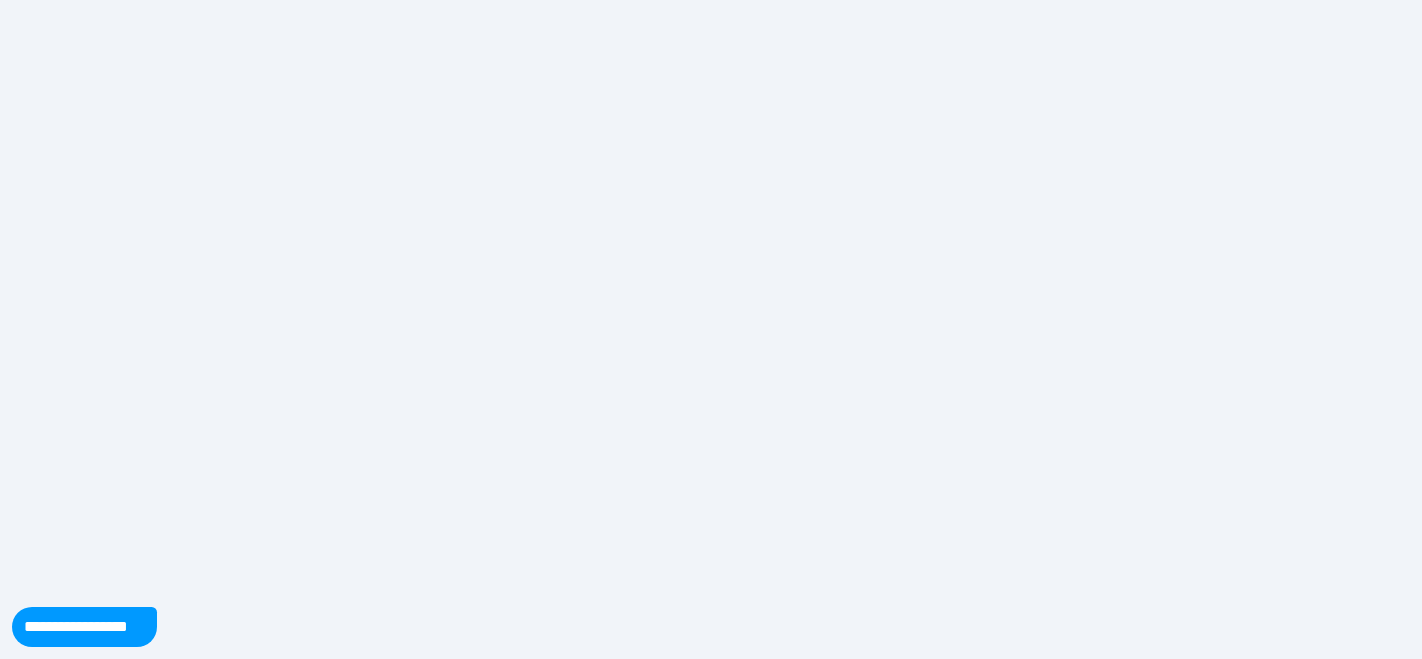 scroll, scrollTop: 0, scrollLeft: 0, axis: both 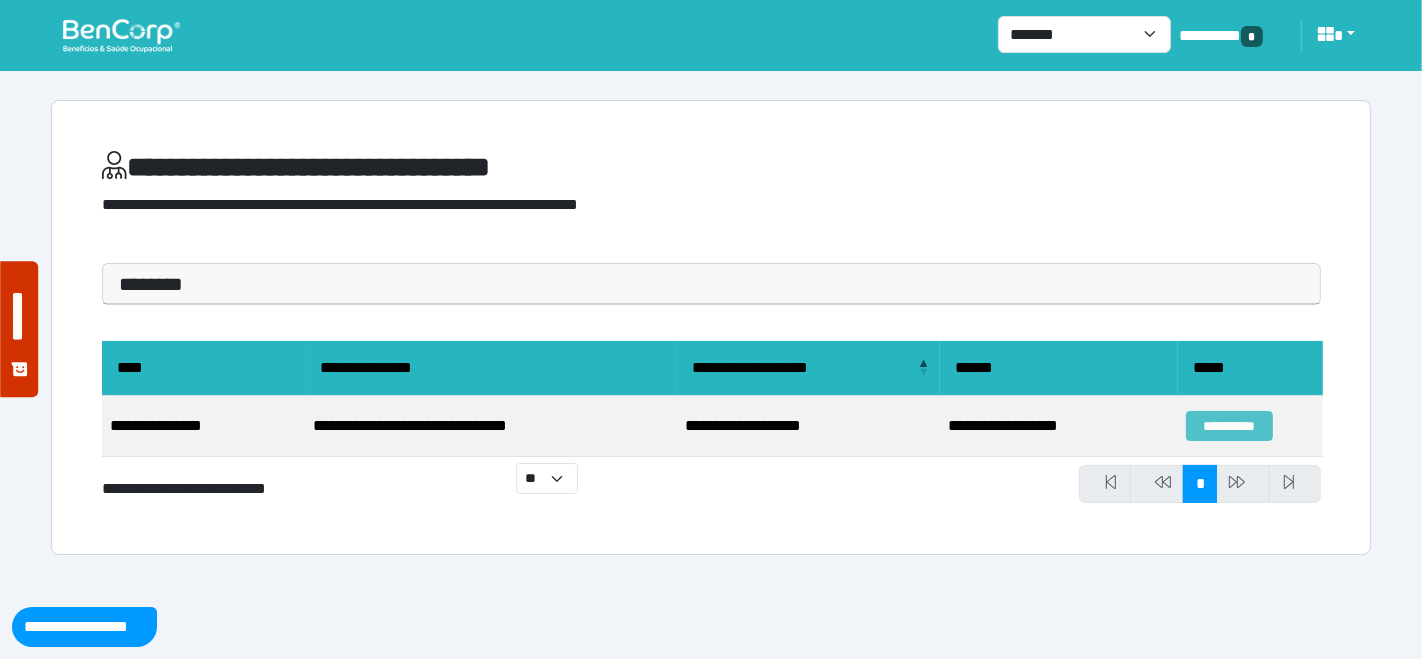 click on "**********" at bounding box center (1229, 426) 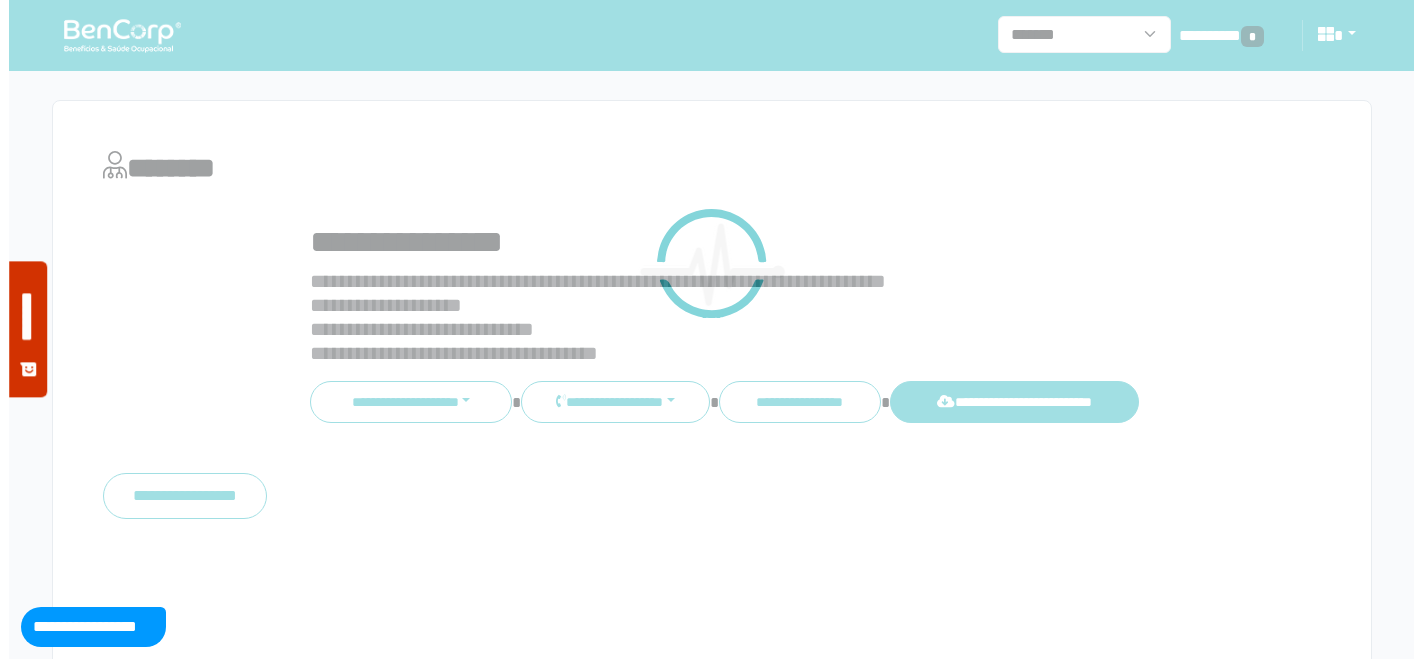 scroll, scrollTop: 0, scrollLeft: 0, axis: both 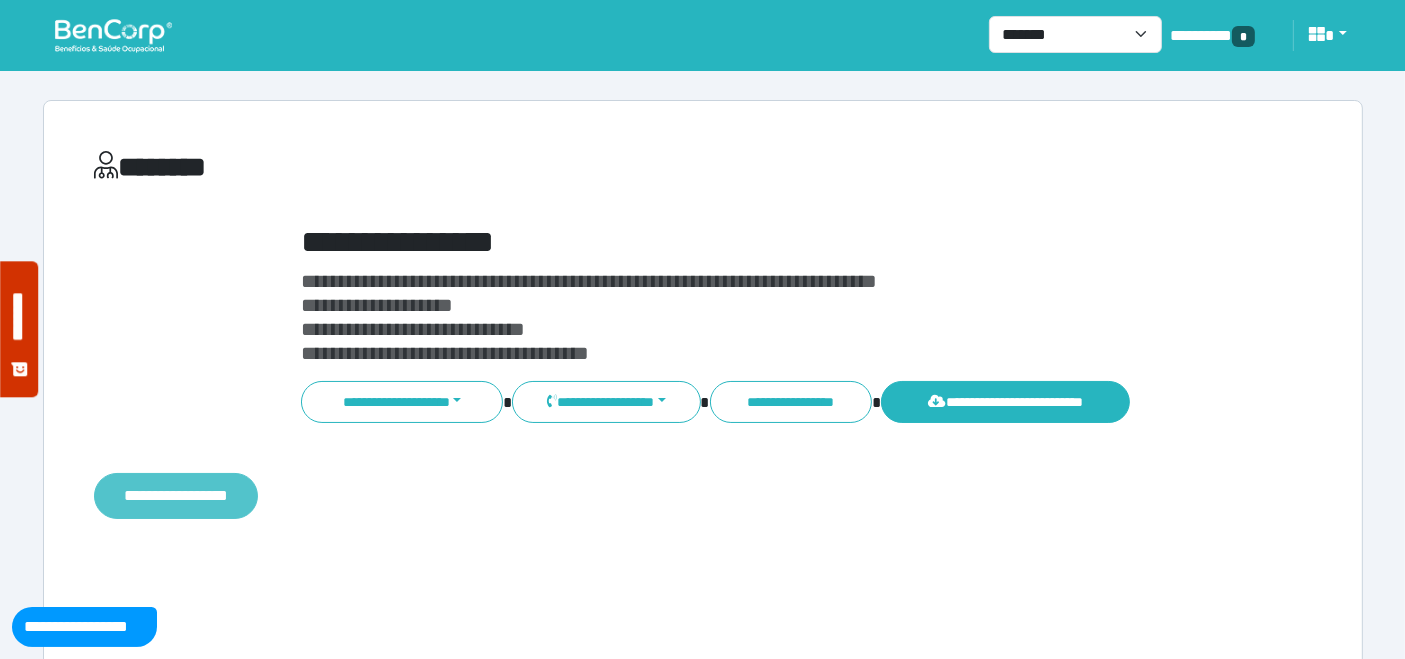 click on "**********" at bounding box center [176, 495] 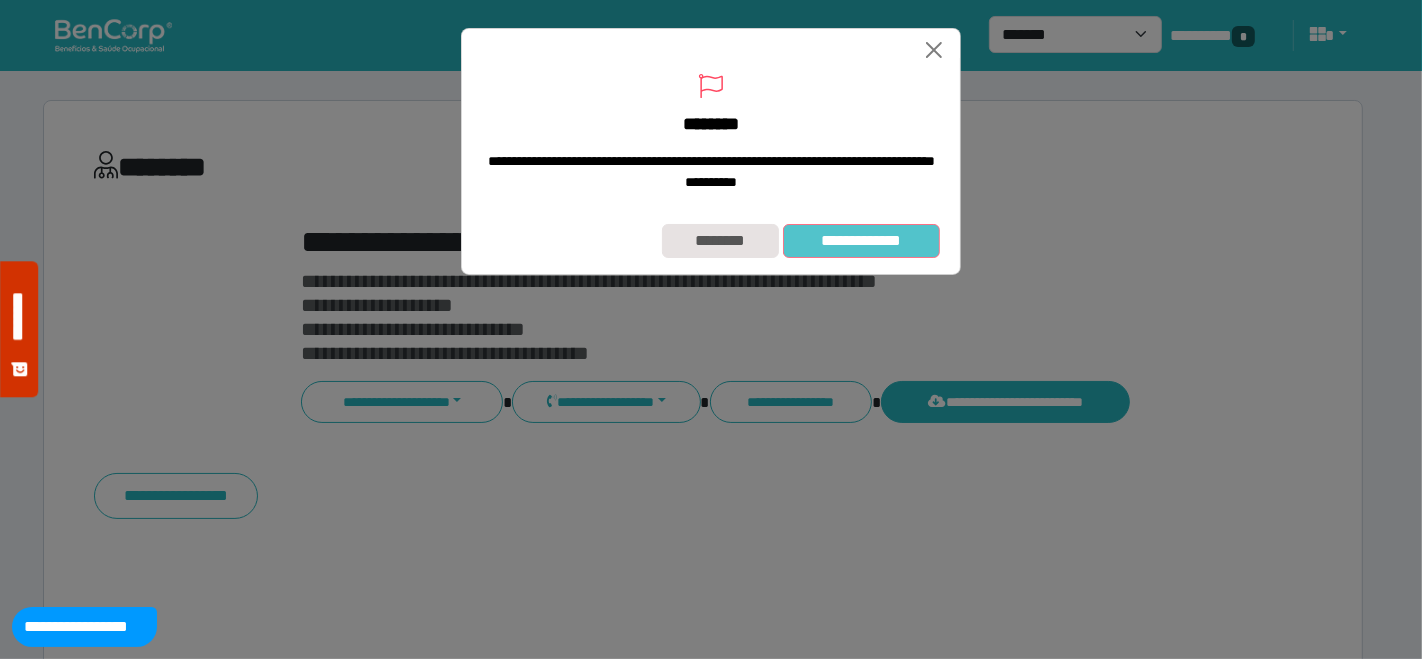 click on "**********" at bounding box center (861, 240) 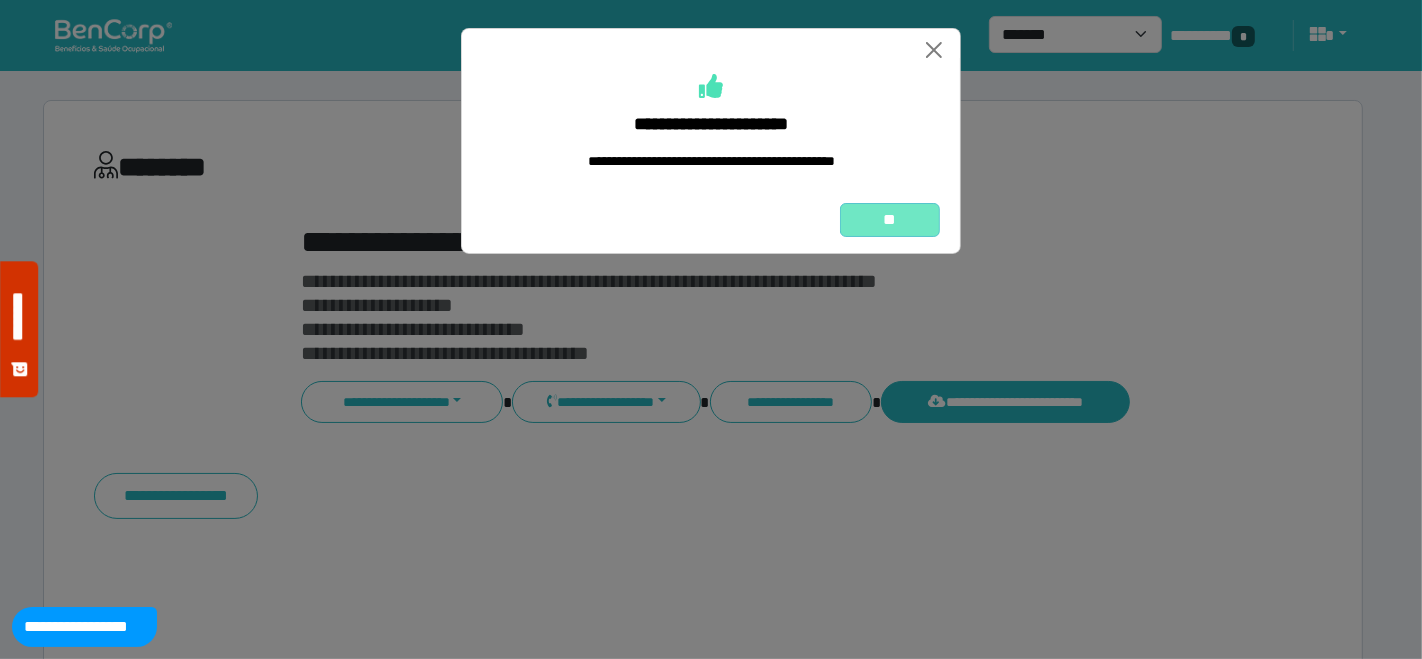 click on "**" at bounding box center [890, 219] 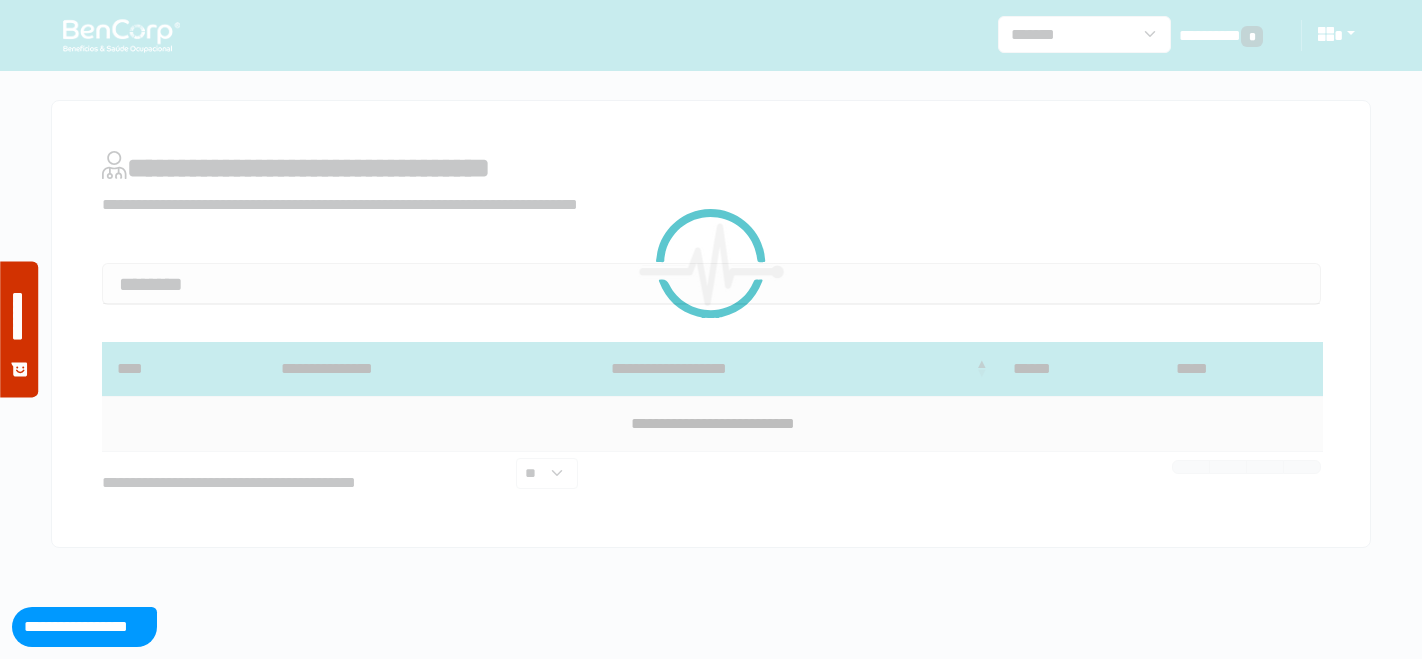 scroll, scrollTop: 0, scrollLeft: 0, axis: both 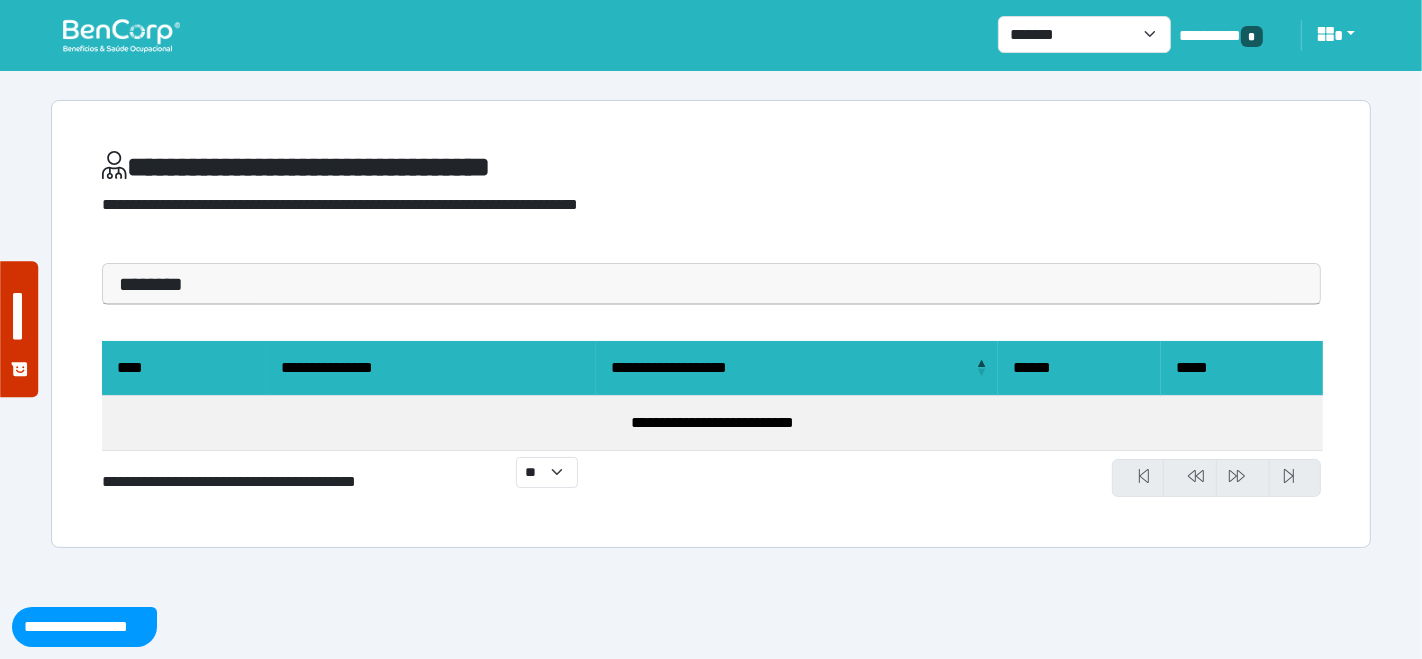 click at bounding box center (121, 35) 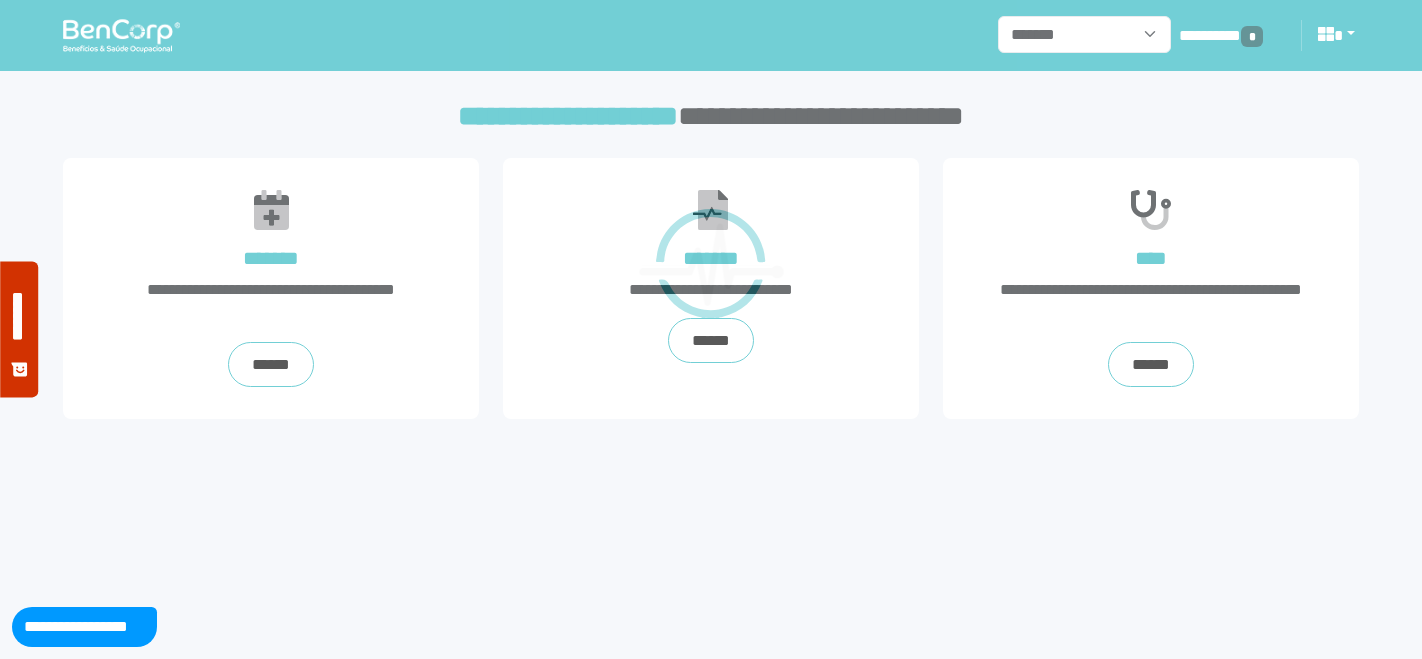 scroll, scrollTop: 0, scrollLeft: 0, axis: both 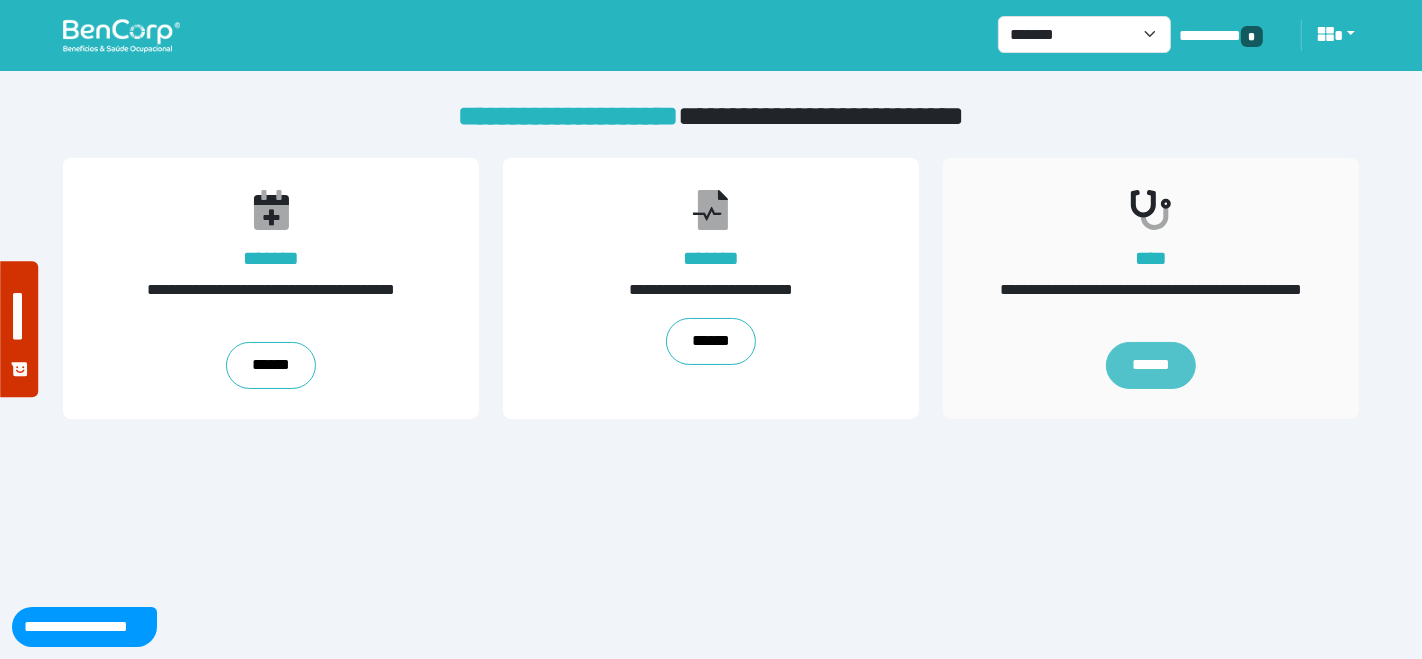 click on "******" at bounding box center [1151, 366] 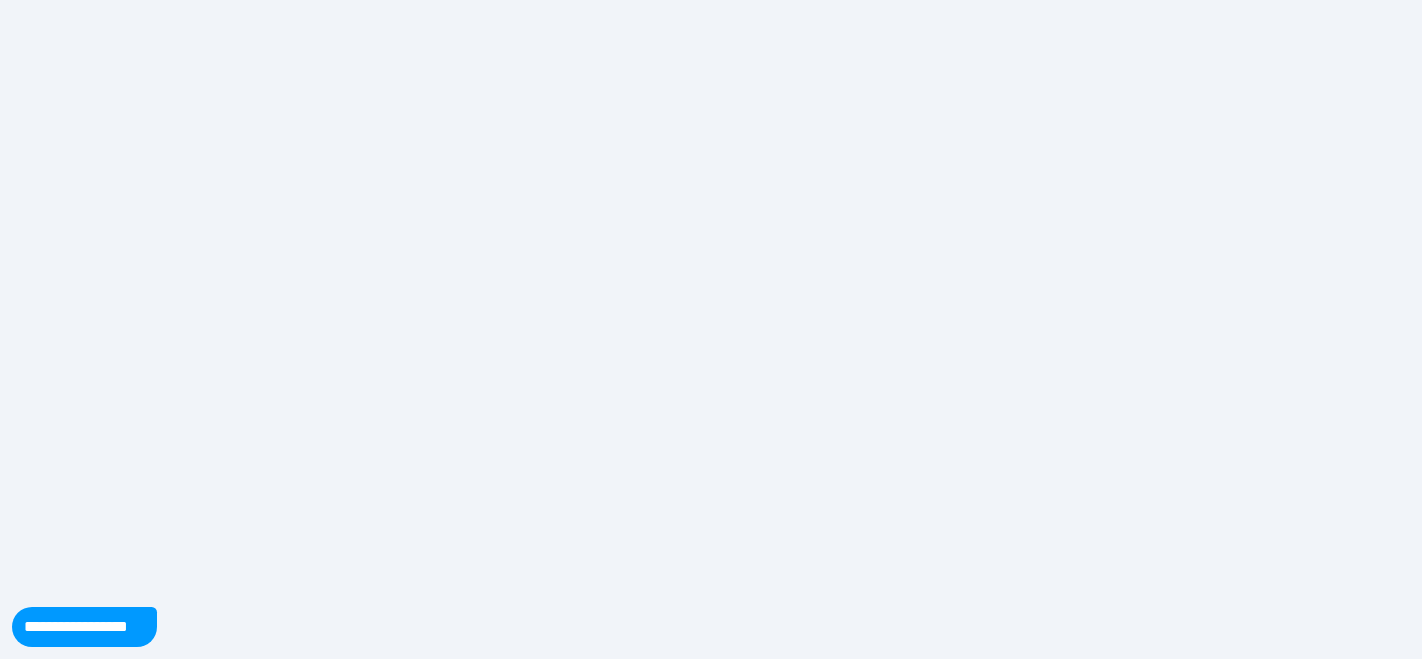 scroll, scrollTop: 0, scrollLeft: 0, axis: both 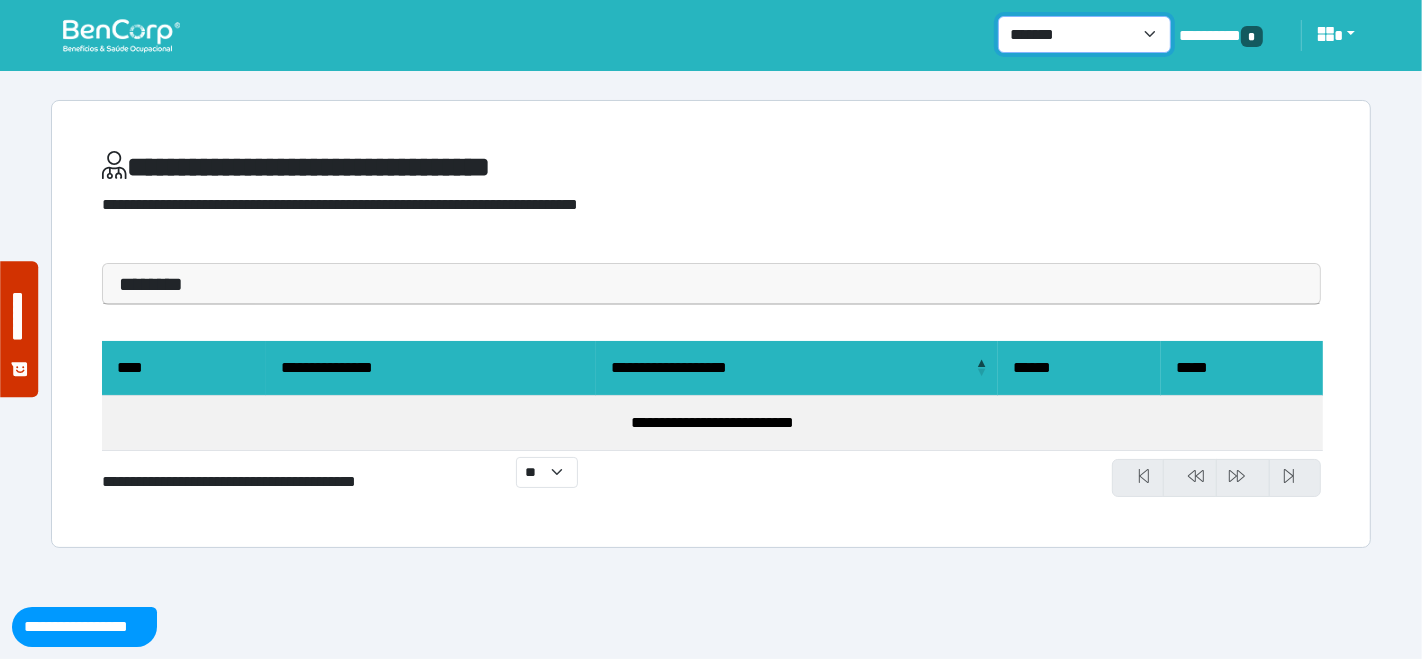 drag, startPoint x: 1154, startPoint y: 31, endPoint x: 1106, endPoint y: 50, distance: 51.62364 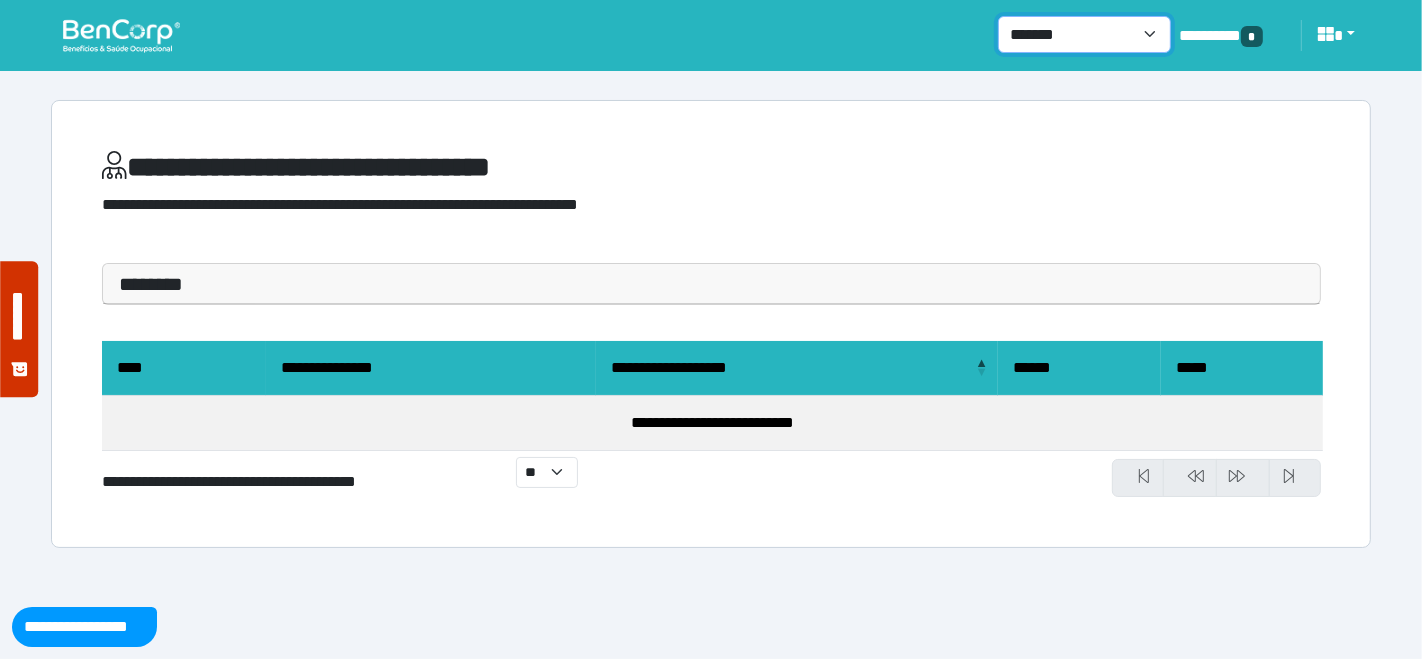 select on "*" 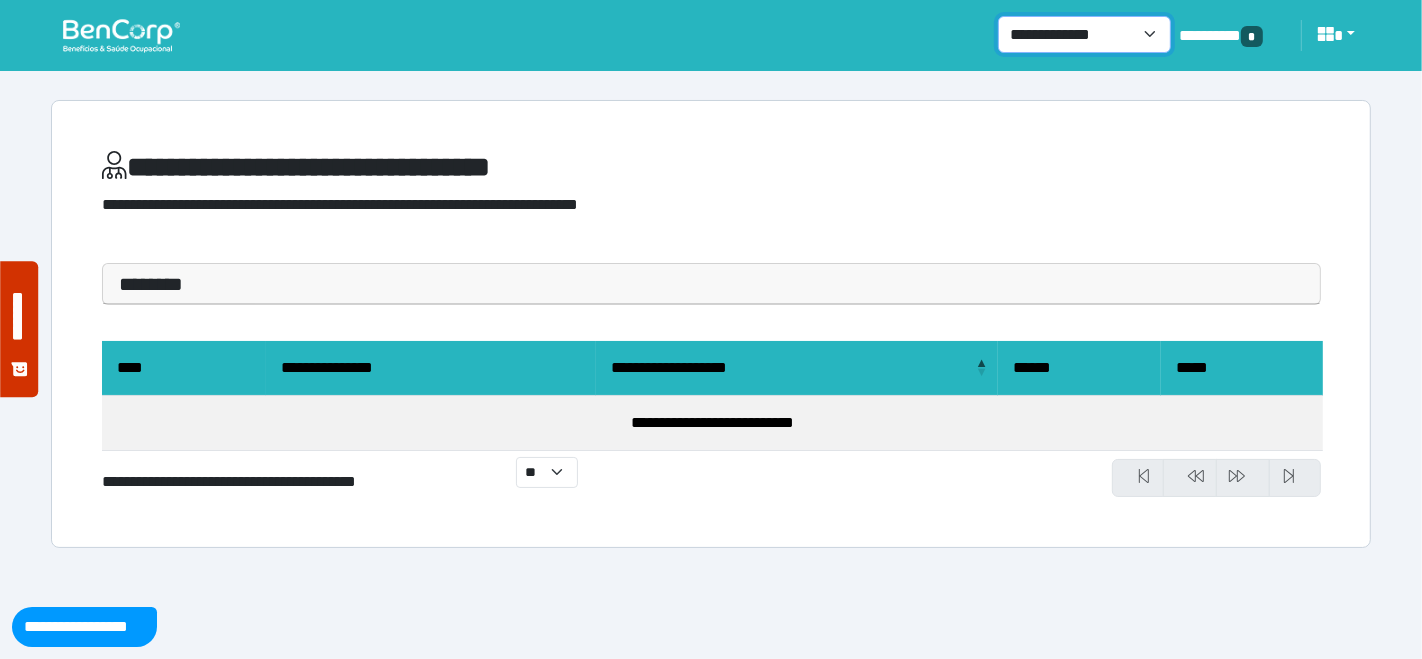 click on "**********" at bounding box center (1084, 34) 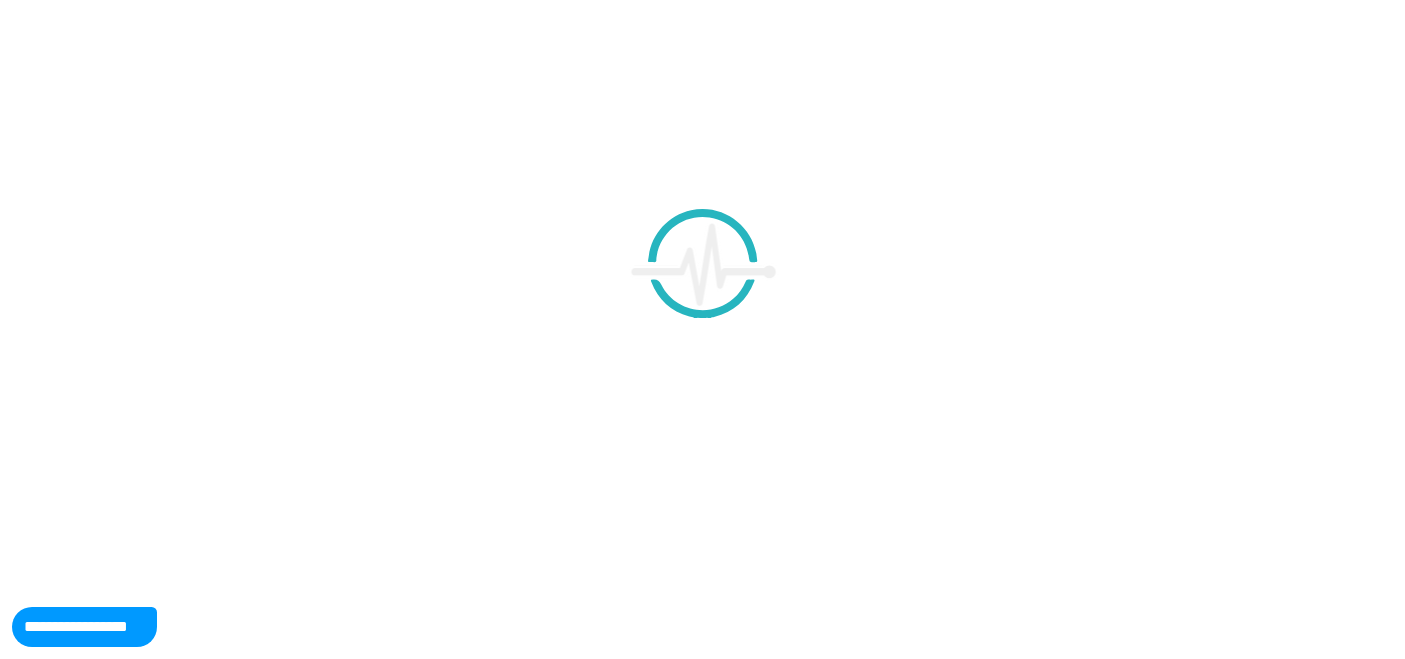 scroll, scrollTop: 0, scrollLeft: 0, axis: both 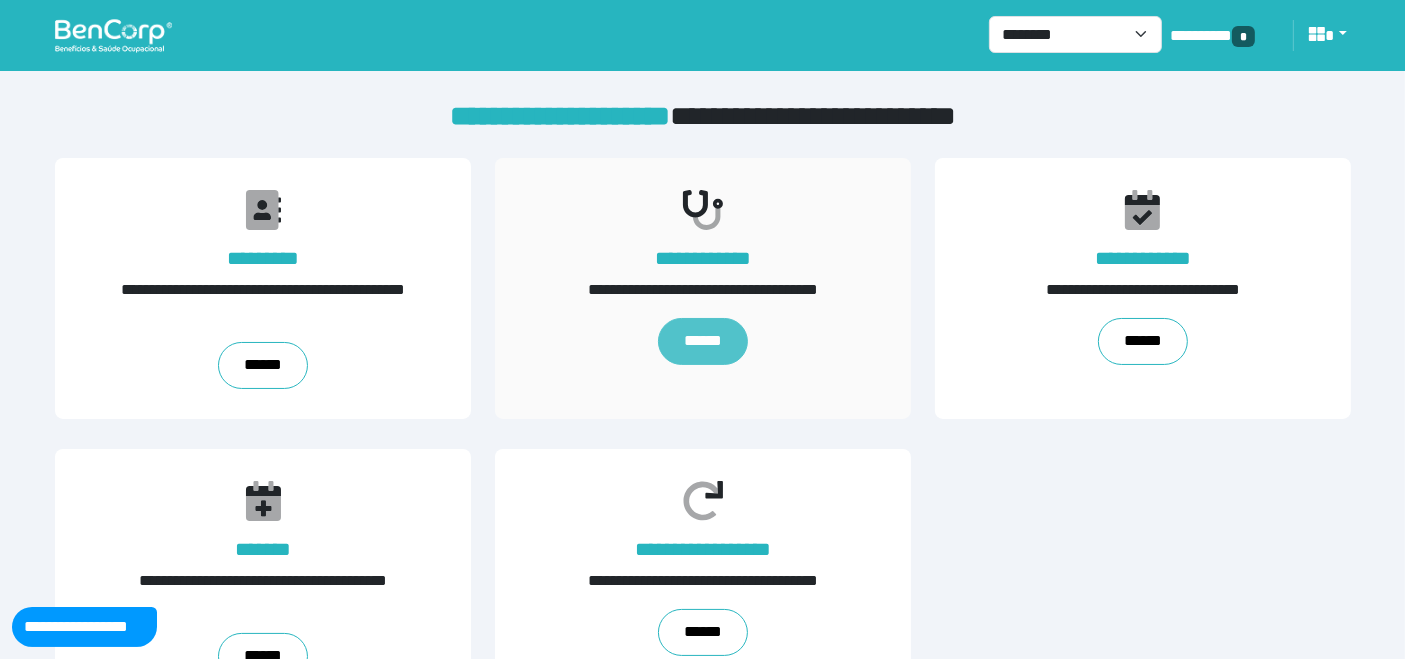 click on "******" at bounding box center [703, 341] 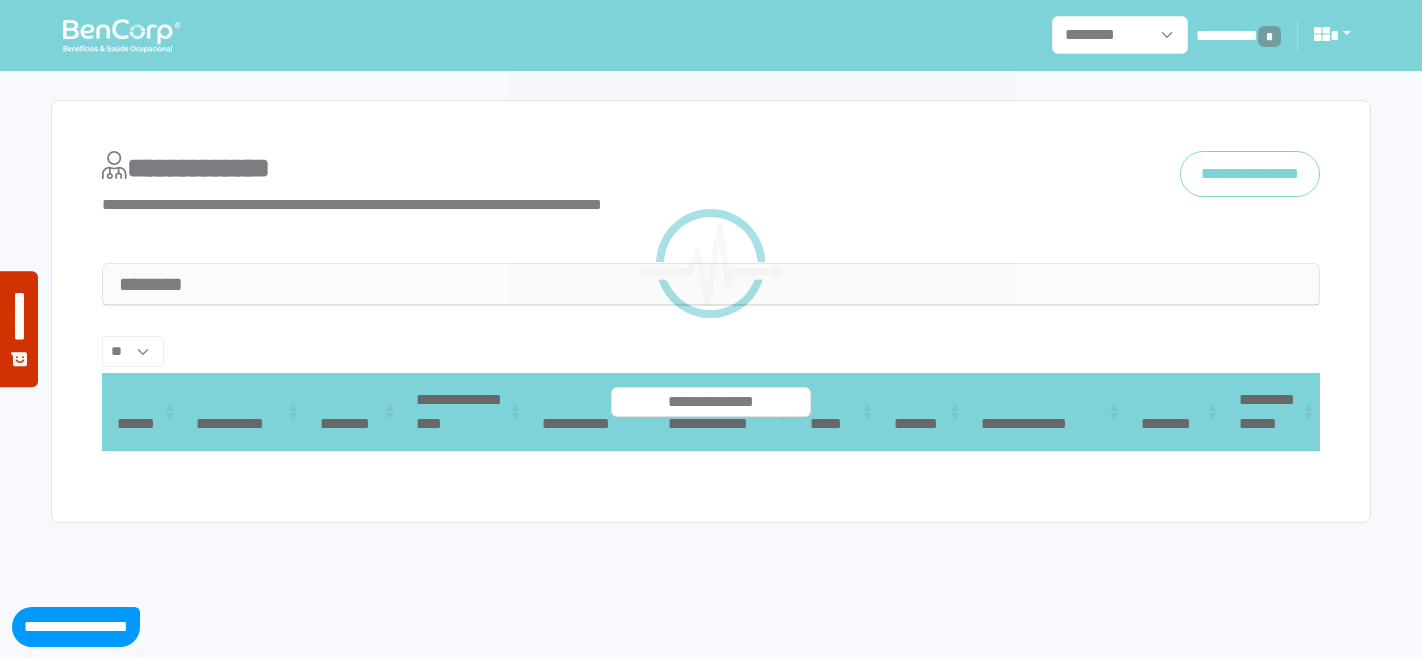 select 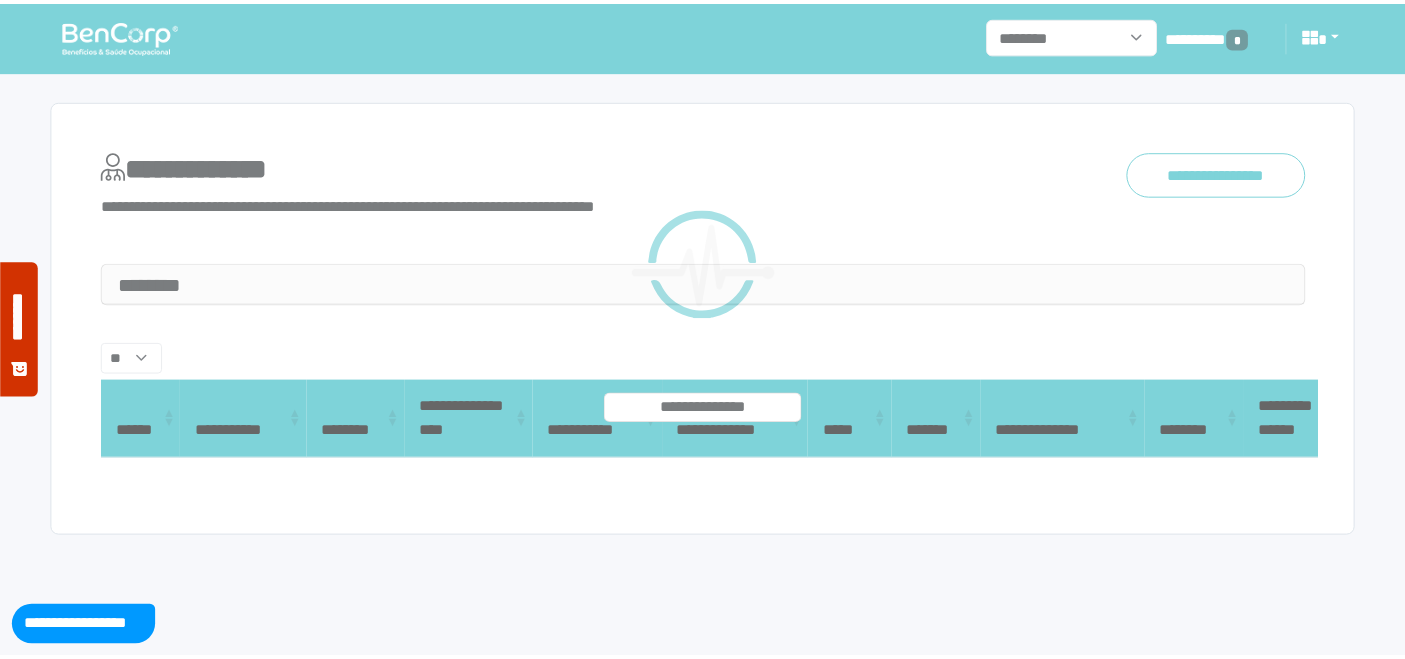 scroll, scrollTop: 0, scrollLeft: 0, axis: both 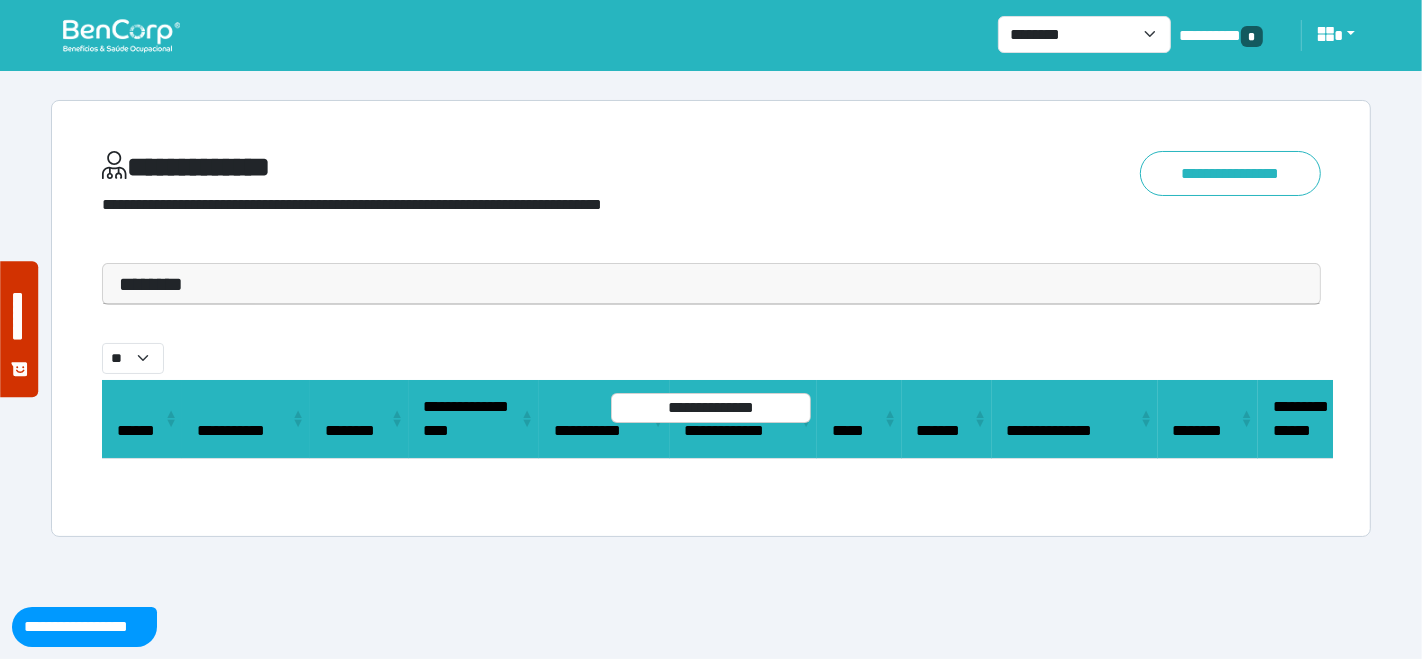 drag, startPoint x: 190, startPoint y: 275, endPoint x: 154, endPoint y: 338, distance: 72.56032 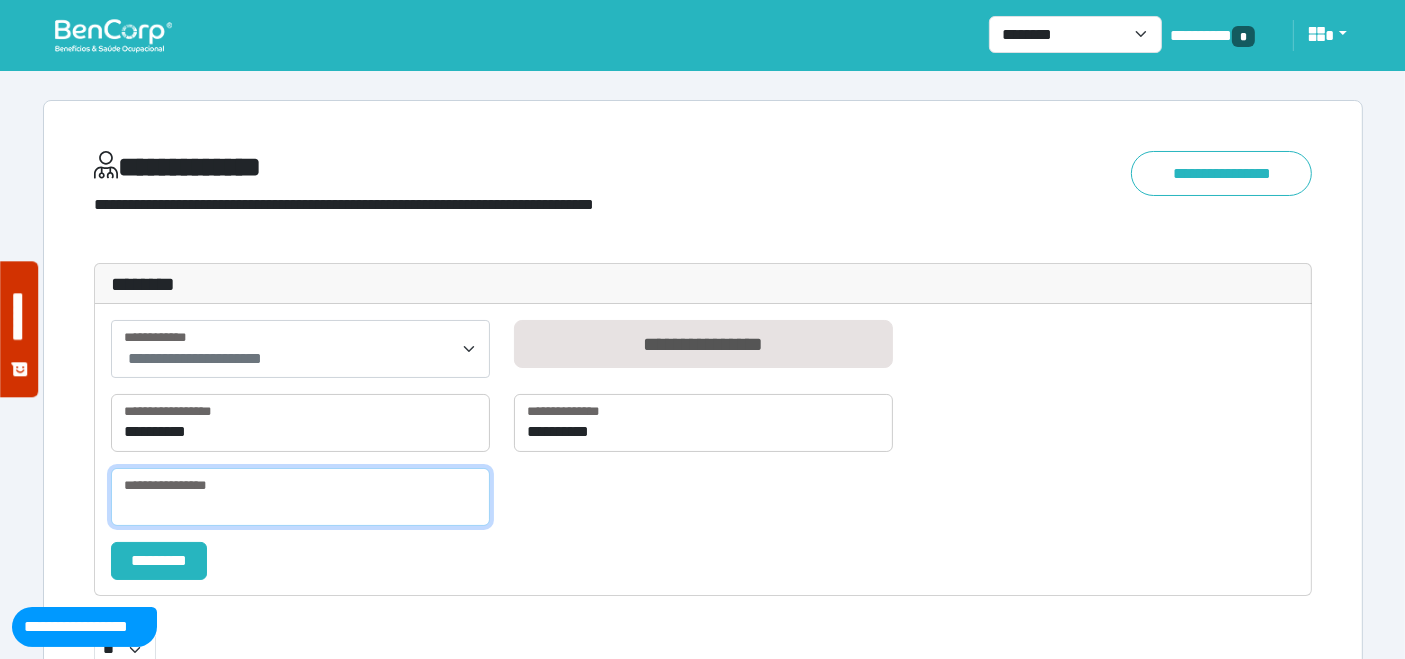 click at bounding box center [300, 497] 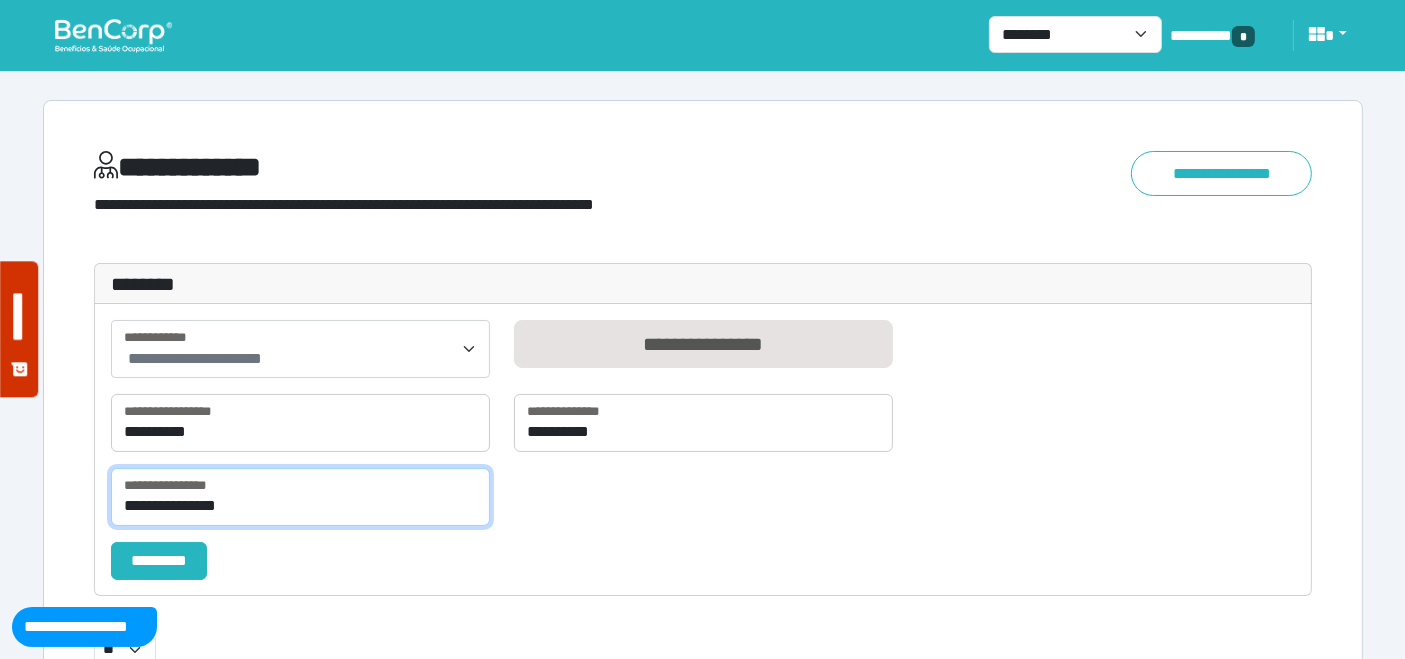 type on "**********" 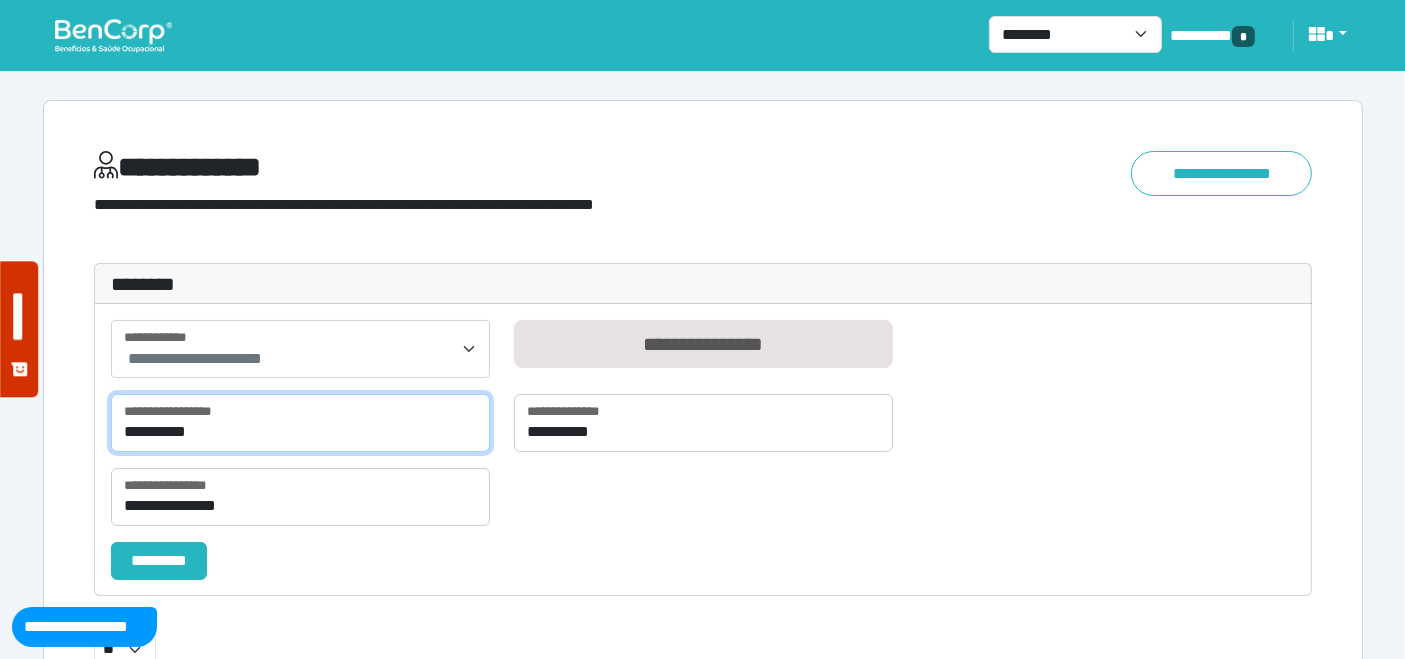 click on "**********" at bounding box center [300, 423] 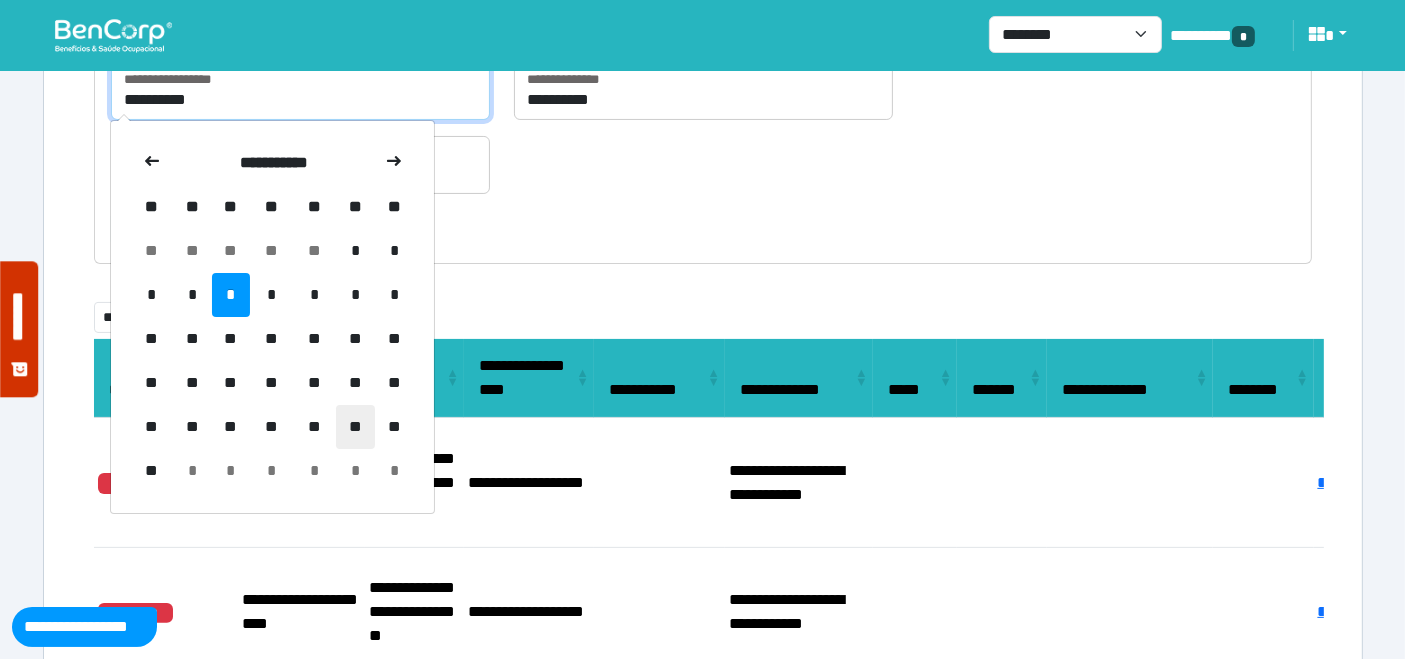 scroll, scrollTop: 333, scrollLeft: 0, axis: vertical 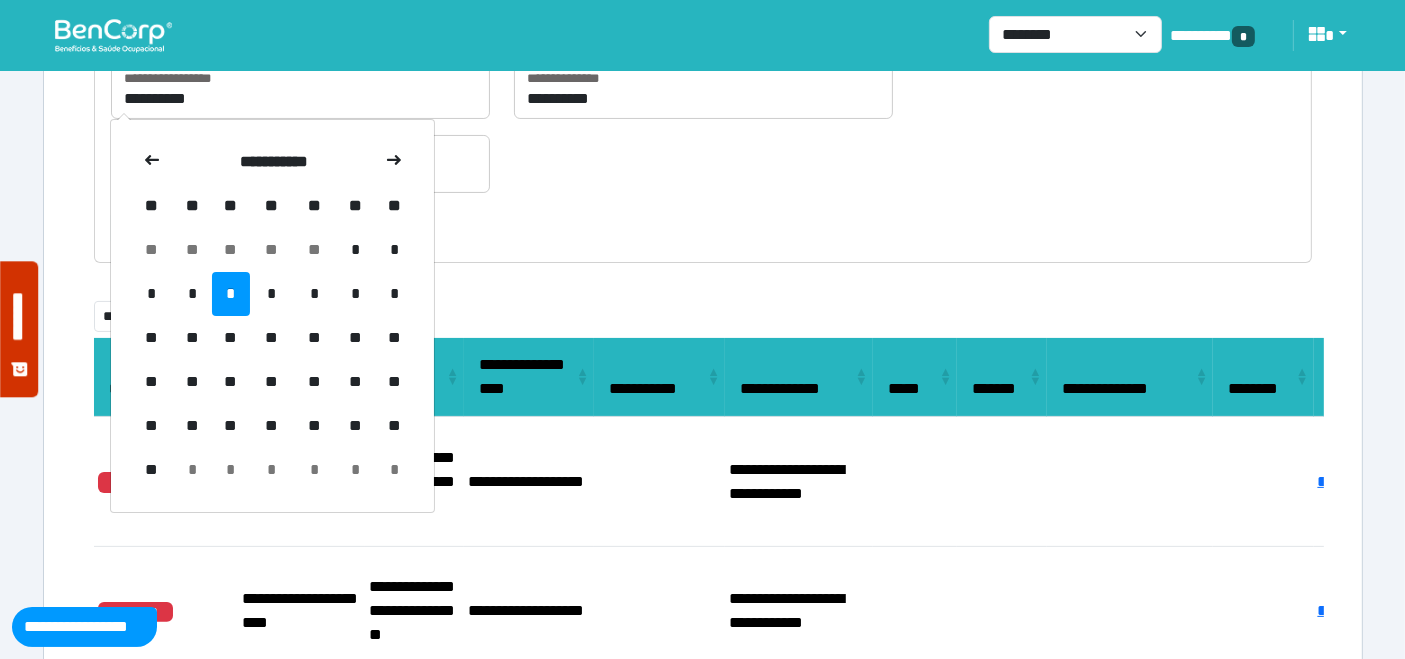 drag, startPoint x: 264, startPoint y: 290, endPoint x: 525, endPoint y: 206, distance: 274.18423 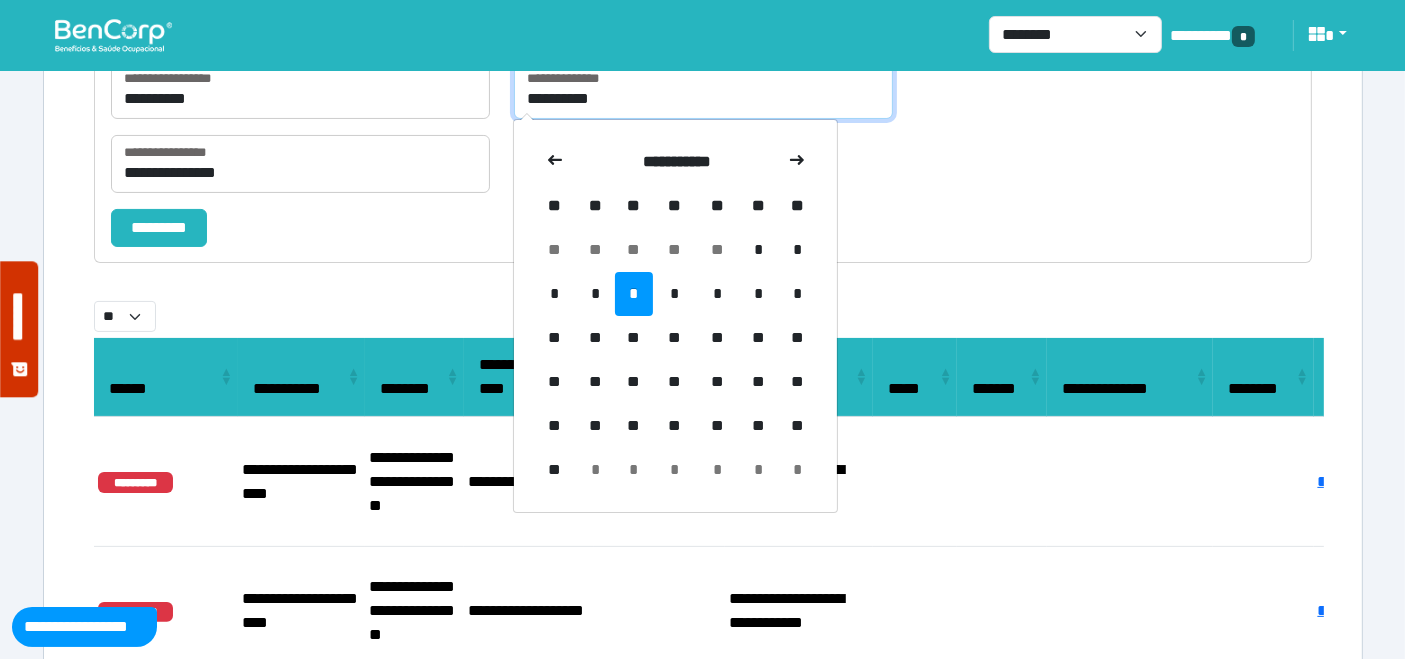 click on "**********" at bounding box center [703, 90] 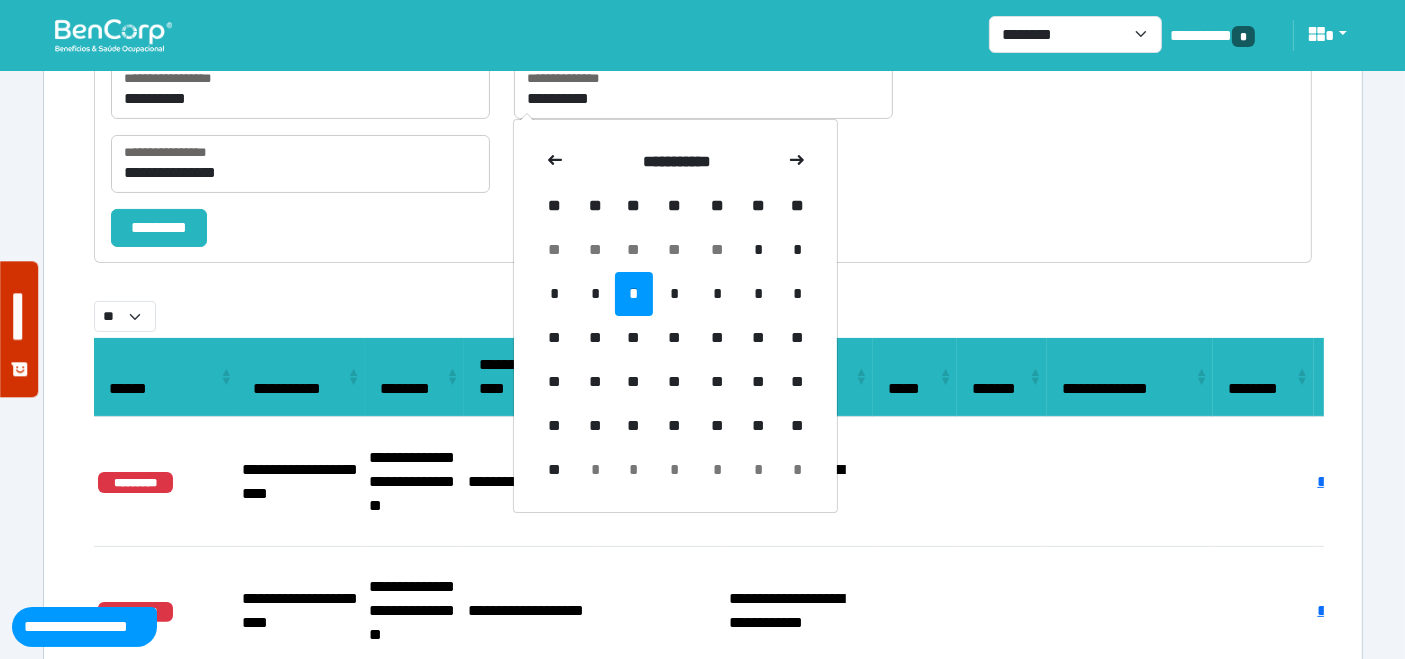 drag, startPoint x: 677, startPoint y: 288, endPoint x: 485, endPoint y: 236, distance: 198.91707 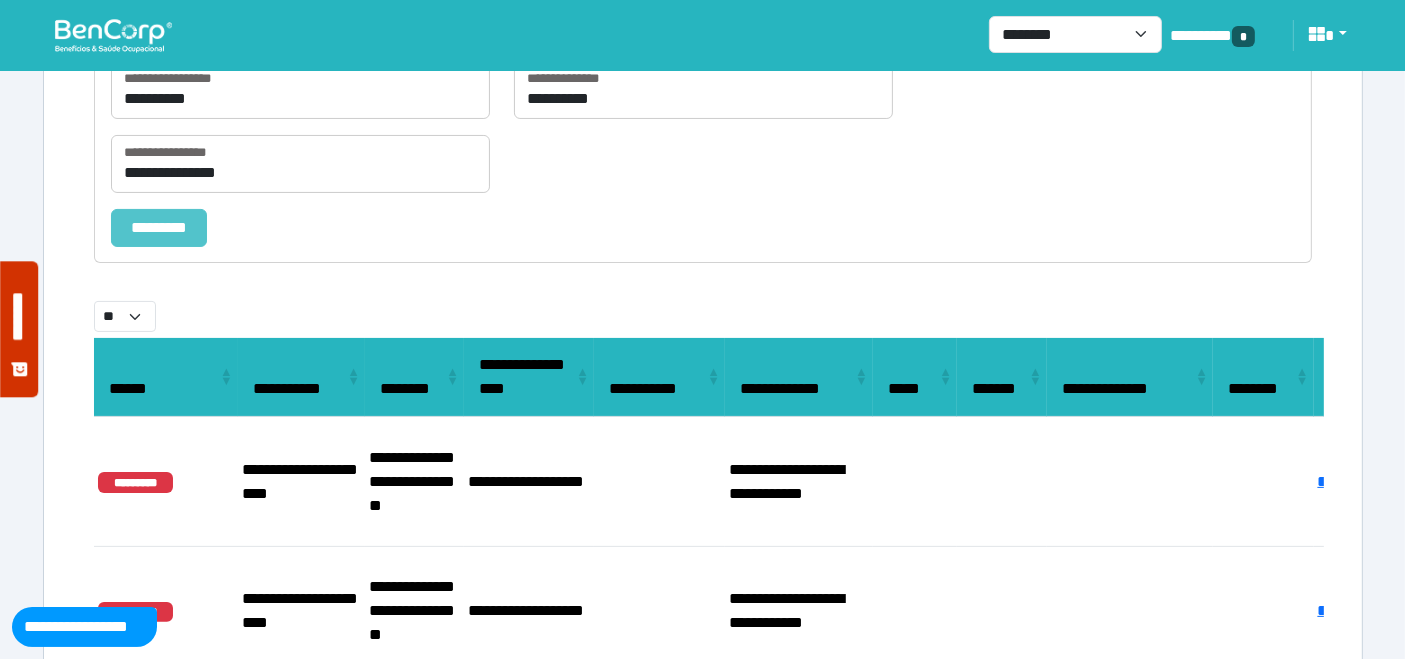 click on "*********" at bounding box center [159, 227] 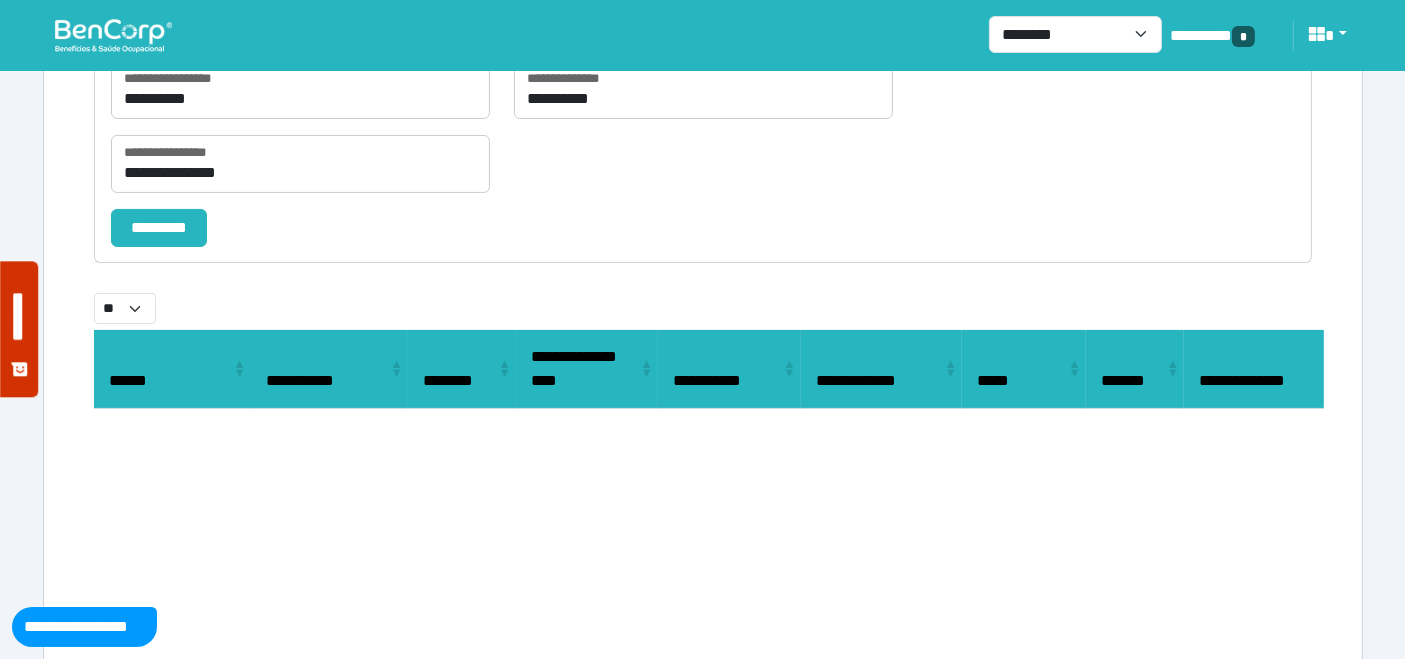 scroll, scrollTop: 295, scrollLeft: 0, axis: vertical 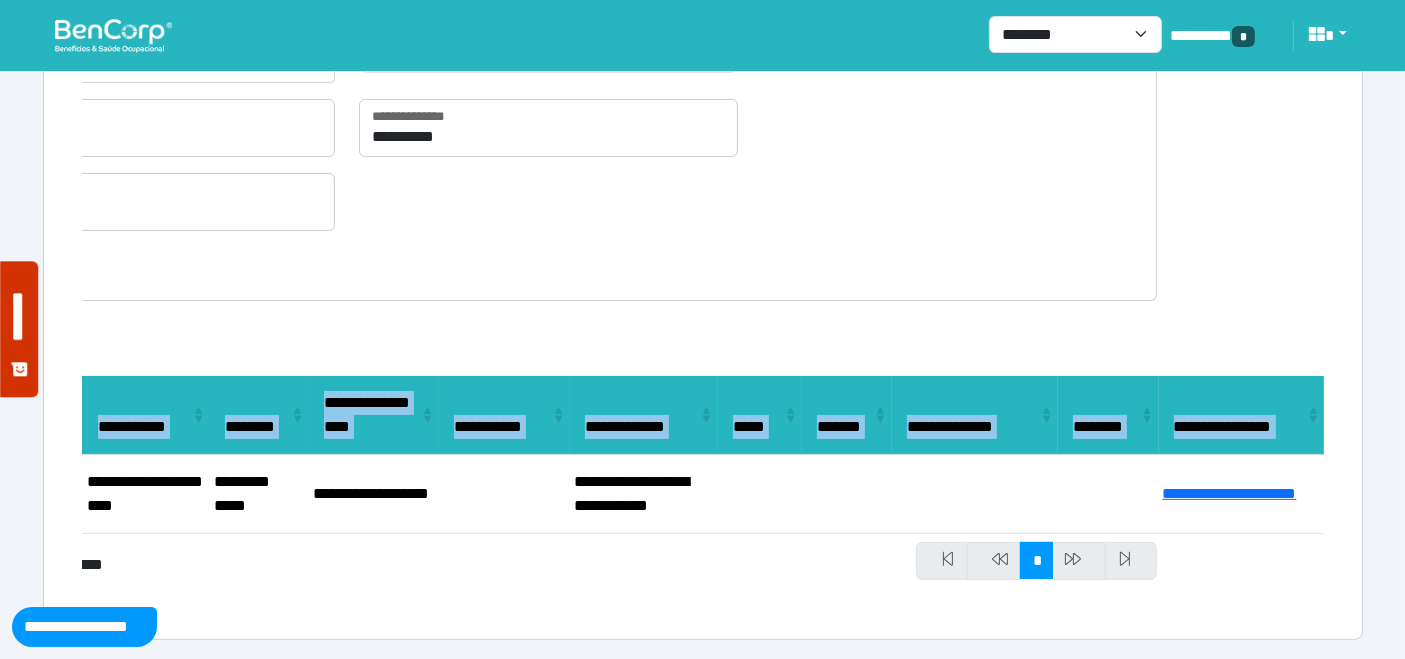 drag, startPoint x: 240, startPoint y: 469, endPoint x: 1421, endPoint y: 500, distance: 1181.4067 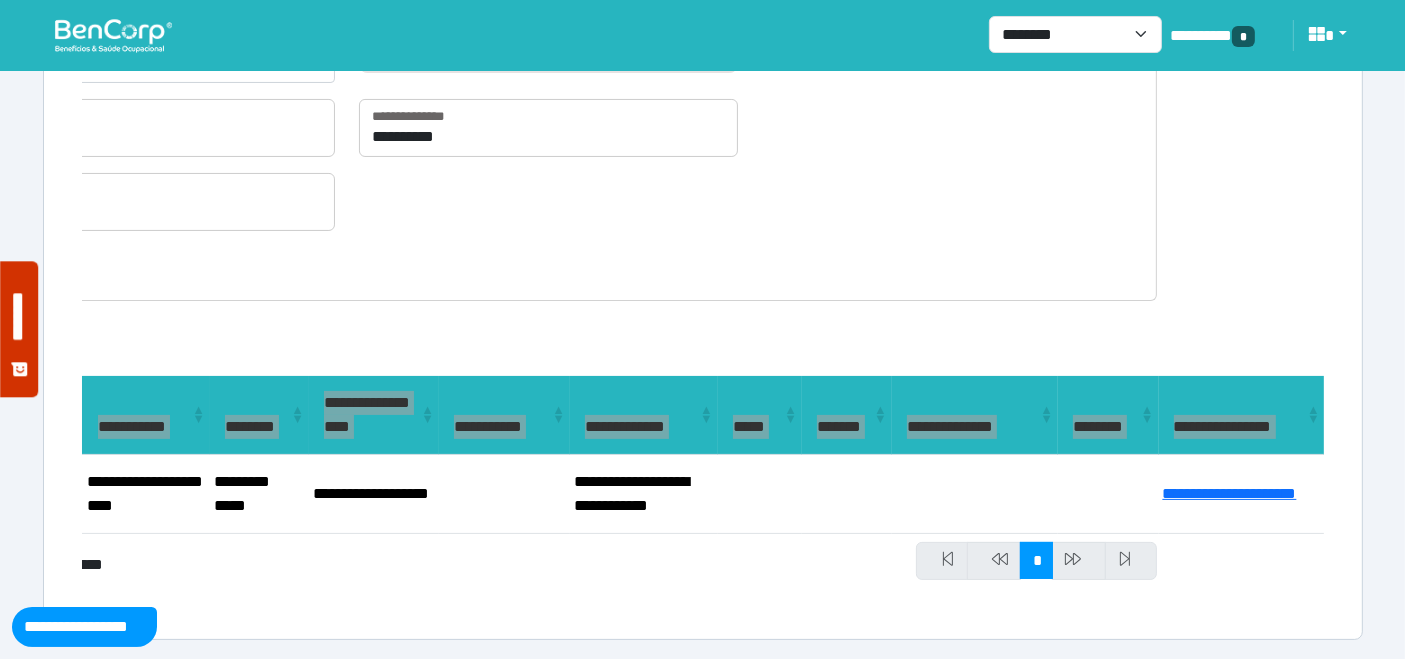 select on "**" 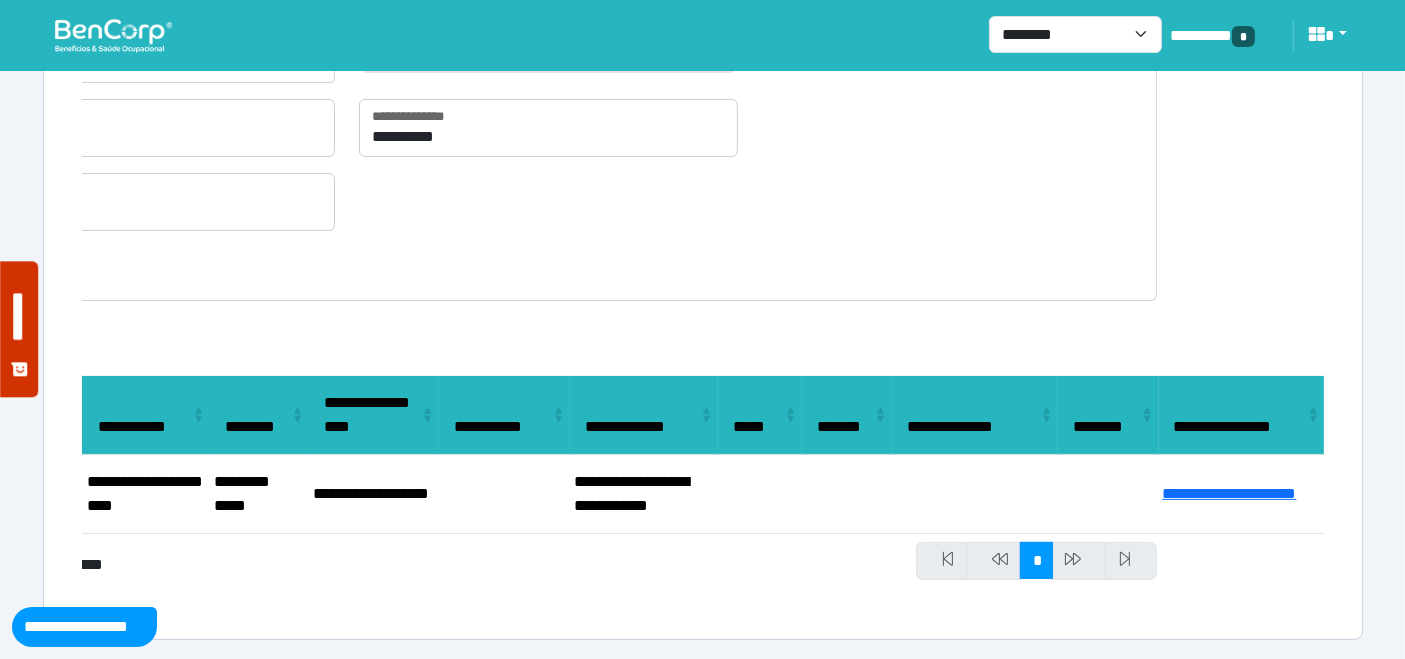 select on "**" 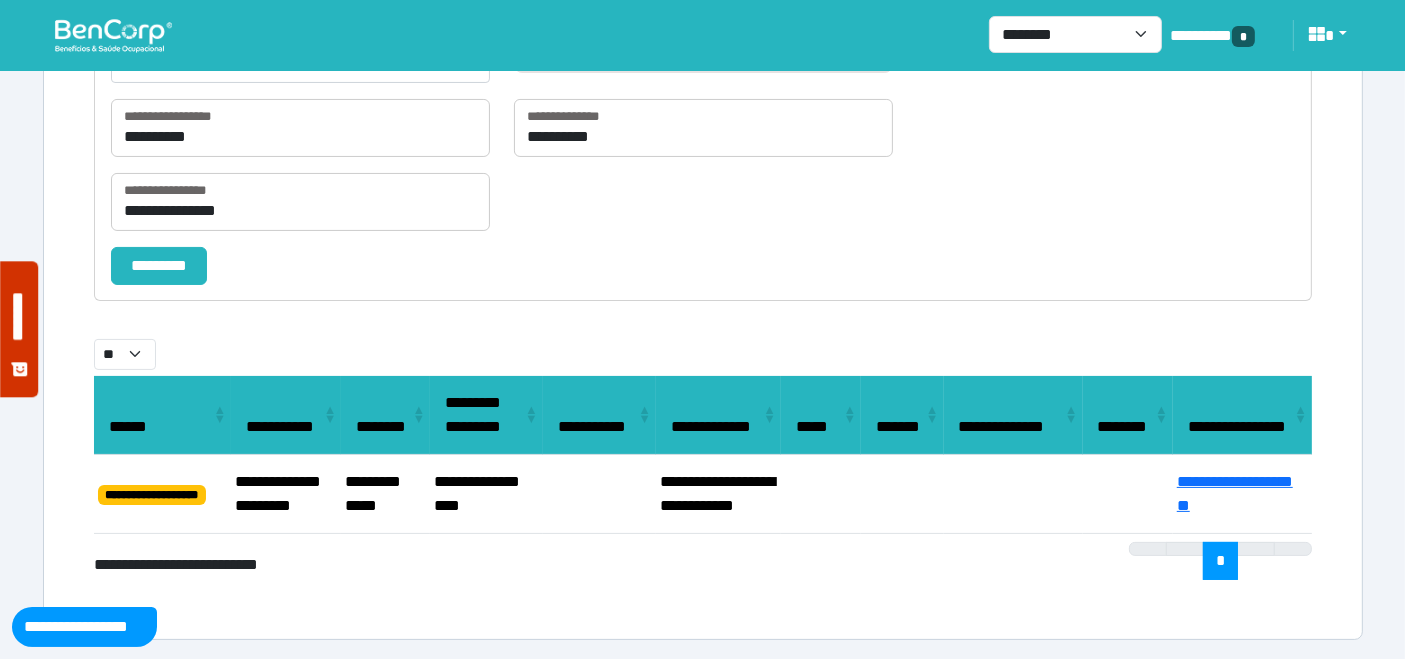 select on "**" 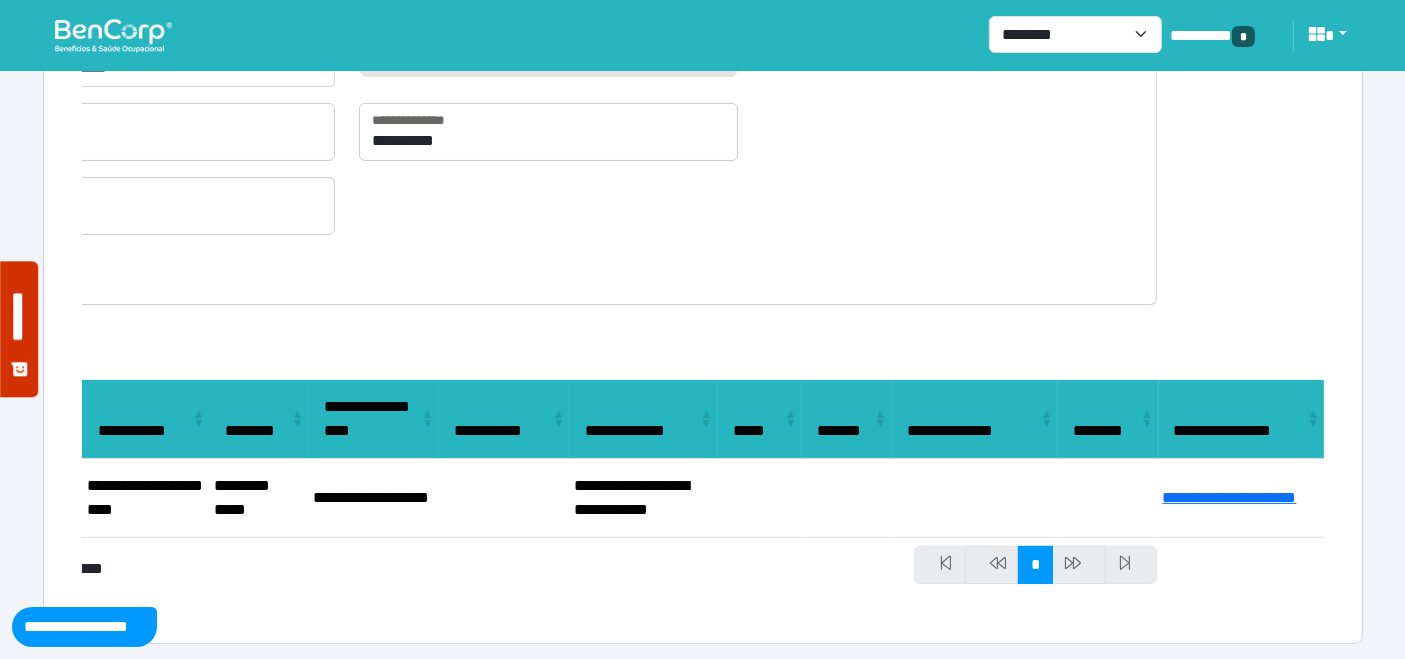 select on "**" 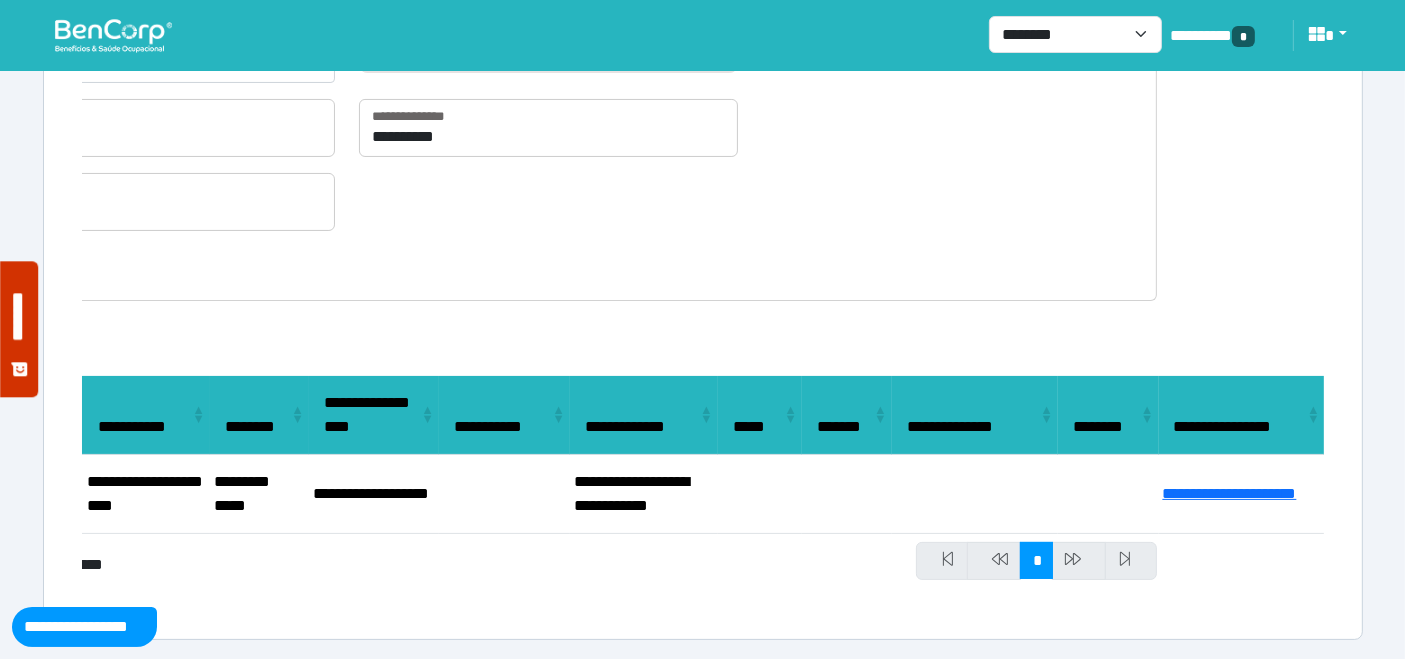 click at bounding box center (113, 35) 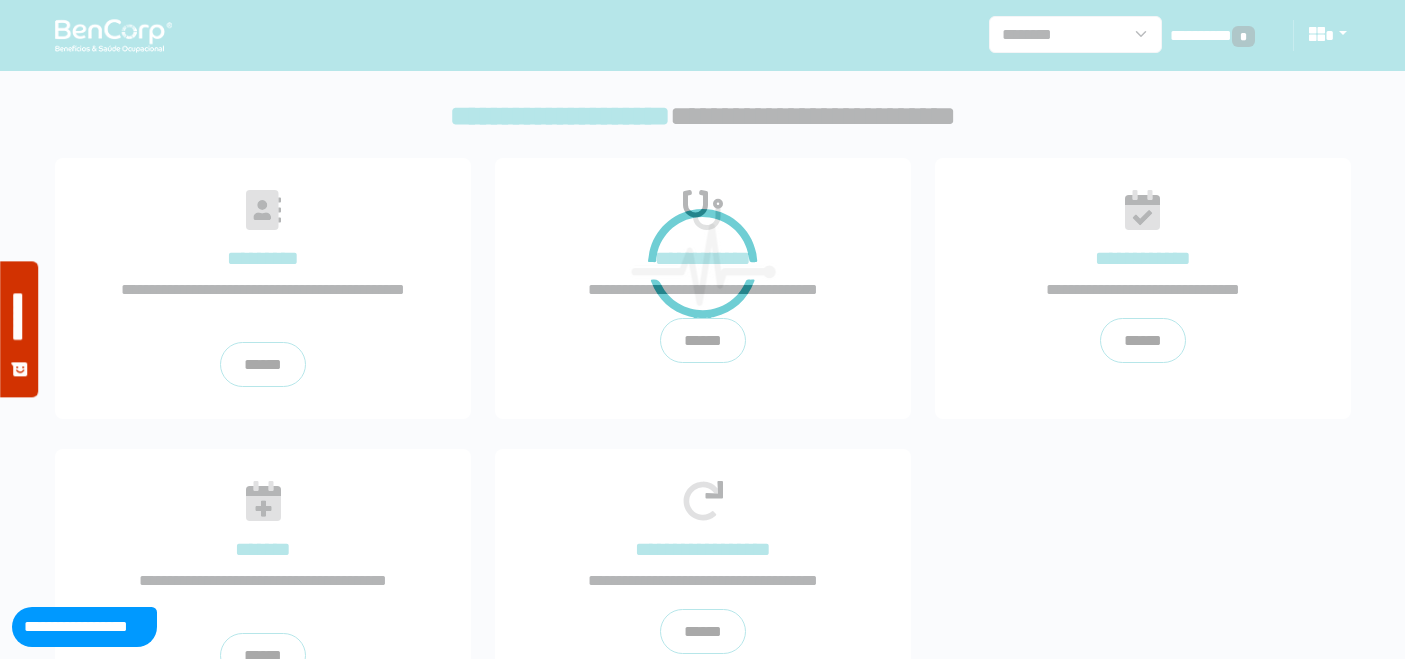 scroll, scrollTop: 0, scrollLeft: 0, axis: both 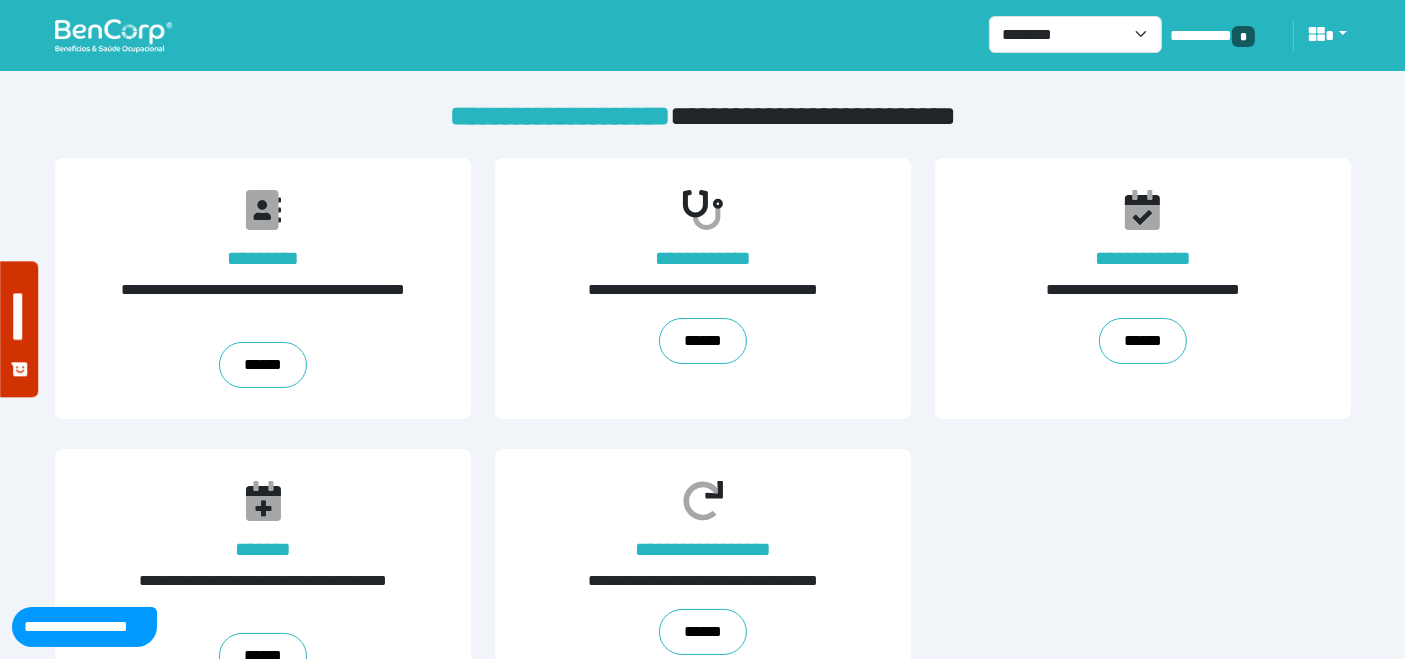 click at bounding box center (113, 35) 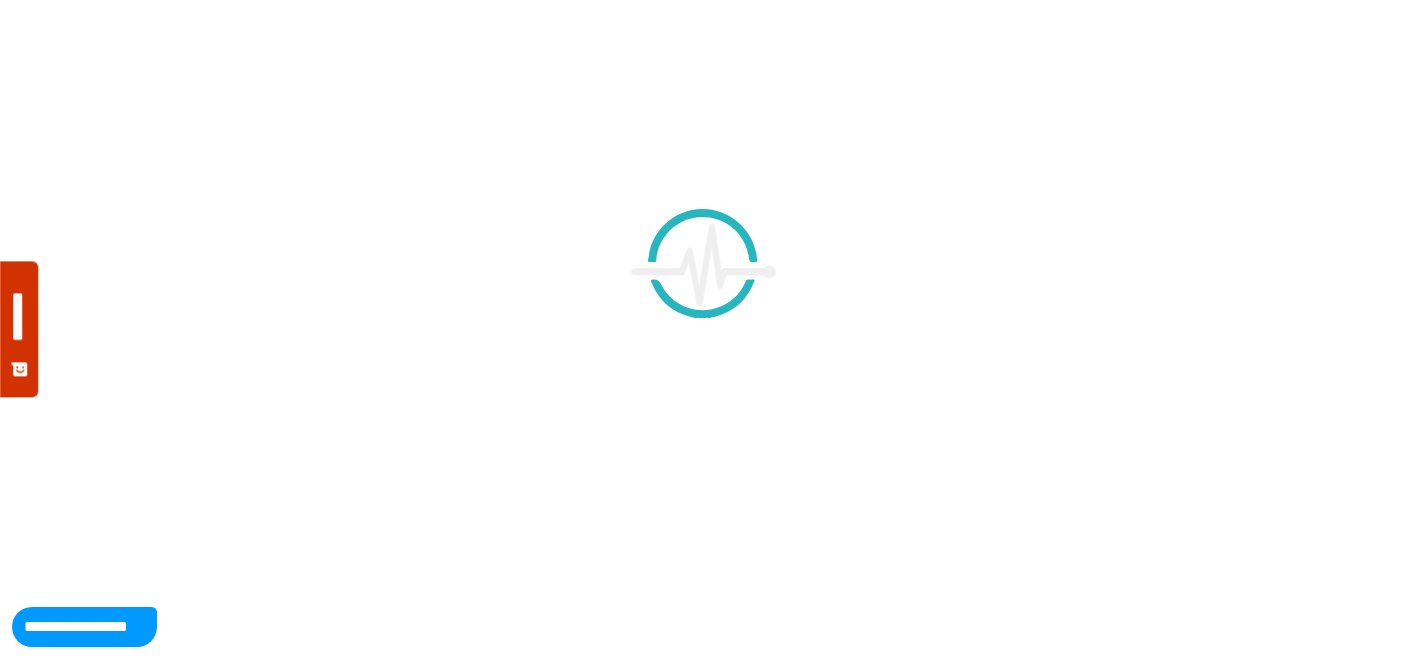 scroll, scrollTop: 0, scrollLeft: 0, axis: both 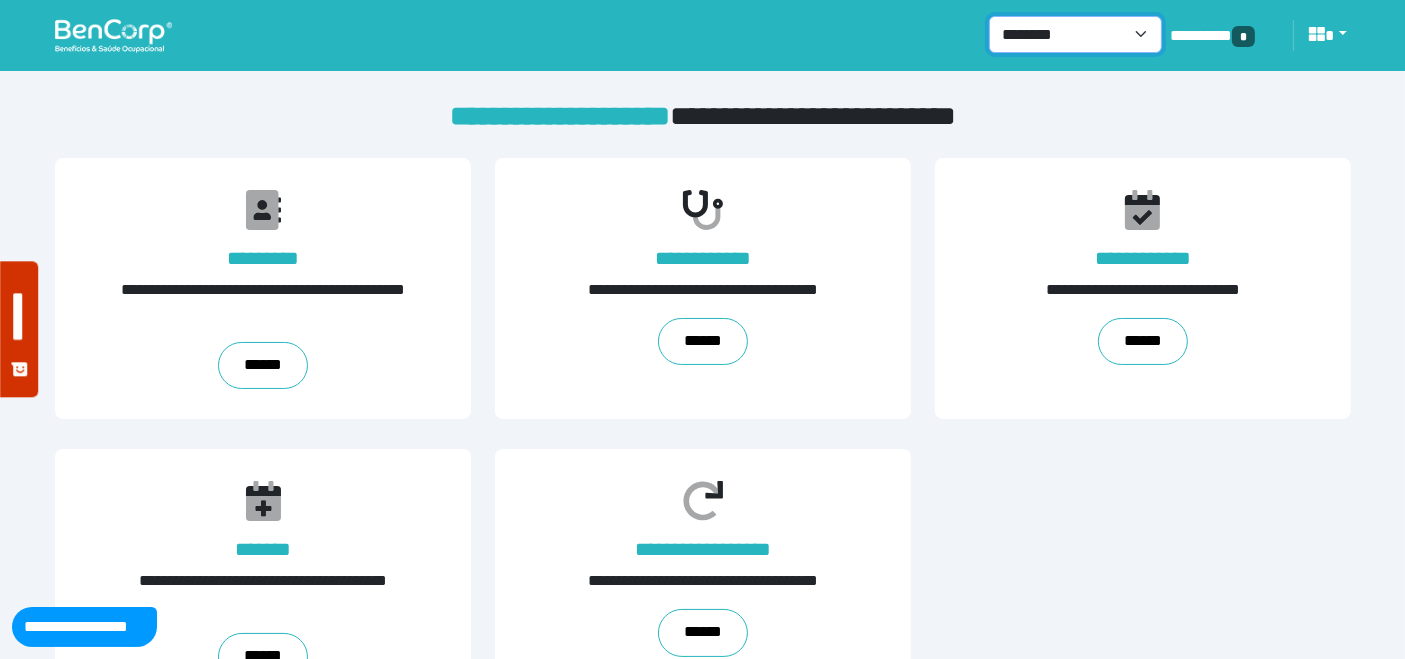 drag, startPoint x: 1144, startPoint y: 32, endPoint x: 1128, endPoint y: 43, distance: 19.416489 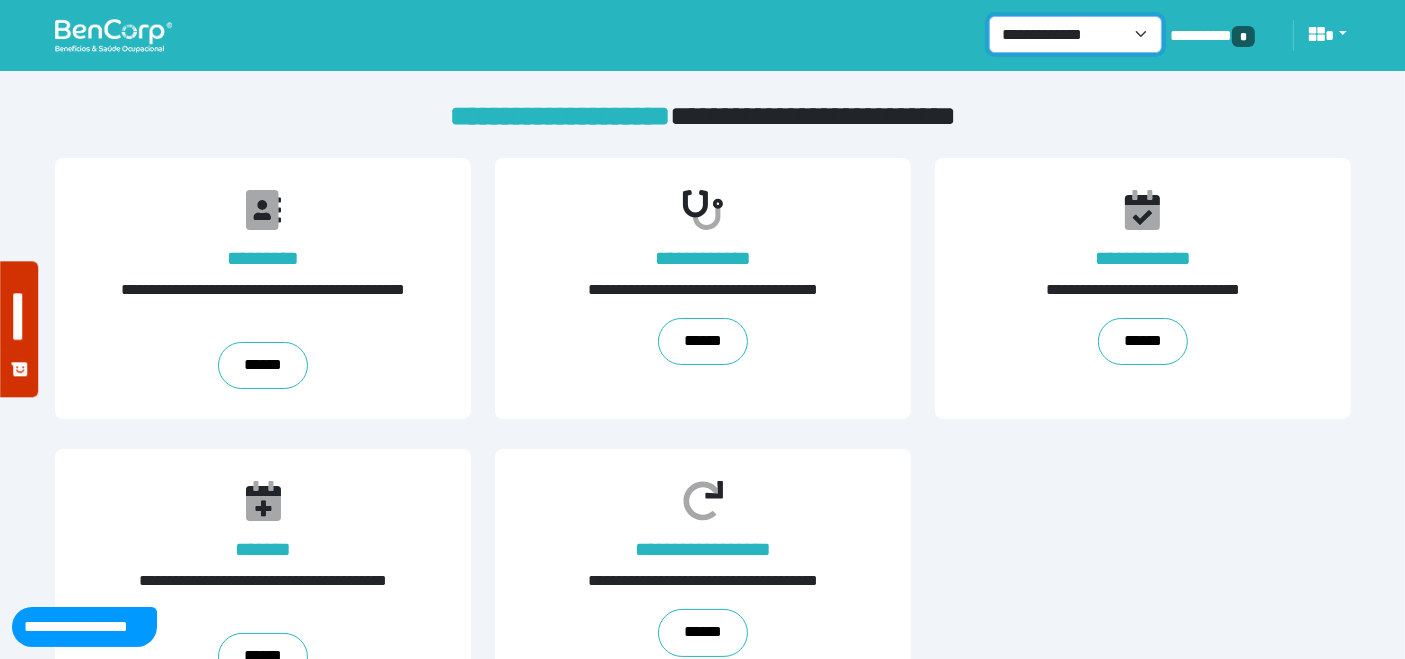 click on "**********" at bounding box center (1075, 34) 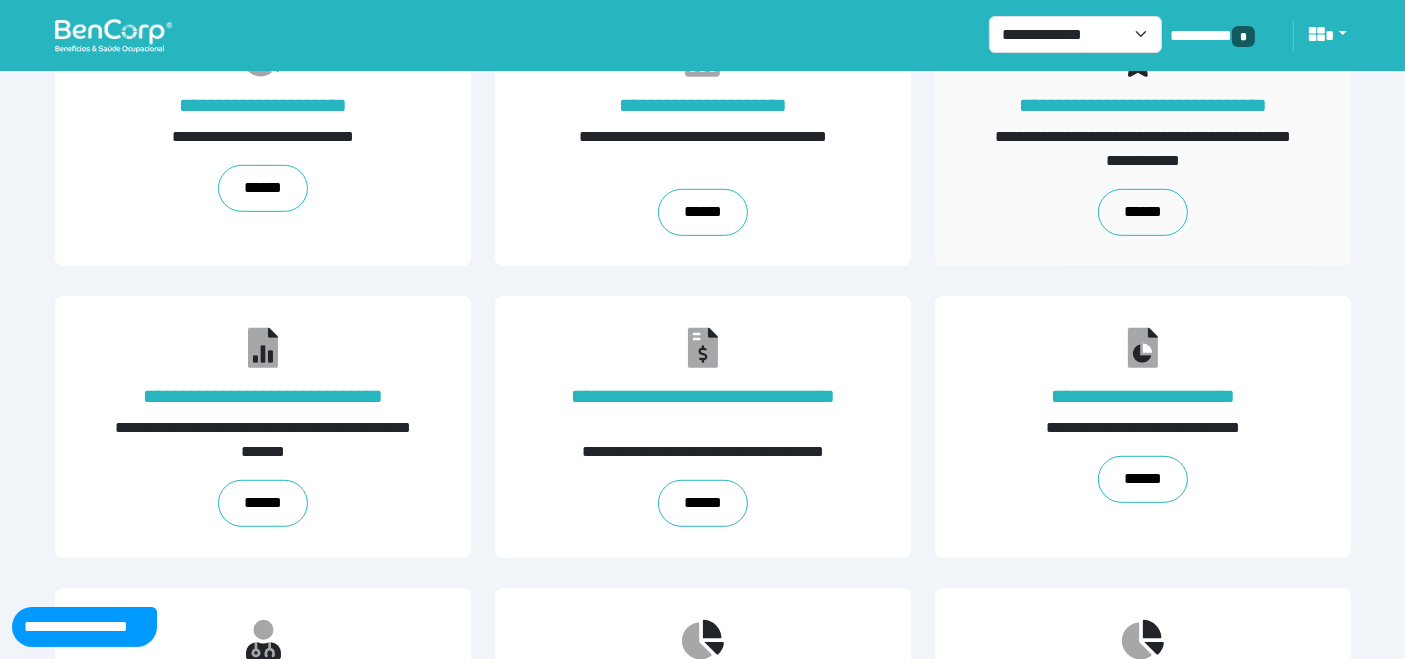 scroll, scrollTop: 1246, scrollLeft: 0, axis: vertical 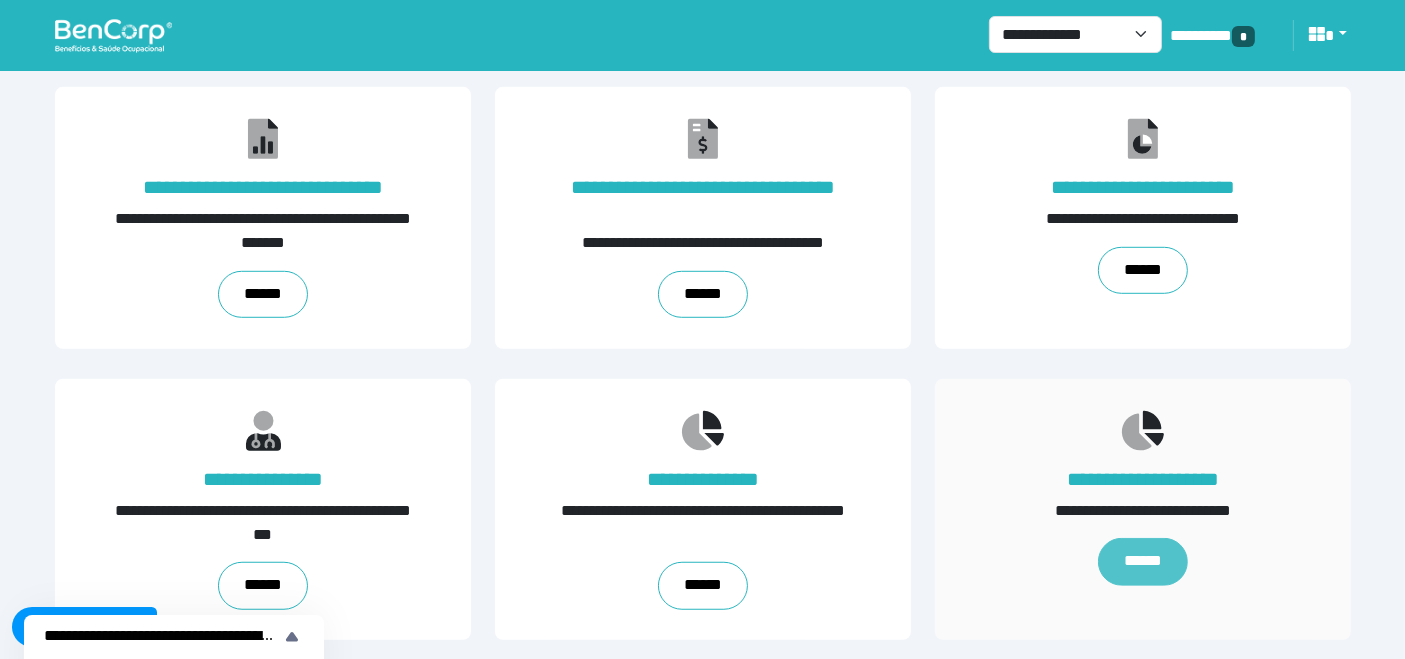 click on "******" at bounding box center (1143, 561) 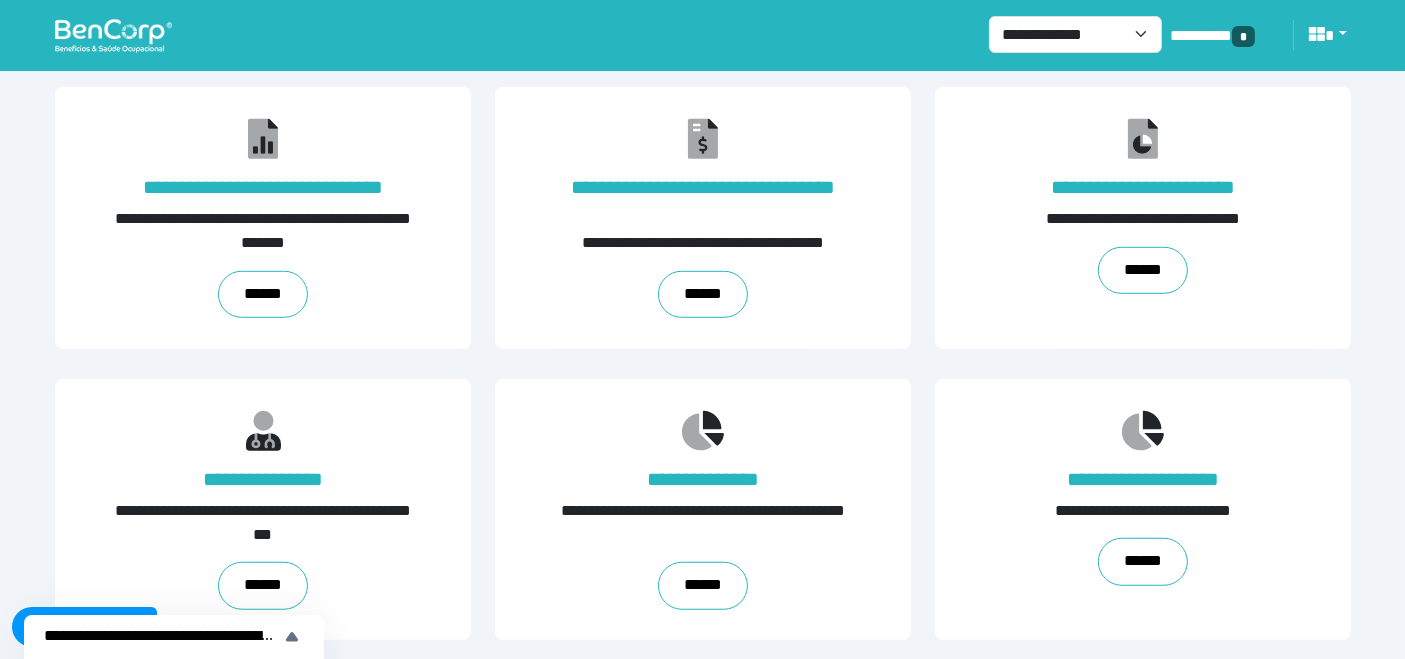 click at bounding box center [113, 35] 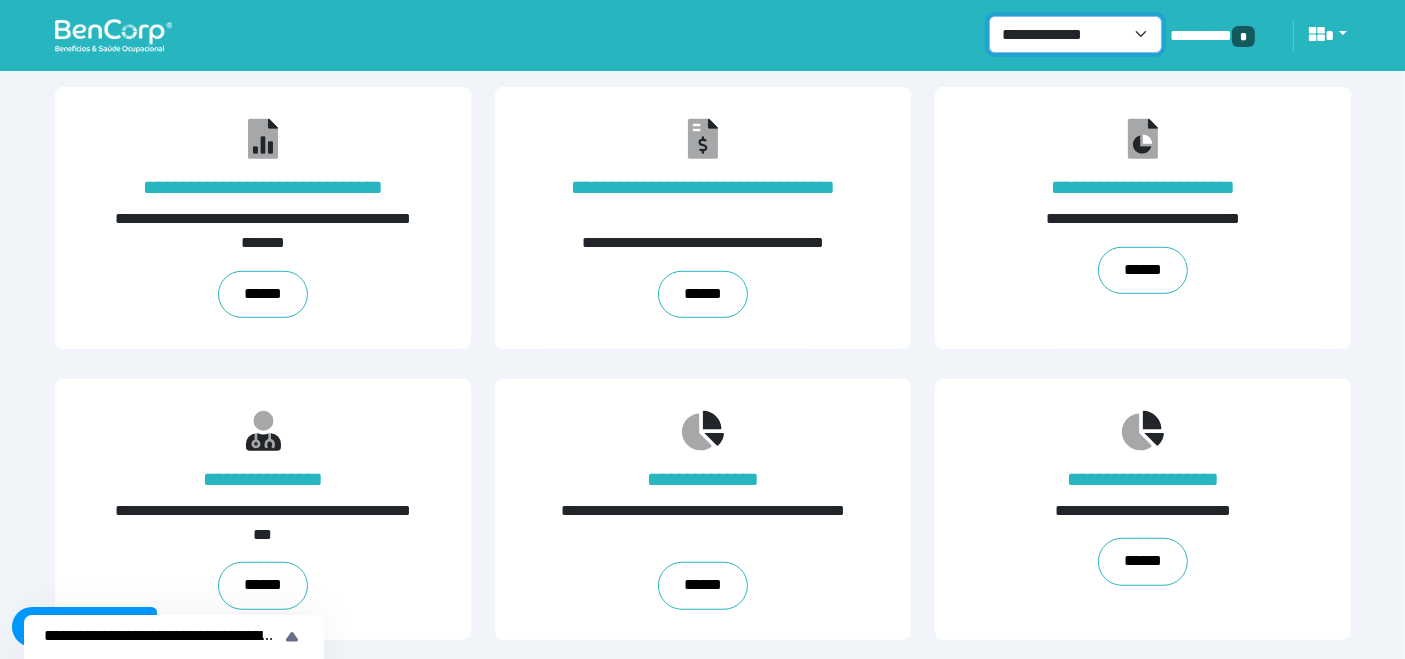 click on "**********" at bounding box center [1075, 34] 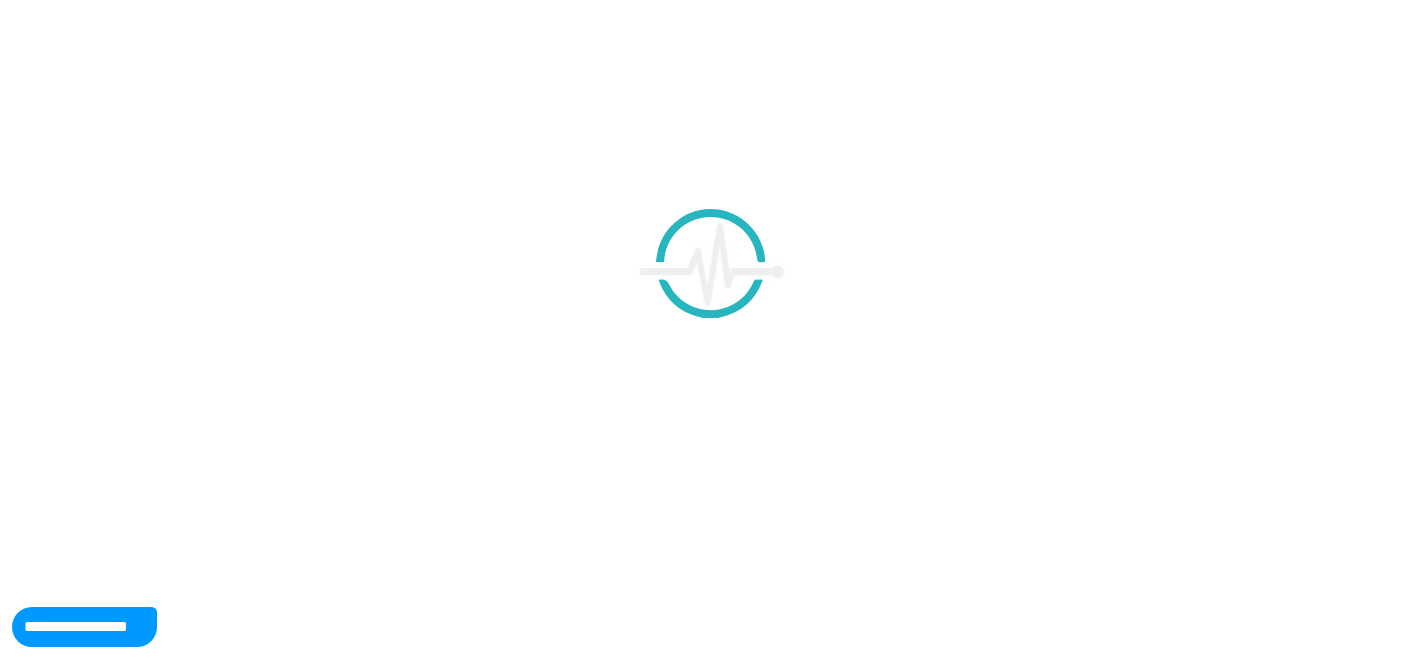 scroll, scrollTop: 0, scrollLeft: 0, axis: both 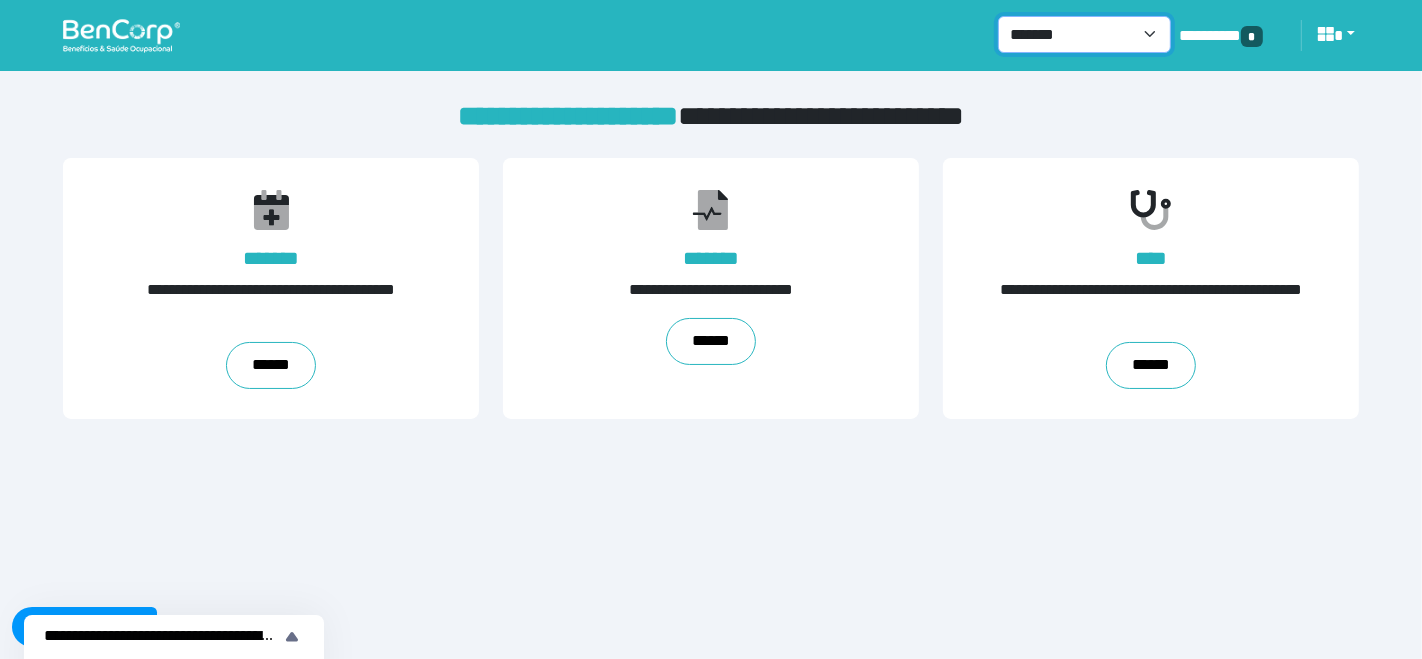 drag, startPoint x: 1151, startPoint y: 32, endPoint x: 1128, endPoint y: 48, distance: 28.01785 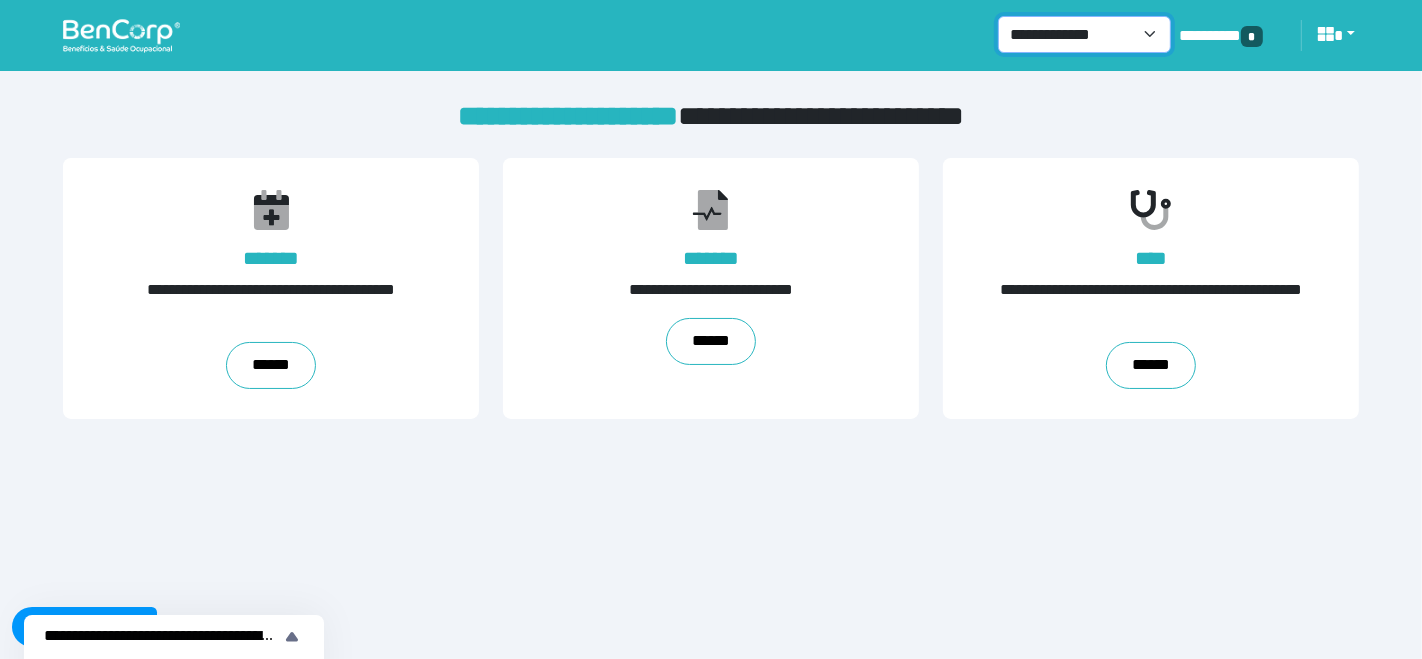 click on "**********" at bounding box center (1084, 34) 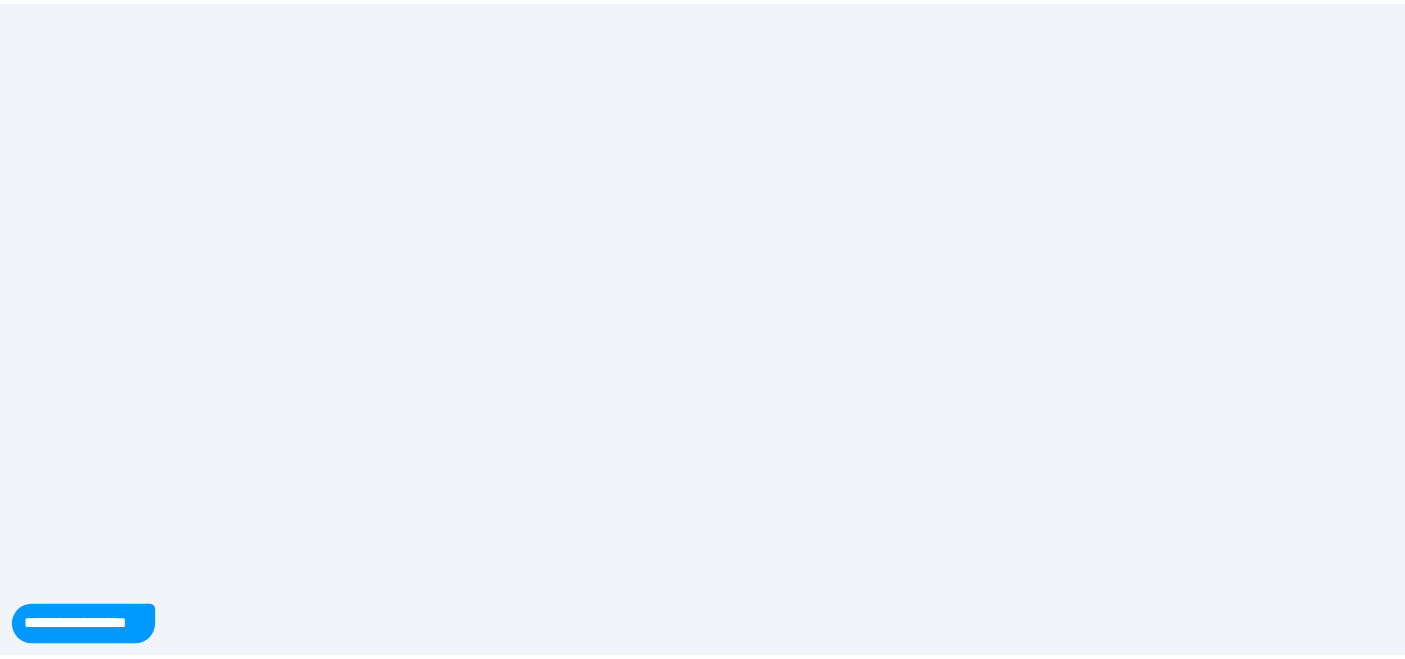 scroll, scrollTop: 0, scrollLeft: 0, axis: both 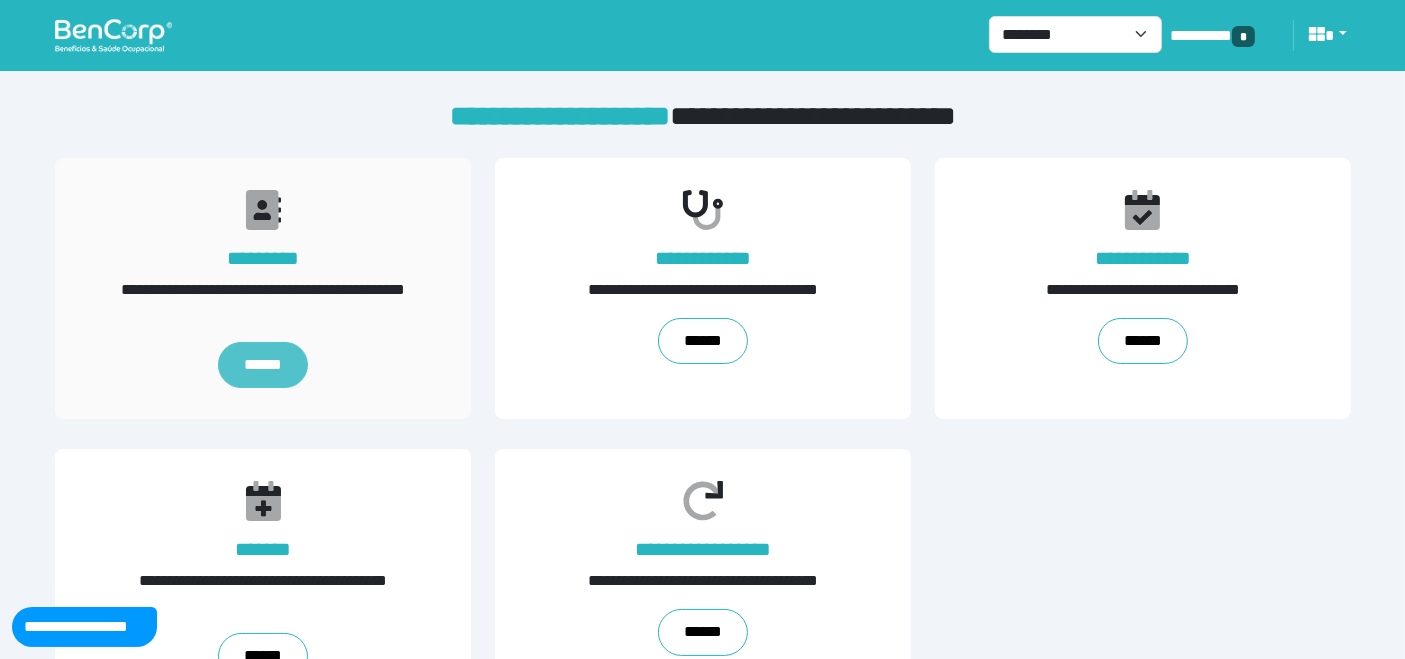 click on "******" at bounding box center [262, 365] 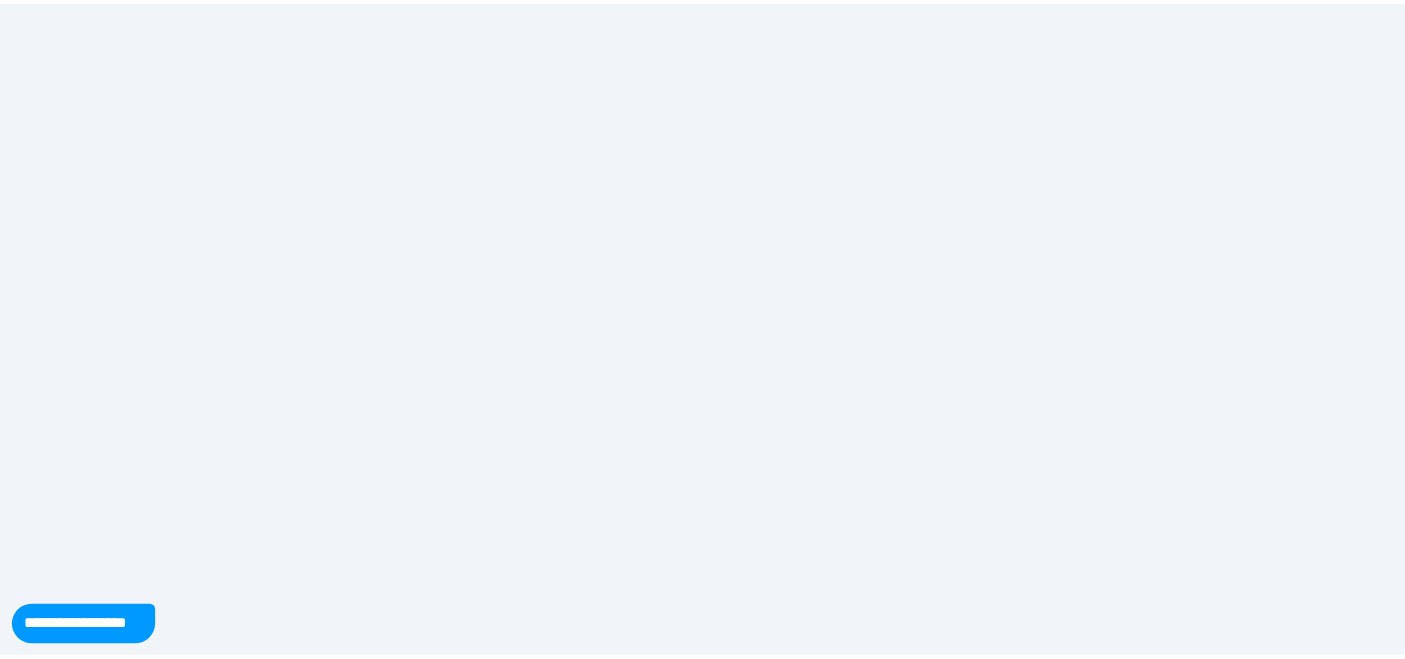 scroll, scrollTop: 0, scrollLeft: 0, axis: both 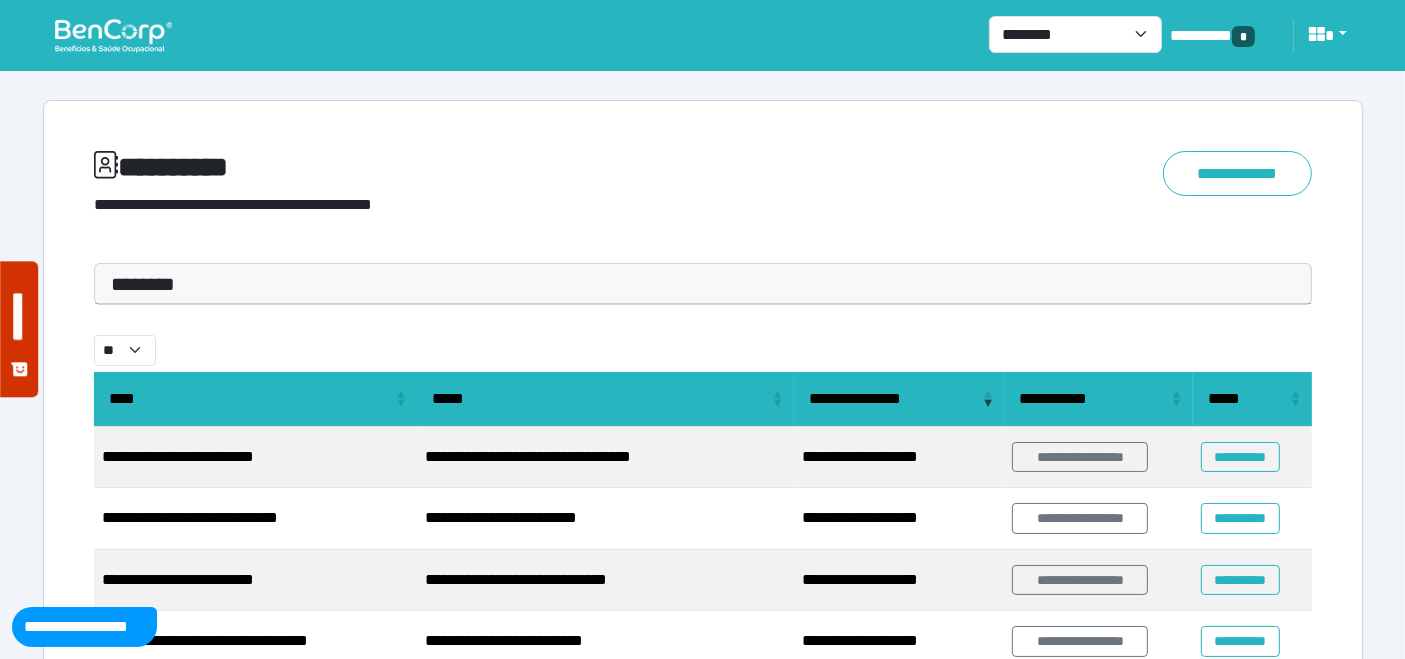 drag, startPoint x: 198, startPoint y: 273, endPoint x: 198, endPoint y: 285, distance: 12 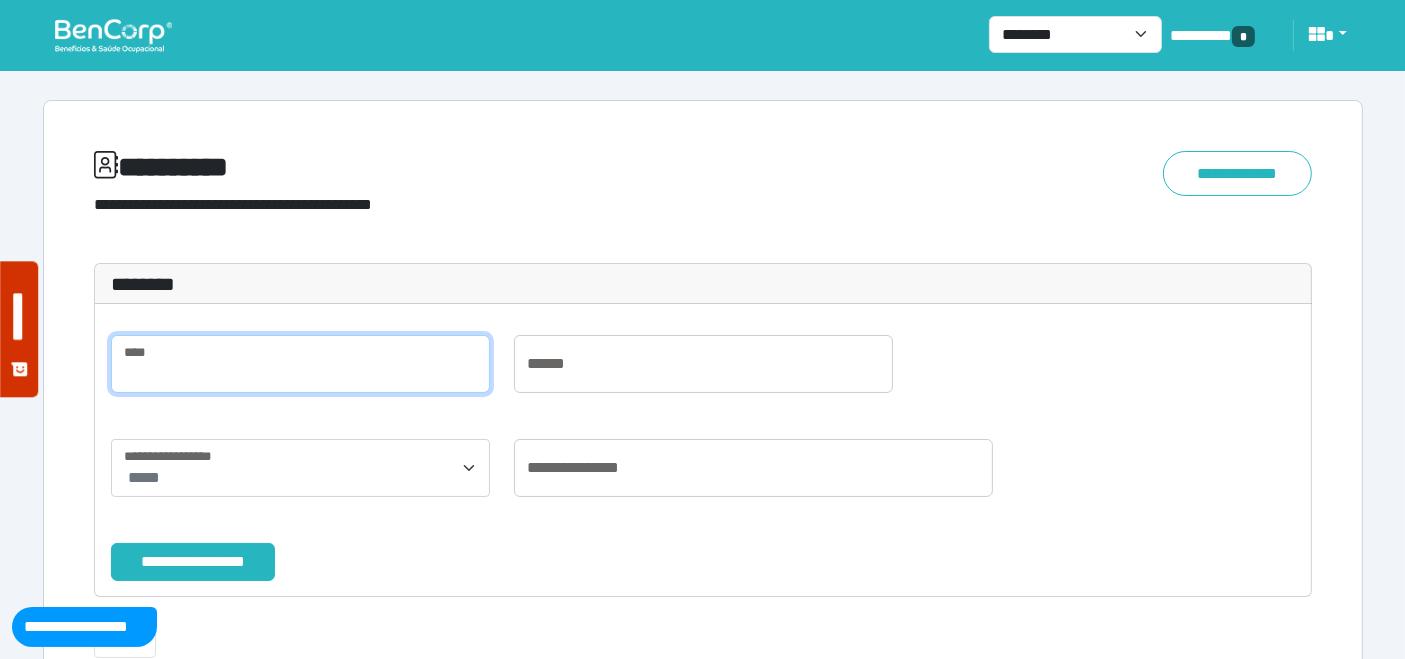 click at bounding box center [300, 364] 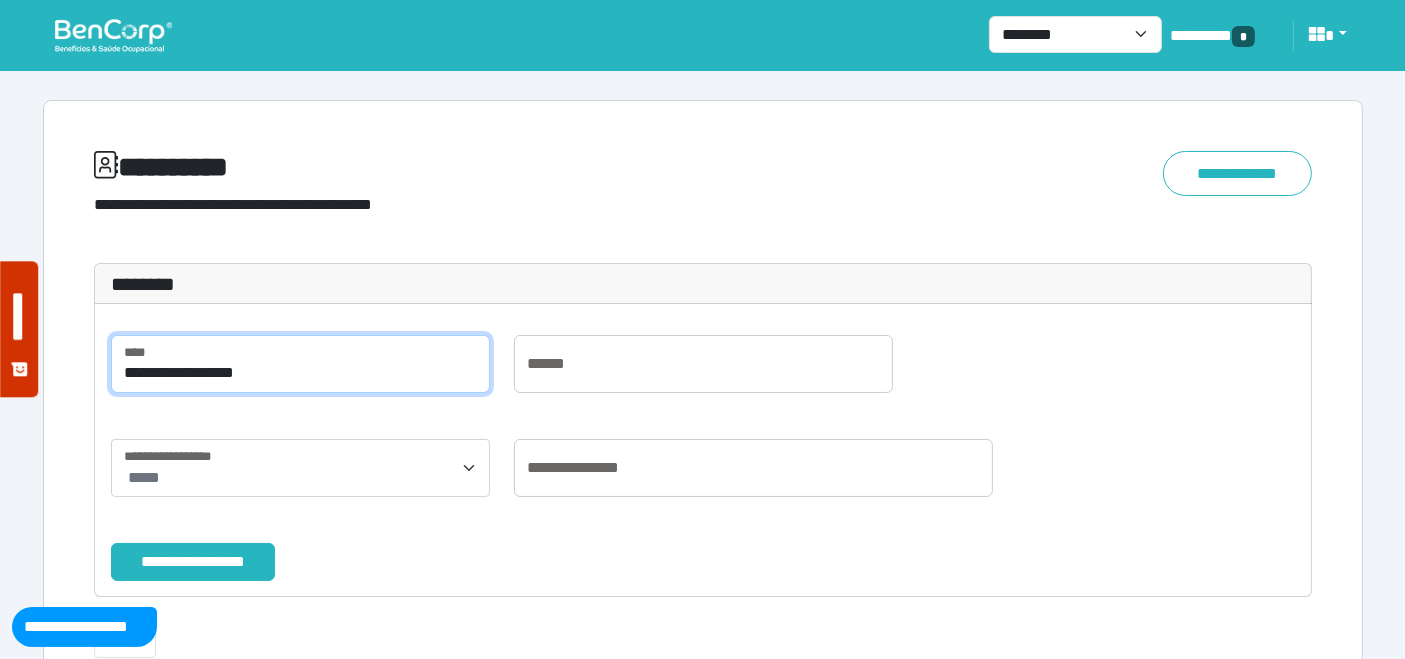 click on "**********" at bounding box center [193, 561] 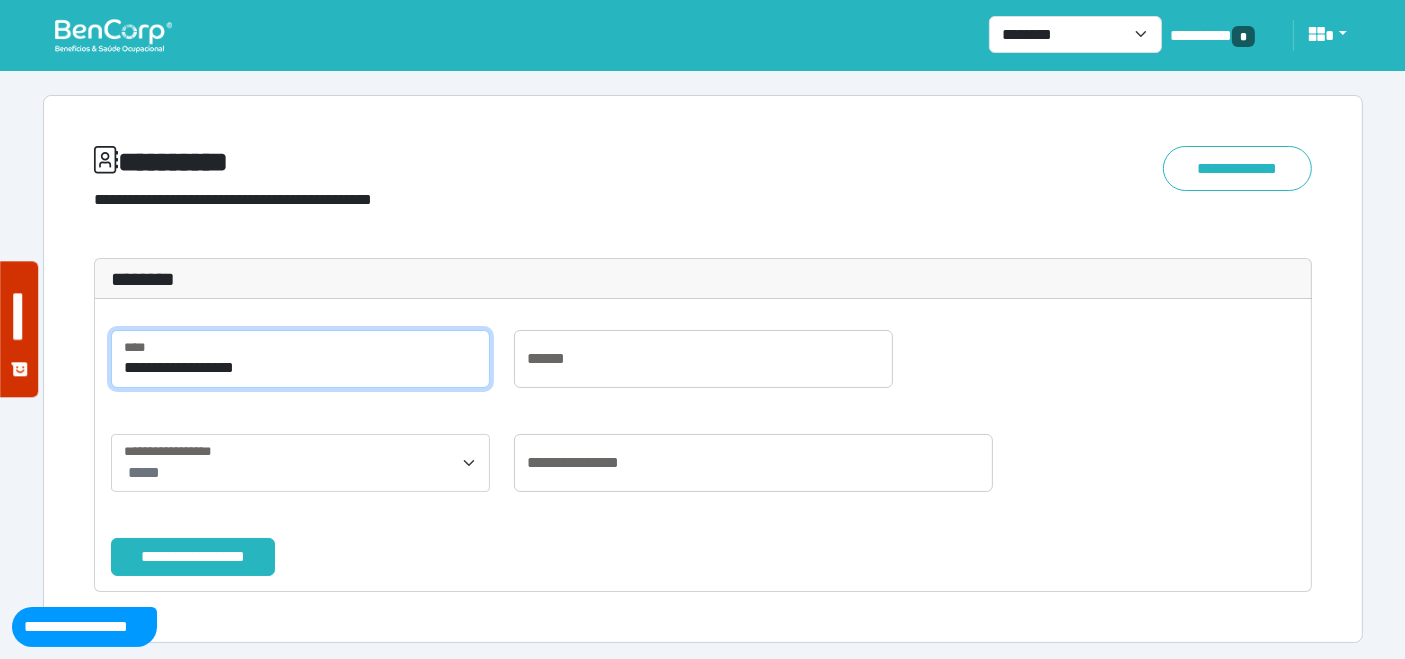 scroll, scrollTop: 8, scrollLeft: 0, axis: vertical 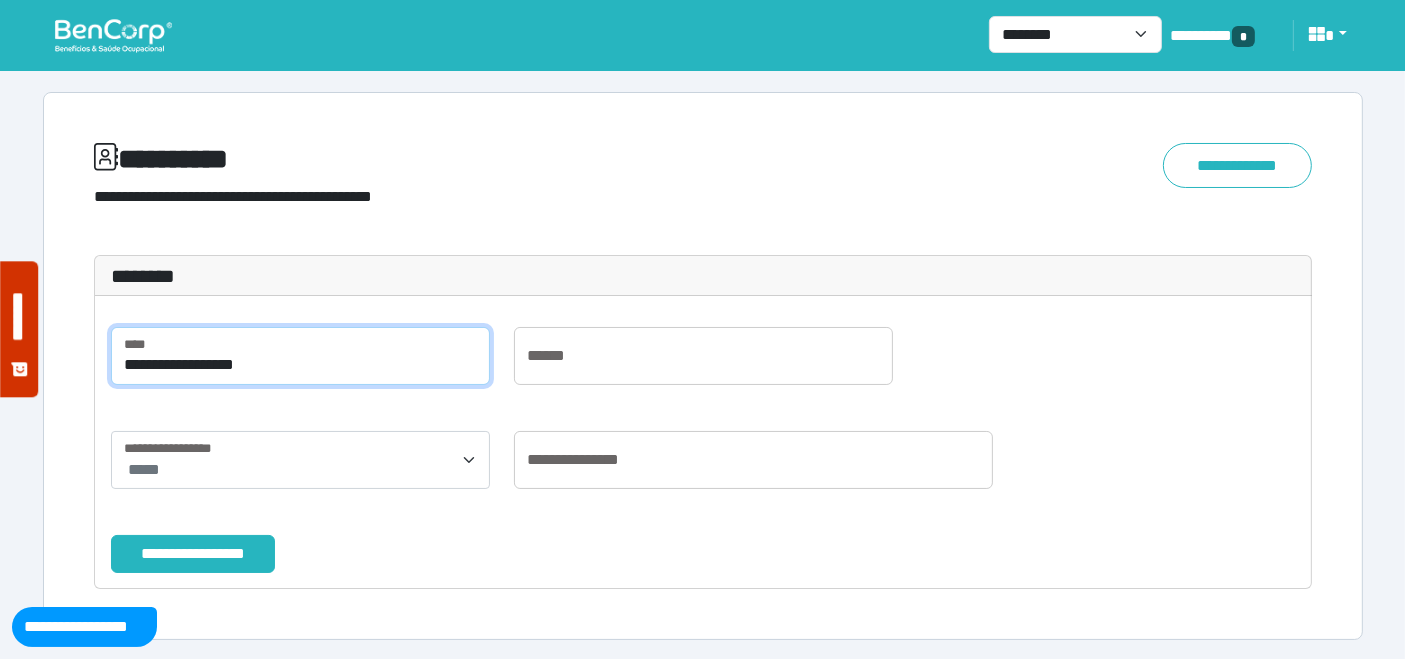 click on "**********" at bounding box center (300, 356) 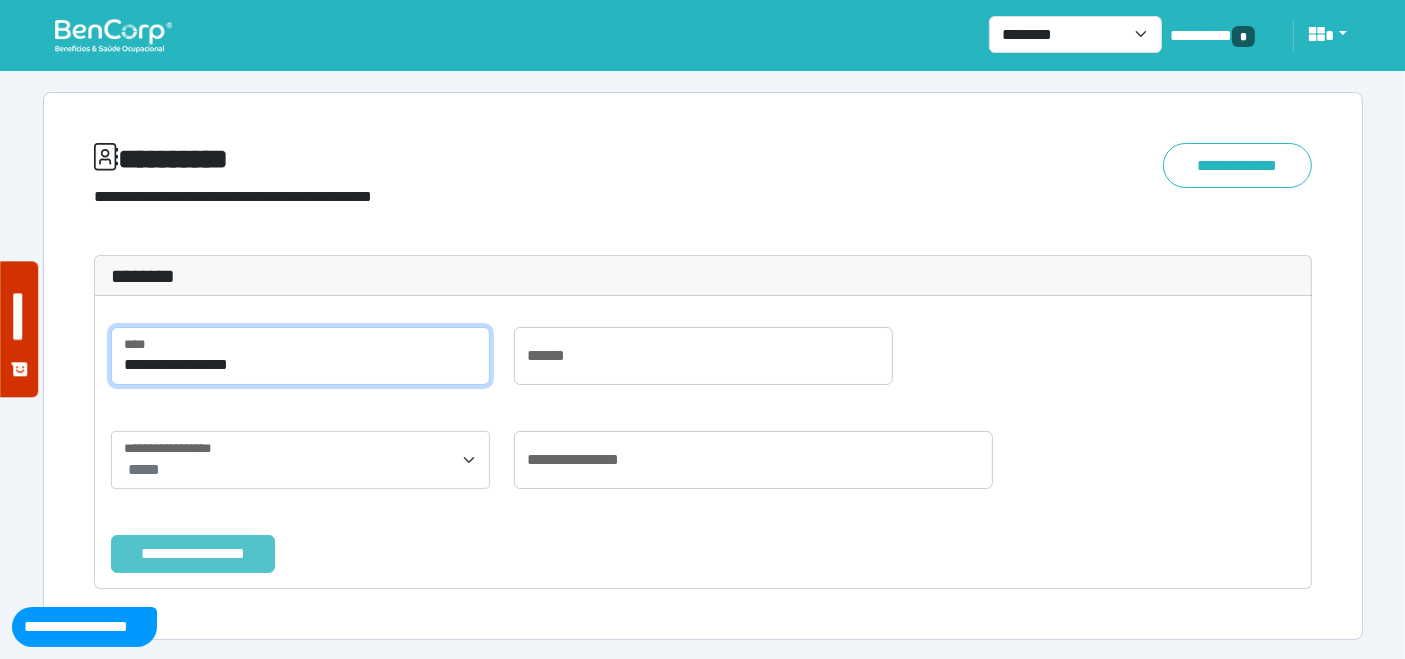 type on "**********" 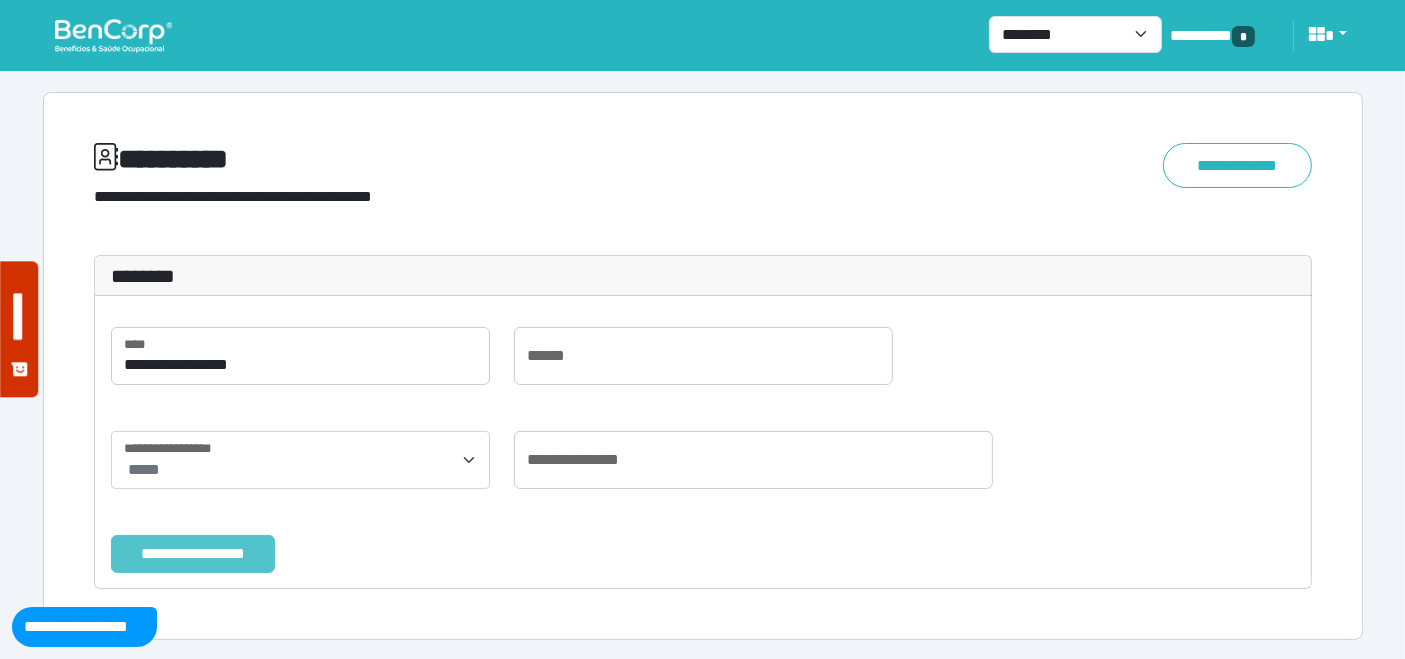 drag, startPoint x: 213, startPoint y: 557, endPoint x: 406, endPoint y: 407, distance: 244.43608 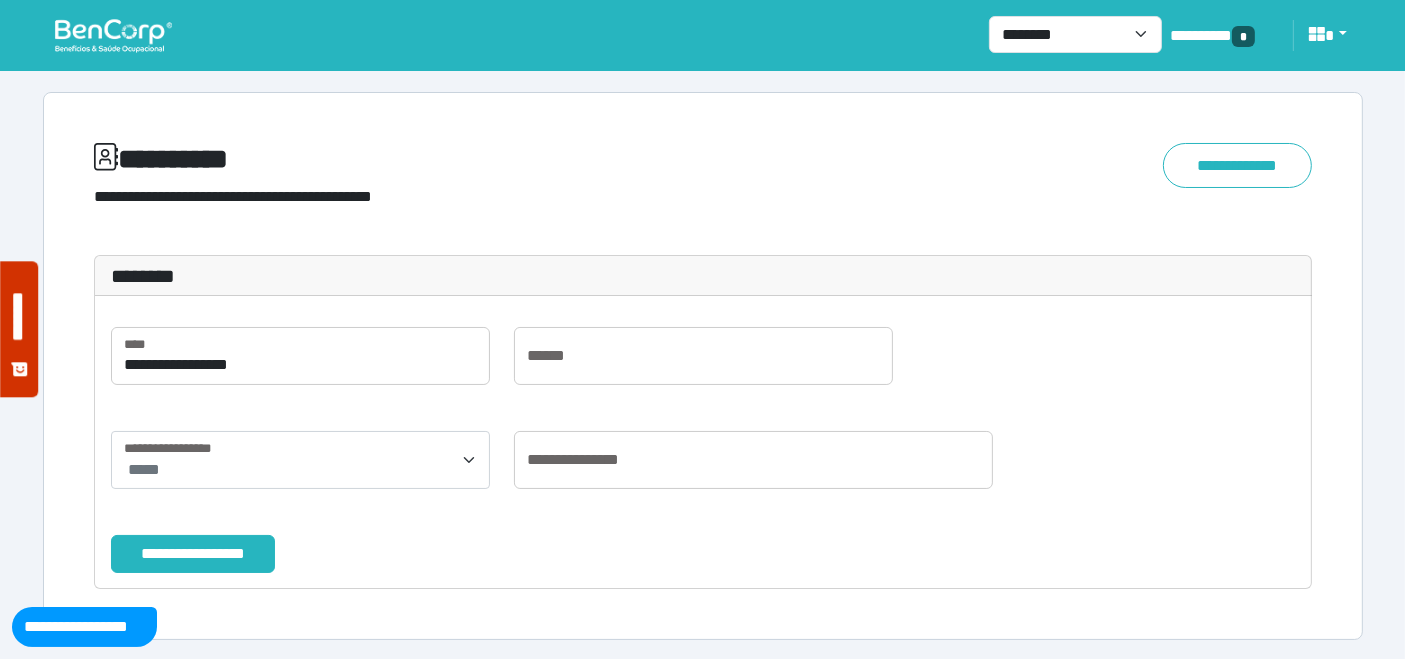 click on "**********" at bounding box center [193, 553] 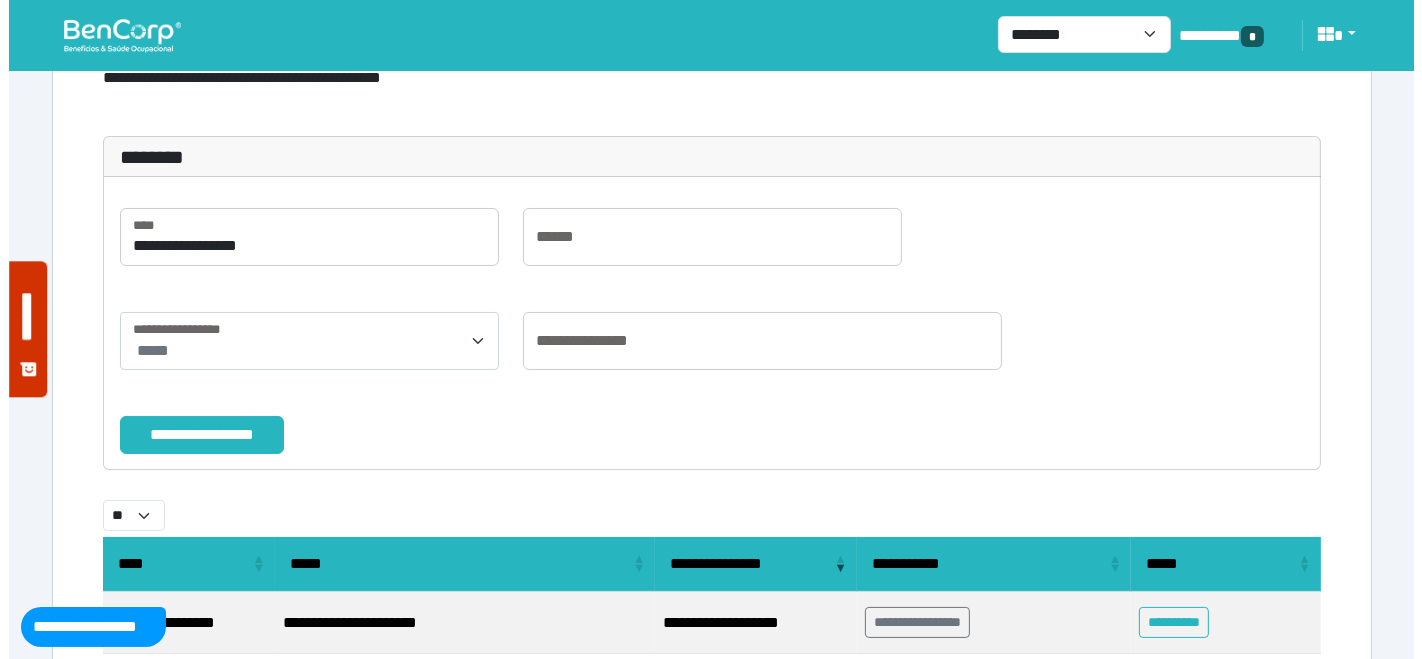 scroll, scrollTop: 238, scrollLeft: 0, axis: vertical 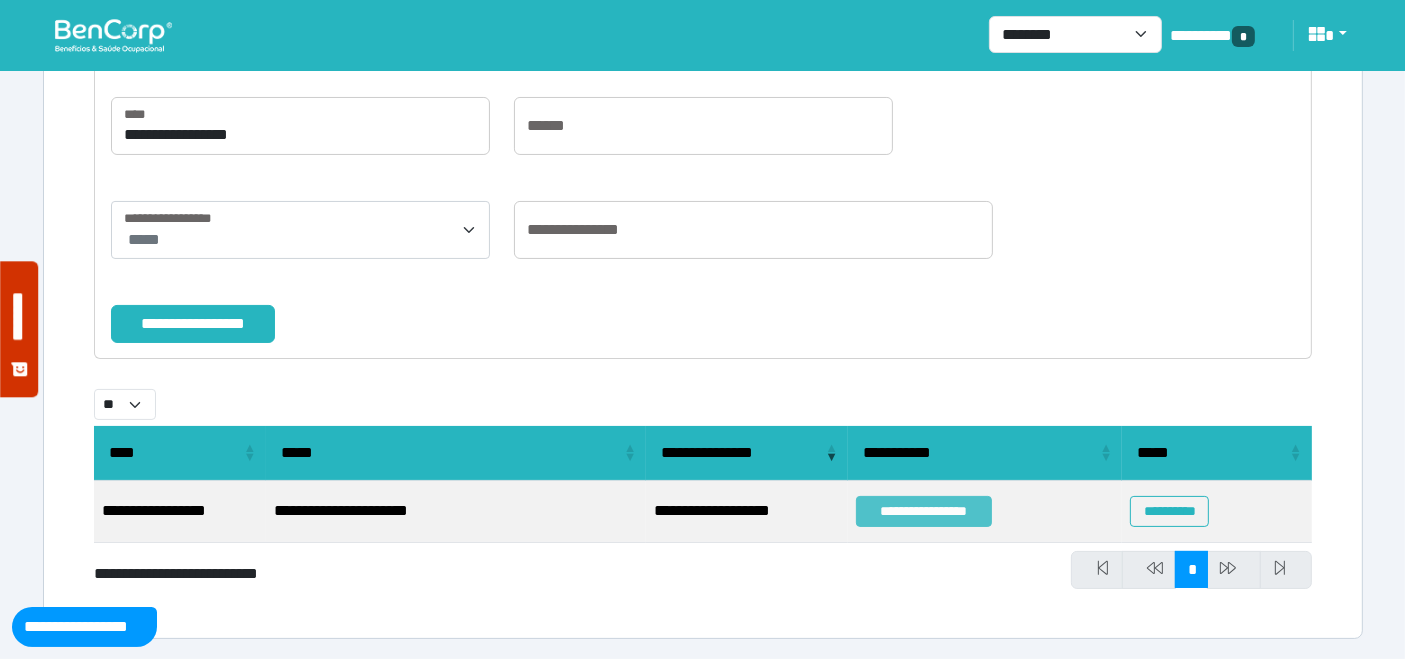 click on "**********" at bounding box center [924, 511] 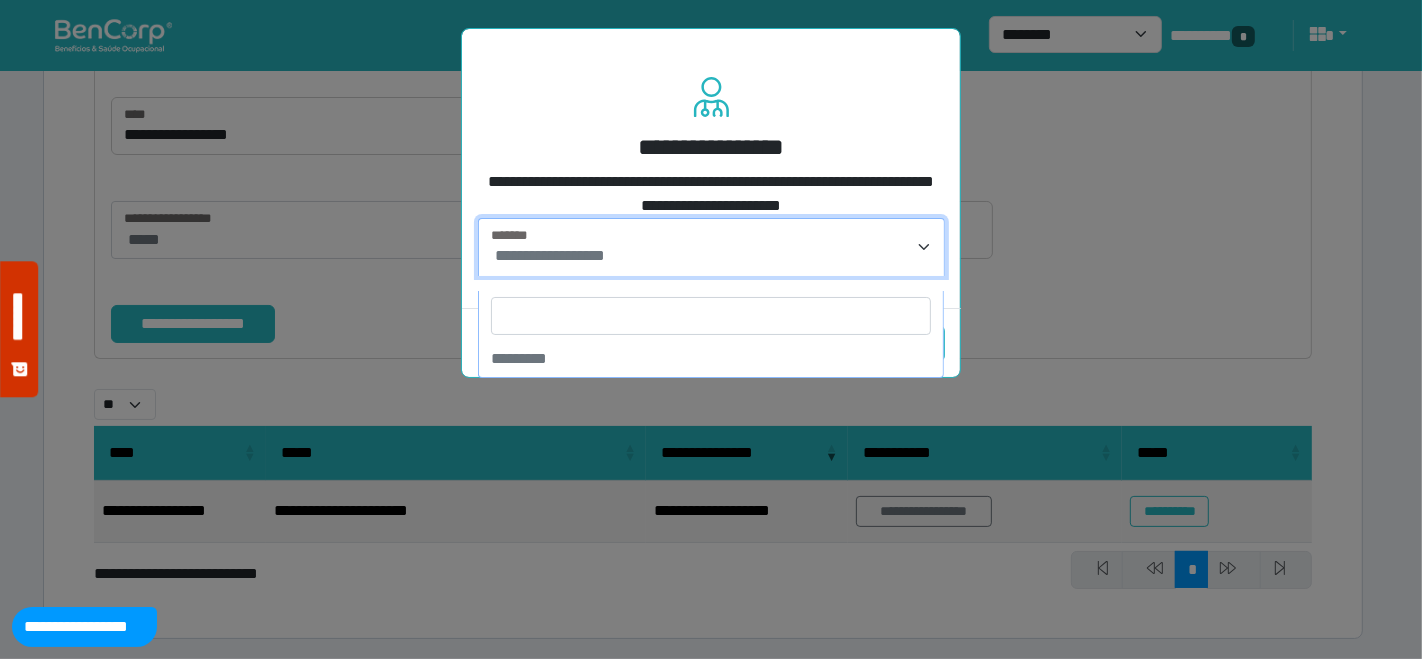 click on "**********" at bounding box center [713, 256] 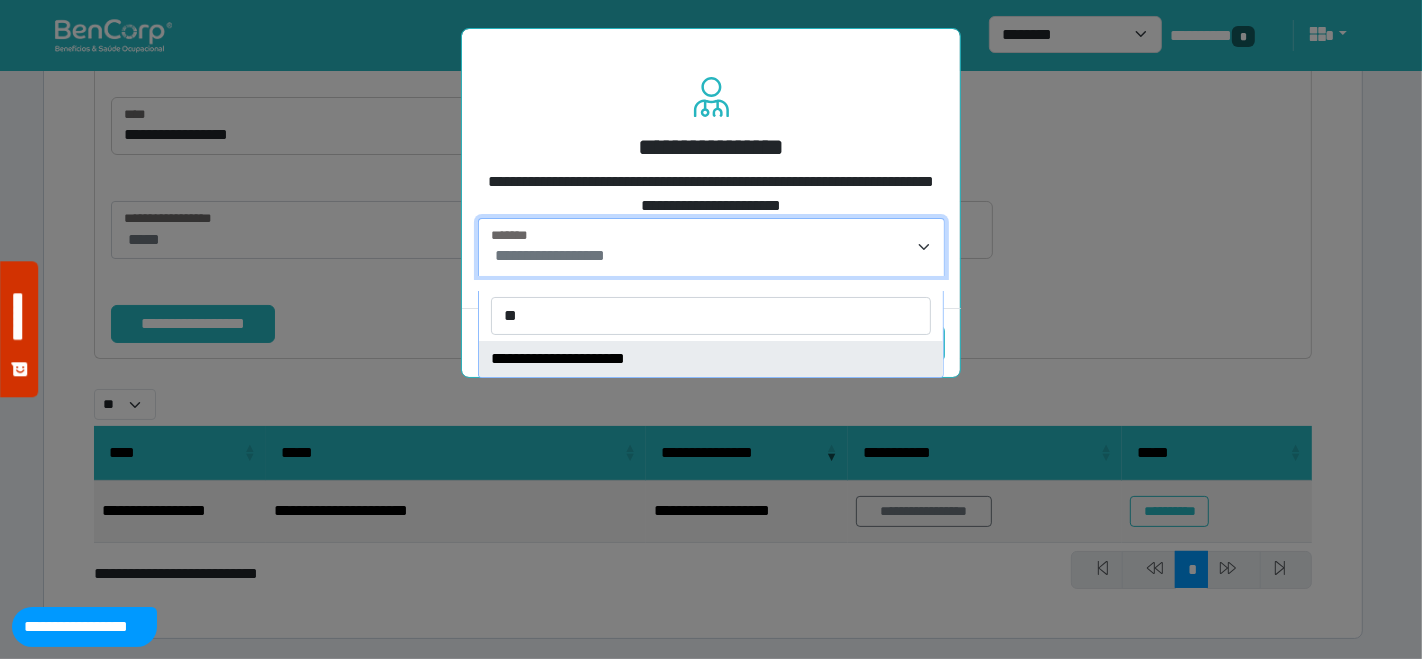 type on "**" 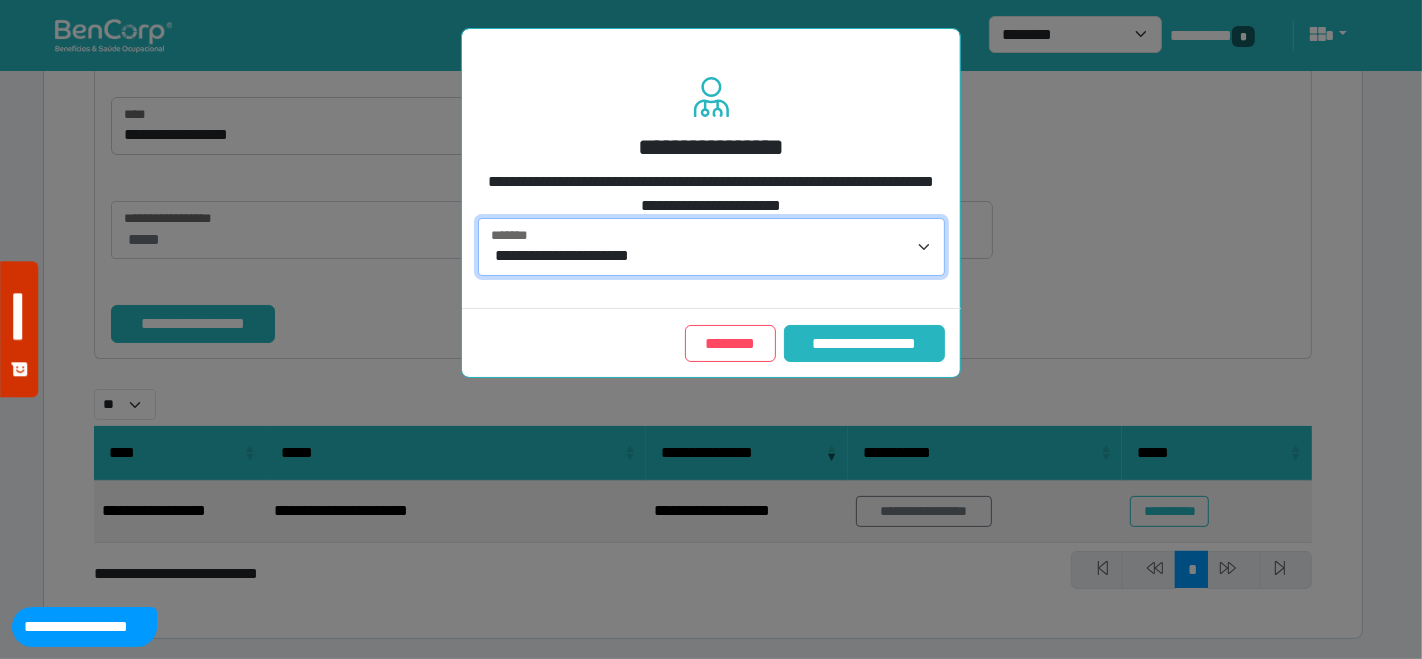 select on "****" 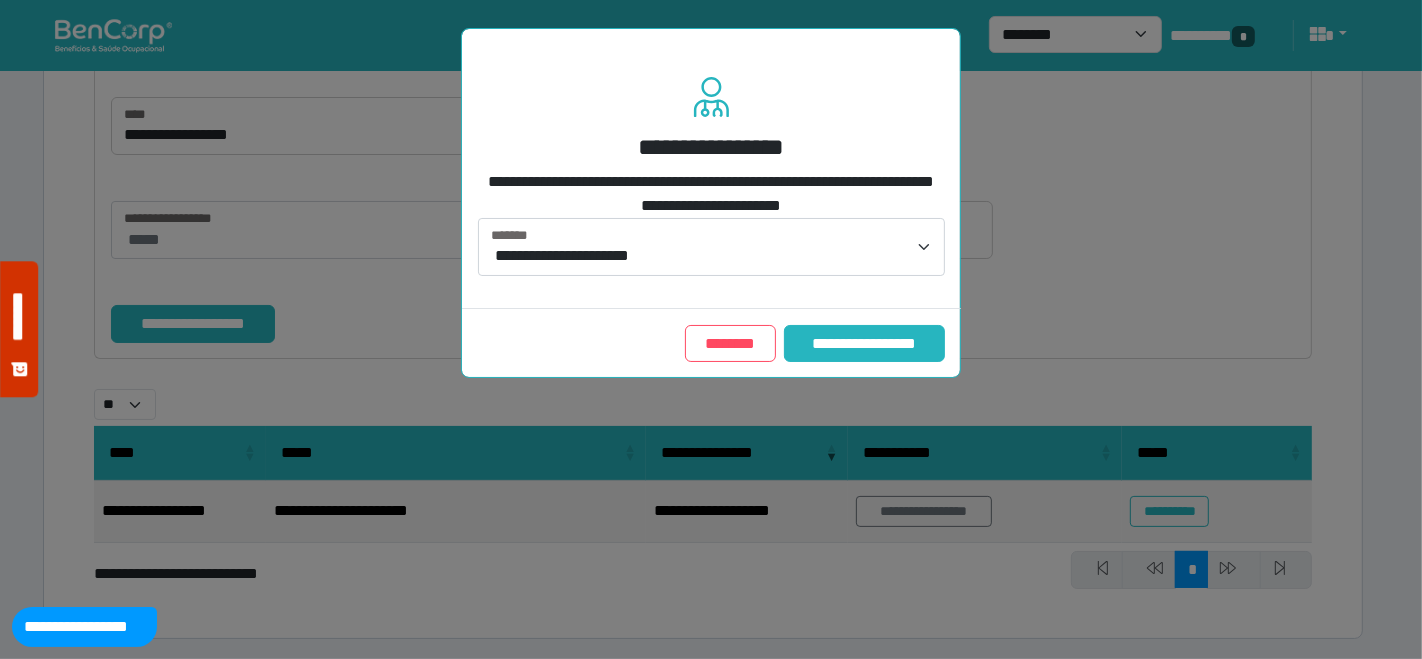 click on "**********" at bounding box center [864, 343] 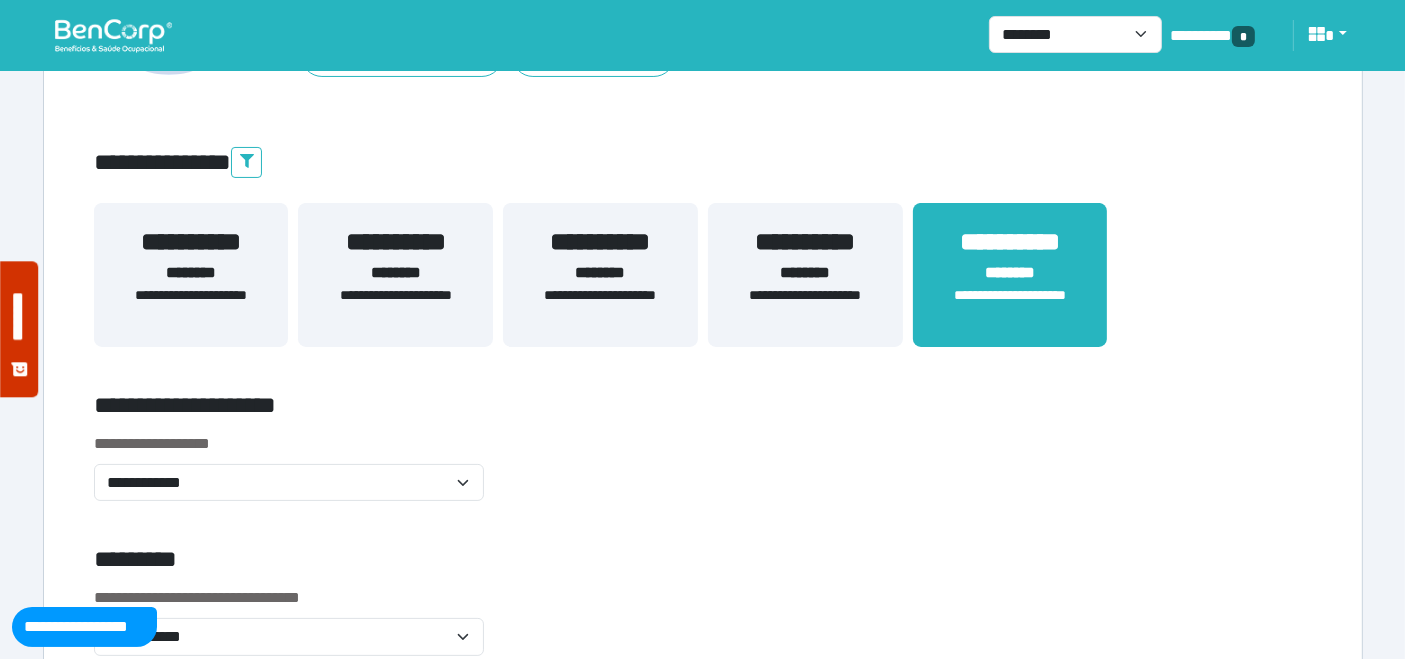 scroll, scrollTop: 333, scrollLeft: 0, axis: vertical 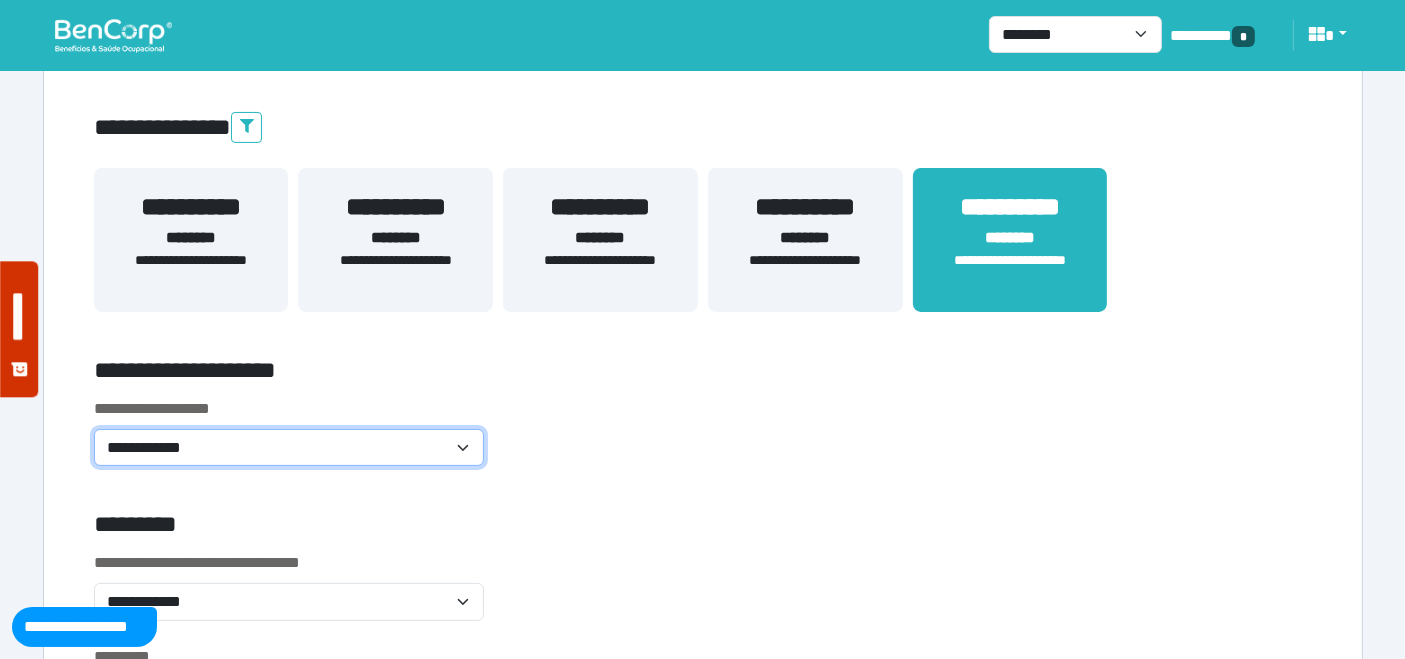 click on "**********" 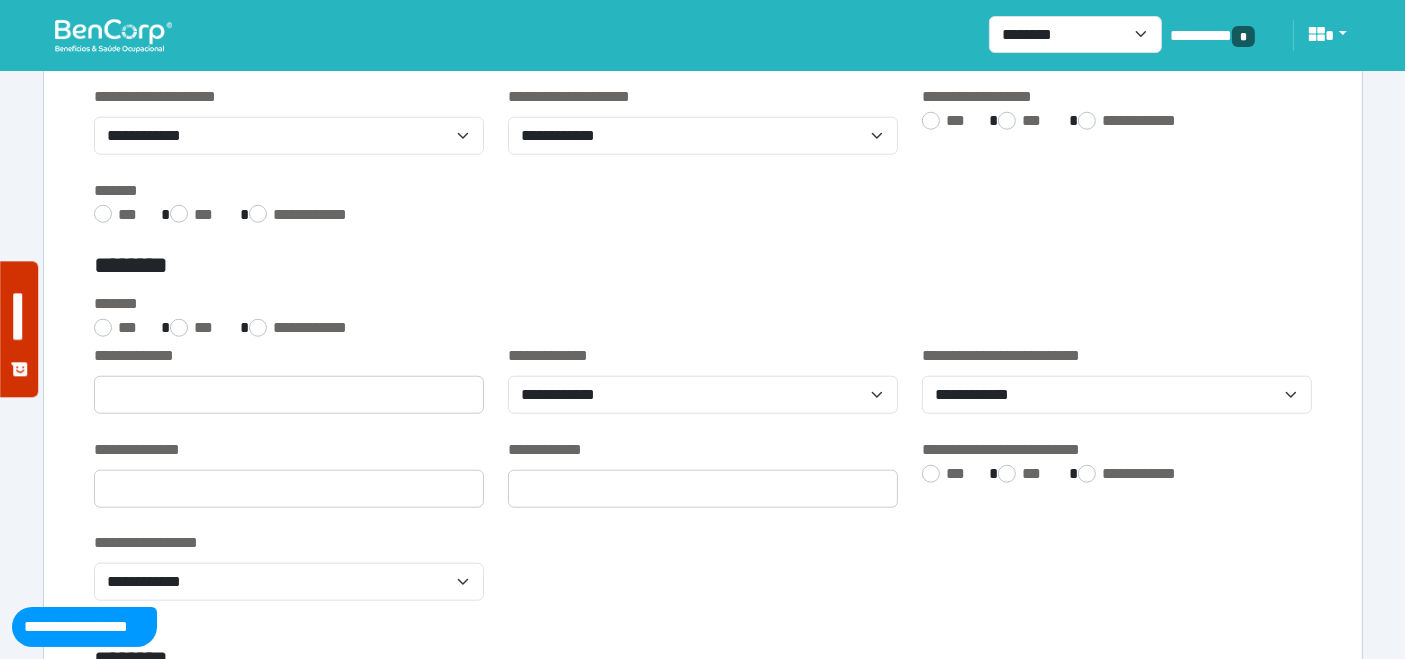 scroll, scrollTop: 1777, scrollLeft: 0, axis: vertical 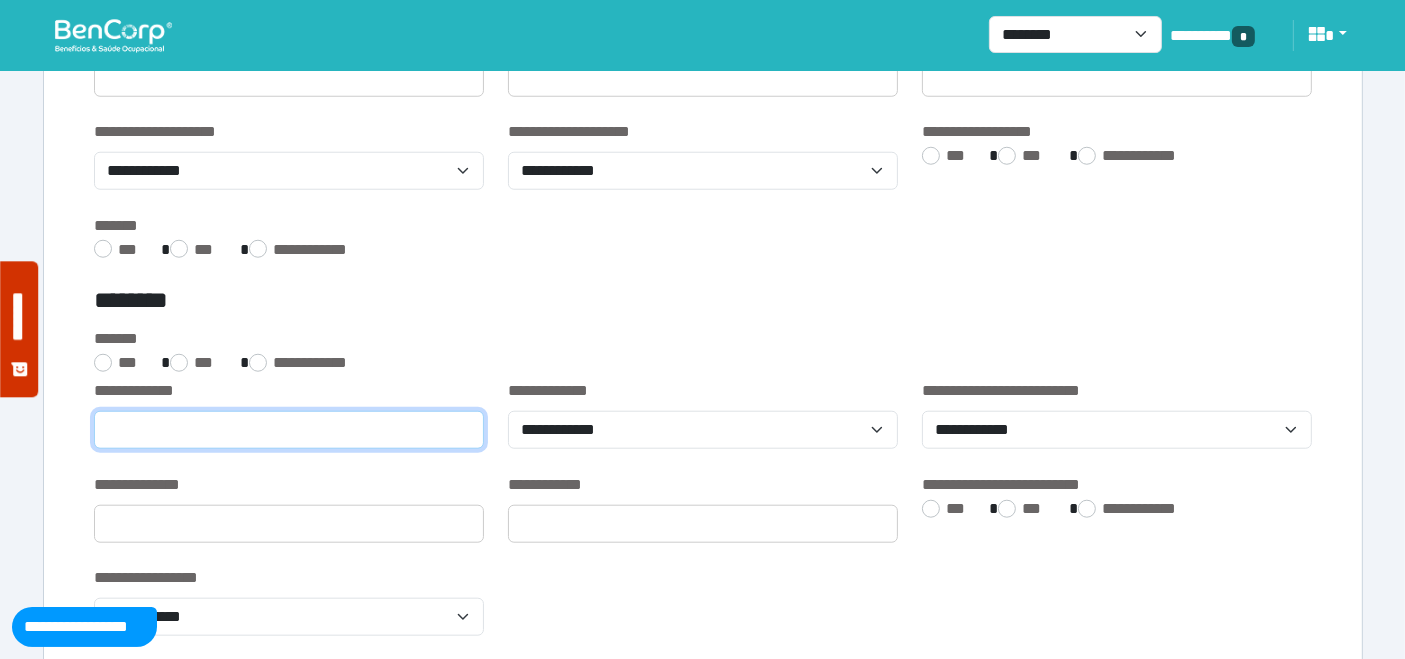 click 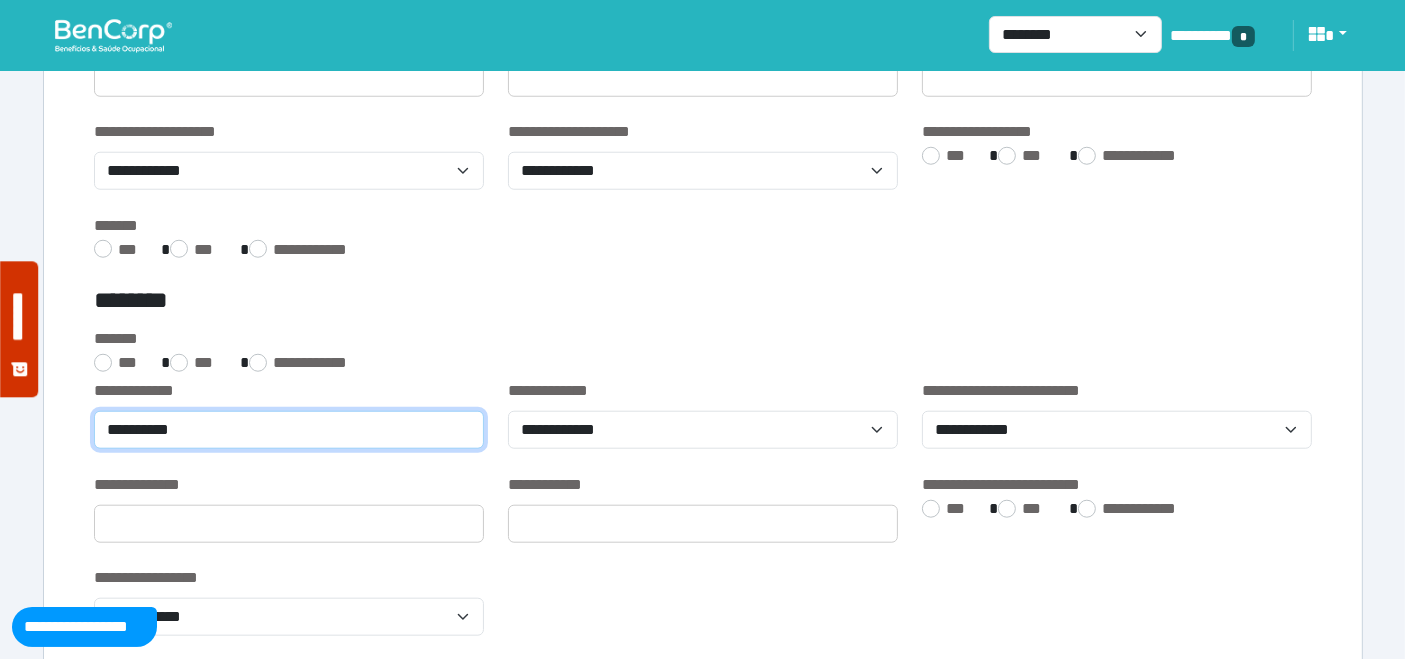 type on "**********" 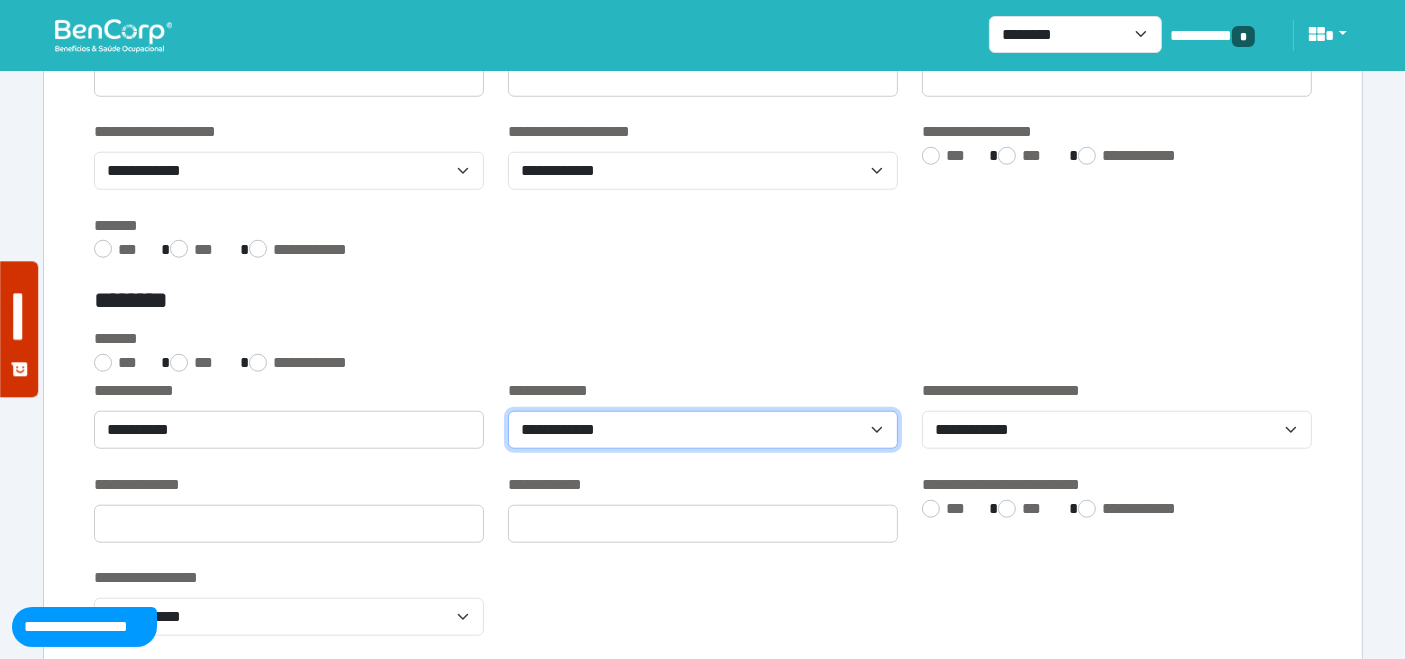 click on "**********" 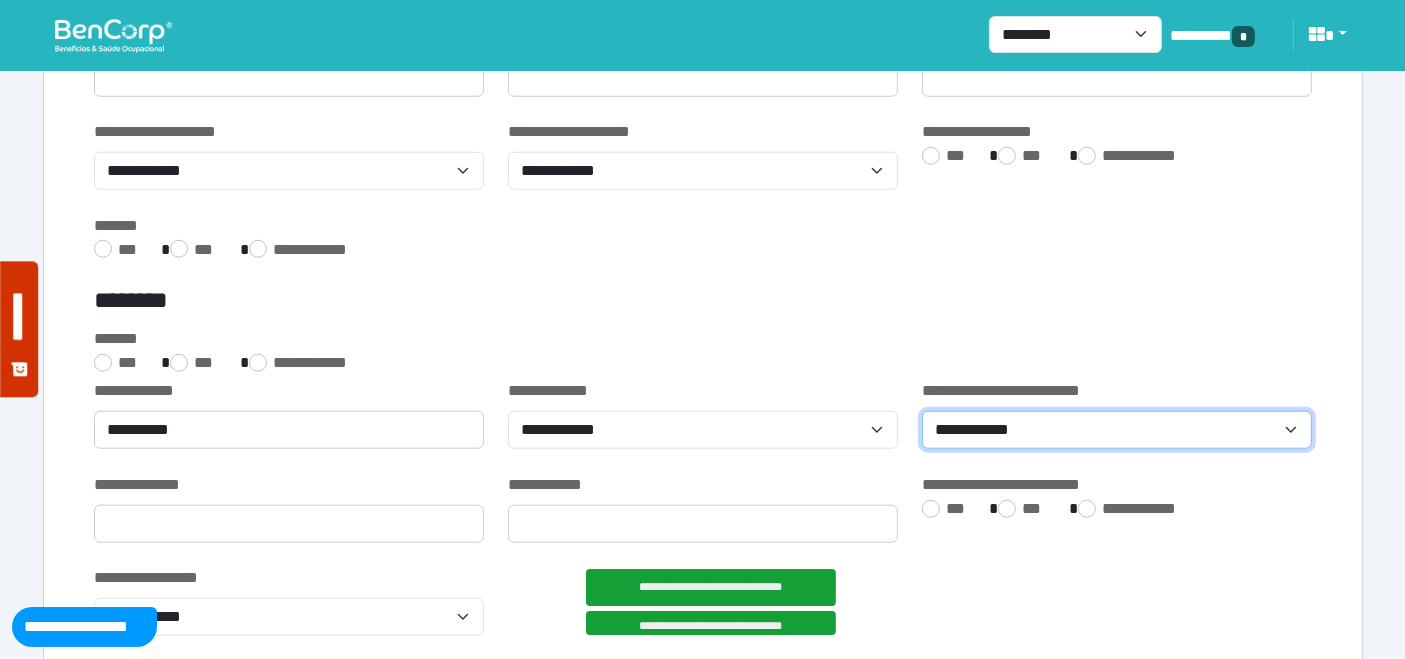 click on "**********" 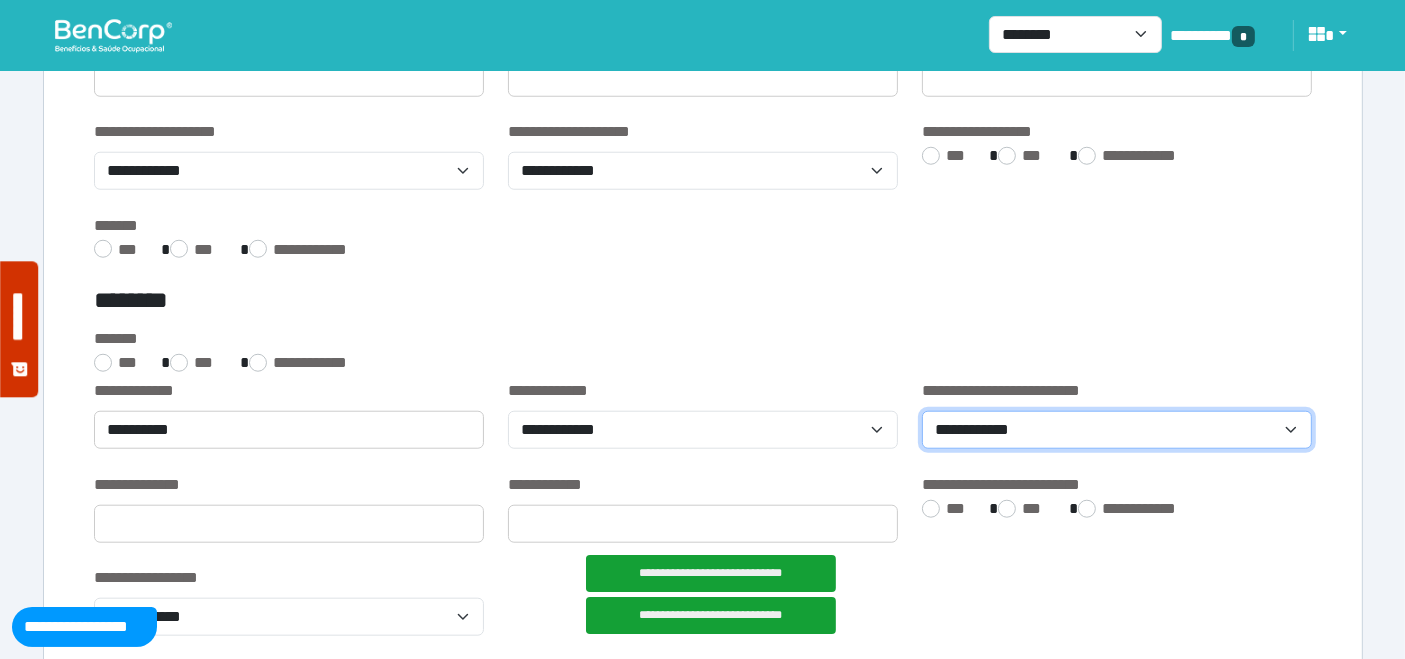 select on "***" 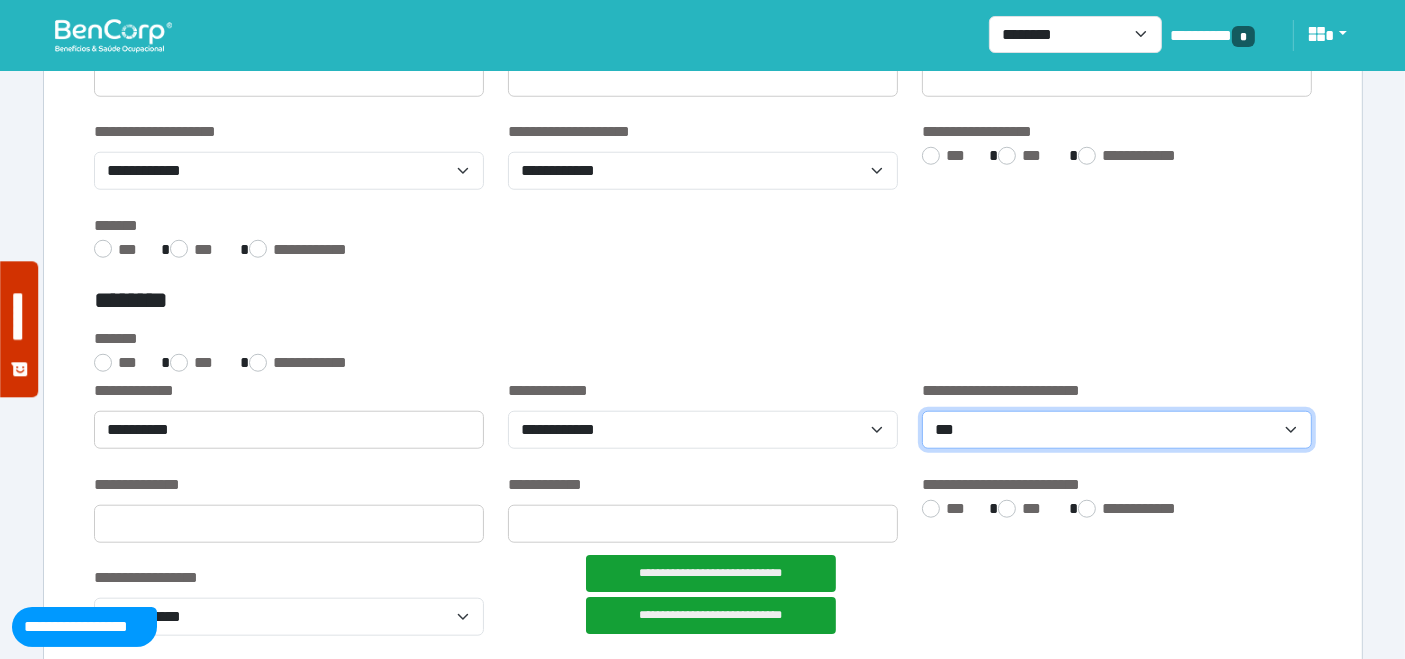 click on "**********" 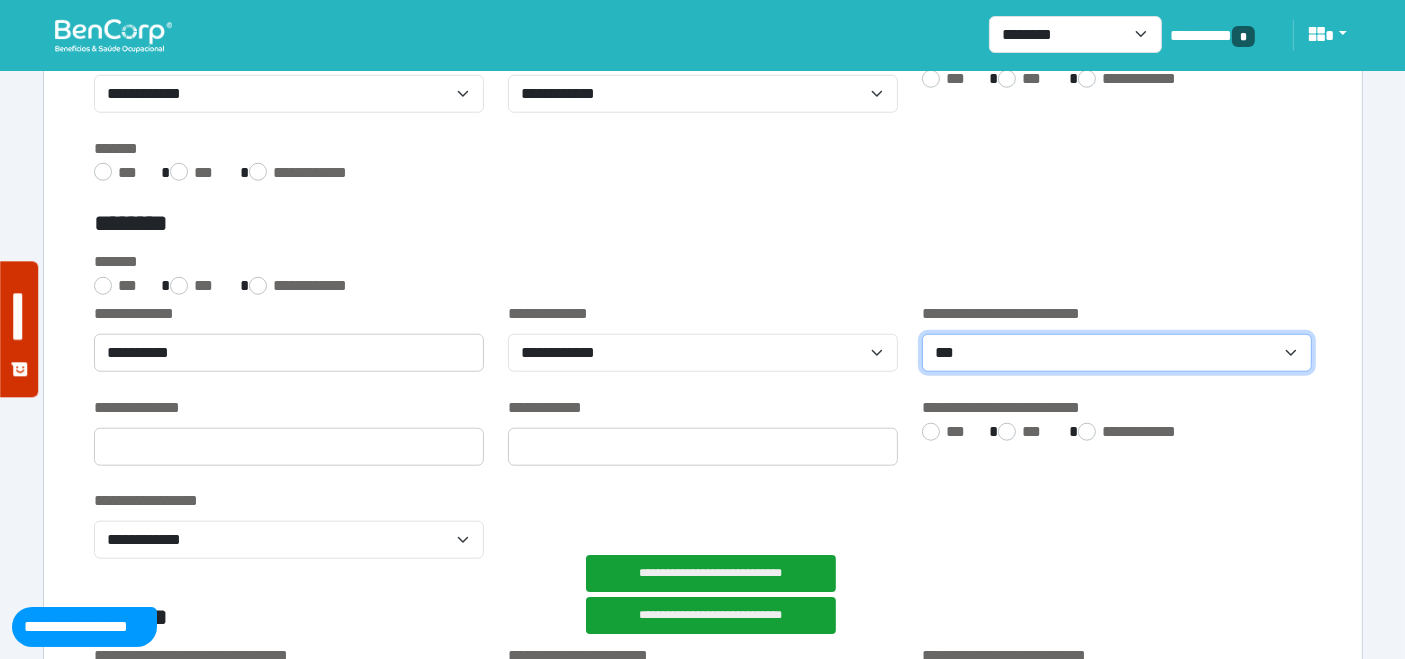 scroll, scrollTop: 1888, scrollLeft: 0, axis: vertical 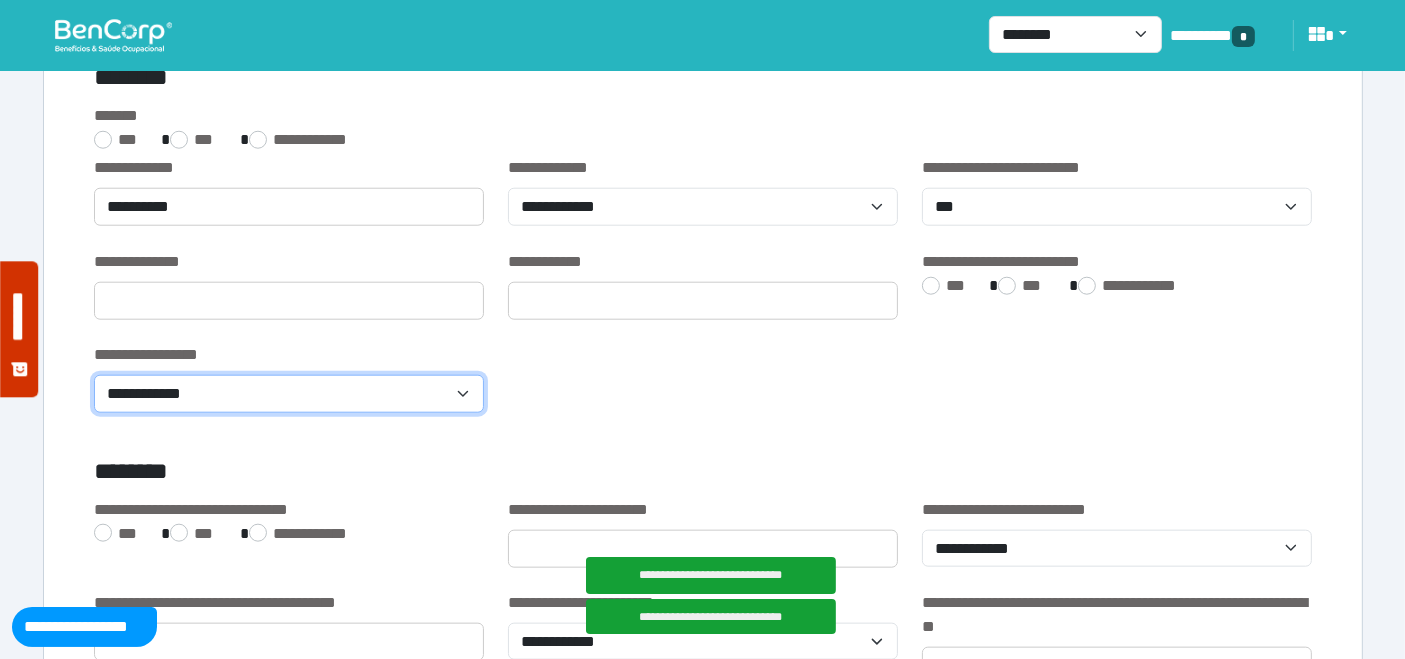 drag, startPoint x: 460, startPoint y: 397, endPoint x: 452, endPoint y: 407, distance: 12.806249 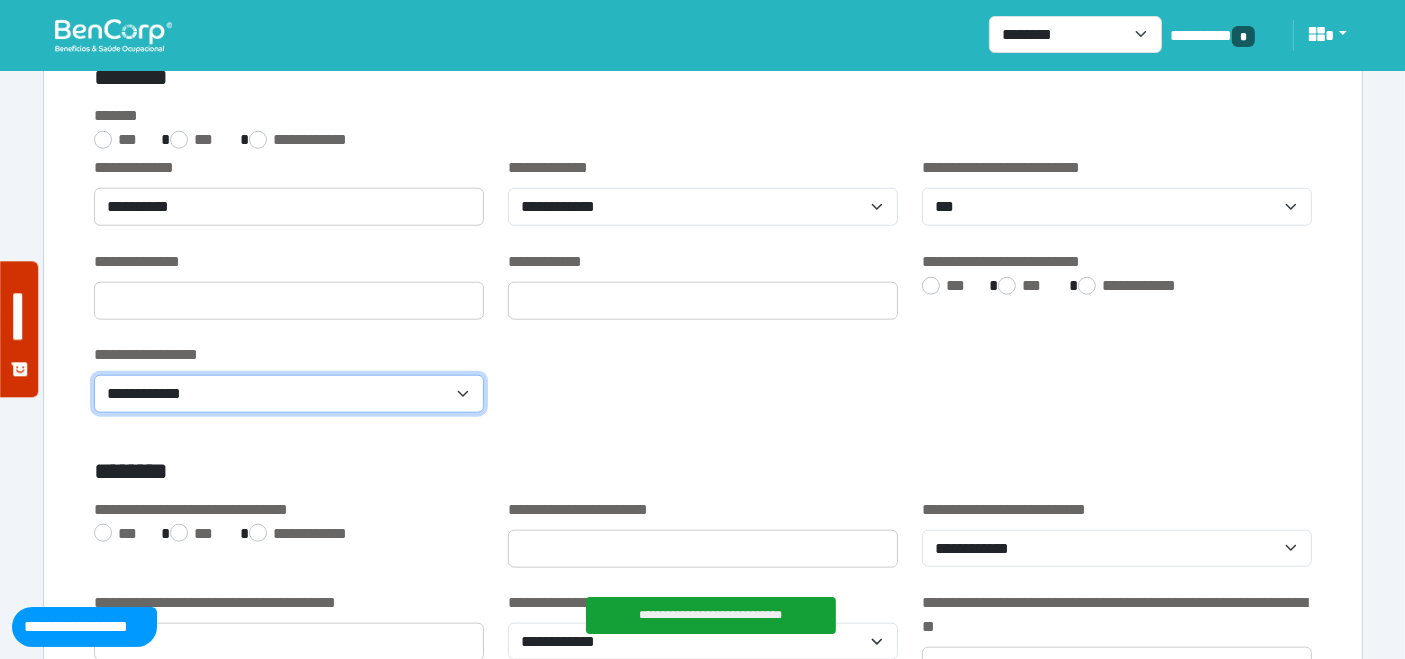 select on "**********" 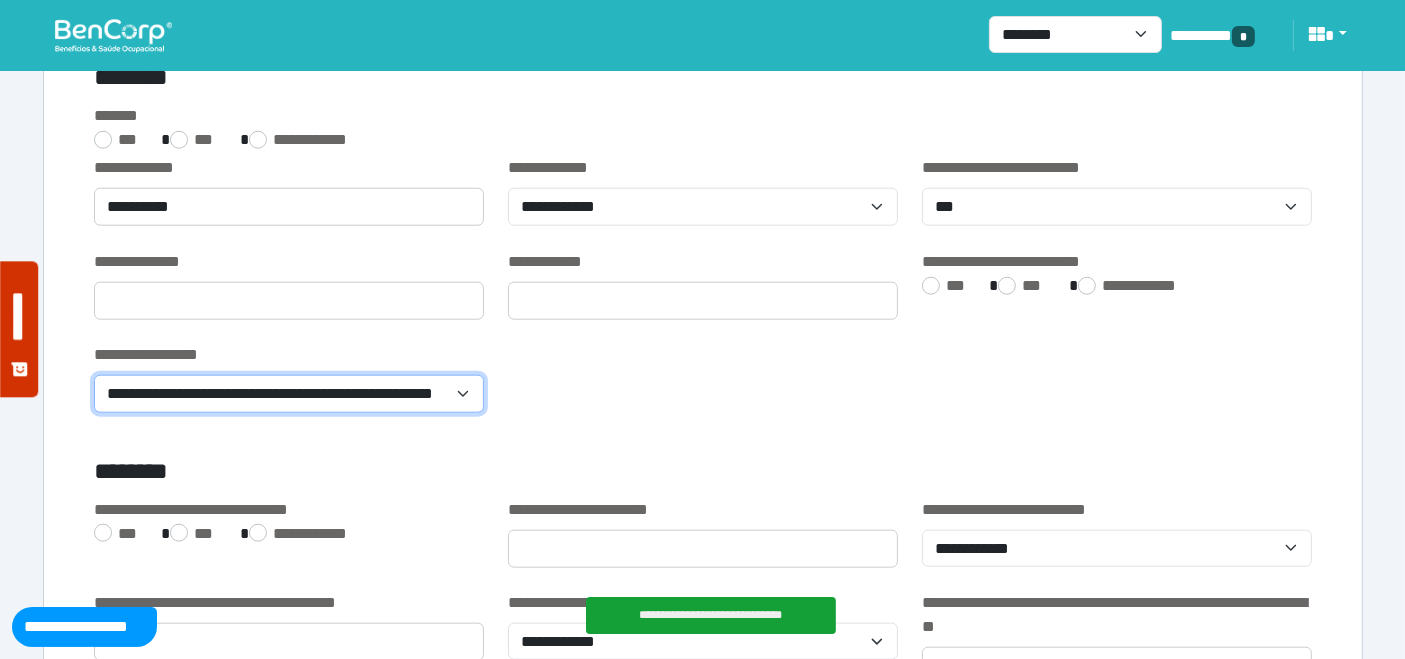 click on "**********" 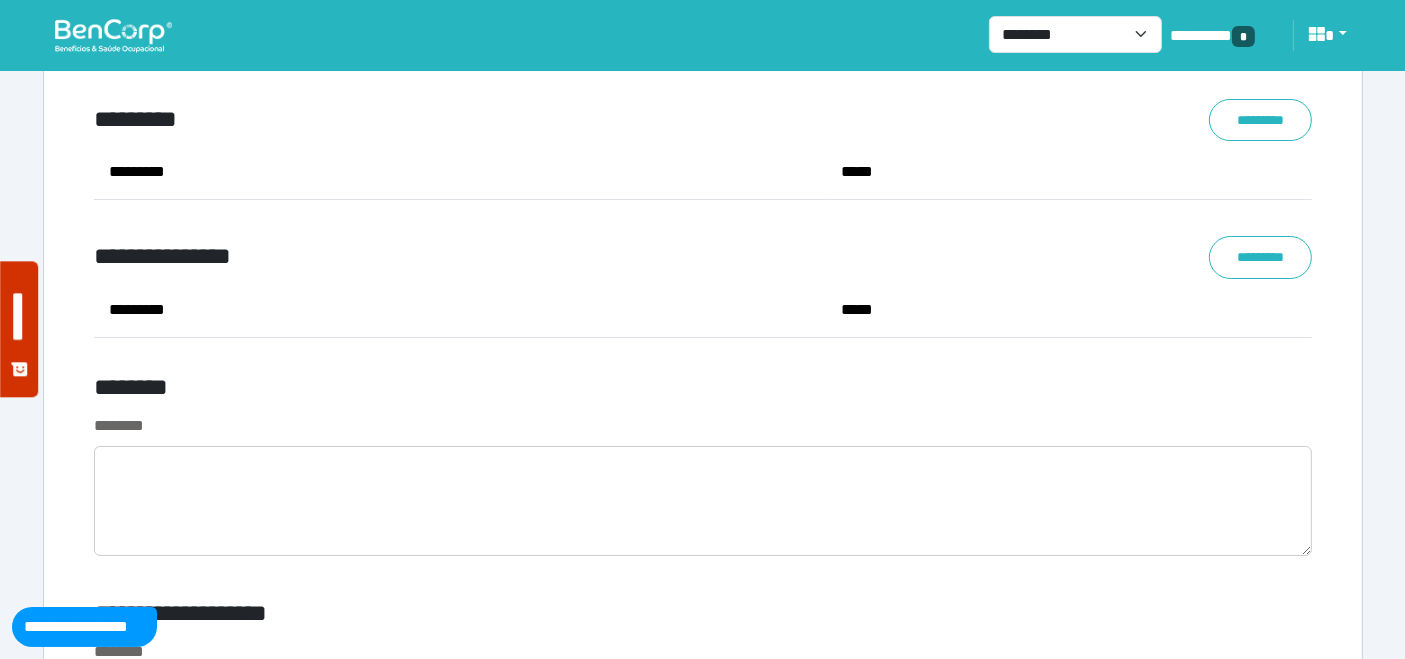 scroll, scrollTop: 7444, scrollLeft: 0, axis: vertical 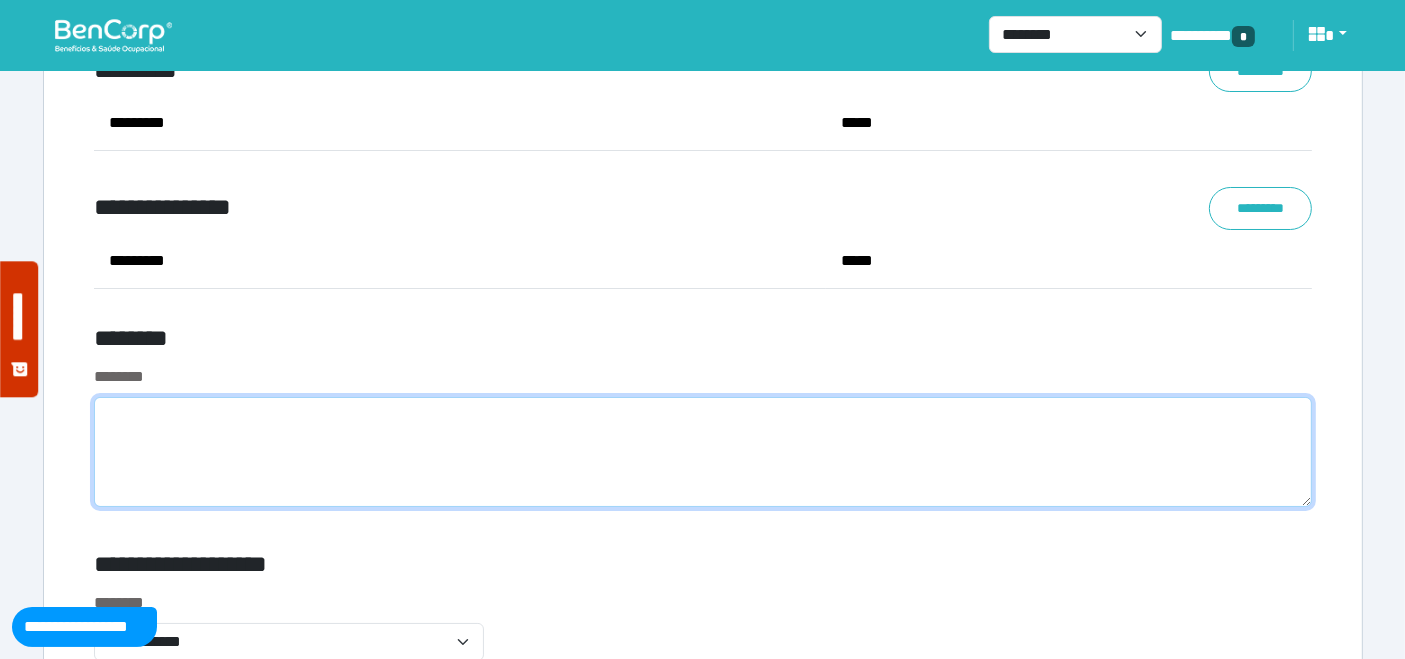 drag, startPoint x: 143, startPoint y: 452, endPoint x: 197, endPoint y: 489, distance: 65.459915 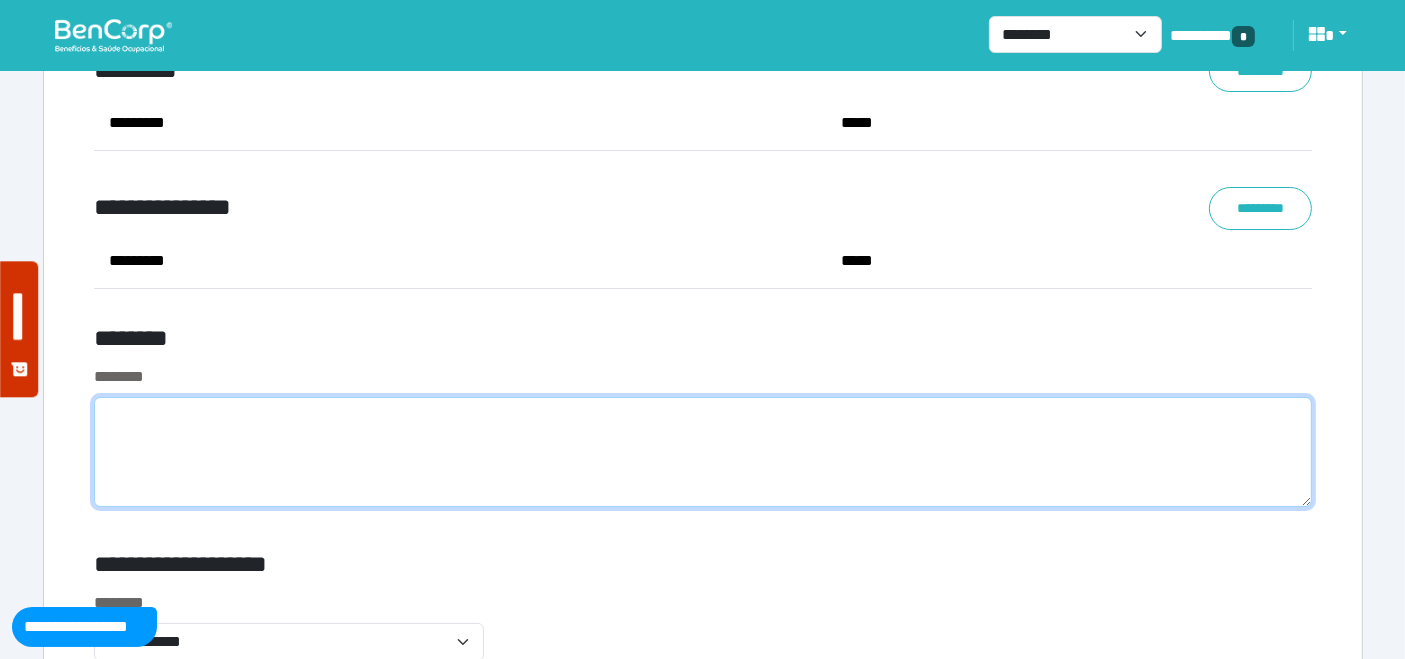 click 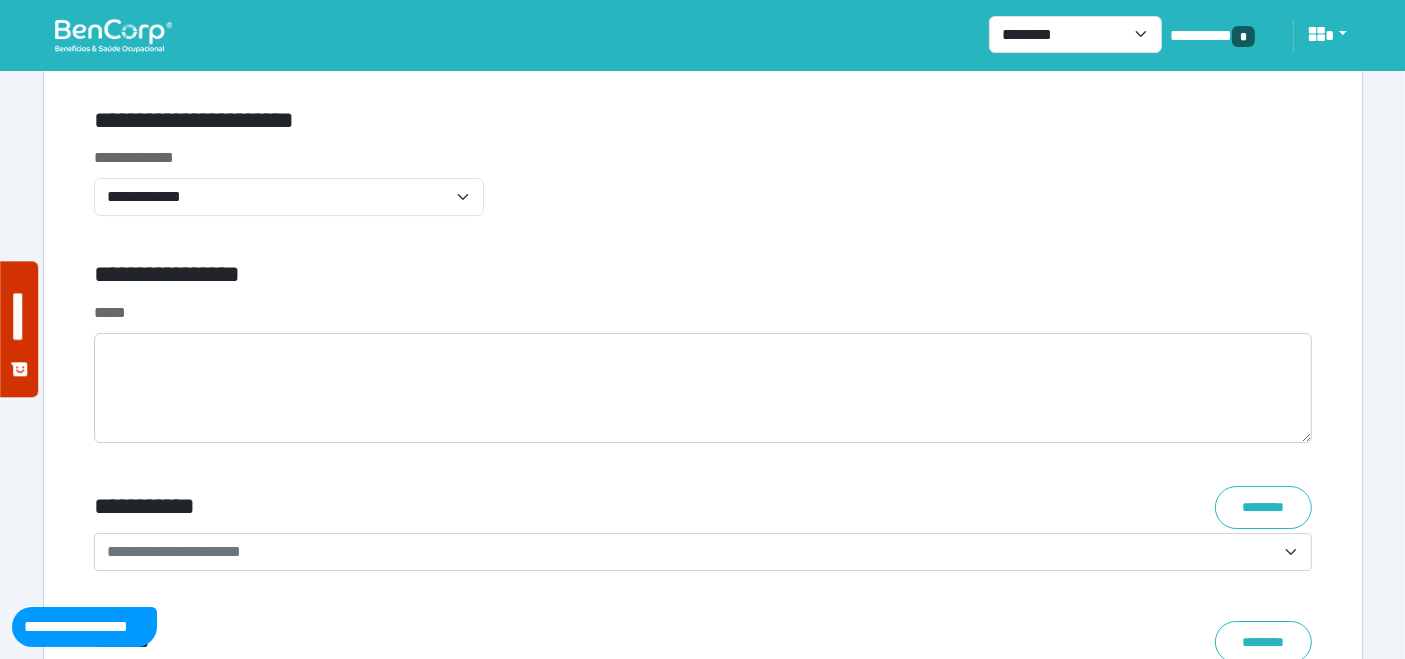 scroll, scrollTop: 6666, scrollLeft: 0, axis: vertical 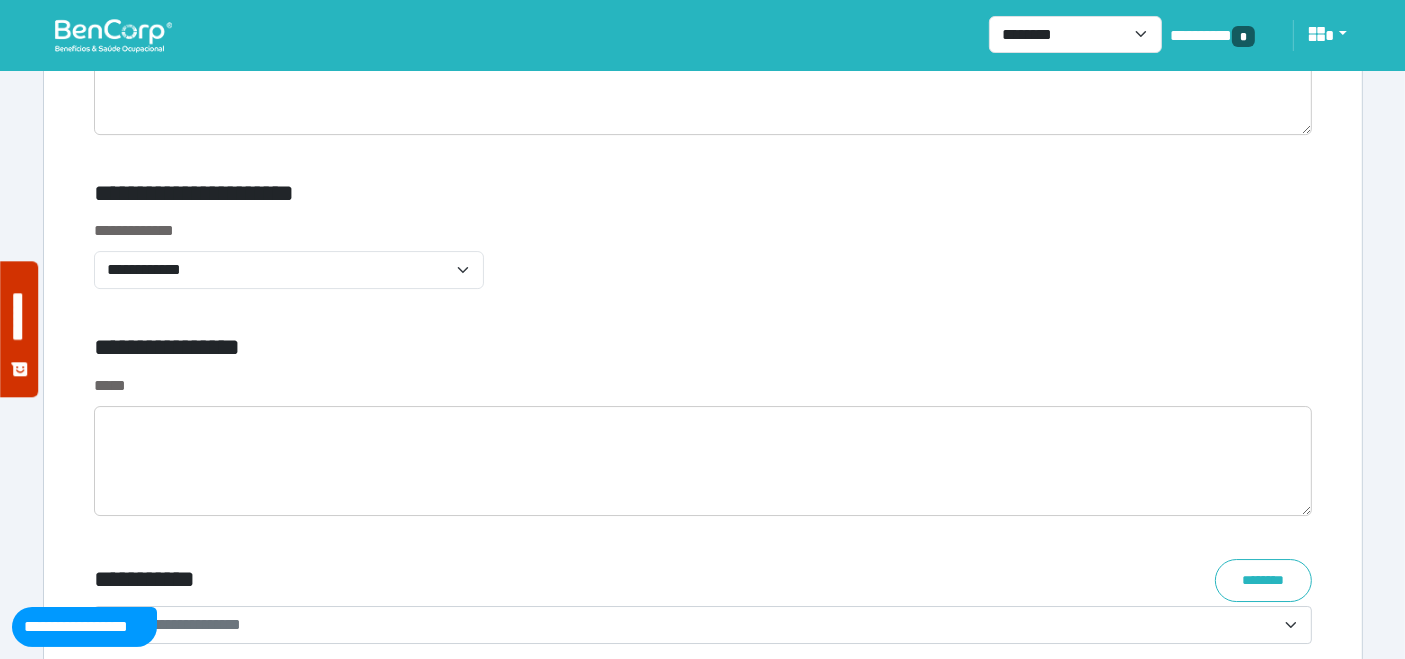 type on "**********" 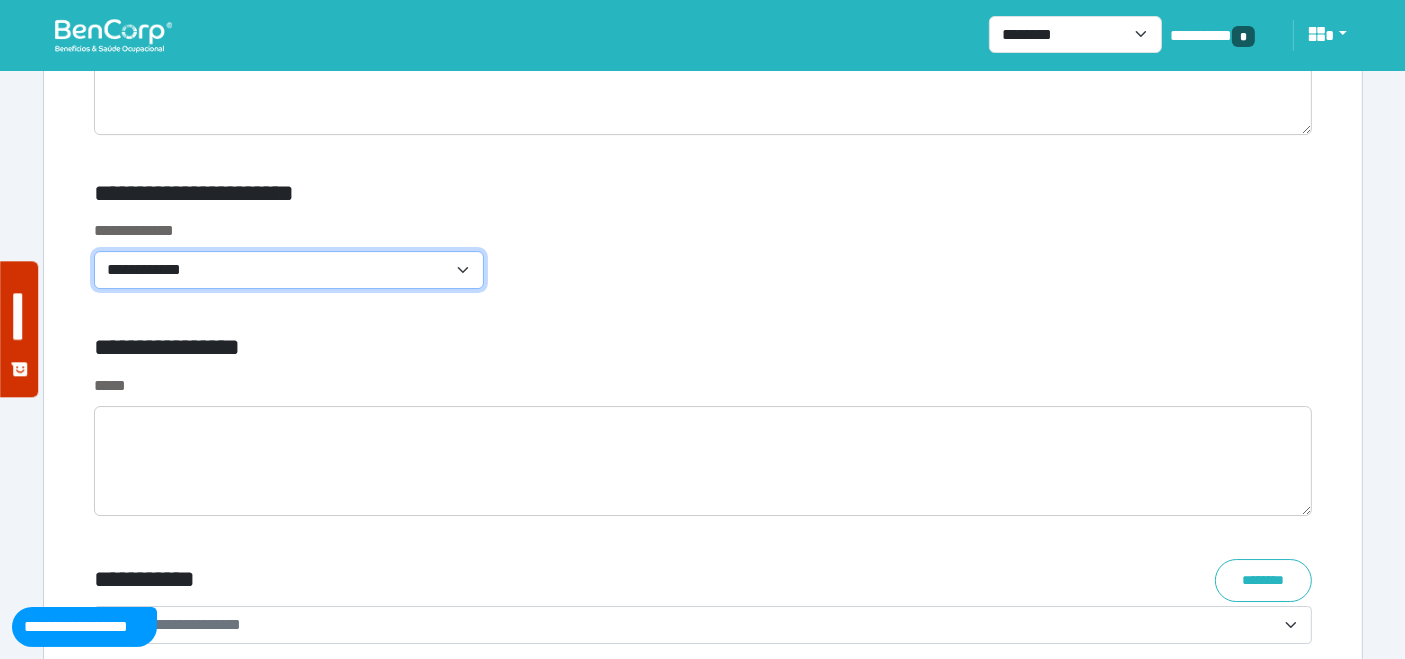 drag, startPoint x: 351, startPoint y: 273, endPoint x: 342, endPoint y: 284, distance: 14.21267 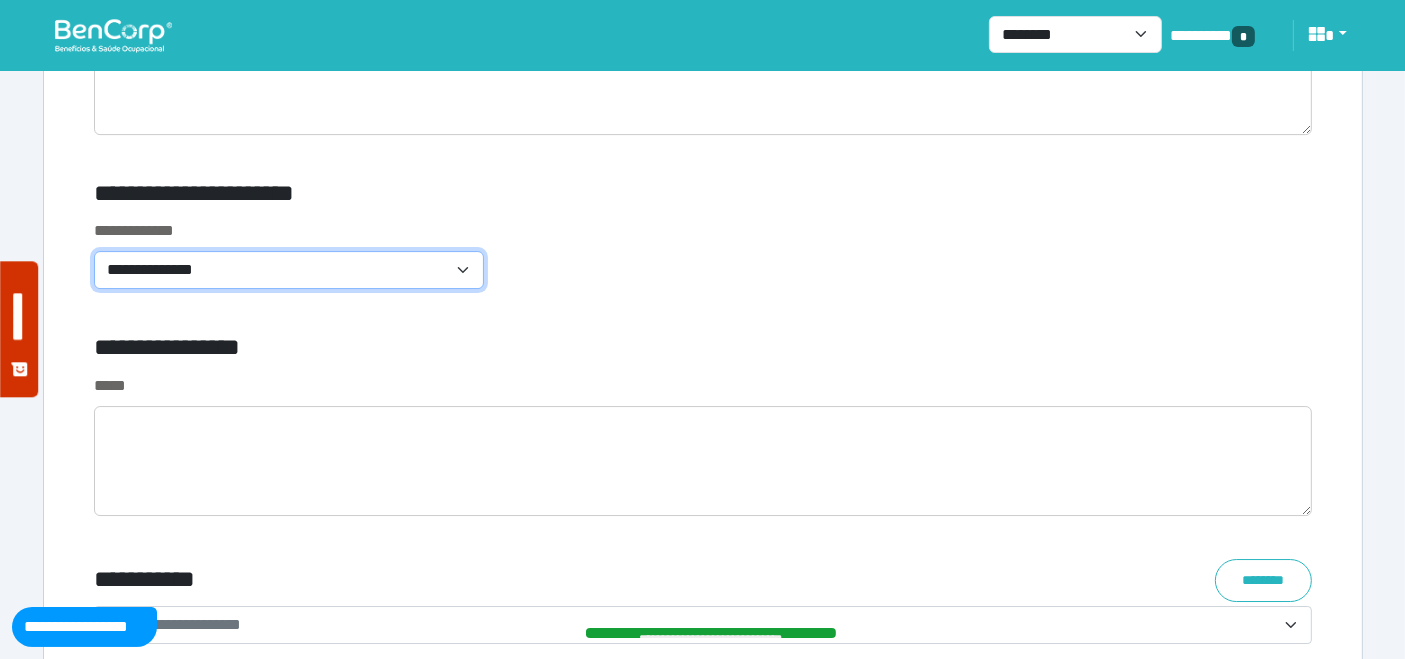 click on "**********" 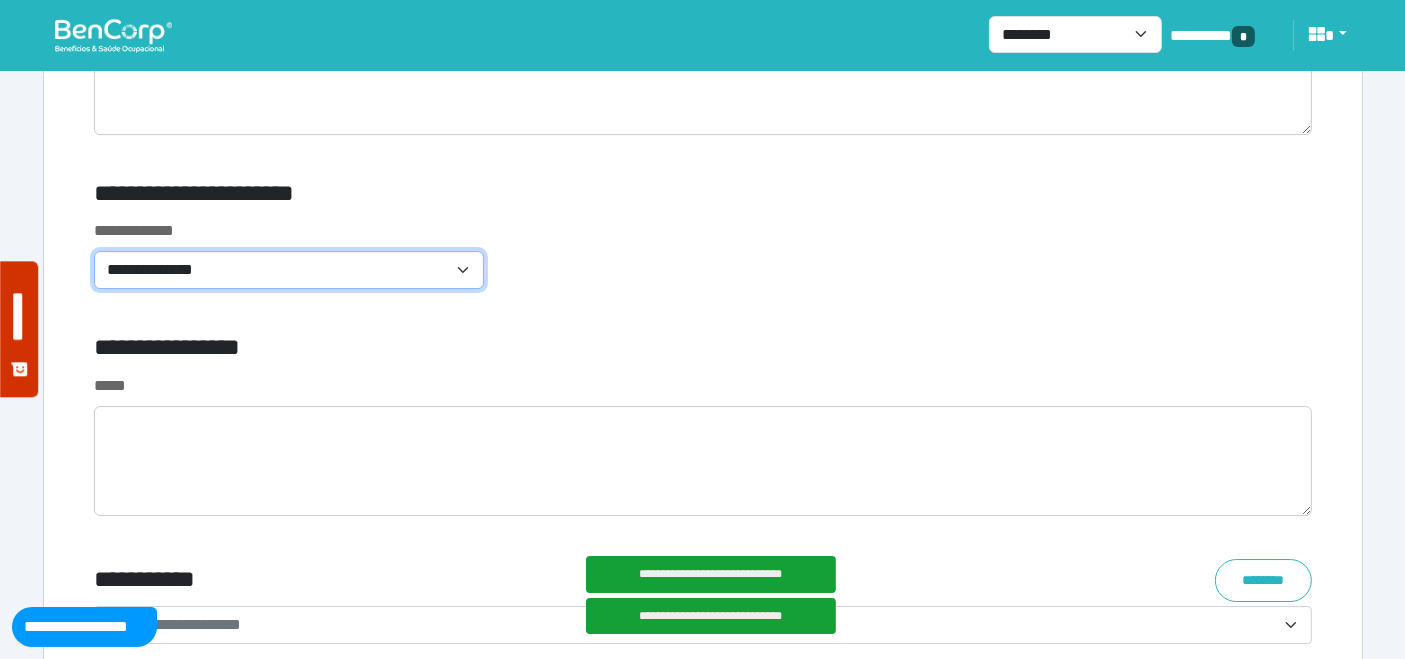 drag, startPoint x: 458, startPoint y: 261, endPoint x: 427, endPoint y: 283, distance: 38.013157 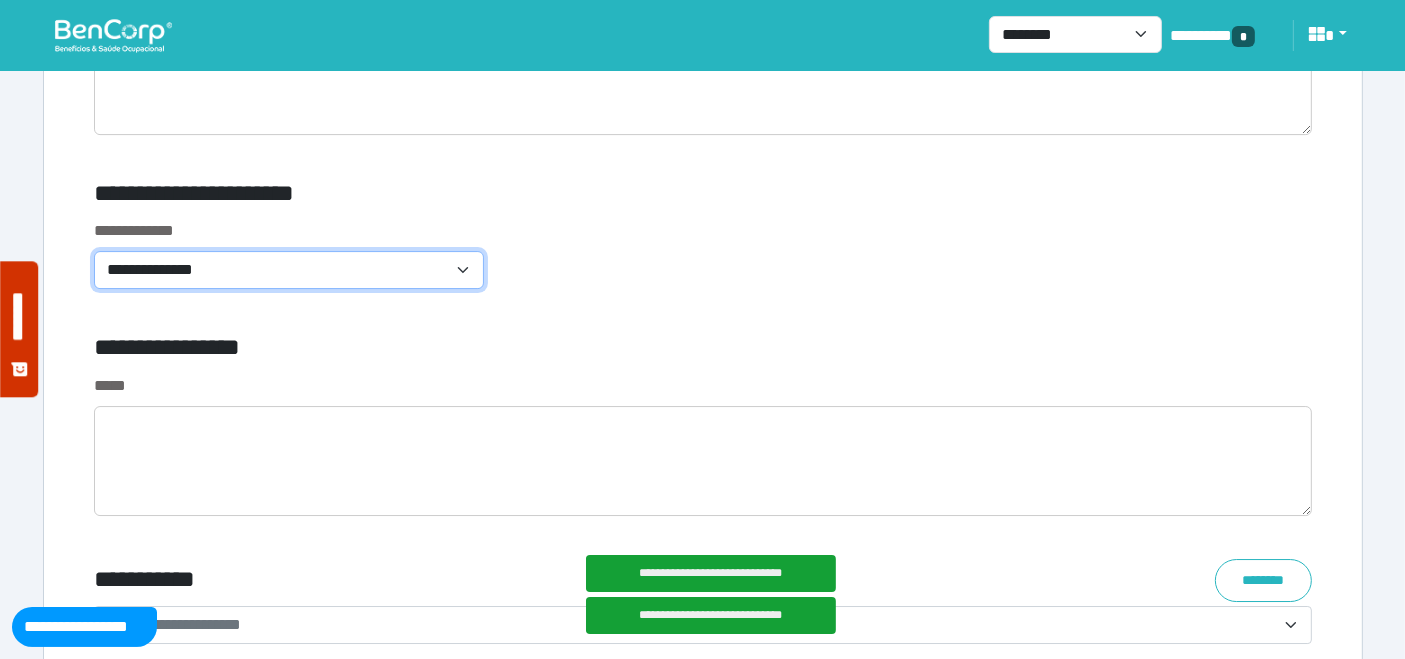 select on "**********" 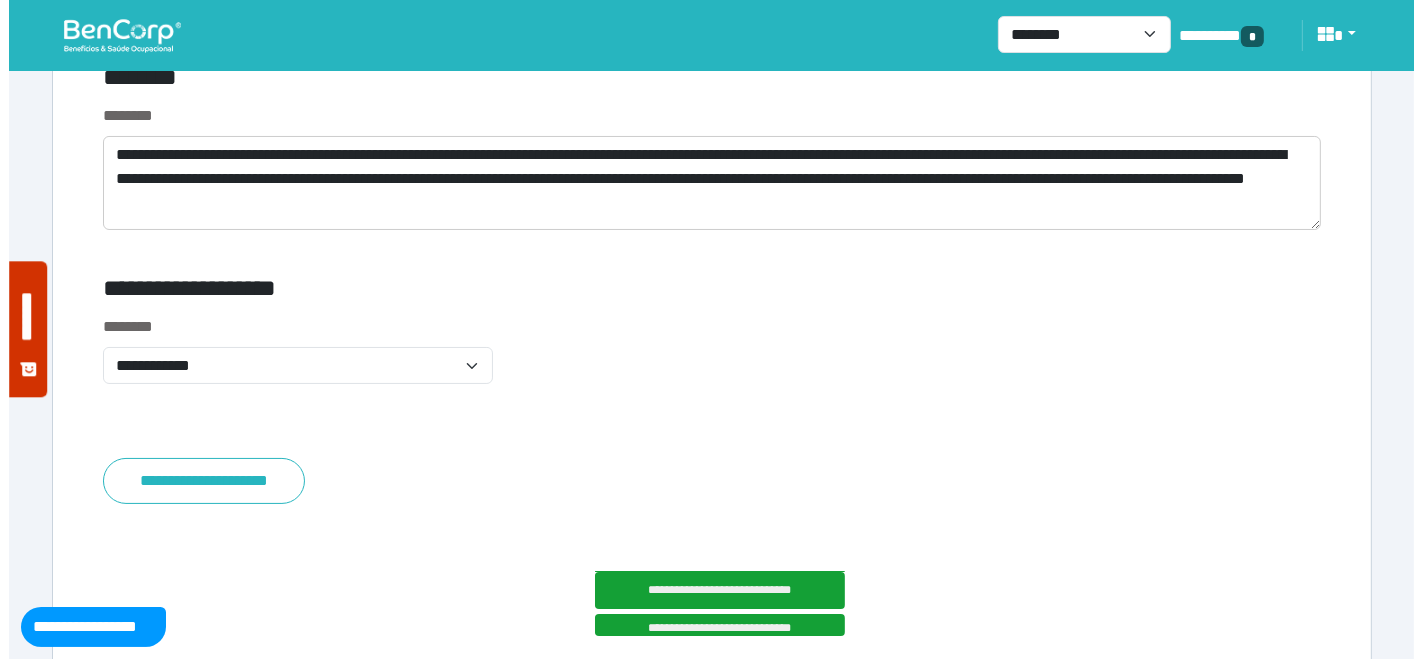 scroll, scrollTop: 7769, scrollLeft: 0, axis: vertical 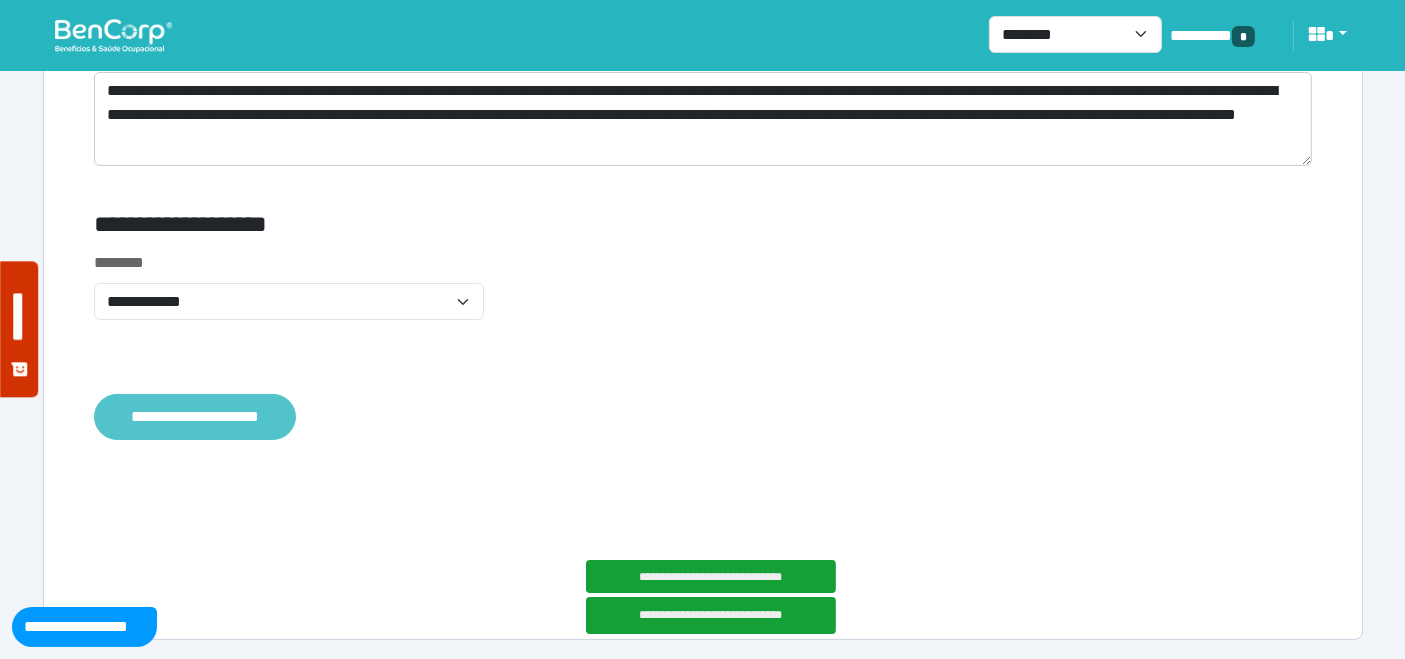 click on "**********" 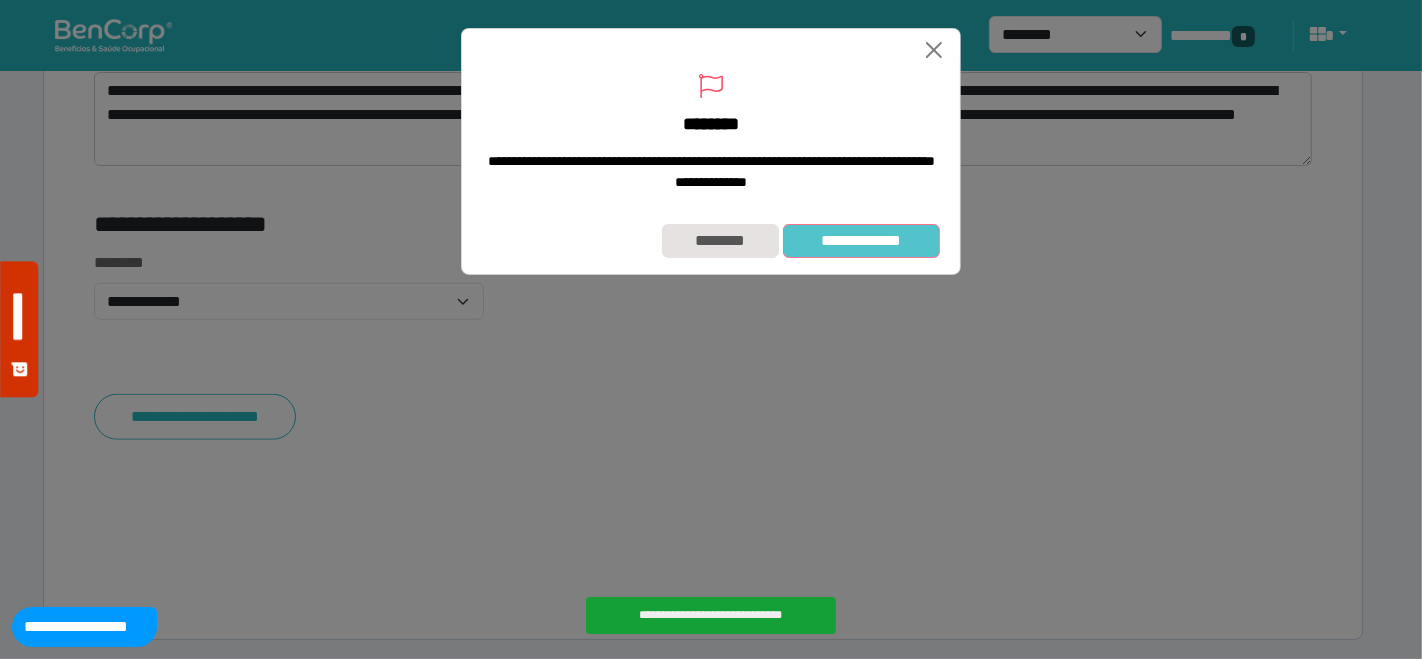 click on "**********" at bounding box center (861, 240) 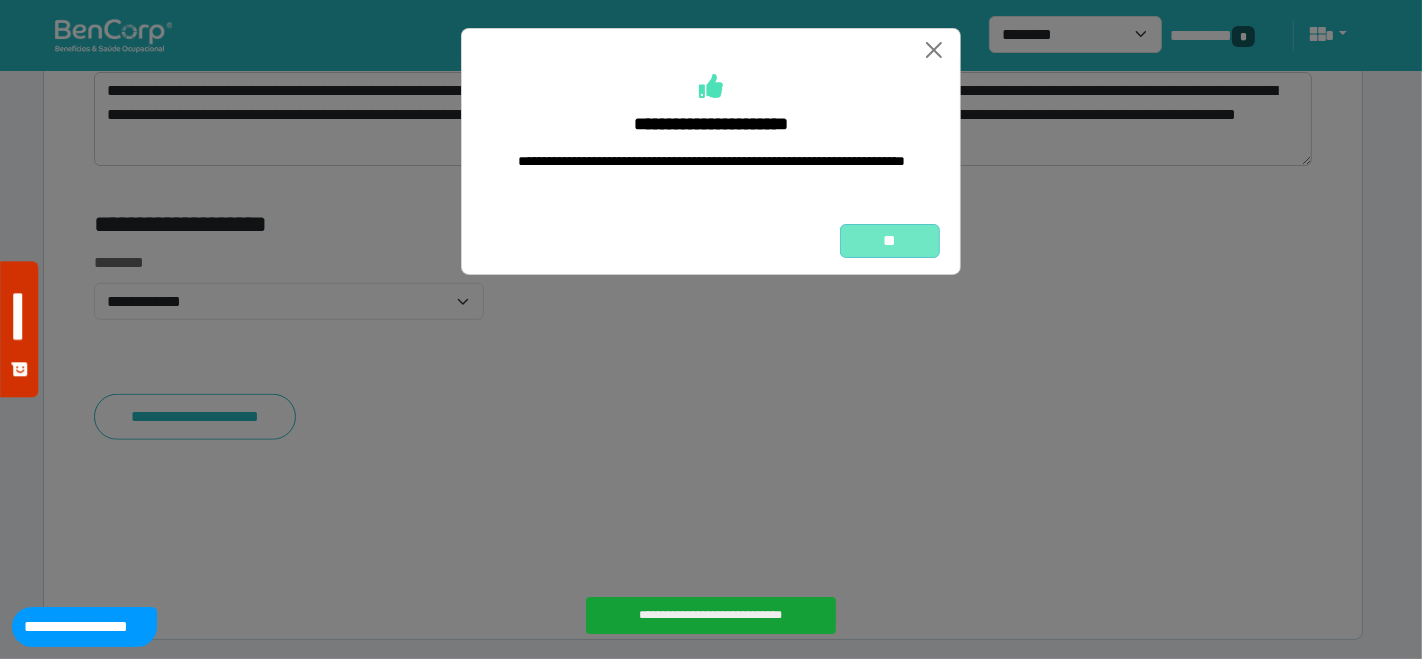 click on "**" at bounding box center [890, 240] 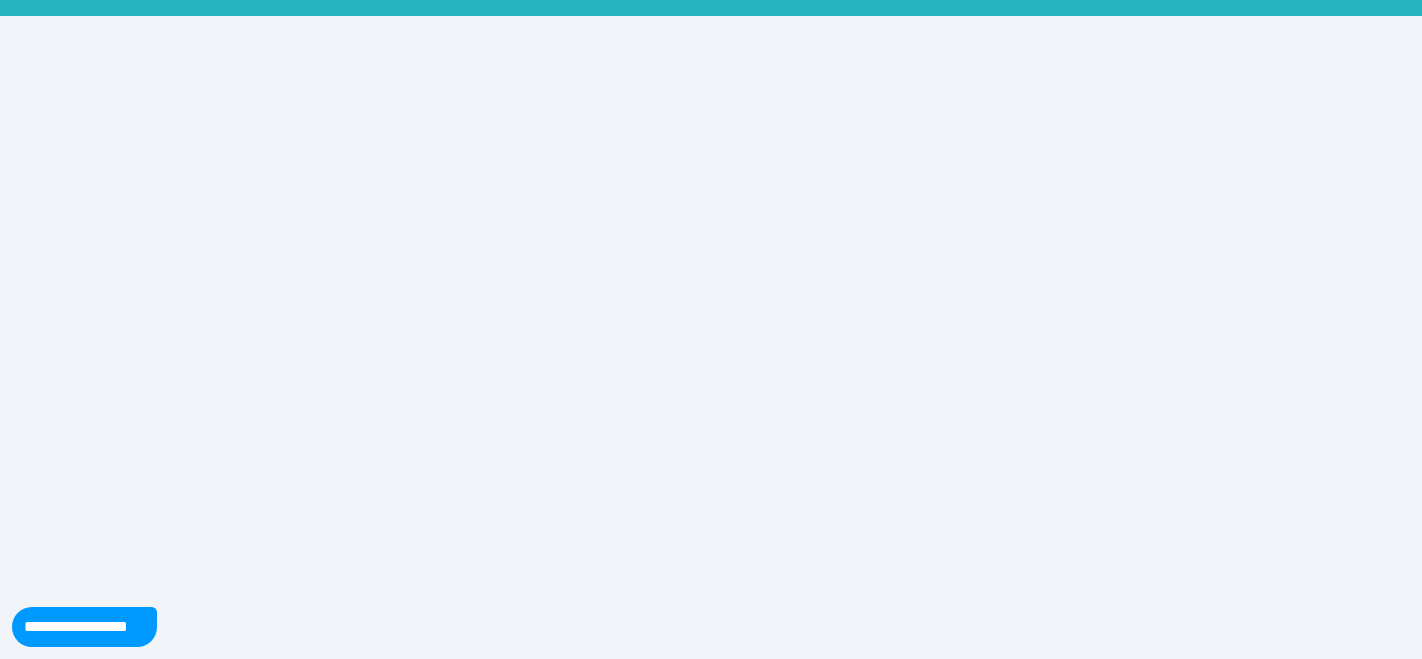 scroll, scrollTop: 0, scrollLeft: 0, axis: both 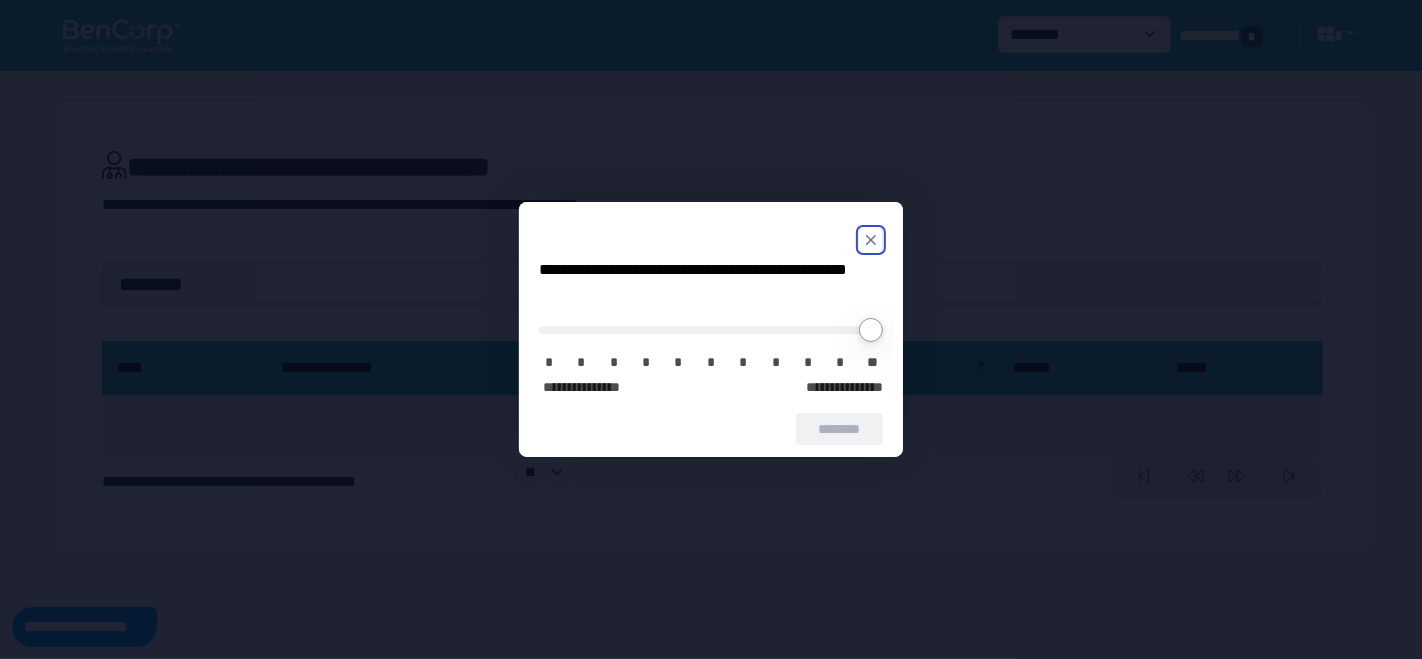 click 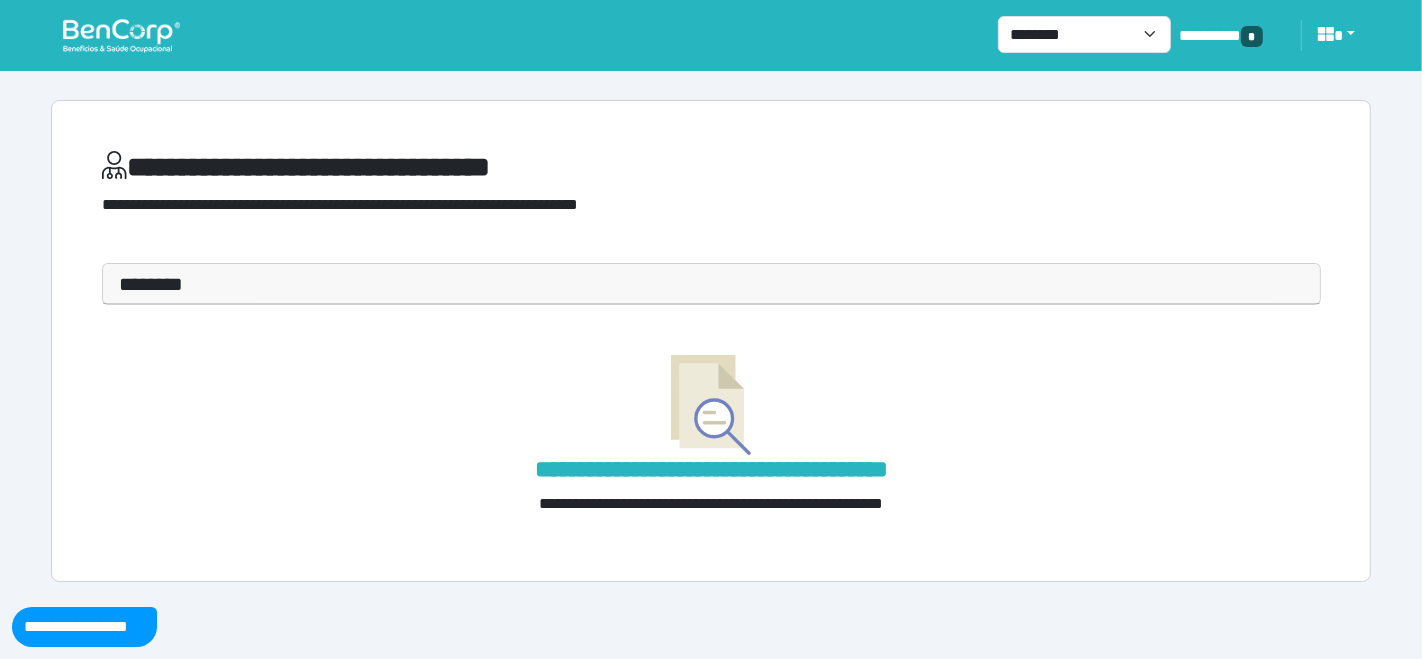 click at bounding box center (121, 35) 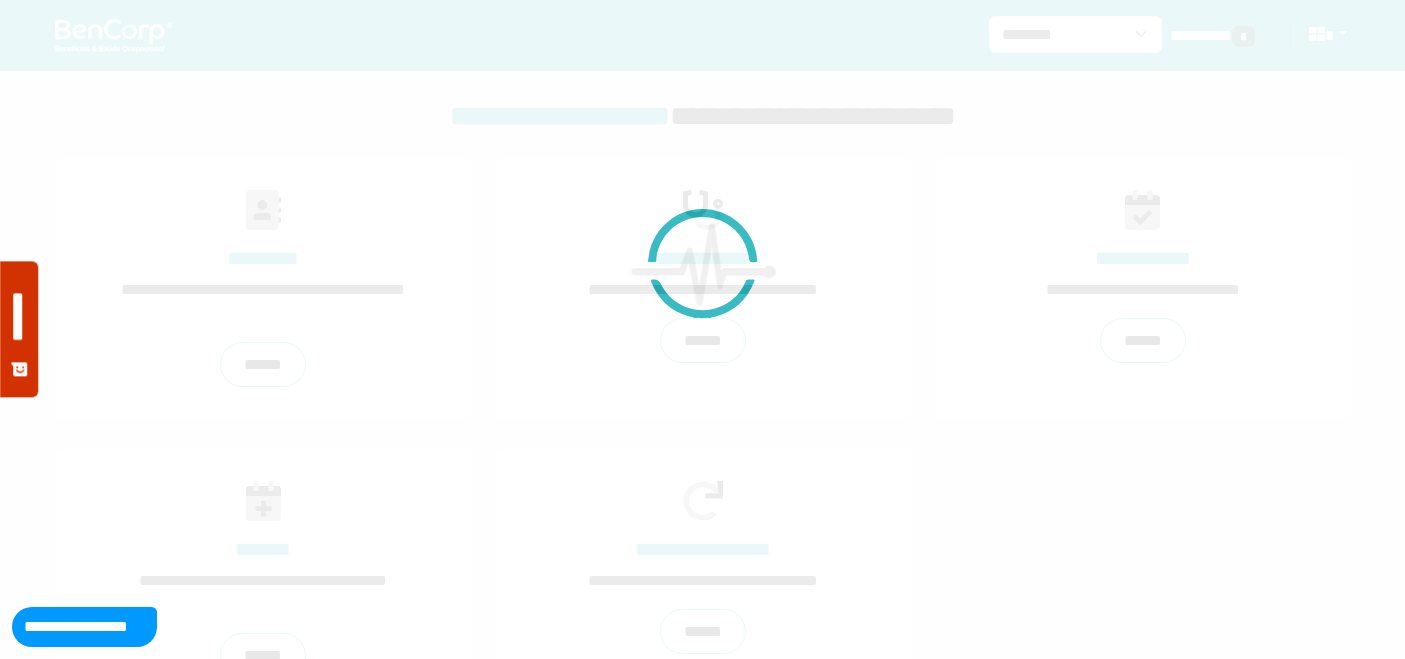 scroll, scrollTop: 0, scrollLeft: 0, axis: both 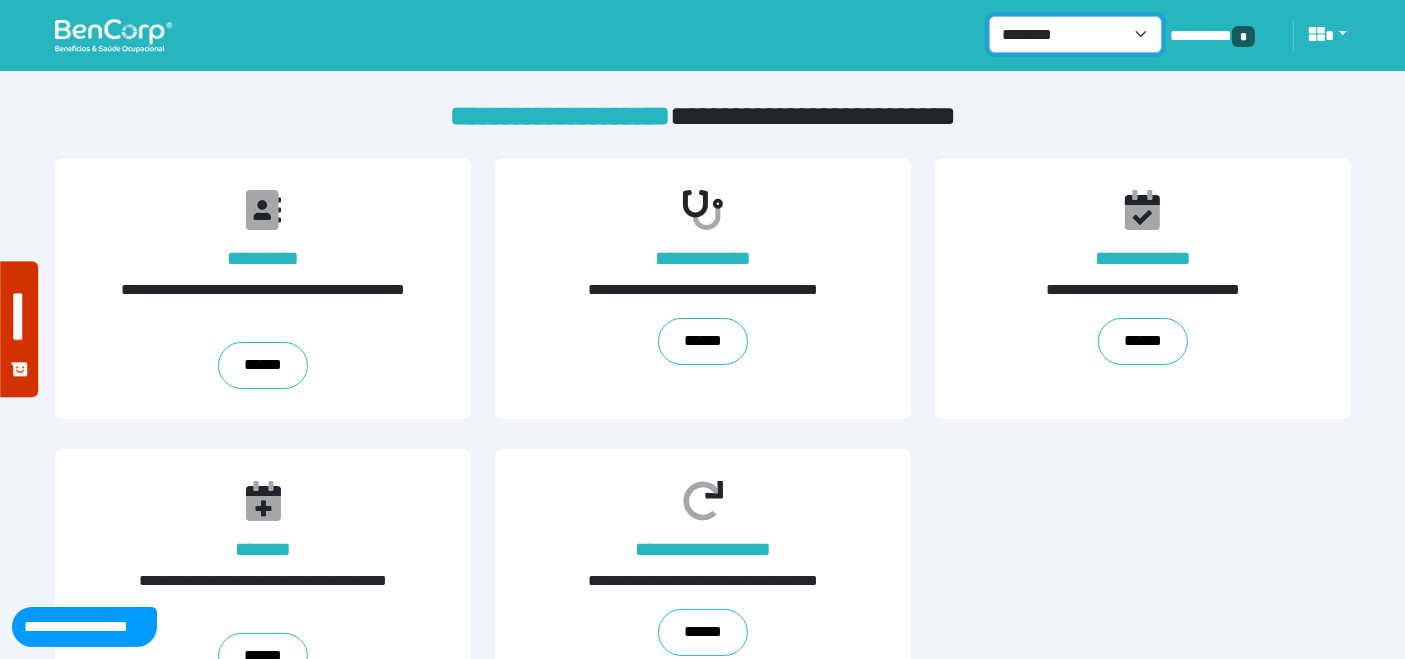 drag, startPoint x: 1148, startPoint y: 28, endPoint x: 1111, endPoint y: 48, distance: 42.059483 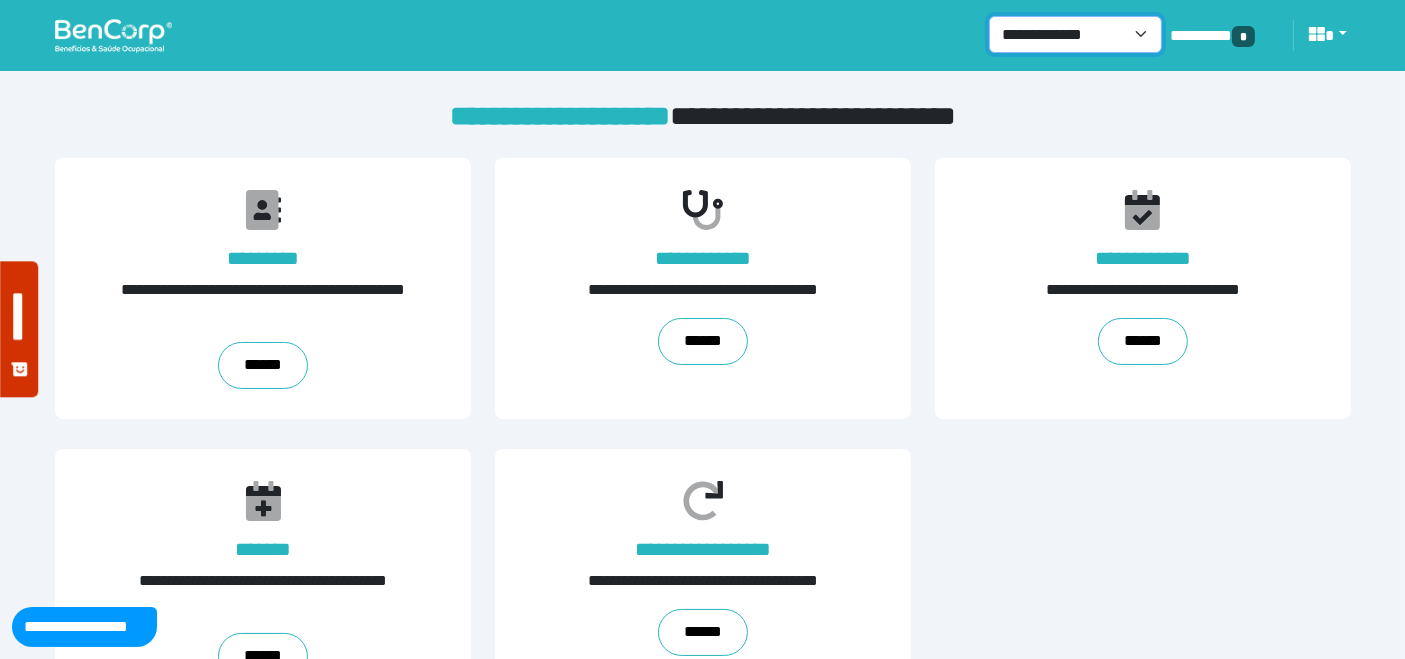 click on "**********" at bounding box center (1075, 34) 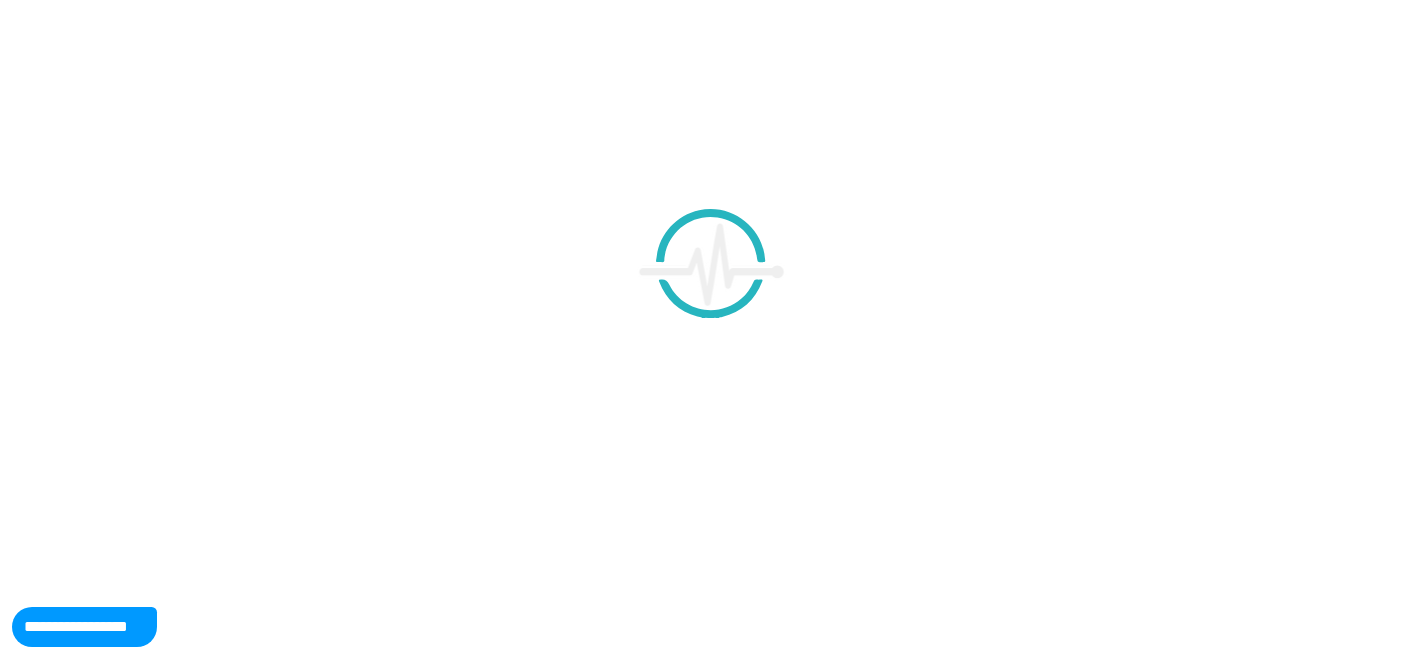 scroll, scrollTop: 0, scrollLeft: 0, axis: both 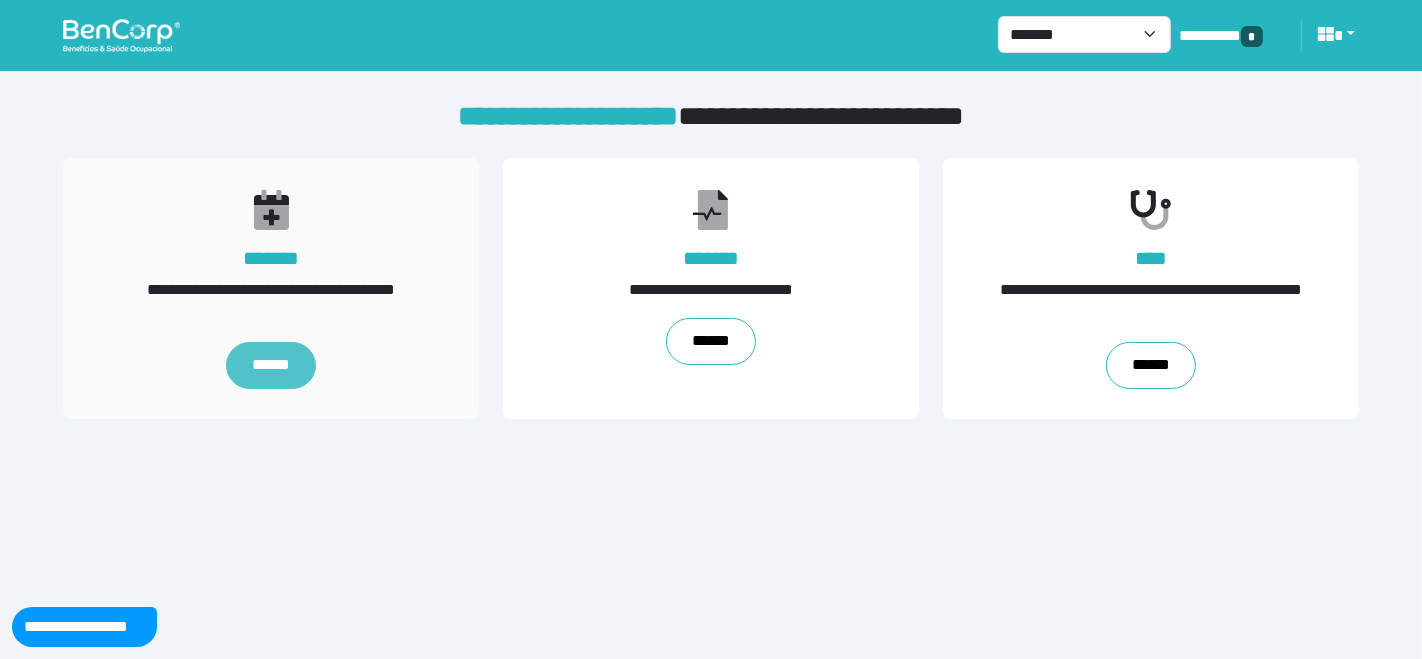 click on "******" at bounding box center [271, 366] 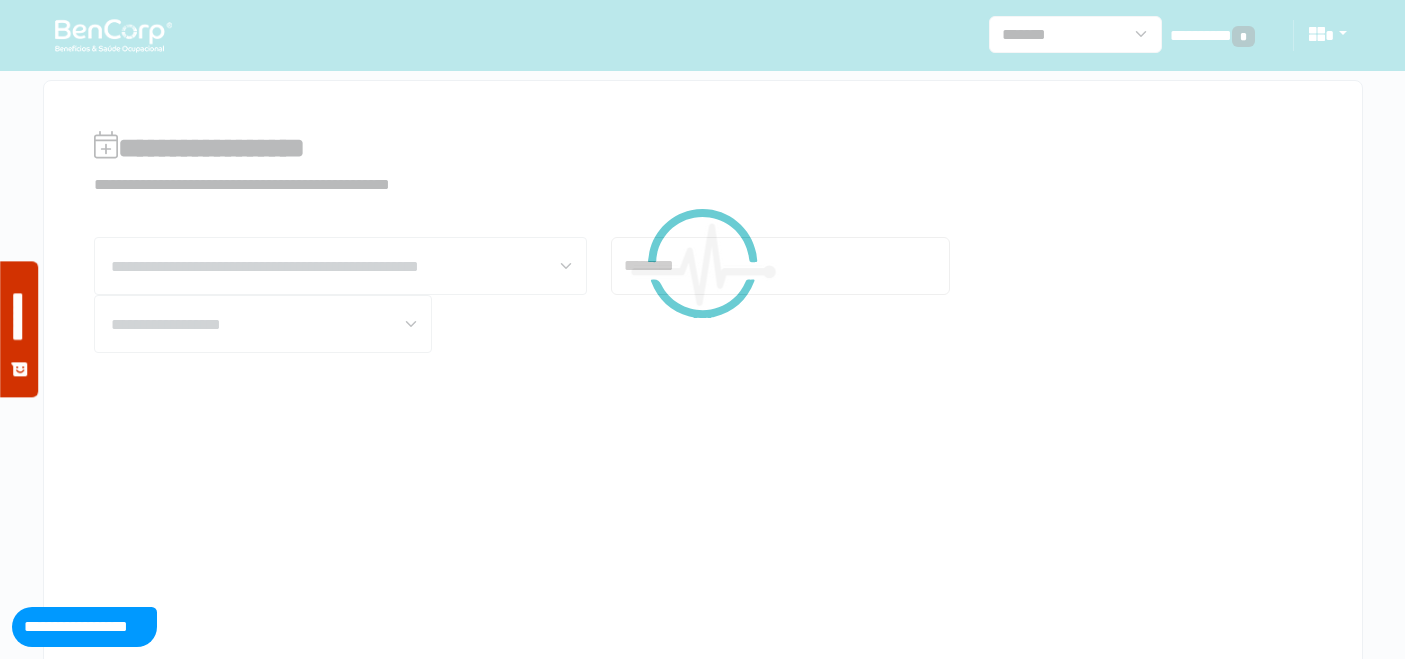 scroll, scrollTop: 0, scrollLeft: 0, axis: both 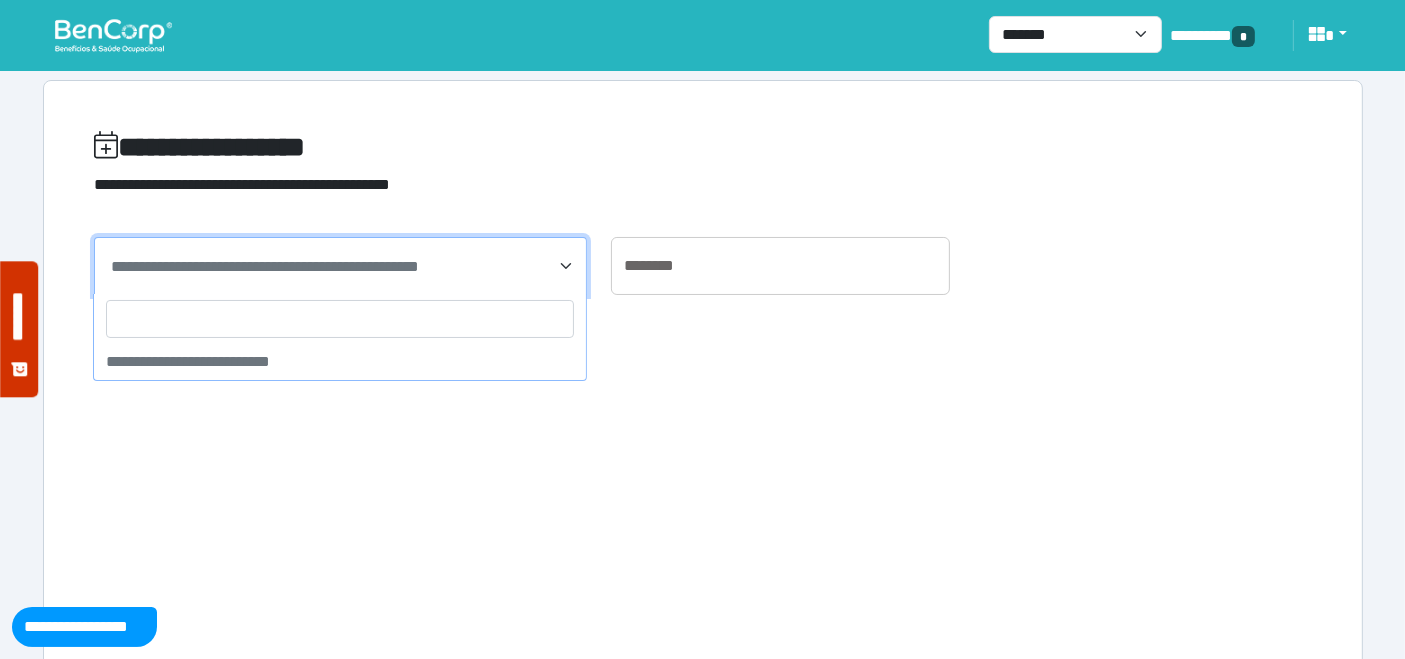 drag, startPoint x: 187, startPoint y: 273, endPoint x: 178, endPoint y: 303, distance: 31.320919 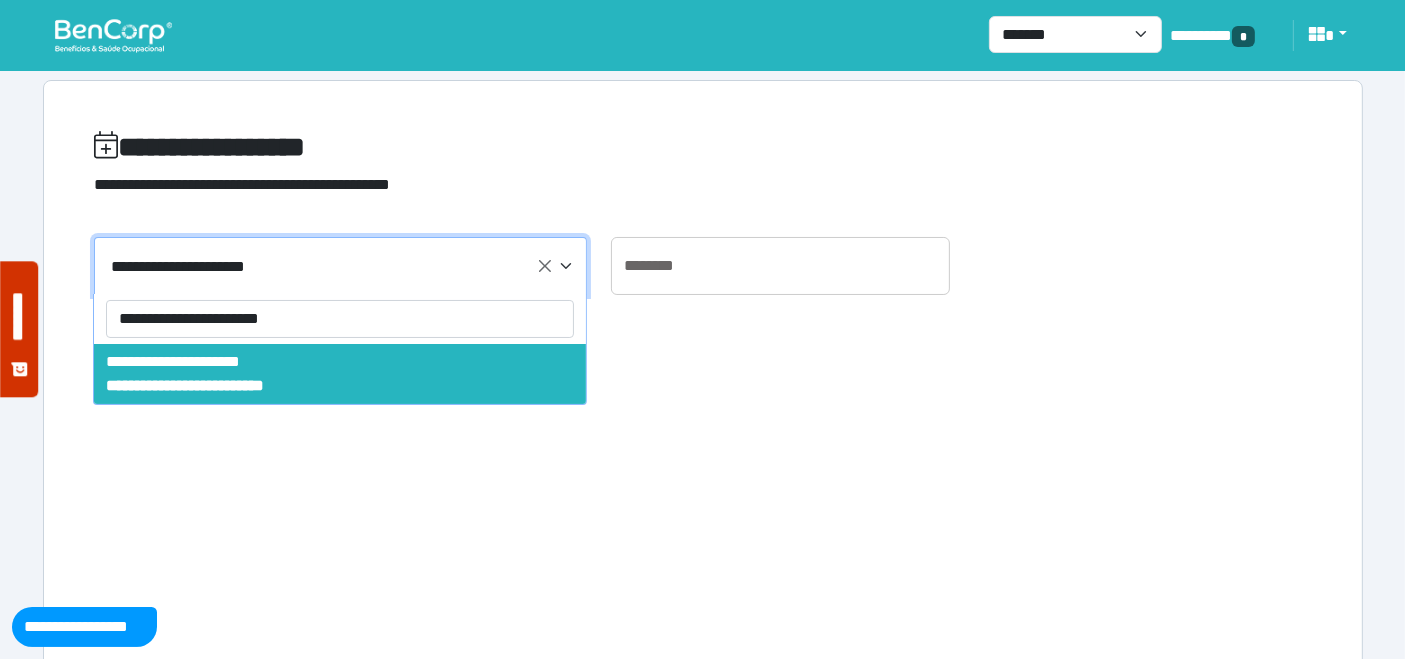 click on "**********" at bounding box center [340, 319] 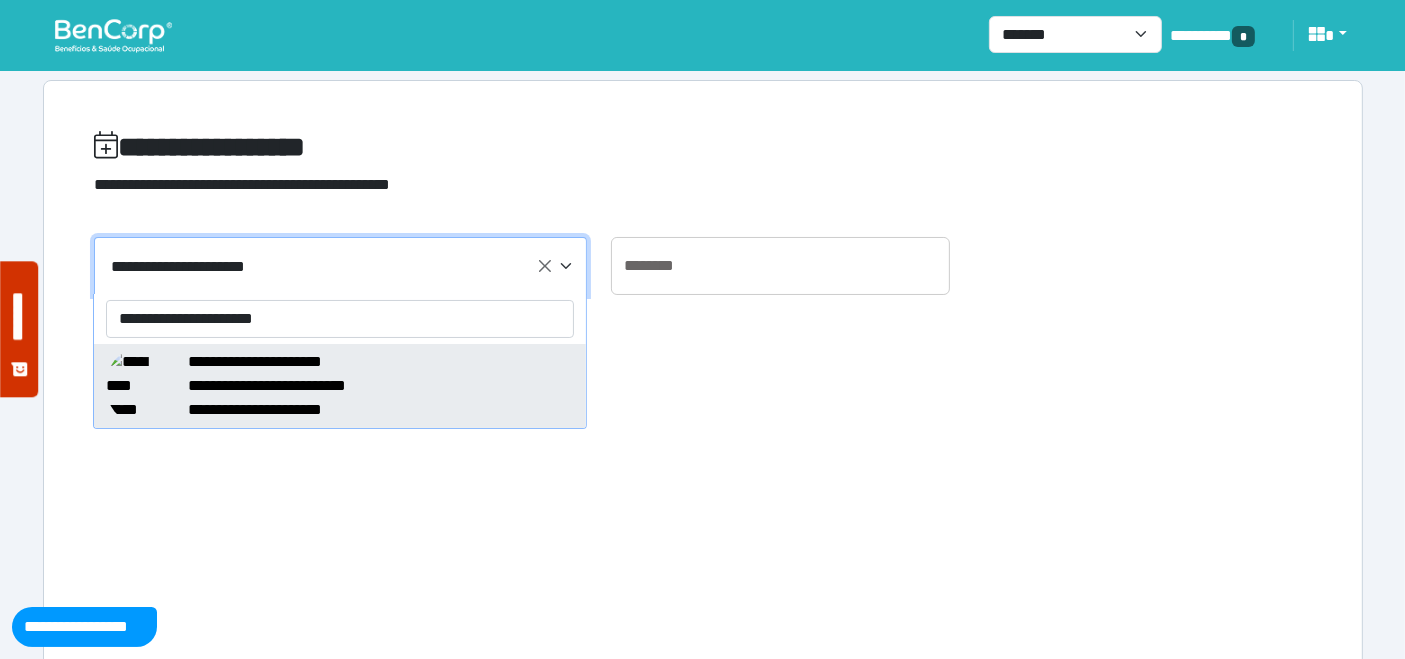 type on "**********" 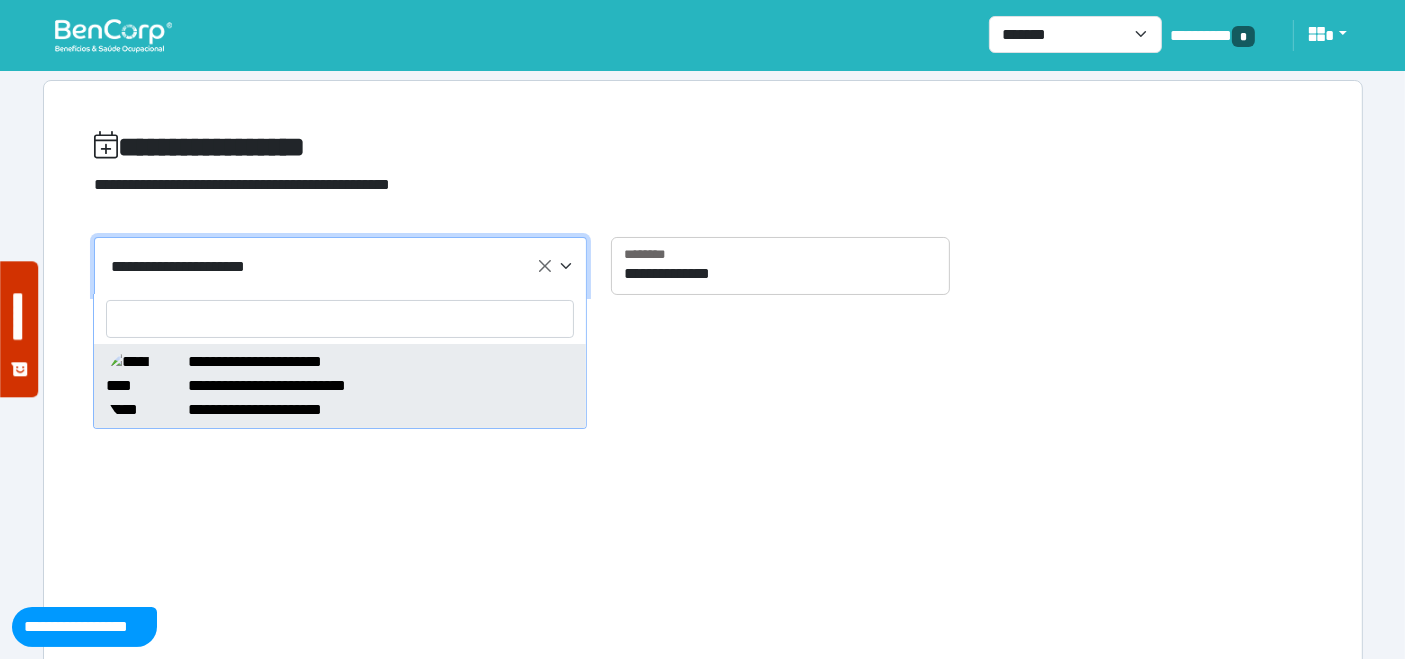 select on "*****" 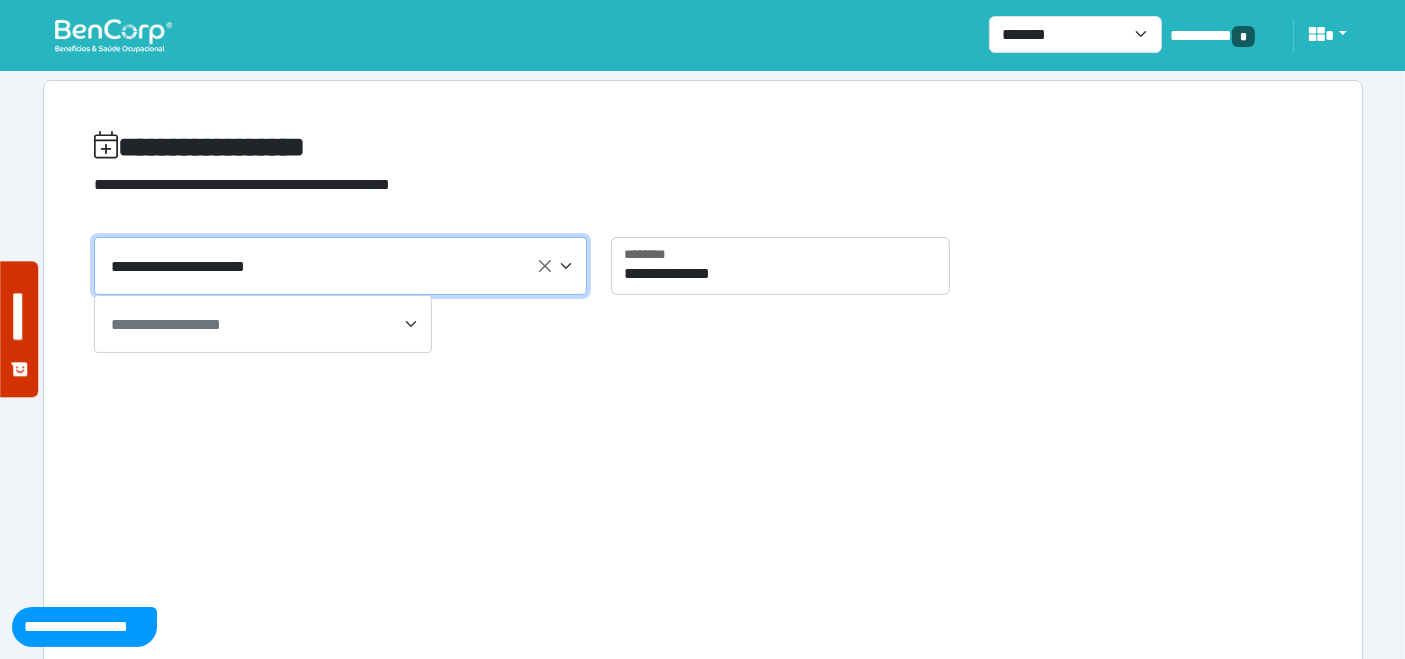 drag, startPoint x: 1085, startPoint y: 265, endPoint x: 1077, endPoint y: 292, distance: 28.160255 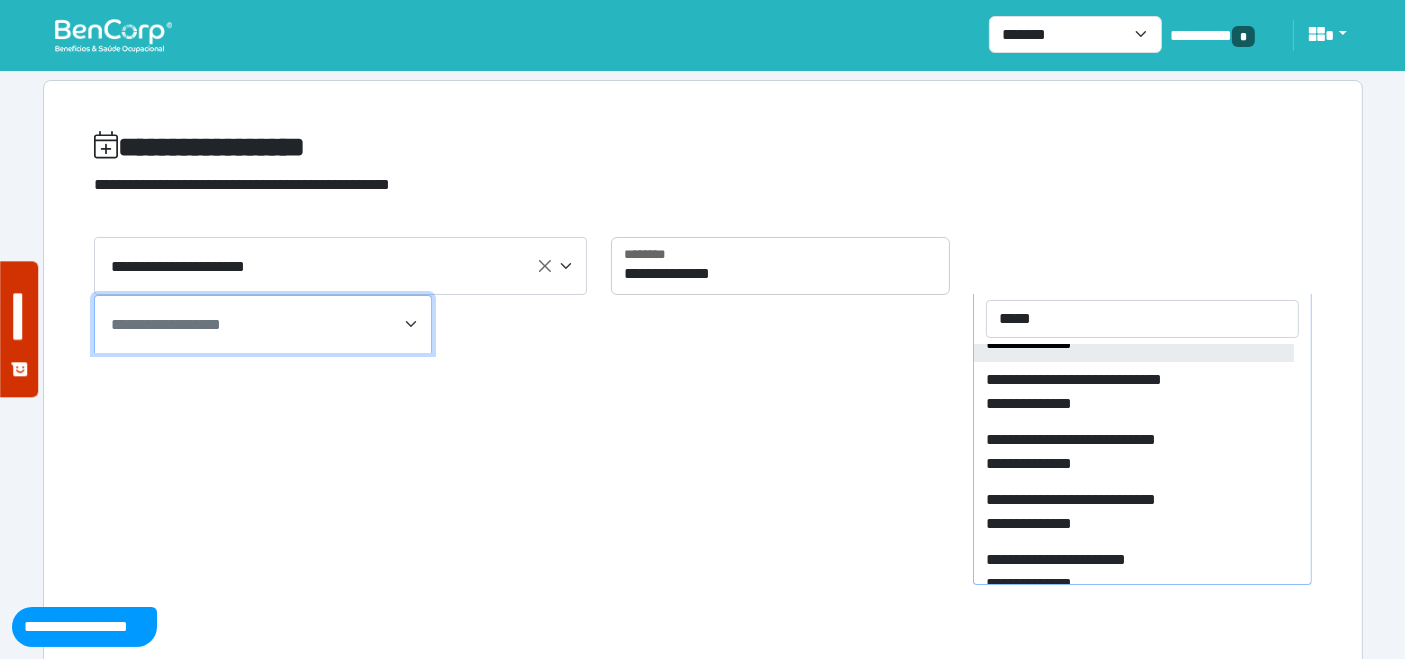 scroll, scrollTop: 0, scrollLeft: 0, axis: both 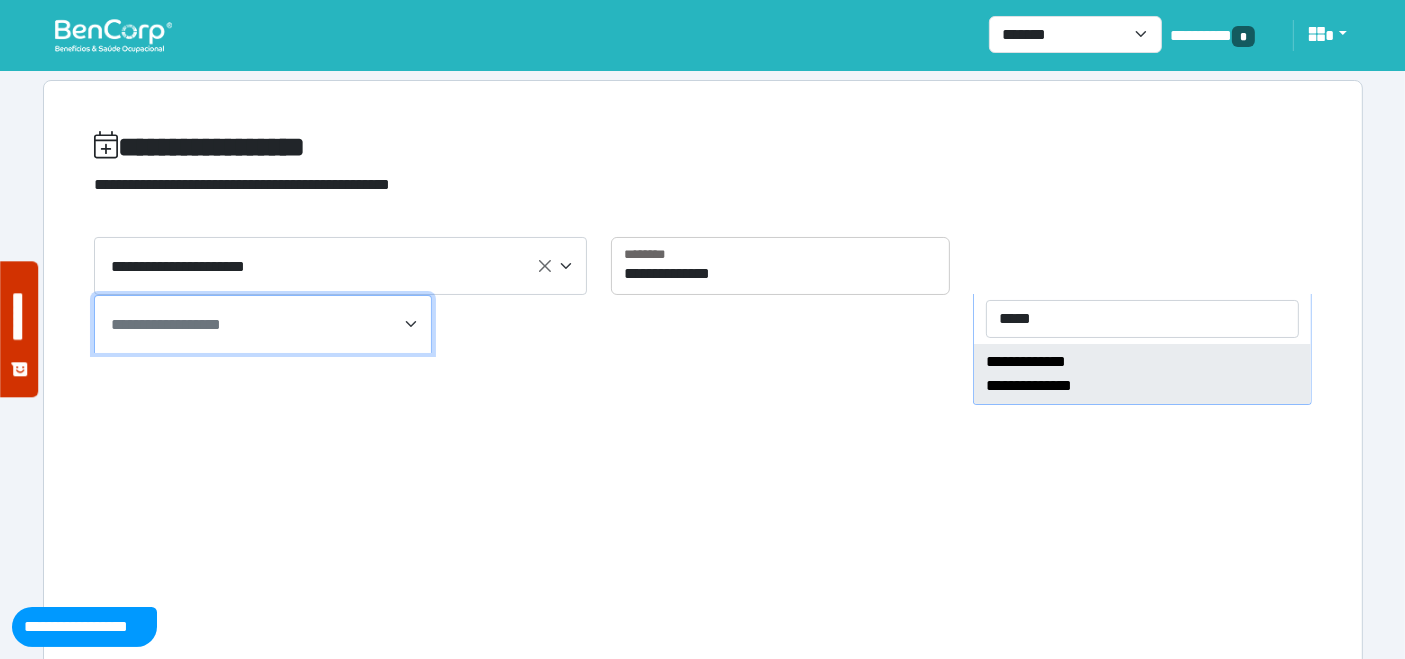 type on "*****" 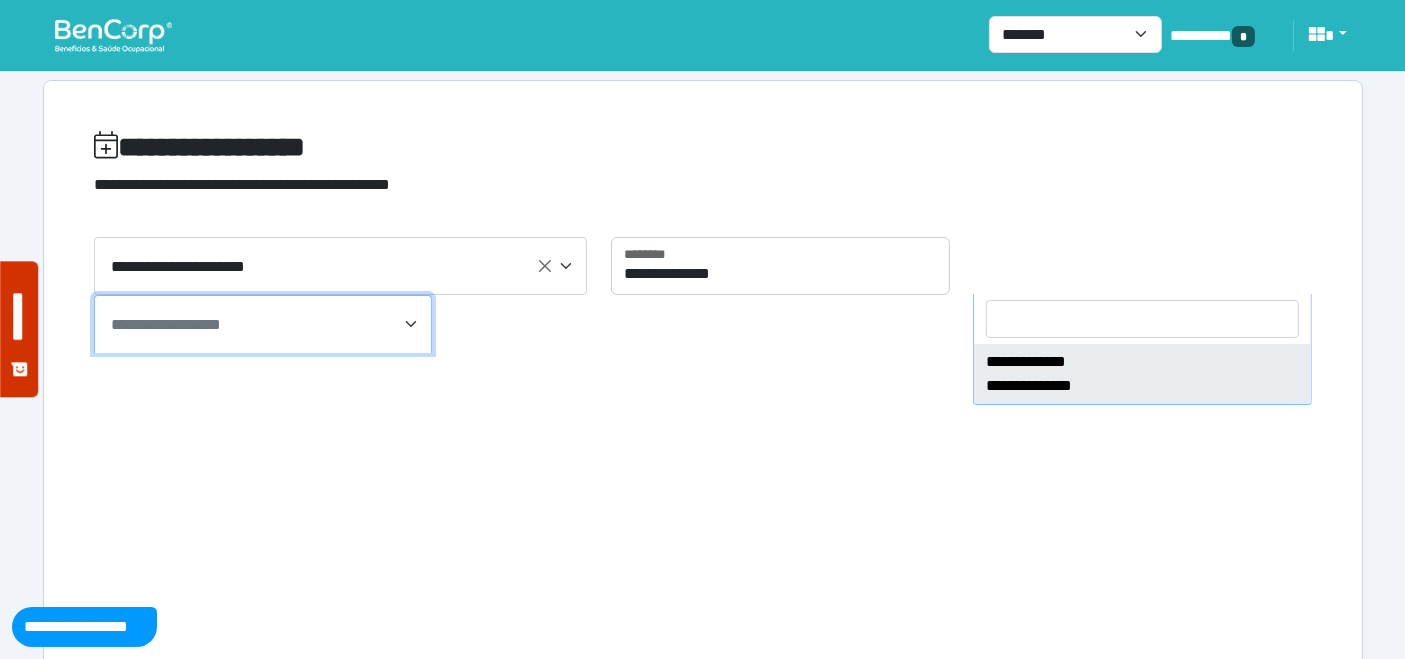 select on "****" 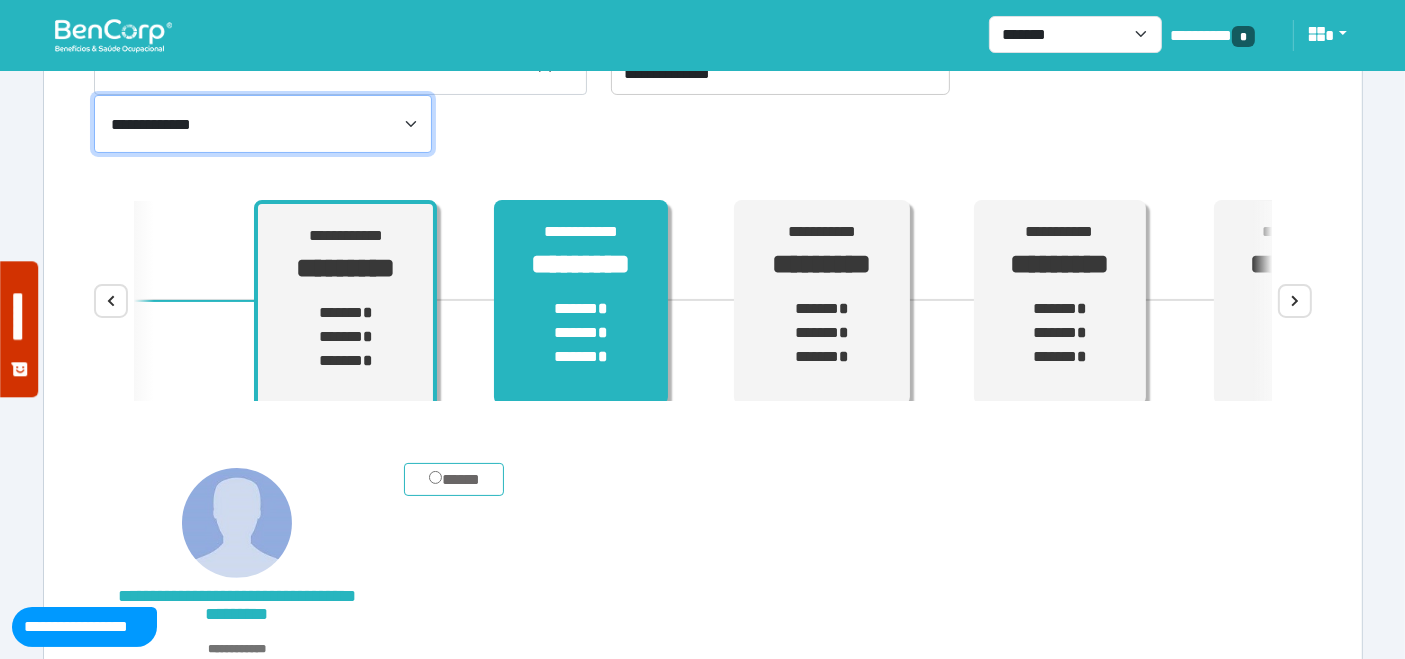 scroll, scrollTop: 222, scrollLeft: 0, axis: vertical 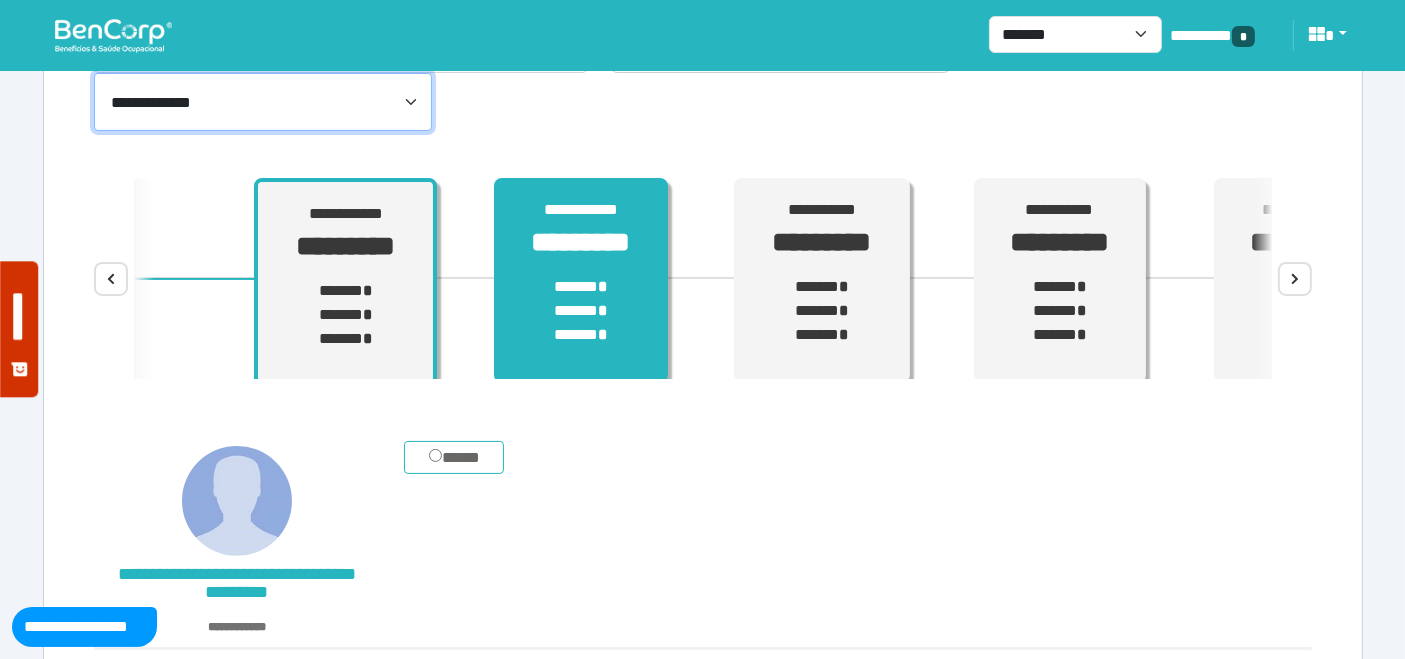 click on "****** * ****** * ****** *" at bounding box center [581, 311] 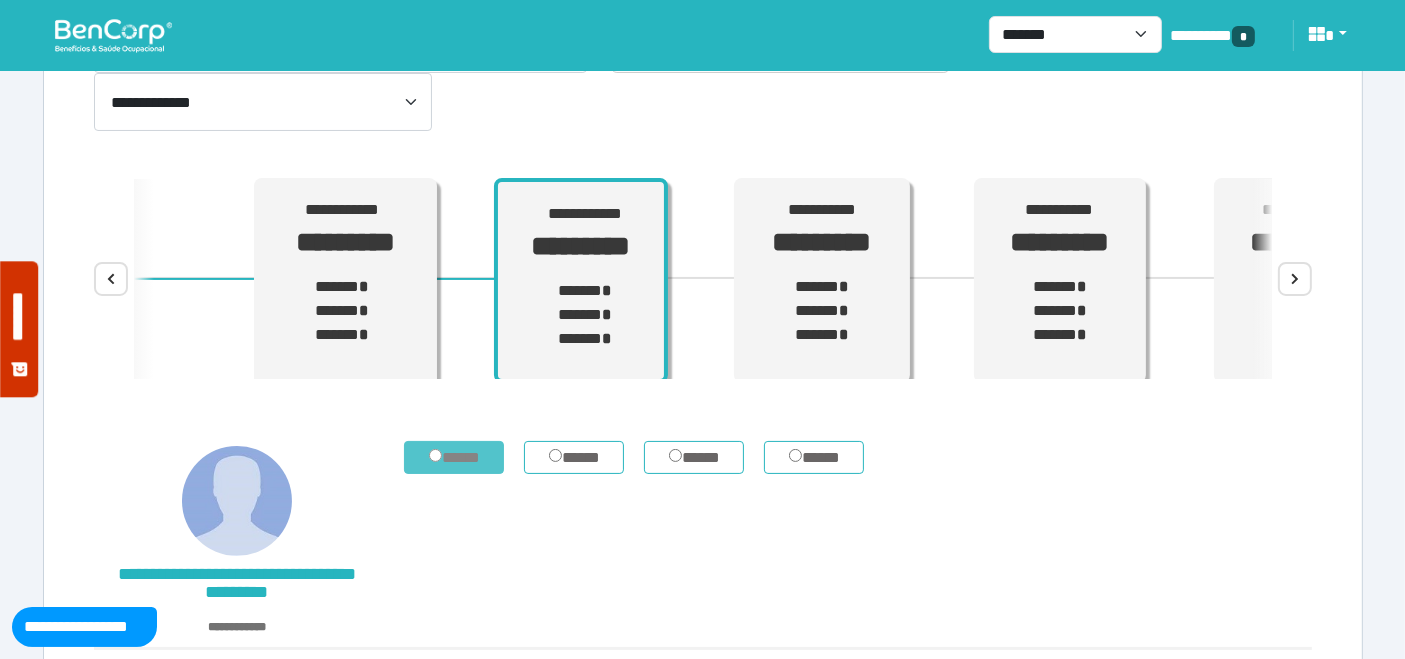 click on "*****" at bounding box center (454, 457) 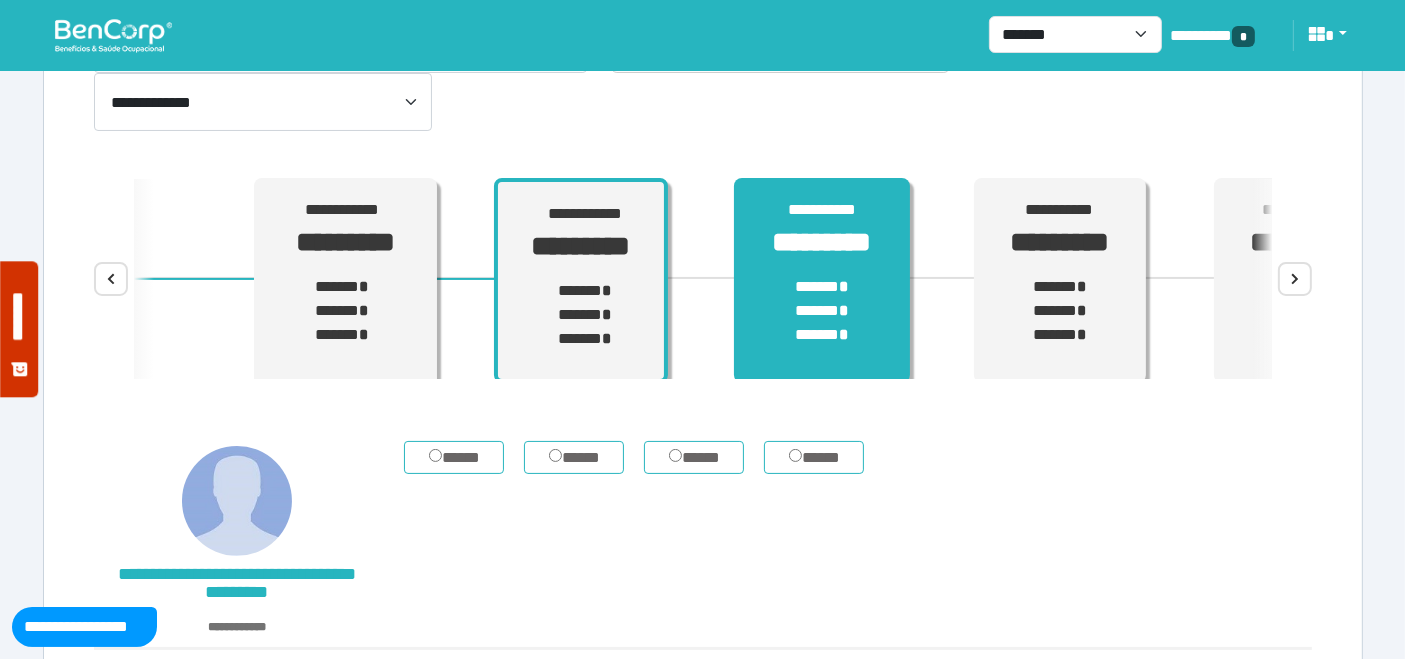 click on "****** * ****** * ****** *" at bounding box center [822, 311] 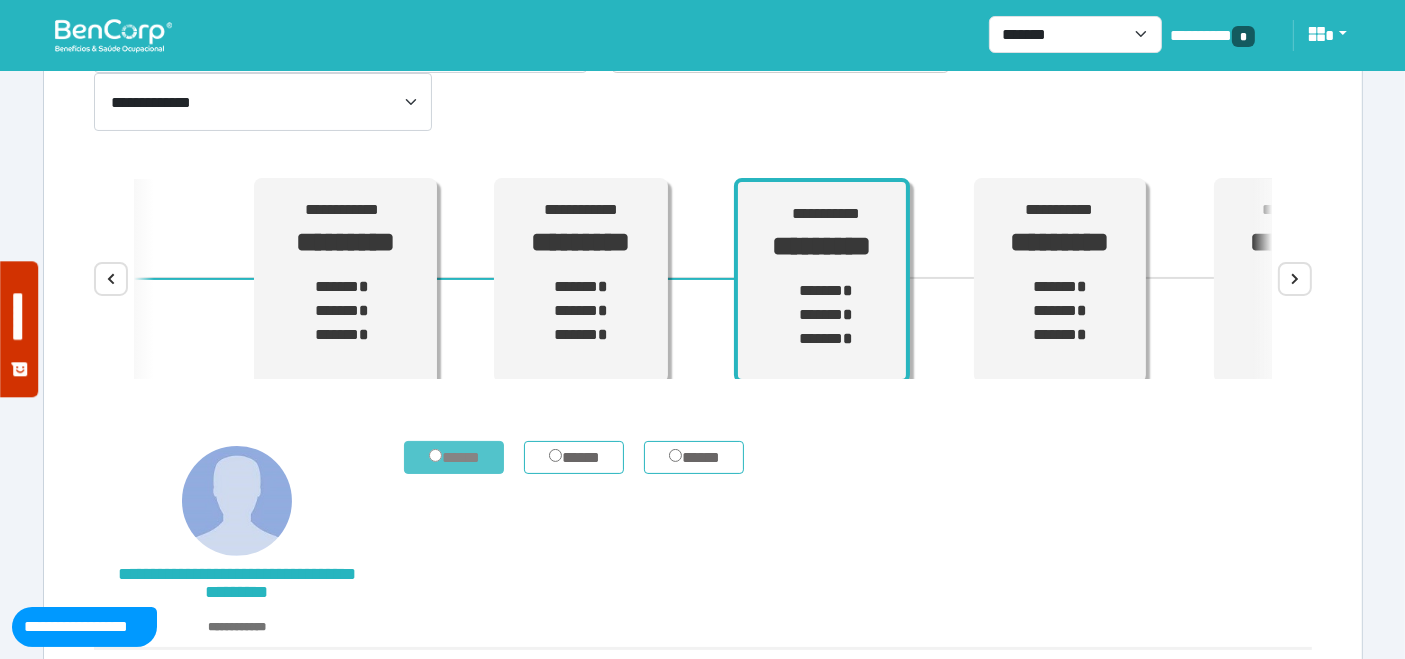 click on "*****" at bounding box center [454, 457] 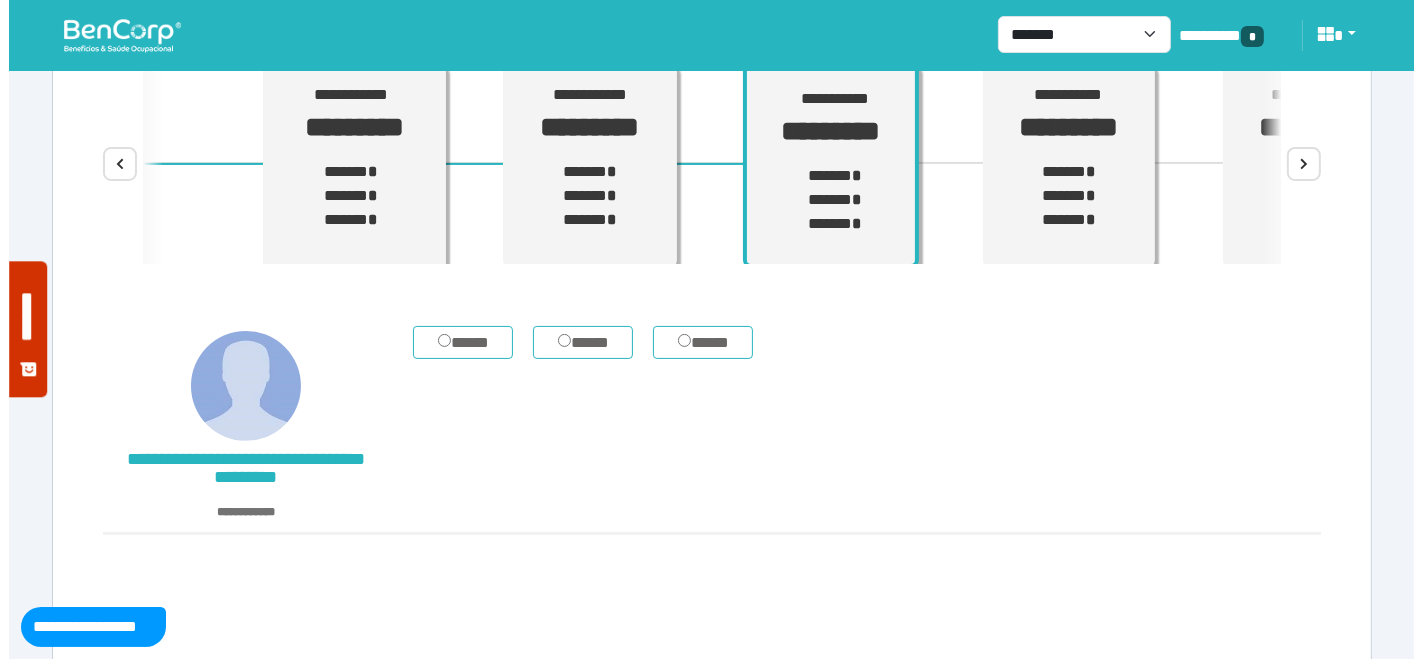scroll, scrollTop: 444, scrollLeft: 0, axis: vertical 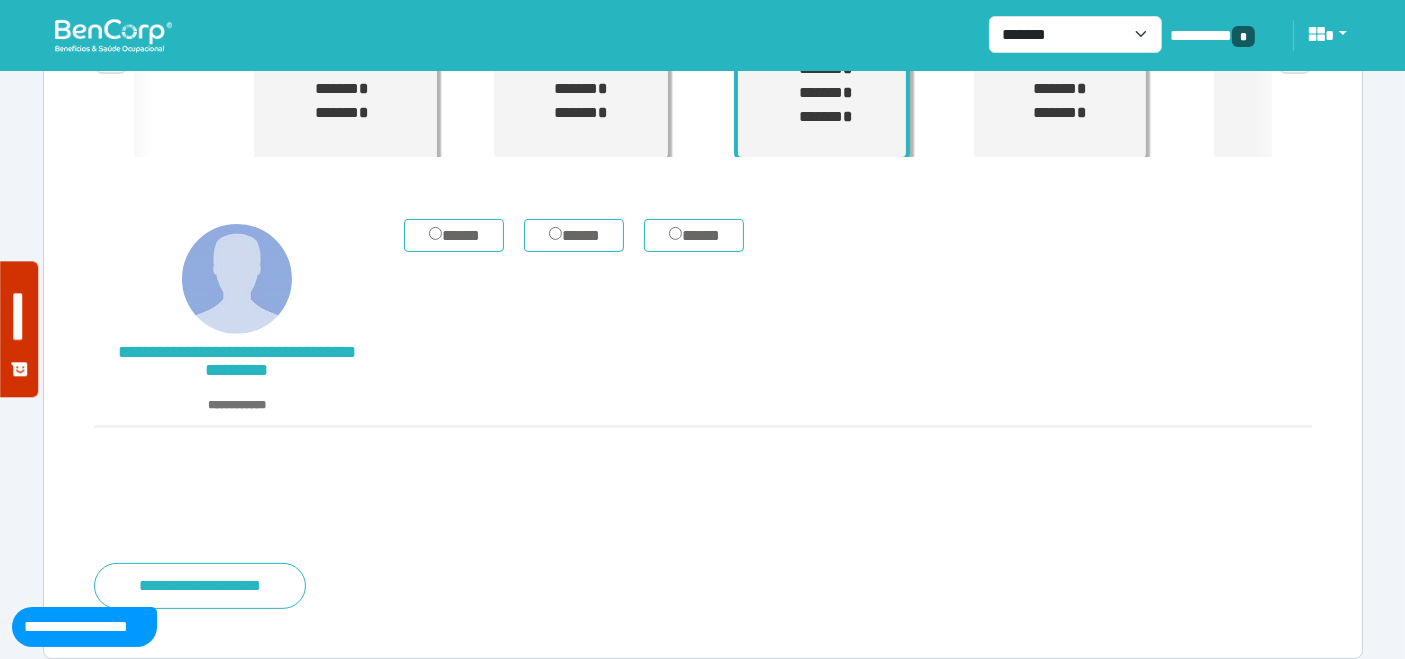 drag, startPoint x: 197, startPoint y: 576, endPoint x: 219, endPoint y: 580, distance: 22.36068 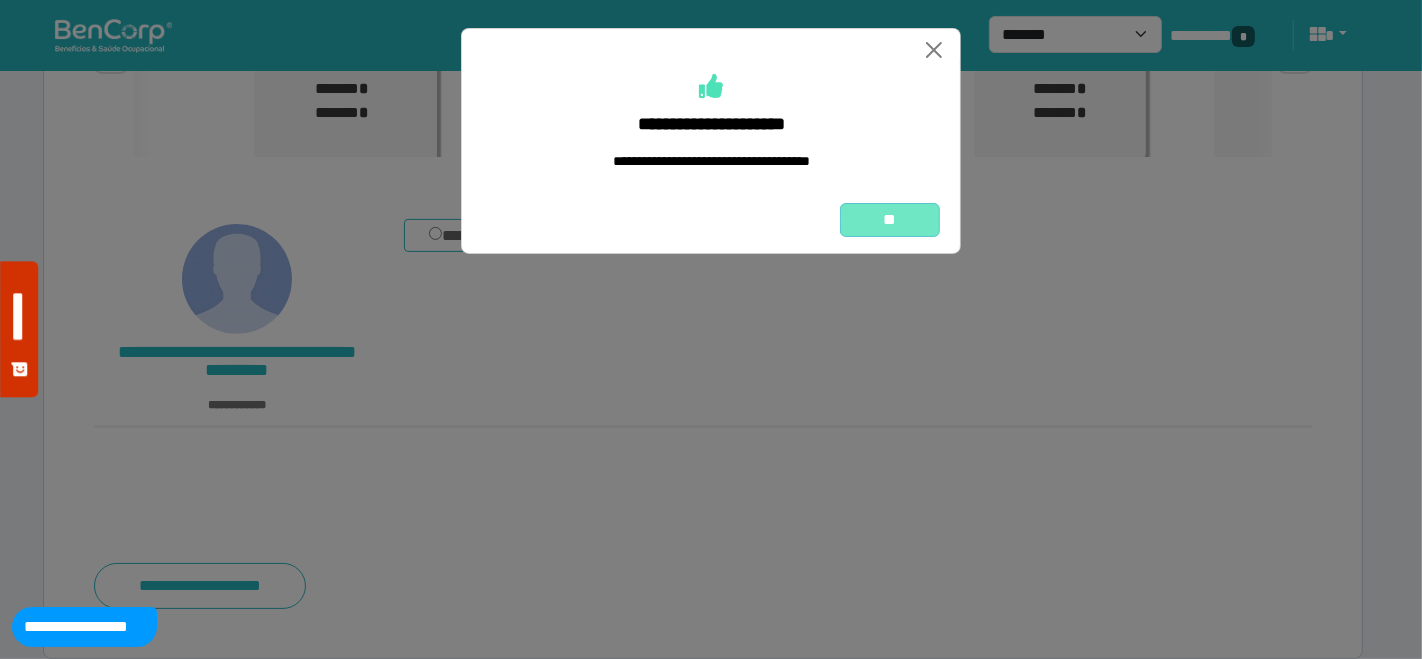 click on "**" at bounding box center [890, 219] 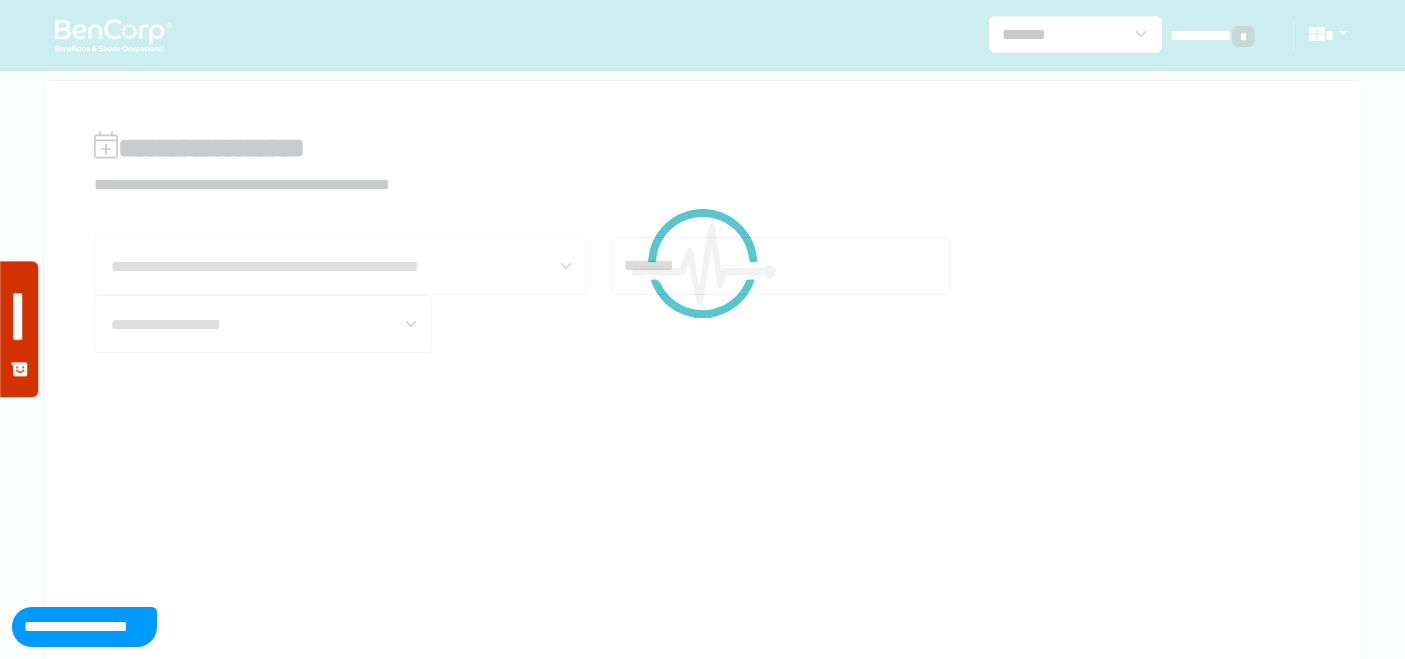 scroll, scrollTop: 0, scrollLeft: 0, axis: both 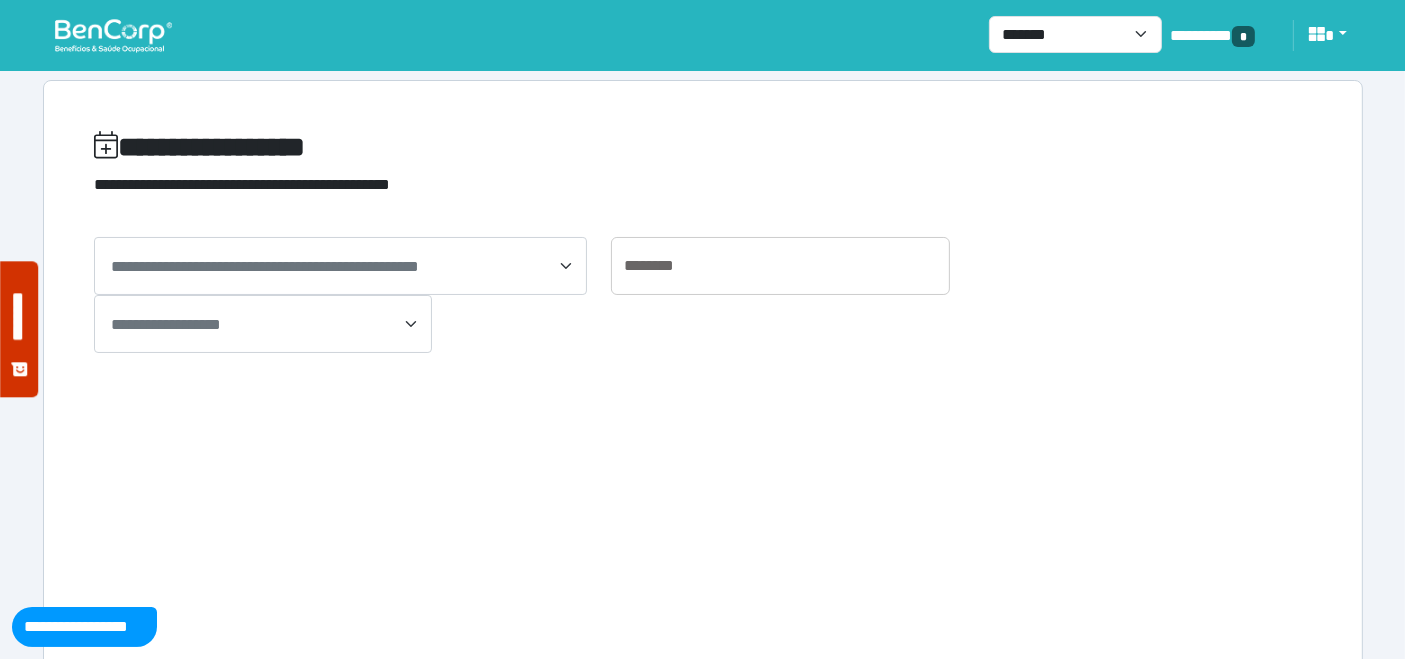 click at bounding box center (113, 35) 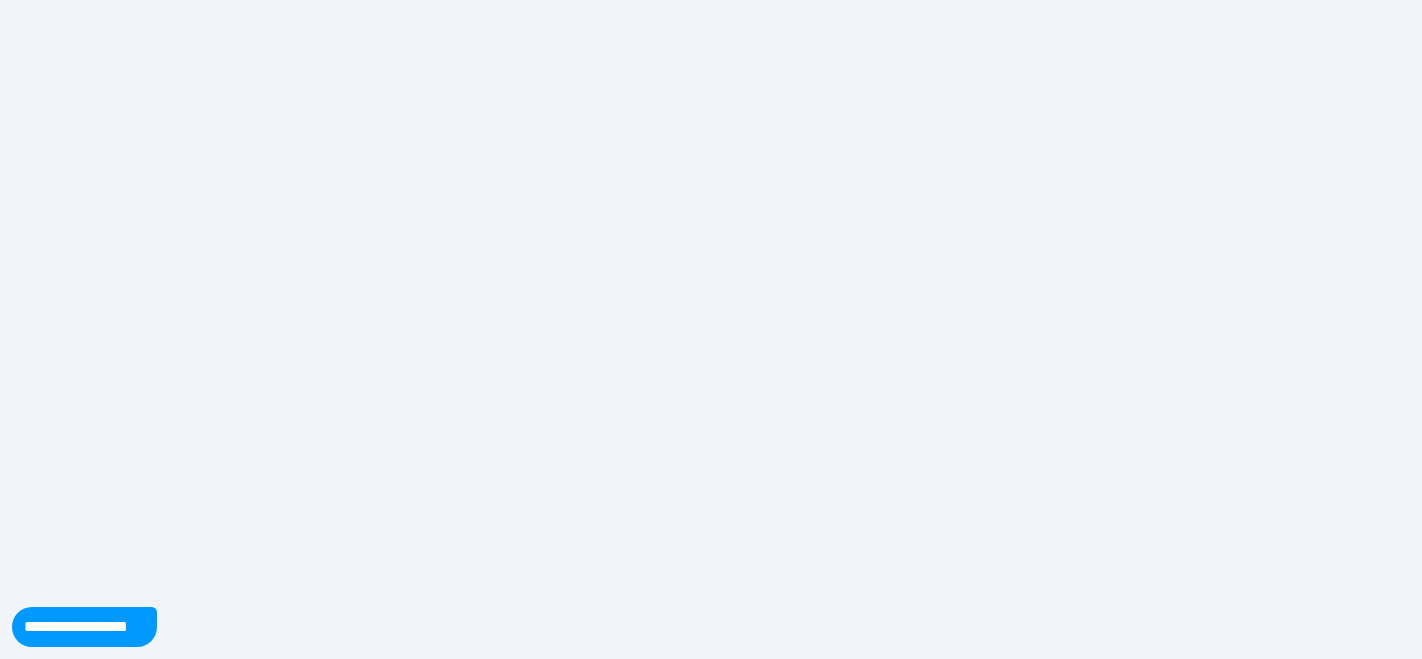 scroll, scrollTop: 0, scrollLeft: 0, axis: both 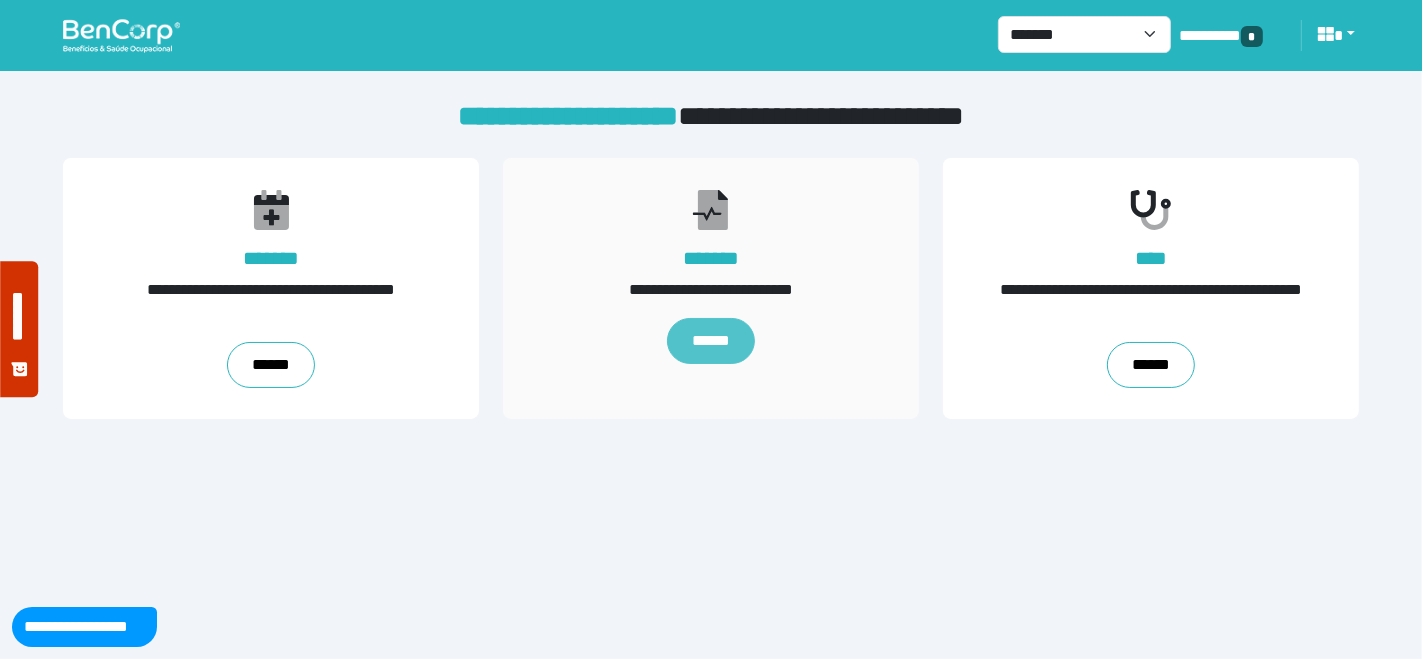 click on "******" at bounding box center (711, 341) 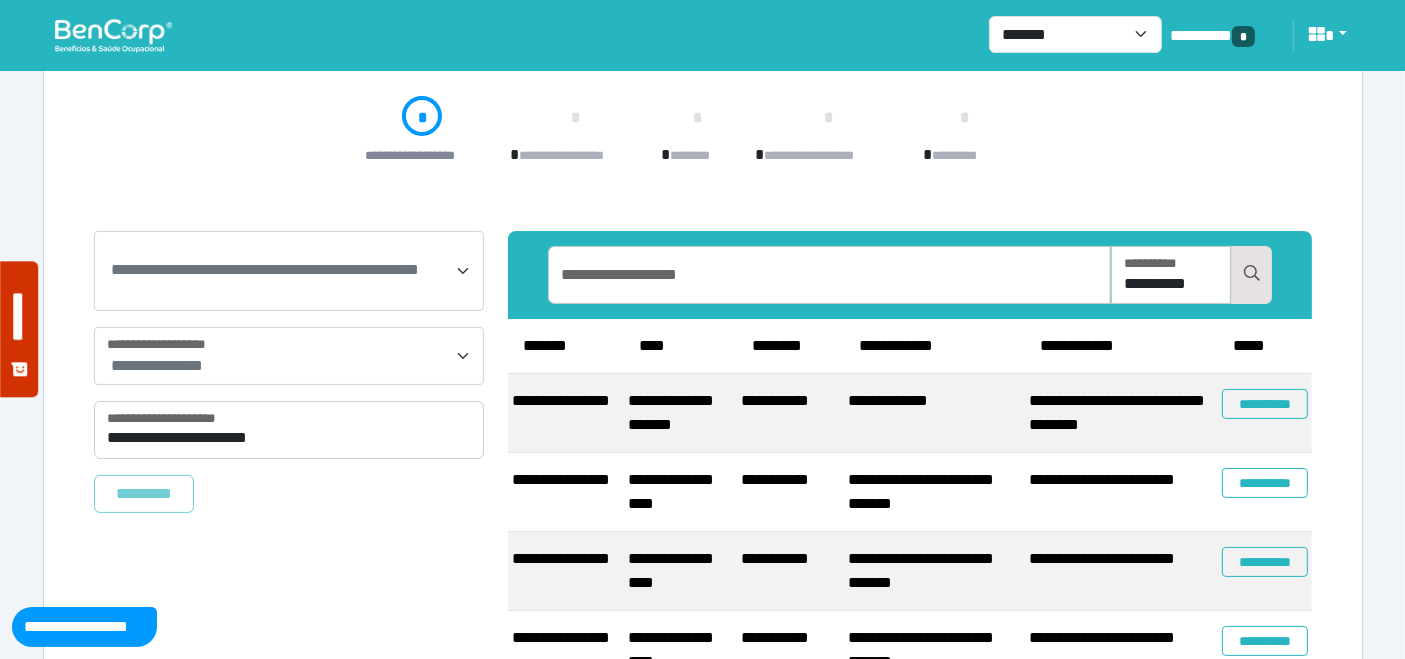 scroll, scrollTop: 211, scrollLeft: 0, axis: vertical 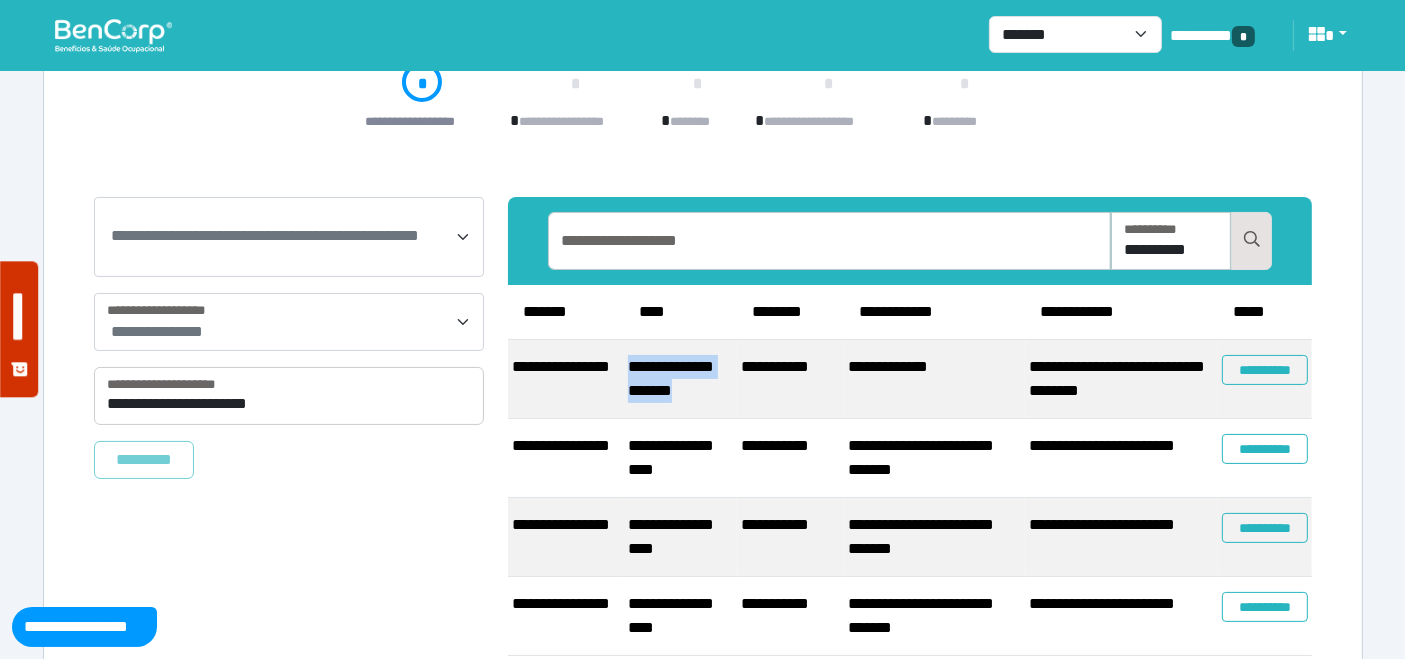 drag, startPoint x: 690, startPoint y: 390, endPoint x: 627, endPoint y: 367, distance: 67.06713 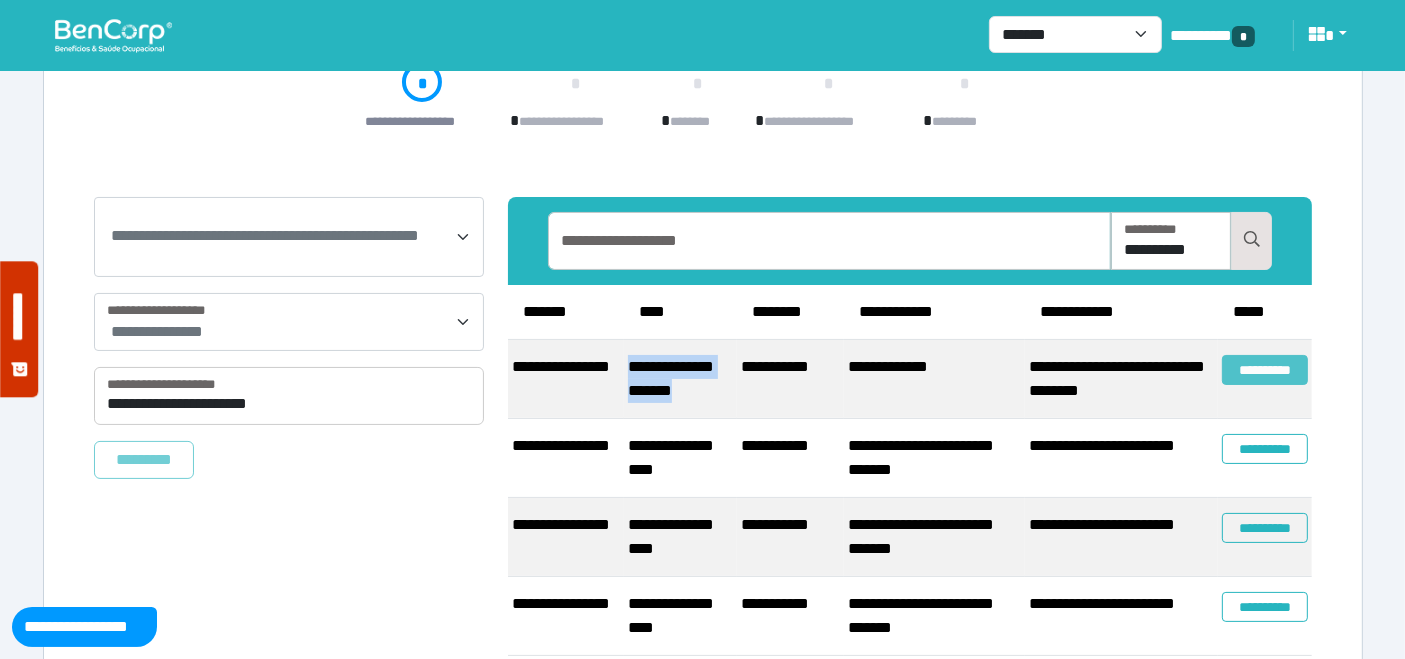click on "**********" at bounding box center (1265, 370) 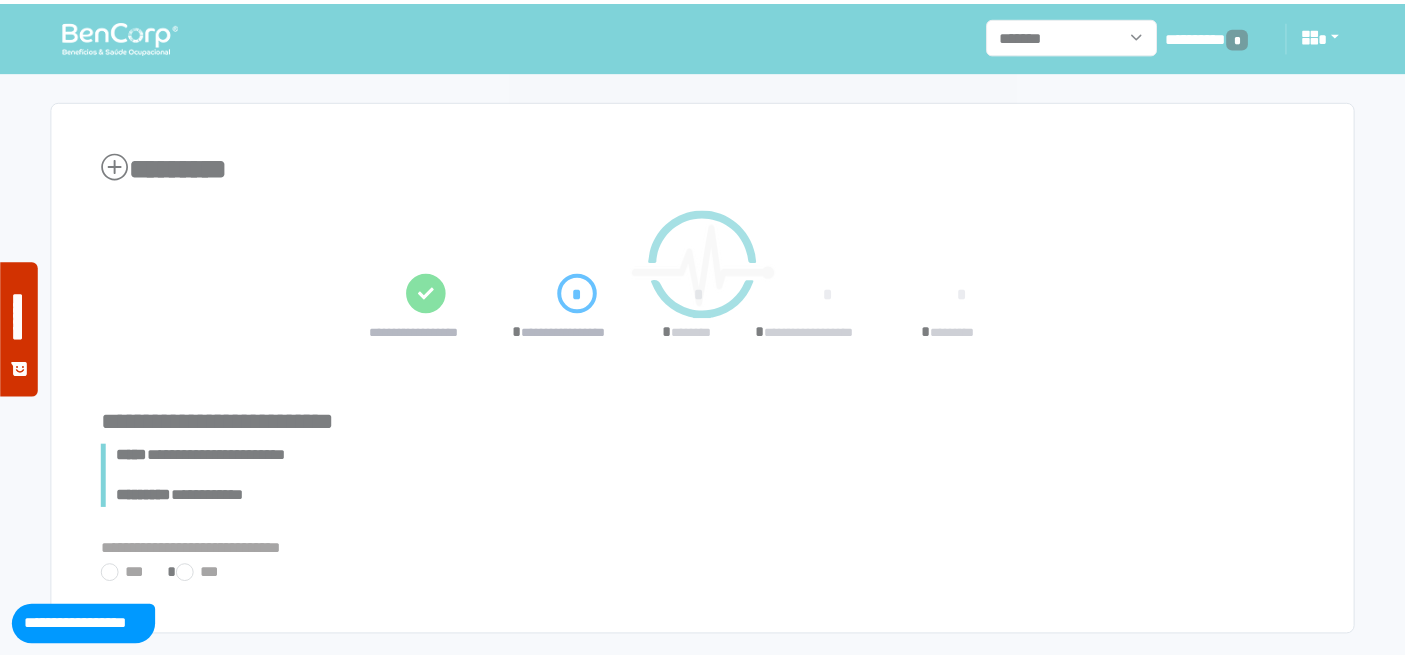 scroll, scrollTop: 0, scrollLeft: 0, axis: both 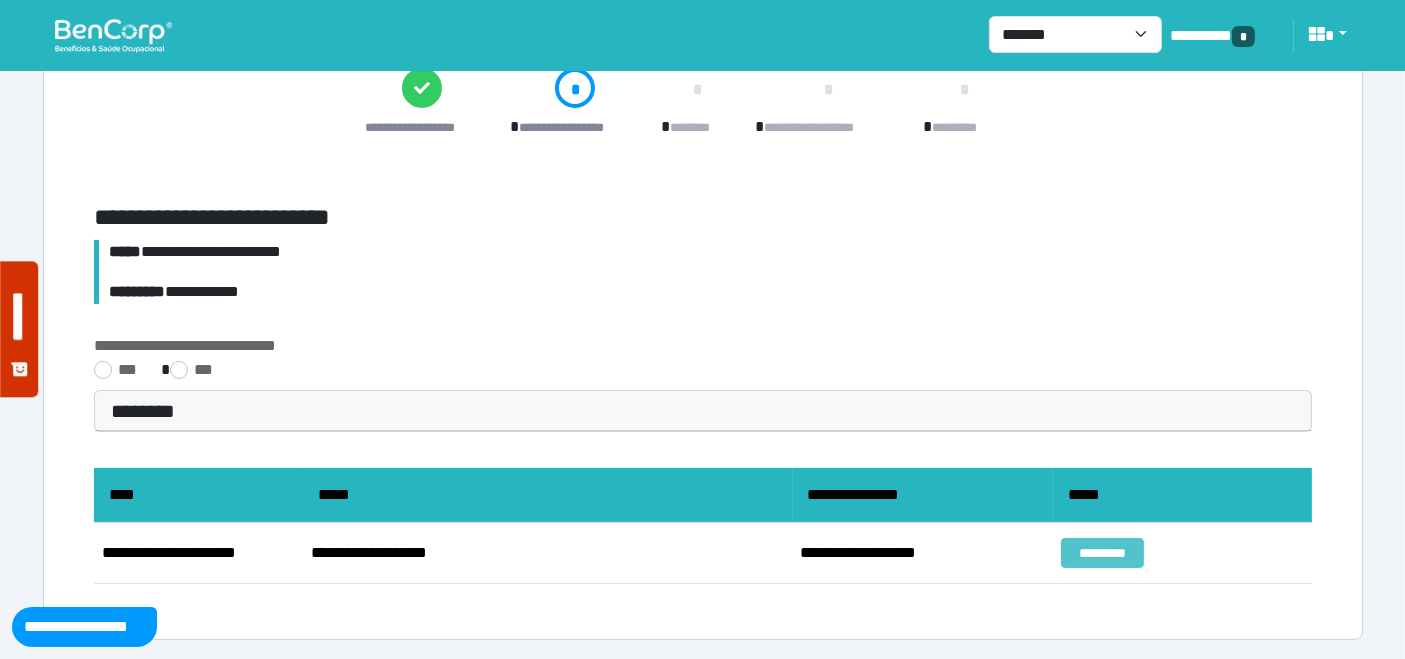 click on "*********" at bounding box center [1102, 553] 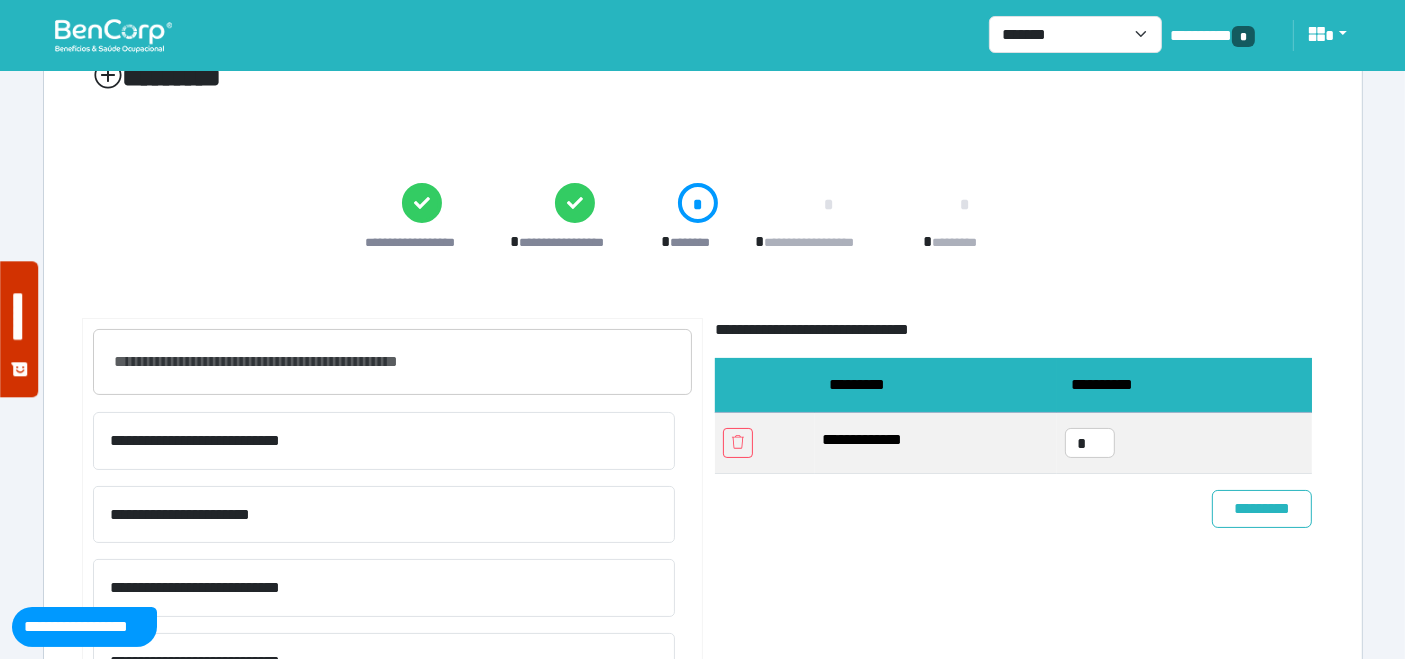 scroll, scrollTop: 222, scrollLeft: 0, axis: vertical 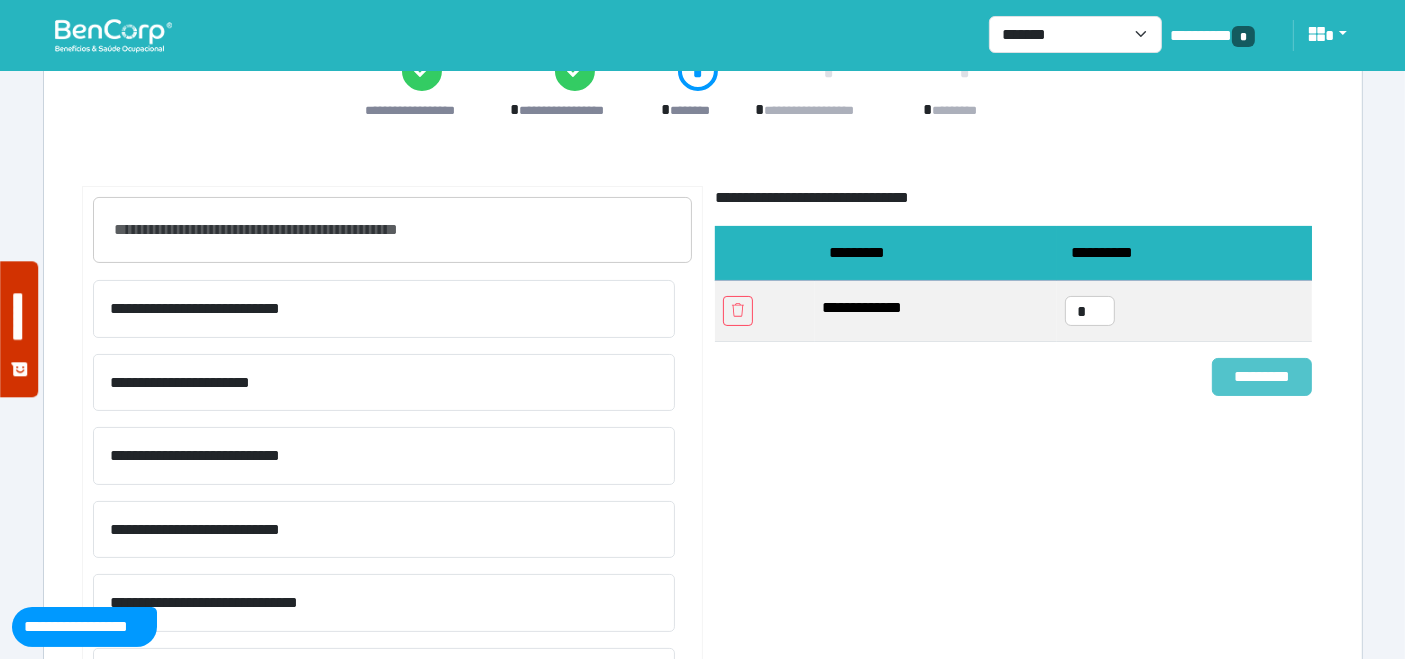 click on "*********" at bounding box center (1262, 376) 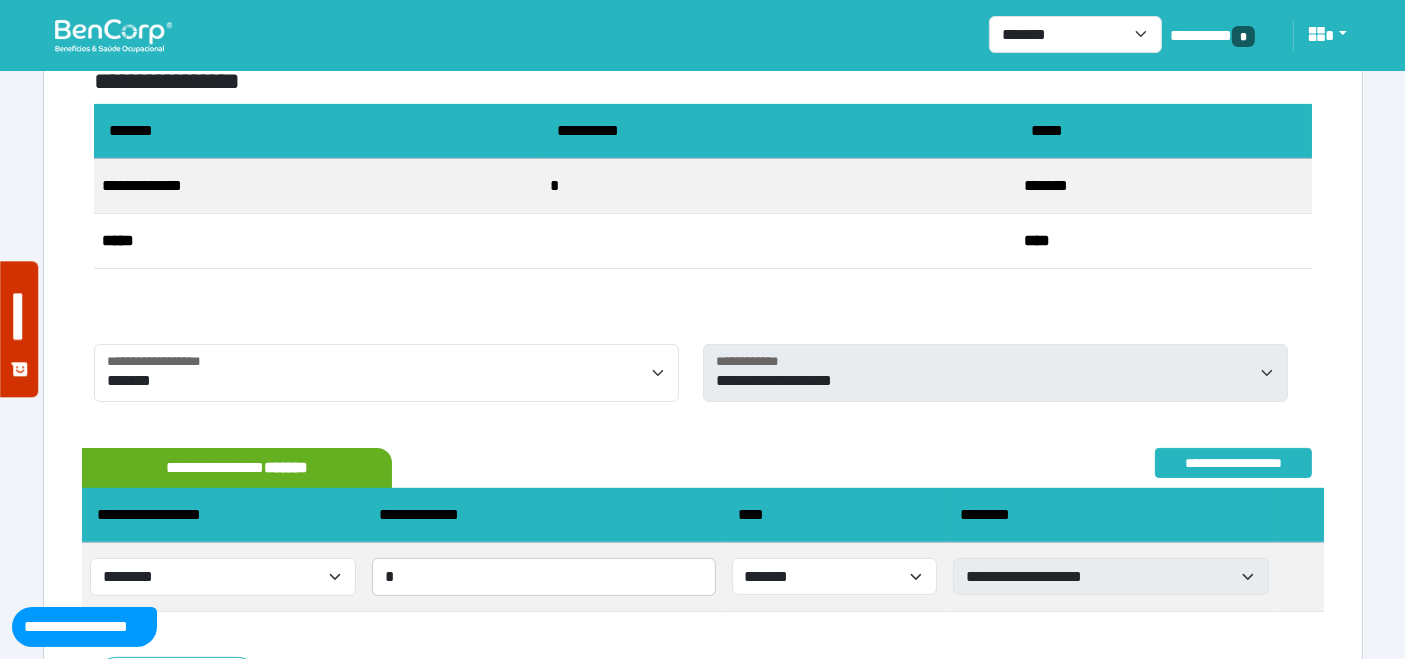 scroll, scrollTop: 454, scrollLeft: 0, axis: vertical 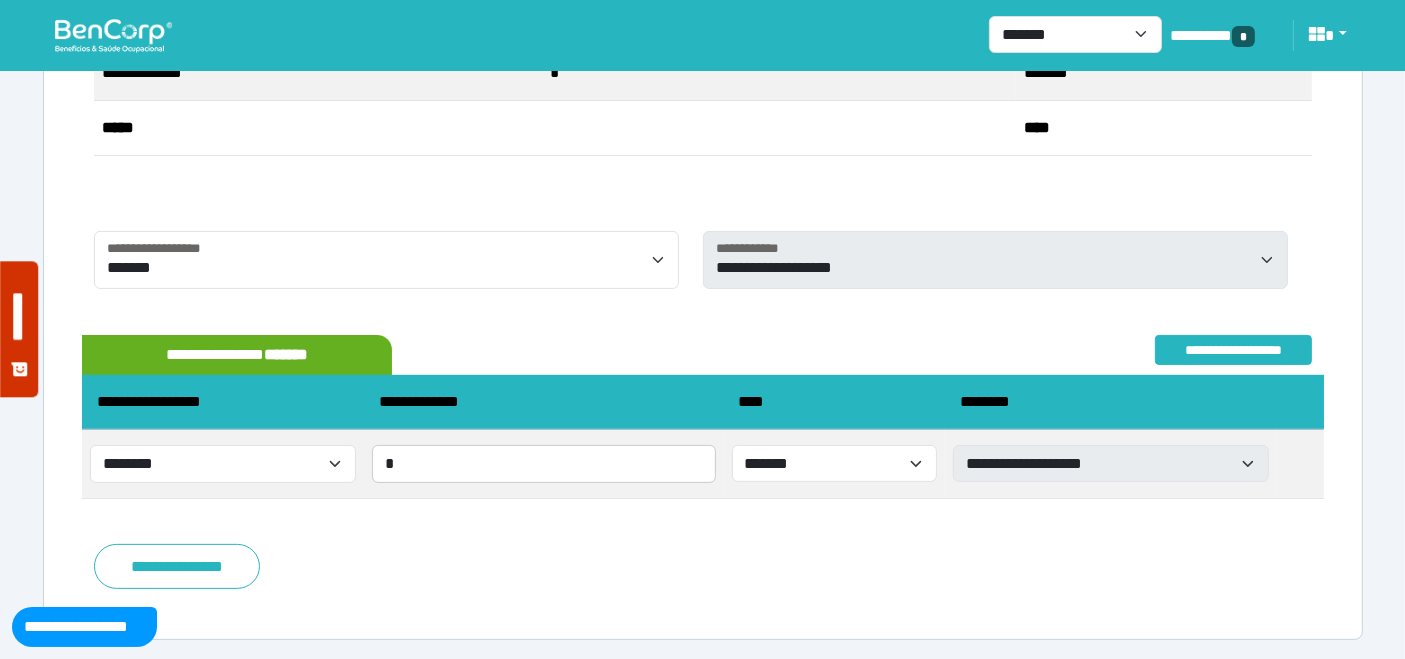 click on "**********" at bounding box center [703, 143] 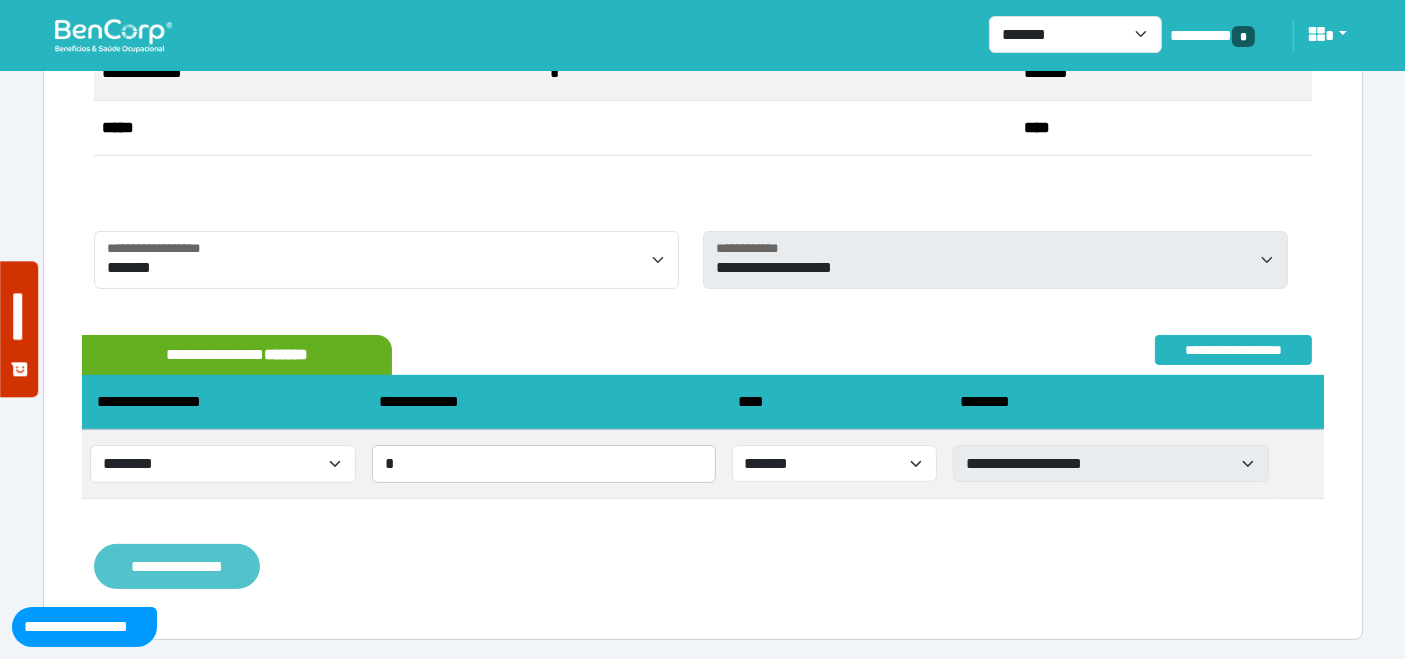 click on "**********" at bounding box center [177, 566] 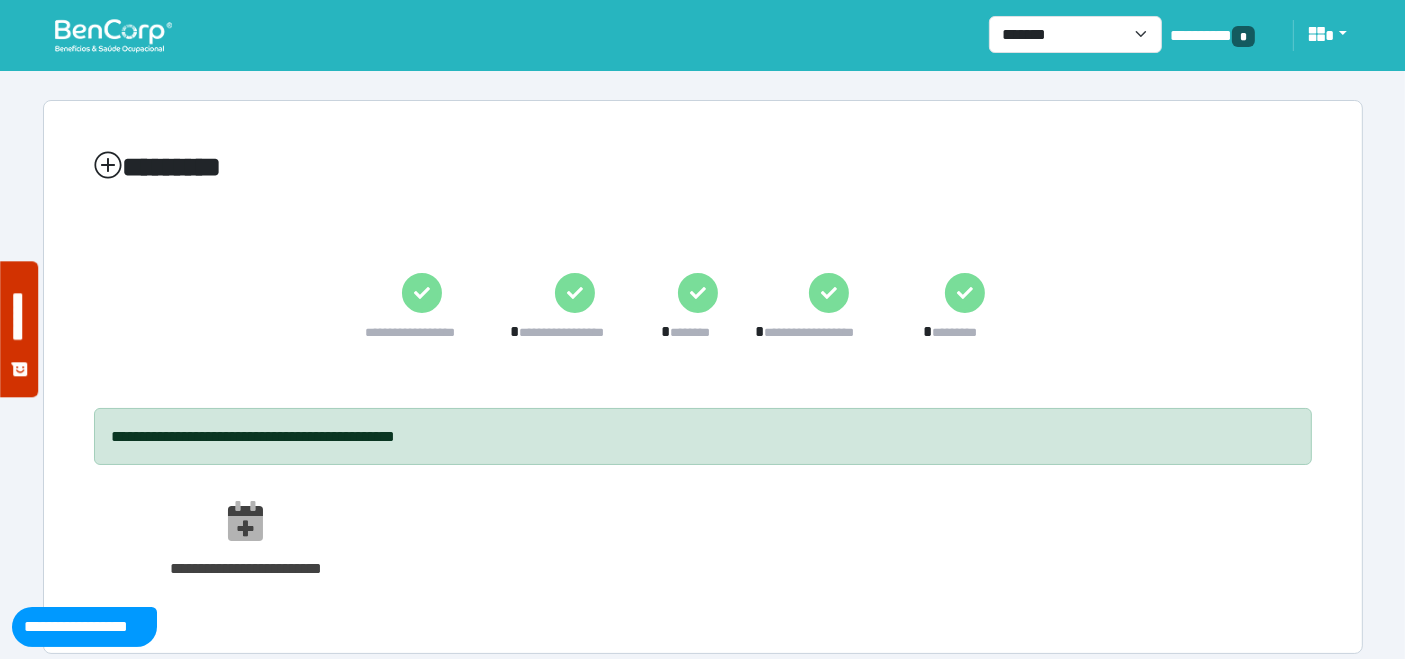scroll, scrollTop: 14, scrollLeft: 0, axis: vertical 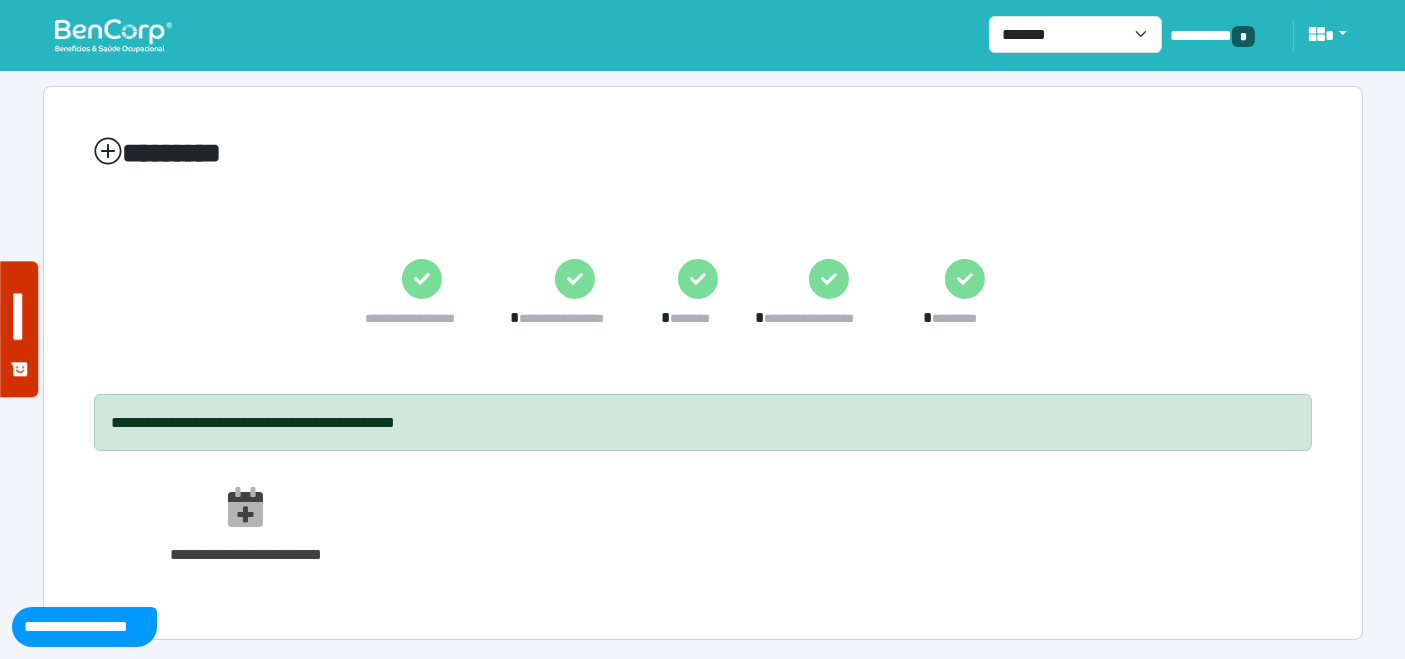 click at bounding box center [113, 35] 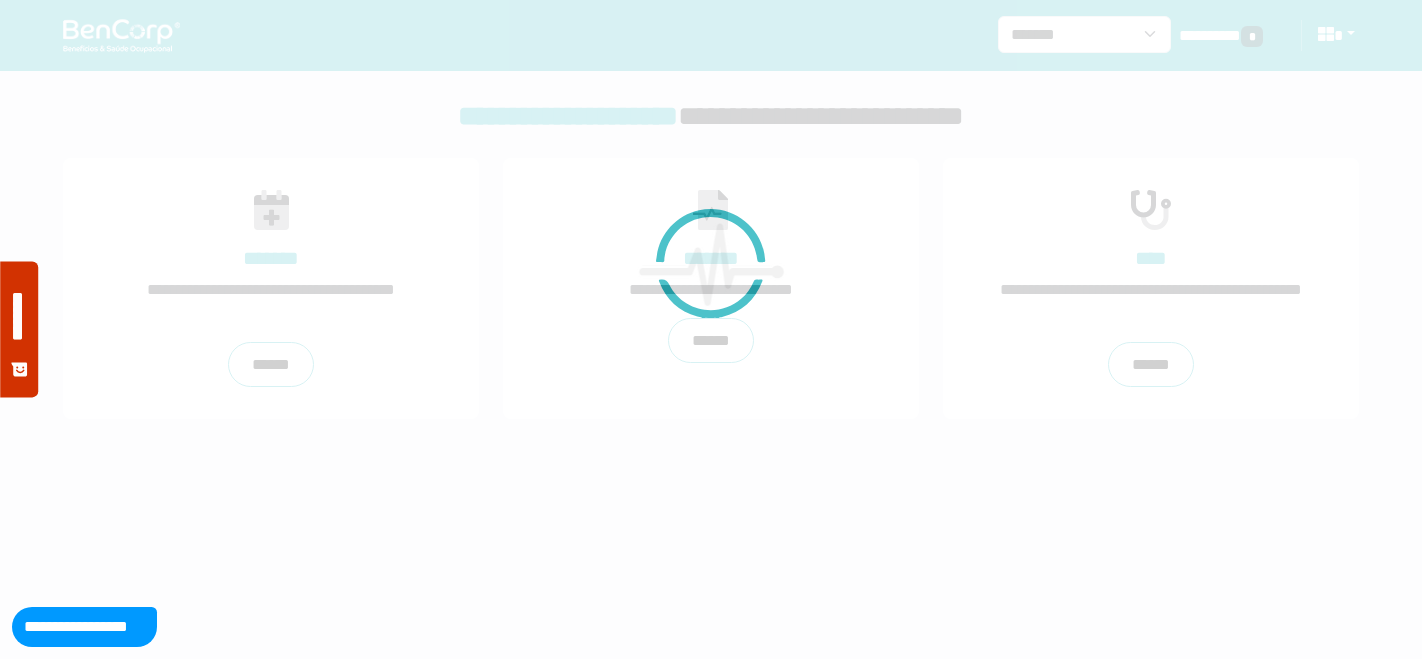 scroll, scrollTop: 0, scrollLeft: 0, axis: both 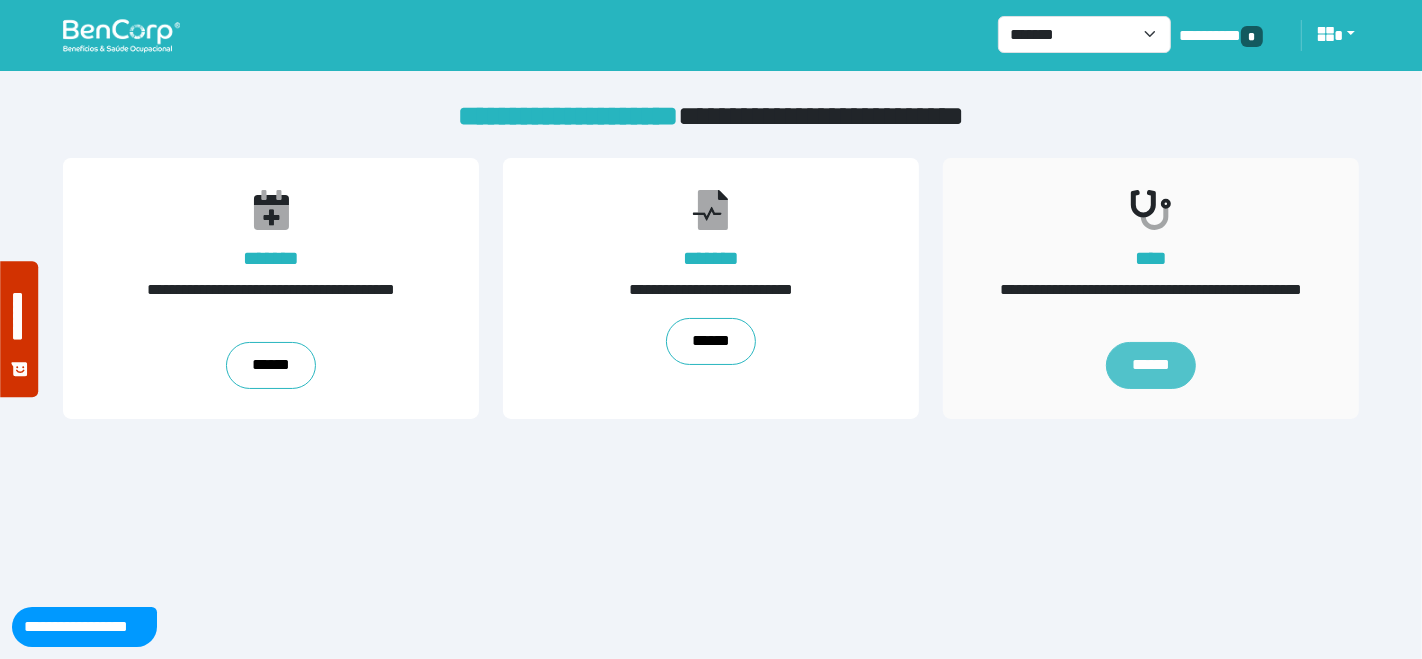click on "******" at bounding box center (1151, 366) 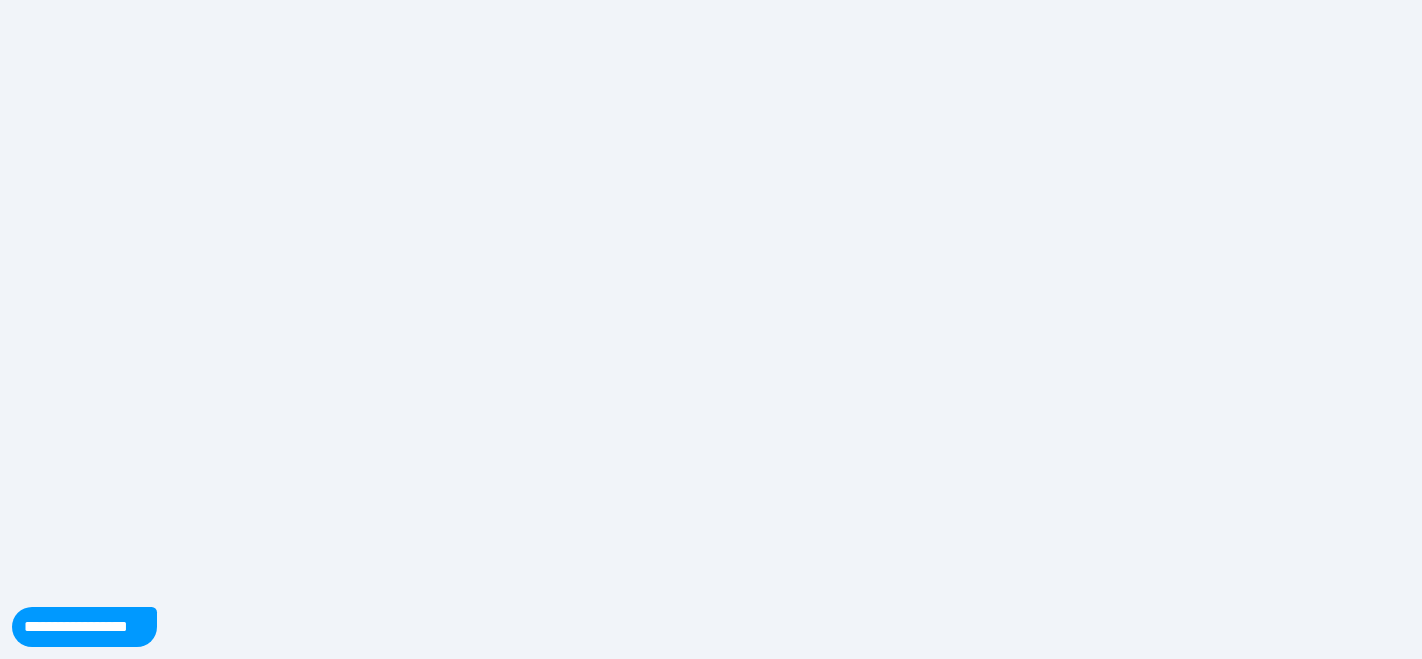 scroll, scrollTop: 0, scrollLeft: 0, axis: both 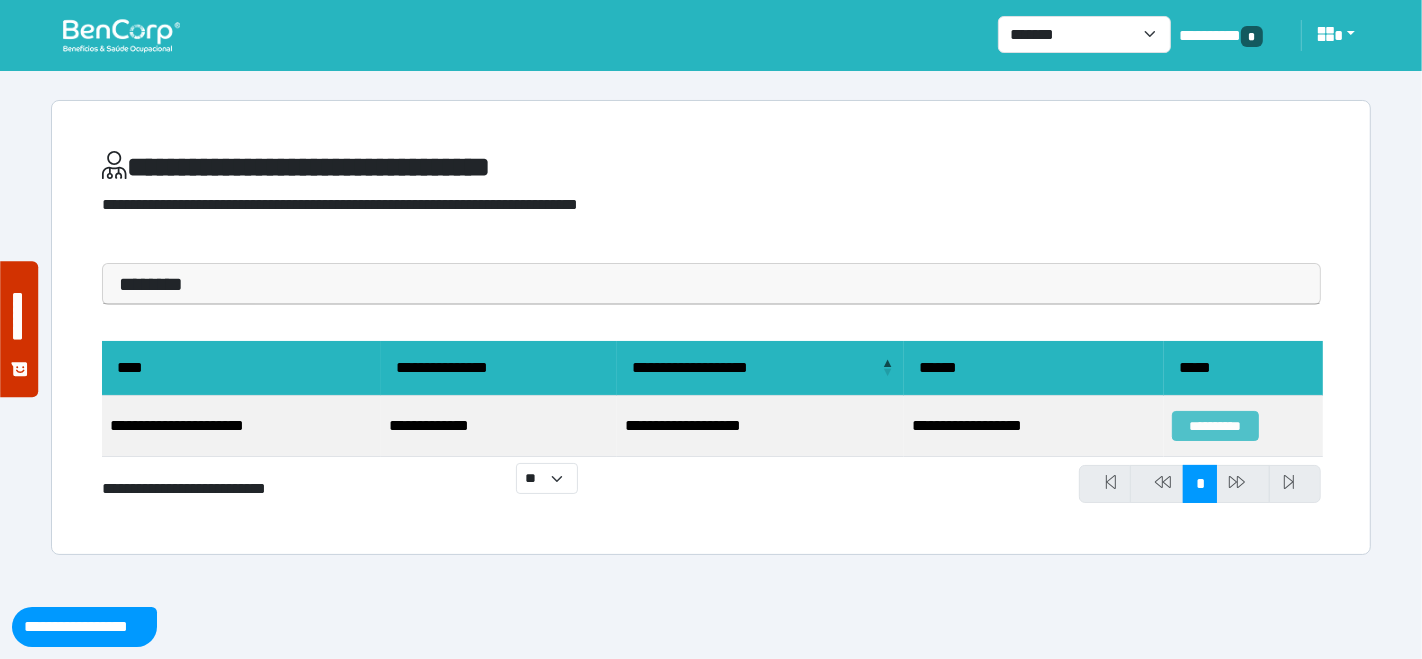 click on "**********" at bounding box center (1215, 426) 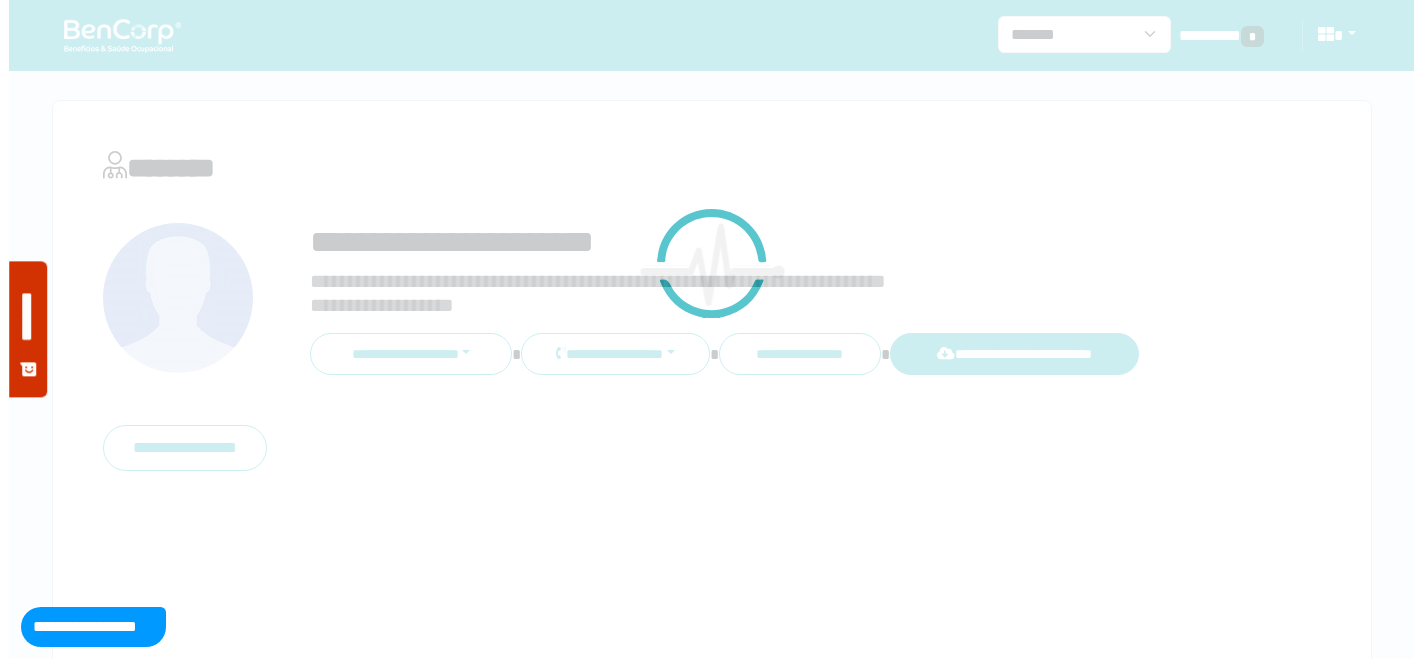 scroll, scrollTop: 0, scrollLeft: 0, axis: both 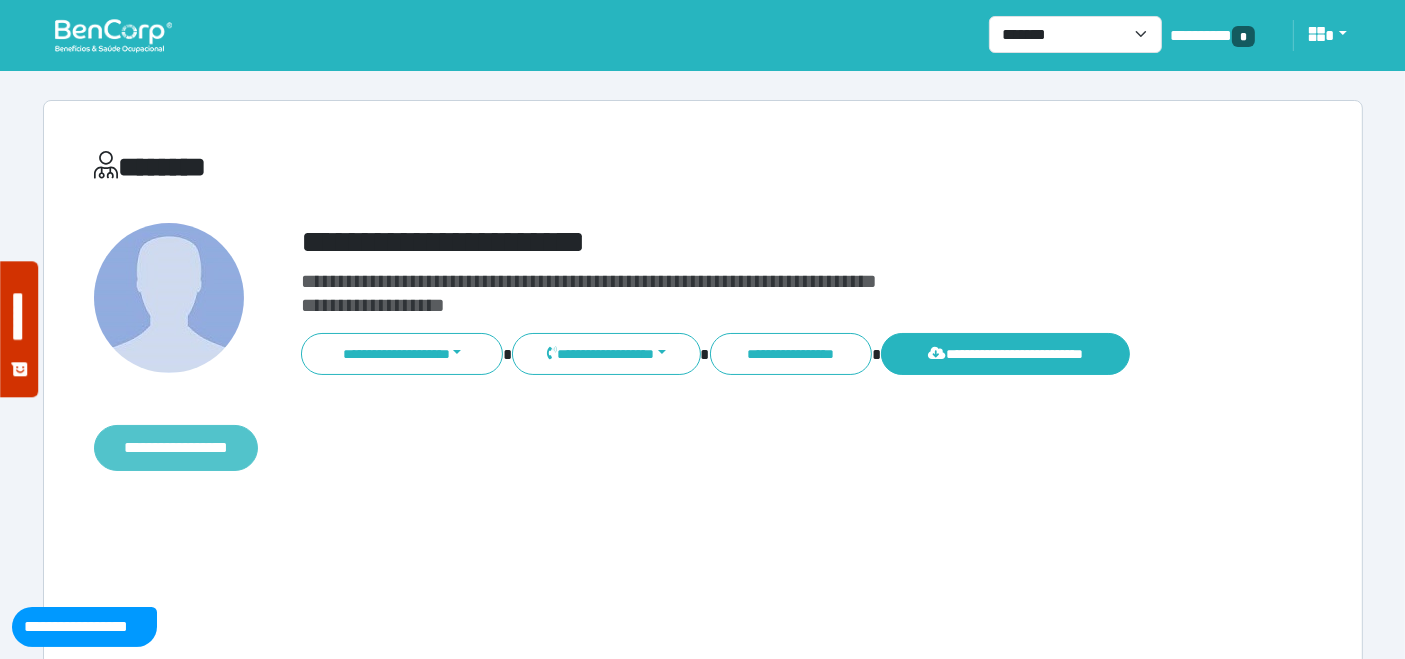 click on "**********" at bounding box center (176, 447) 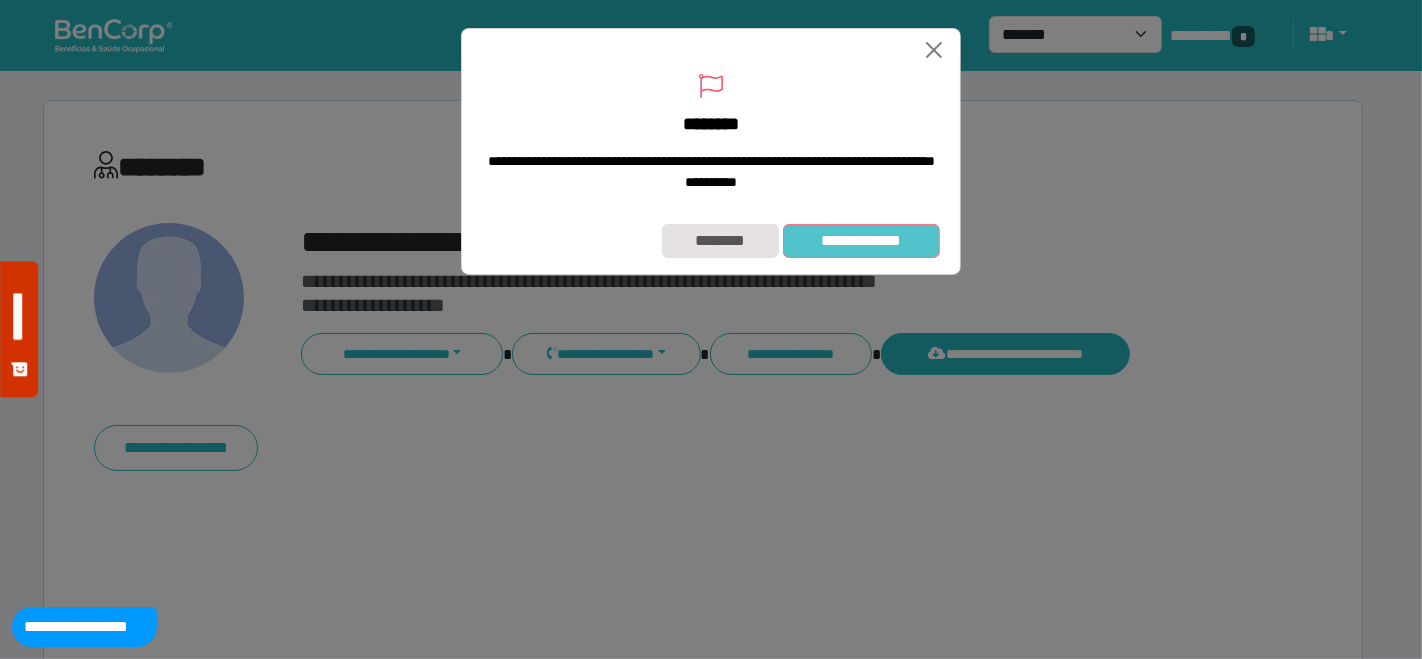 click on "**********" at bounding box center [861, 240] 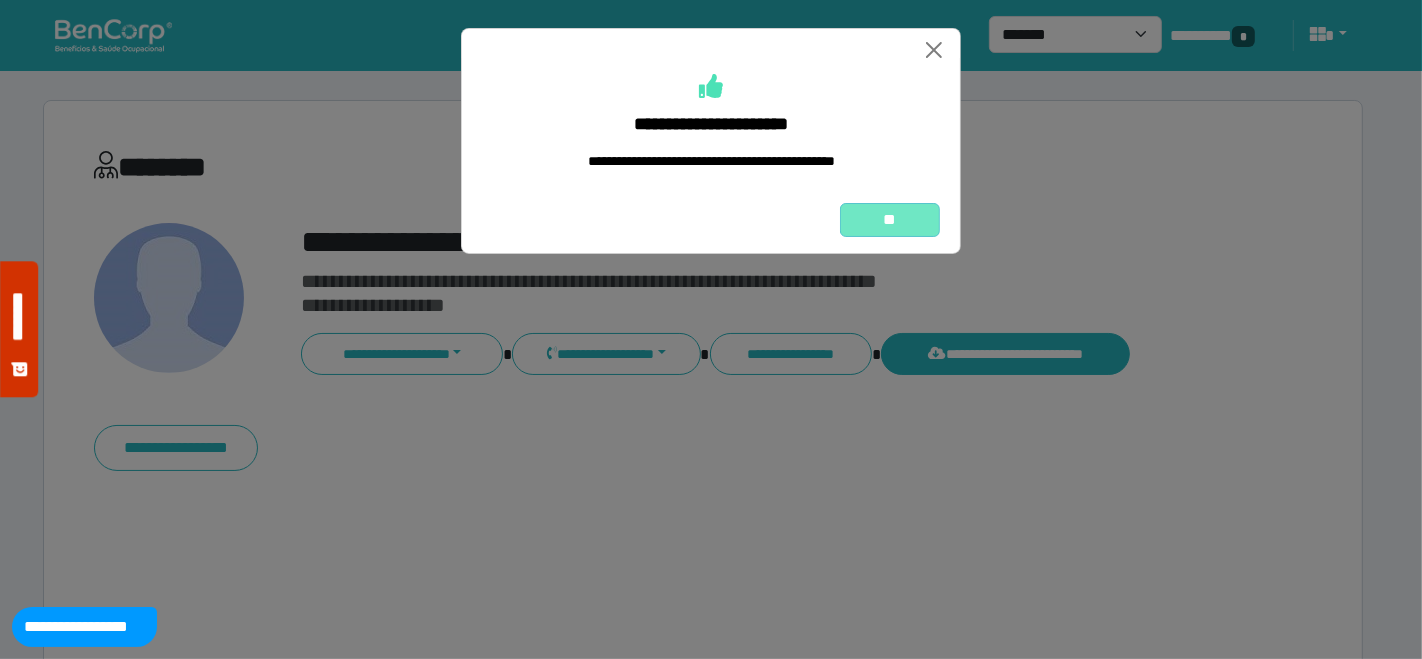 click on "**" at bounding box center (890, 219) 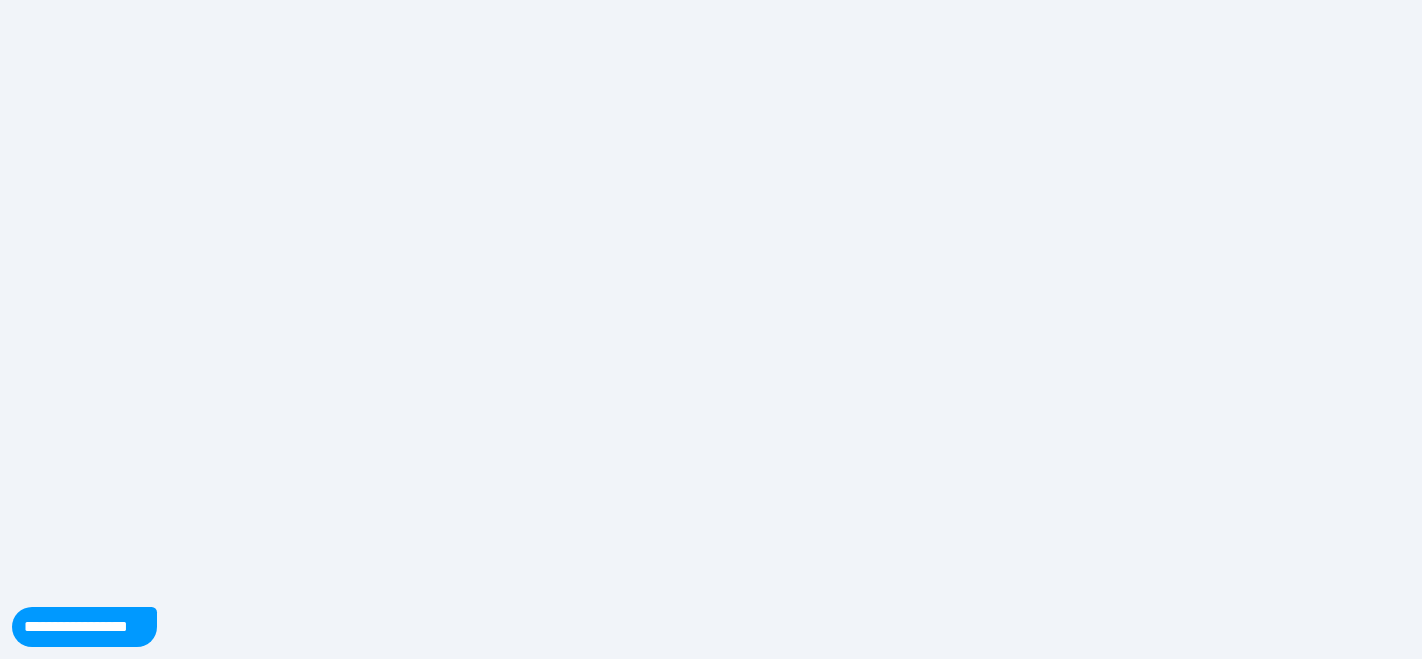 scroll, scrollTop: 0, scrollLeft: 0, axis: both 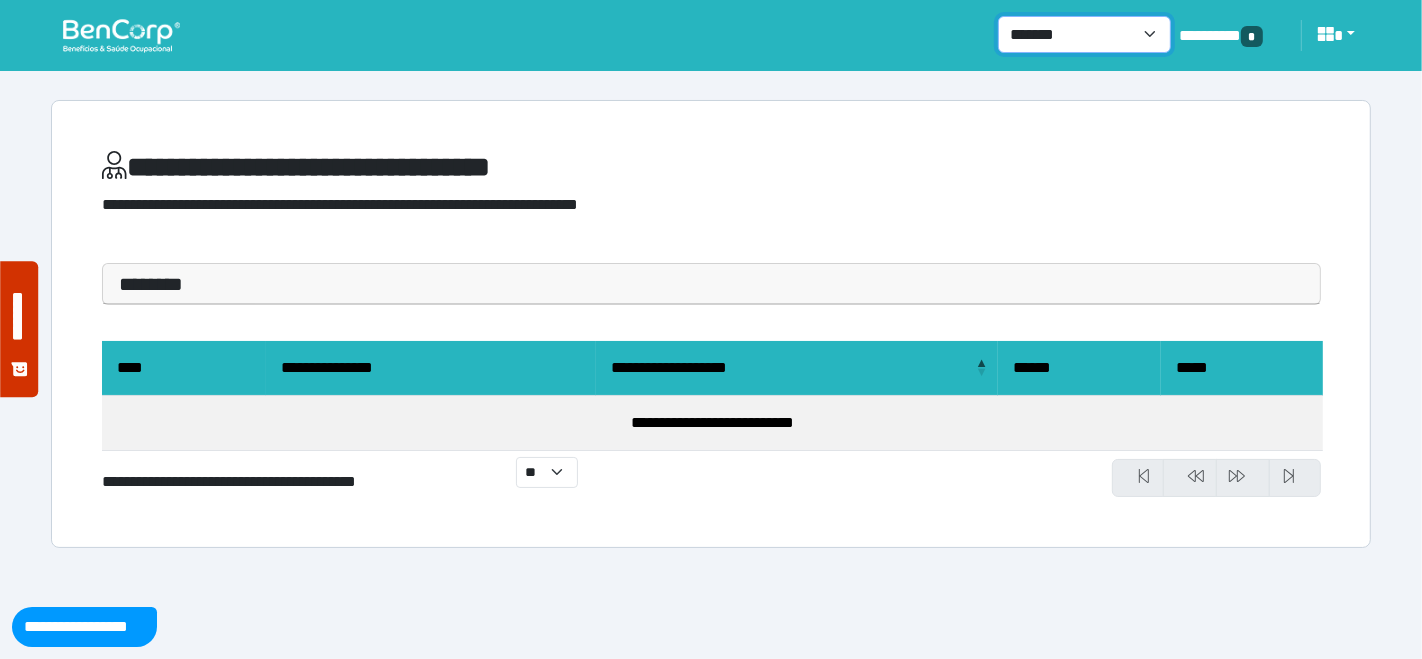 click on "**********" at bounding box center [1084, 34] 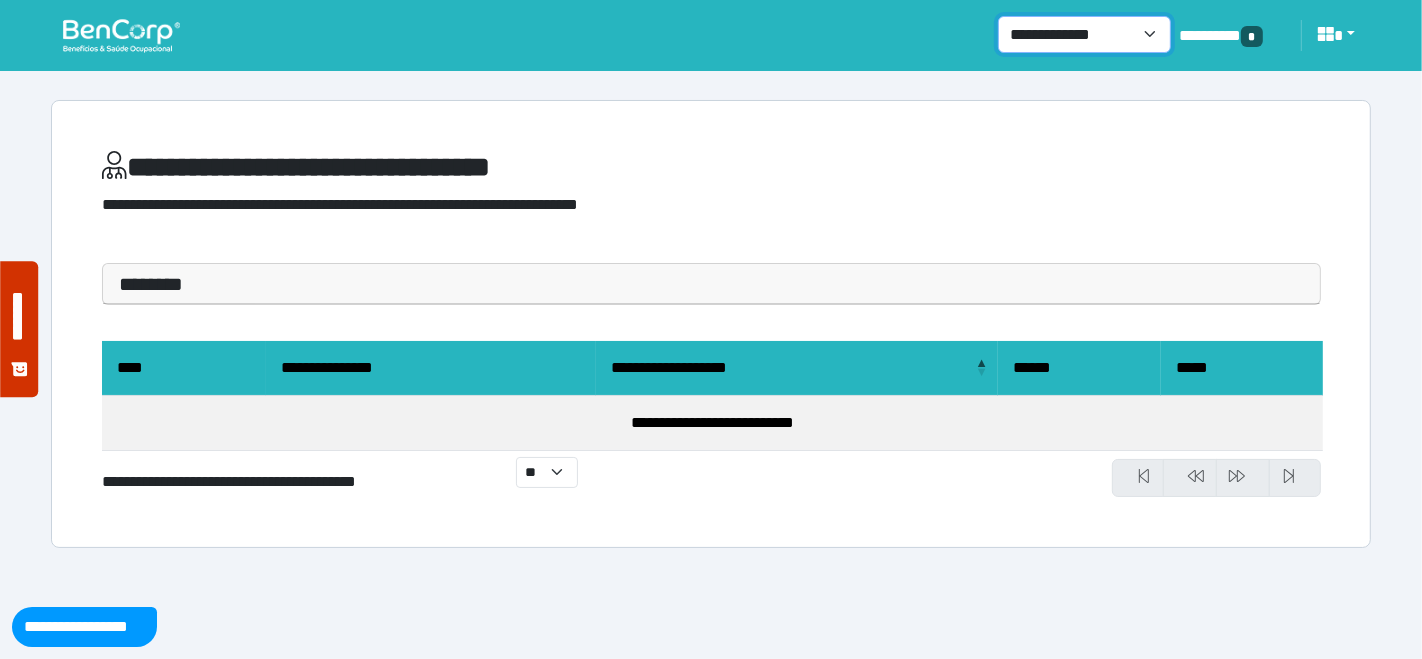 click on "**********" at bounding box center (1084, 34) 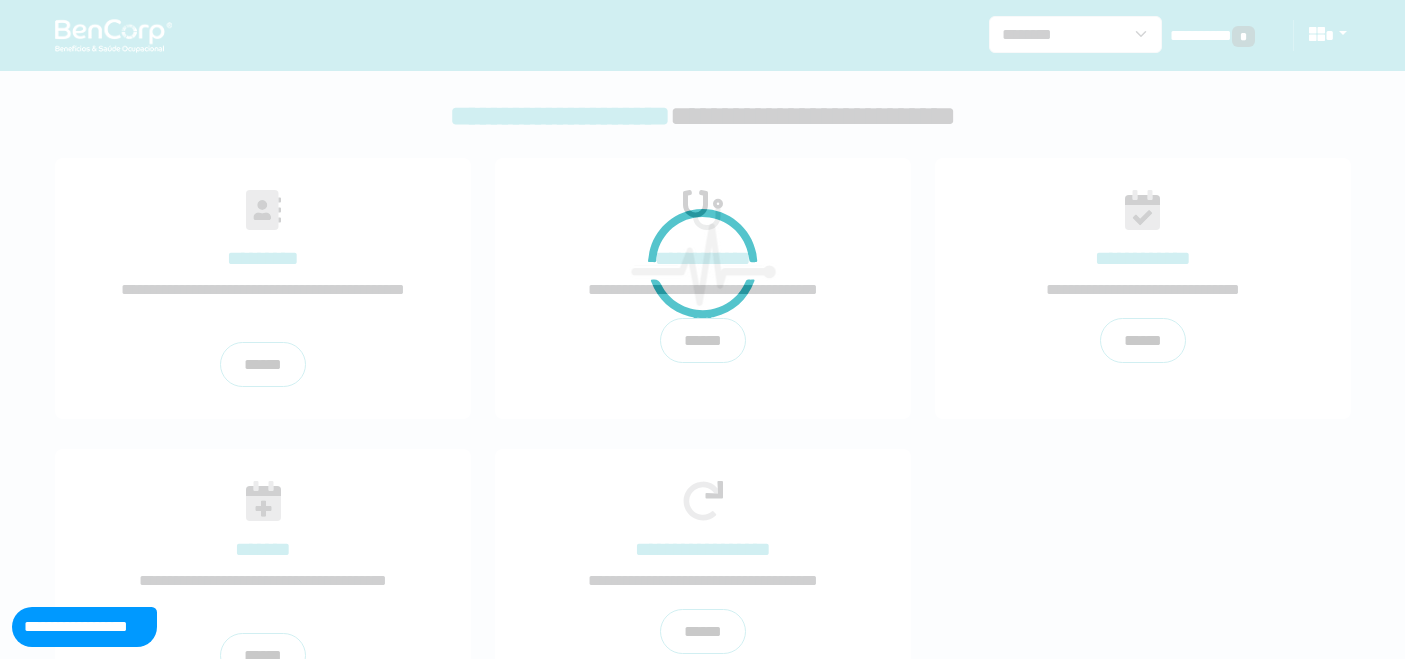 scroll, scrollTop: 0, scrollLeft: 0, axis: both 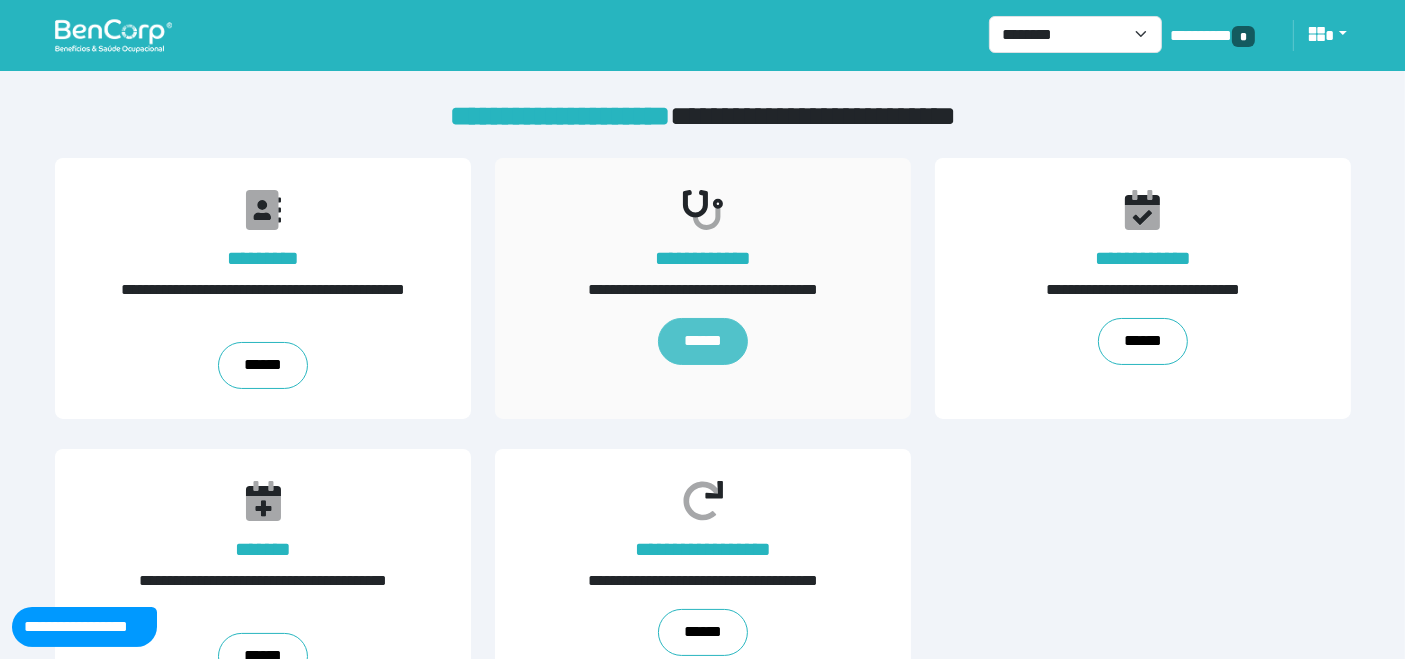 click on "******" at bounding box center [702, 342] 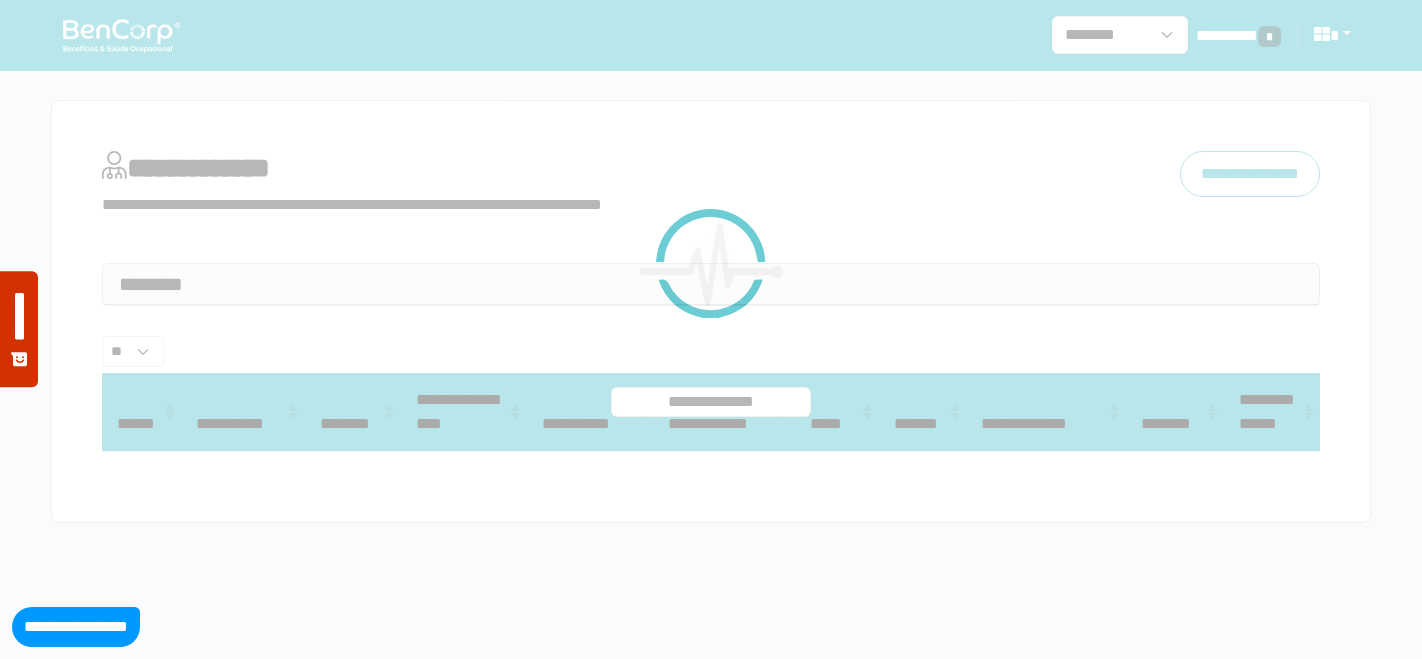 select 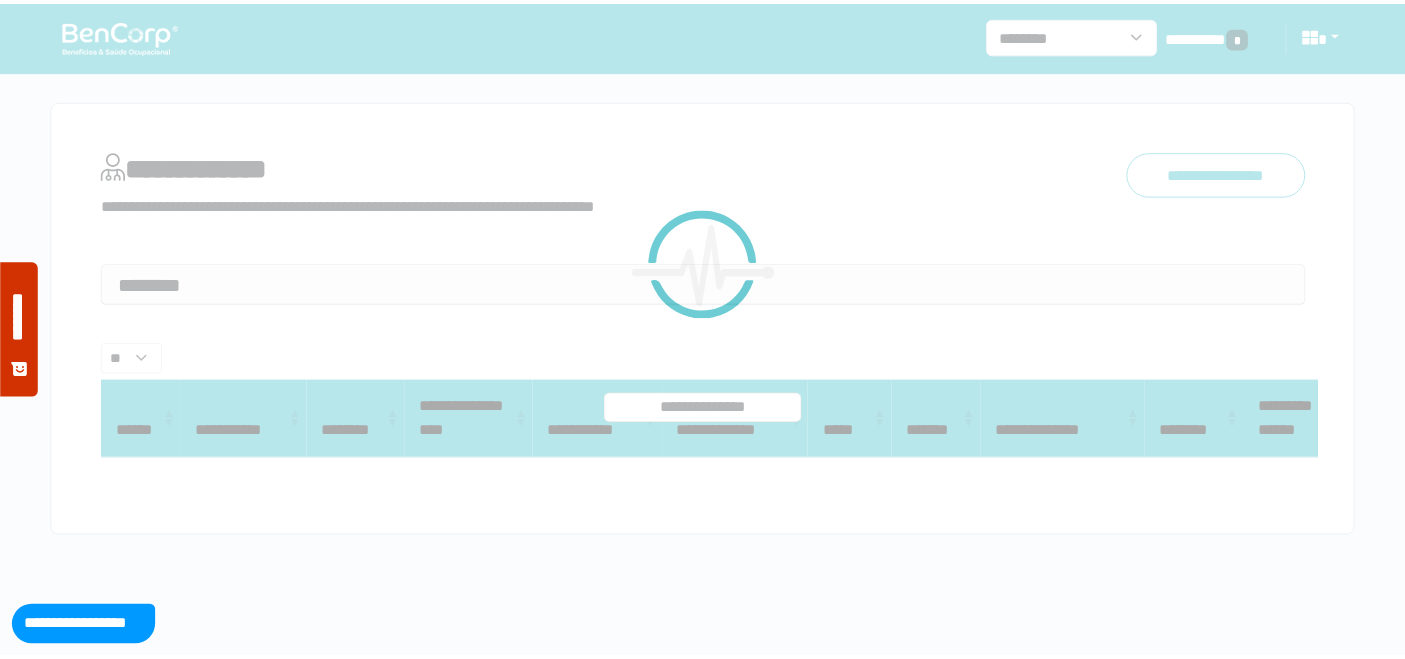 scroll, scrollTop: 0, scrollLeft: 0, axis: both 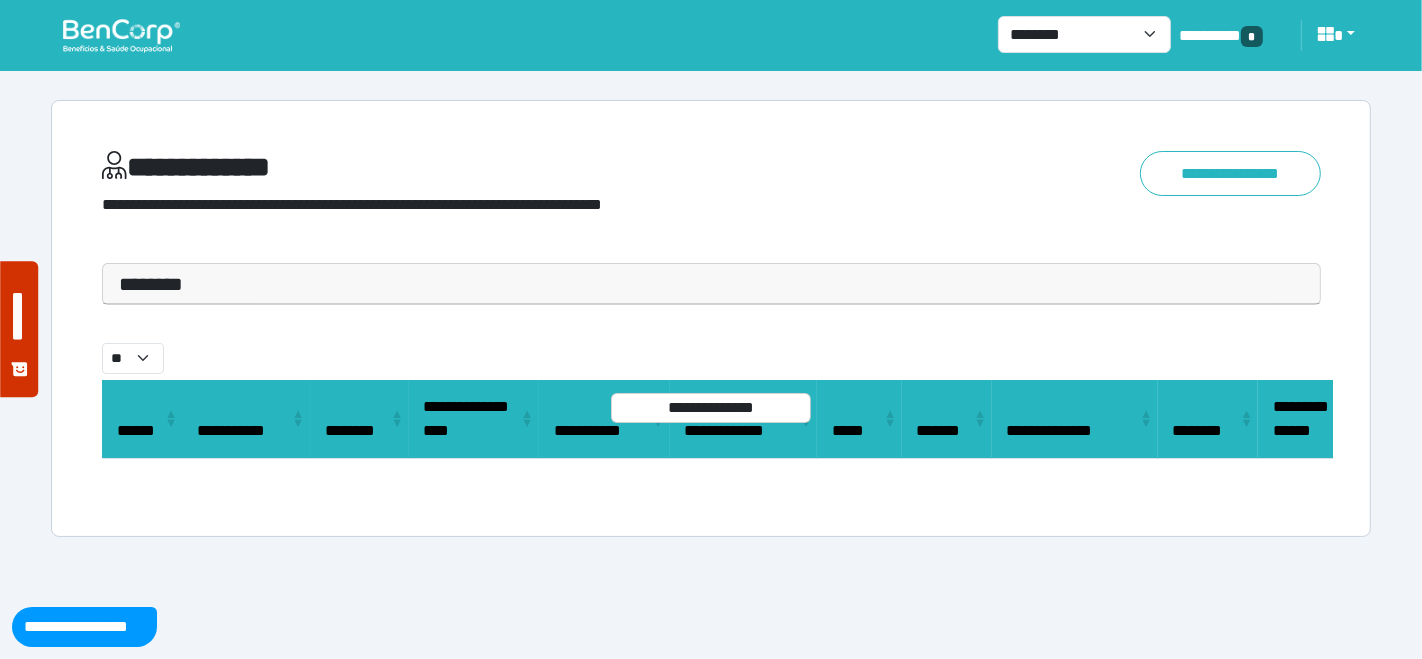 click on "********" at bounding box center [711, 284] 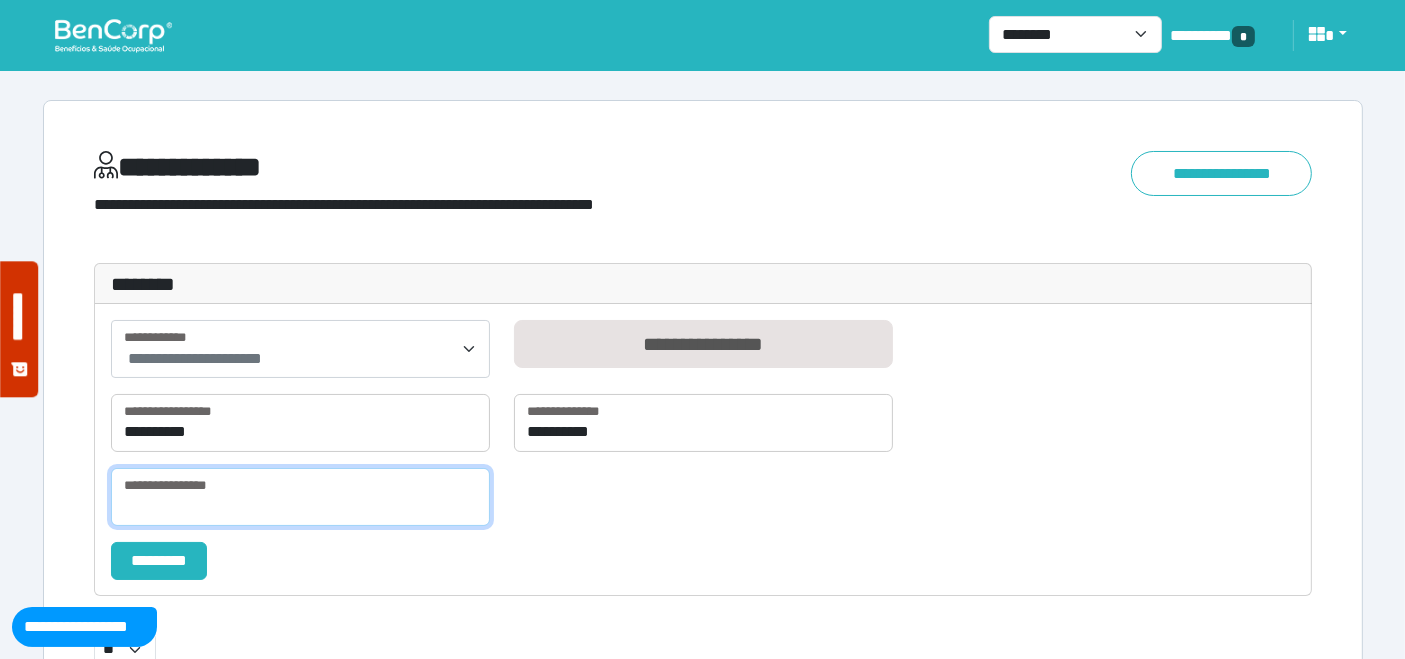 click at bounding box center [300, 497] 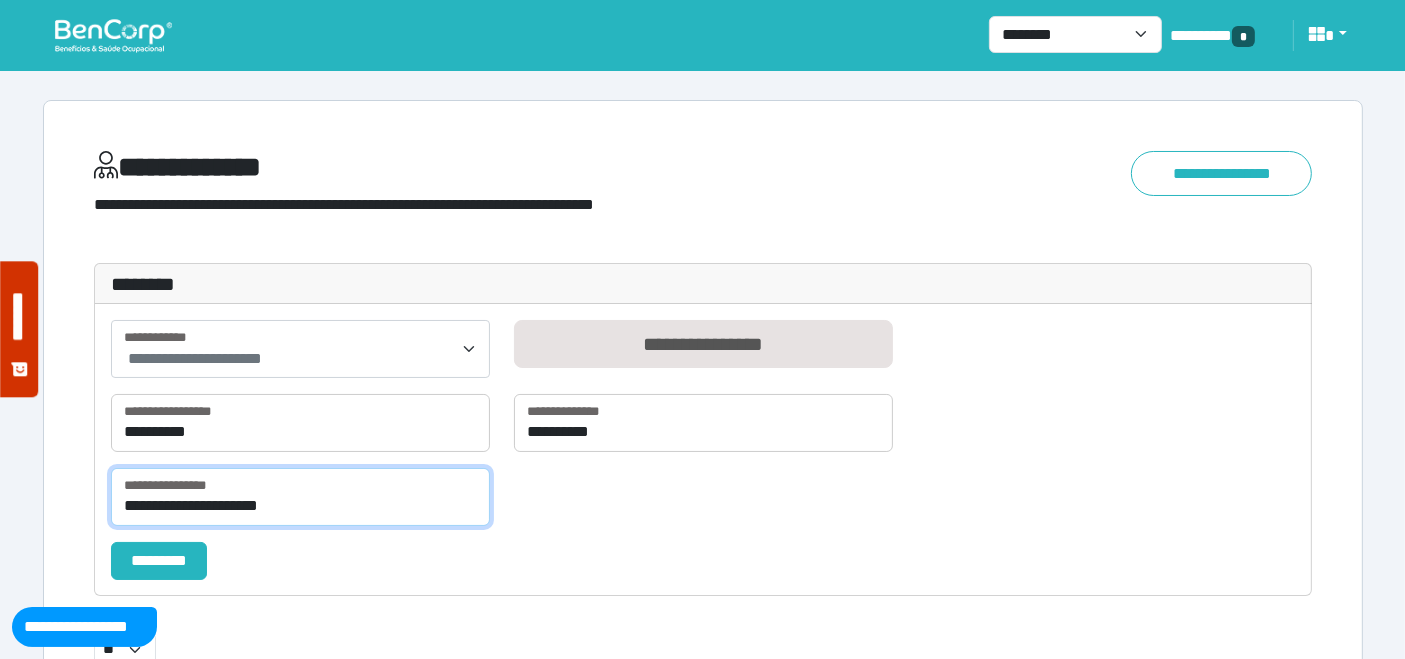 type on "**********" 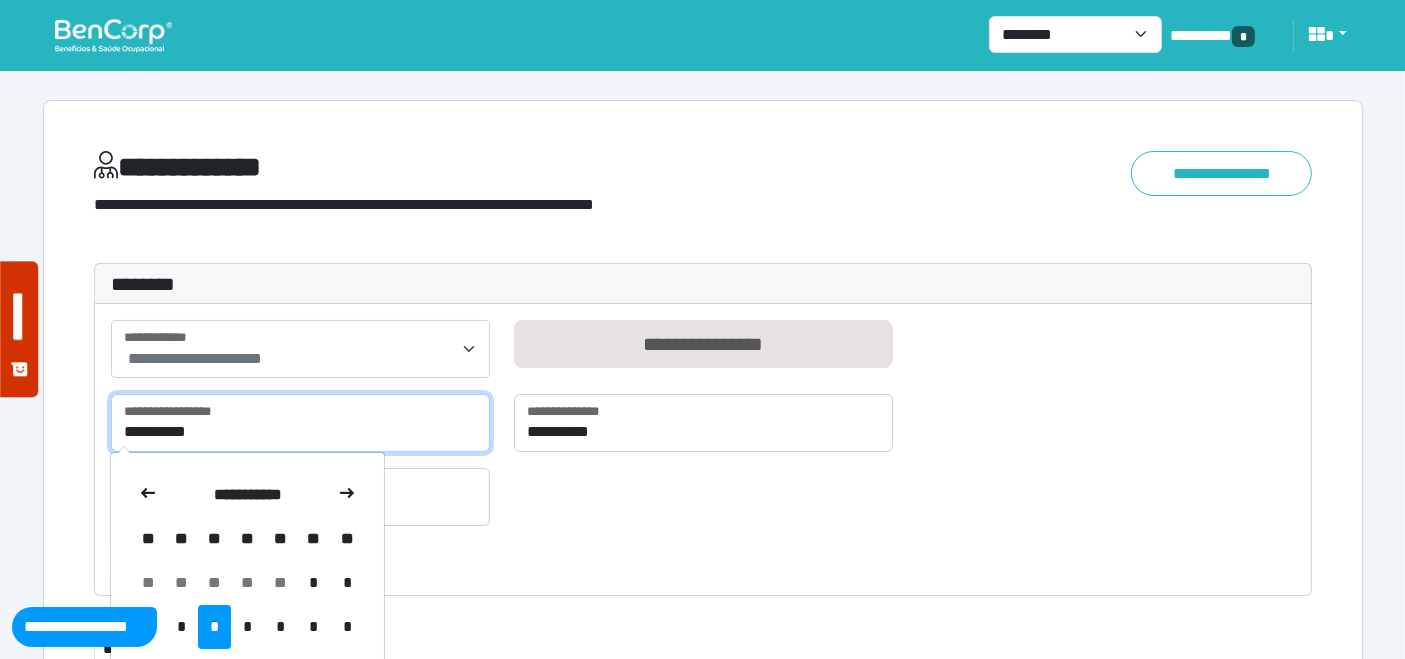 click on "**********" at bounding box center (300, 423) 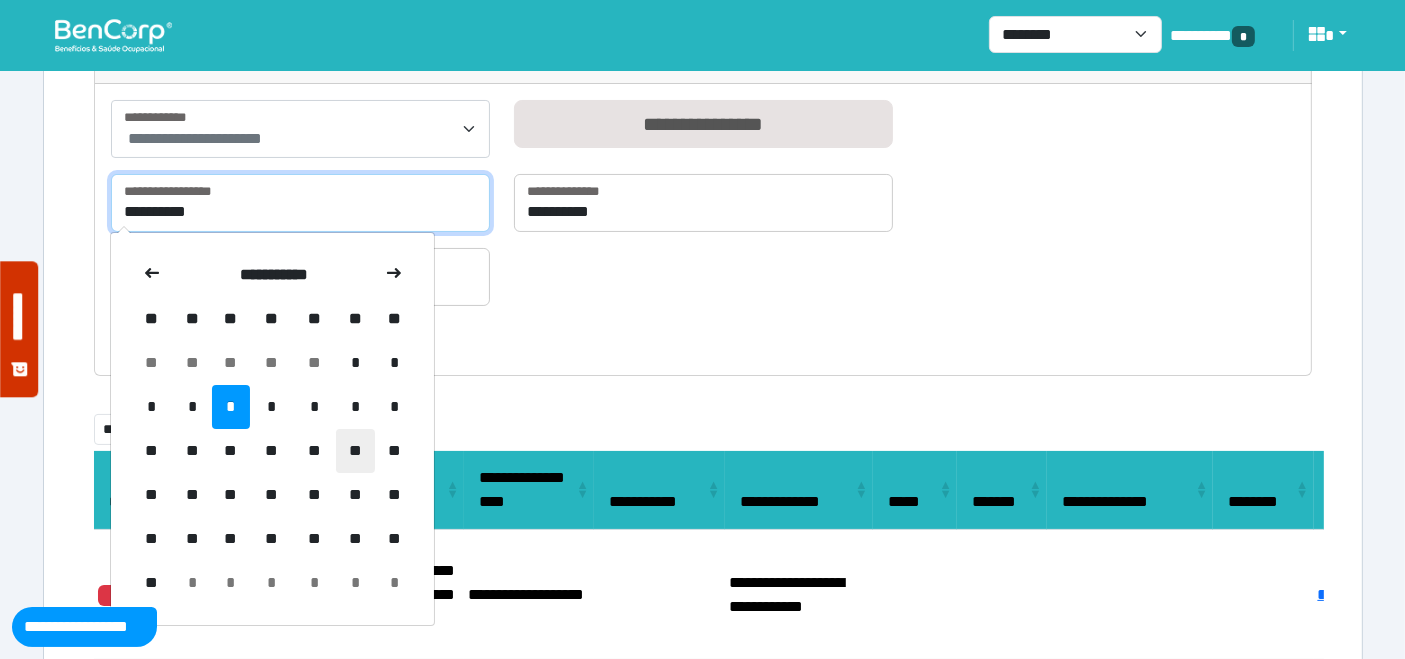 scroll, scrollTop: 222, scrollLeft: 0, axis: vertical 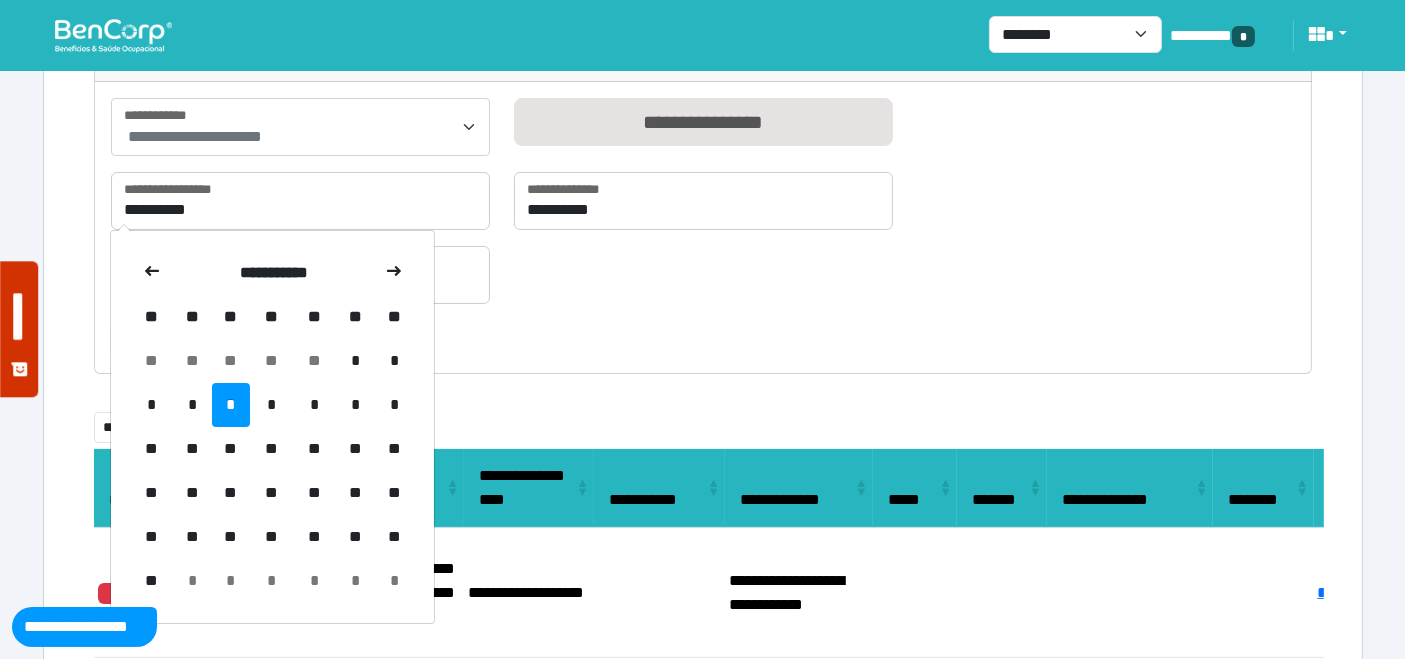 drag, startPoint x: 355, startPoint y: 404, endPoint x: 522, endPoint y: 299, distance: 197.26631 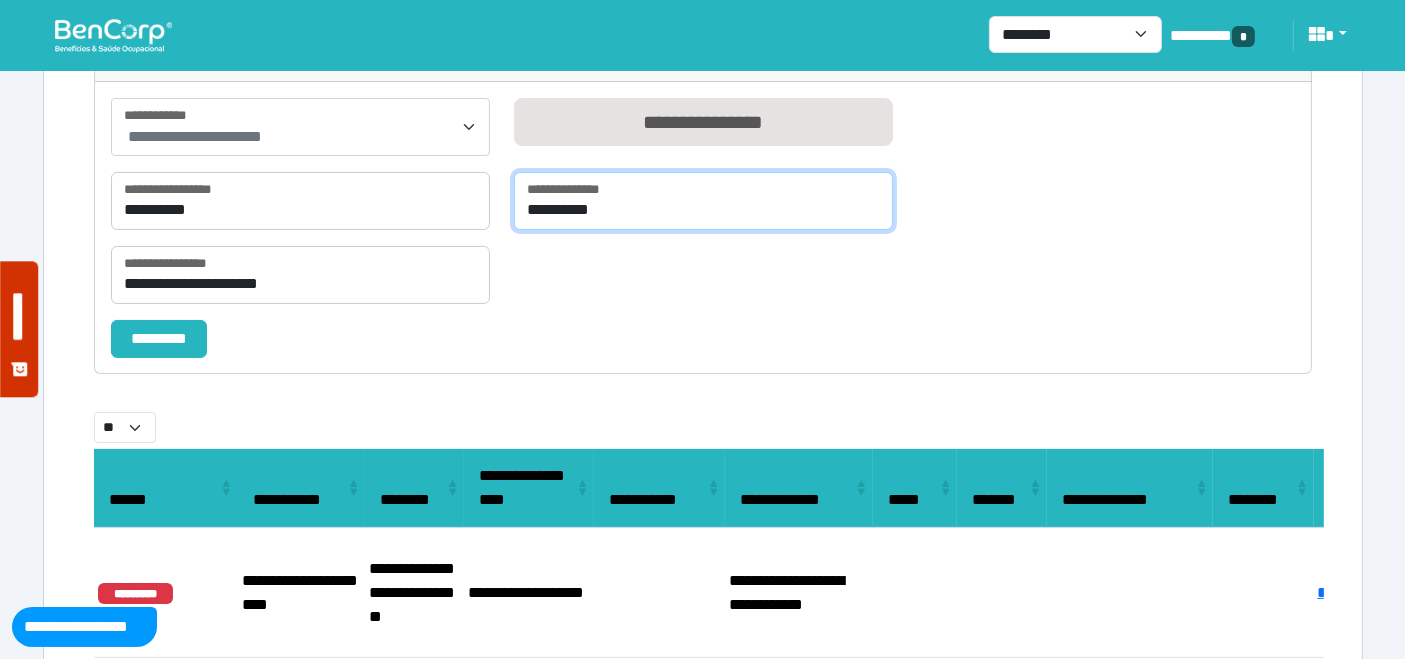 click on "**********" at bounding box center [703, 201] 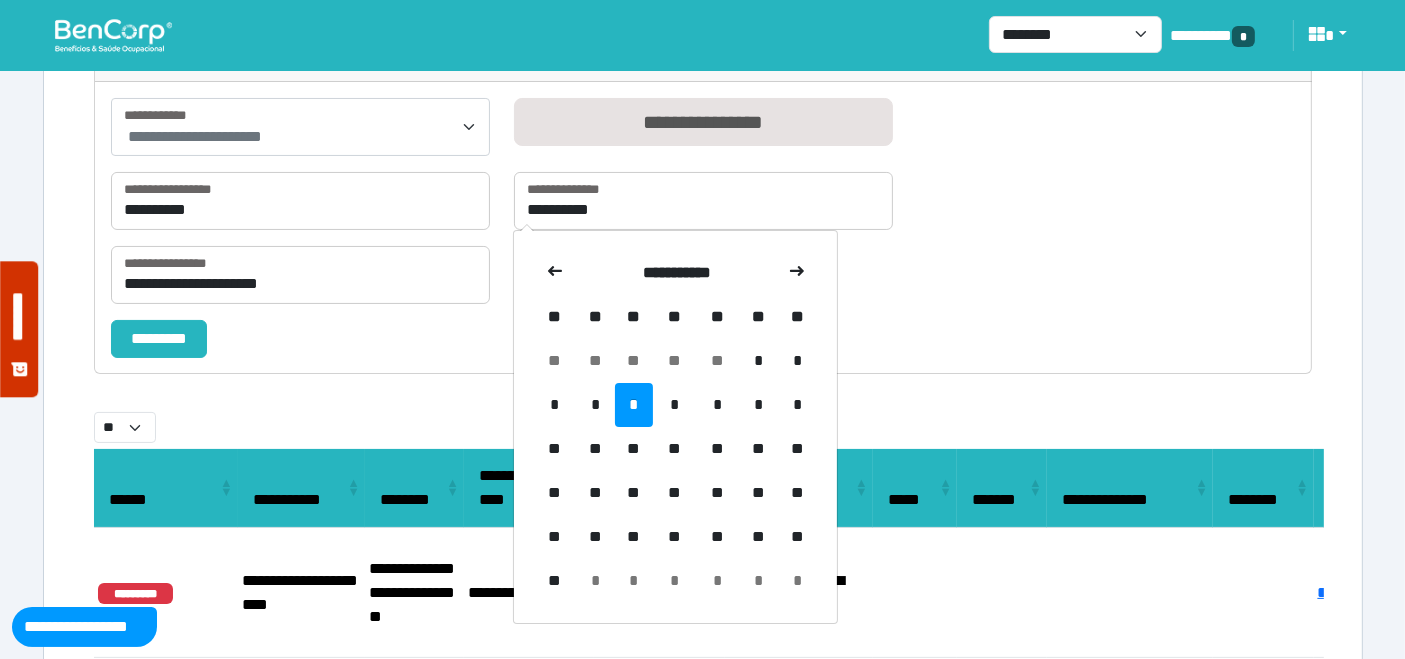 drag, startPoint x: 763, startPoint y: 404, endPoint x: 571, endPoint y: 353, distance: 198.658 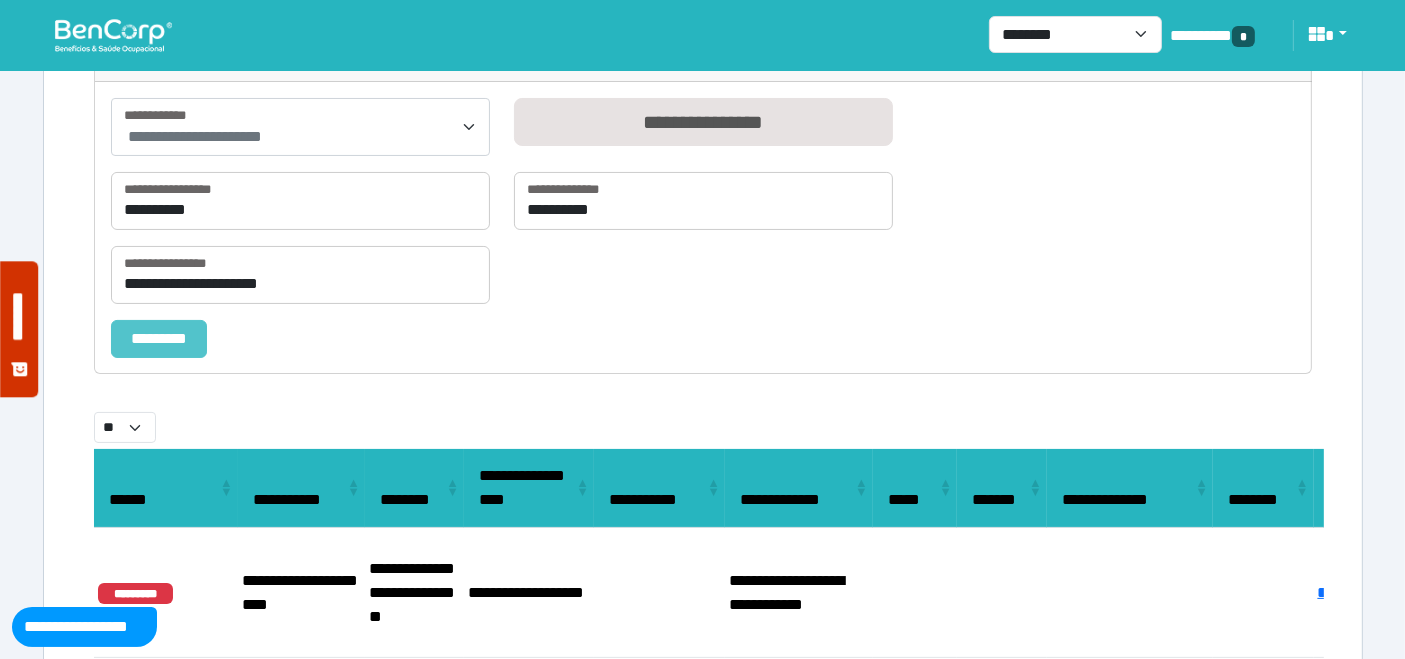 click on "*********" at bounding box center (159, 338) 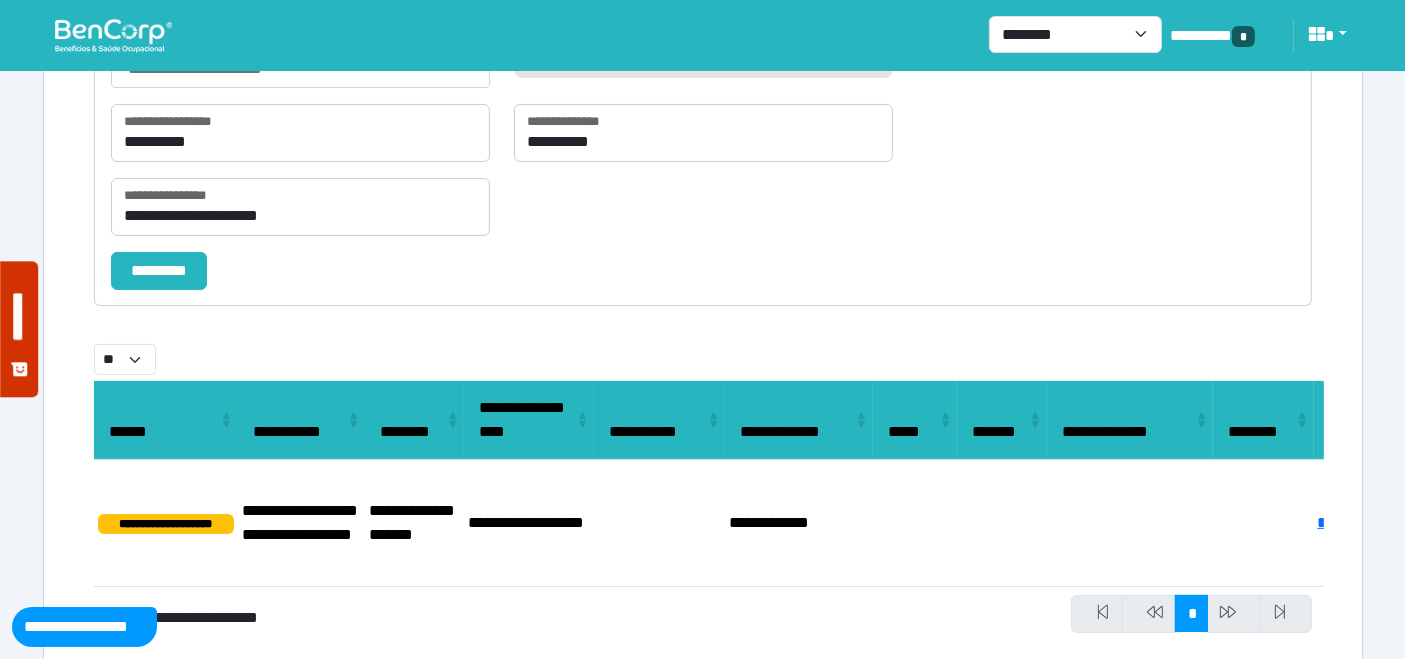 scroll, scrollTop: 343, scrollLeft: 0, axis: vertical 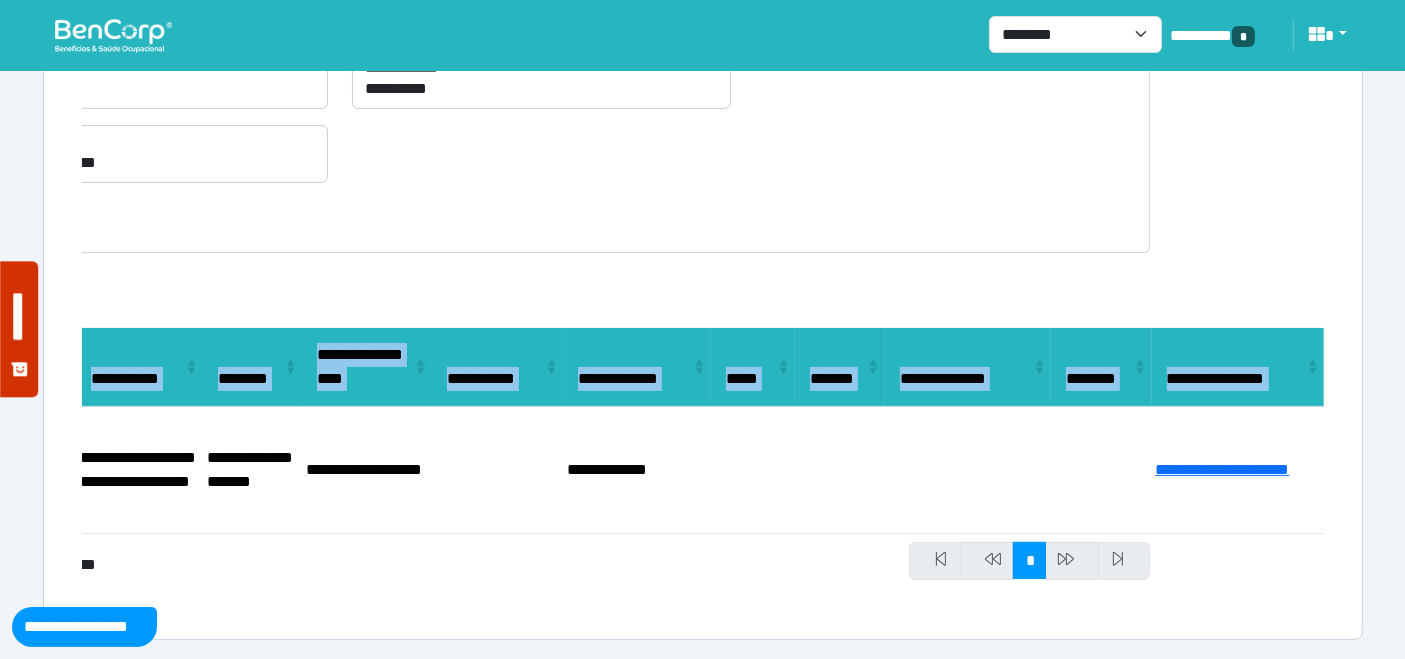 drag, startPoint x: 245, startPoint y: 425, endPoint x: 1421, endPoint y: 502, distance: 1178.5182 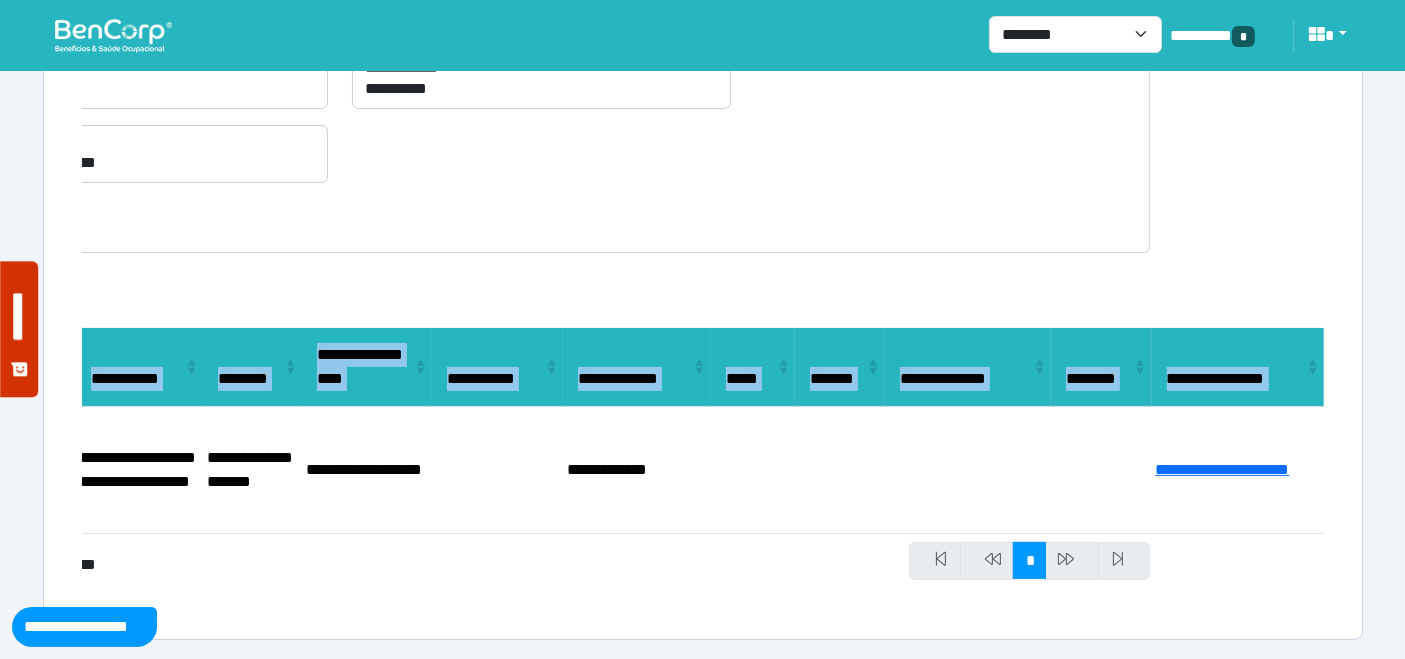 click at bounding box center [113, 35] 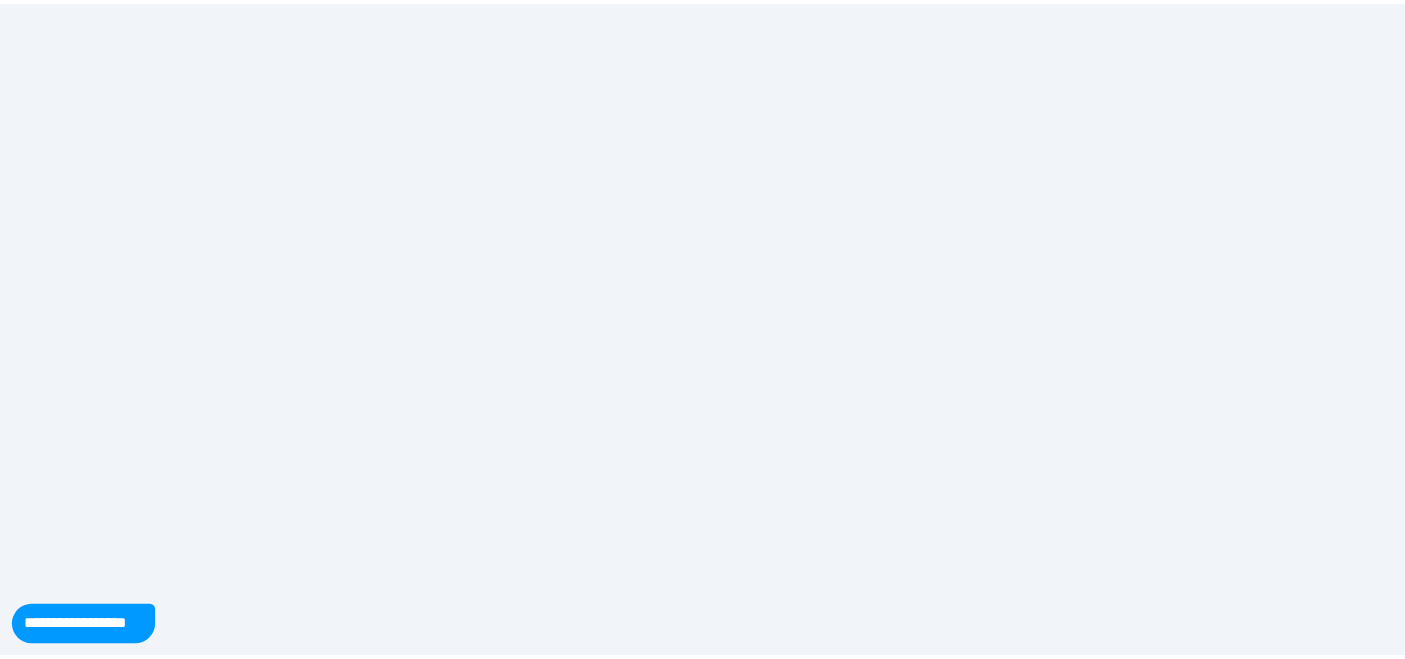 scroll, scrollTop: 0, scrollLeft: 0, axis: both 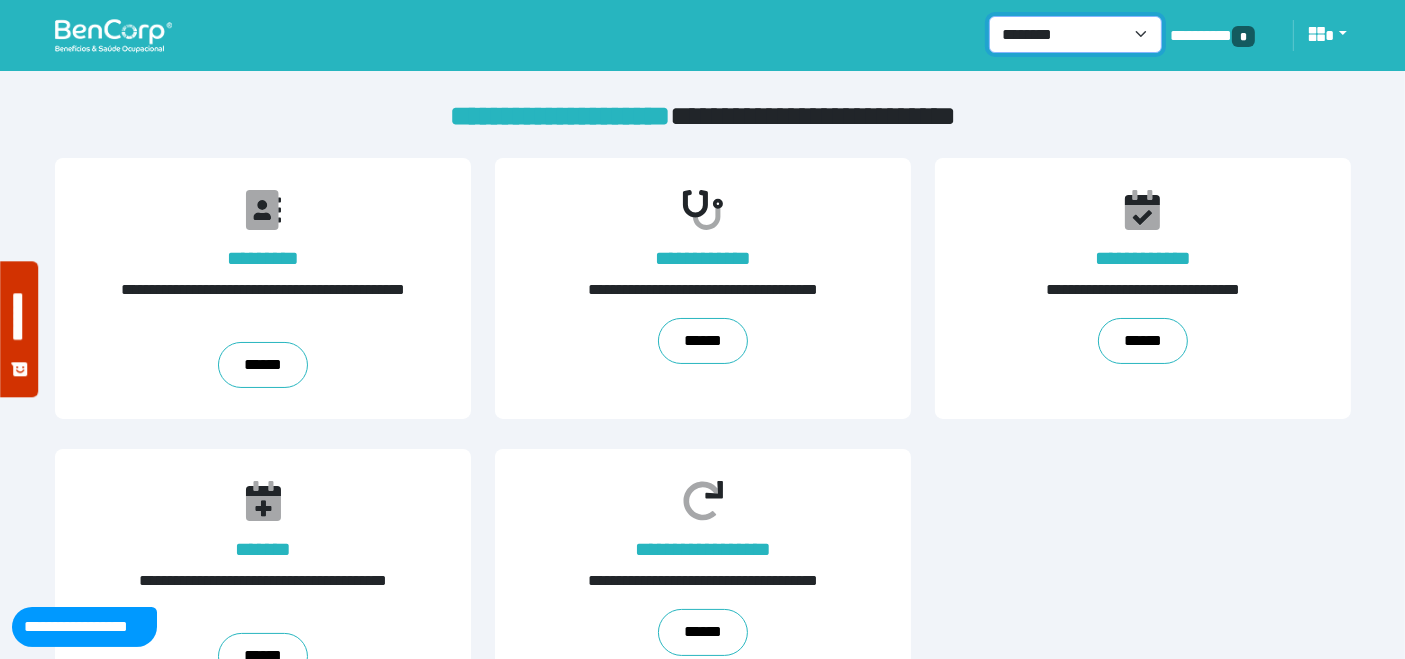 drag, startPoint x: 1140, startPoint y: 25, endPoint x: 1112, endPoint y: 51, distance: 38.209946 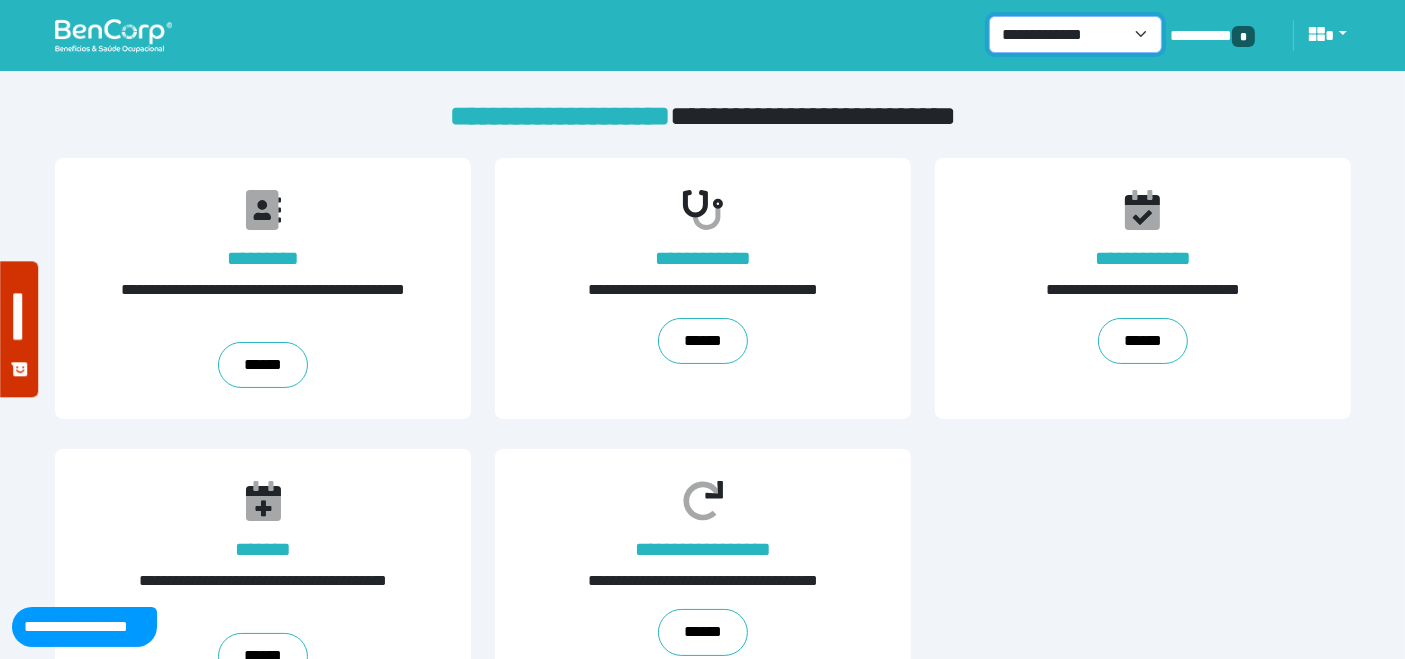 click on "**********" at bounding box center (1075, 34) 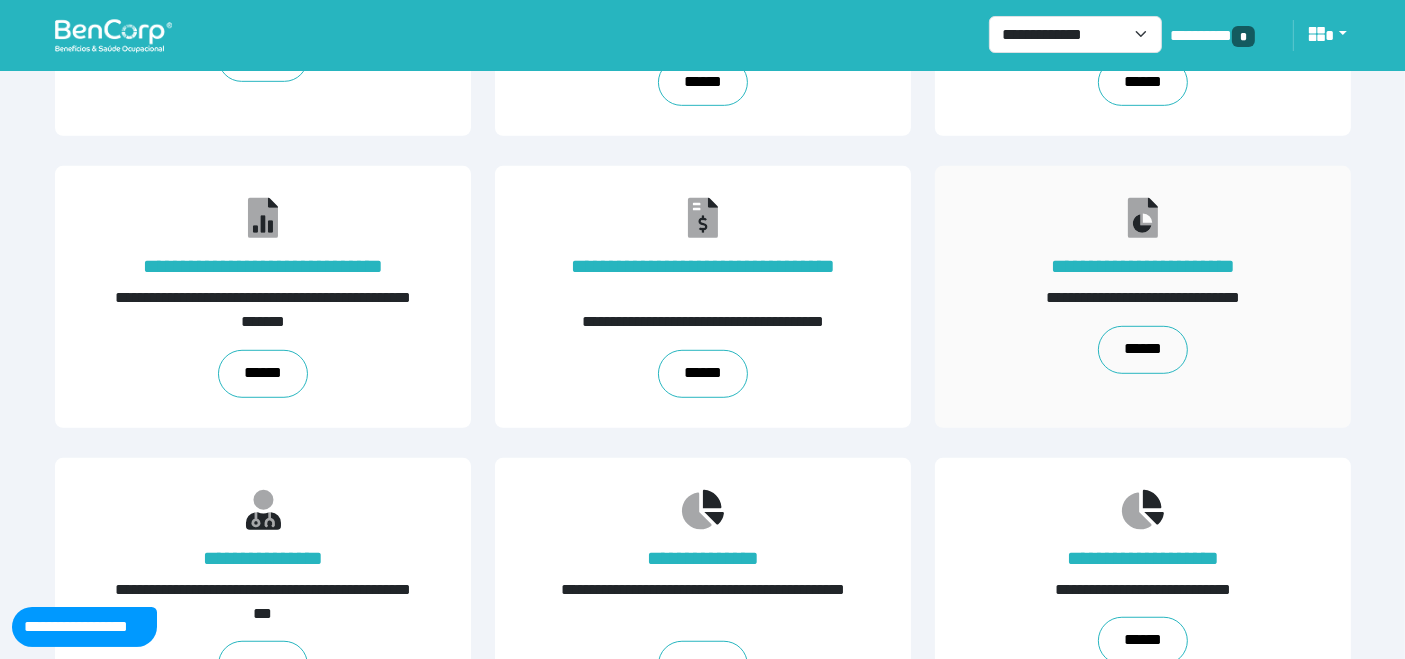 scroll, scrollTop: 1246, scrollLeft: 0, axis: vertical 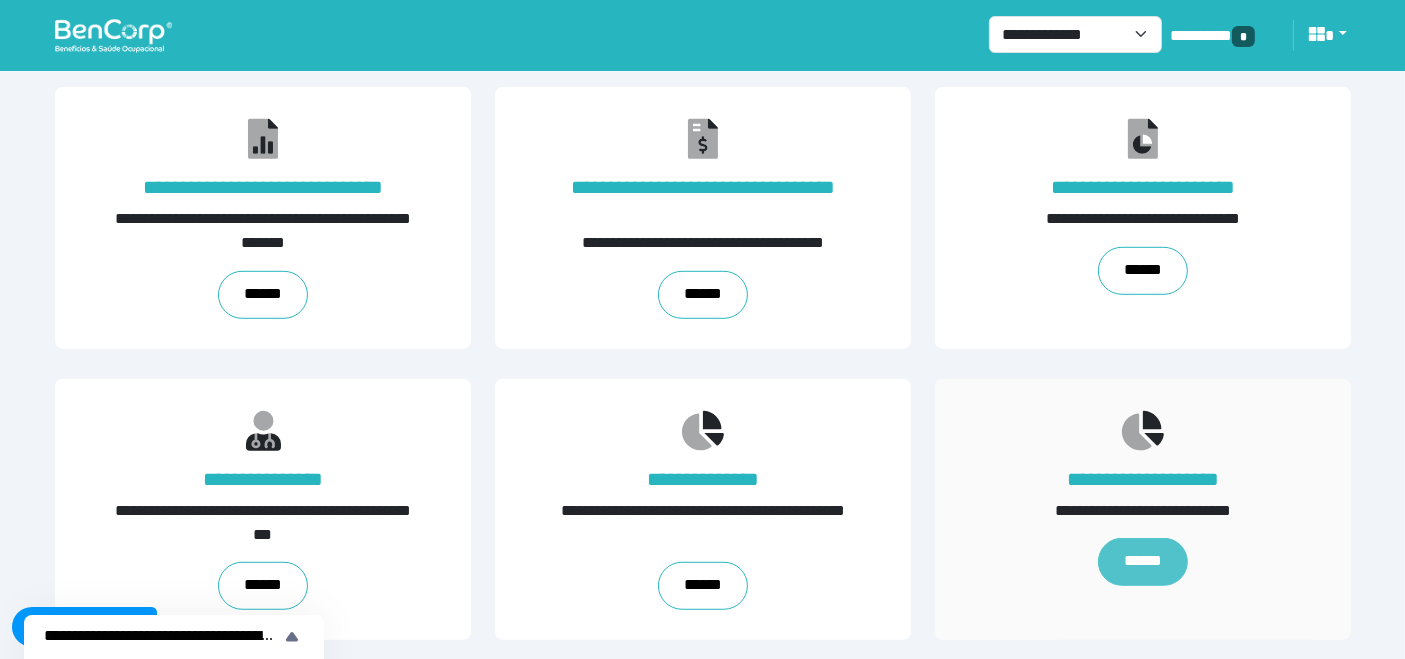 click on "******" at bounding box center [1142, 562] 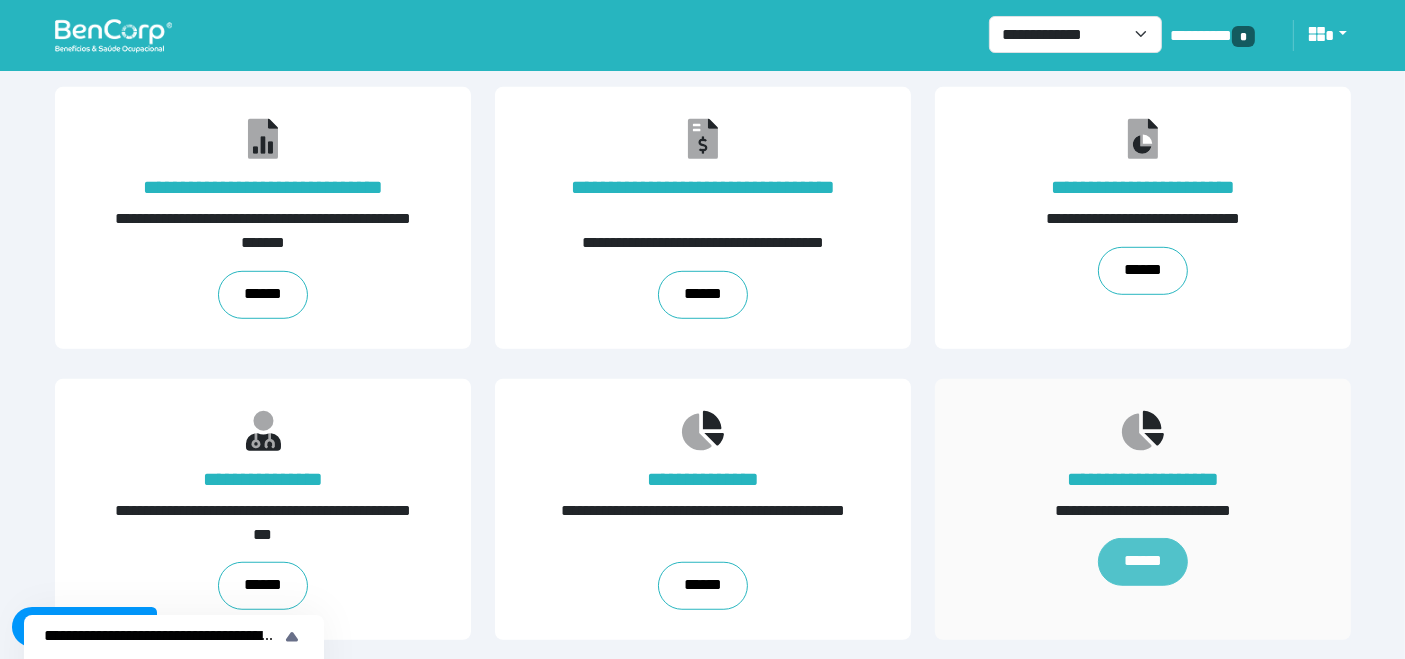click on "******" at bounding box center (1142, 562) 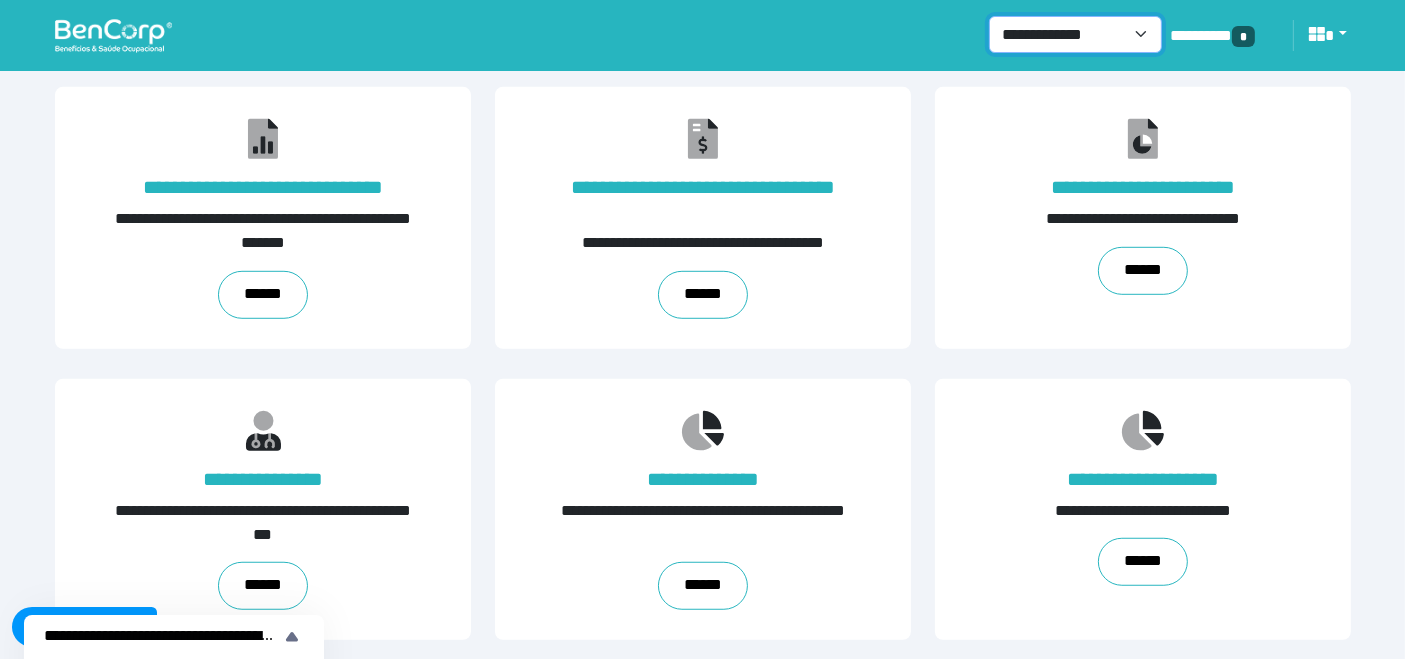 click on "**********" at bounding box center [1075, 34] 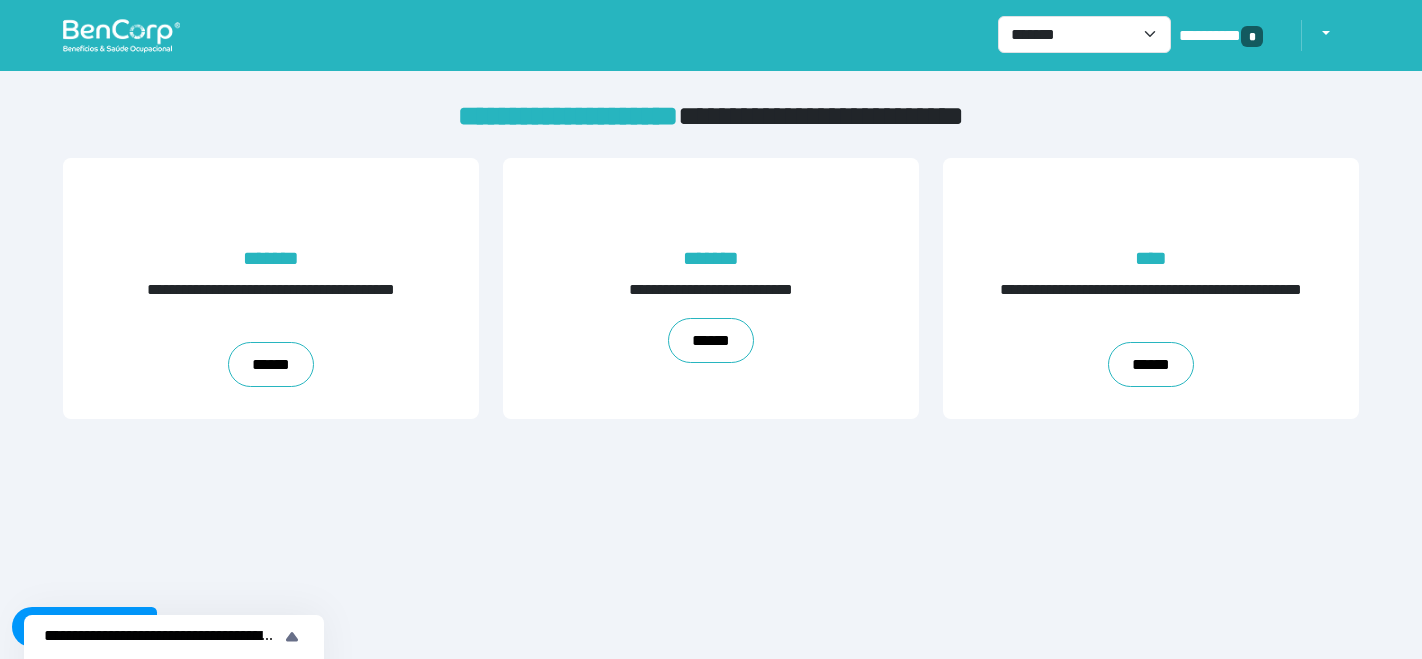 scroll, scrollTop: 0, scrollLeft: 0, axis: both 